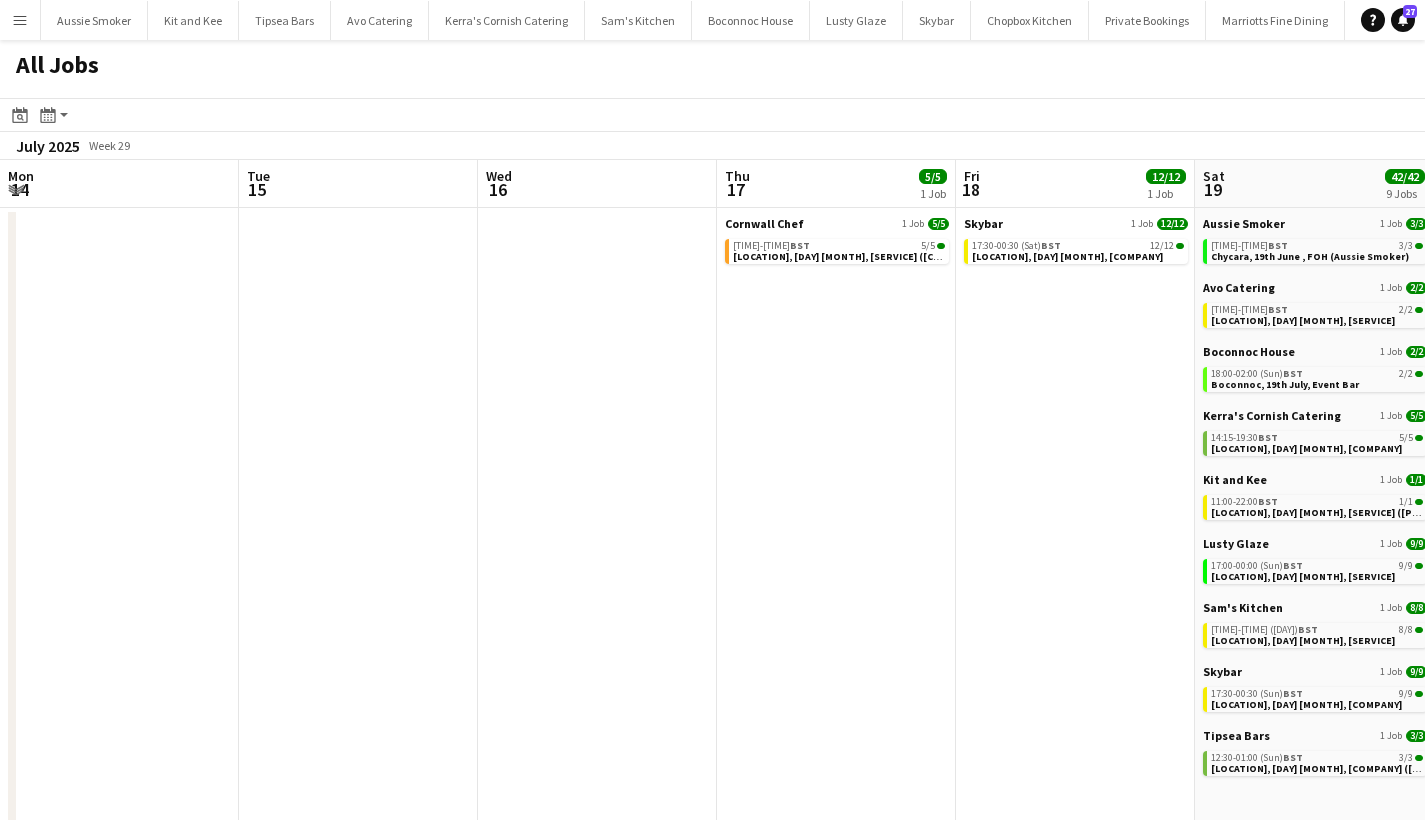 scroll, scrollTop: 0, scrollLeft: 0, axis: both 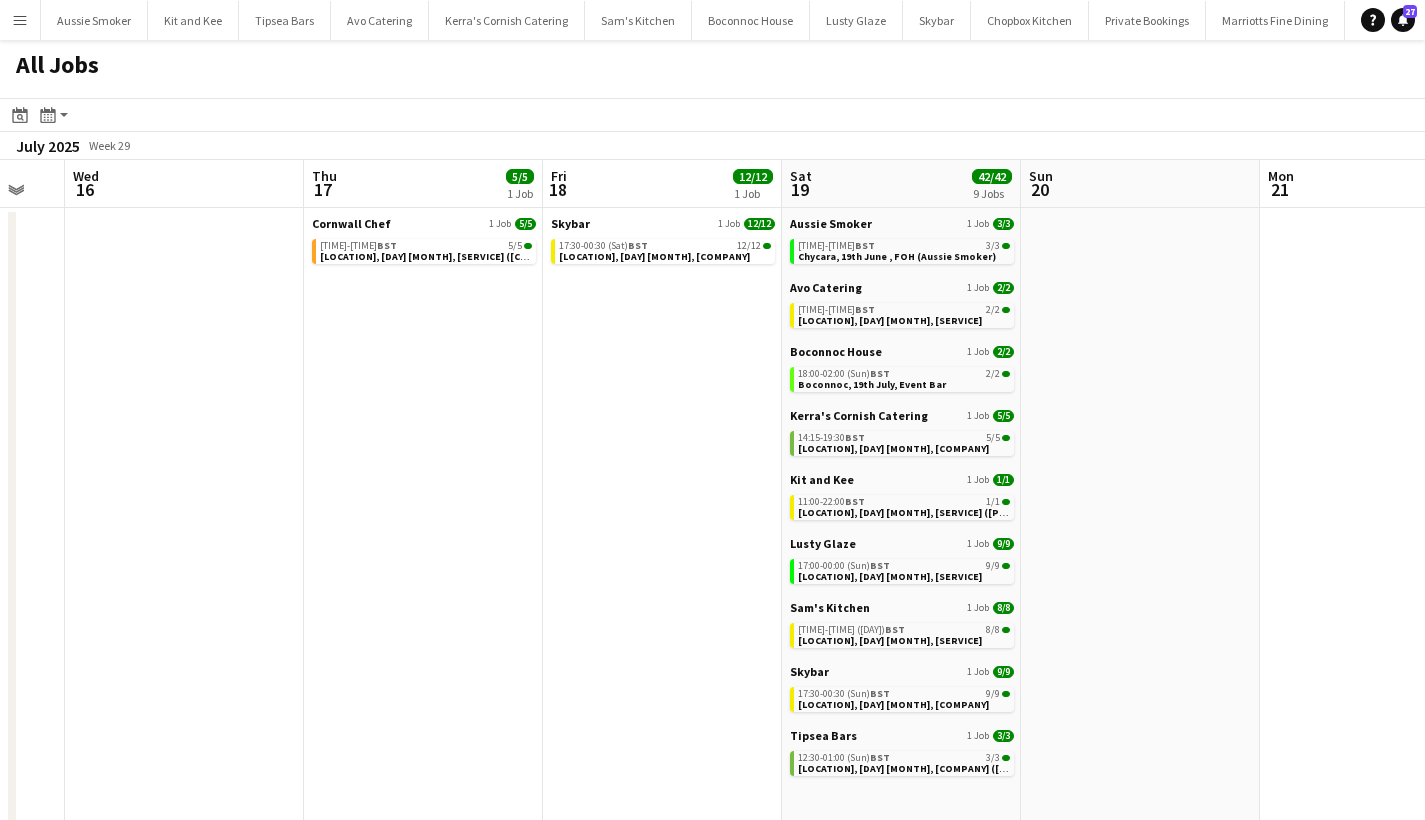 drag, startPoint x: 897, startPoint y: 107, endPoint x: 909, endPoint y: 105, distance: 12.165525 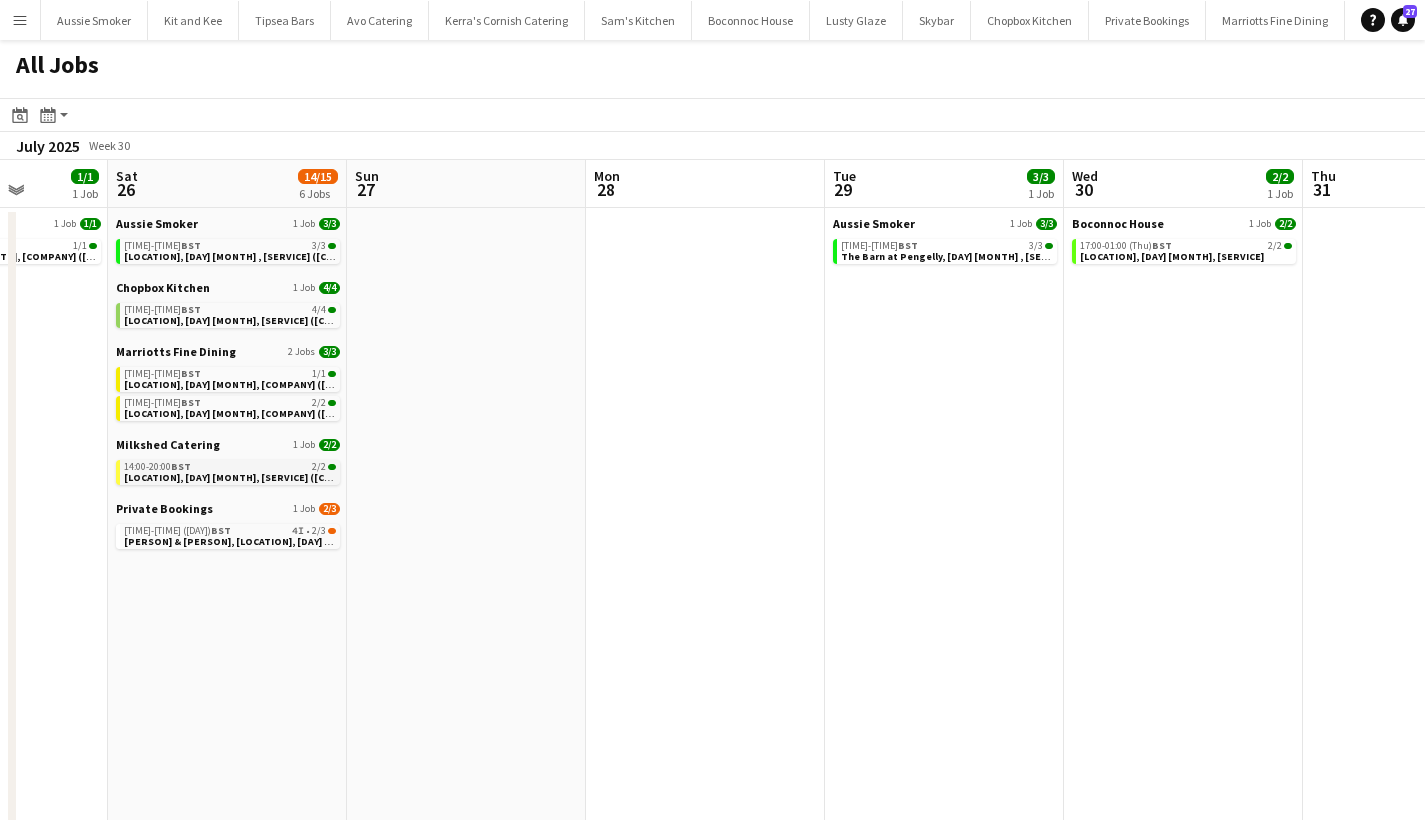 scroll, scrollTop: 0, scrollLeft: 555, axis: horizontal 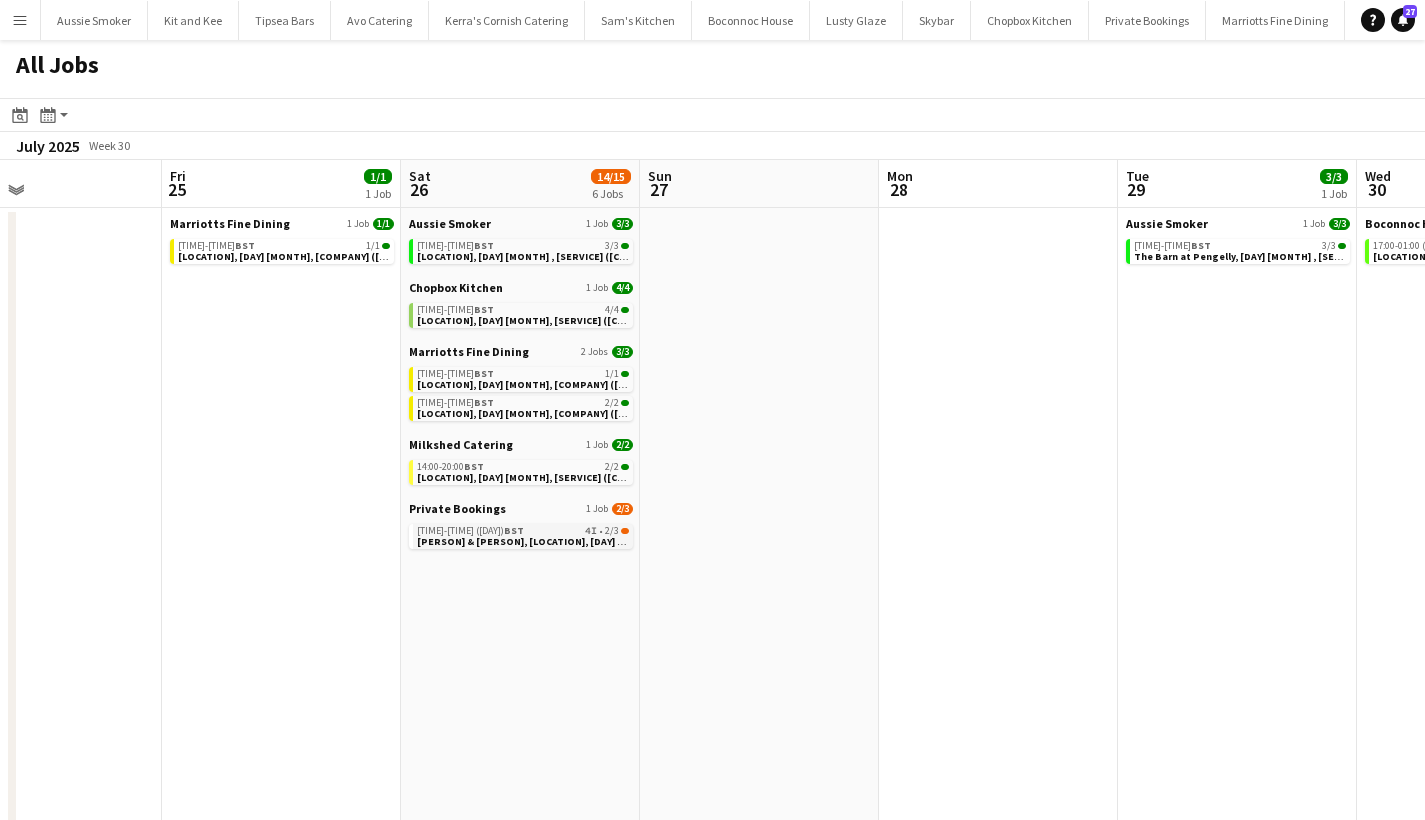 click on "[FIRST] & [FIRST], [CITY], [DATE]" at bounding box center (539, 541) 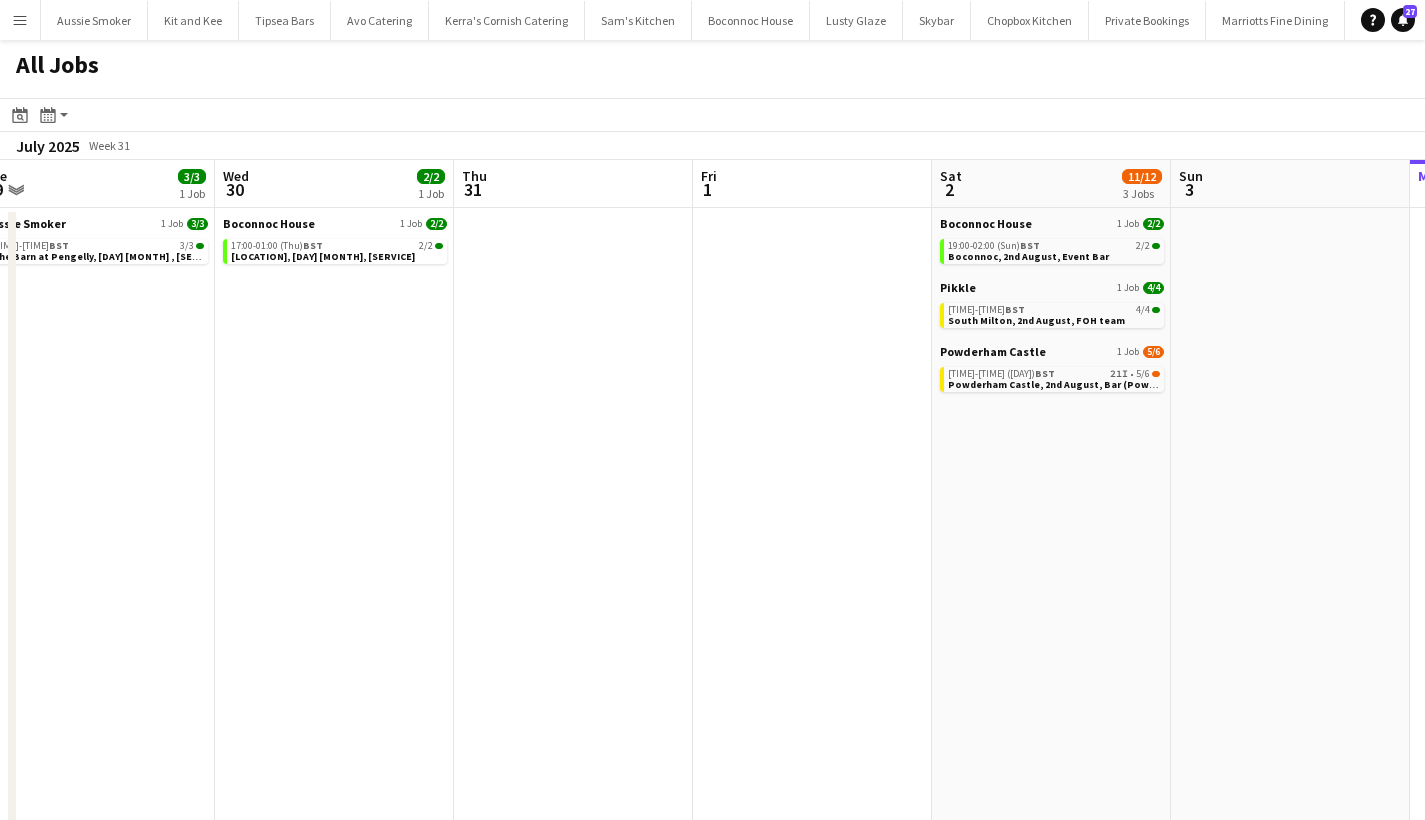 scroll, scrollTop: 0, scrollLeft: 744, axis: horizontal 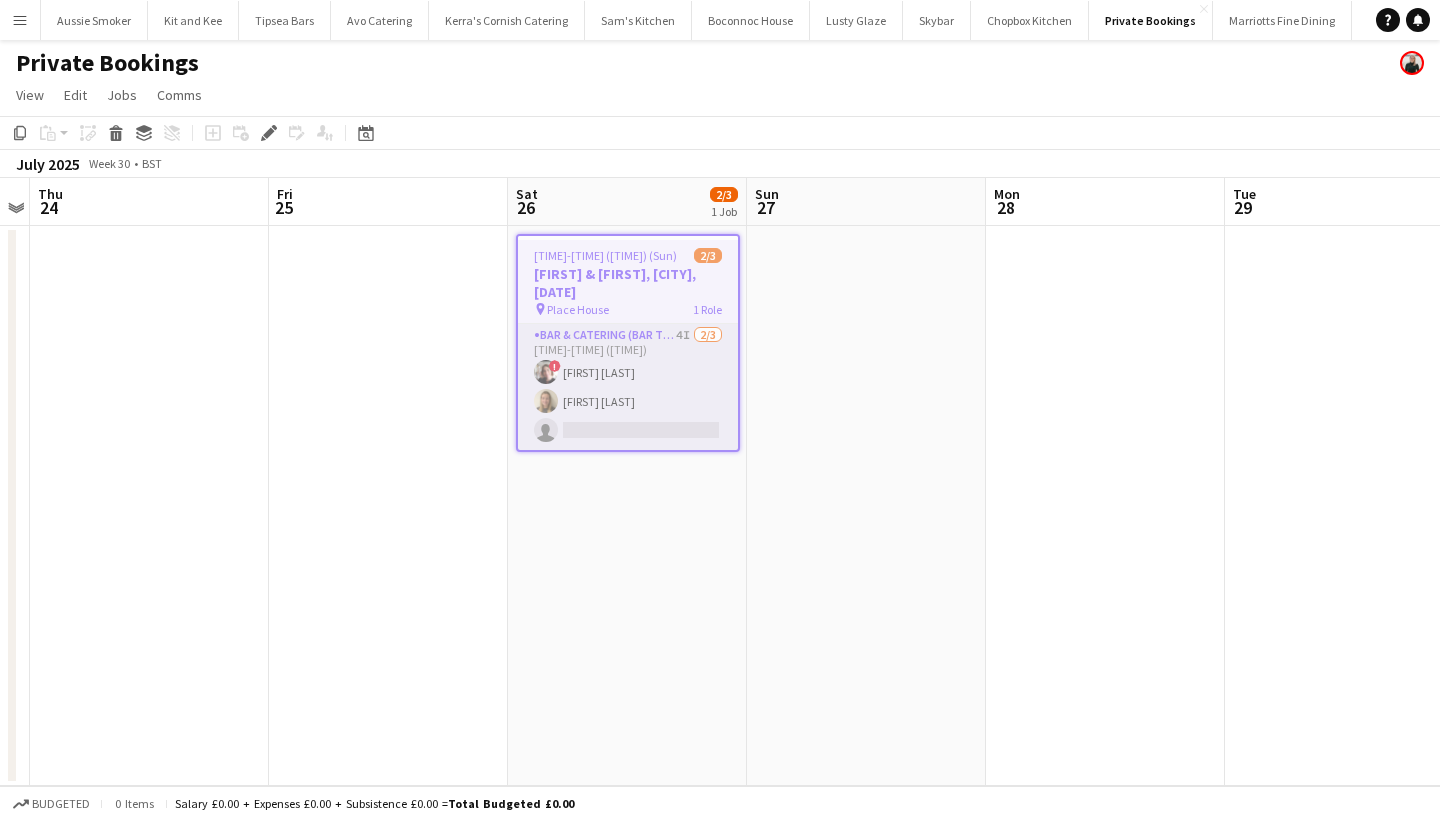 click on "Bar & Catering (Bar Tender)   4I   2/3   18:00-00:00 (6h)
! Kathryn Marsh Roisin O’Halloran
single-neutral-actions" at bounding box center (628, 387) 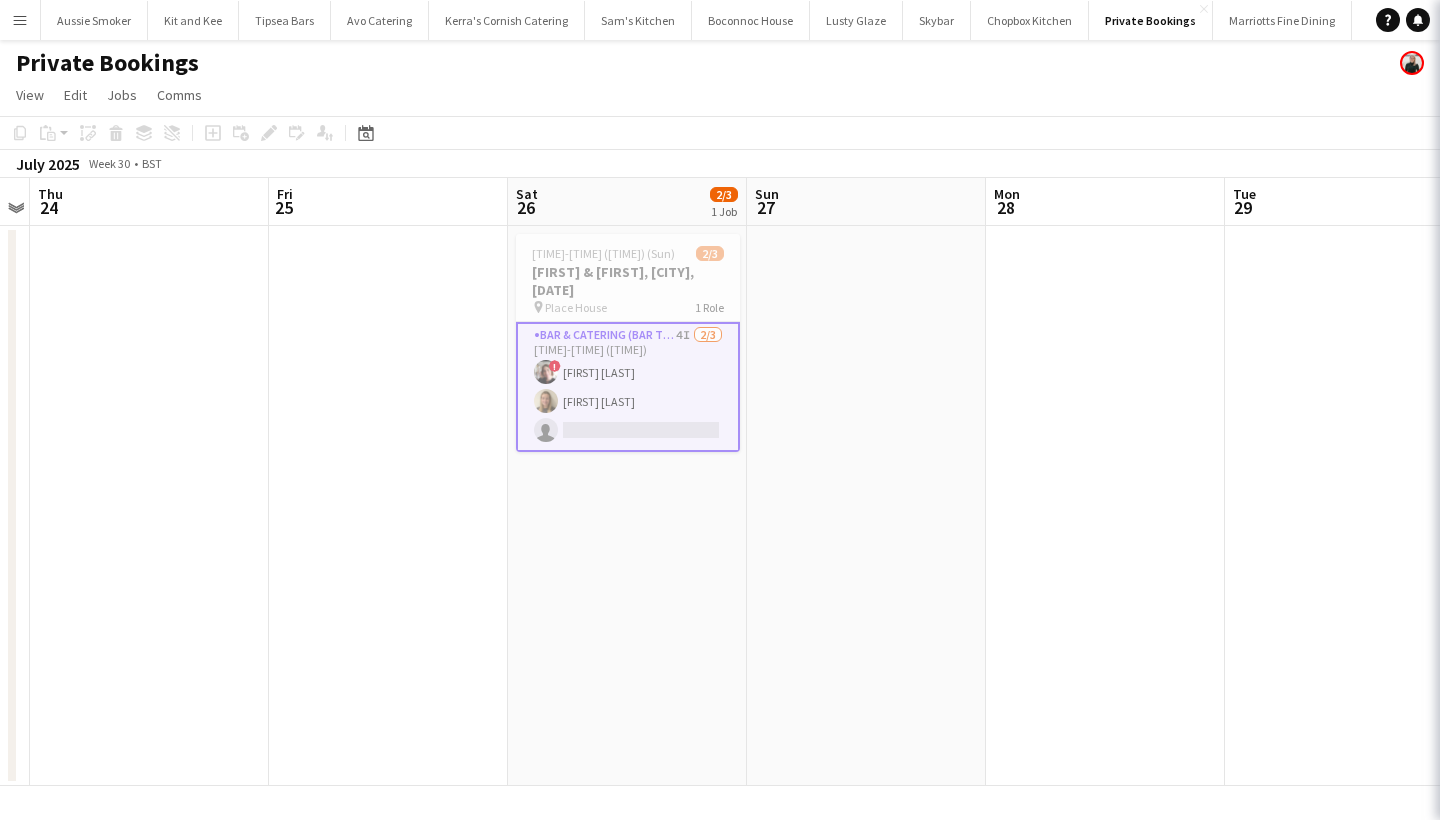 scroll, scrollTop: 0, scrollLeft: 684, axis: horizontal 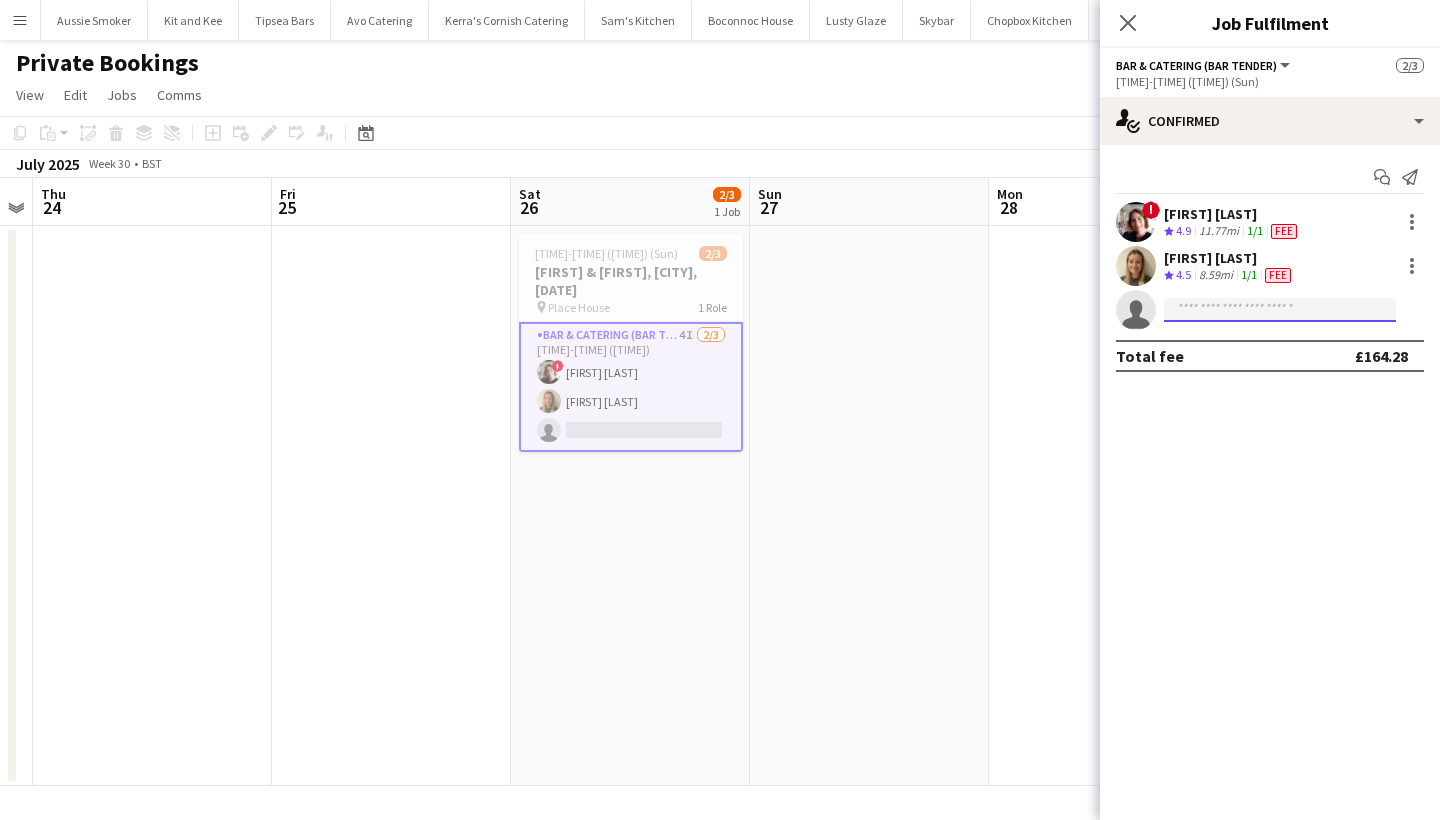 click 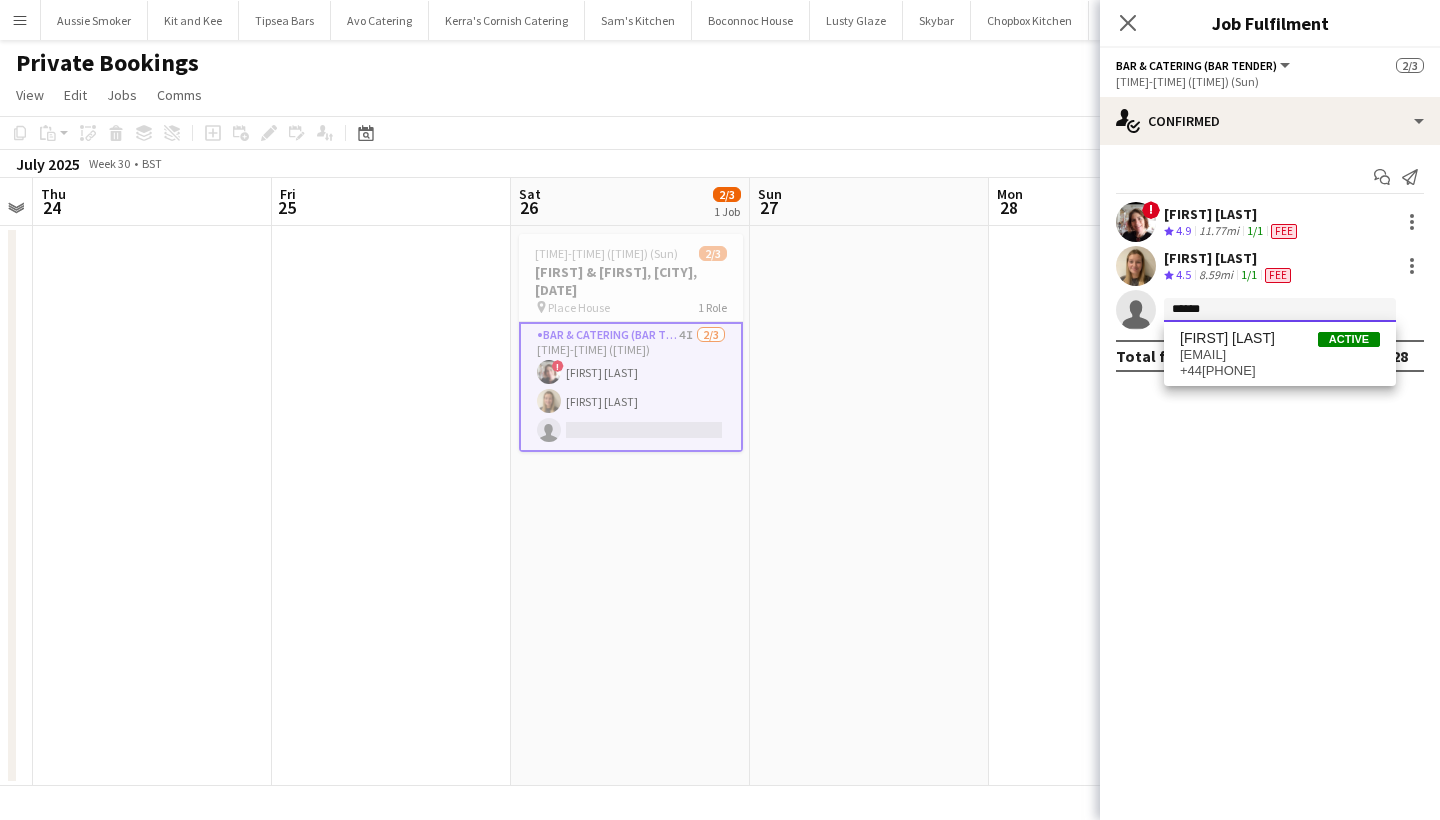 click on "******" 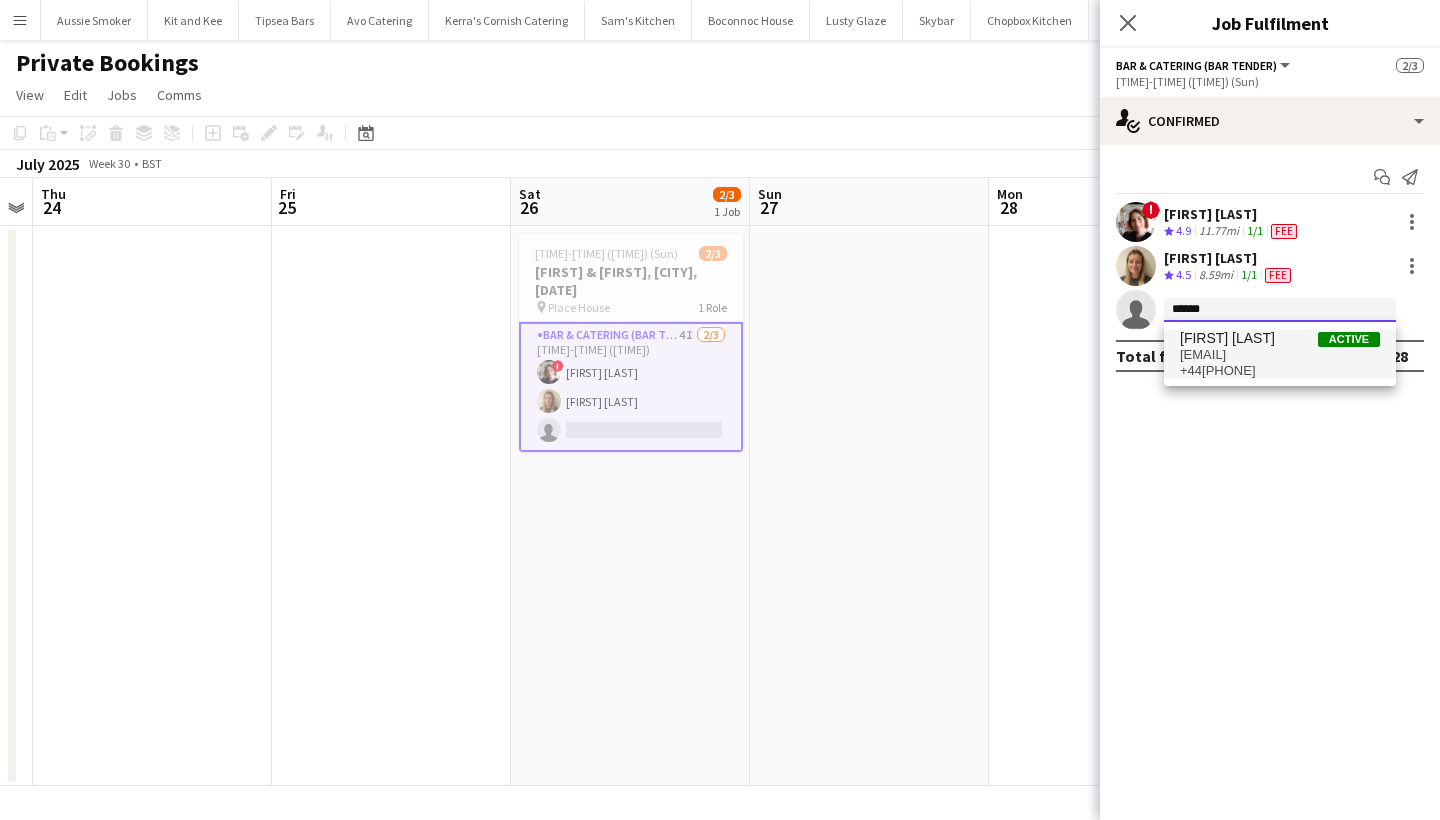 type on "******" 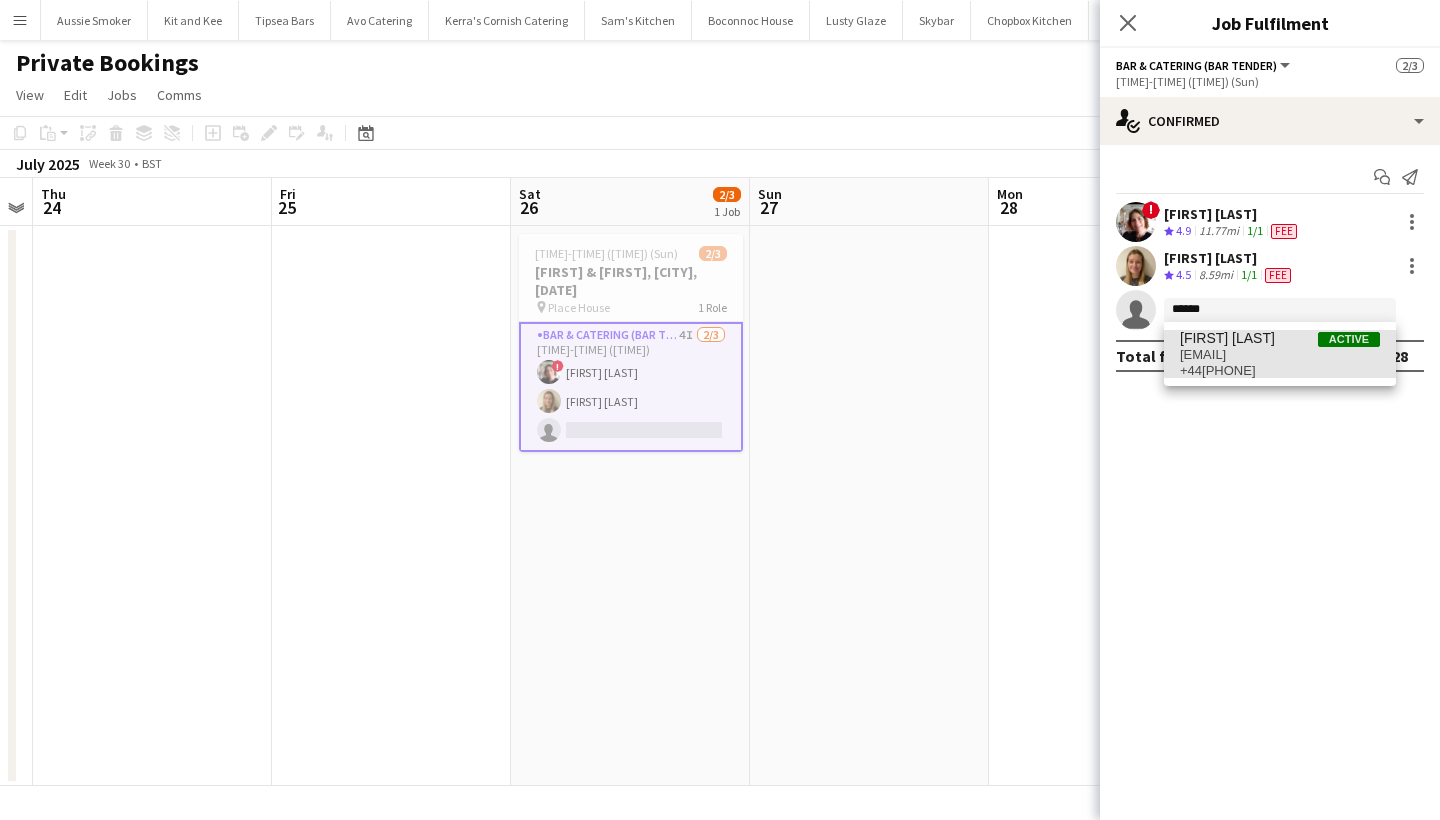 click on "Joe Hammond  Active" at bounding box center [1280, 338] 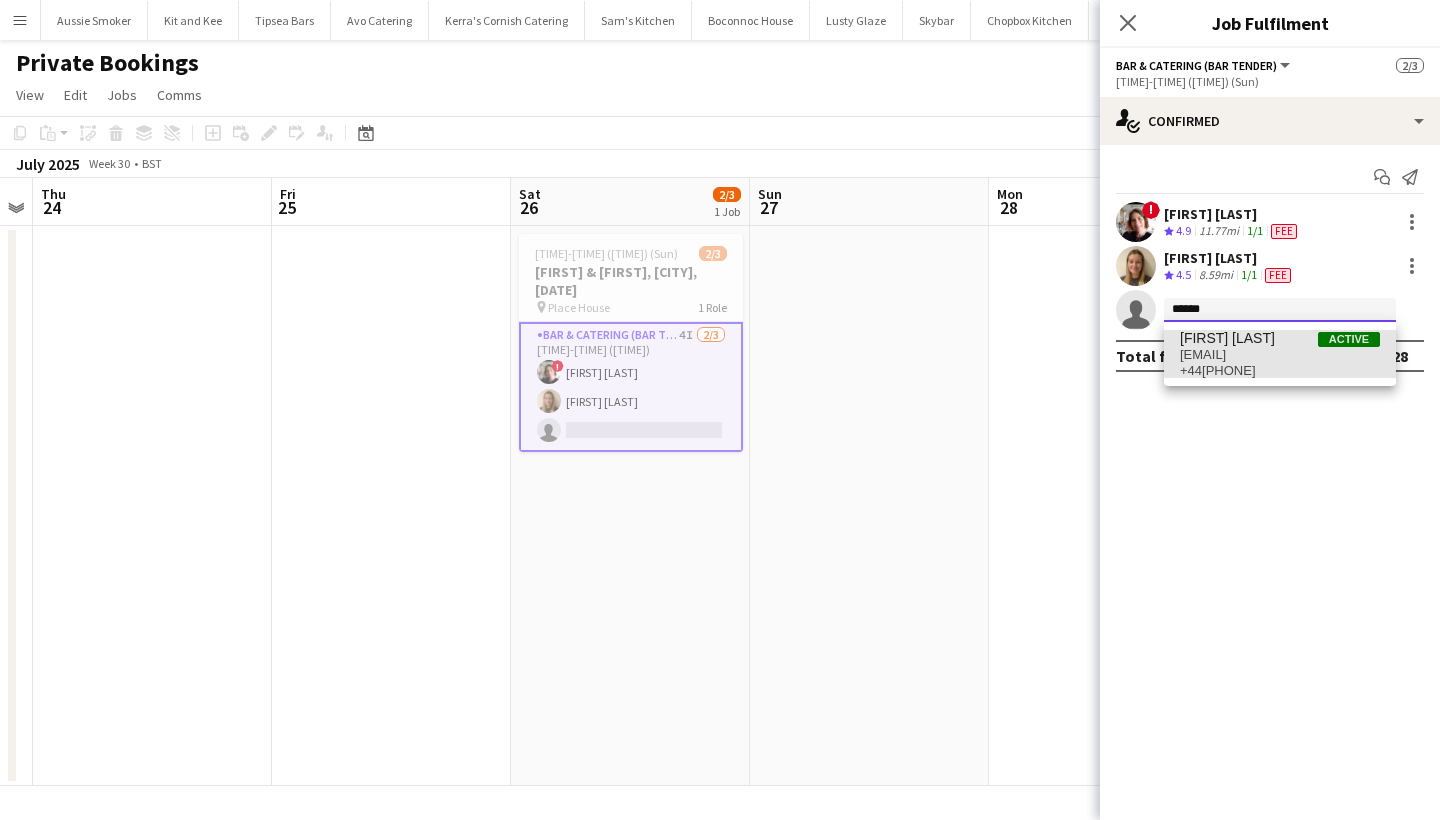 type 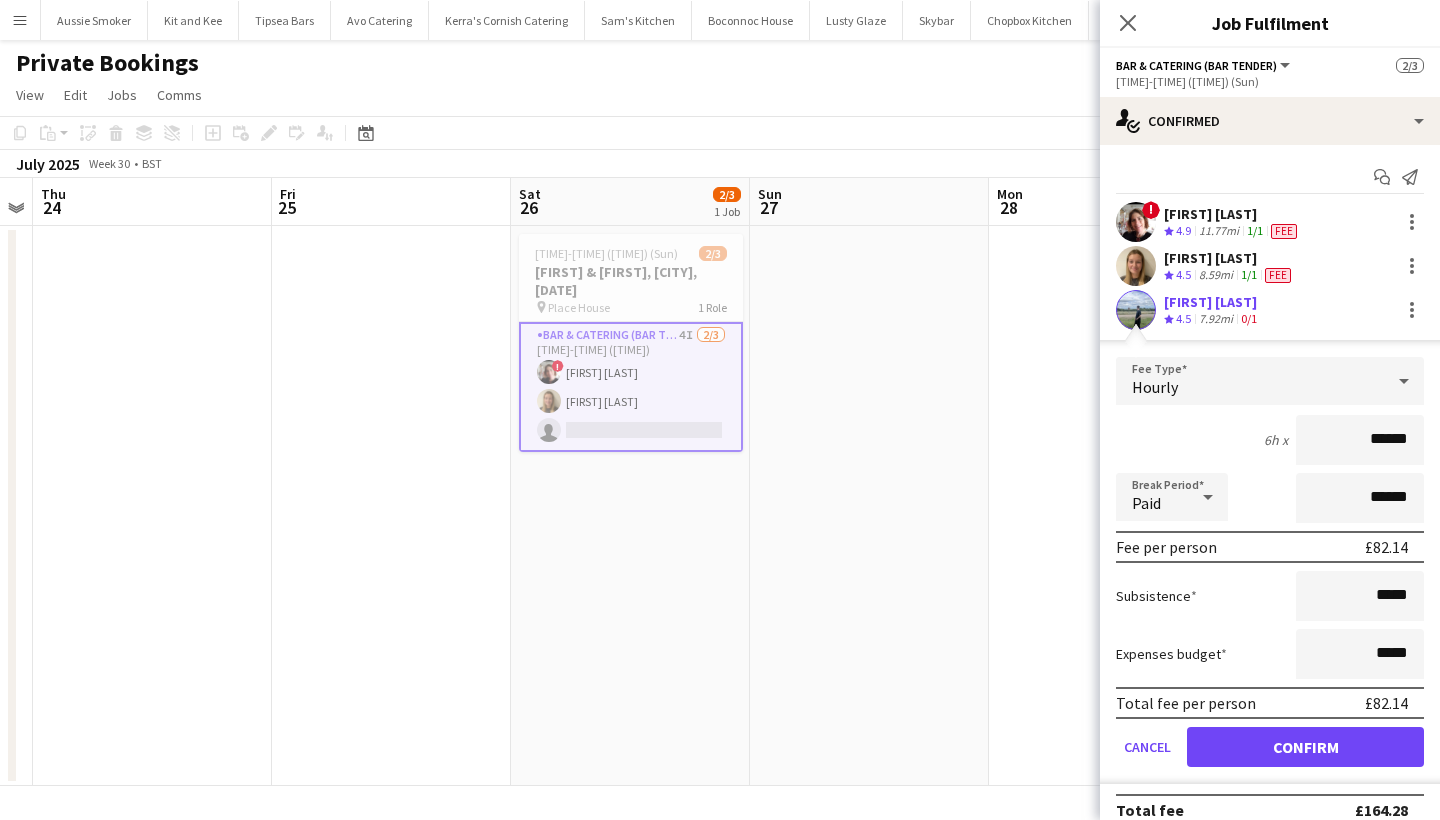 click on "Confirm" at bounding box center (1305, 747) 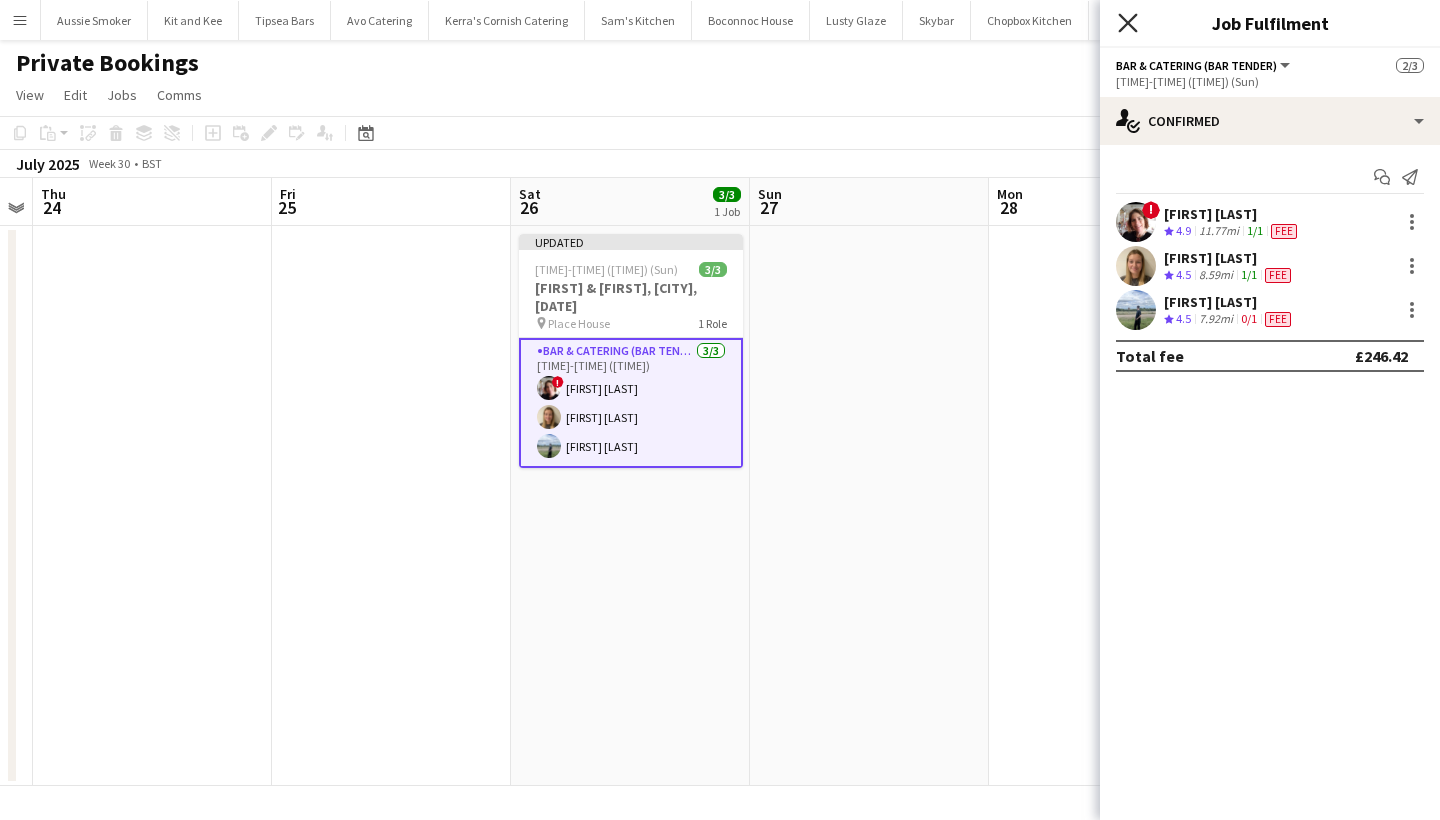 click on "Close pop-in" 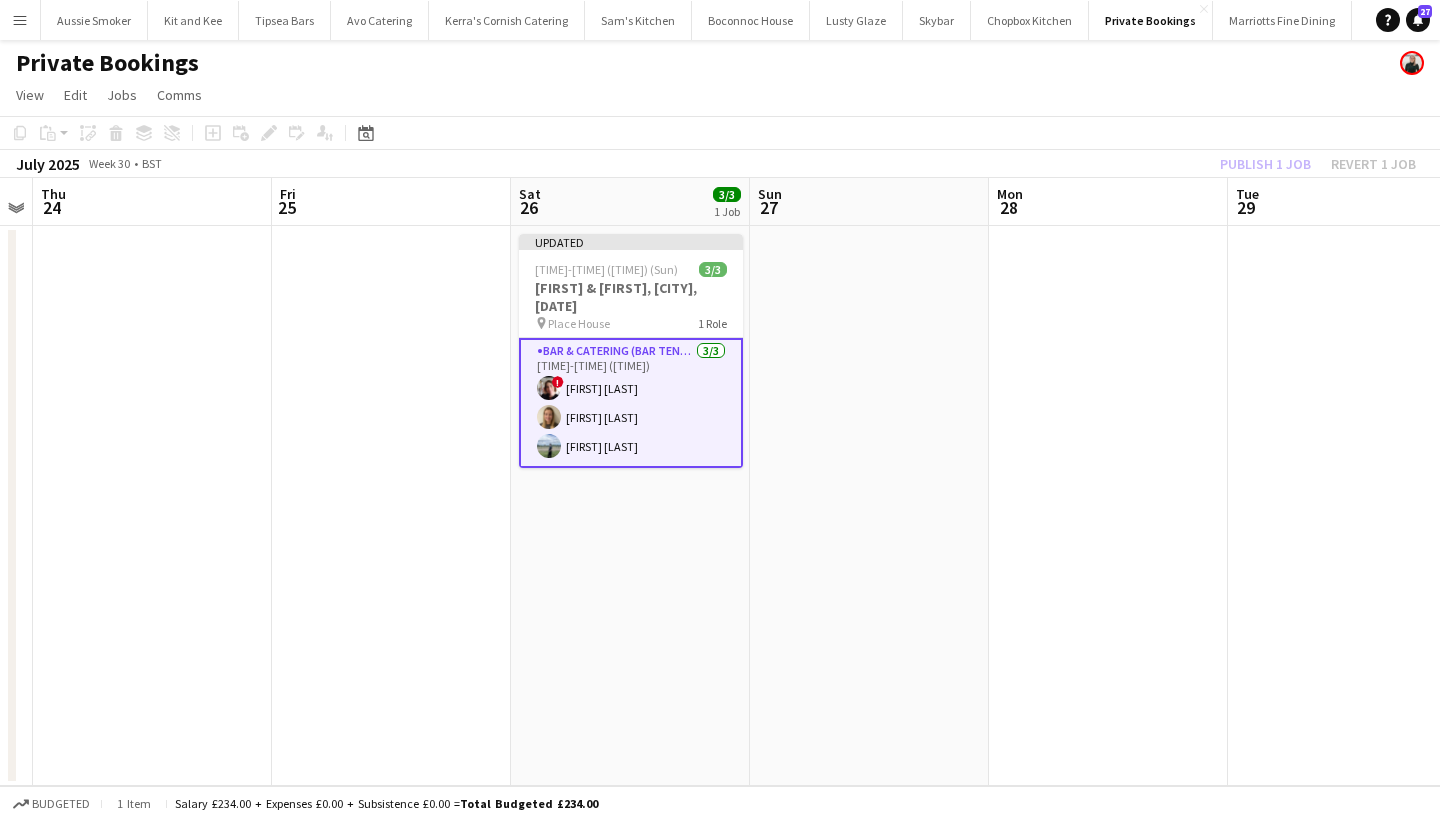 click on "Publish 1 job   Revert 1 job" 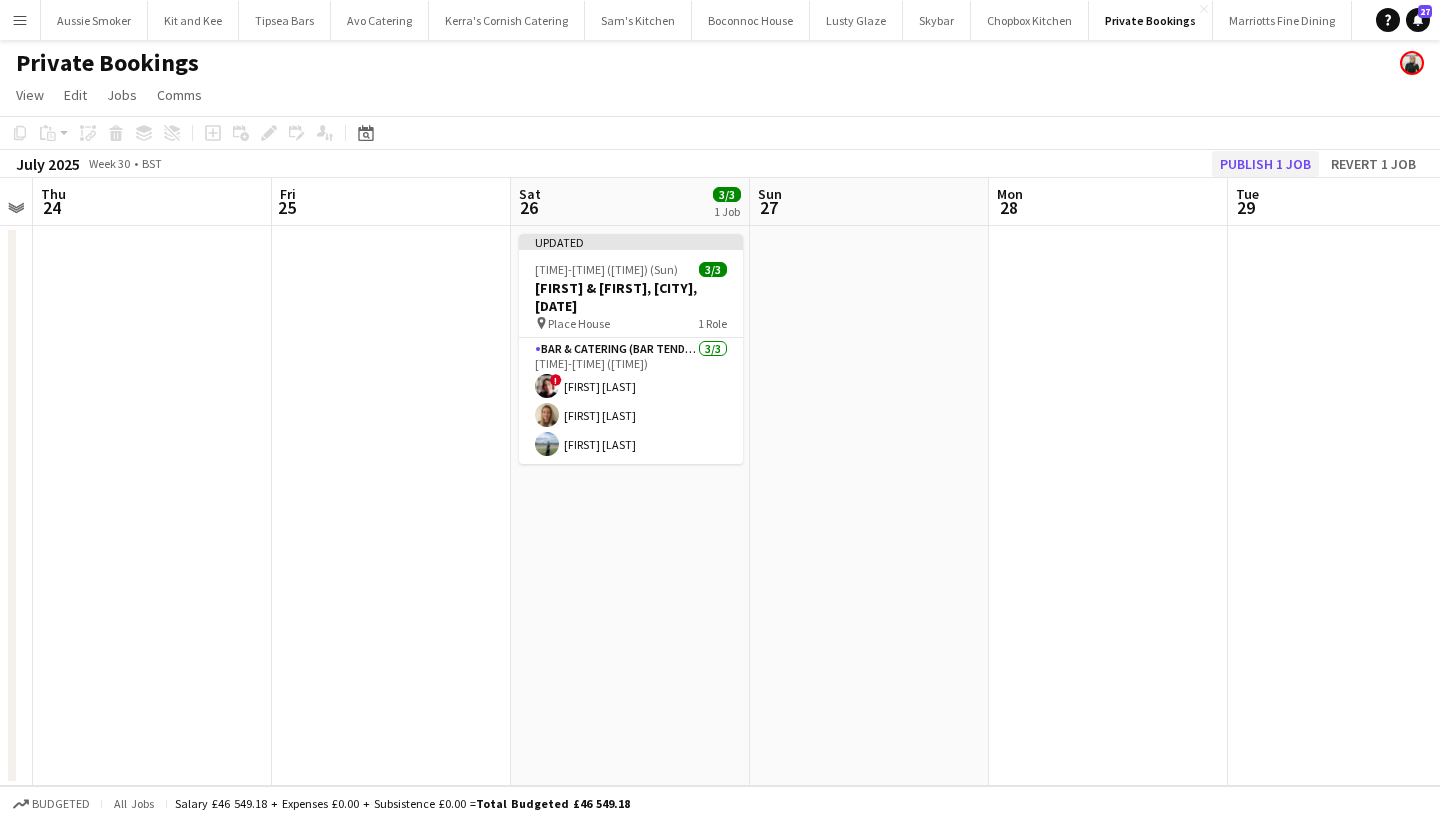 click on "Publish 1 job" 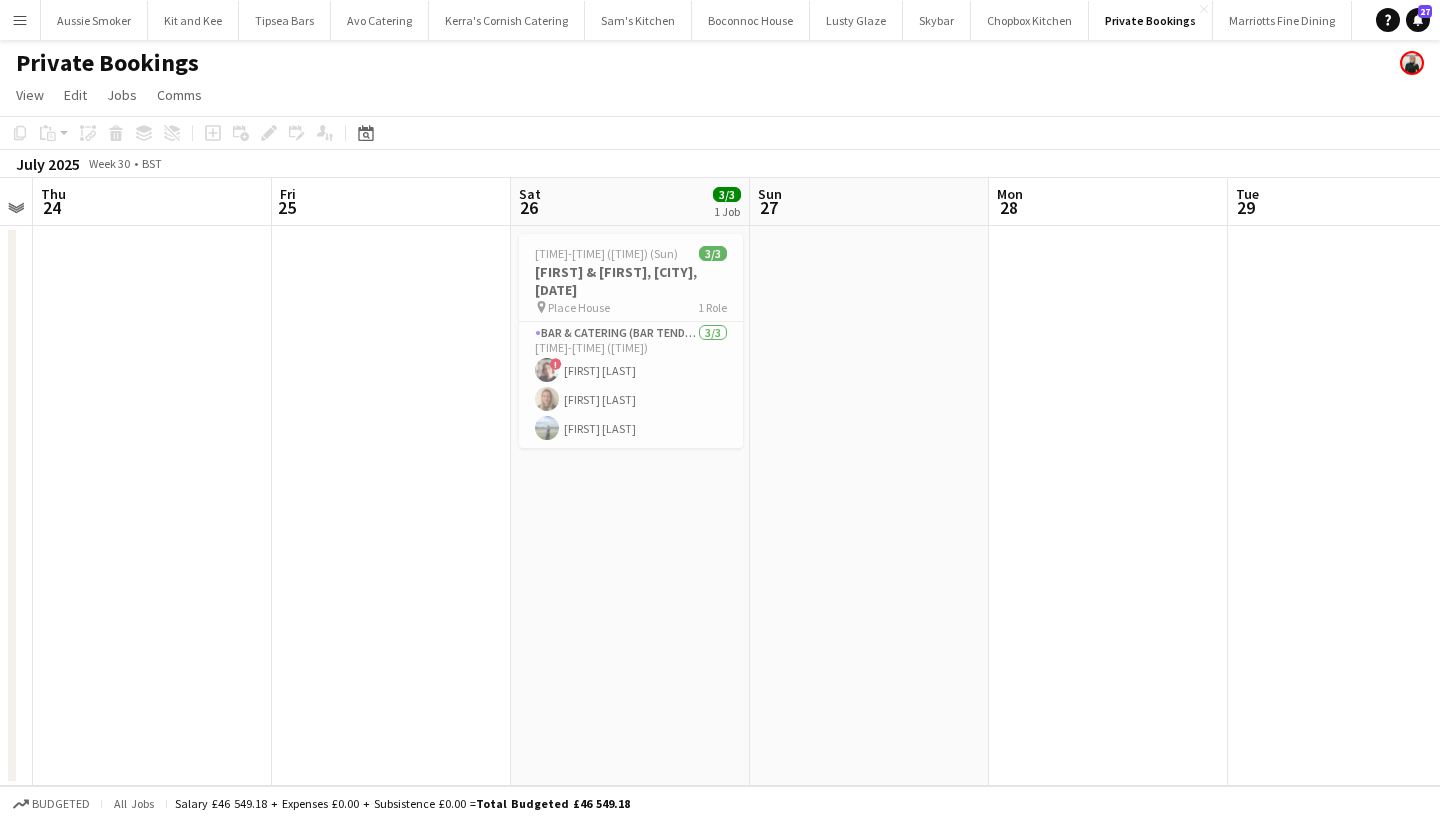 drag, startPoint x: 17, startPoint y: 20, endPoint x: 7, endPoint y: 57, distance: 38.327538 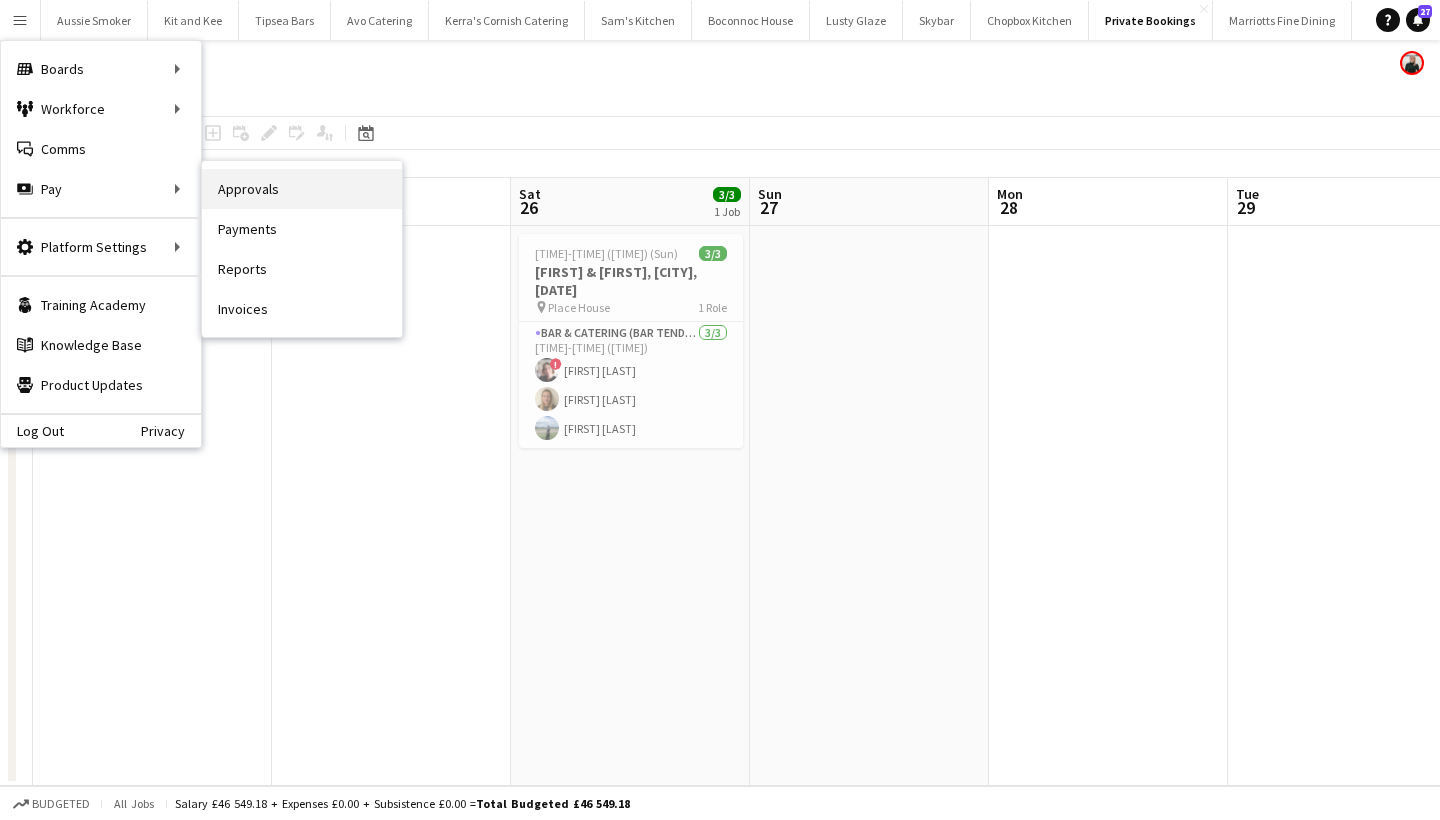 click on "Approvals" at bounding box center [302, 189] 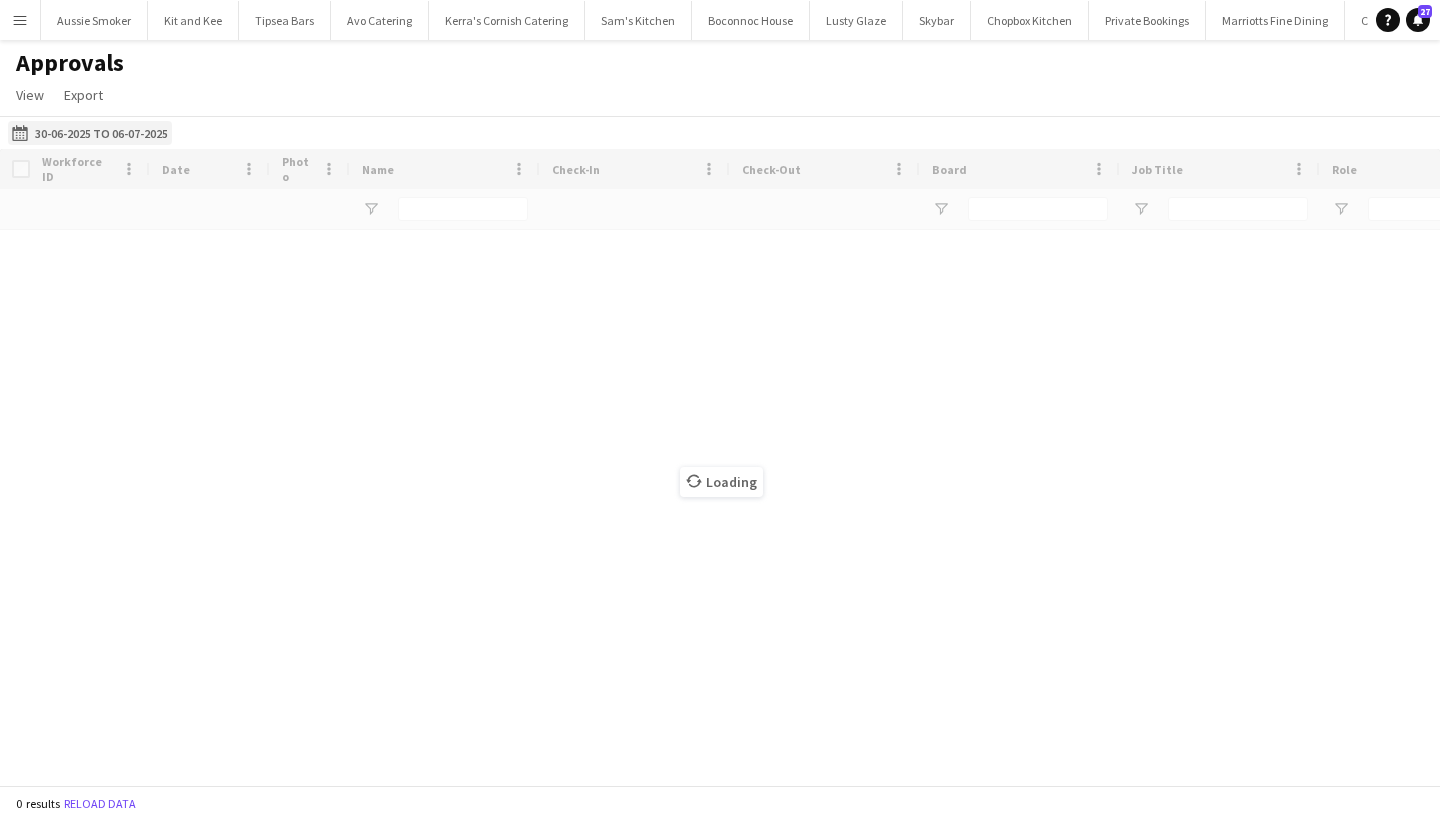 click on "30-06-2025 to 06-07-2025
30-06-2025 to 06-07-2025" 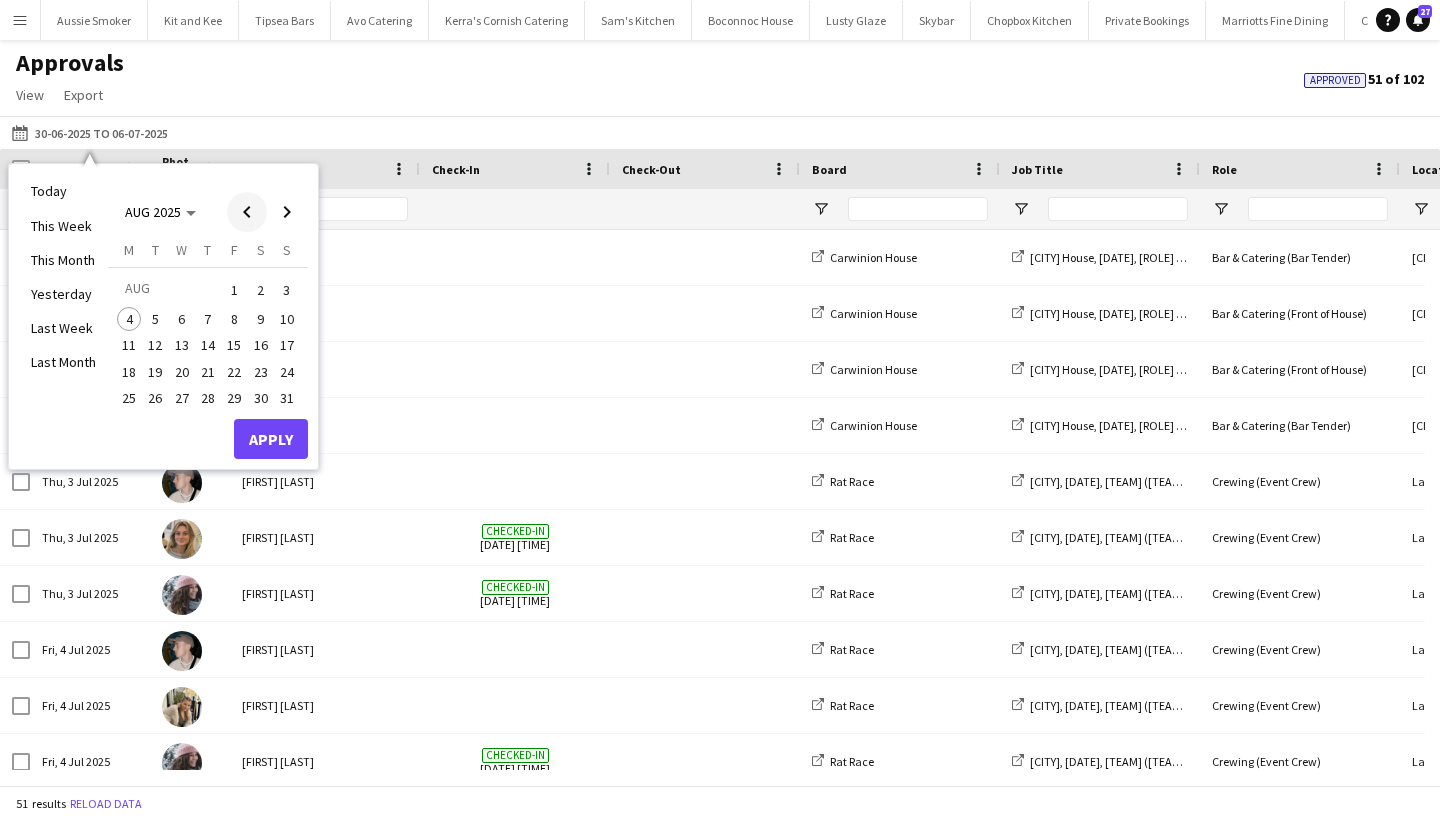 click at bounding box center [247, 212] 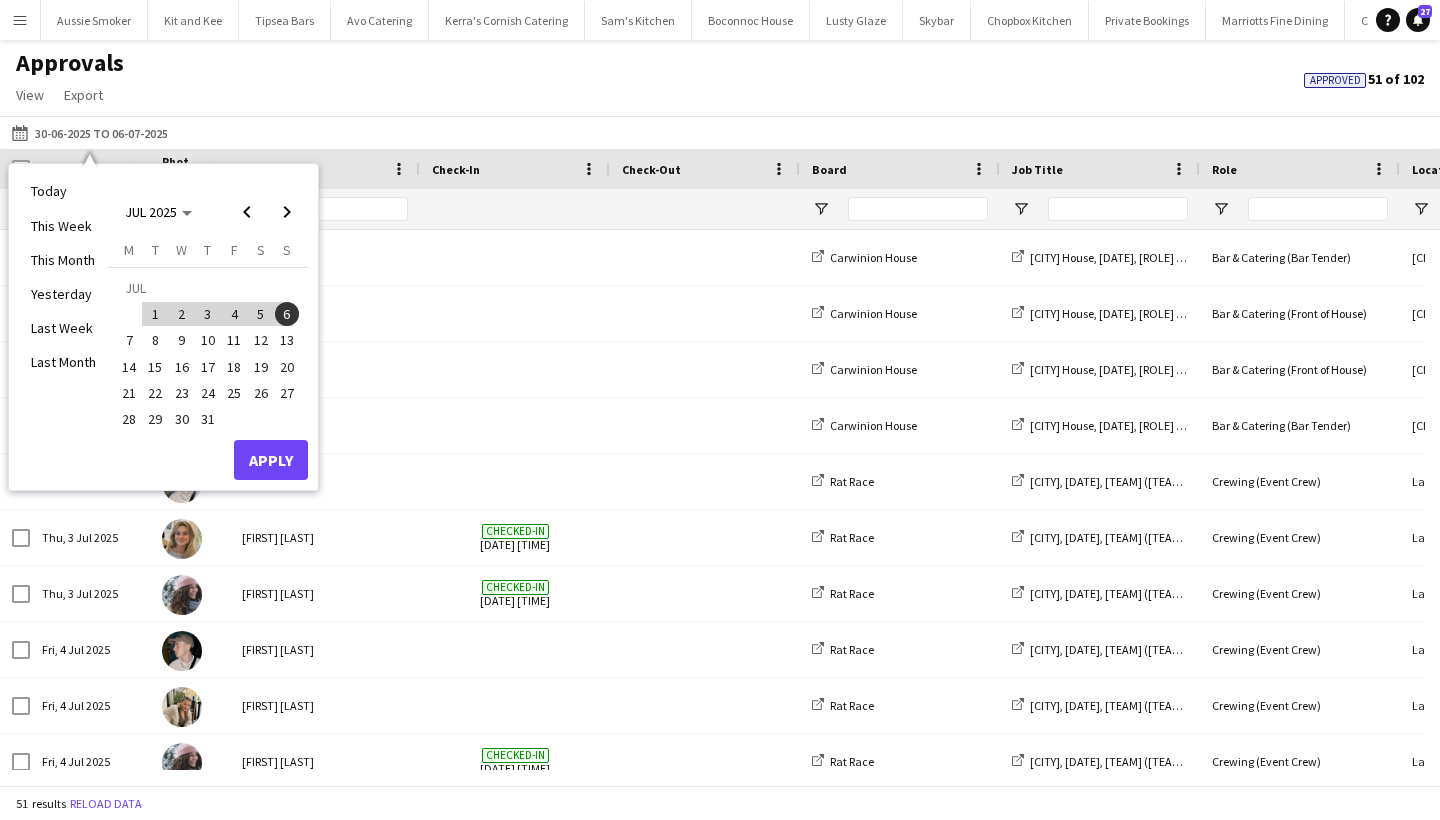click on "14" at bounding box center (129, 367) 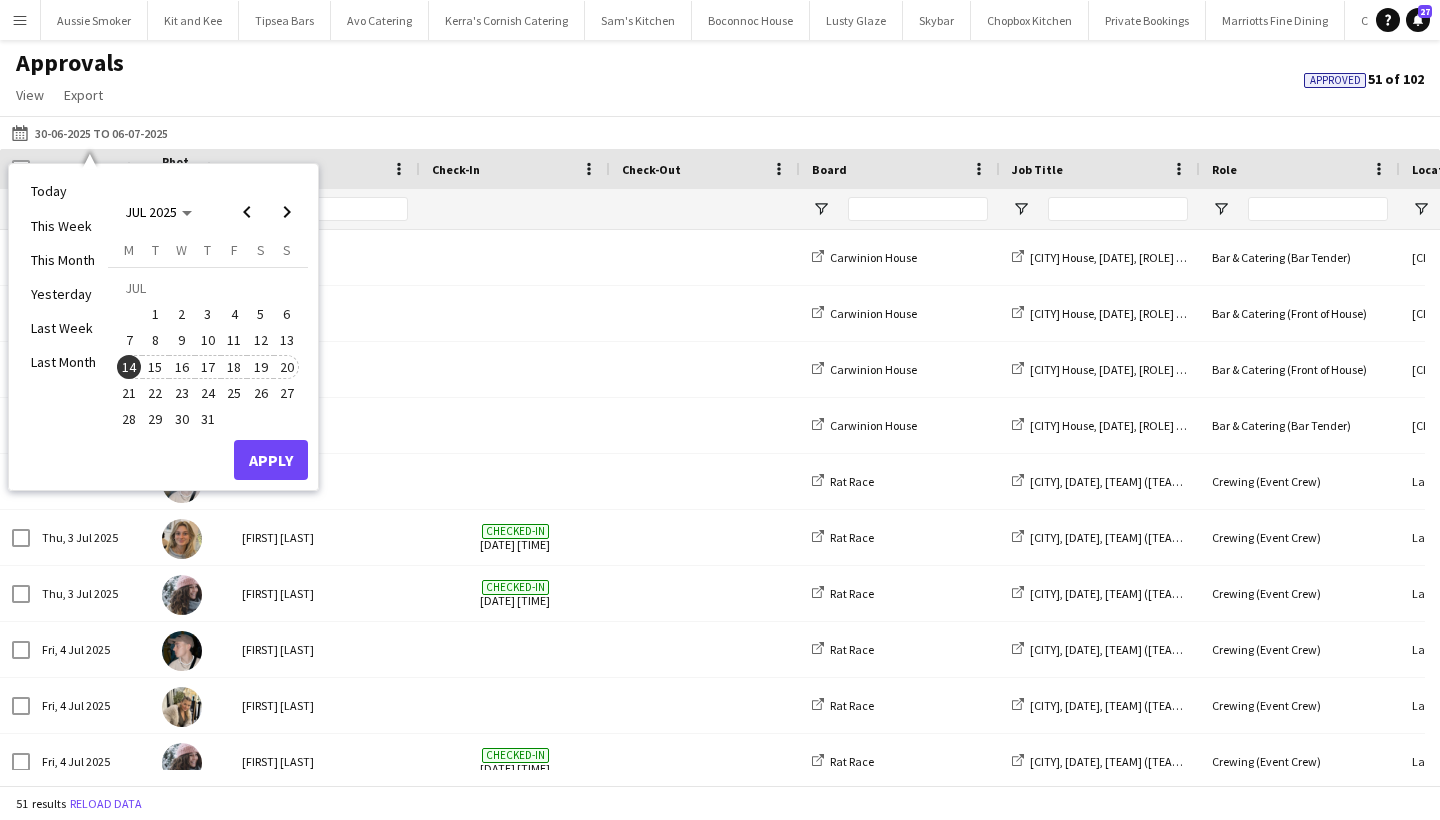 click on "20" at bounding box center [287, 367] 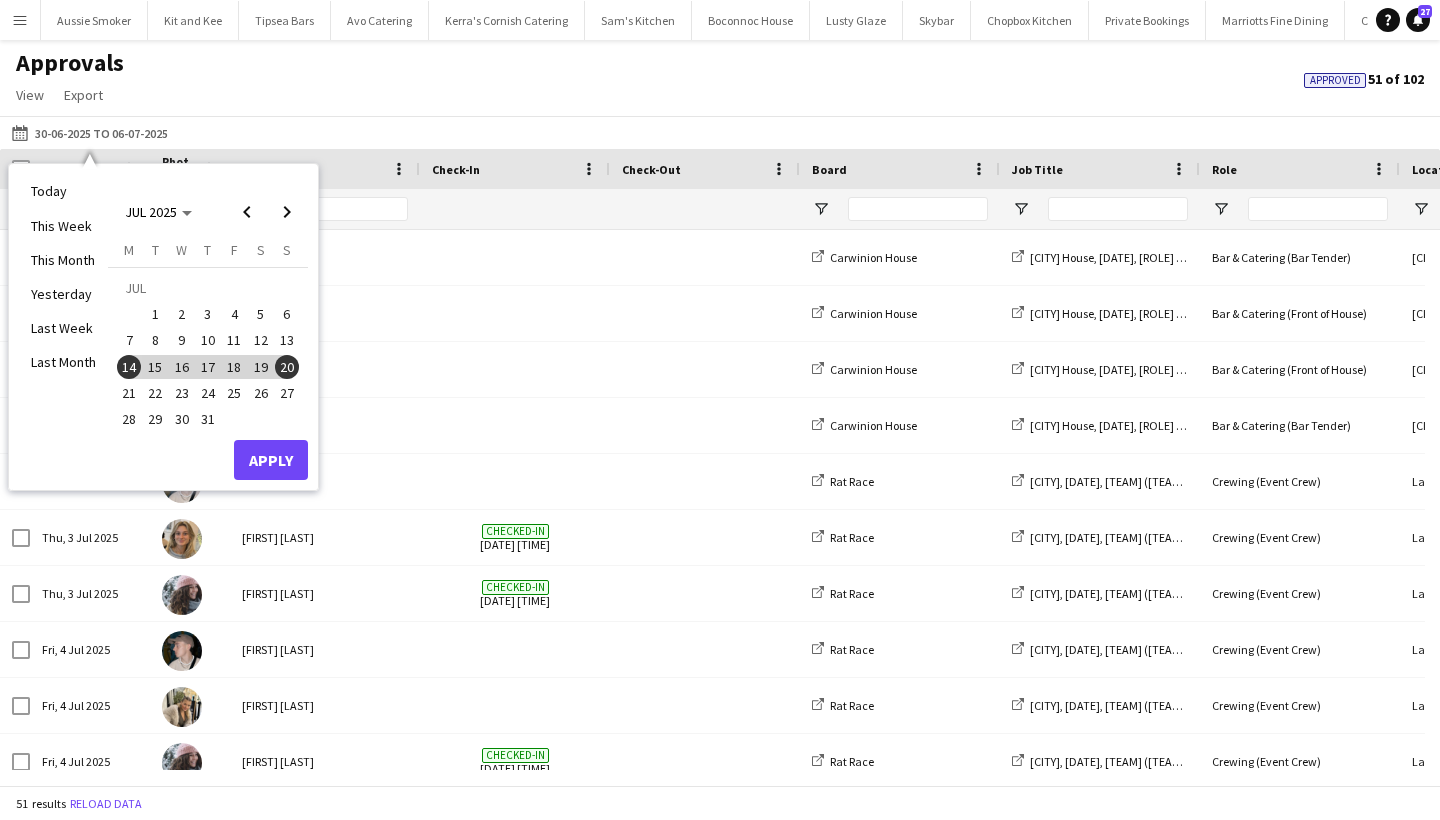 click on "Apply" at bounding box center [271, 460] 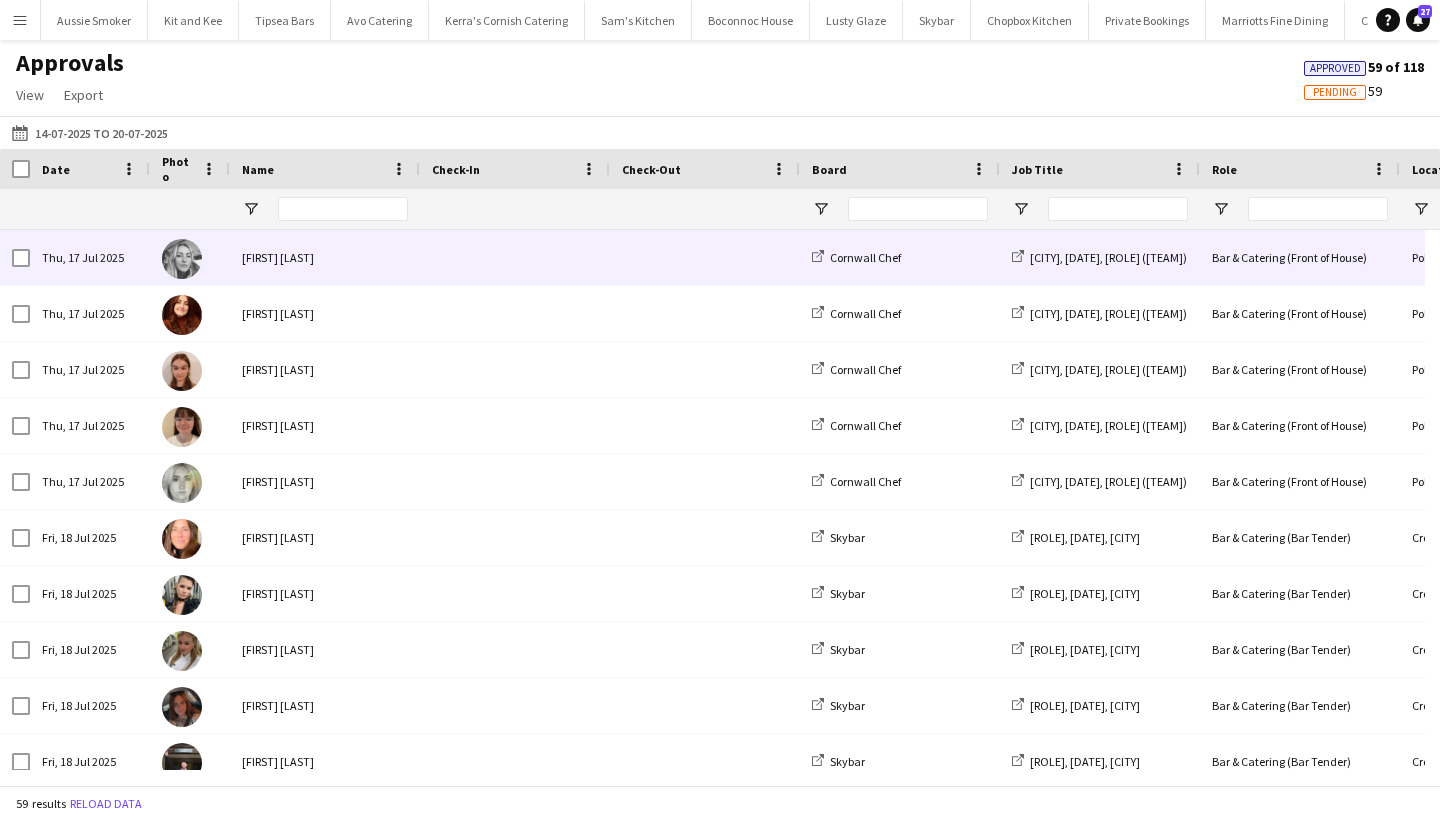 click on "Chloë Roberts" at bounding box center (325, 257) 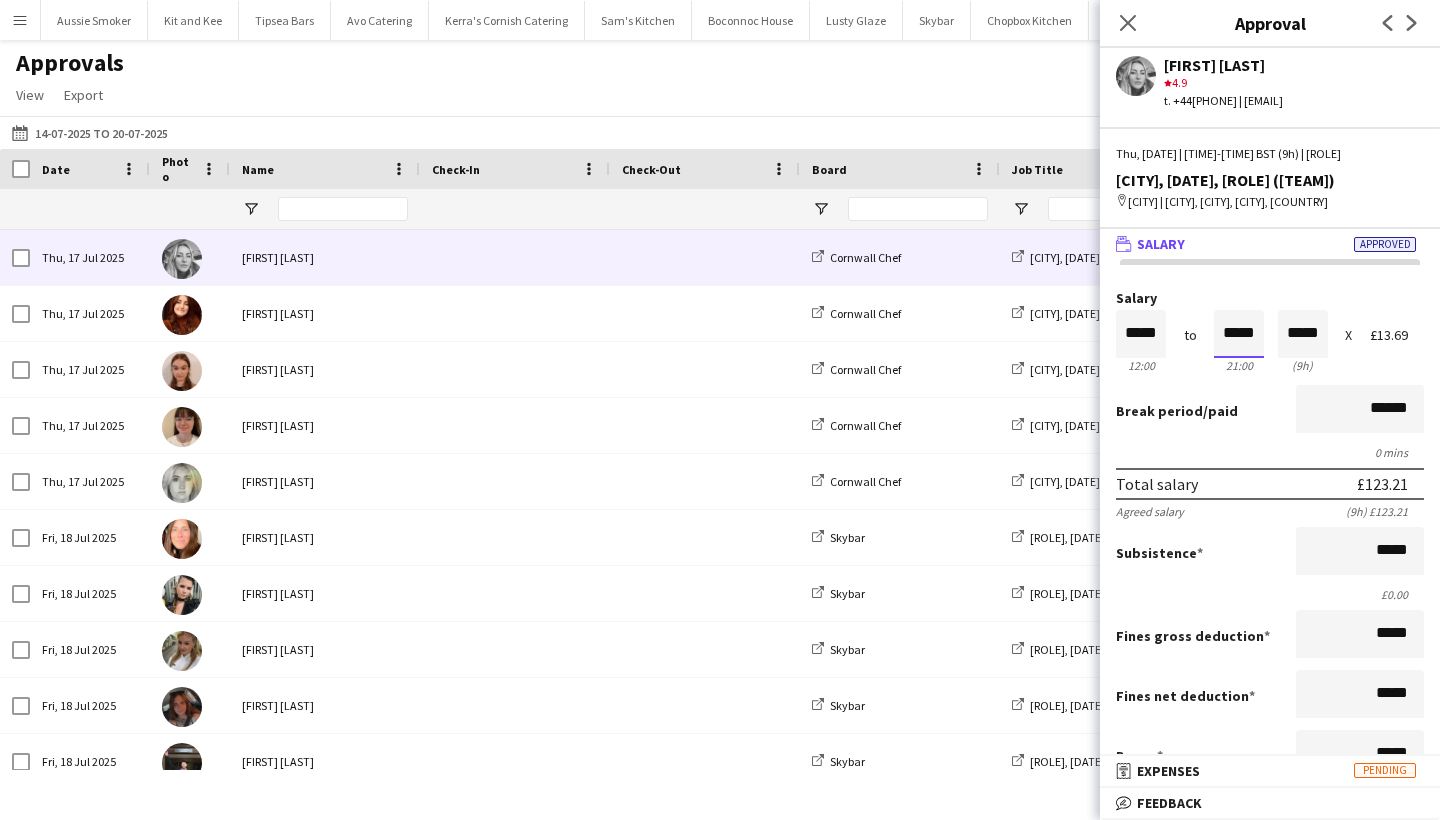 click on "*****" at bounding box center [1239, 334] 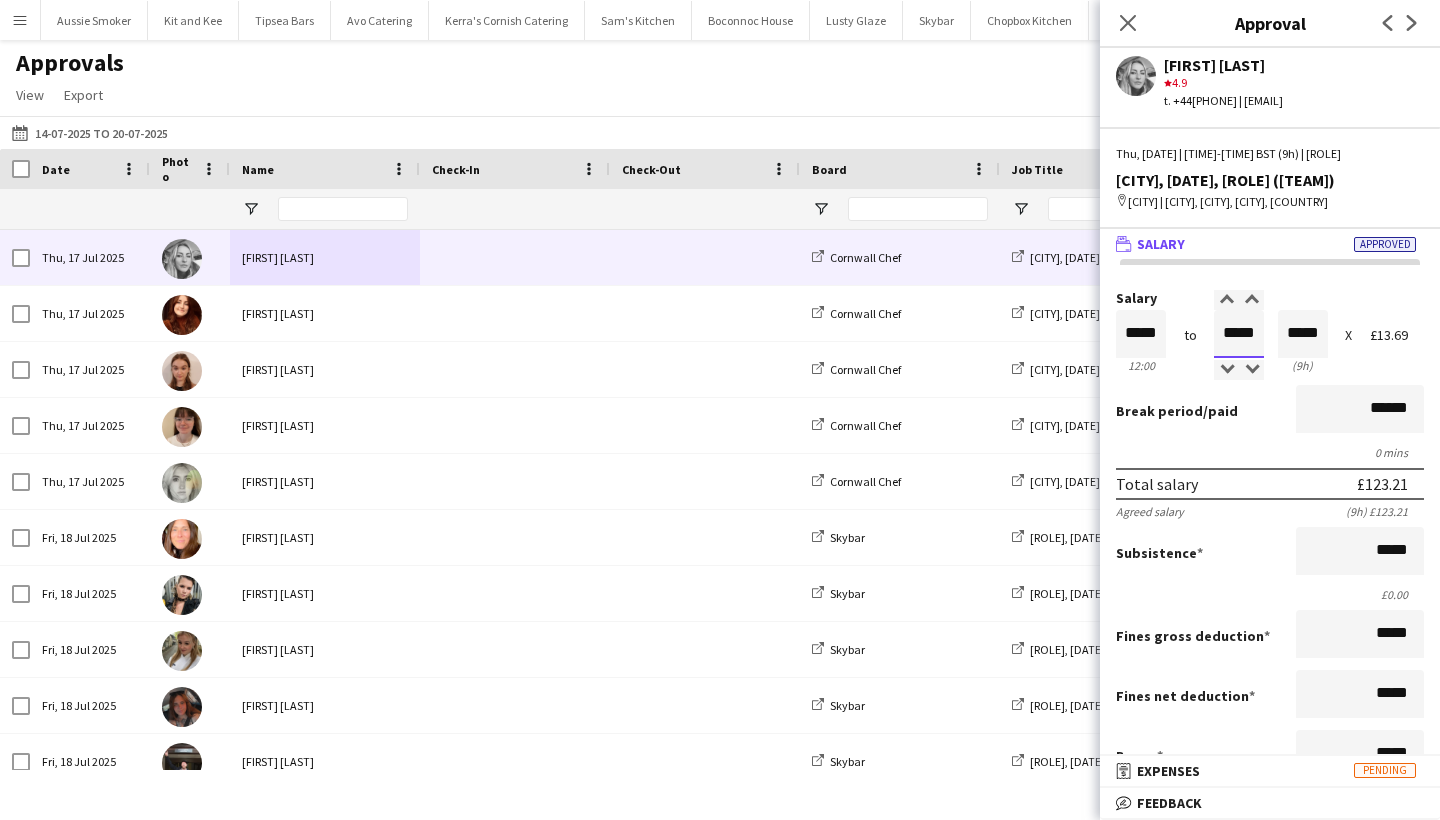type on "*****" 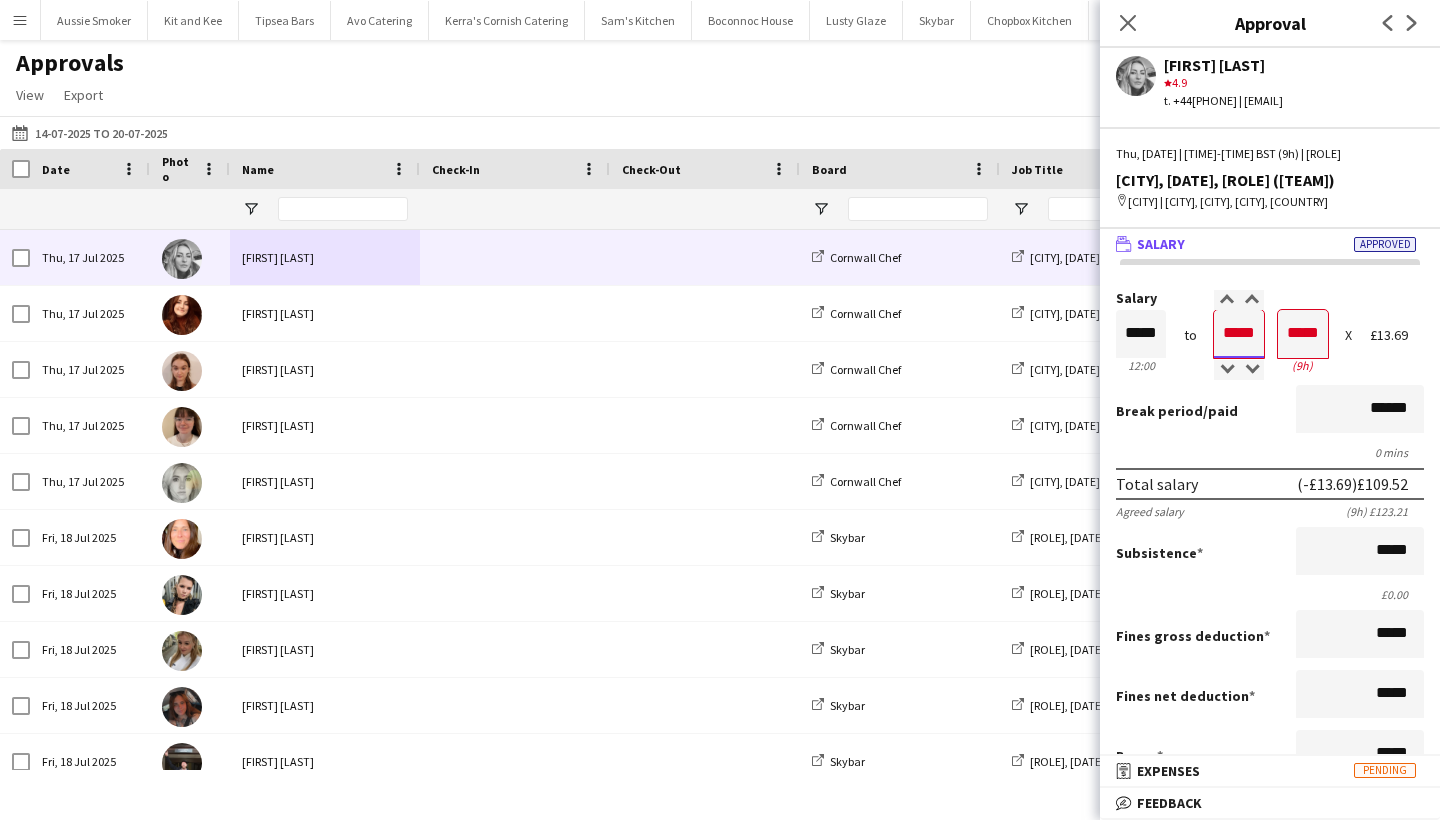 type on "*****" 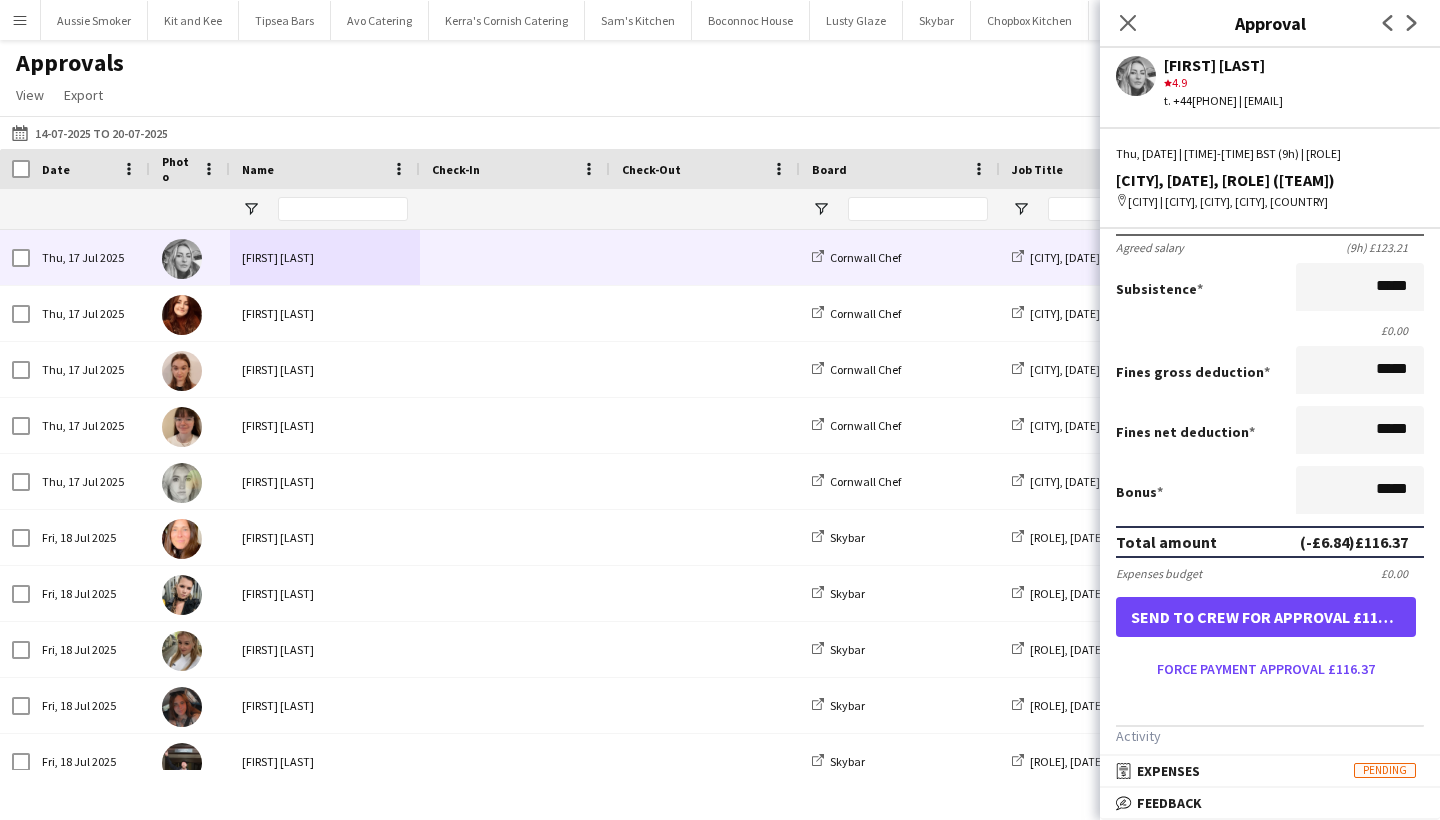 scroll, scrollTop: 338, scrollLeft: 0, axis: vertical 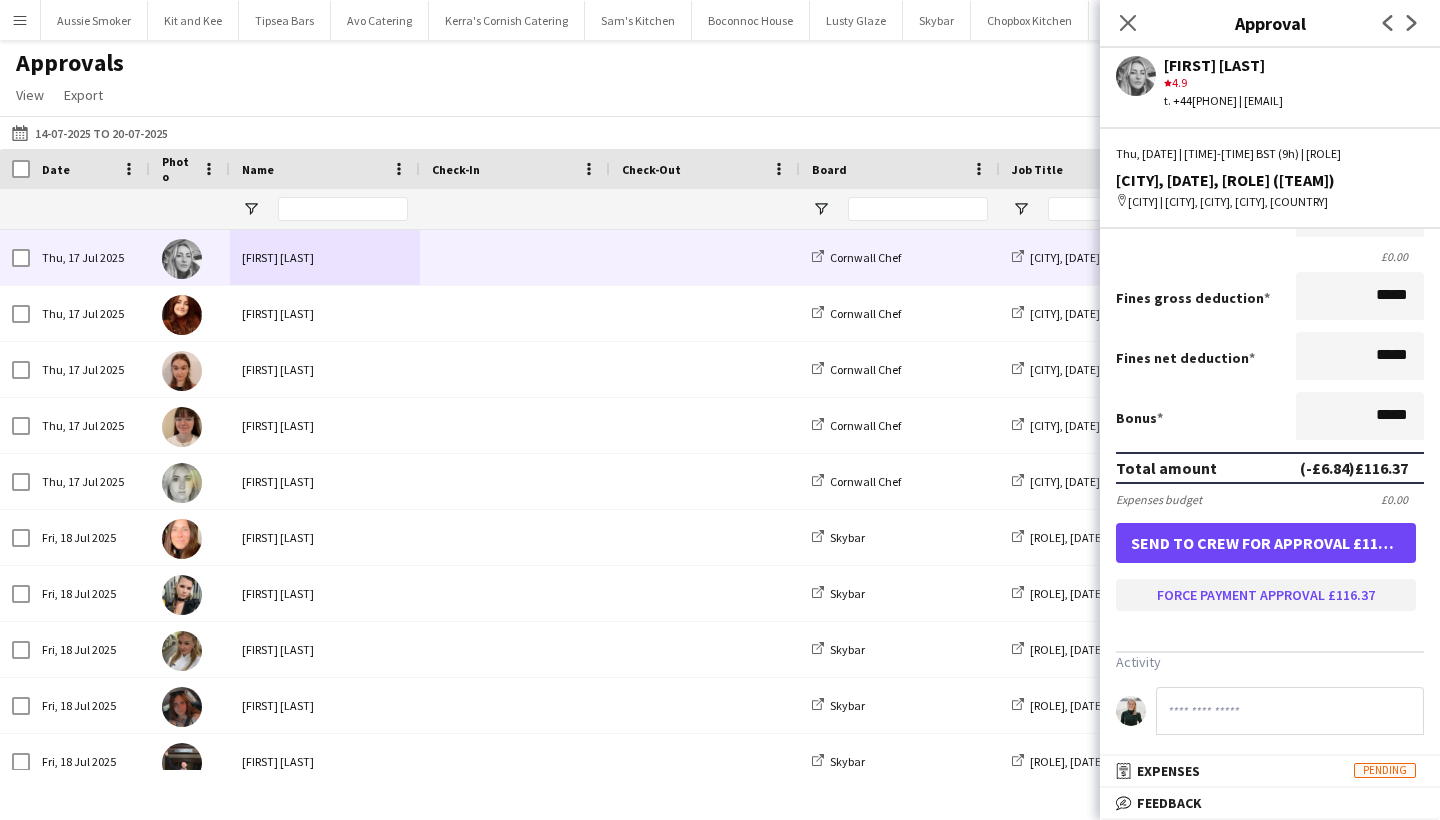 click on "Force payment approval £116.37" at bounding box center (1266, 595) 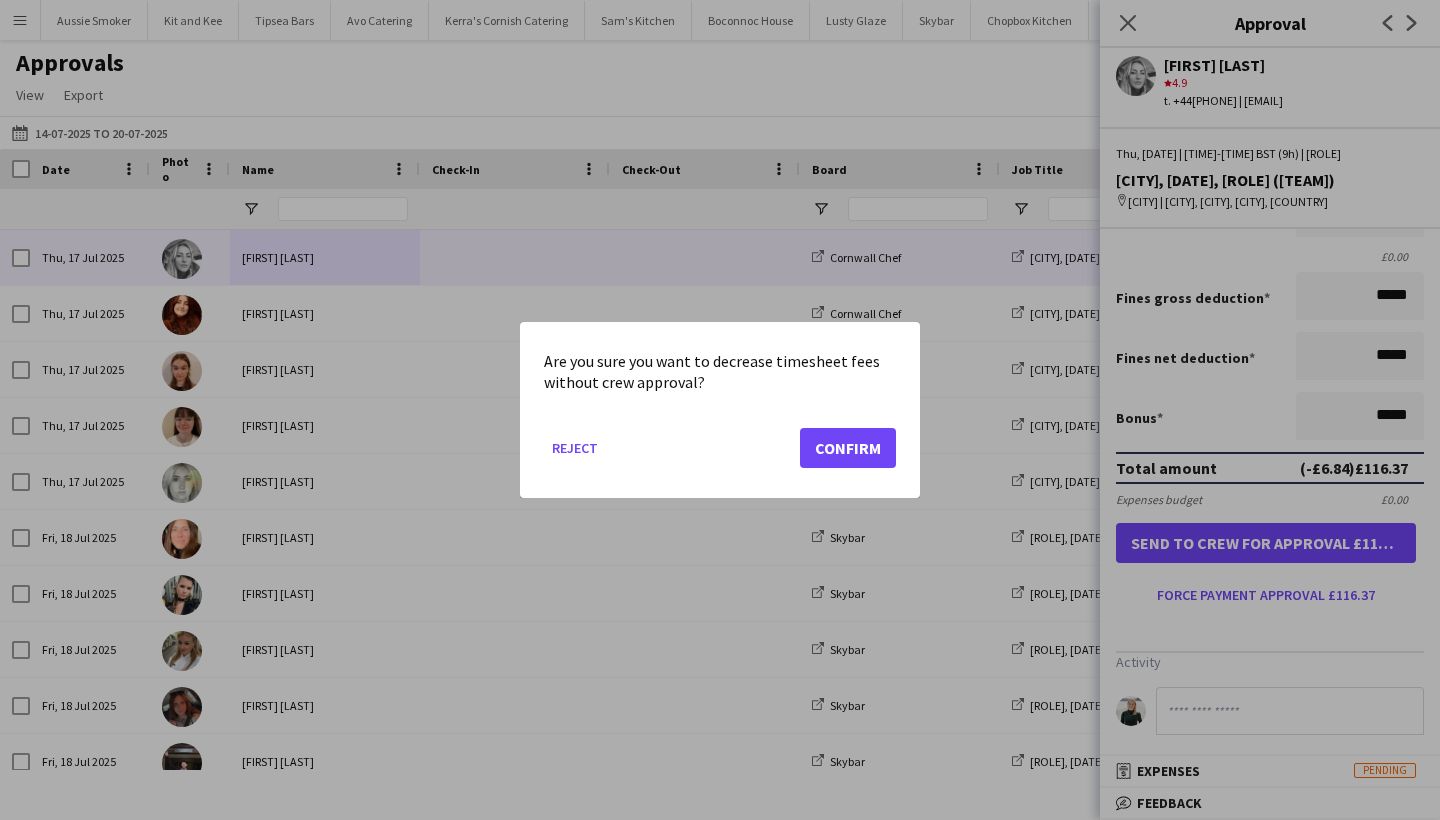 click on "Confirm" 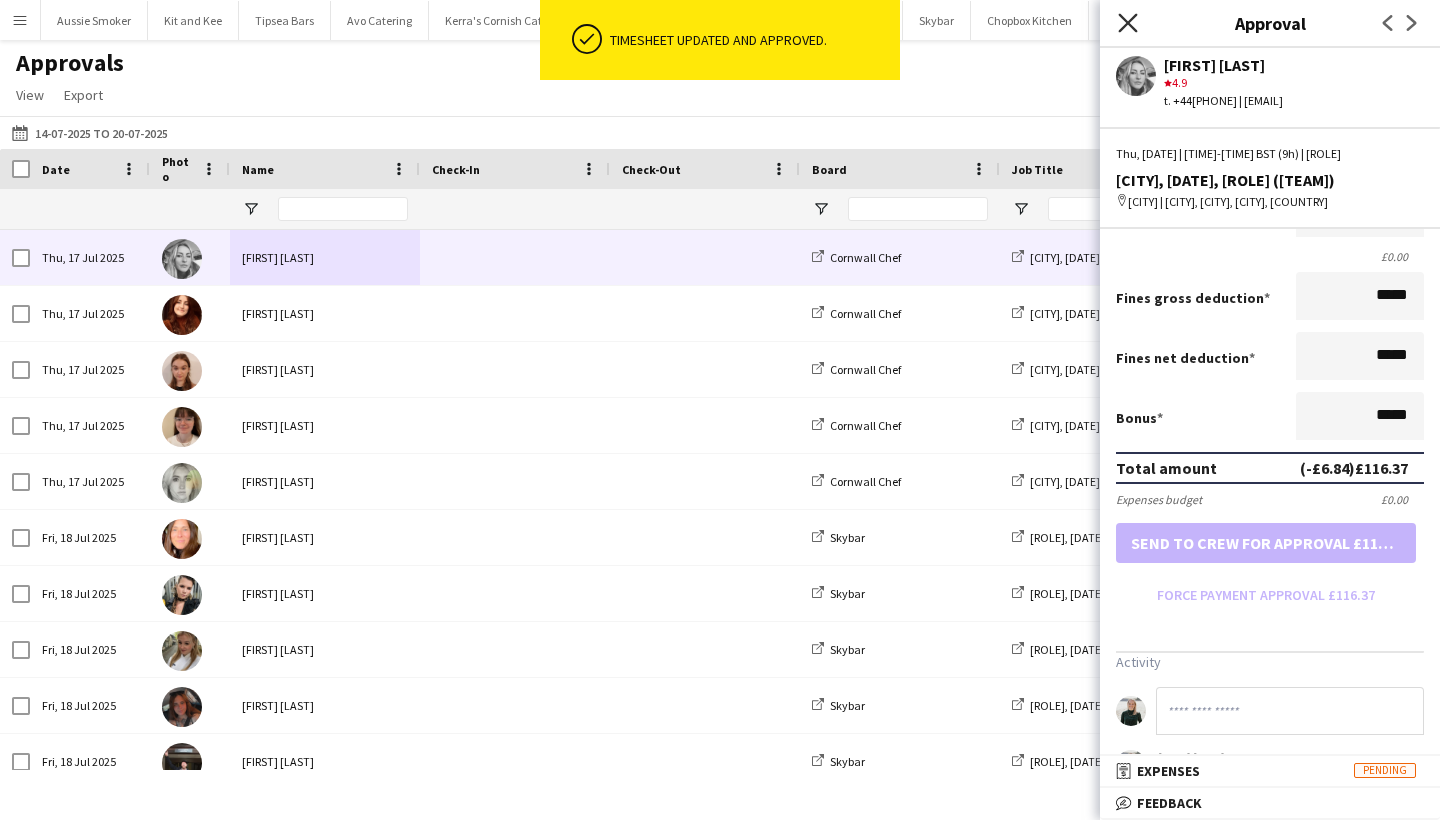 click 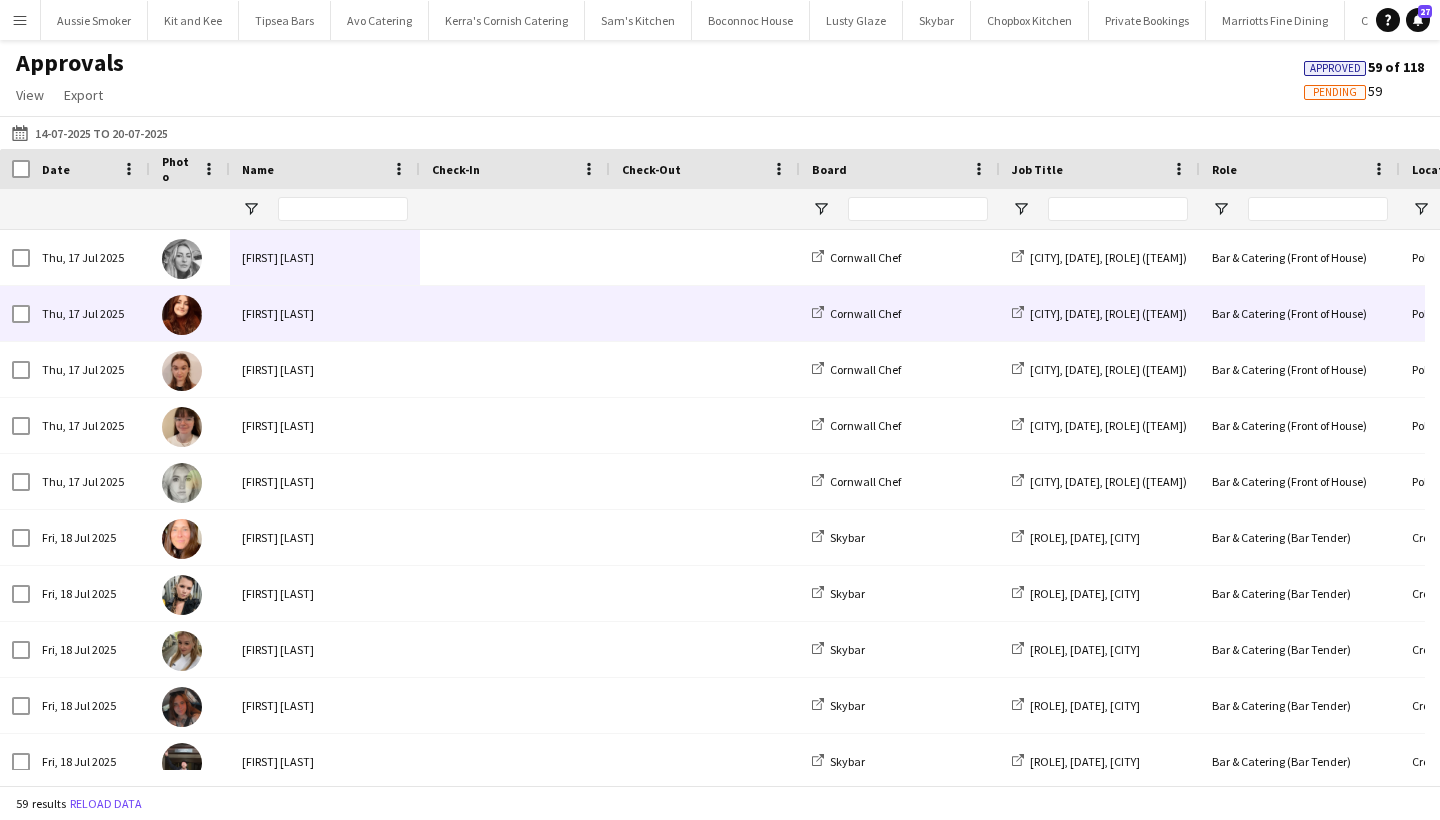click on "Megan Roberts" at bounding box center [325, 313] 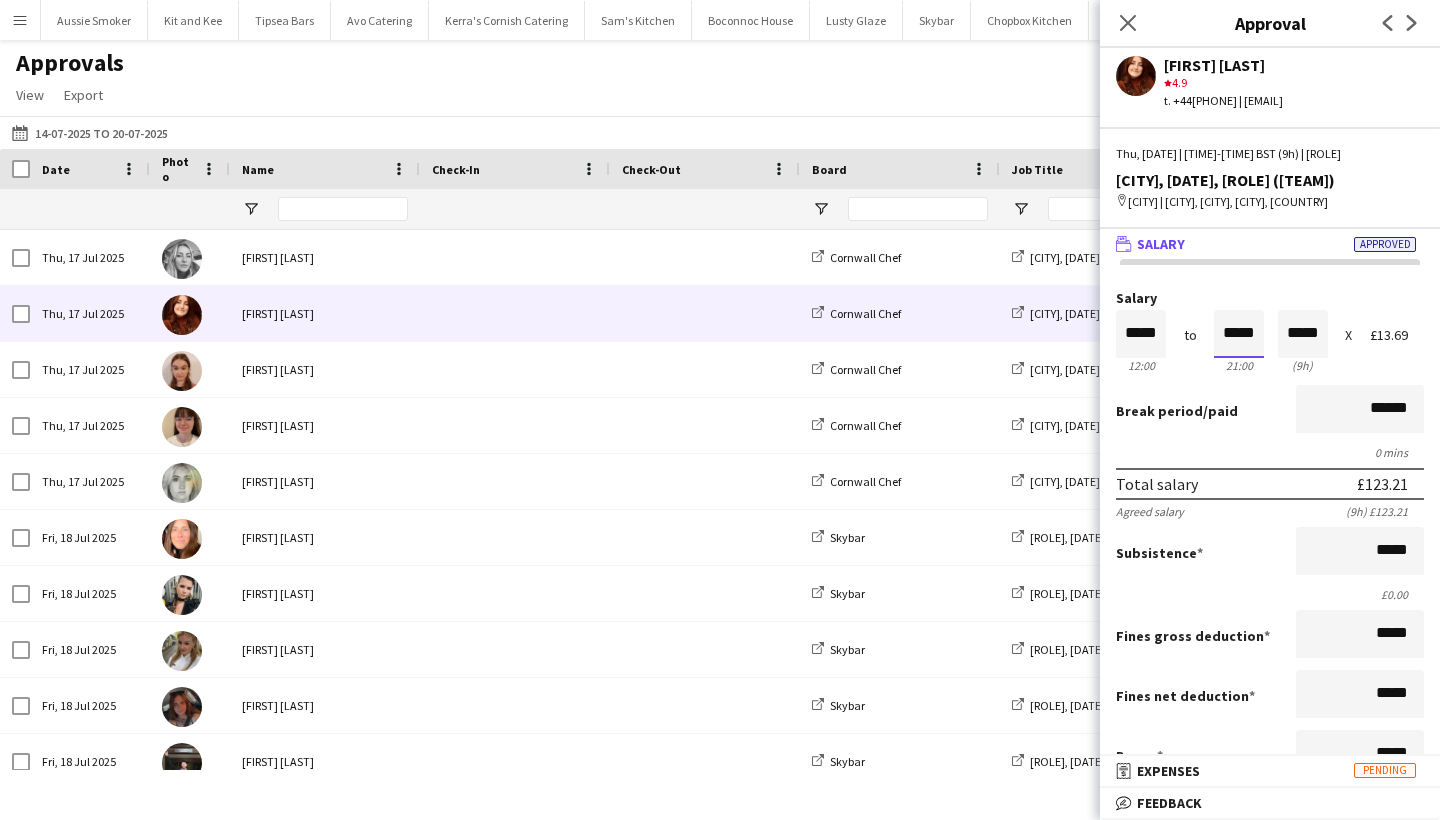 drag, startPoint x: 1227, startPoint y: 384, endPoint x: 1253, endPoint y: 383, distance: 26.019224 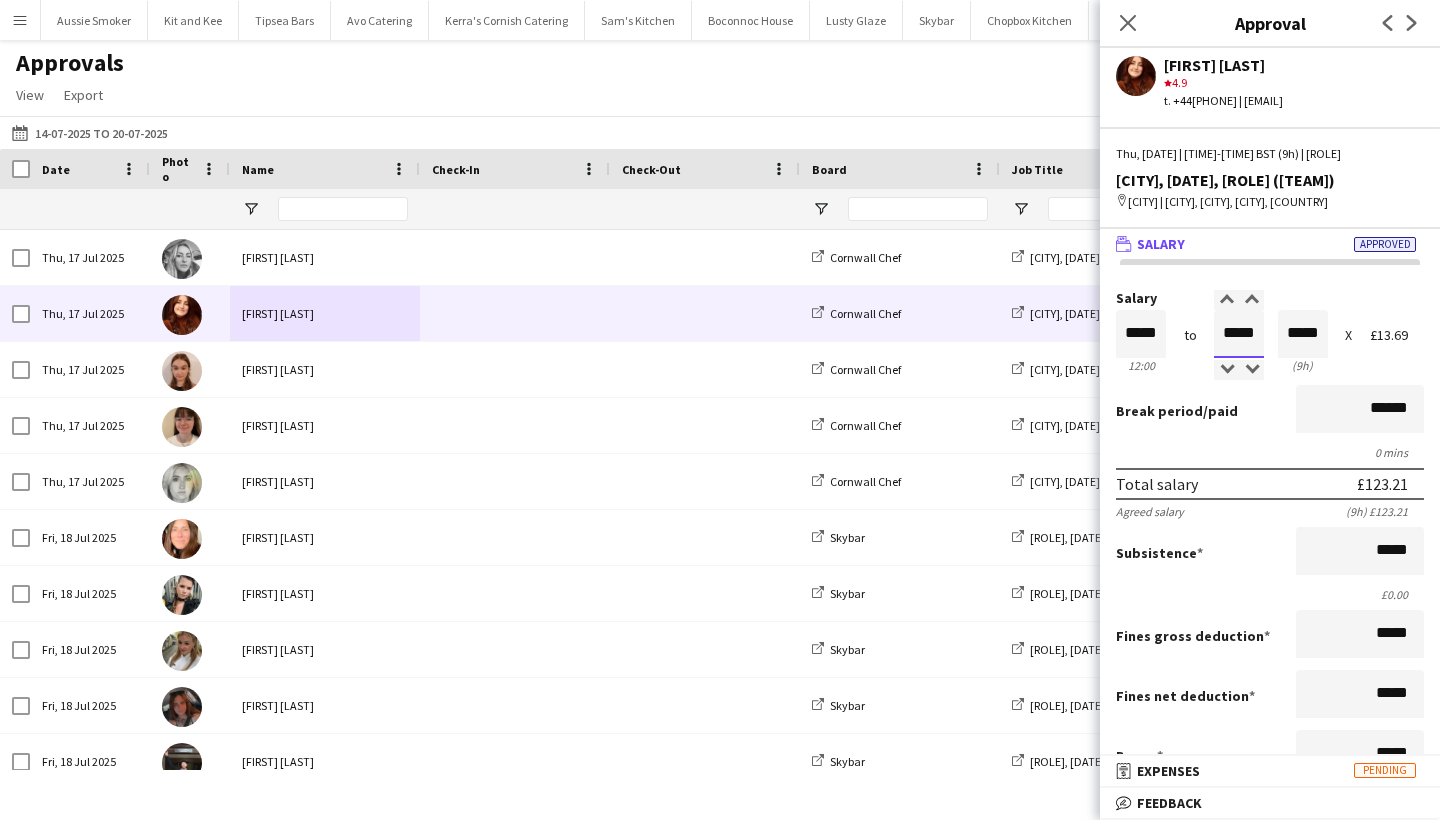 type on "*****" 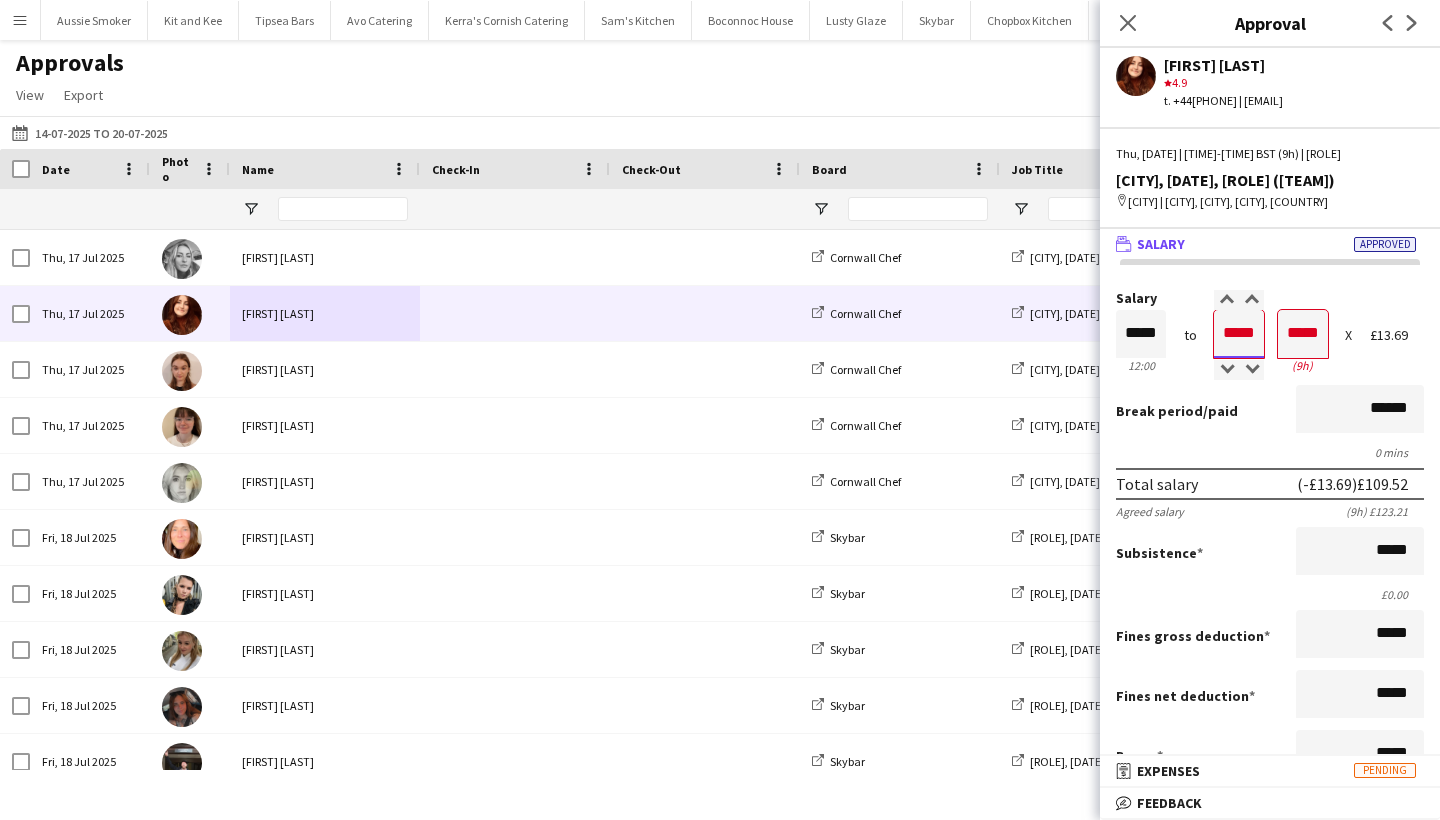 type on "*****" 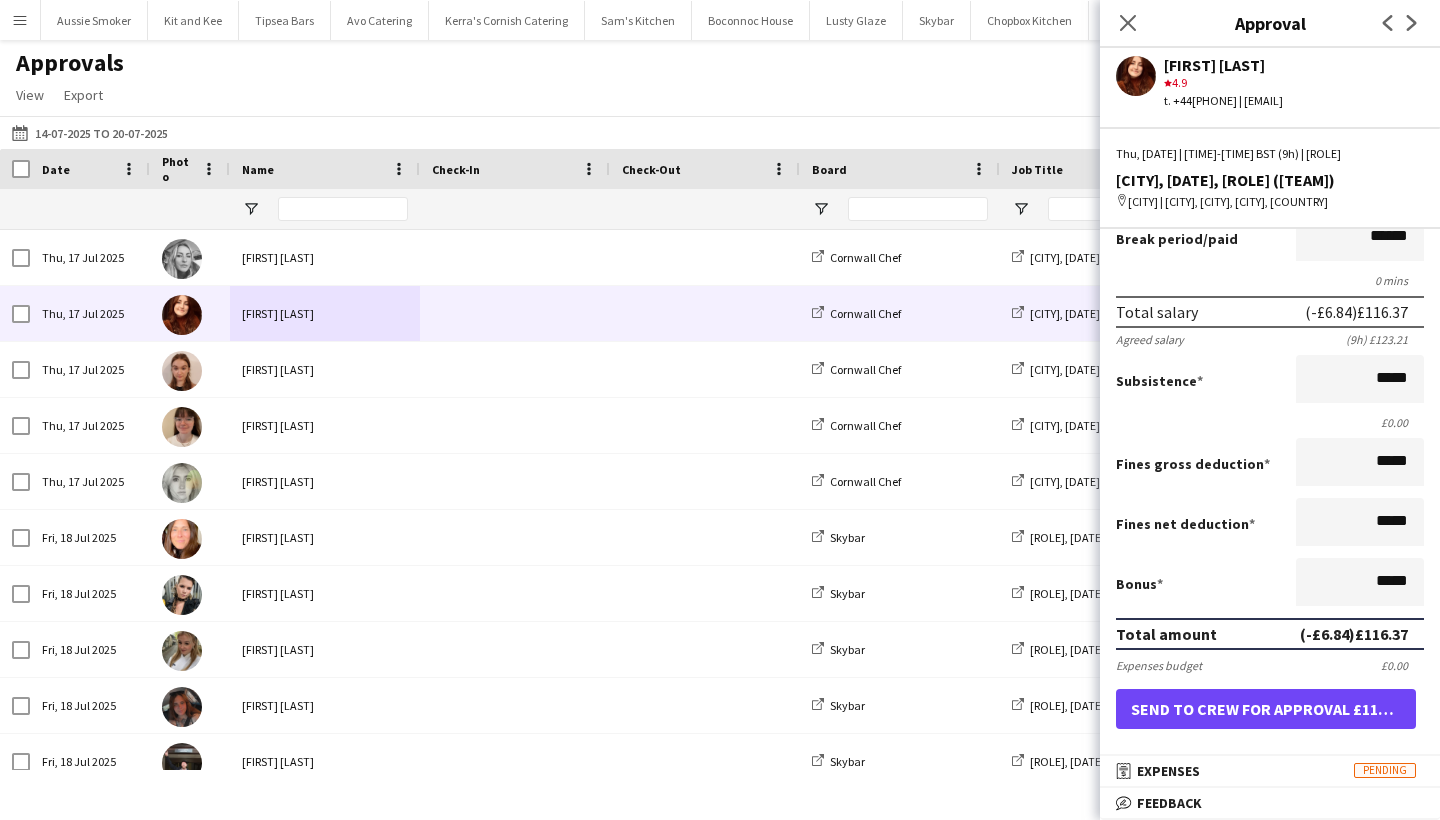scroll, scrollTop: 352, scrollLeft: 0, axis: vertical 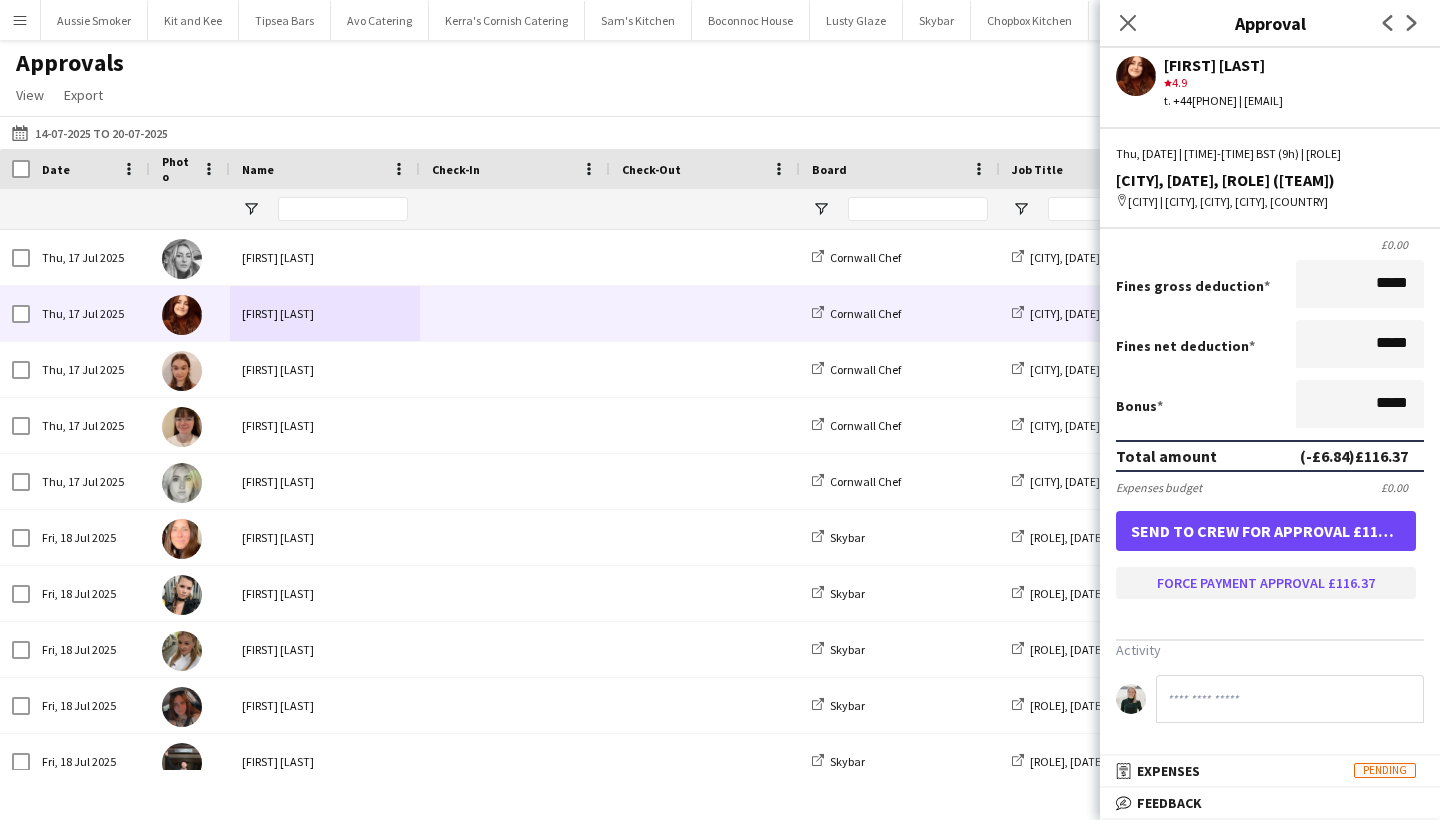click on "Force payment approval £116.37" at bounding box center [1266, 583] 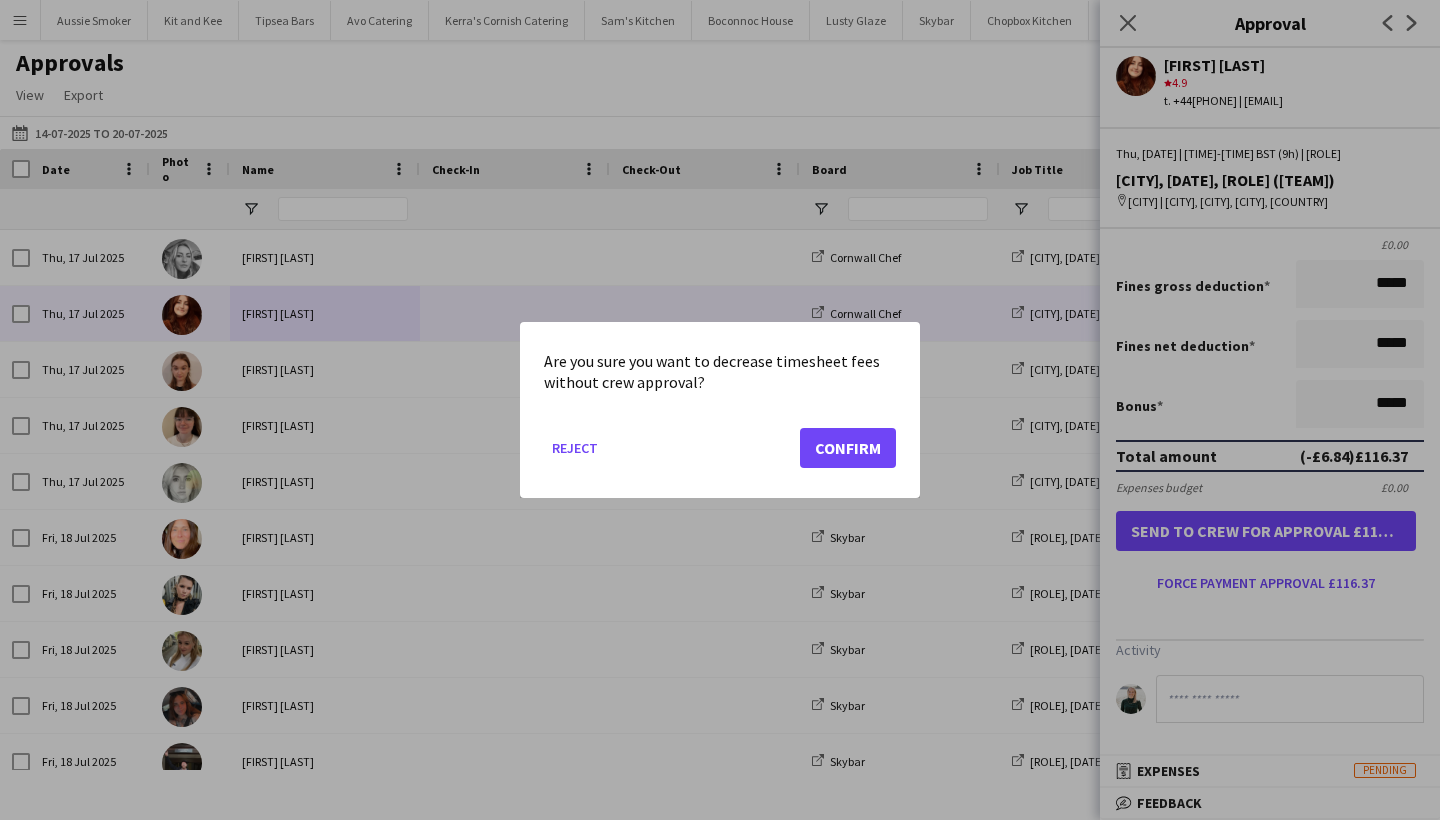 click on "Confirm" 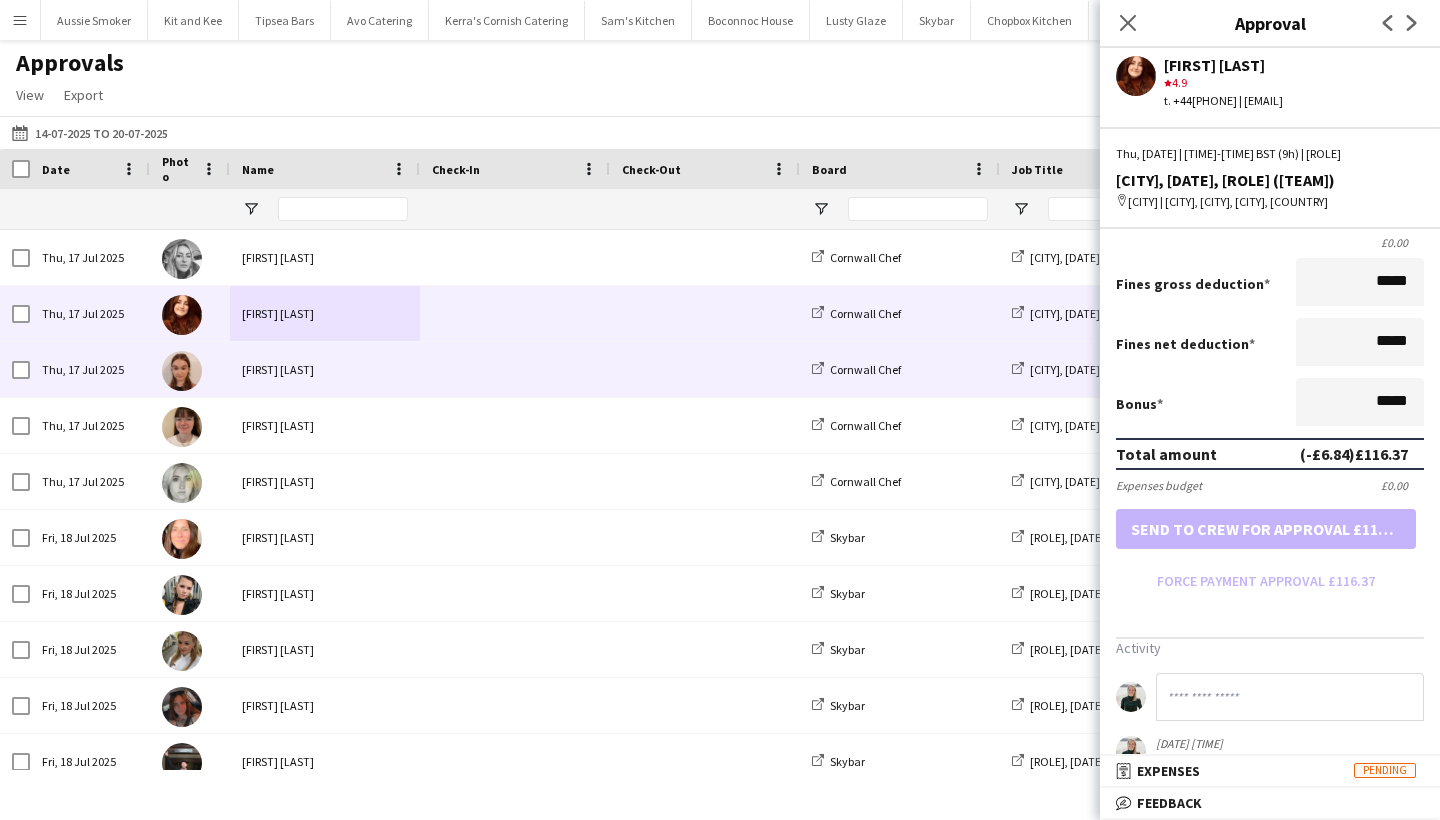 click on "Abbie Bradley" at bounding box center [325, 369] 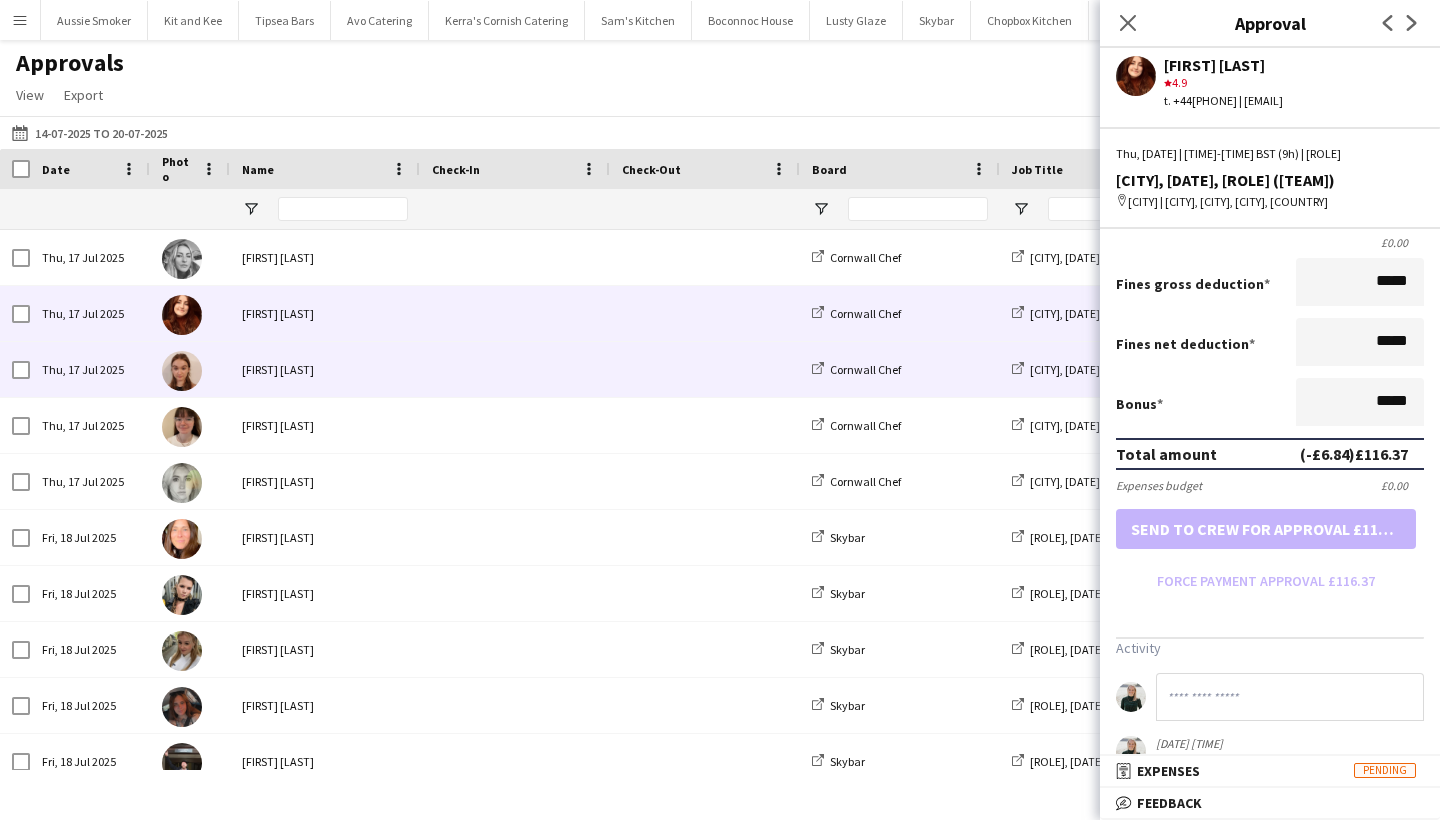 scroll, scrollTop: 0, scrollLeft: 0, axis: both 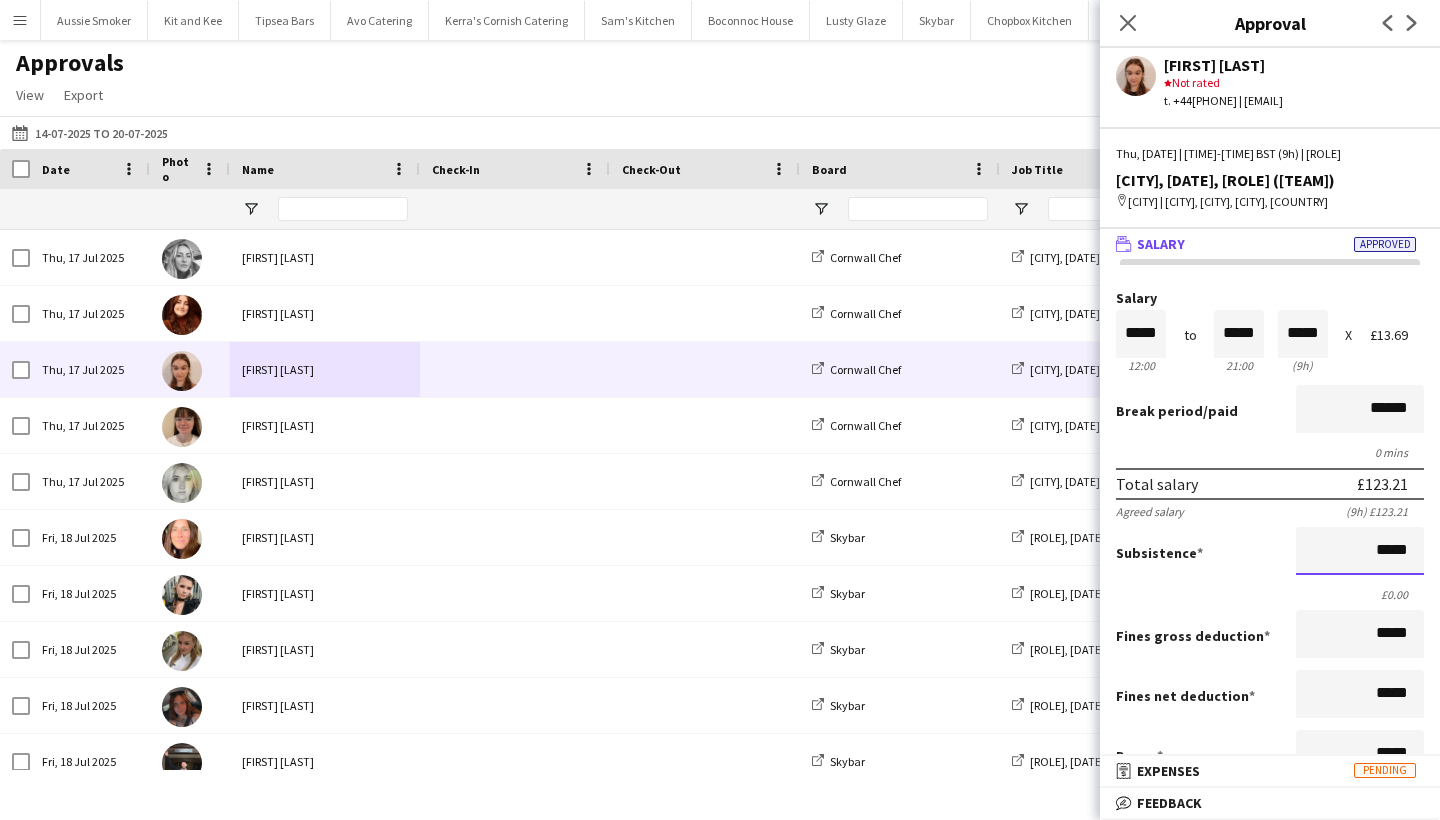 drag, startPoint x: 1363, startPoint y: 588, endPoint x: 1416, endPoint y: 582, distance: 53.338543 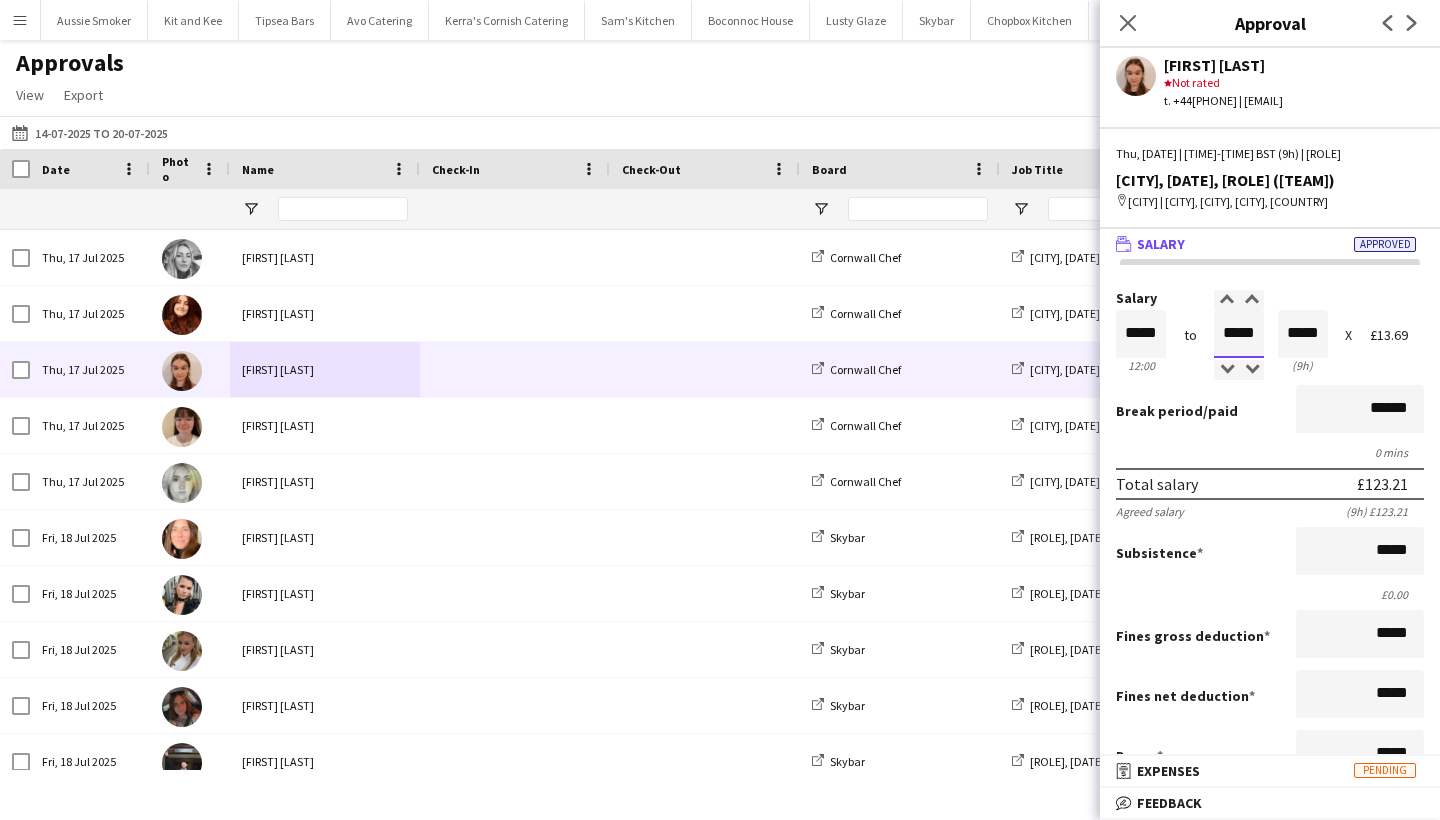 drag, startPoint x: 1235, startPoint y: 375, endPoint x: 1348, endPoint y: 388, distance: 113.74533 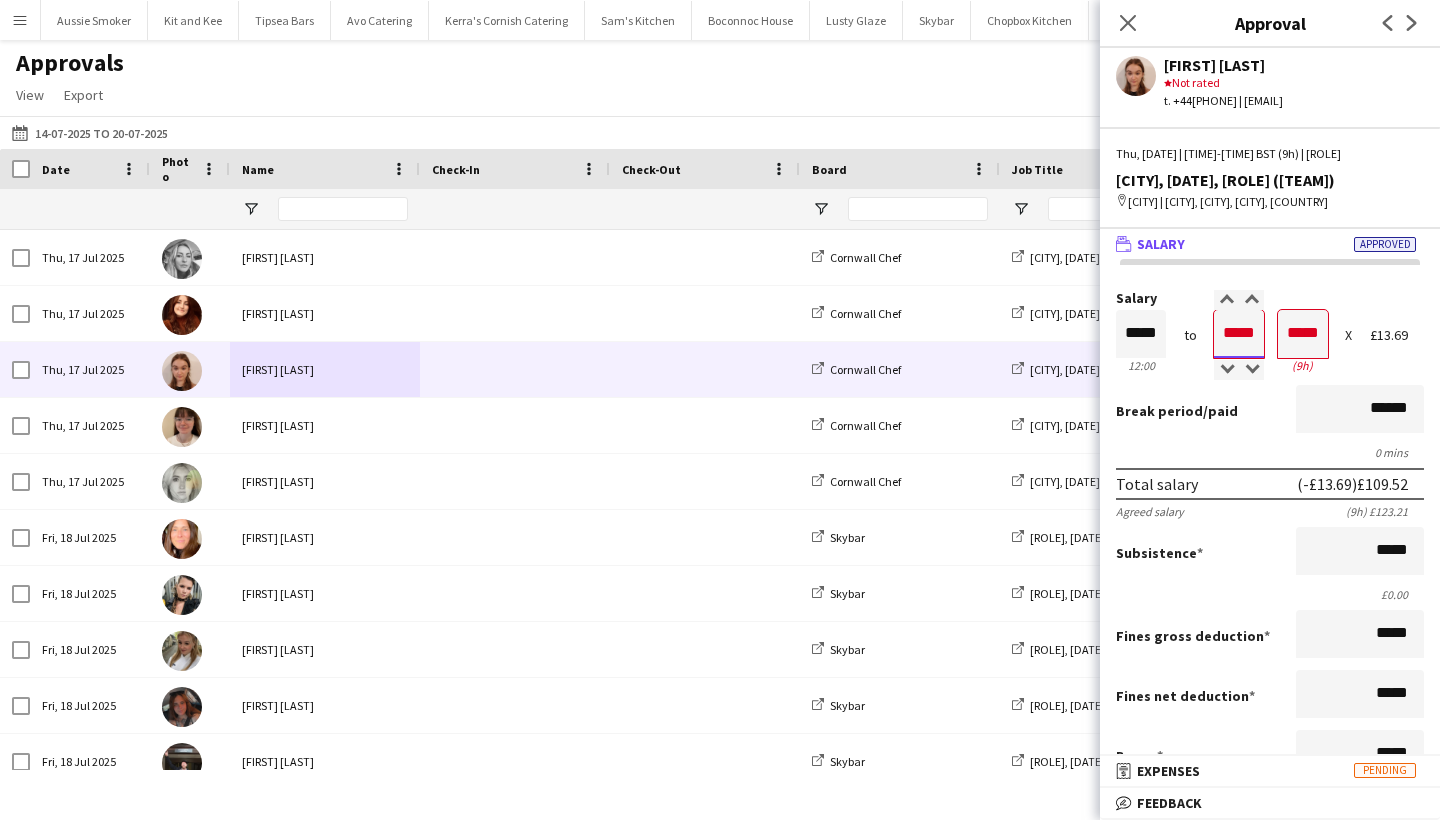 type on "*****" 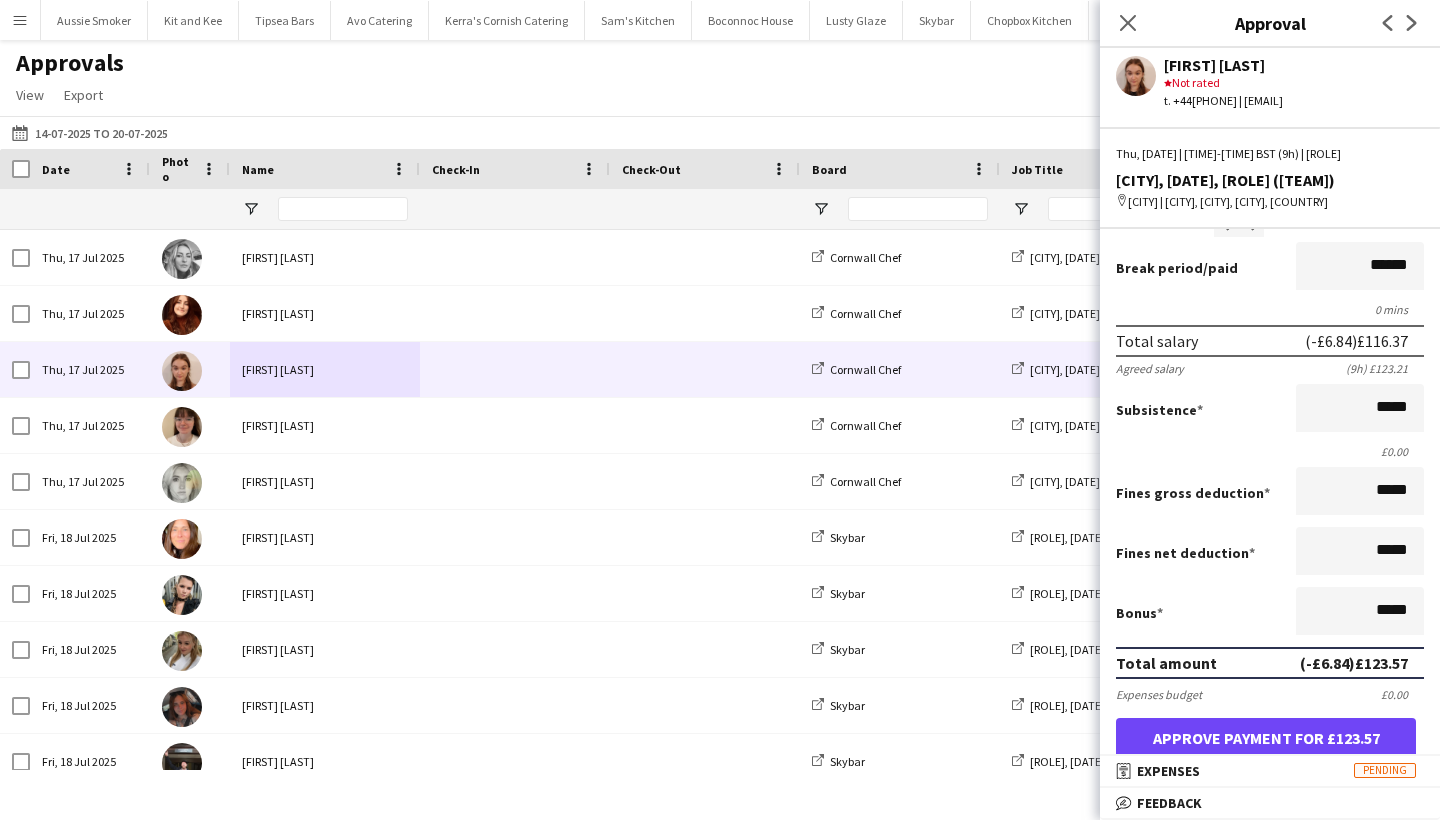scroll, scrollTop: 309, scrollLeft: 0, axis: vertical 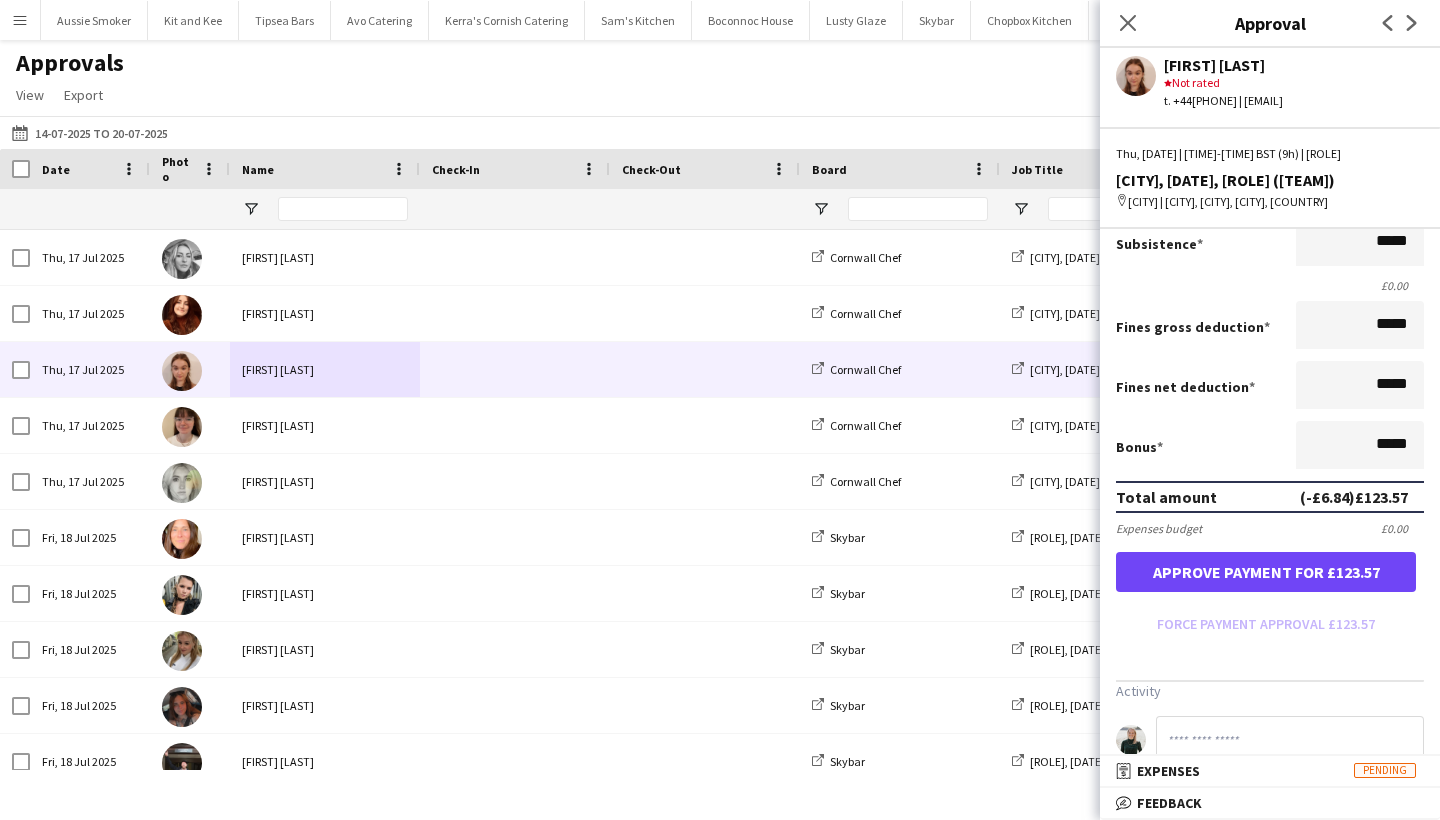 click on "Approve payment for £123.57" at bounding box center (1266, 572) 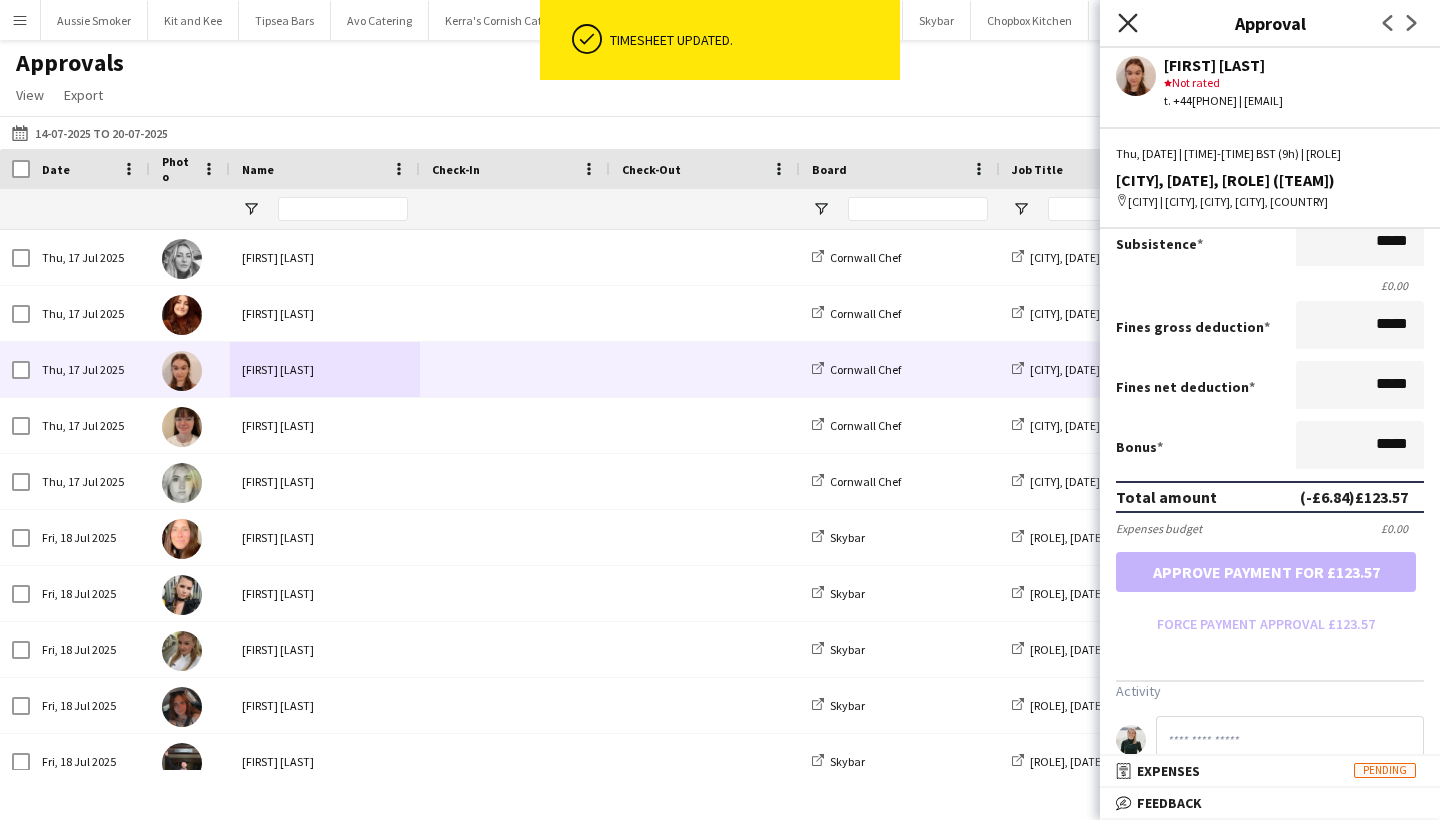 click 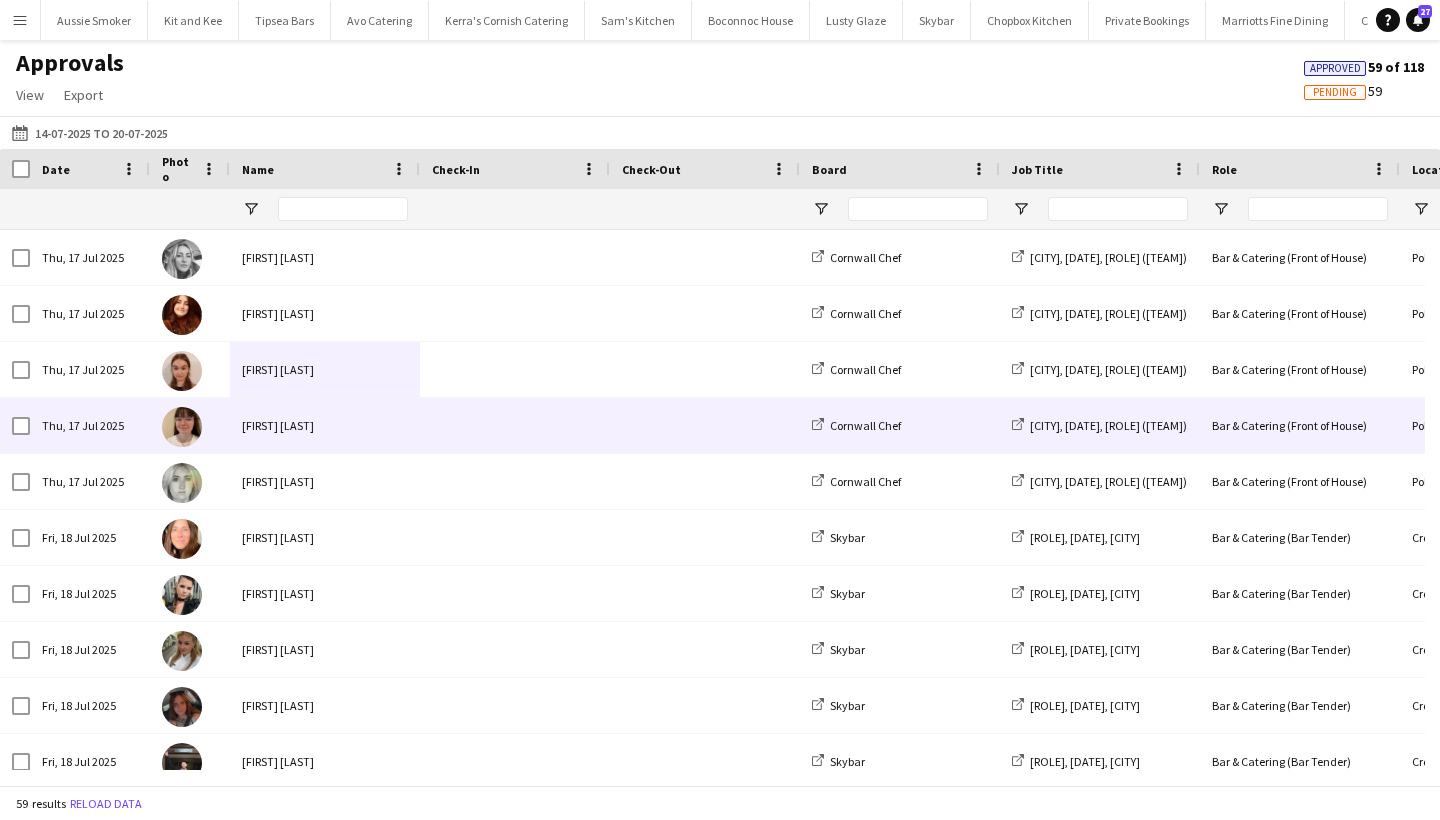 click on "Milly Thompson" at bounding box center (325, 425) 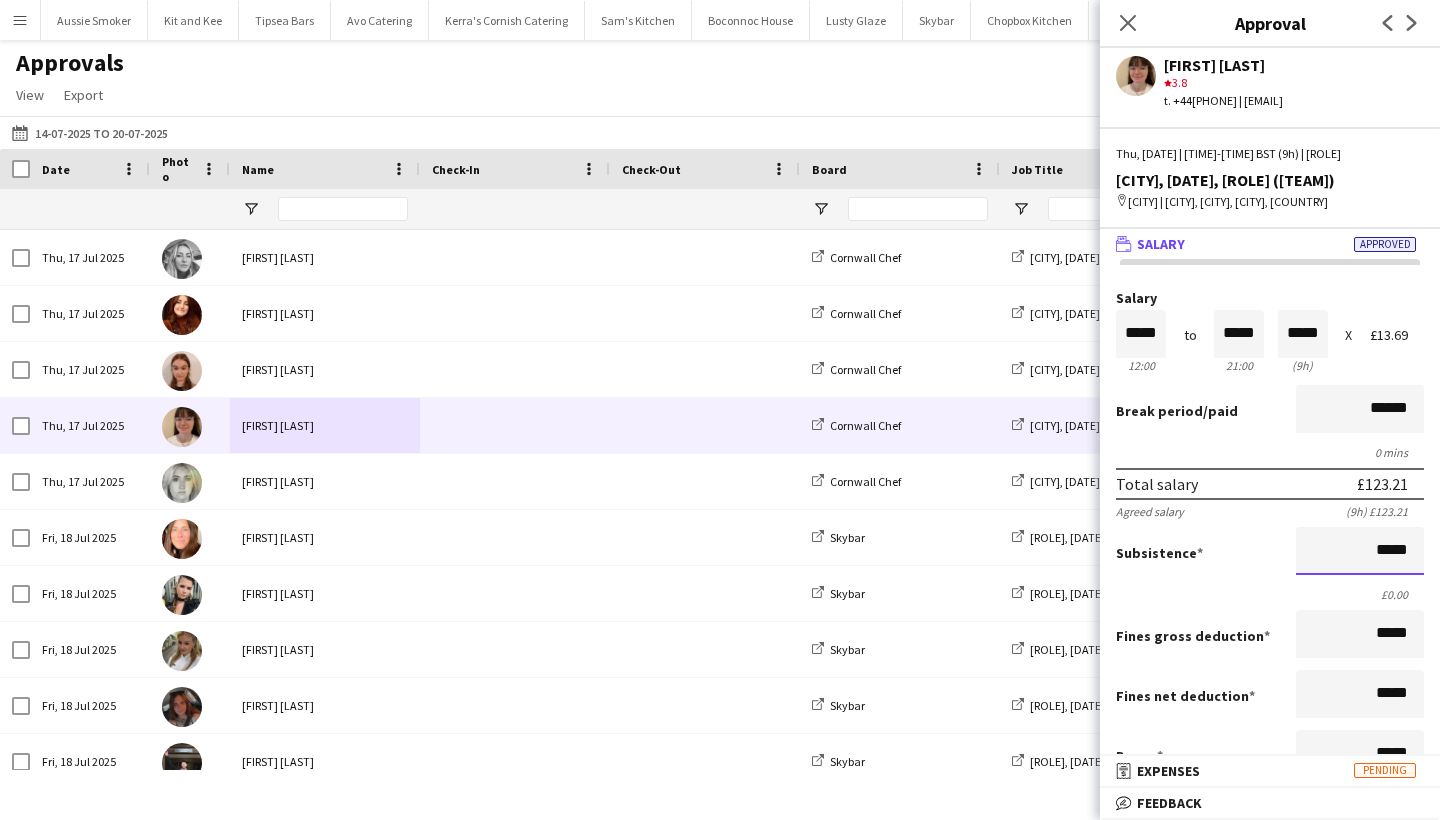 drag, startPoint x: 1371, startPoint y: 589, endPoint x: 1432, endPoint y: 584, distance: 61.204575 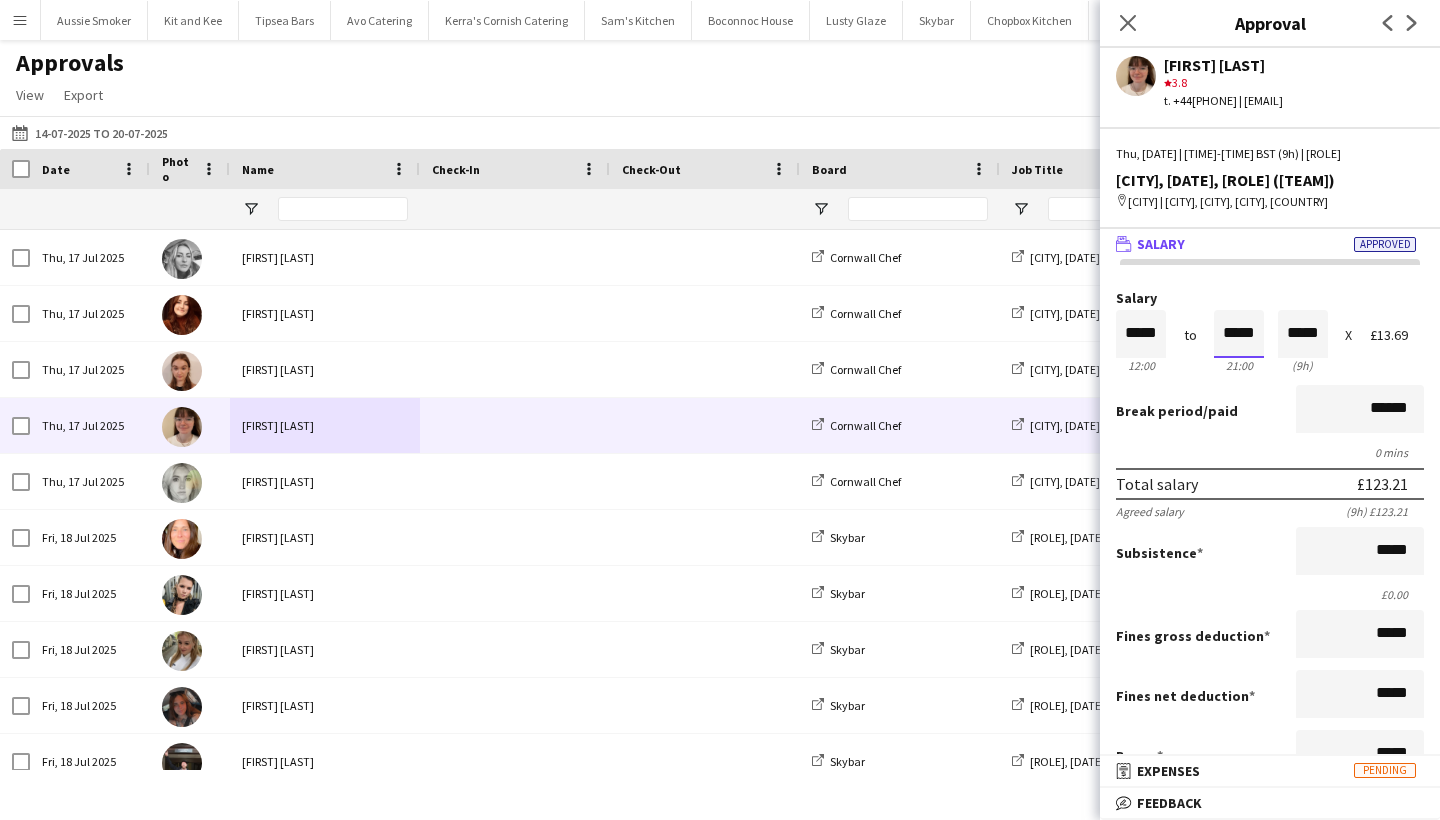 click on "*****" at bounding box center (1239, 334) 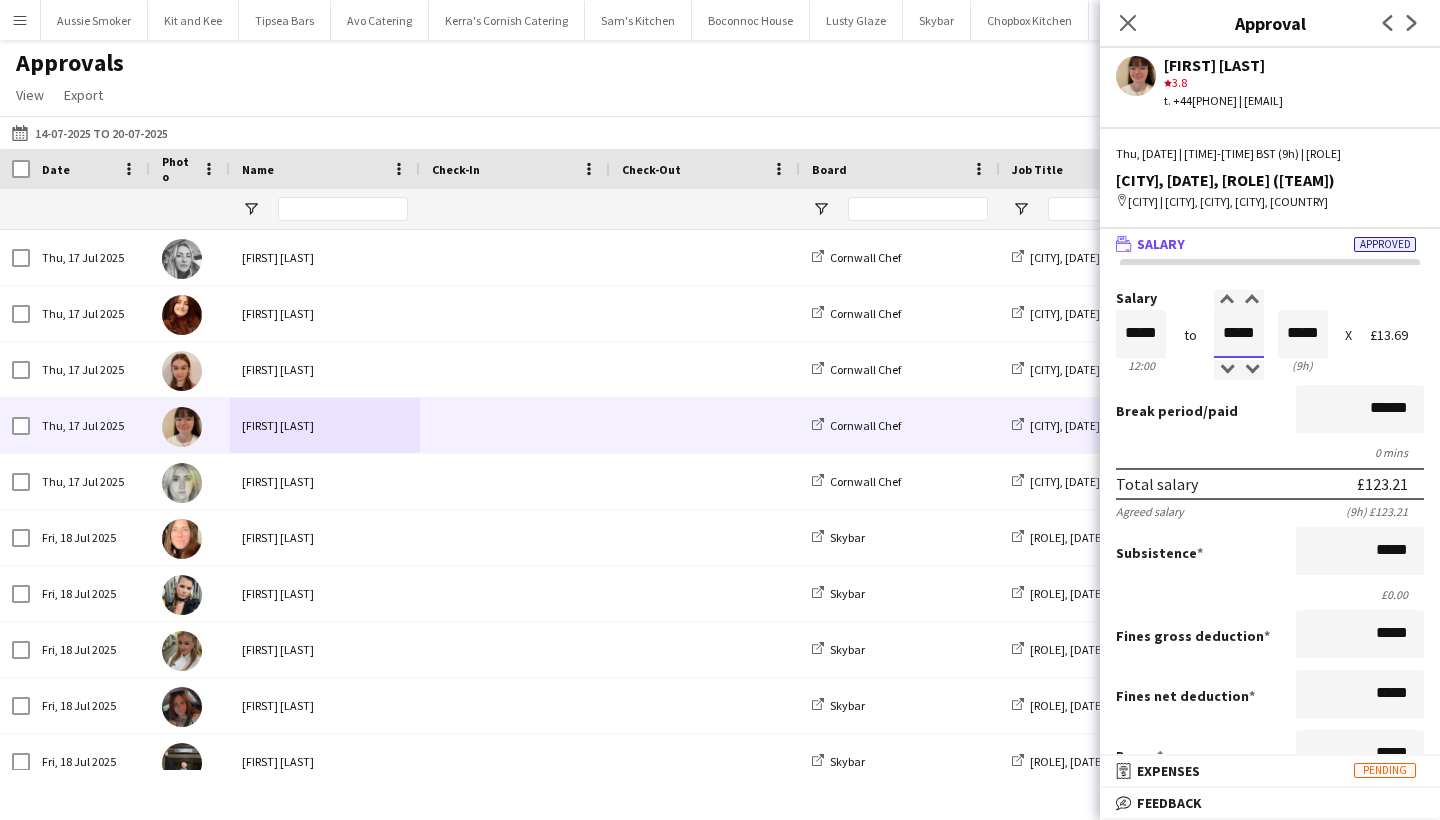 type on "*****" 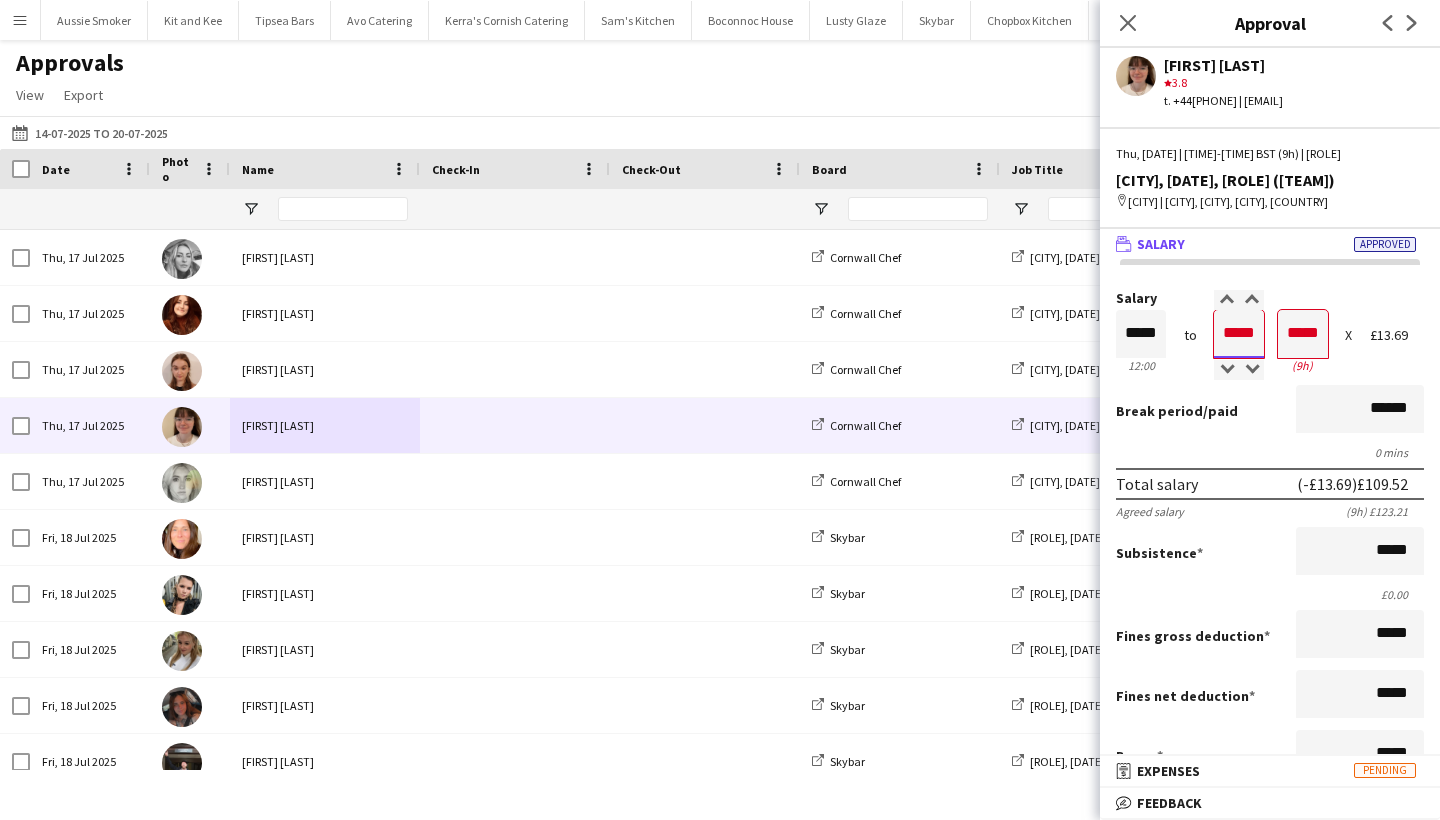 type on "*****" 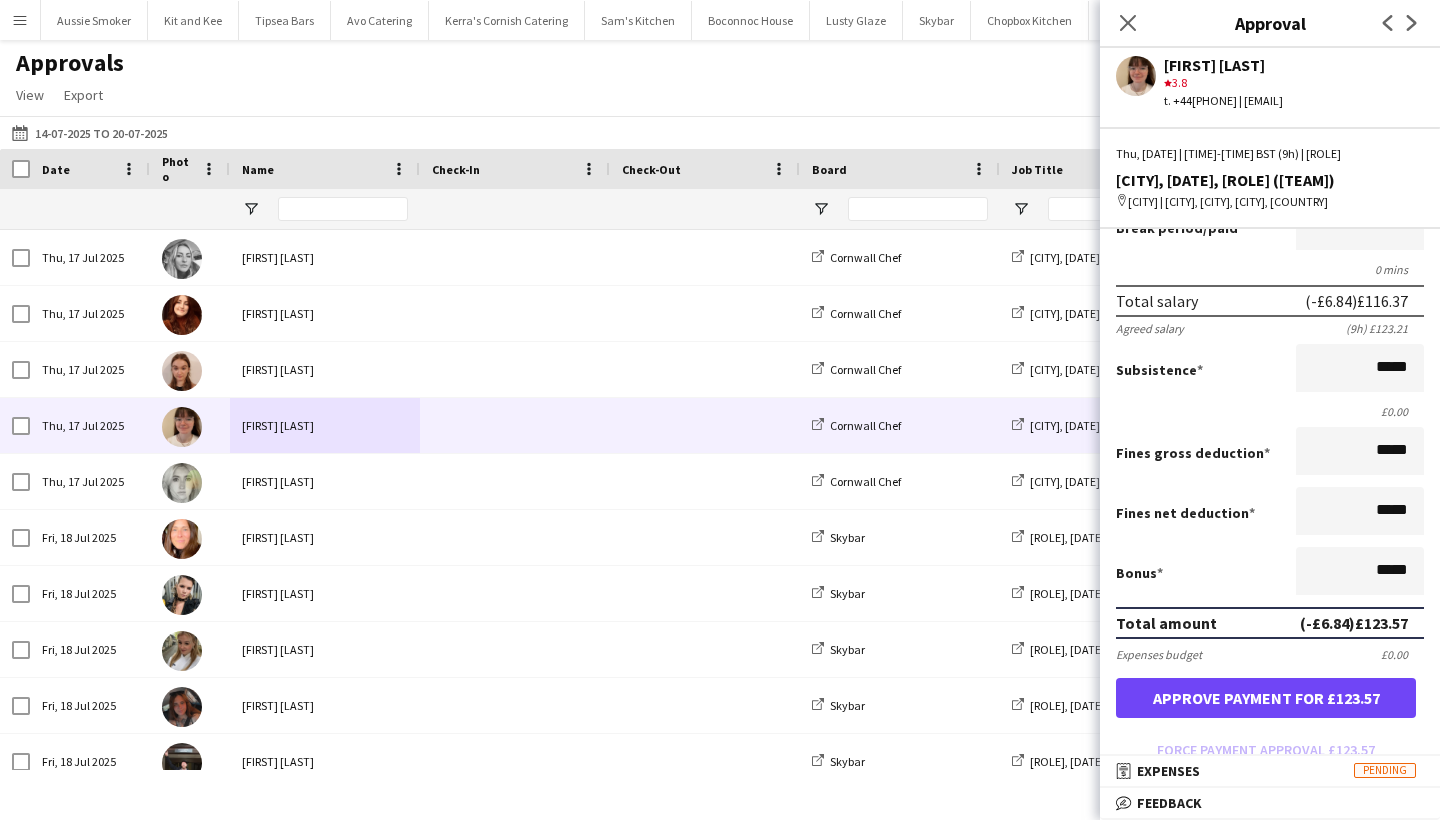 scroll, scrollTop: 395, scrollLeft: 0, axis: vertical 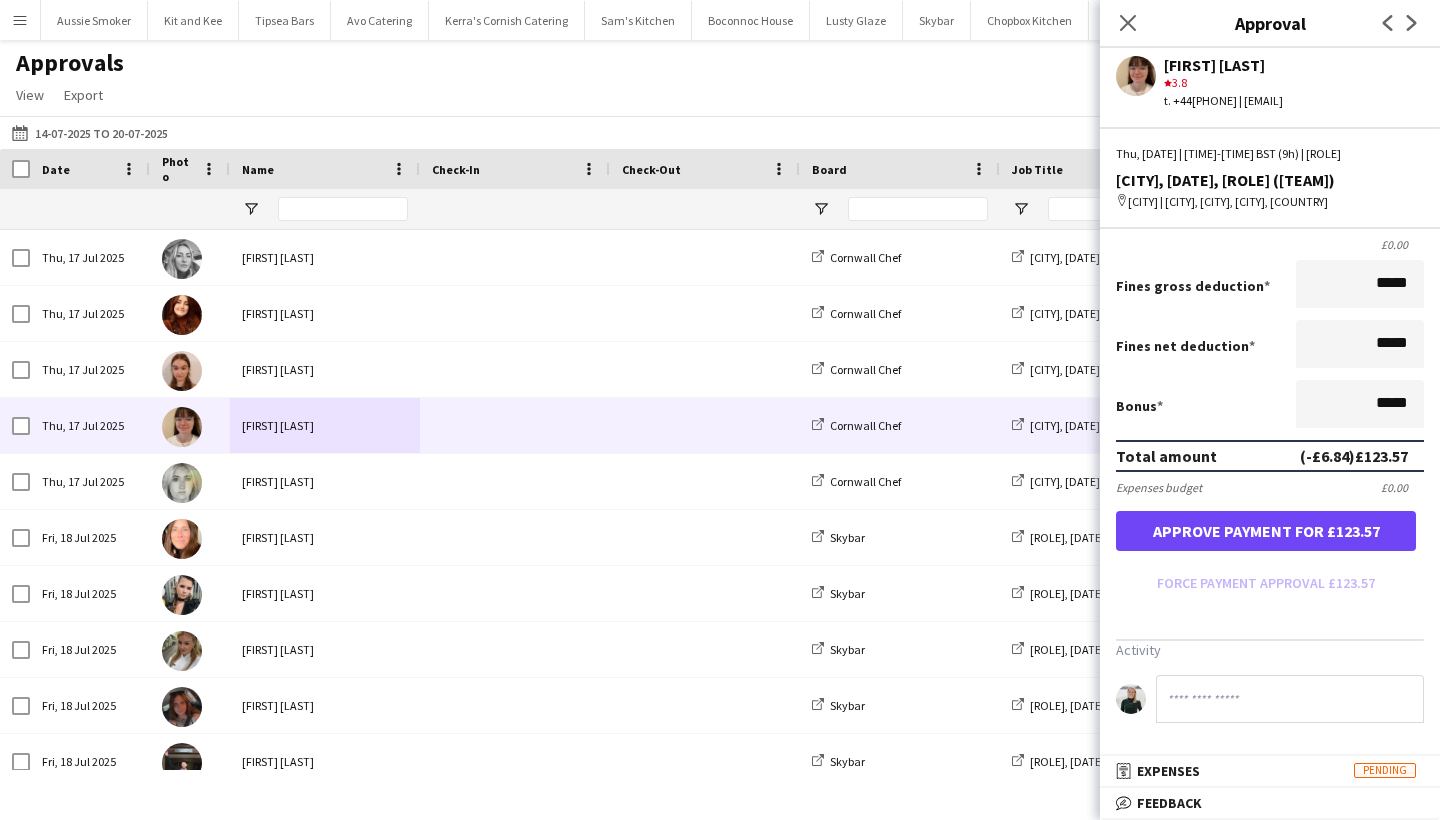 click on "Approve payment for £123.57" at bounding box center [1266, 531] 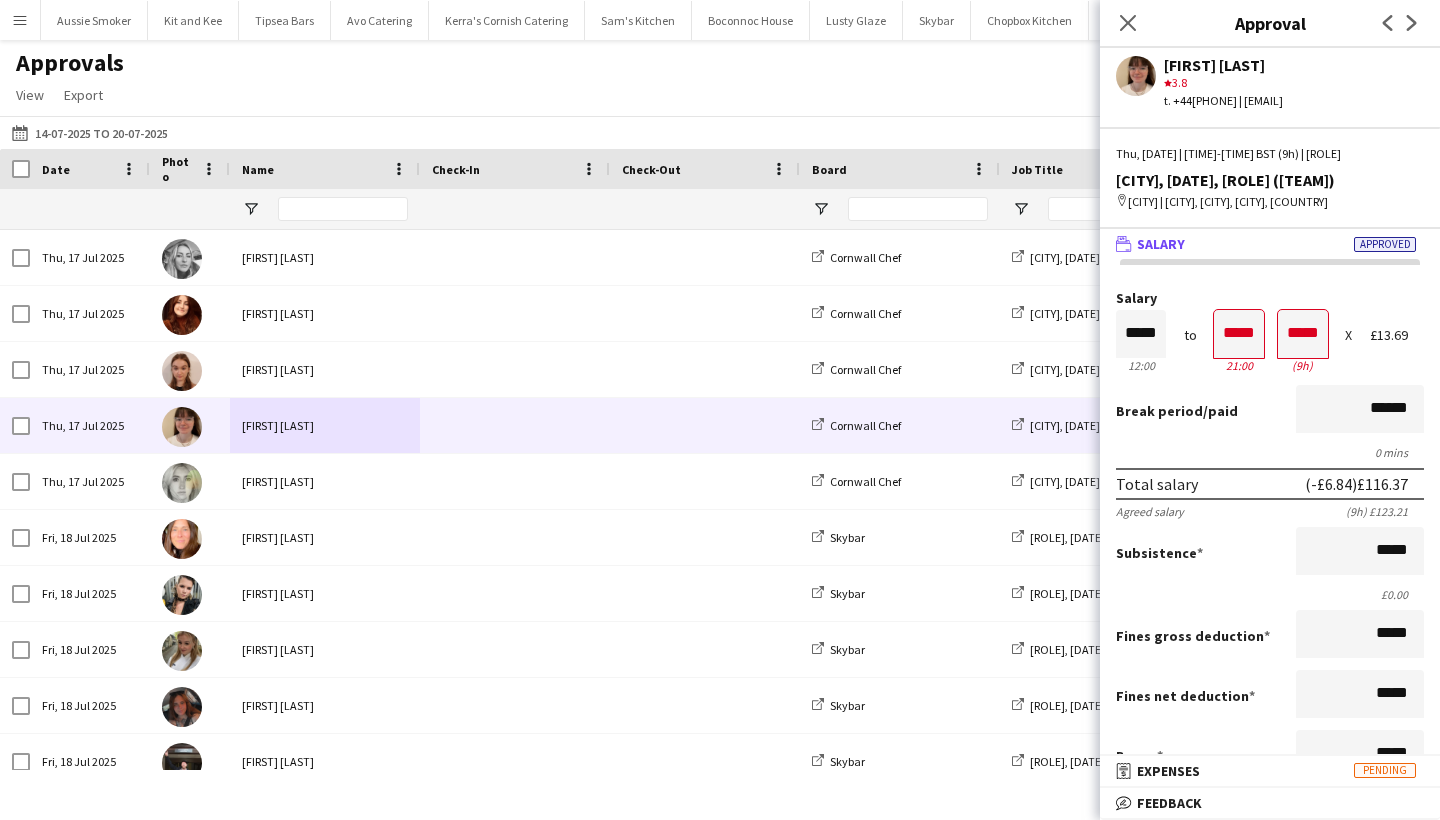scroll, scrollTop: 520, scrollLeft: 0, axis: vertical 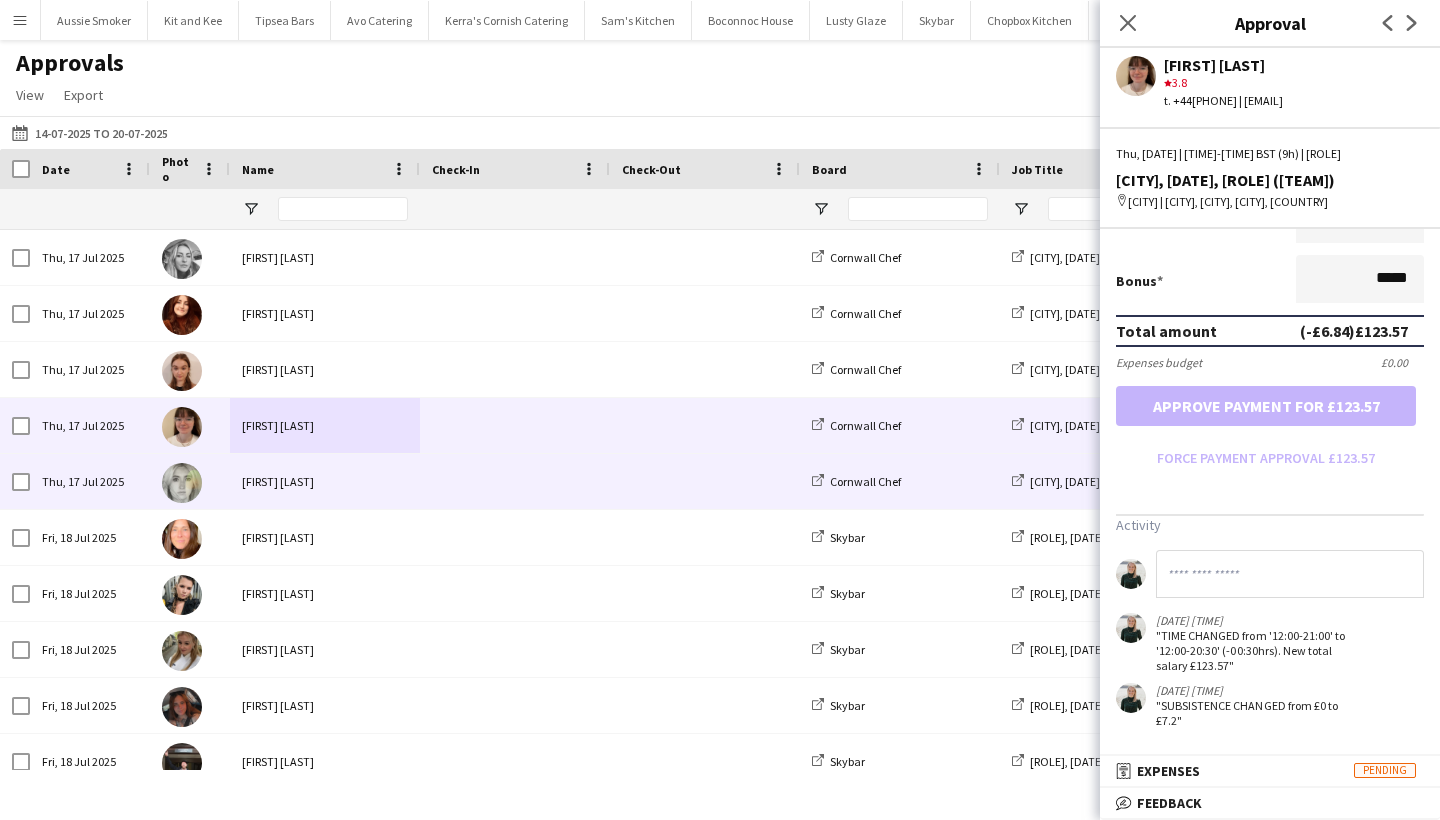 click on "Amber Nix" at bounding box center [325, 481] 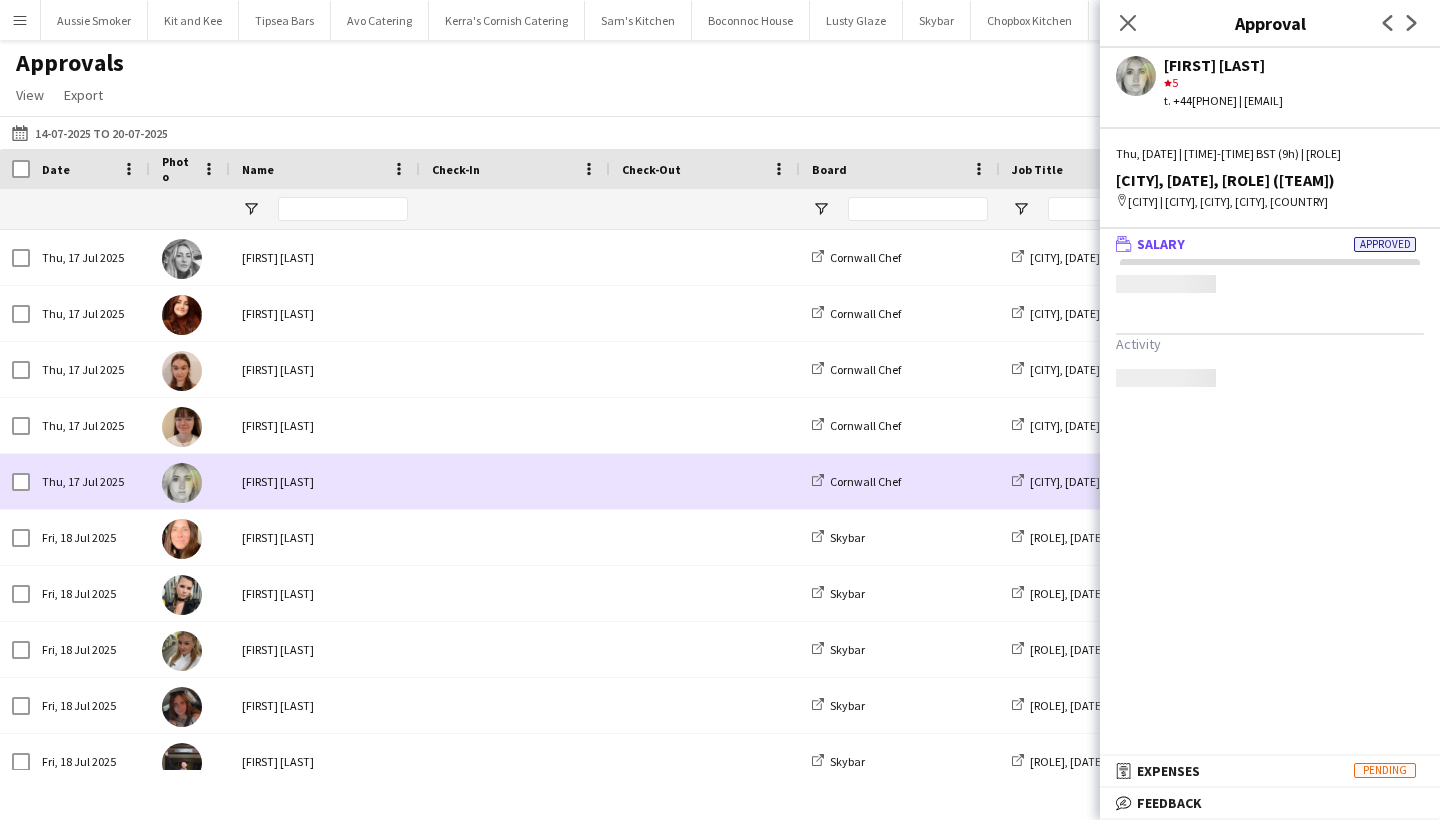 scroll, scrollTop: 0, scrollLeft: 0, axis: both 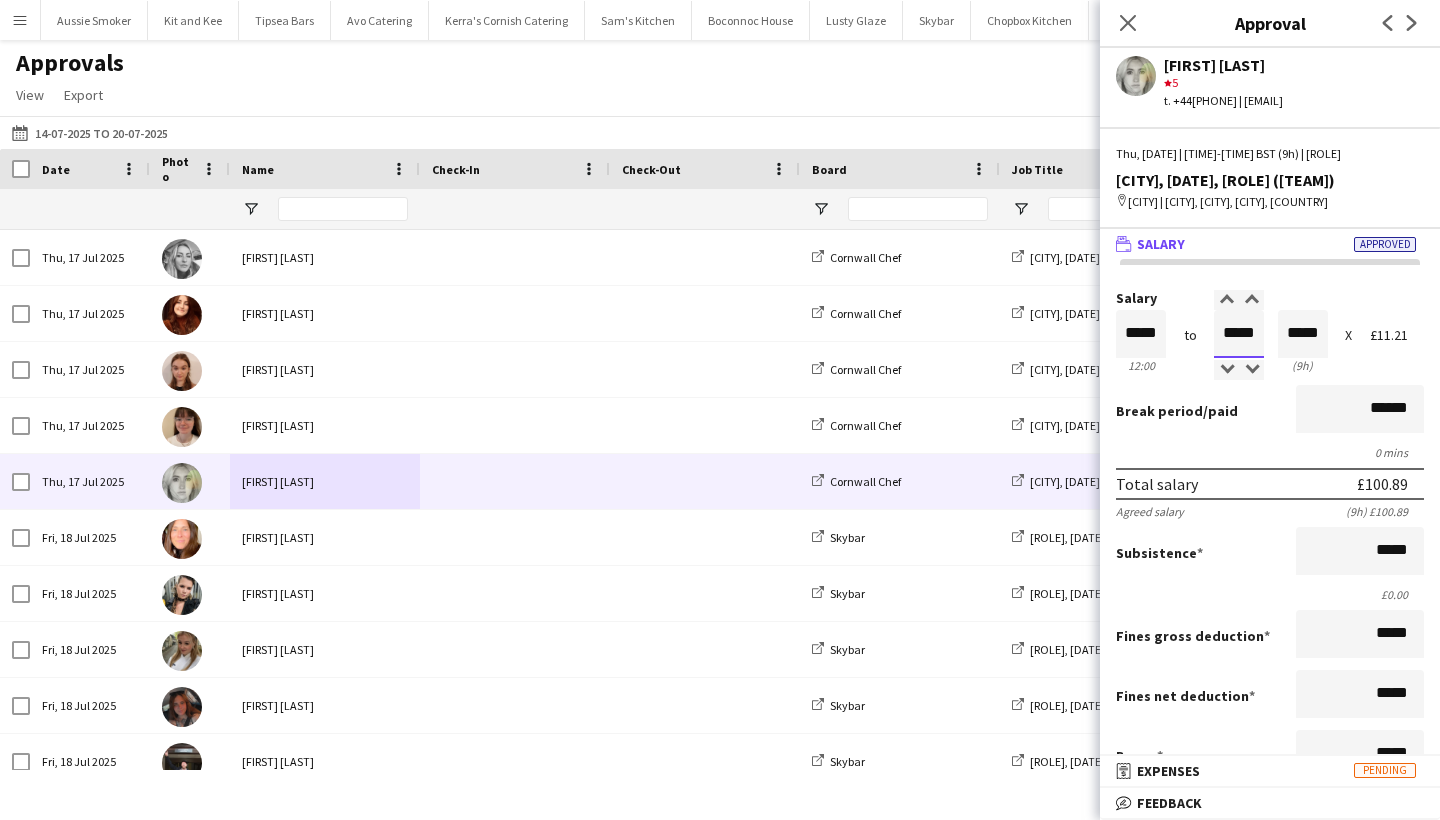 click on "*****" at bounding box center [1239, 334] 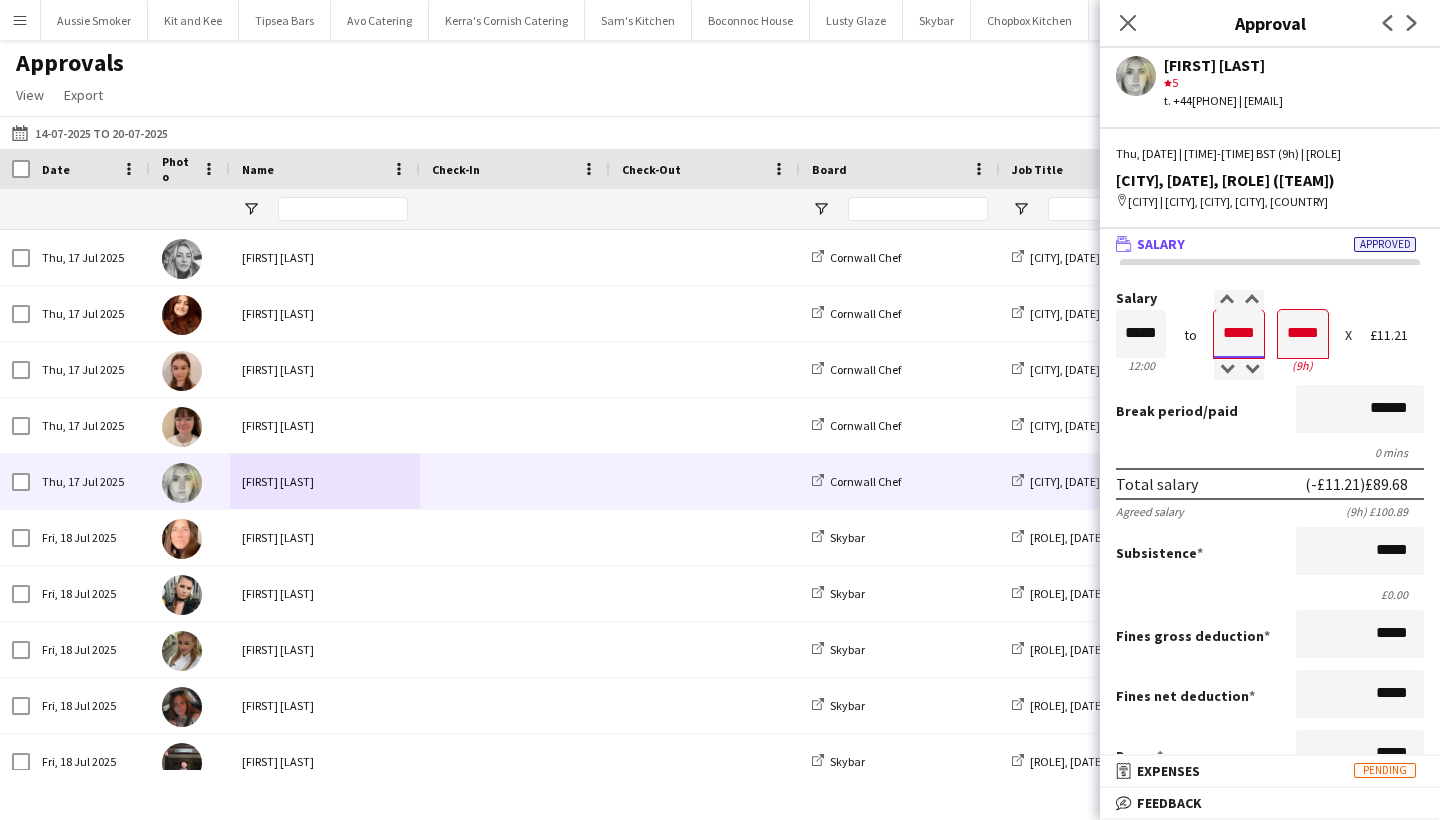 type on "*****" 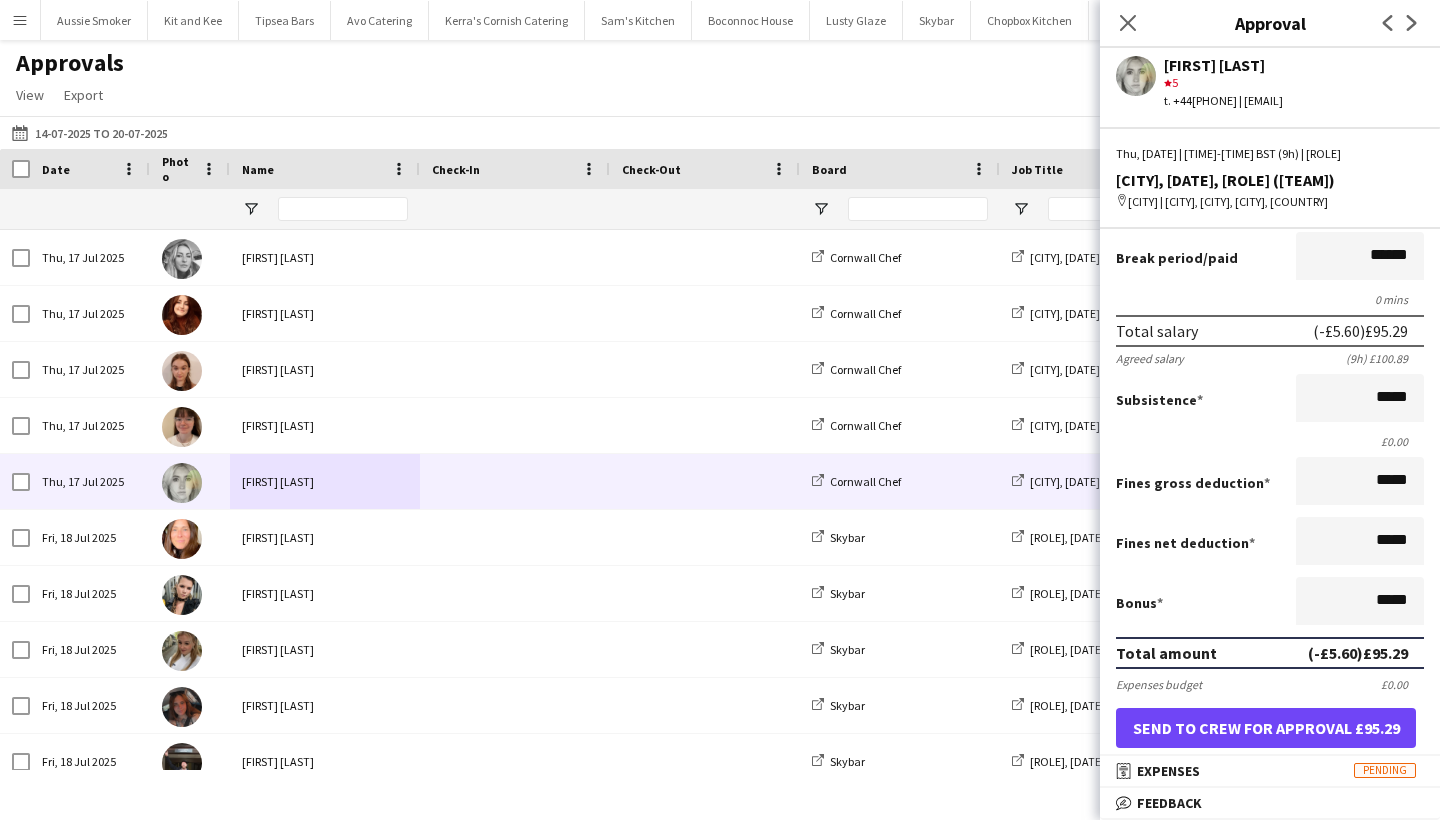 scroll, scrollTop: 395, scrollLeft: 0, axis: vertical 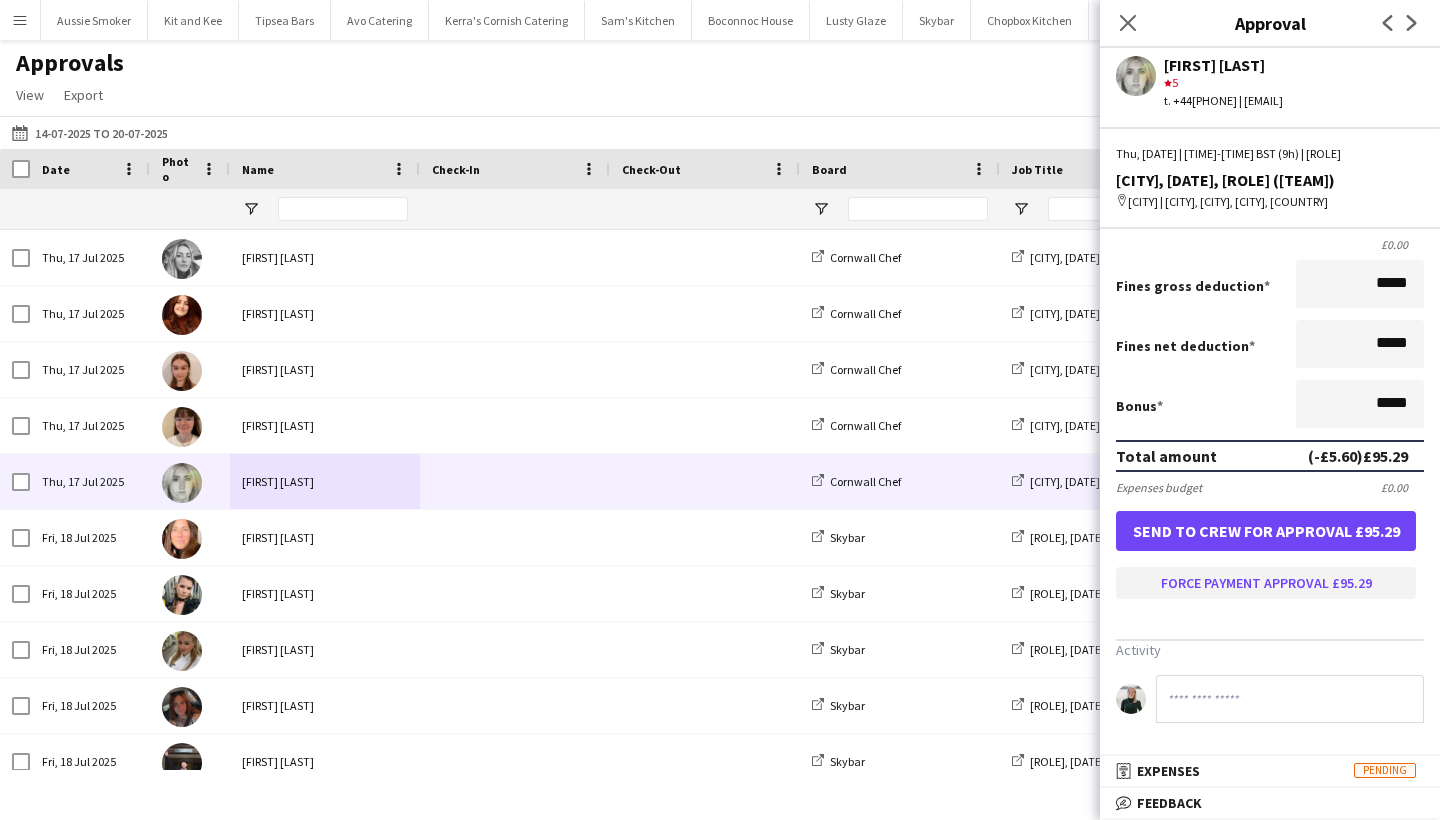 click on "Force payment approval £95.29" at bounding box center [1266, 583] 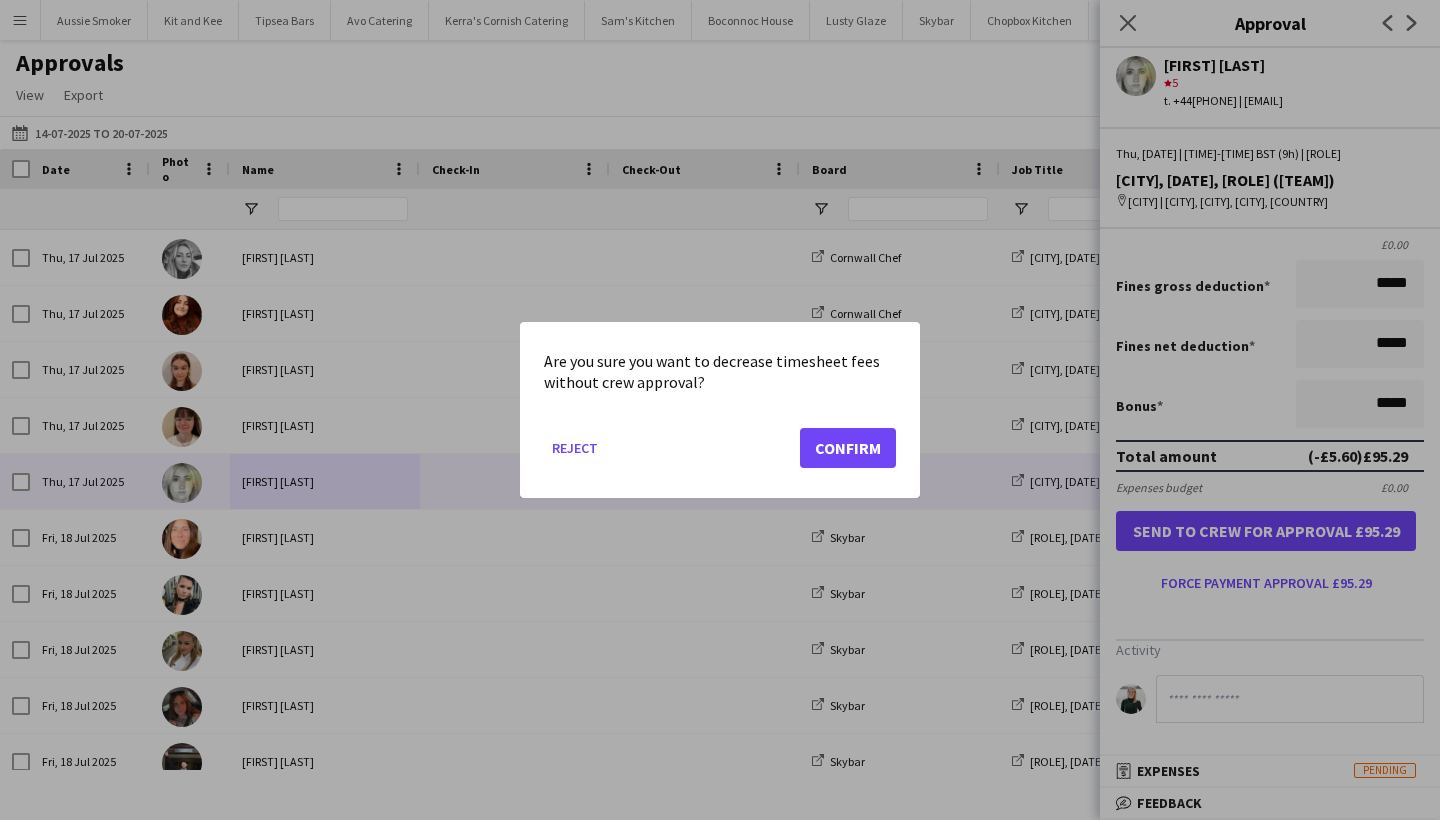 click on "Confirm" 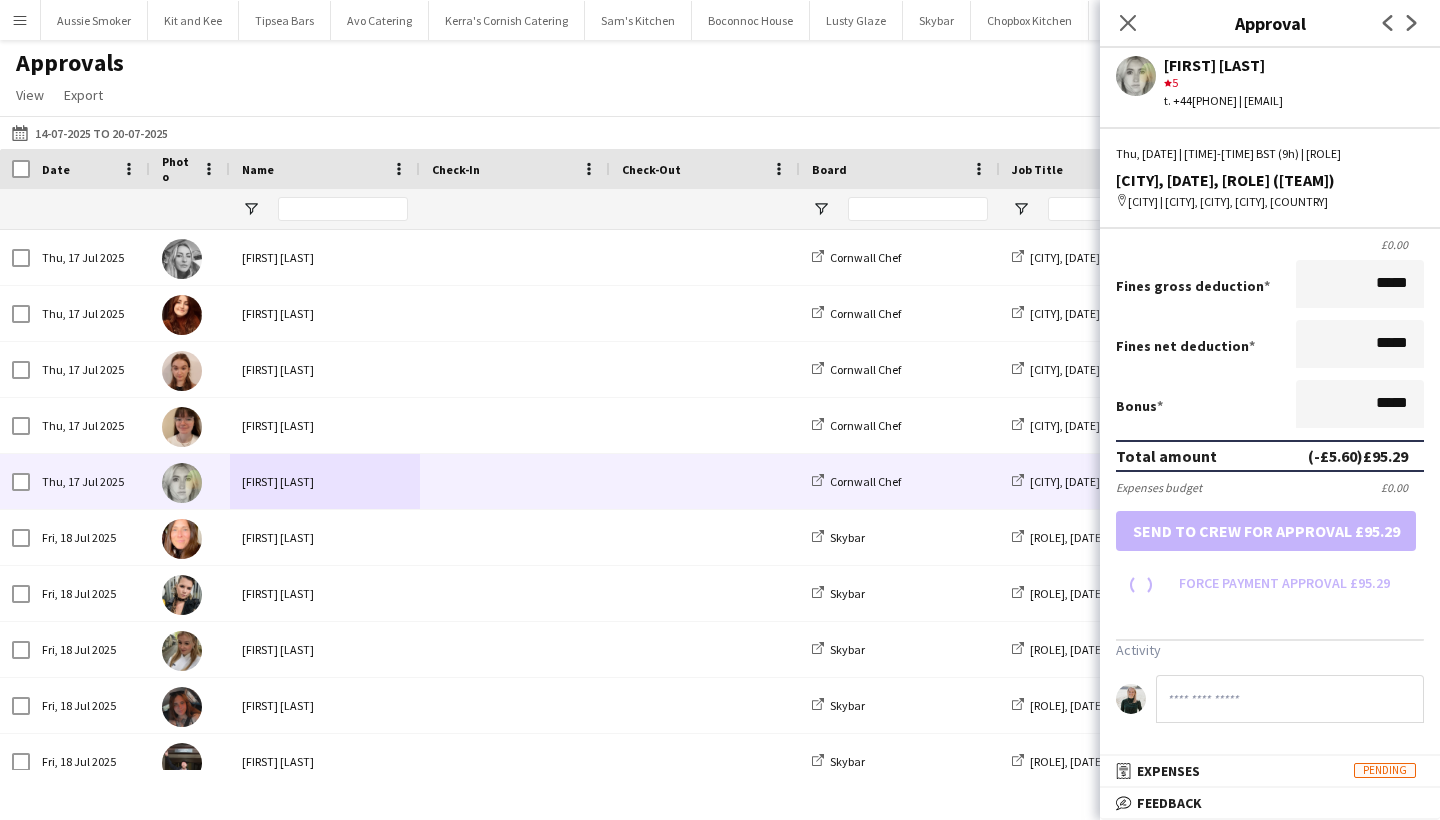 scroll, scrollTop: 350, scrollLeft: 0, axis: vertical 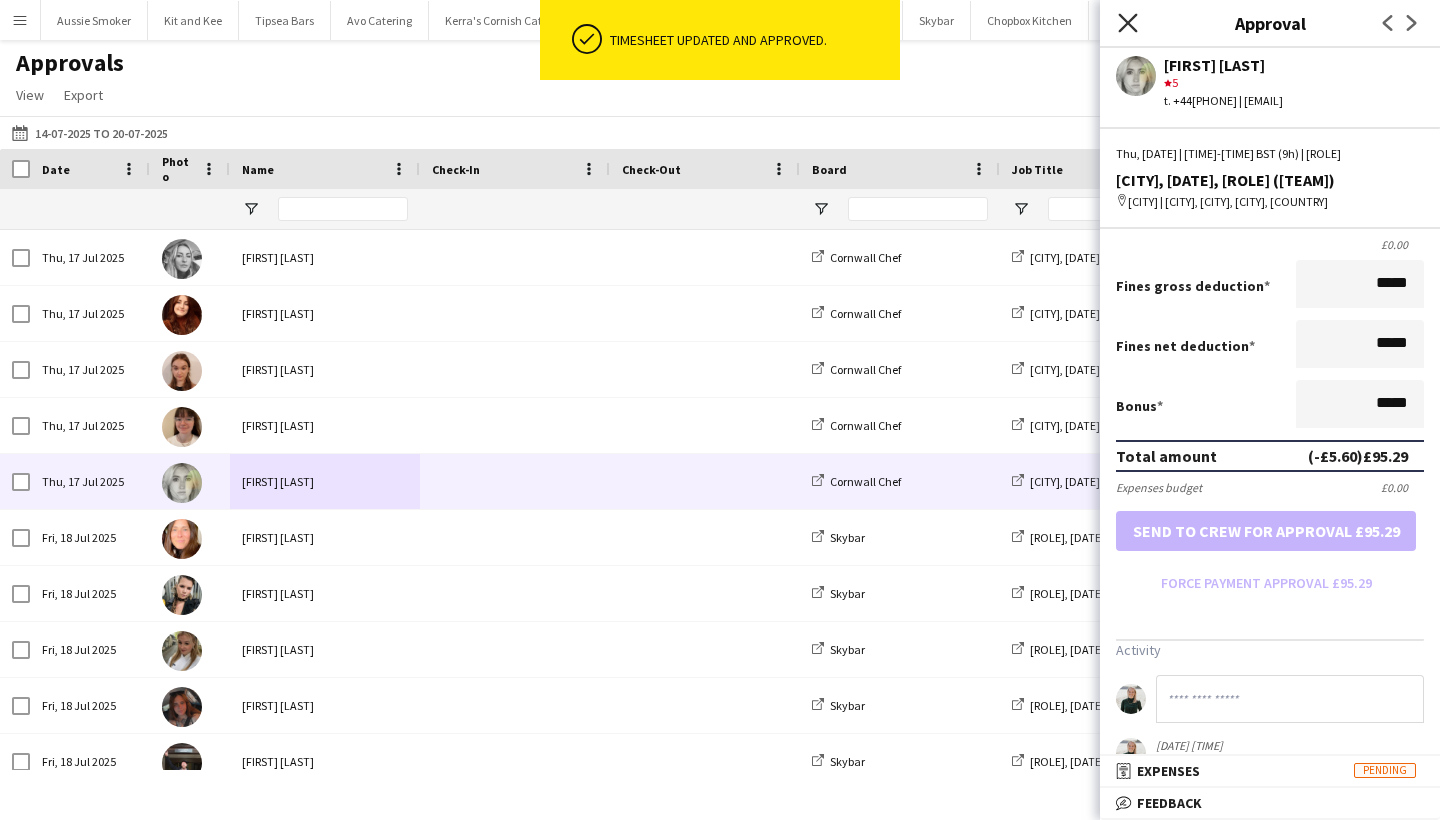 click on "Close pop-in" 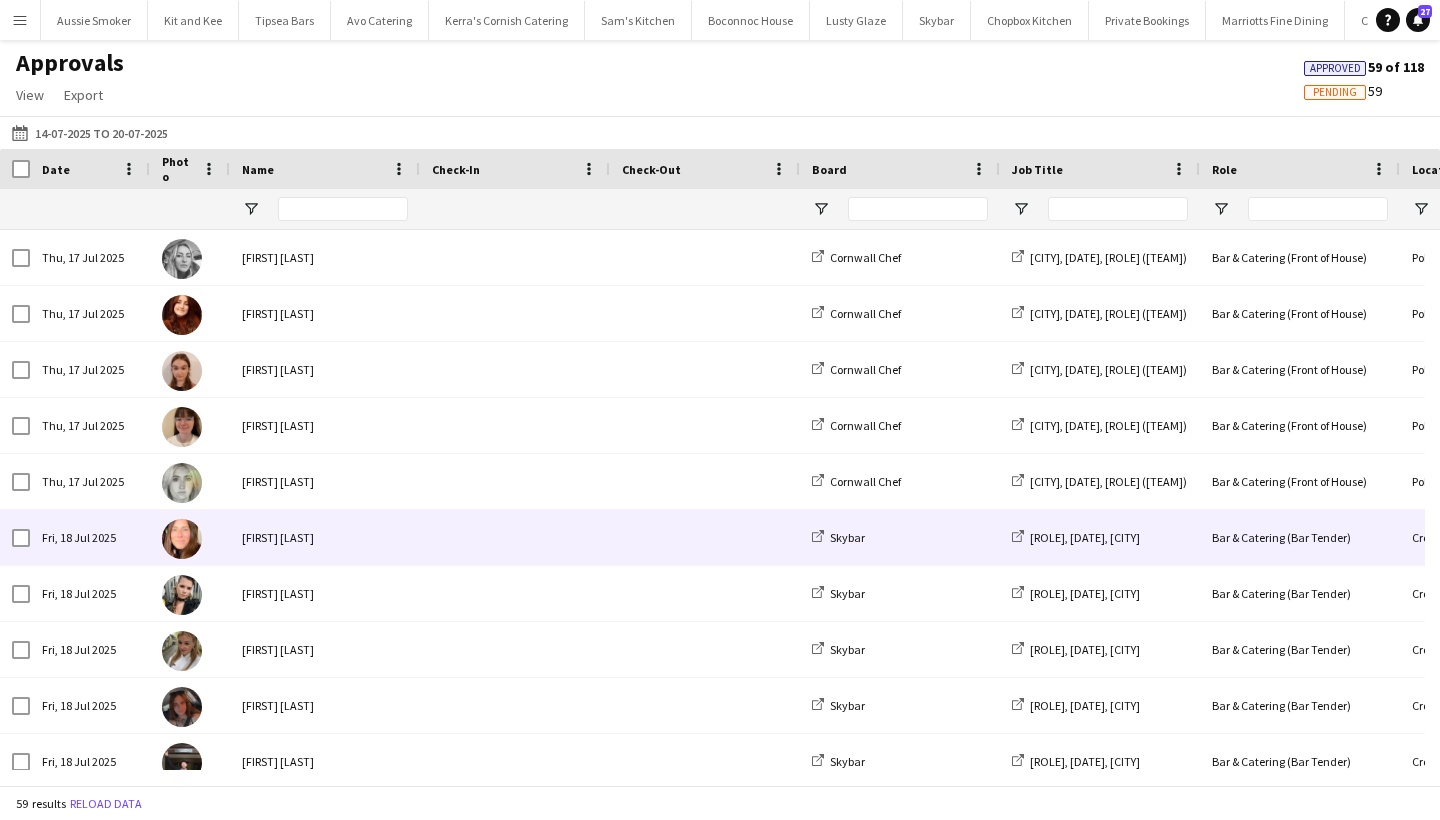 click on "Andrea Smale" at bounding box center [325, 537] 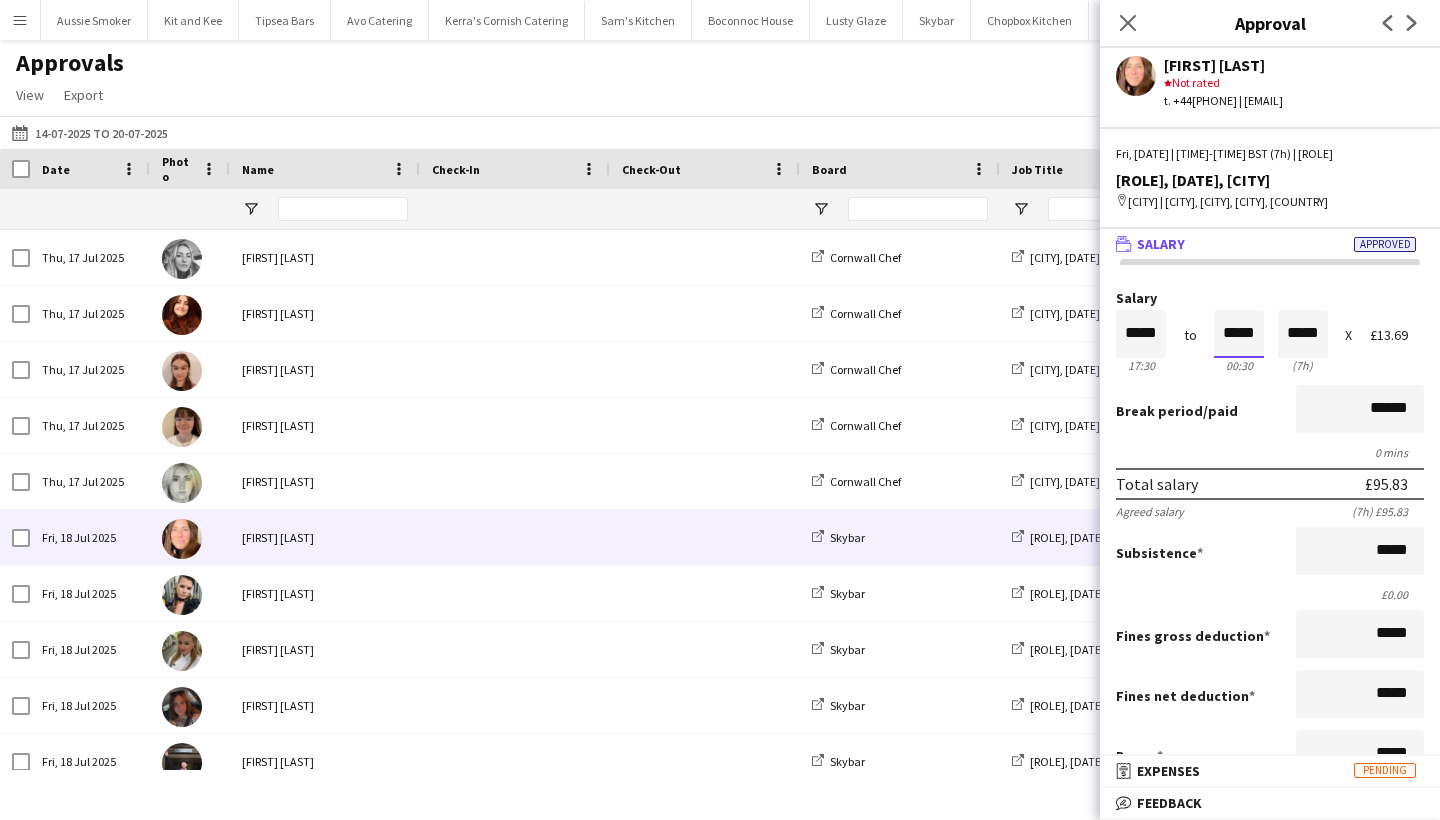 click on "*****" at bounding box center (1239, 334) 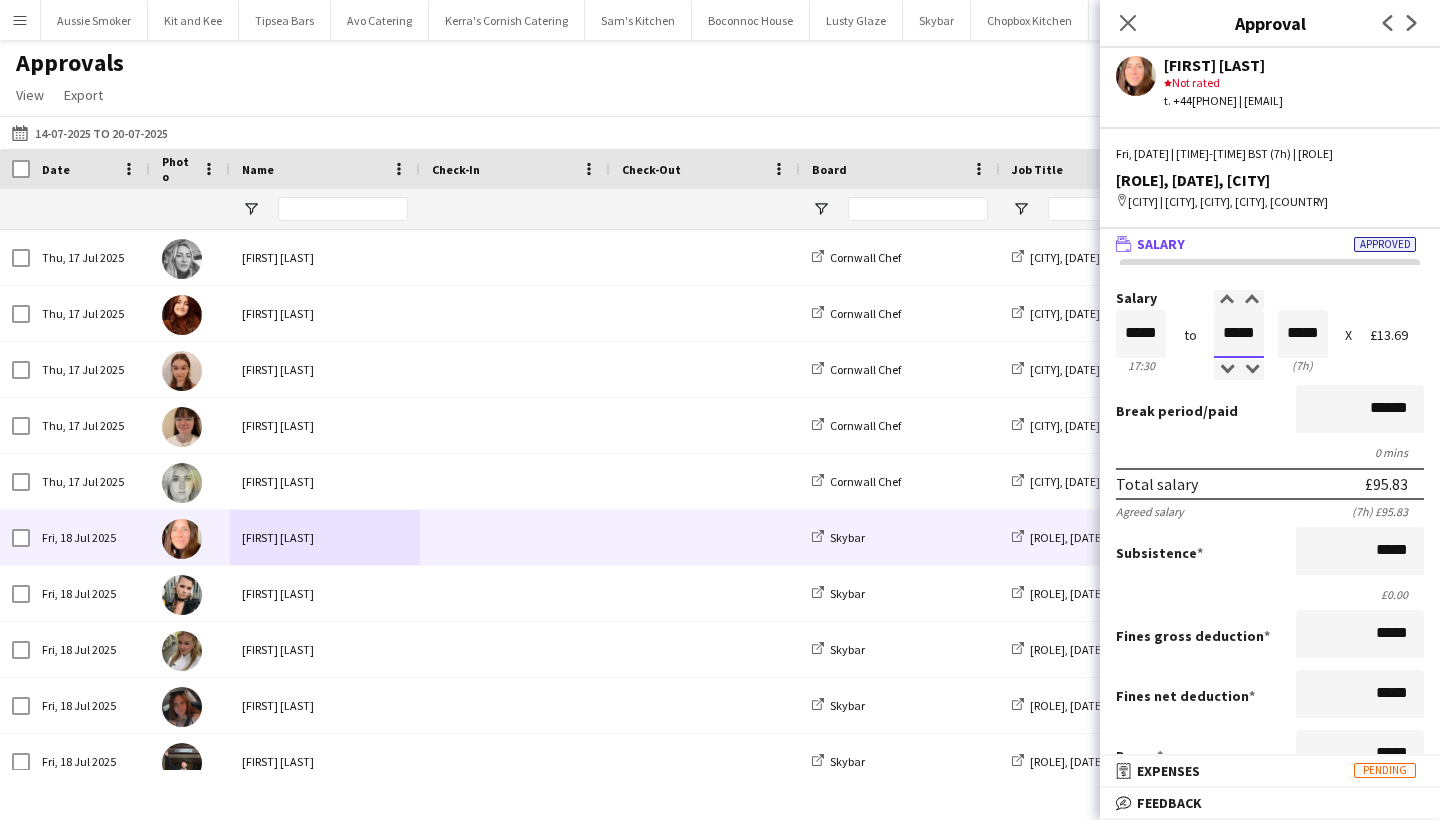 type on "*****" 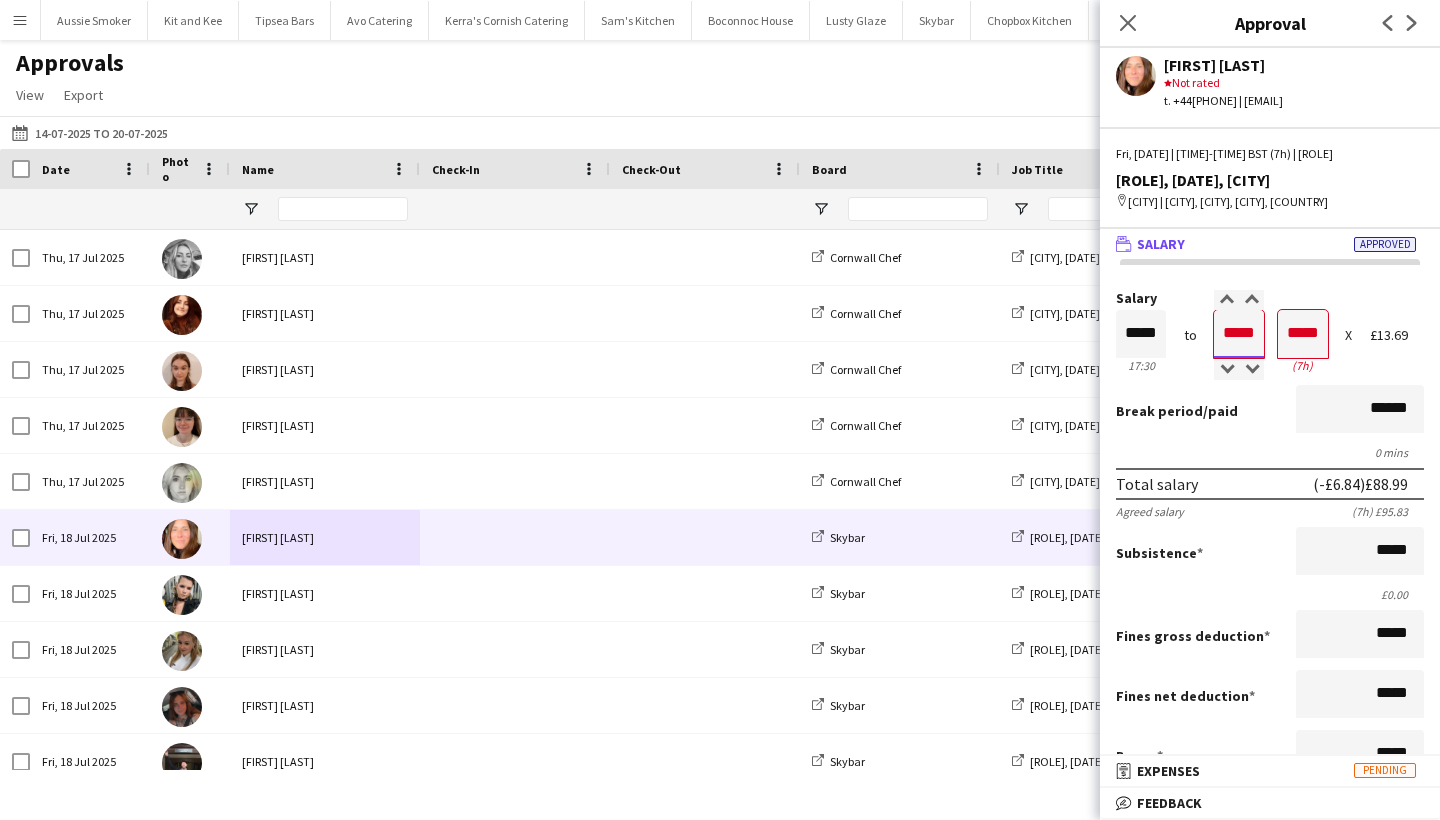 type on "*****" 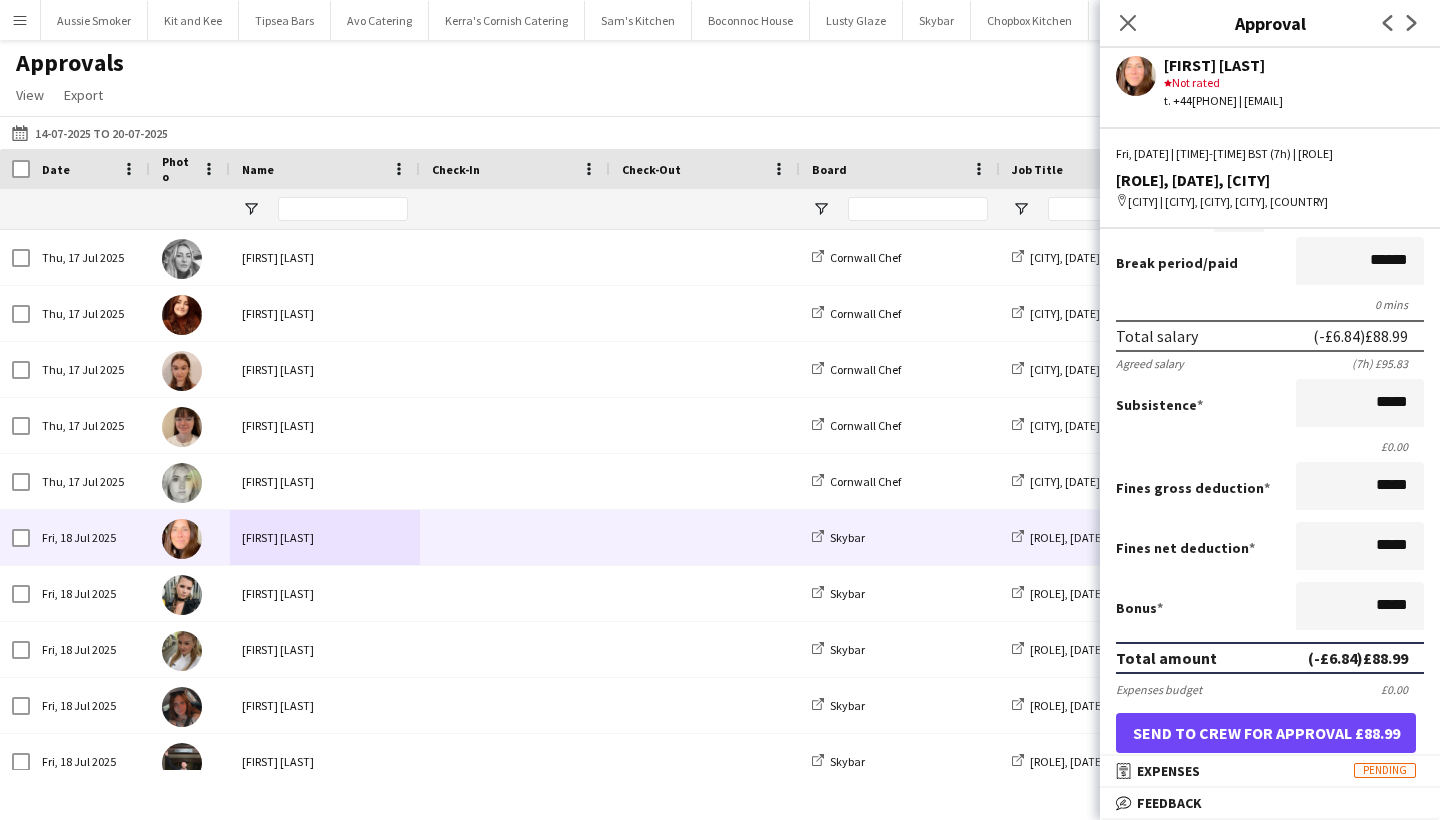 scroll, scrollTop: 377, scrollLeft: 0, axis: vertical 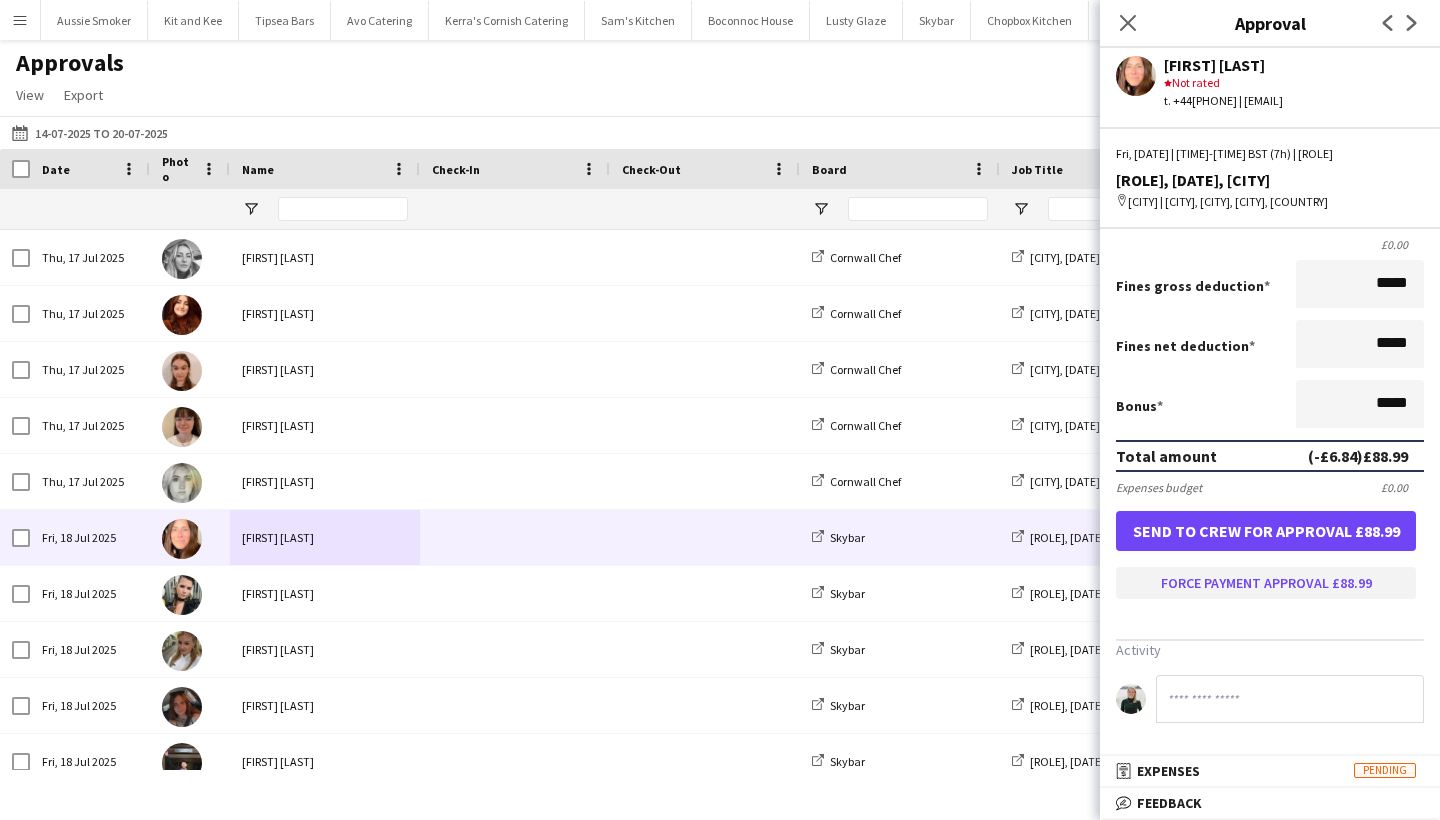 click on "Force payment approval £88.99" at bounding box center (1266, 583) 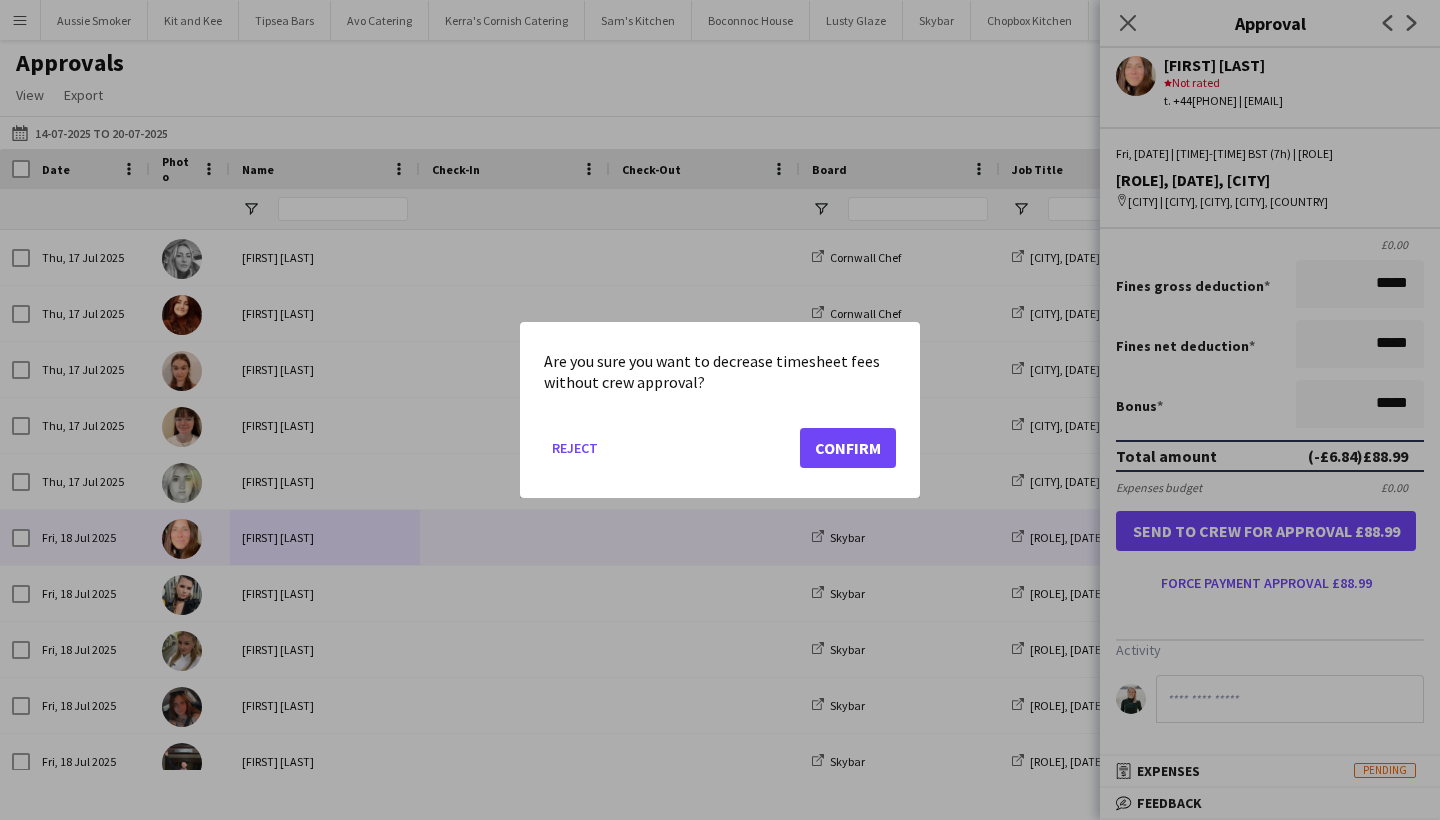 drag, startPoint x: 863, startPoint y: 460, endPoint x: 868, endPoint y: 448, distance: 13 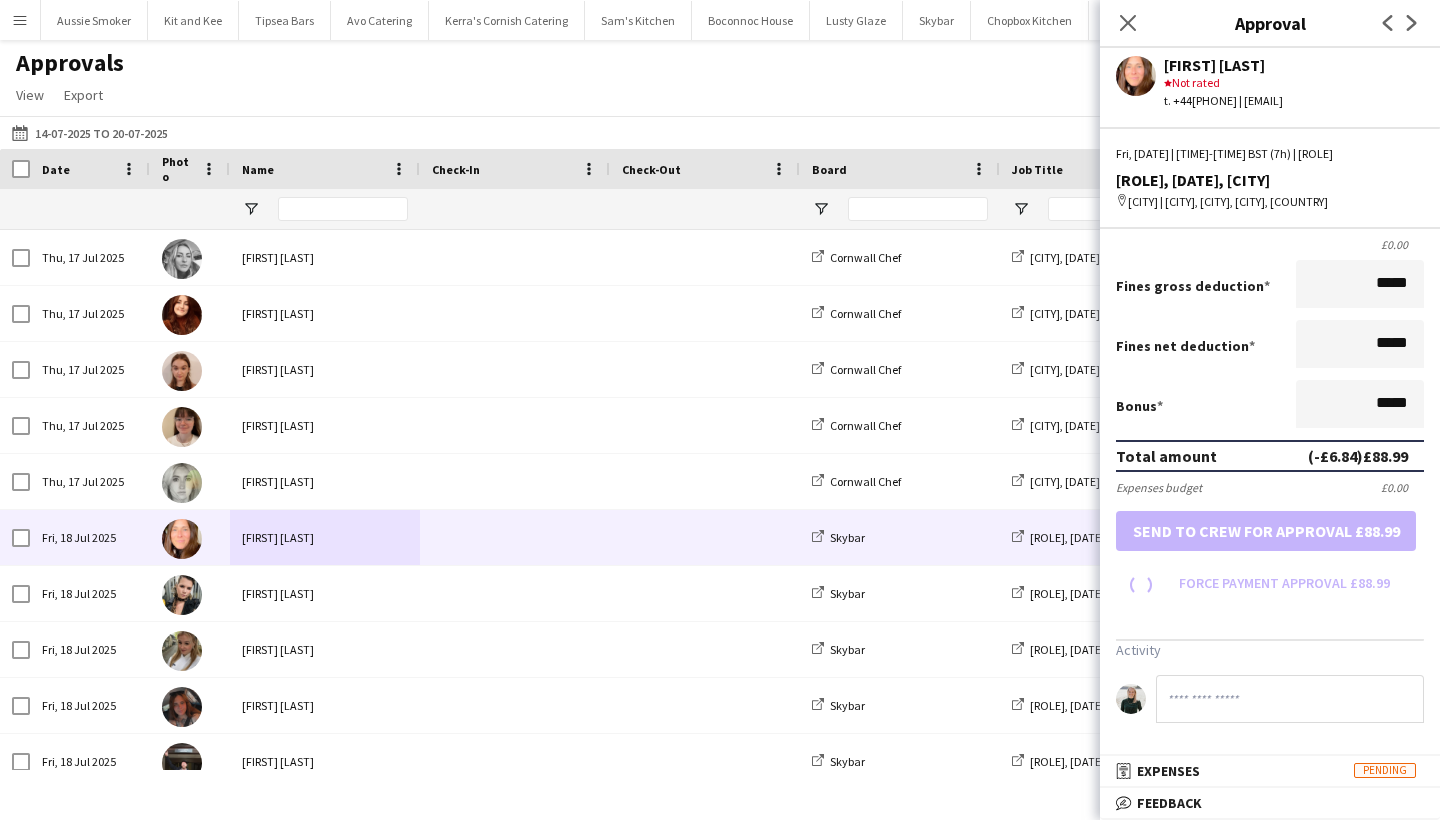 scroll, scrollTop: 332, scrollLeft: 0, axis: vertical 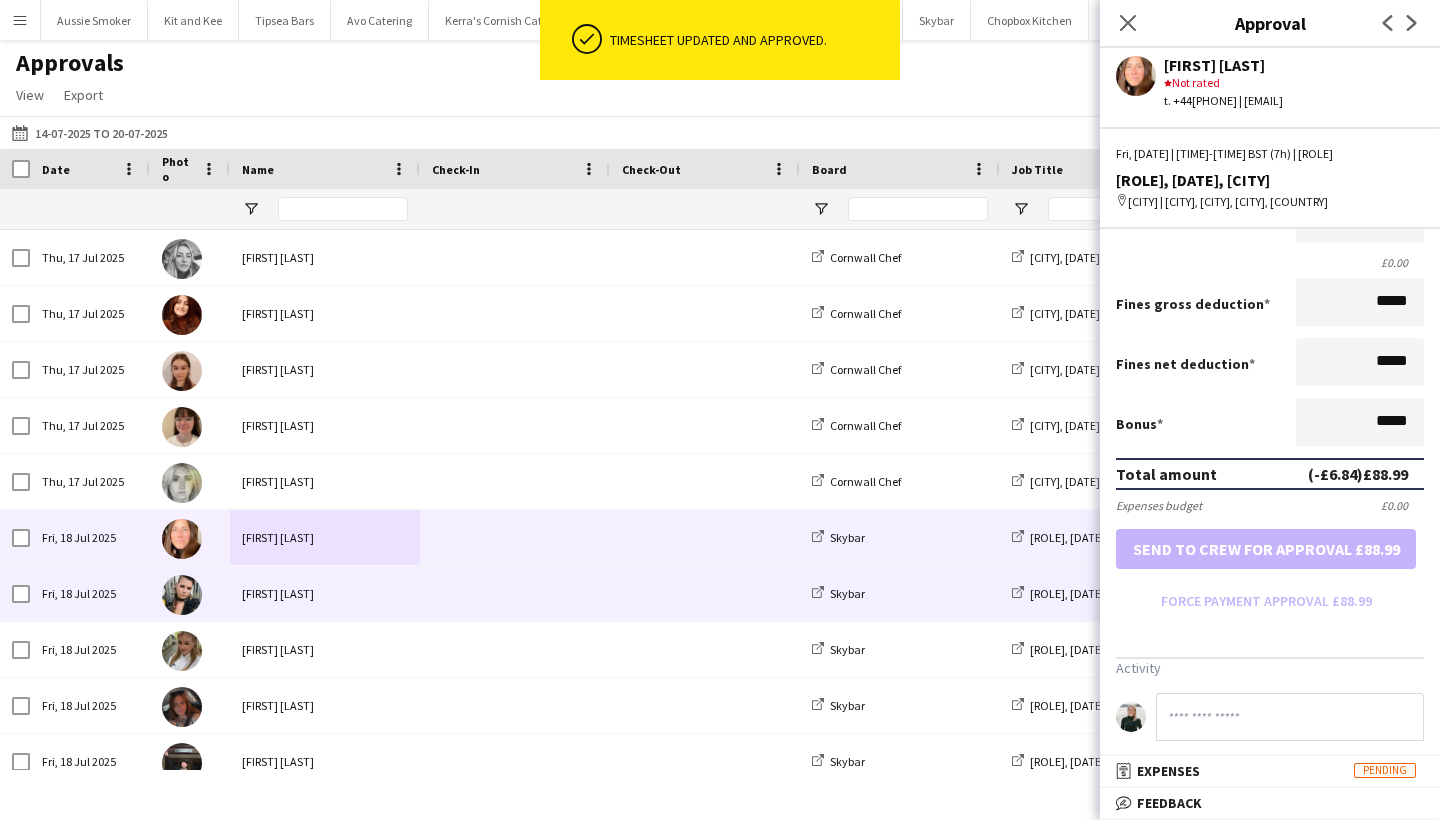 click on "Lucy Forbes" at bounding box center [325, 593] 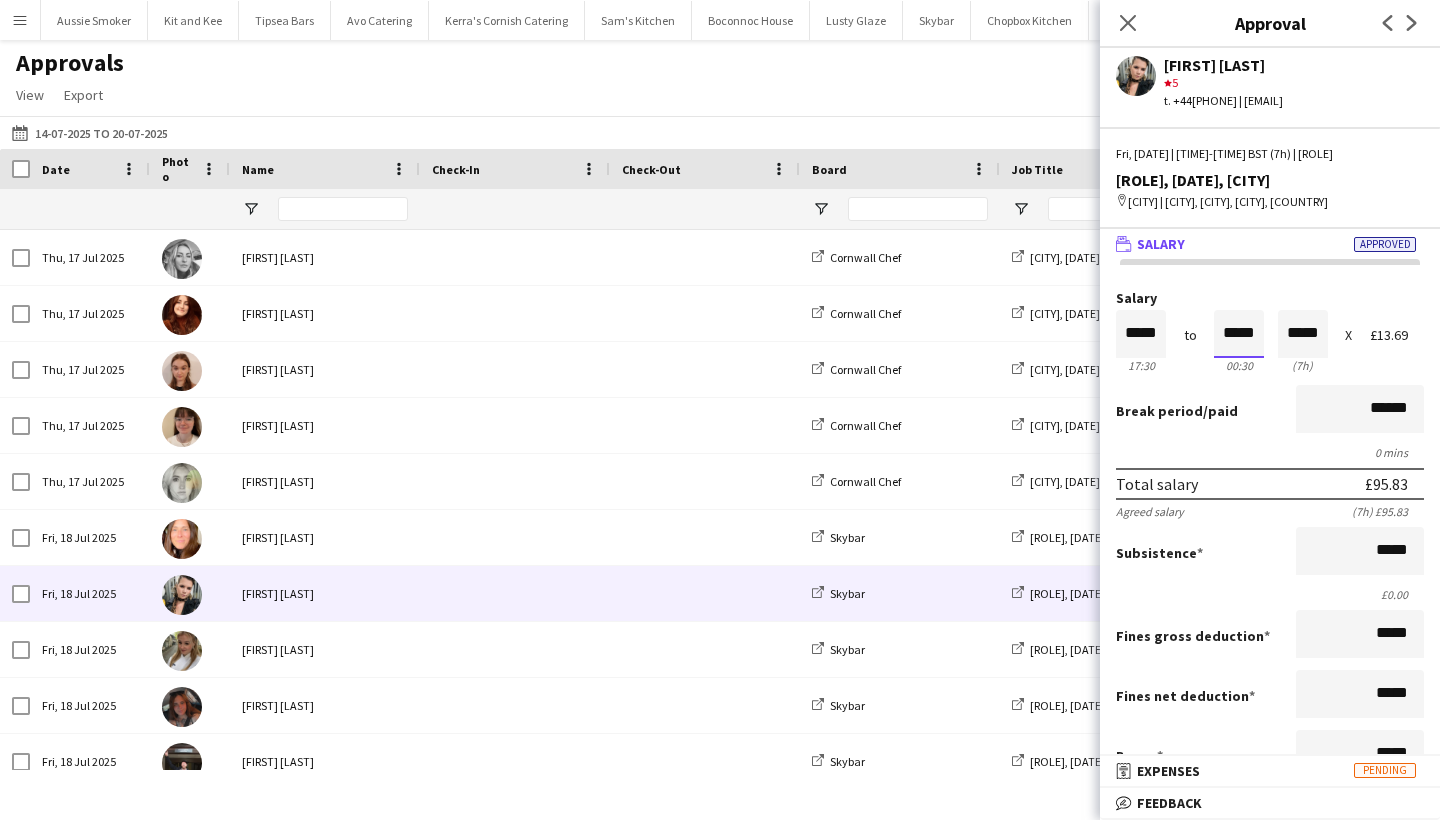 click on "*****" at bounding box center (1239, 334) 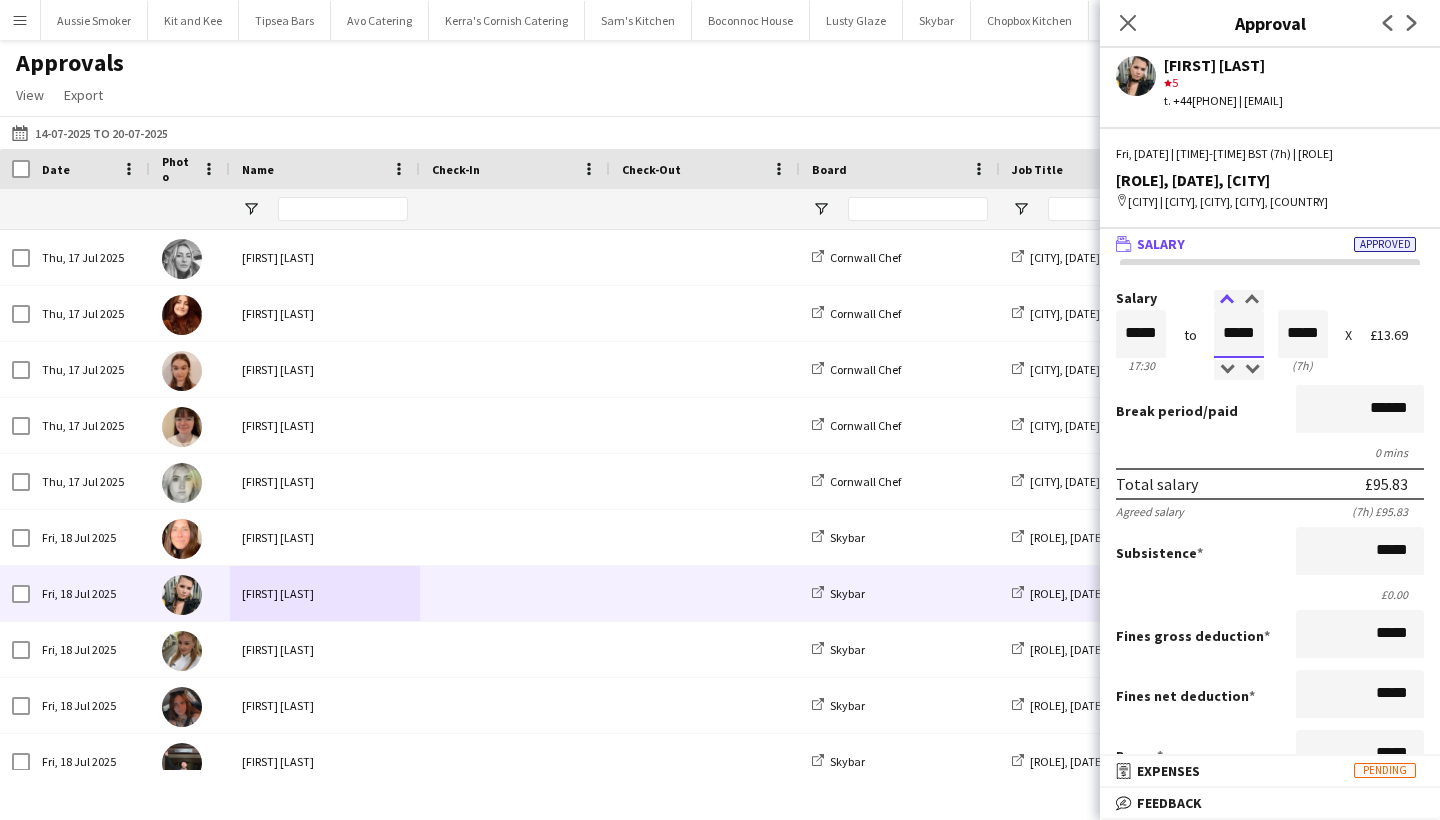 type on "*****" 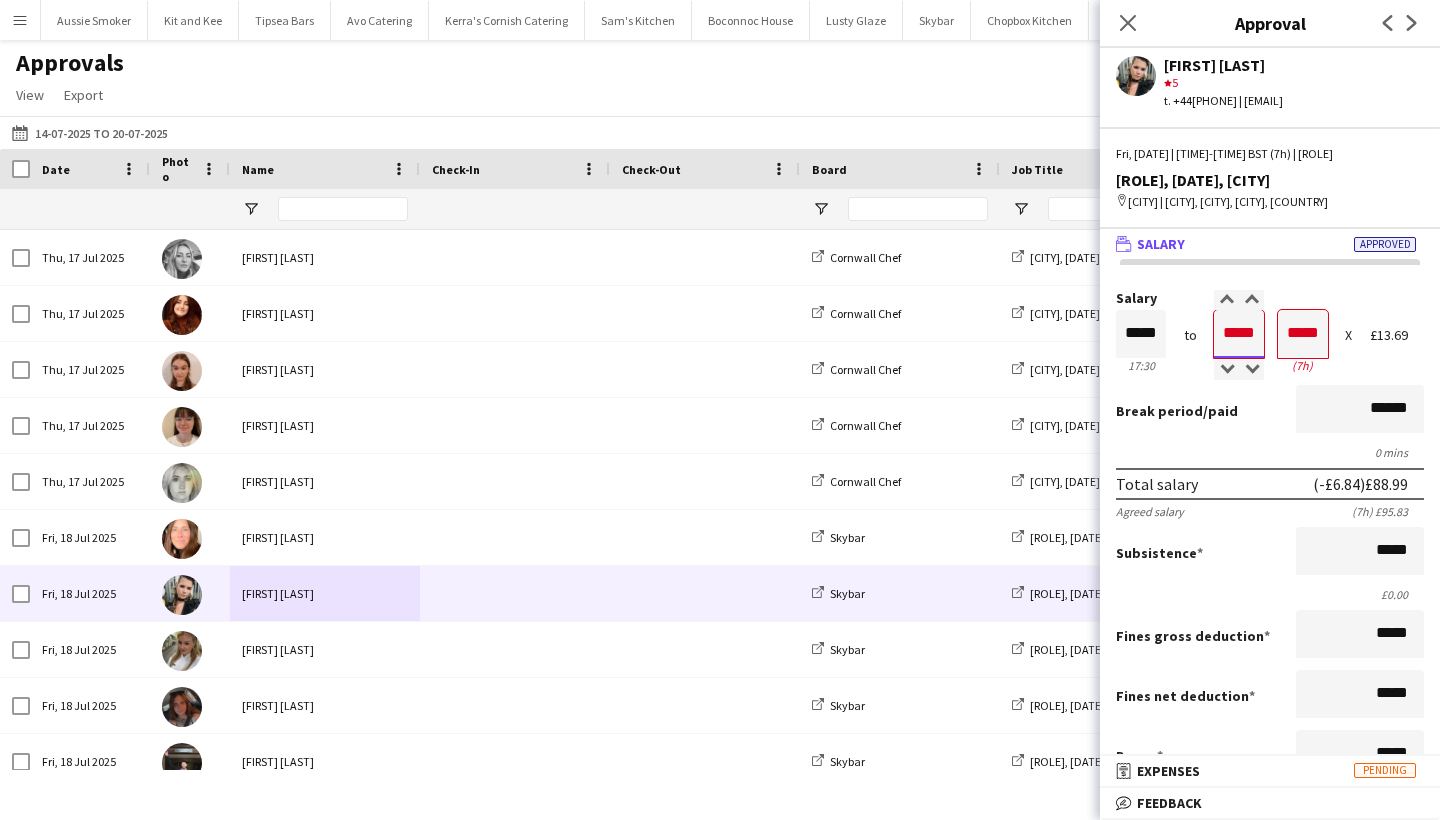 type on "*****" 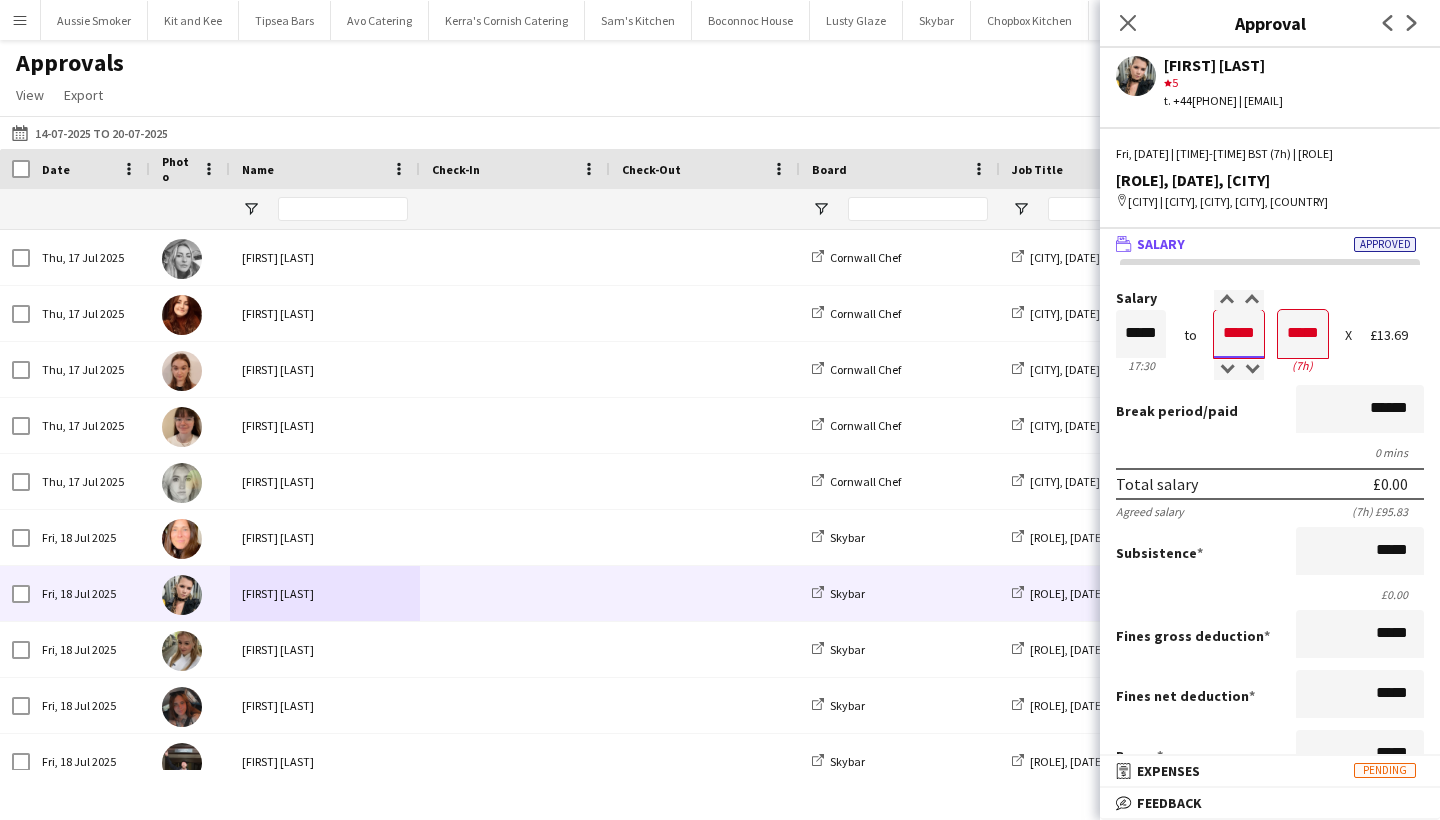 type on "*****" 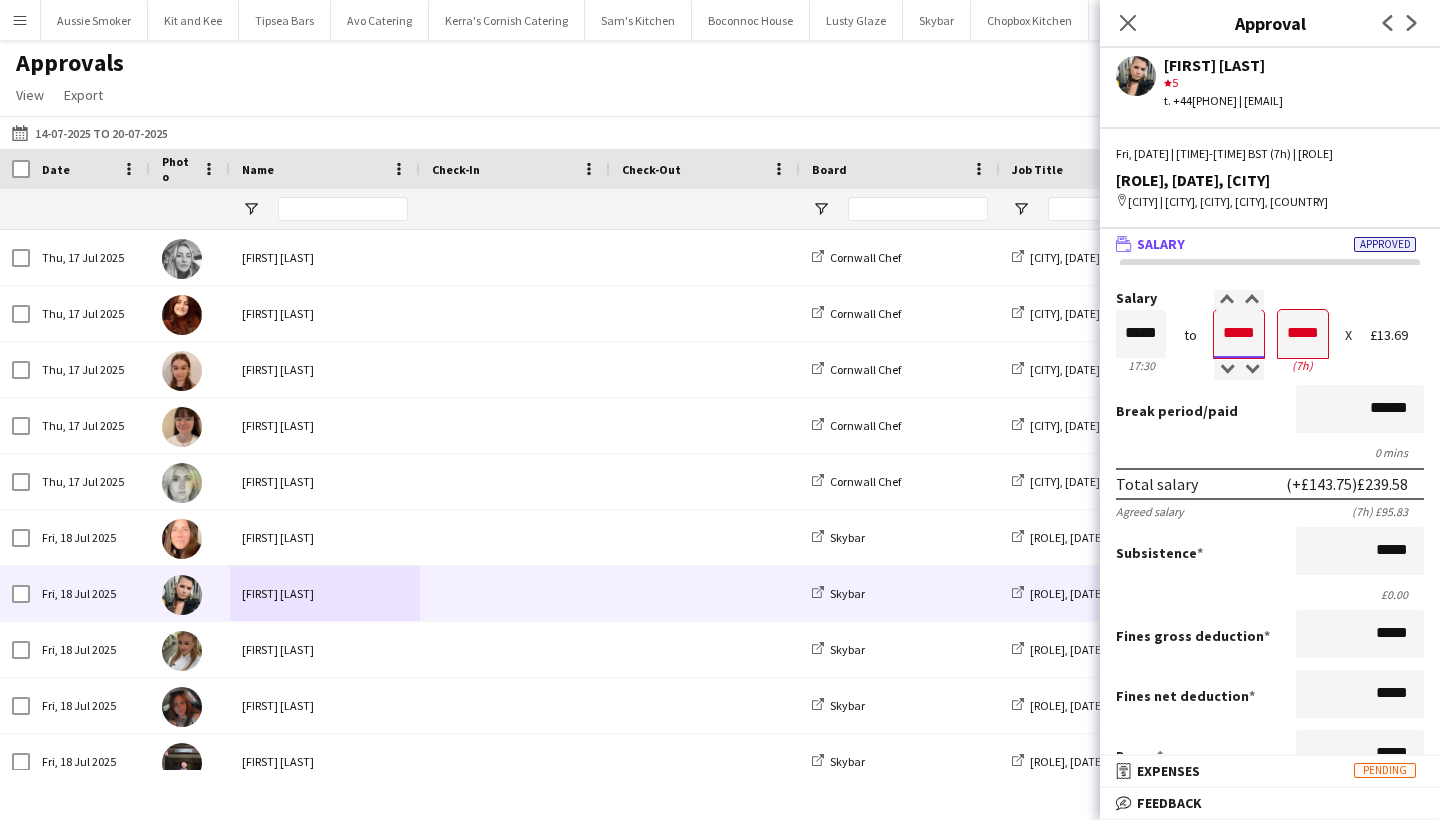 type on "*****" 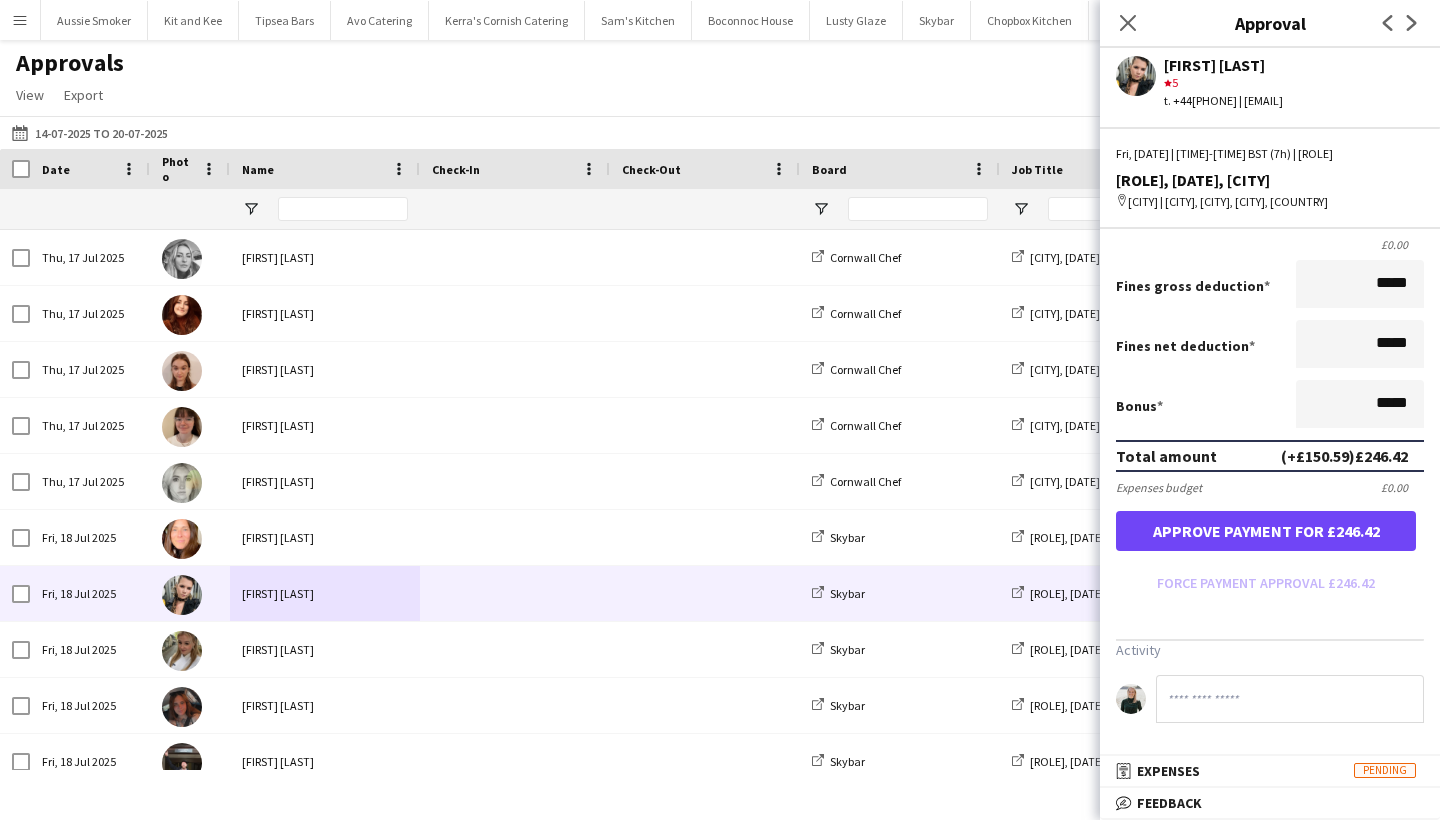scroll, scrollTop: 377, scrollLeft: 0, axis: vertical 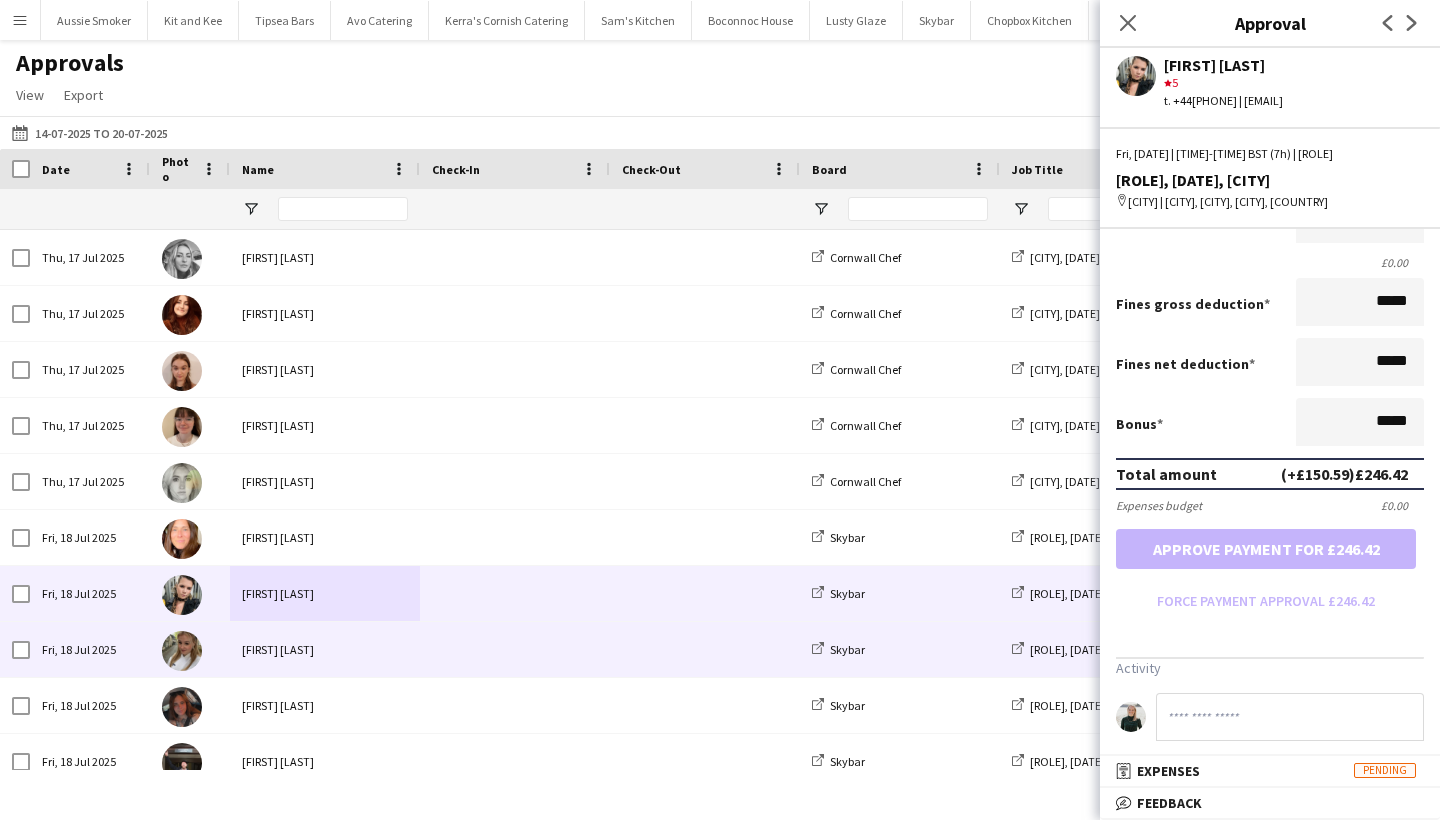 click on "Holly Burrell" at bounding box center (325, 649) 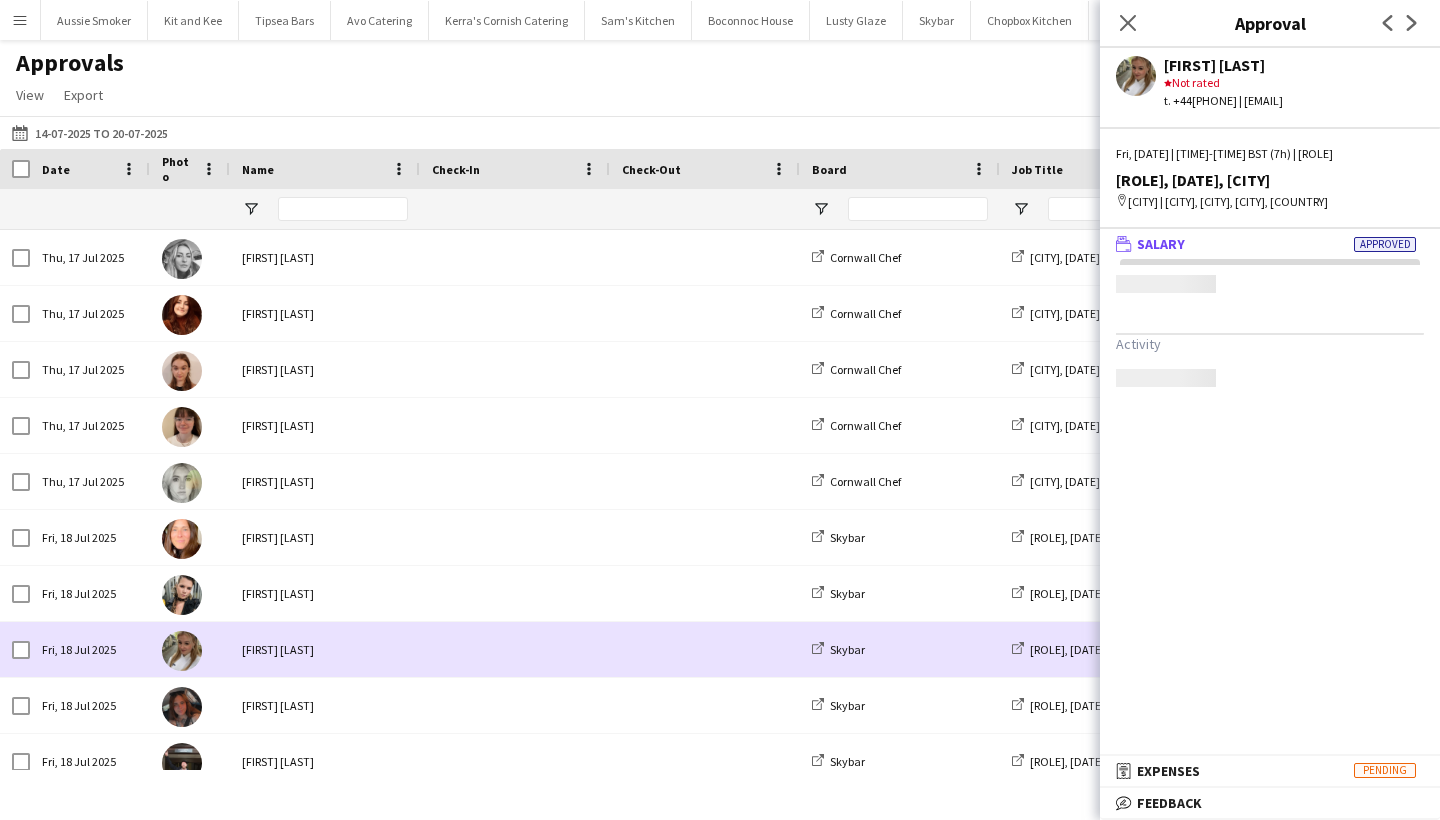 scroll, scrollTop: 0, scrollLeft: 0, axis: both 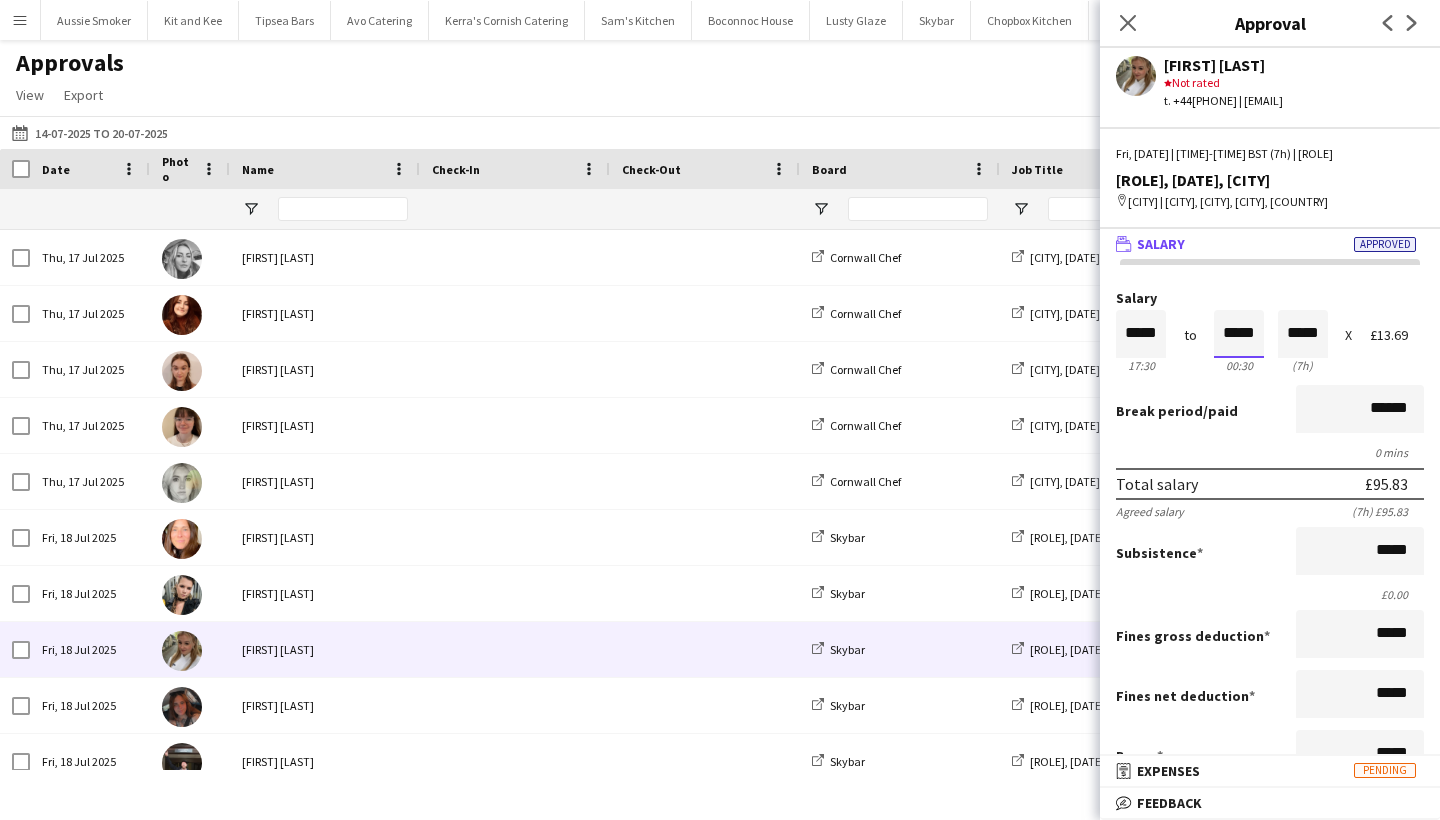 click on "*****" at bounding box center [1239, 334] 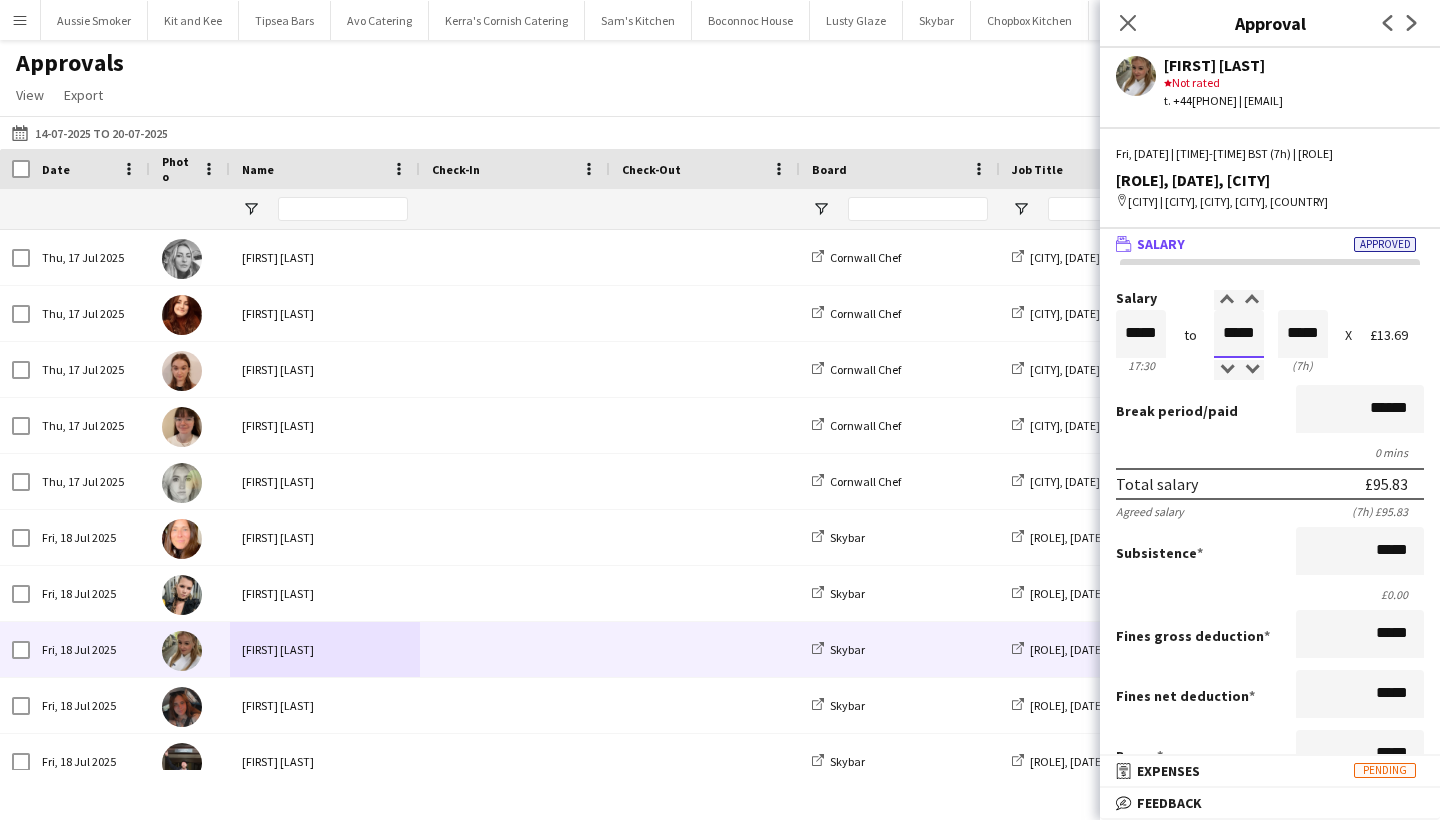 type on "*****" 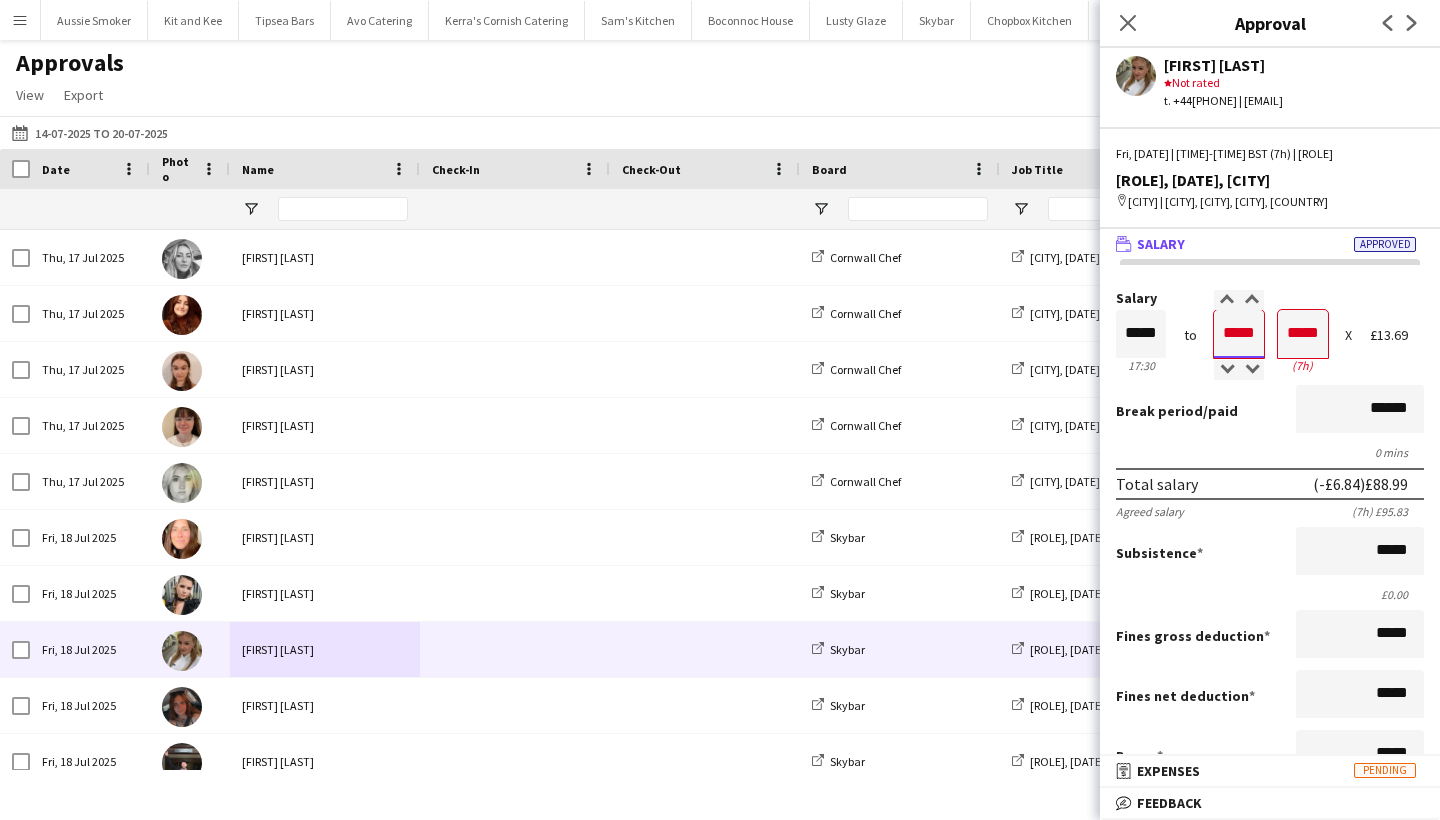 type on "*****" 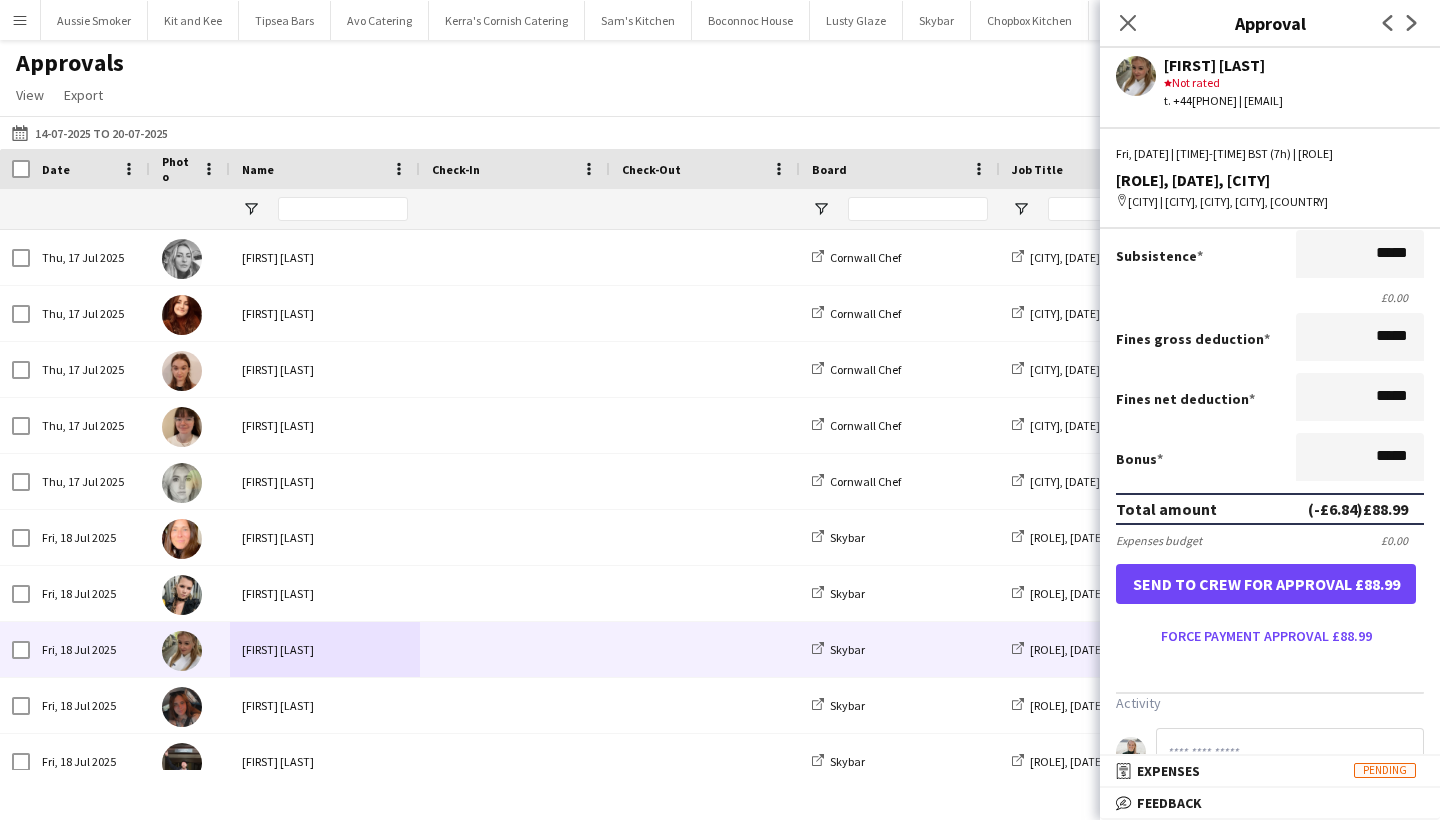scroll, scrollTop: 377, scrollLeft: 0, axis: vertical 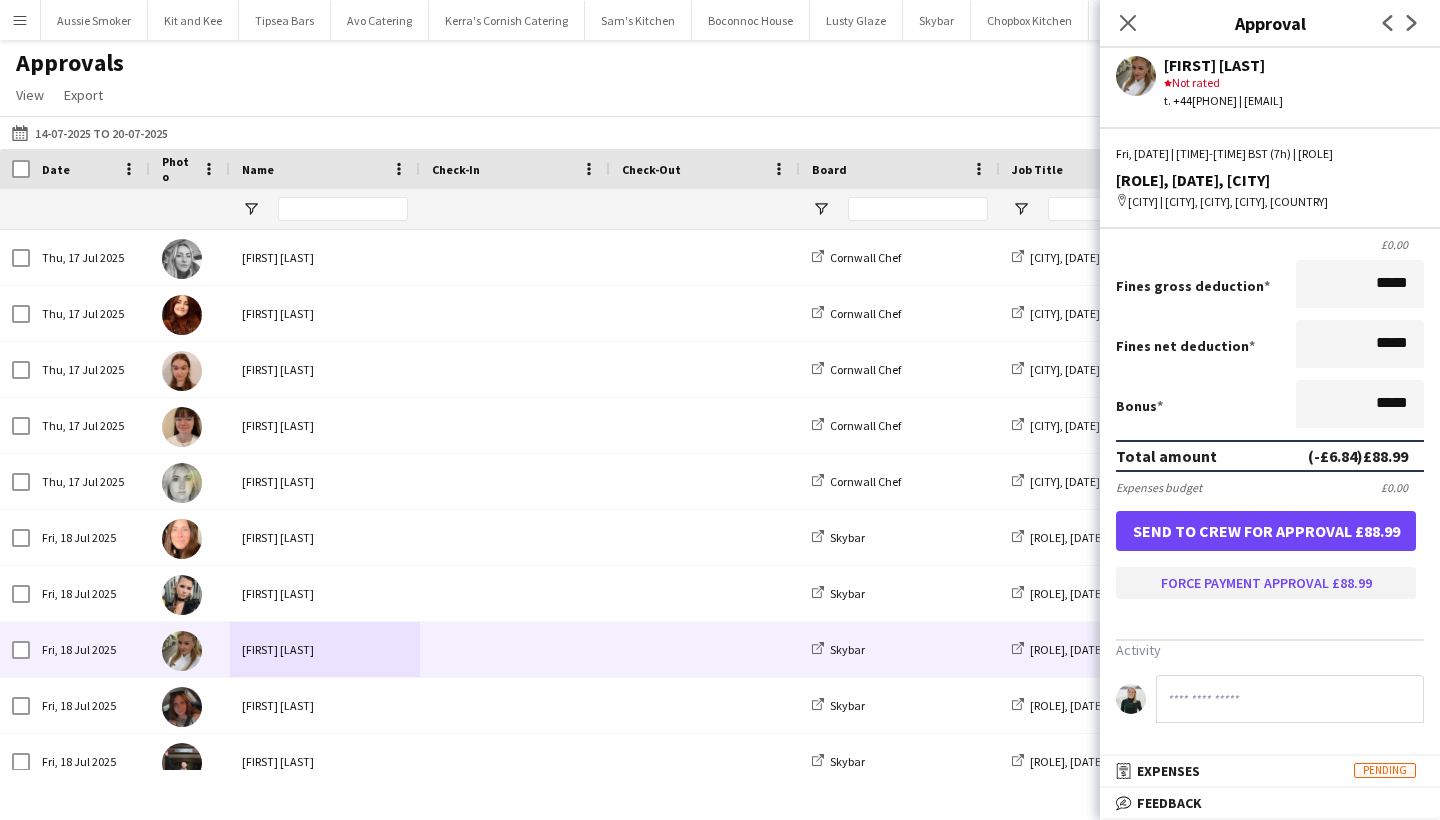 click on "Force payment approval £88.99" at bounding box center [1266, 583] 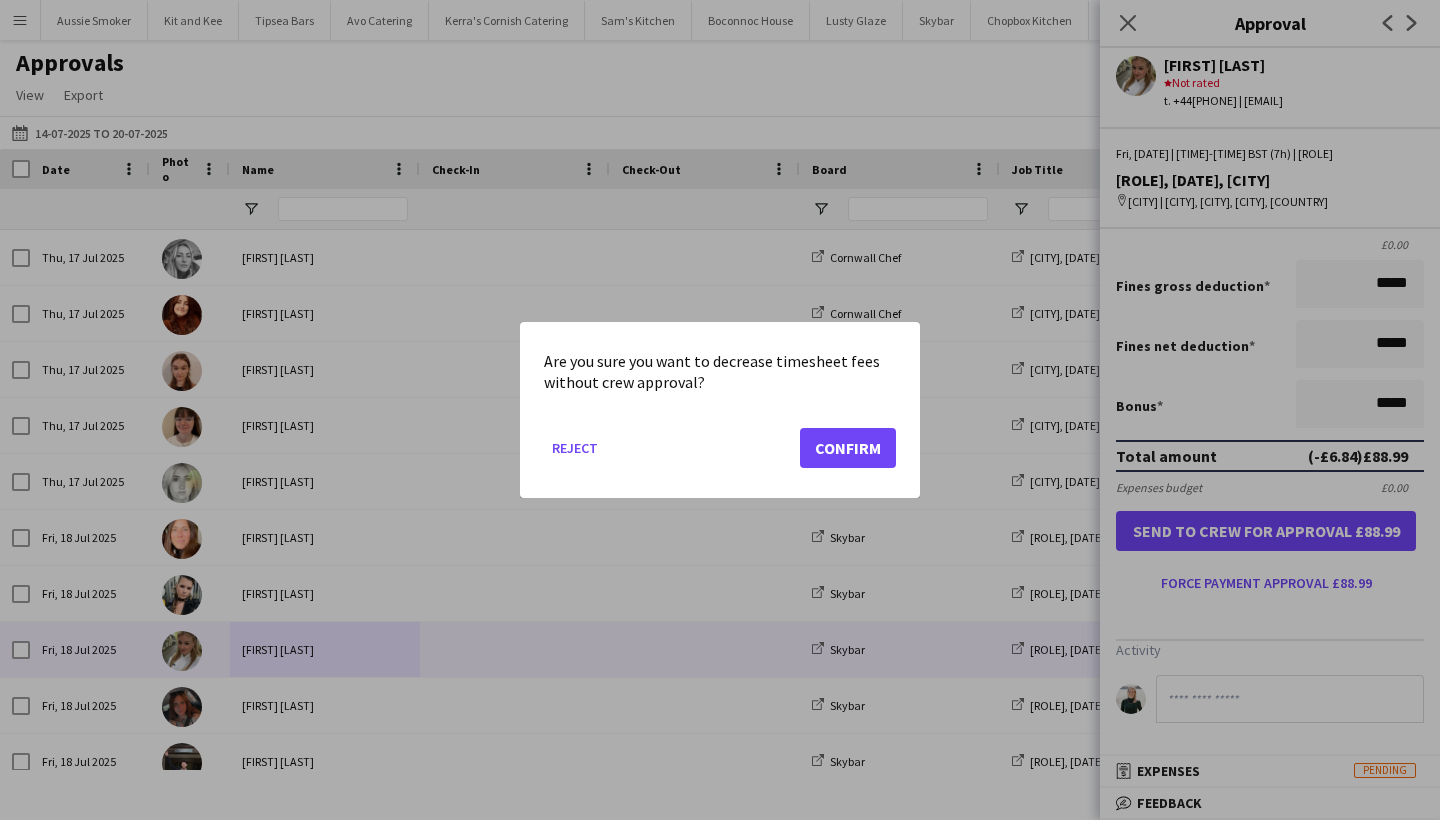click on "Confirm" 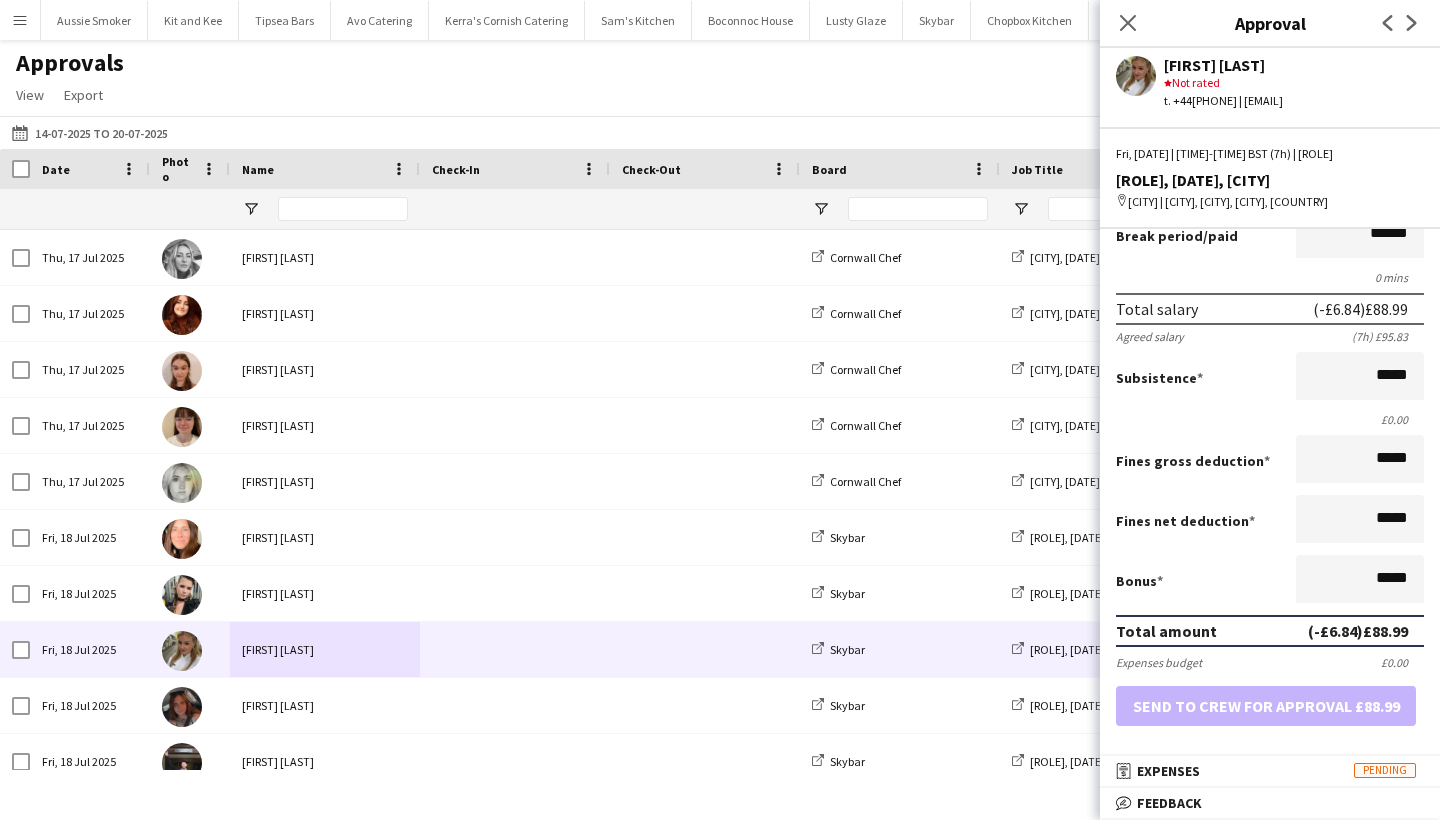 scroll, scrollTop: 502, scrollLeft: 0, axis: vertical 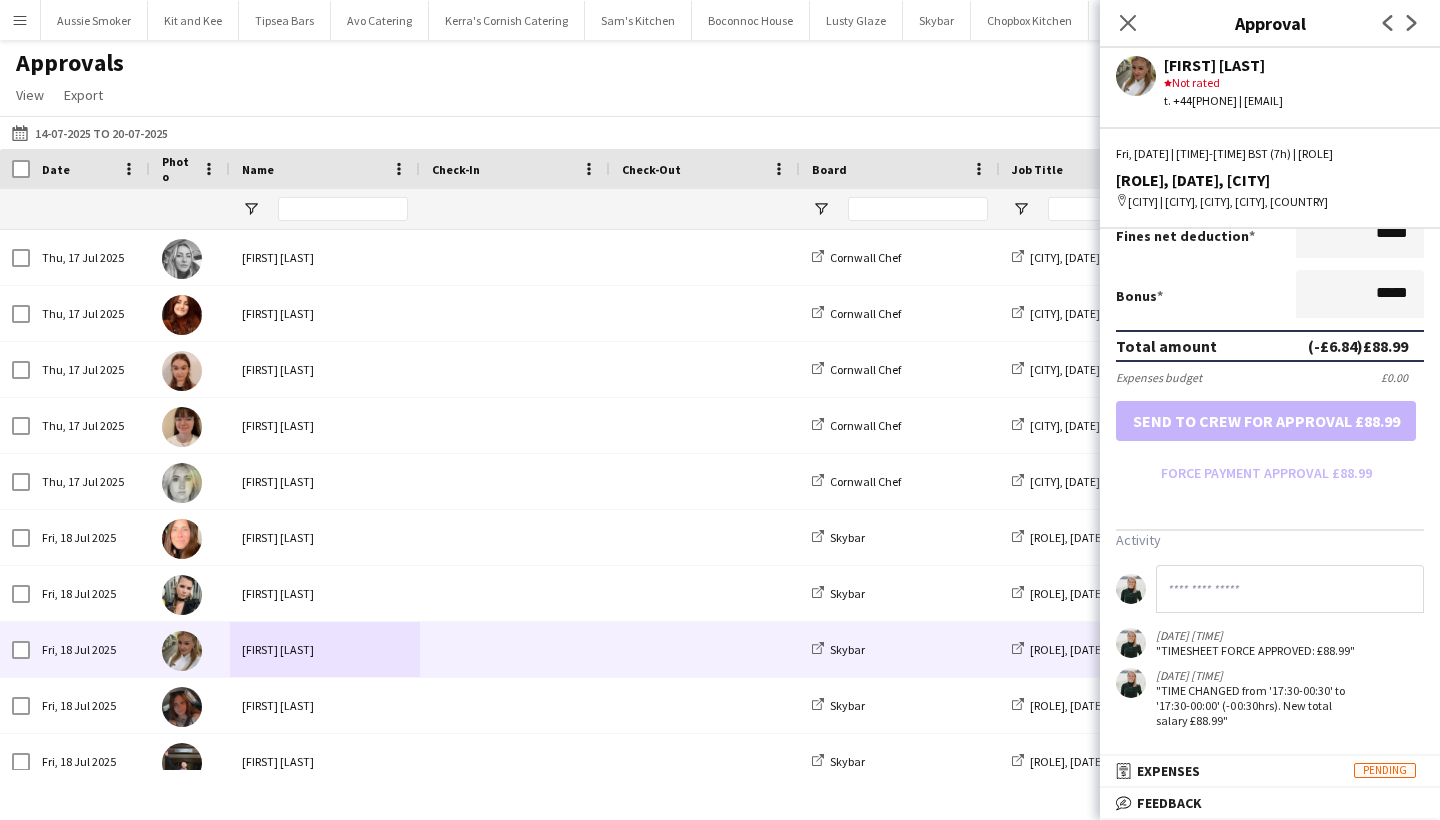 click on "Salary  *****  17:30   to  *****  00:30  *****  (7h)   X   £13.69   Break period   /paid  ******  0 mins   Total salary   (-£6.84)   £88.99   Agreed salary   (7h) £95.83   Subsistence  *****  £0.00   Fines gross deduction  *****  Fines net deduction  *****  Bonus  *****  Total amount   (-£6.84)   £88.99   Expenses budget   £0.00   Send to crew for approval £88.99   Force payment approval £88.99" at bounding box center (1270, 160) 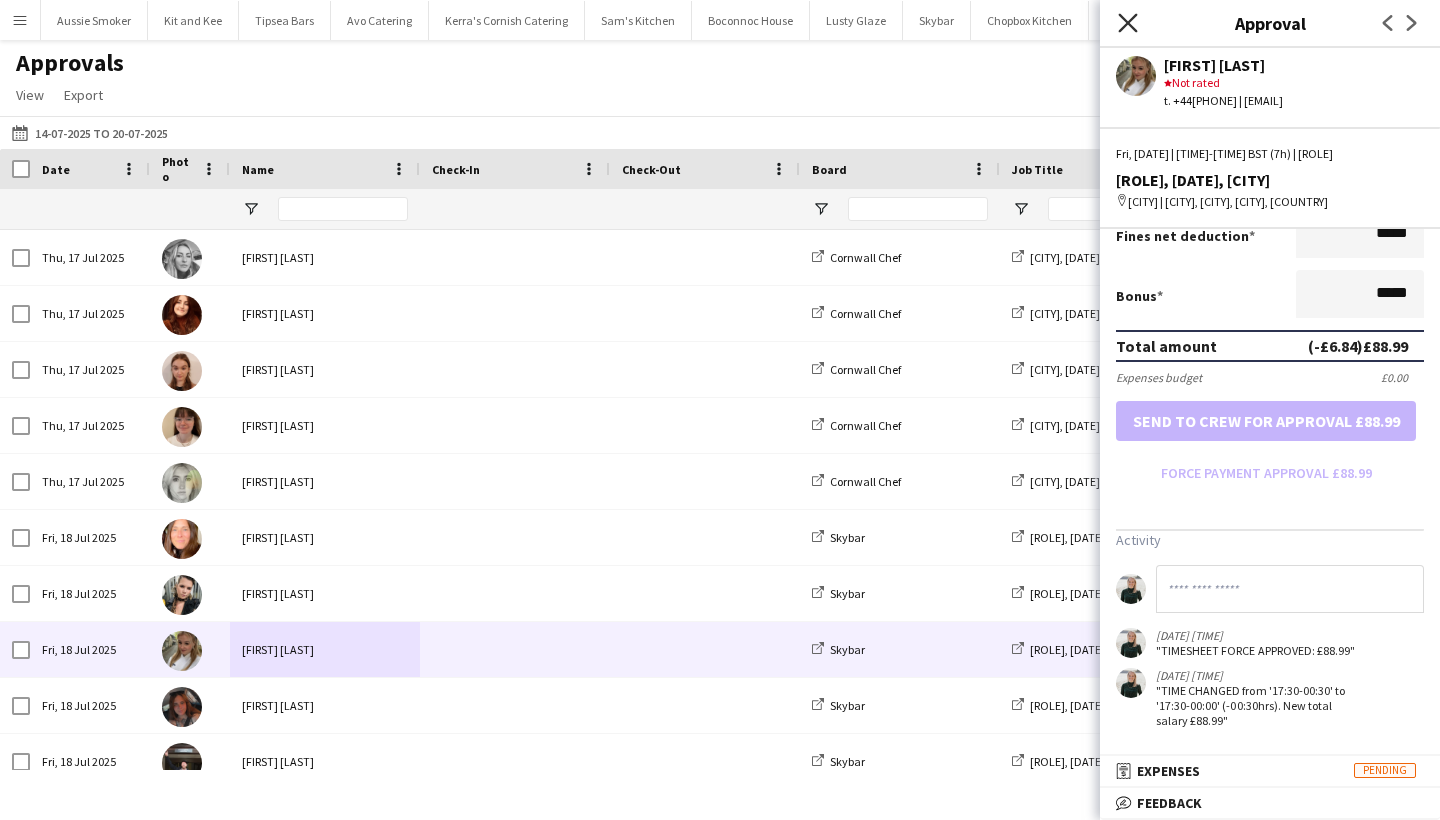 click on "Close pop-in" 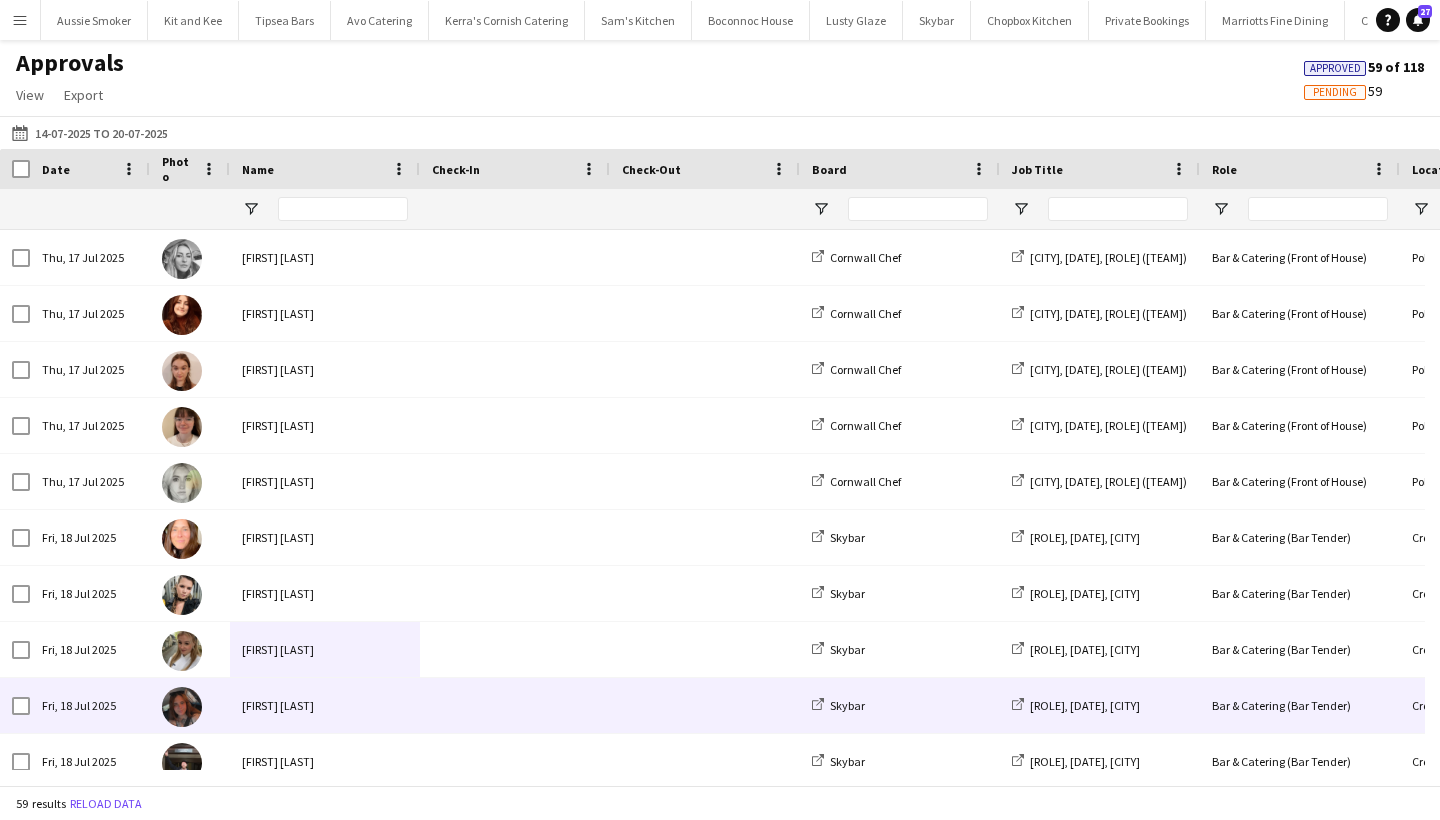 click on "Sophie Wilkinson" at bounding box center (325, 705) 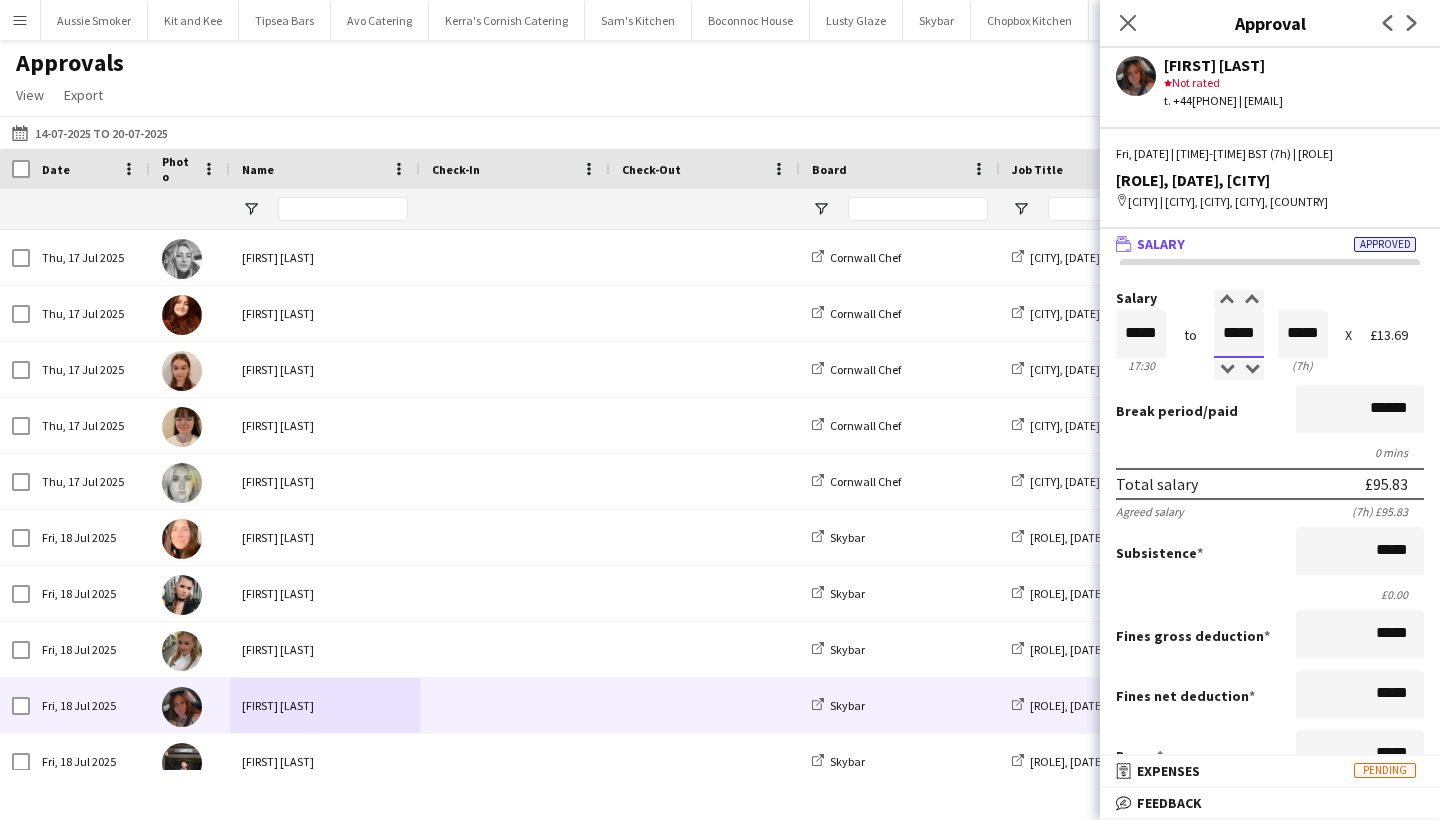 click on "*****" at bounding box center [1239, 334] 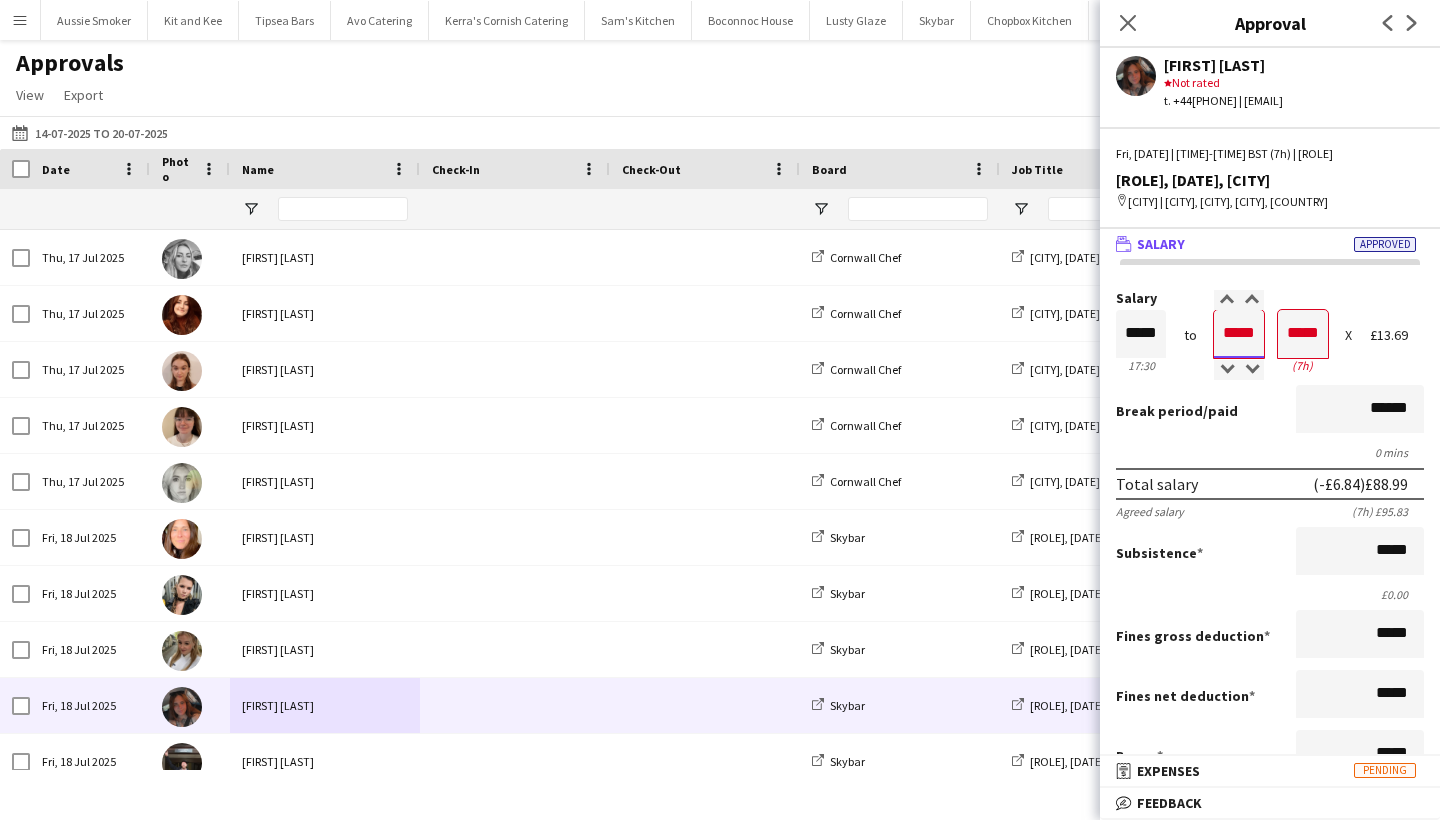 type on "*****" 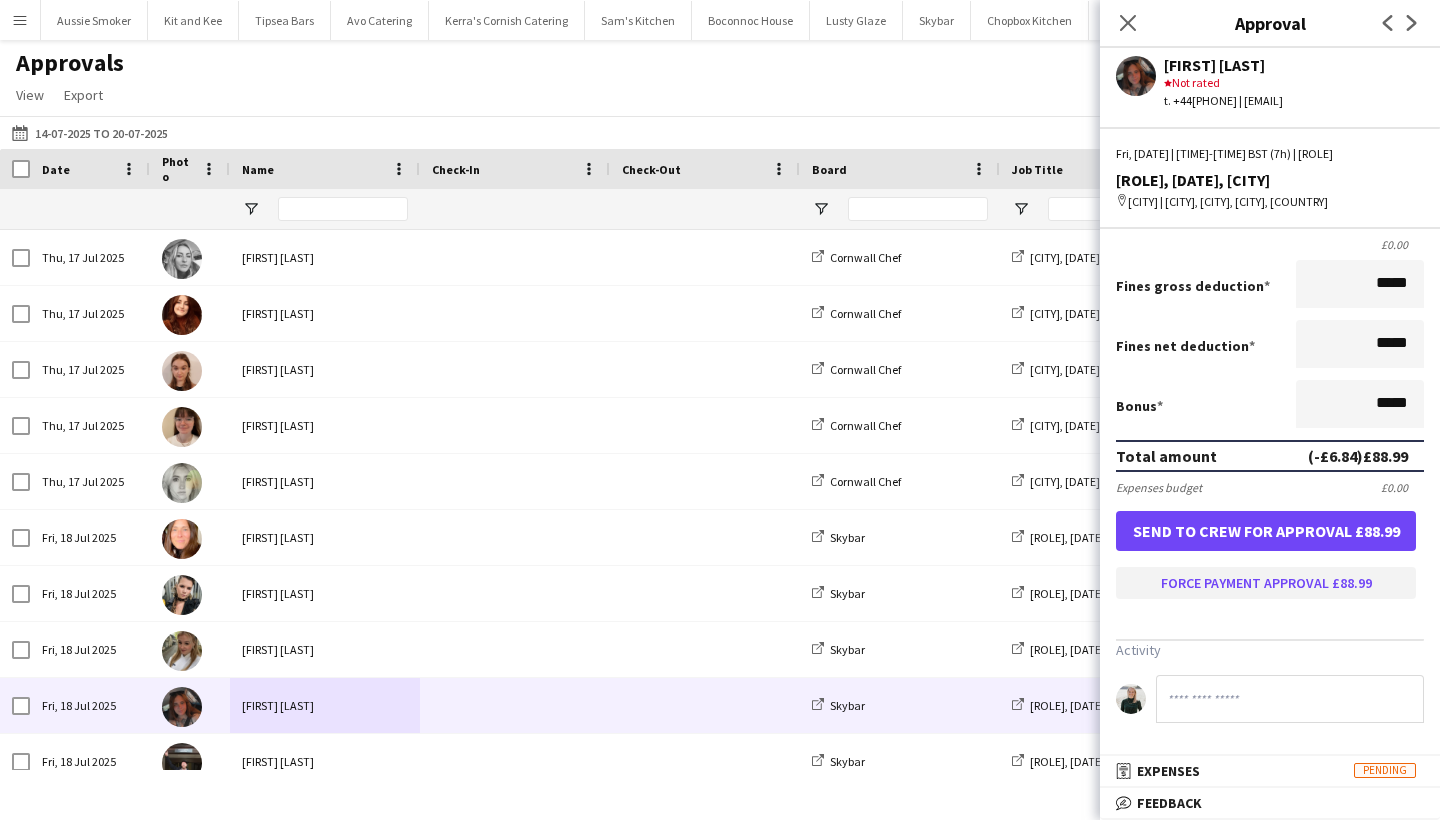 click on "Force payment approval £88.99" at bounding box center [1266, 583] 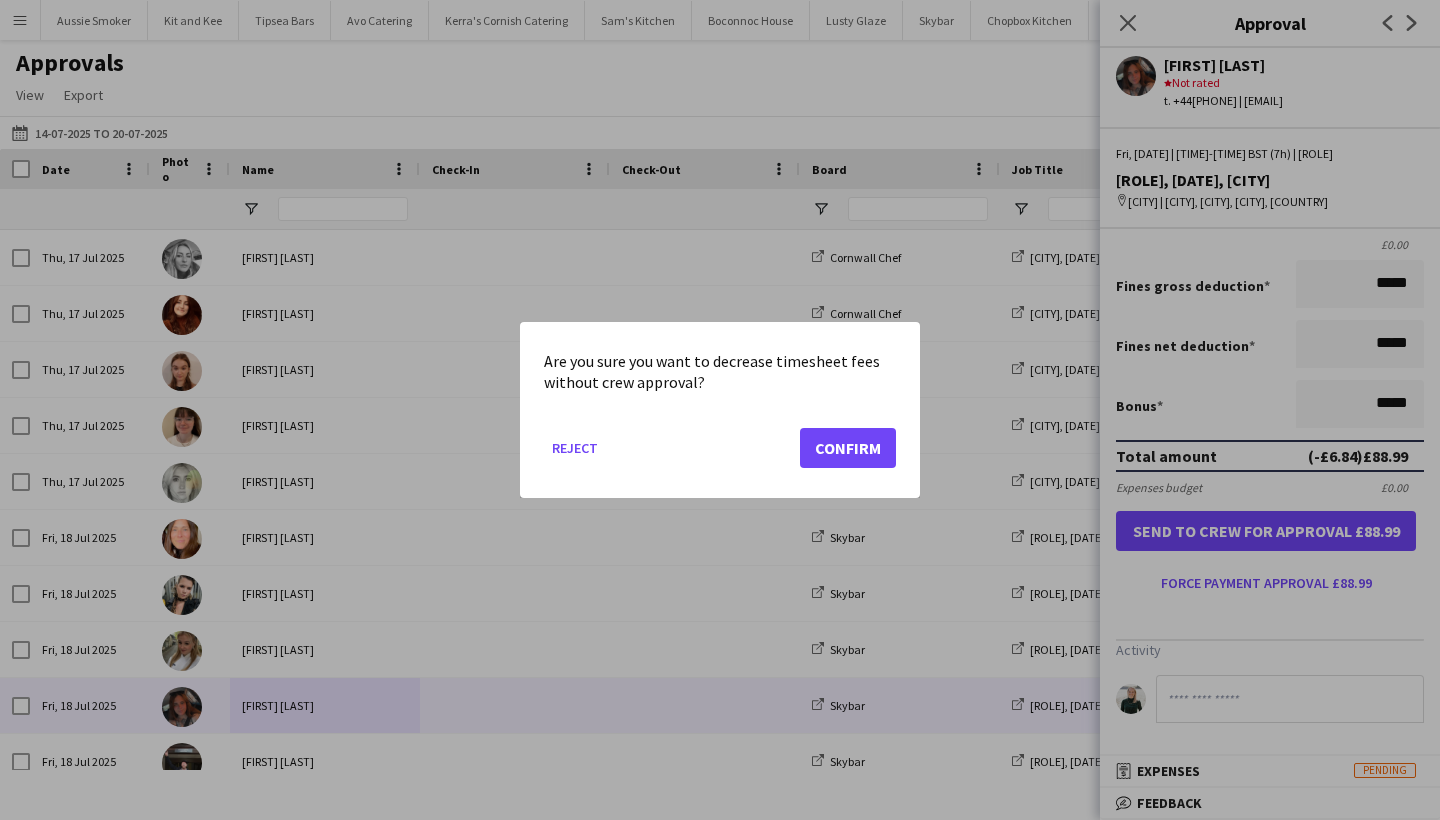 click on "Confirm" 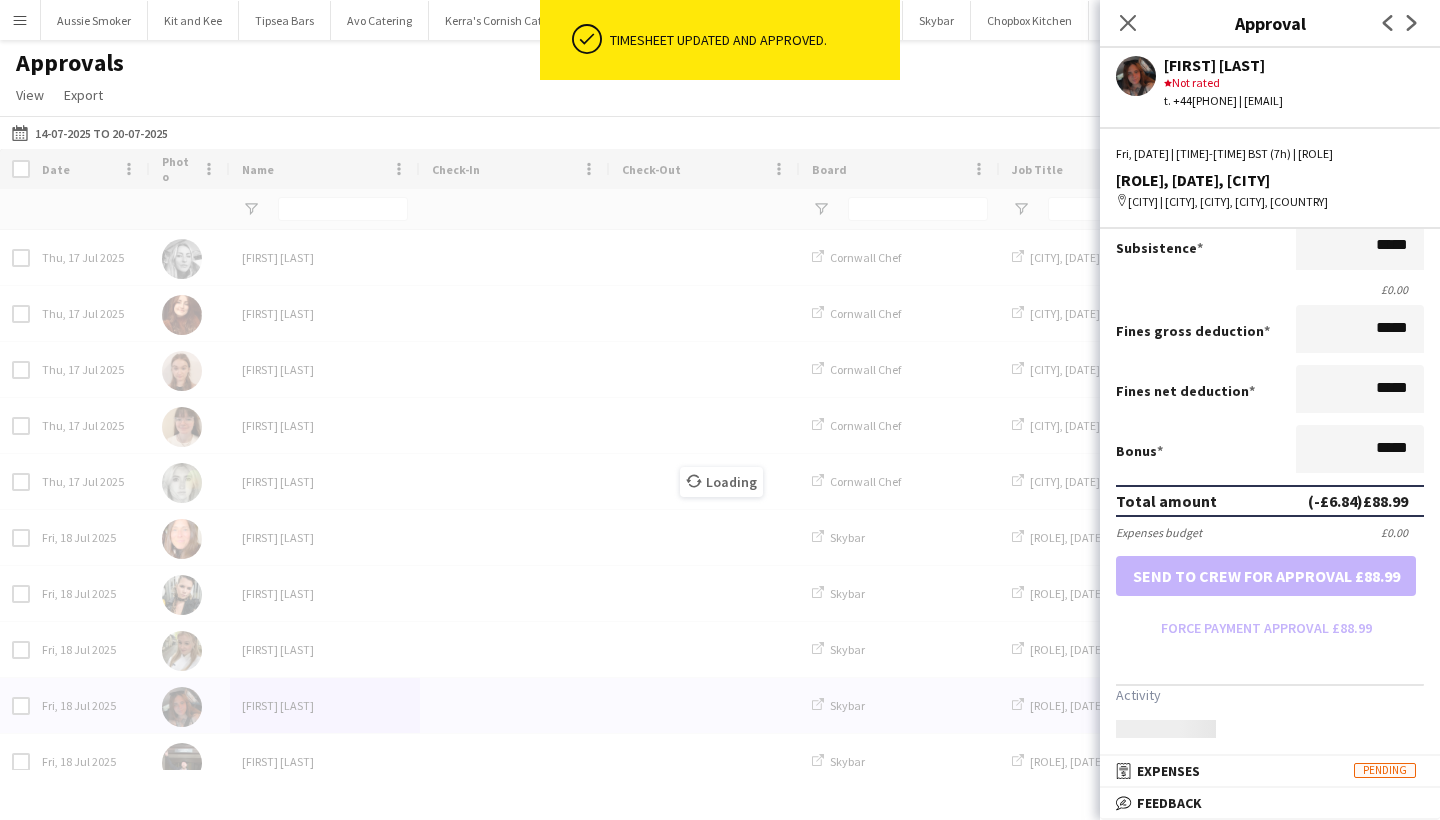 scroll, scrollTop: 332, scrollLeft: 0, axis: vertical 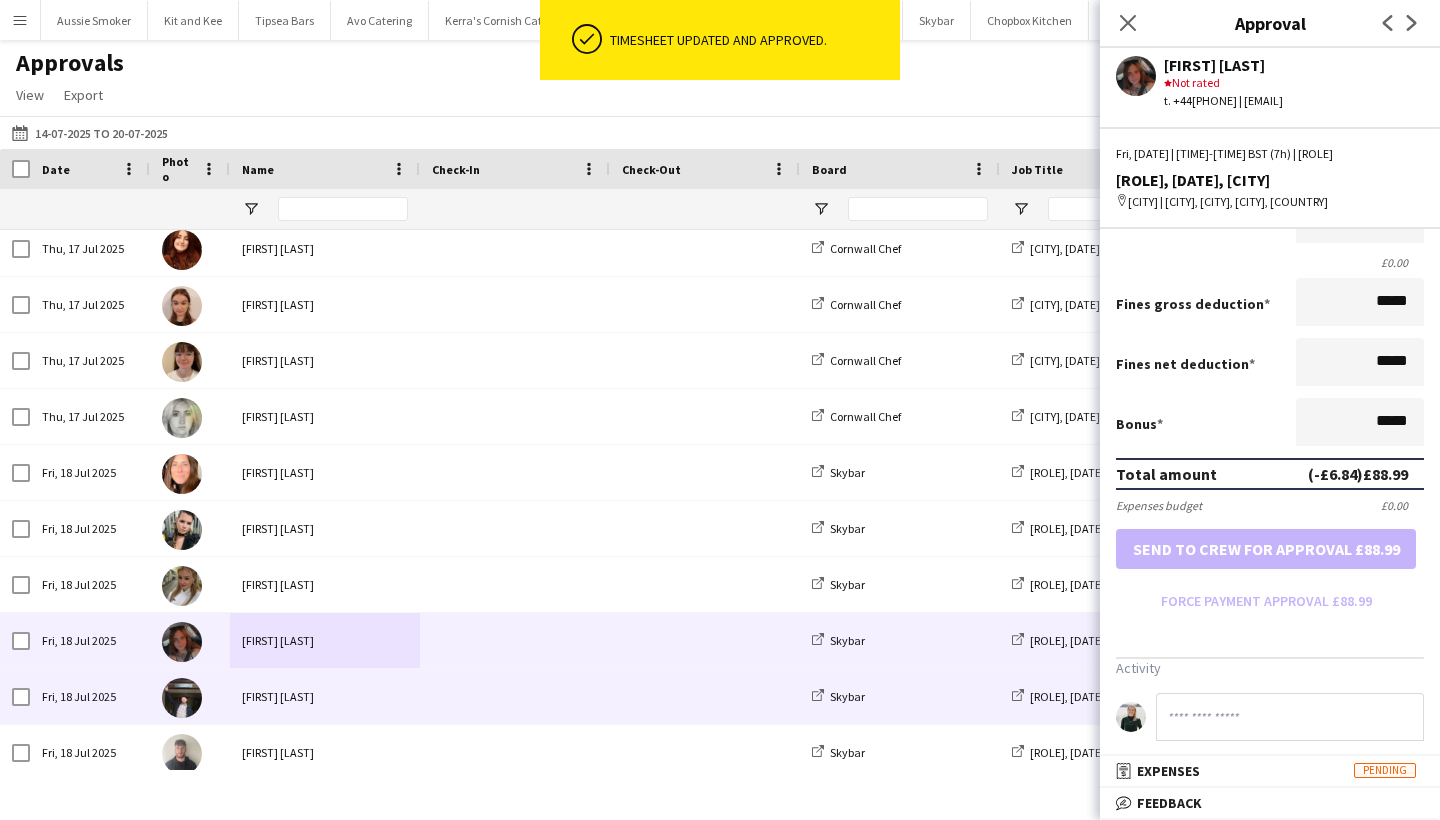 click on "Steve Ley" at bounding box center (325, 696) 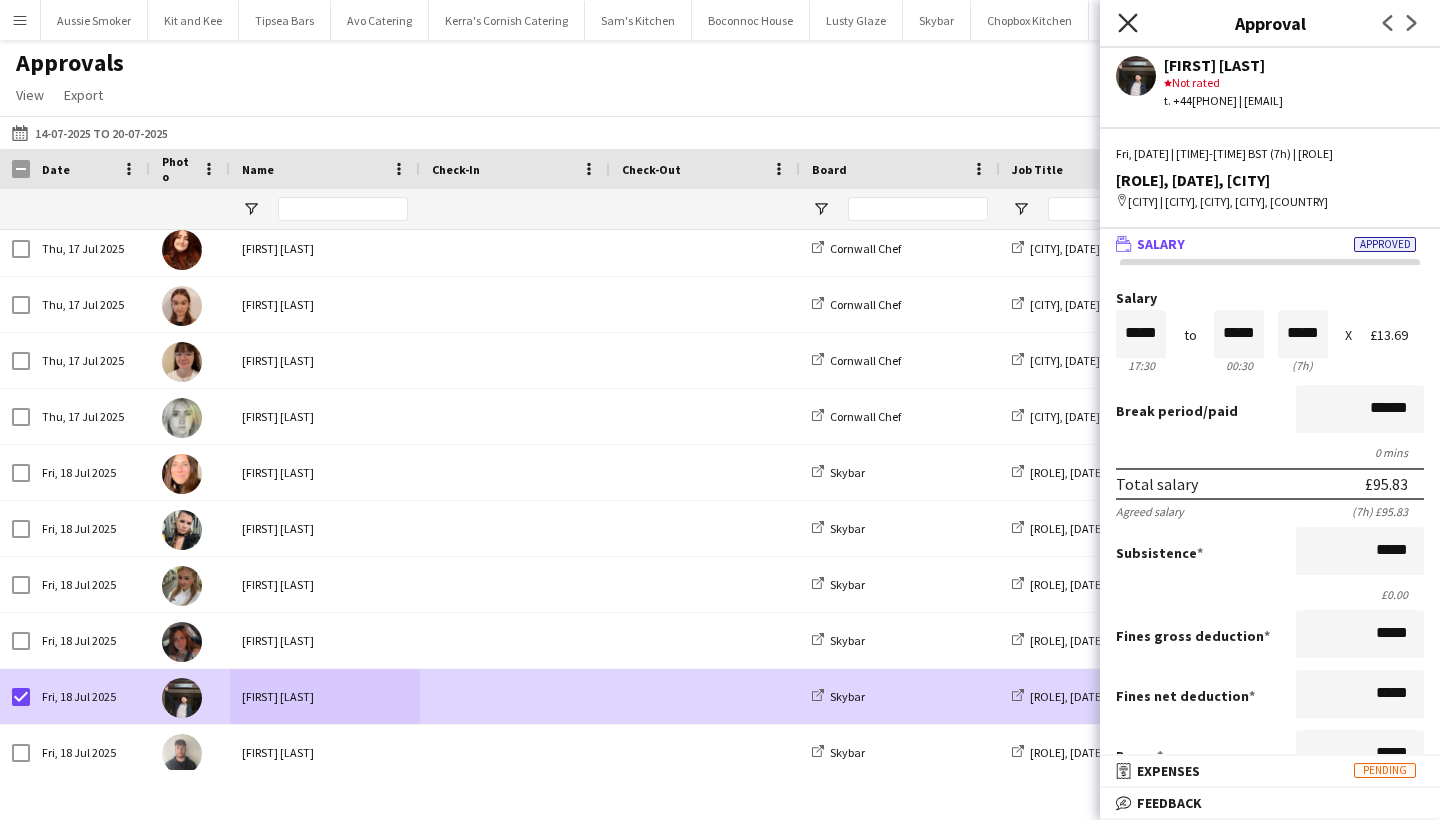 click on "Close pop-in" 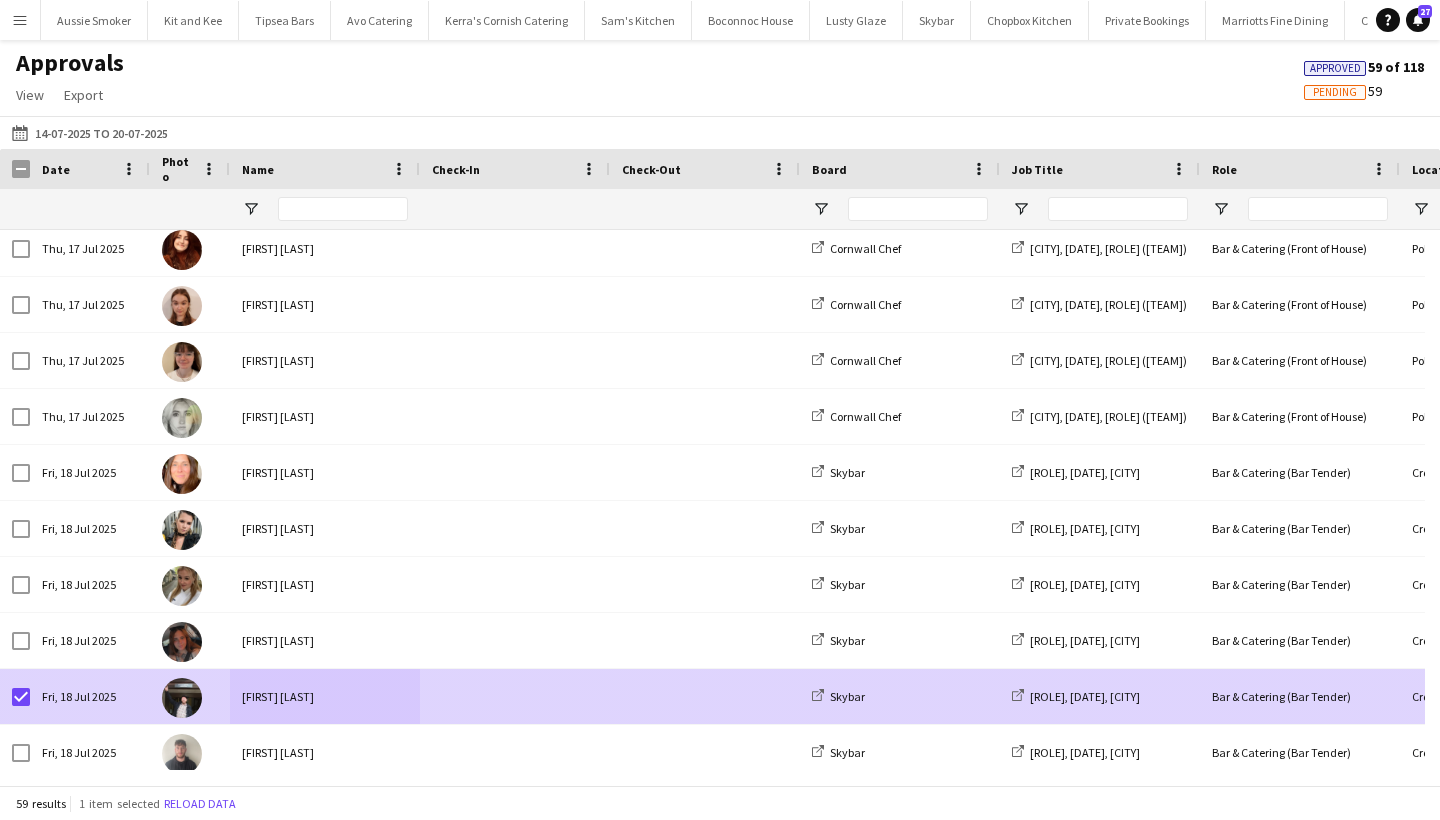 click on "Steve Ley" at bounding box center [325, 696] 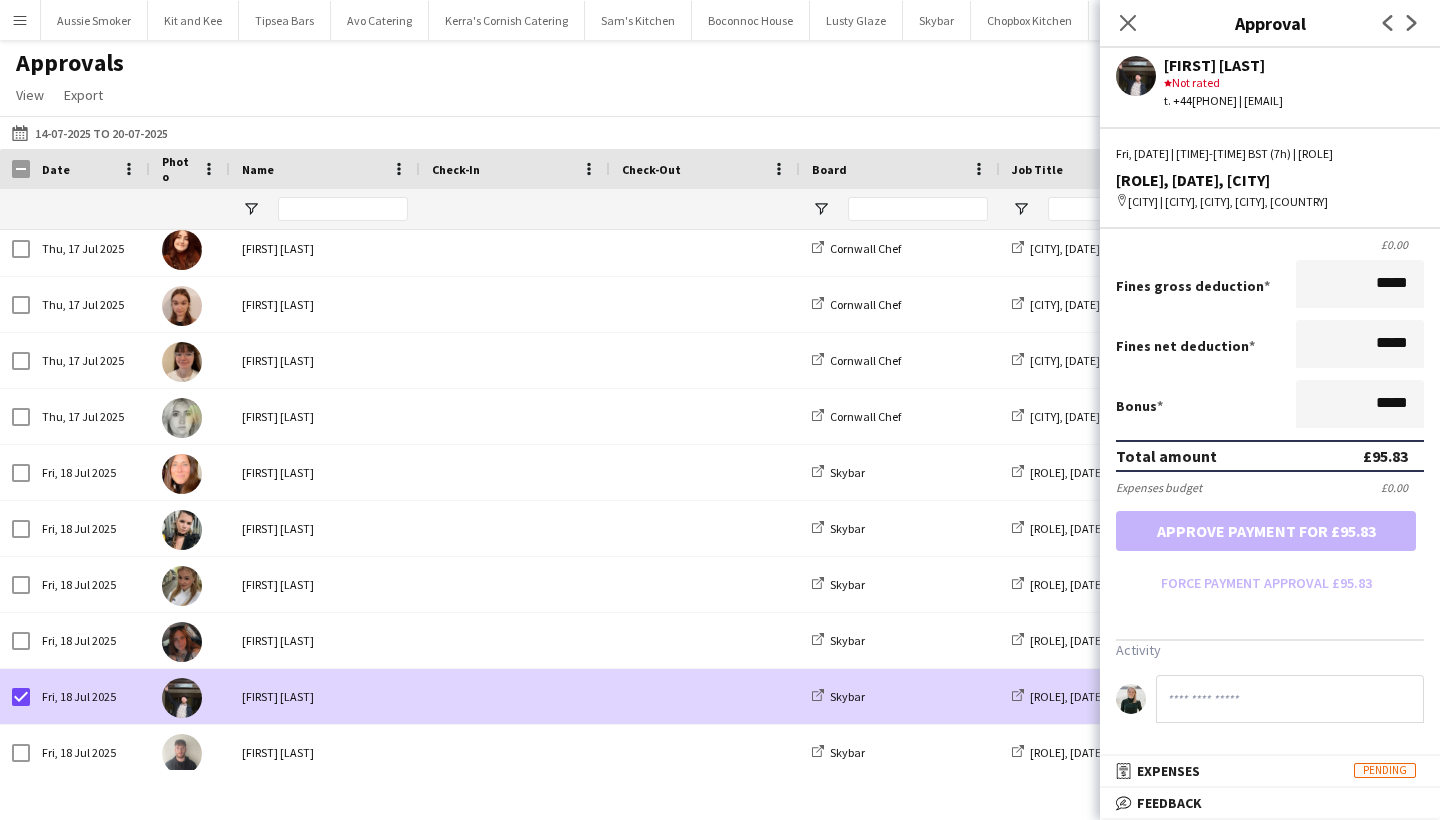 scroll, scrollTop: 377, scrollLeft: 0, axis: vertical 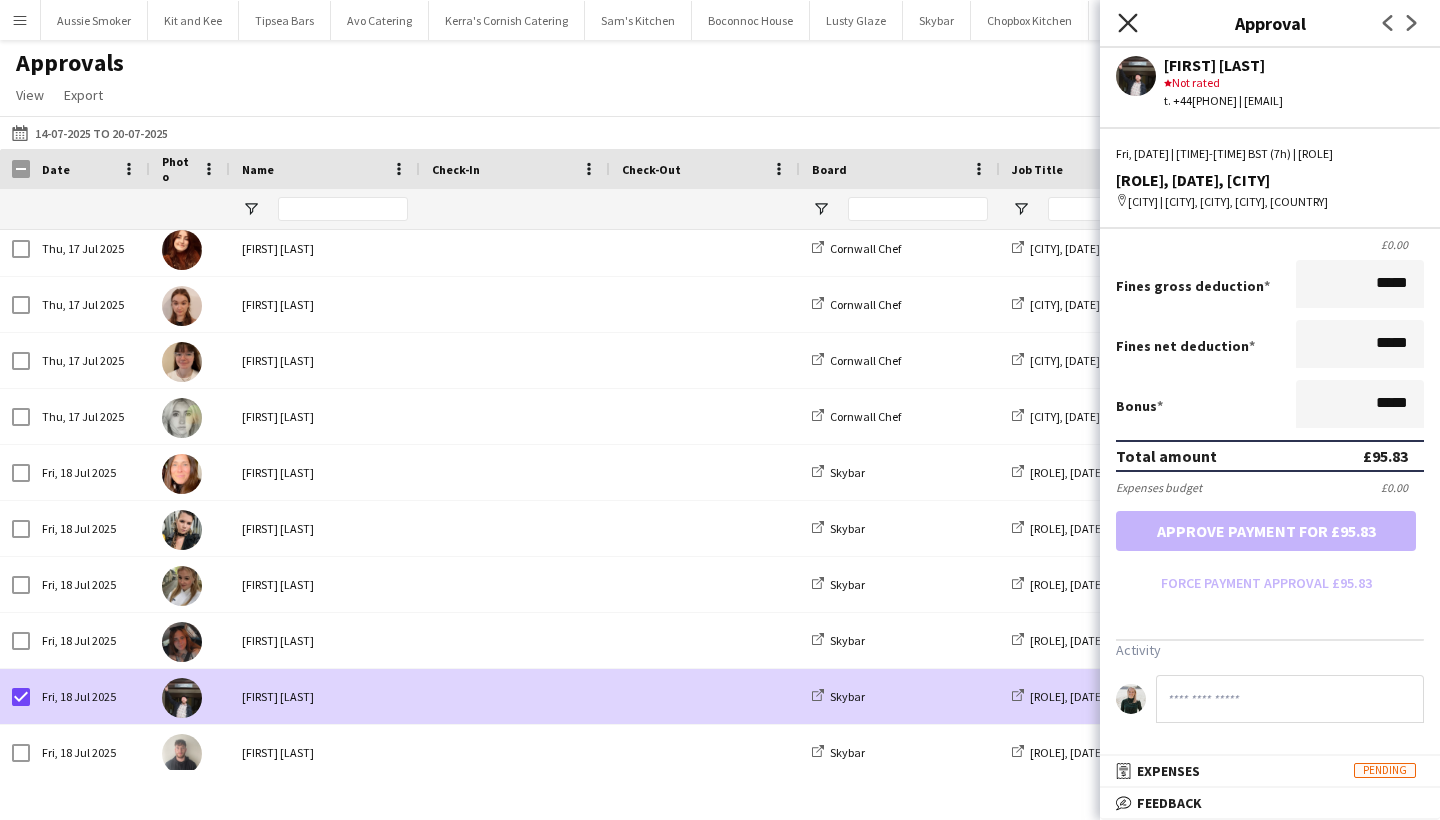 click 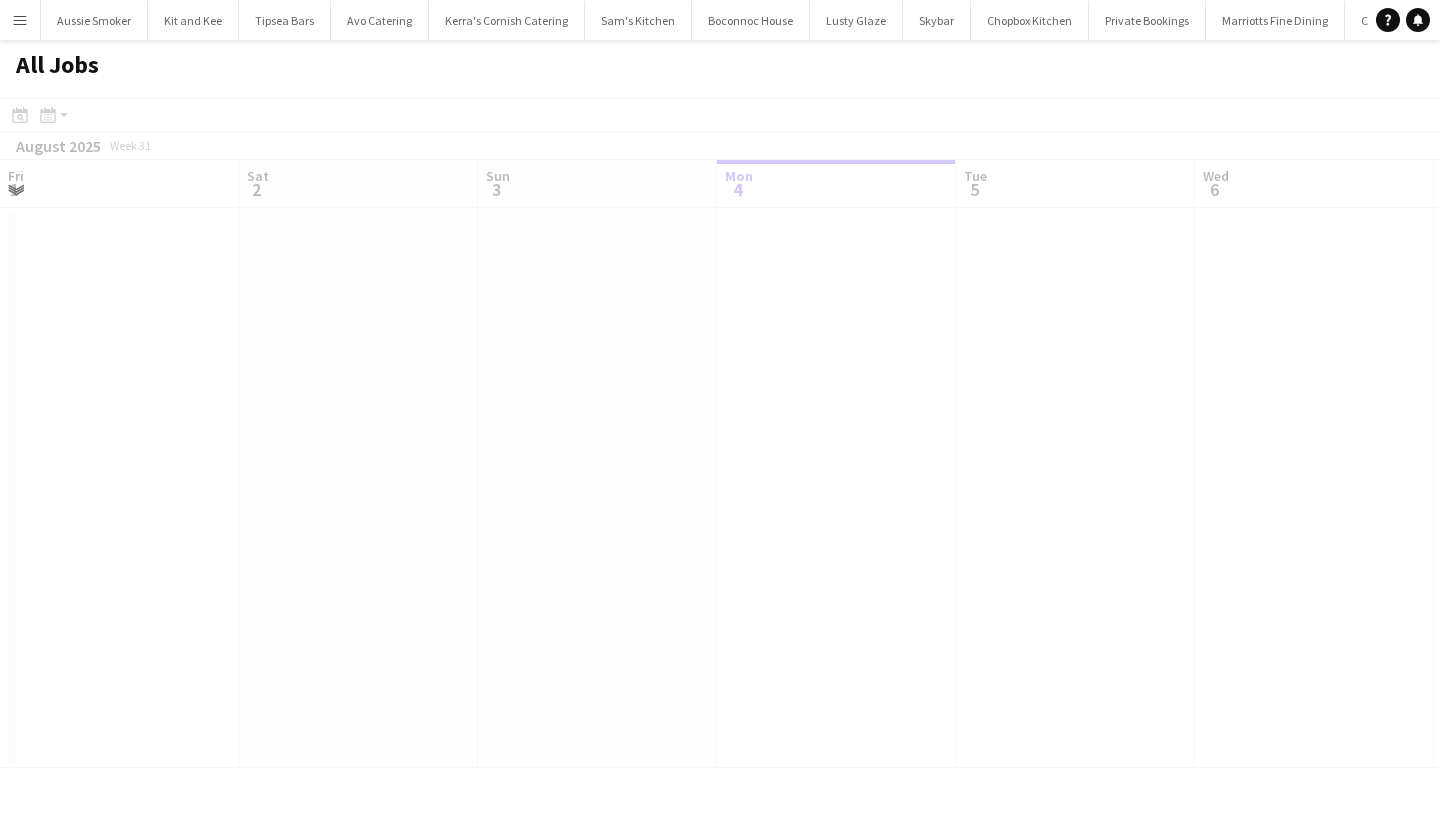 scroll, scrollTop: 0, scrollLeft: 0, axis: both 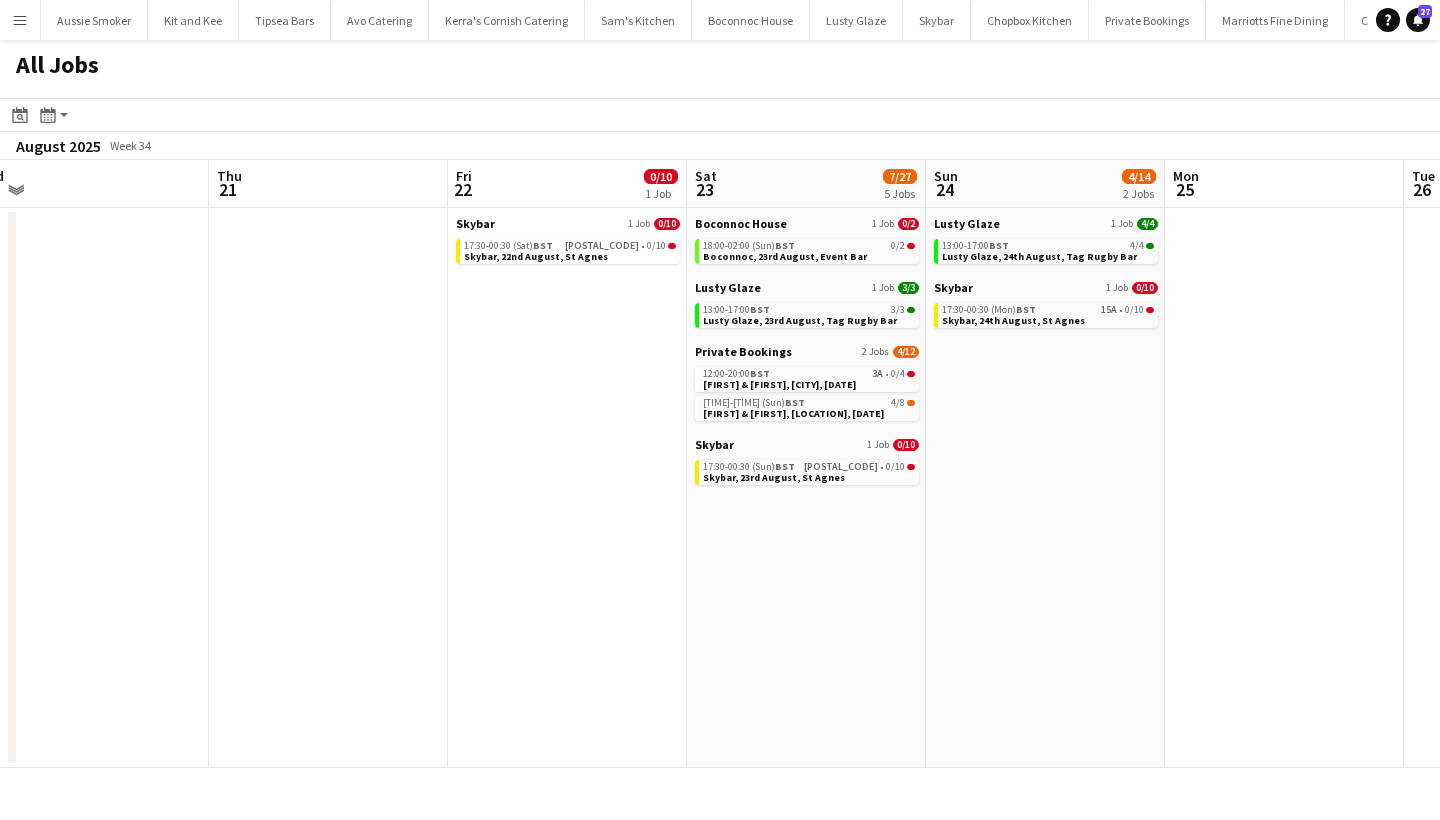 click on "Menu" at bounding box center [20, 20] 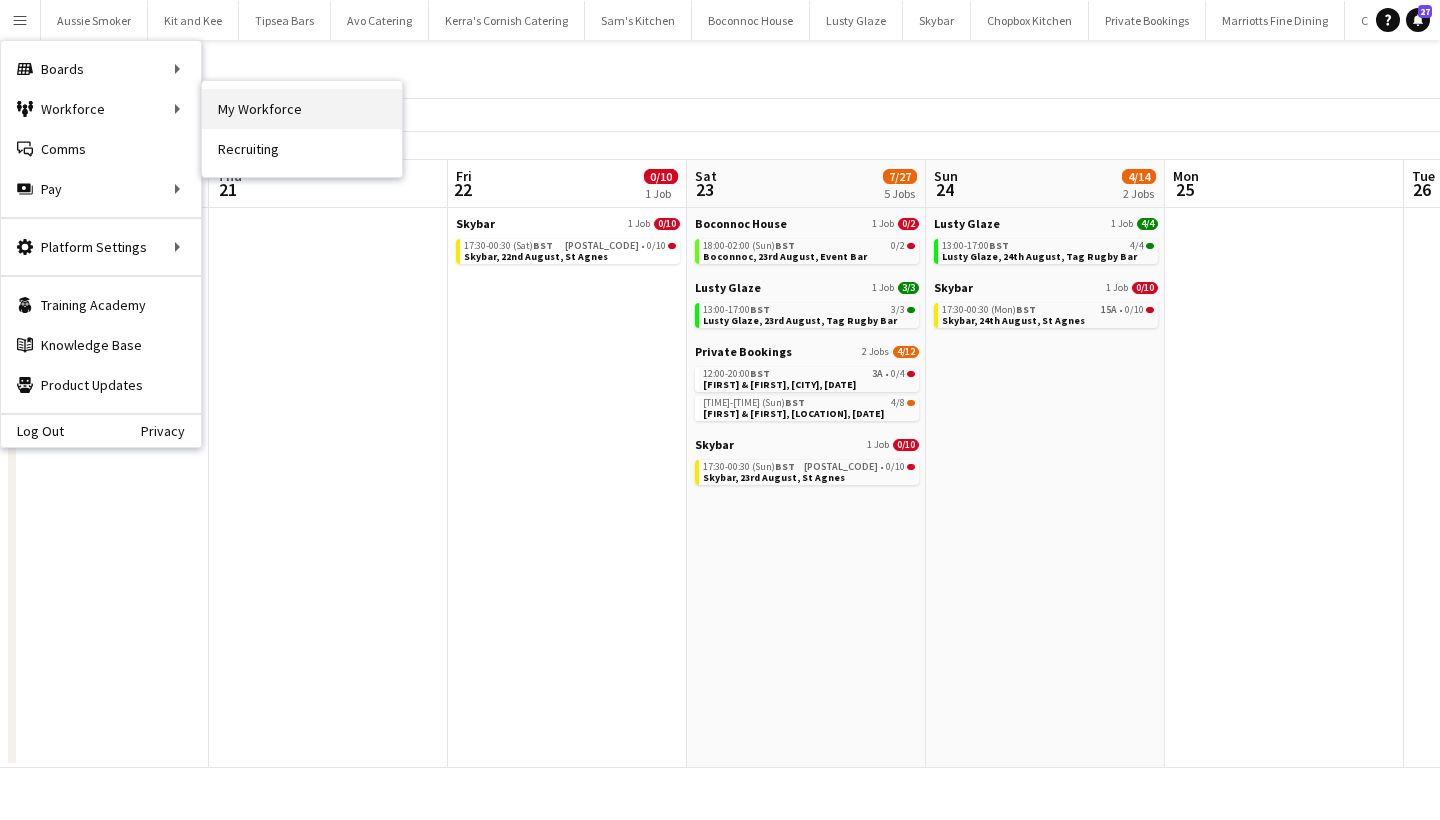click on "My Workforce" at bounding box center (302, 109) 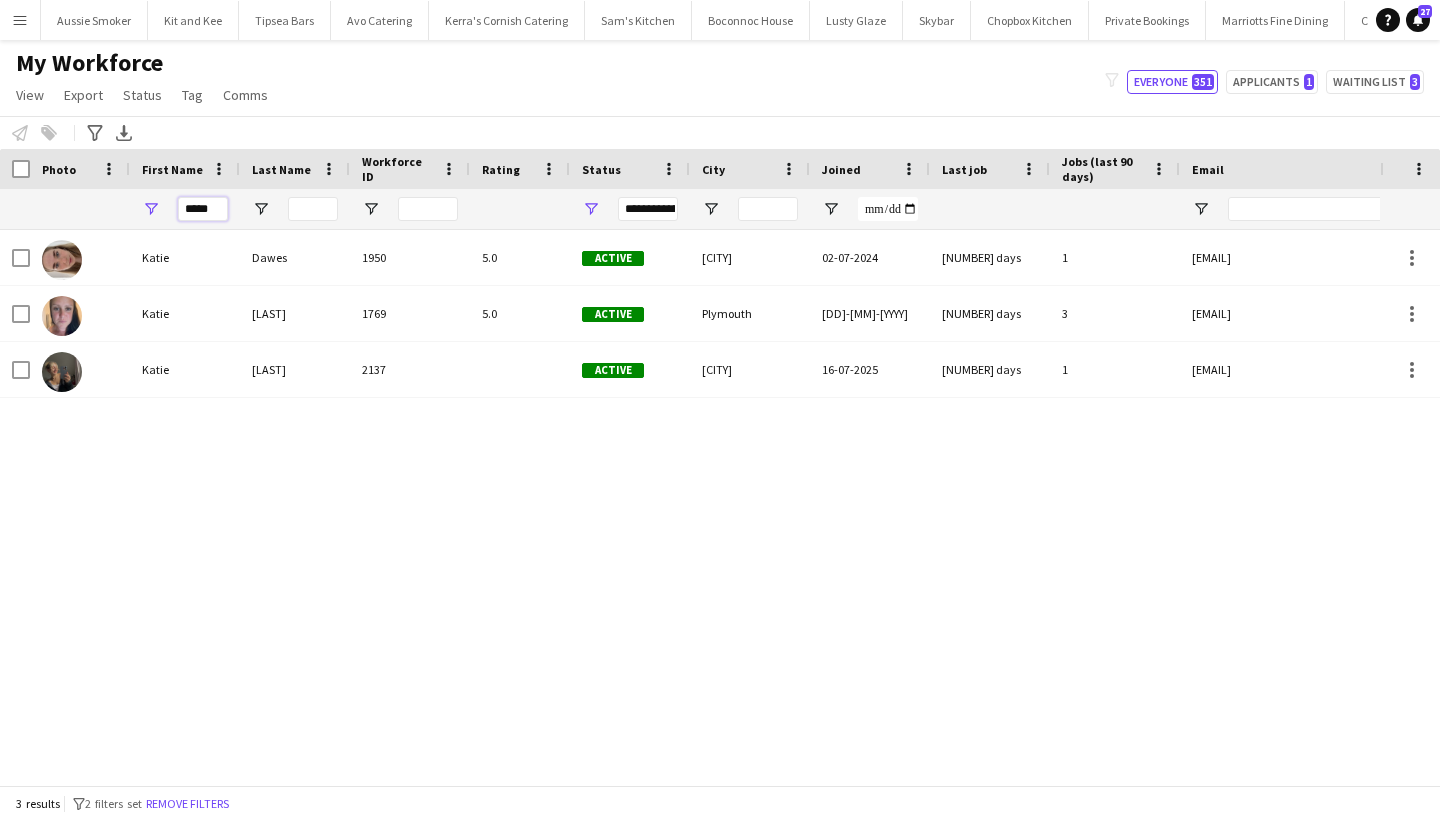 click on "*****" at bounding box center (203, 209) 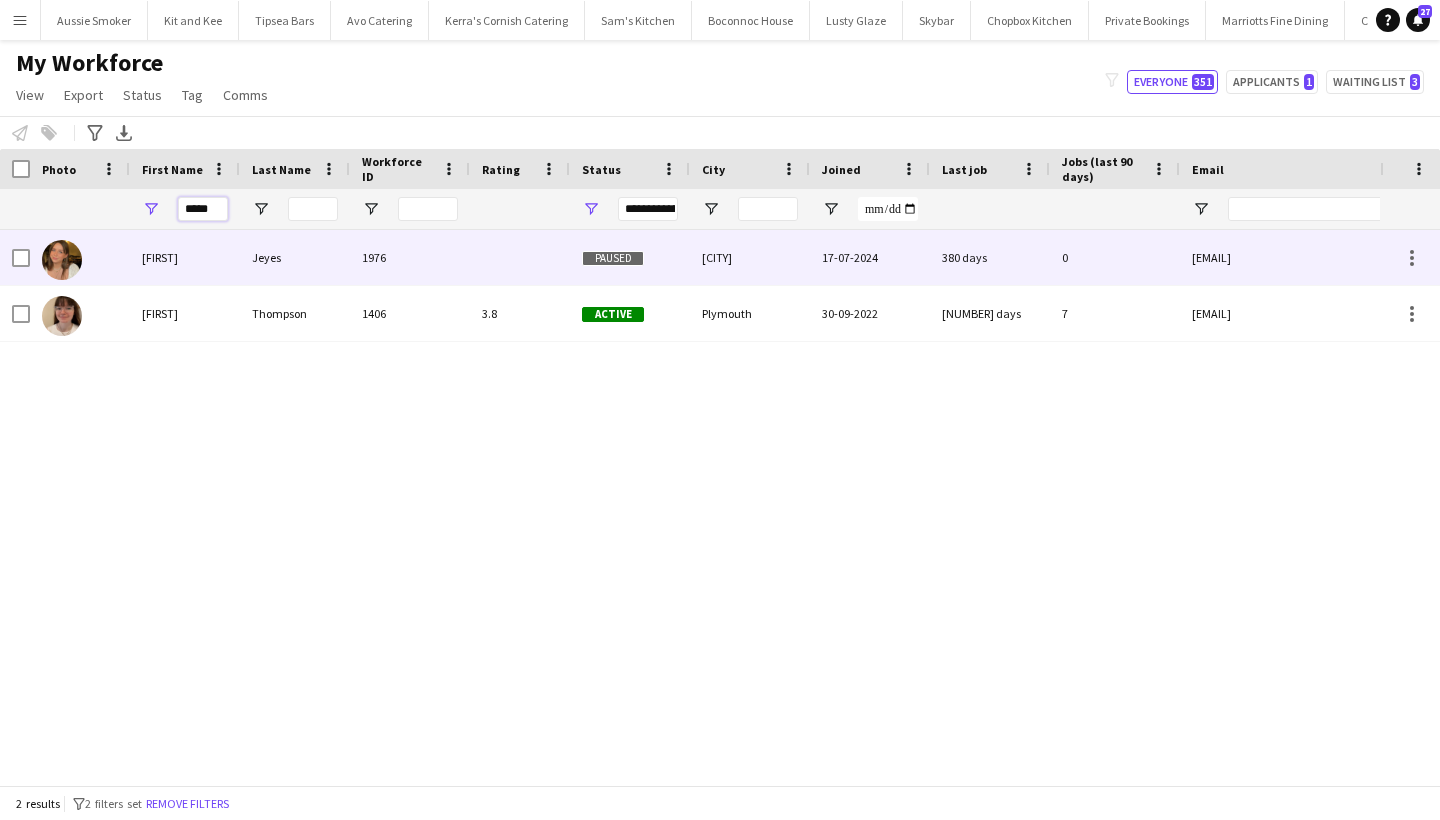 type on "*****" 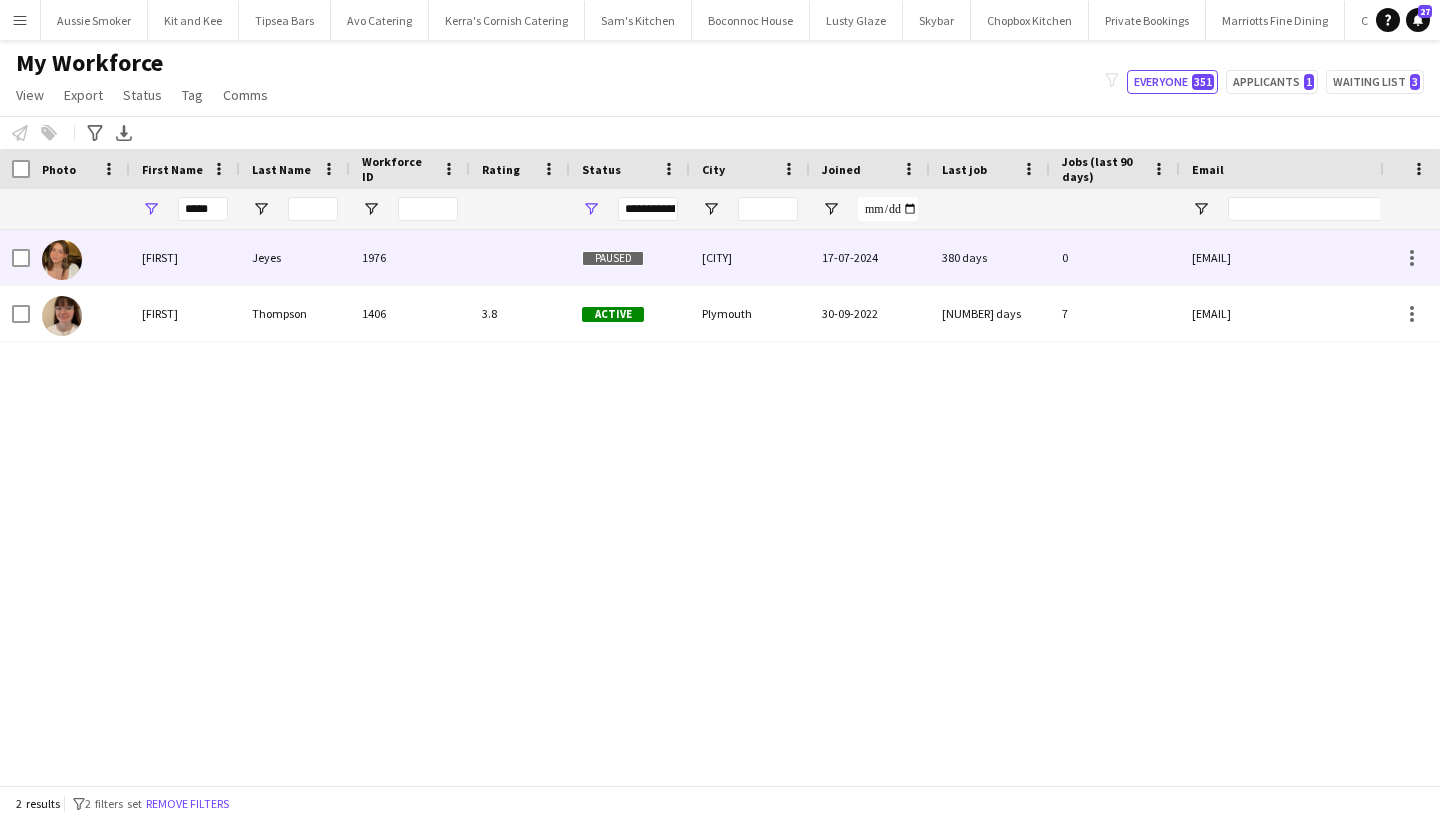 drag, startPoint x: 253, startPoint y: 269, endPoint x: 226, endPoint y: 311, distance: 49.92995 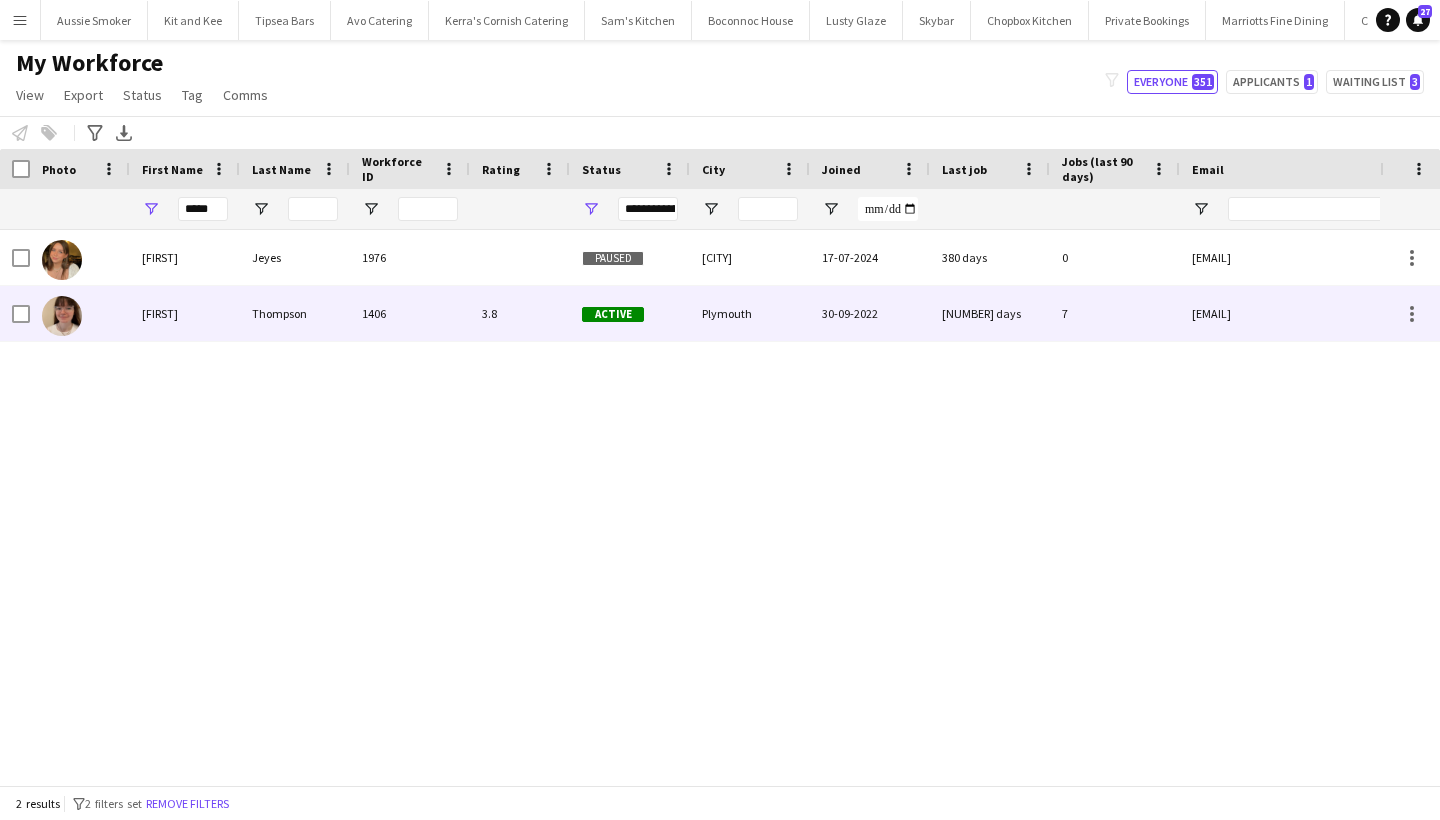 click on "Milly" at bounding box center [185, 313] 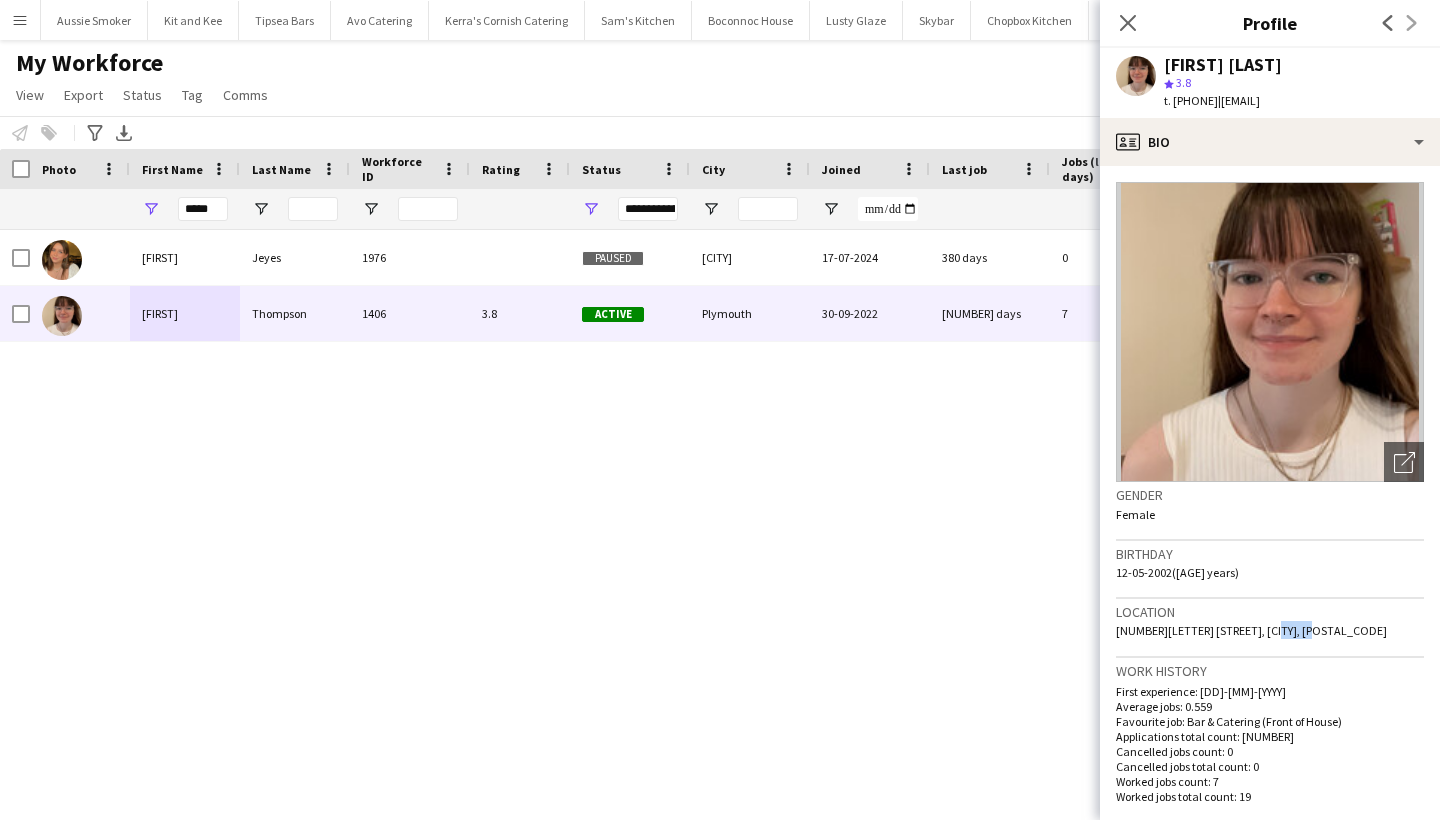 drag, startPoint x: 1310, startPoint y: 632, endPoint x: 1270, endPoint y: 634, distance: 40.04997 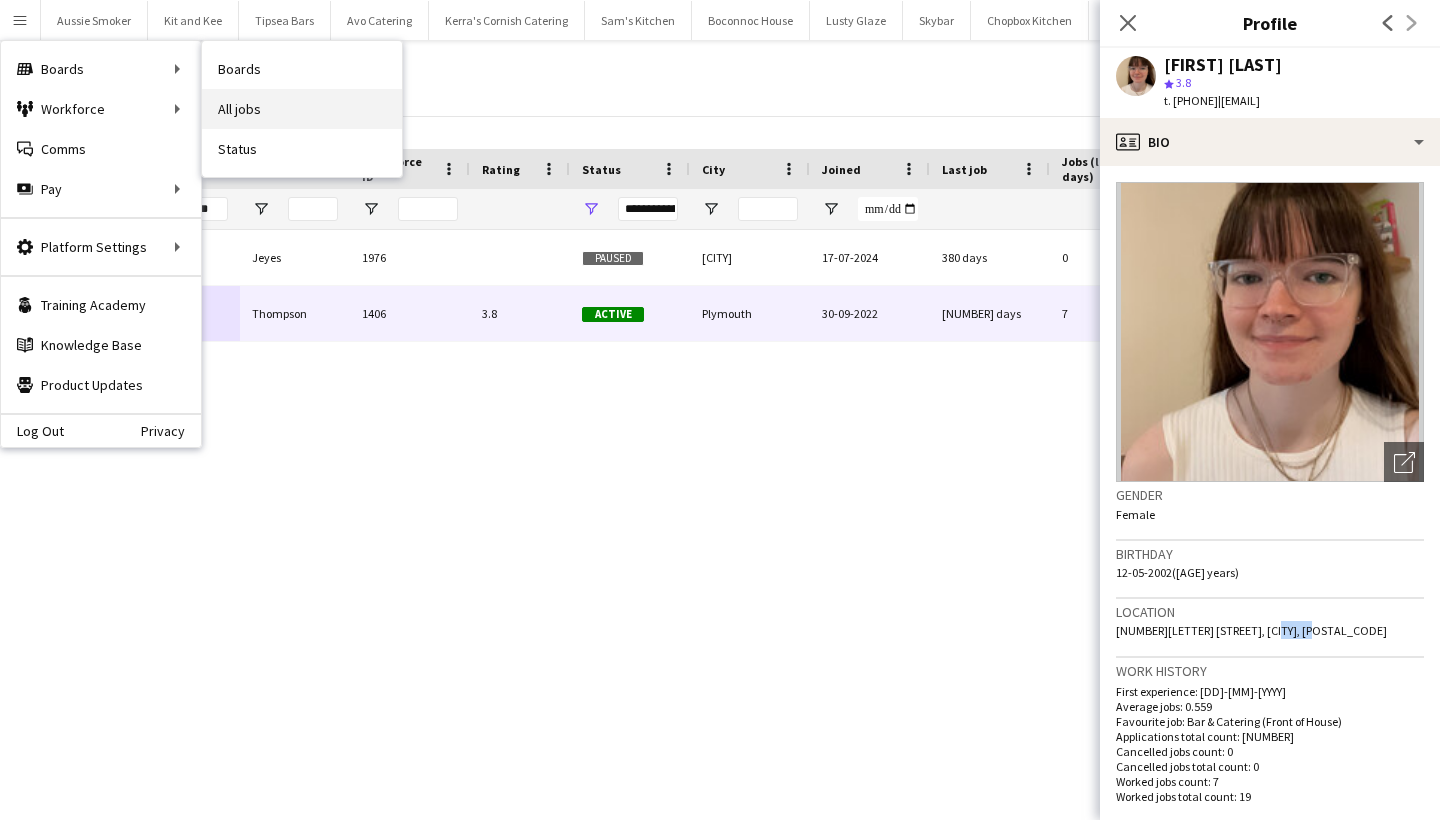 click on "All jobs" at bounding box center (302, 109) 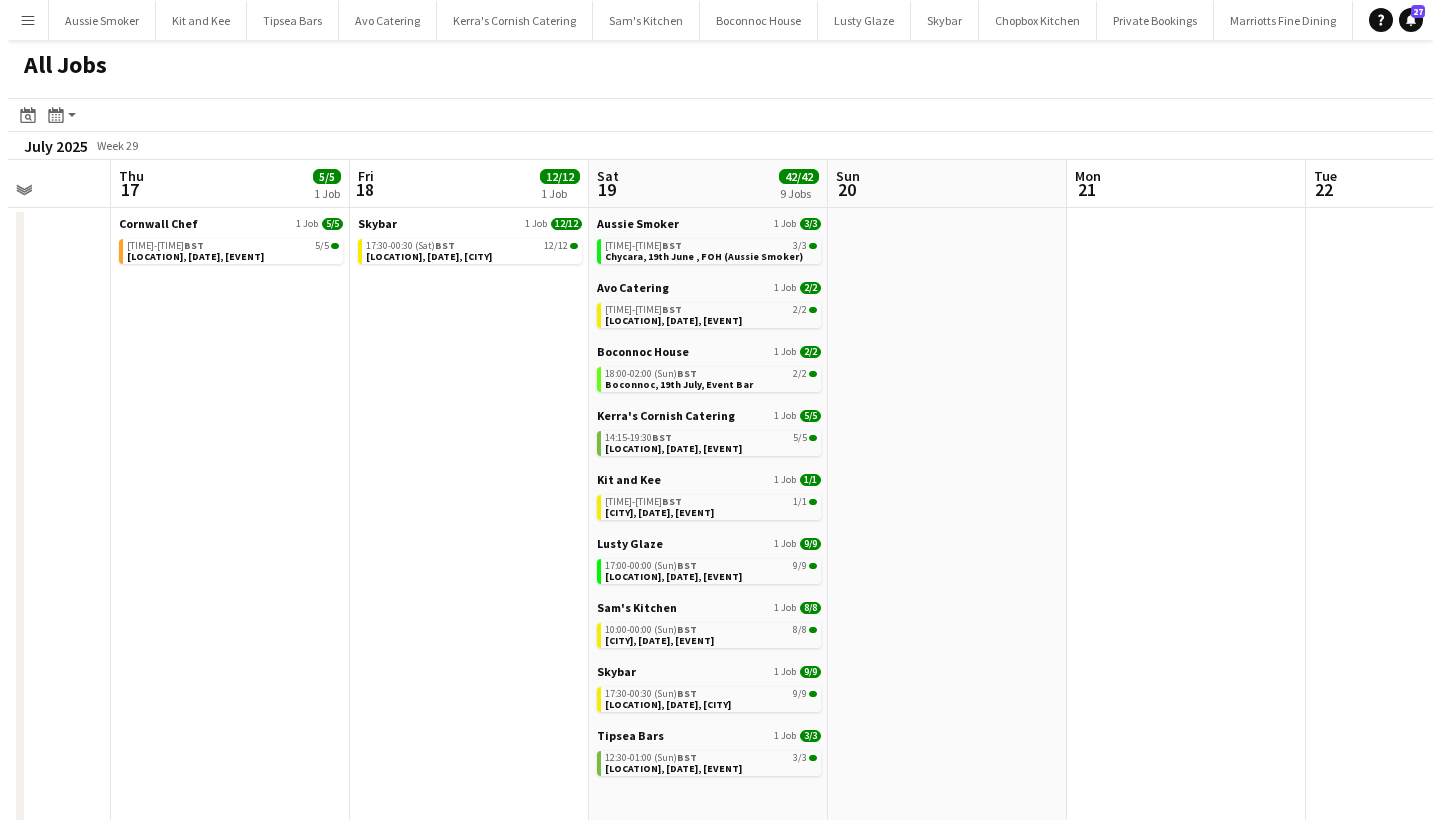 scroll, scrollTop: 0, scrollLeft: 600, axis: horizontal 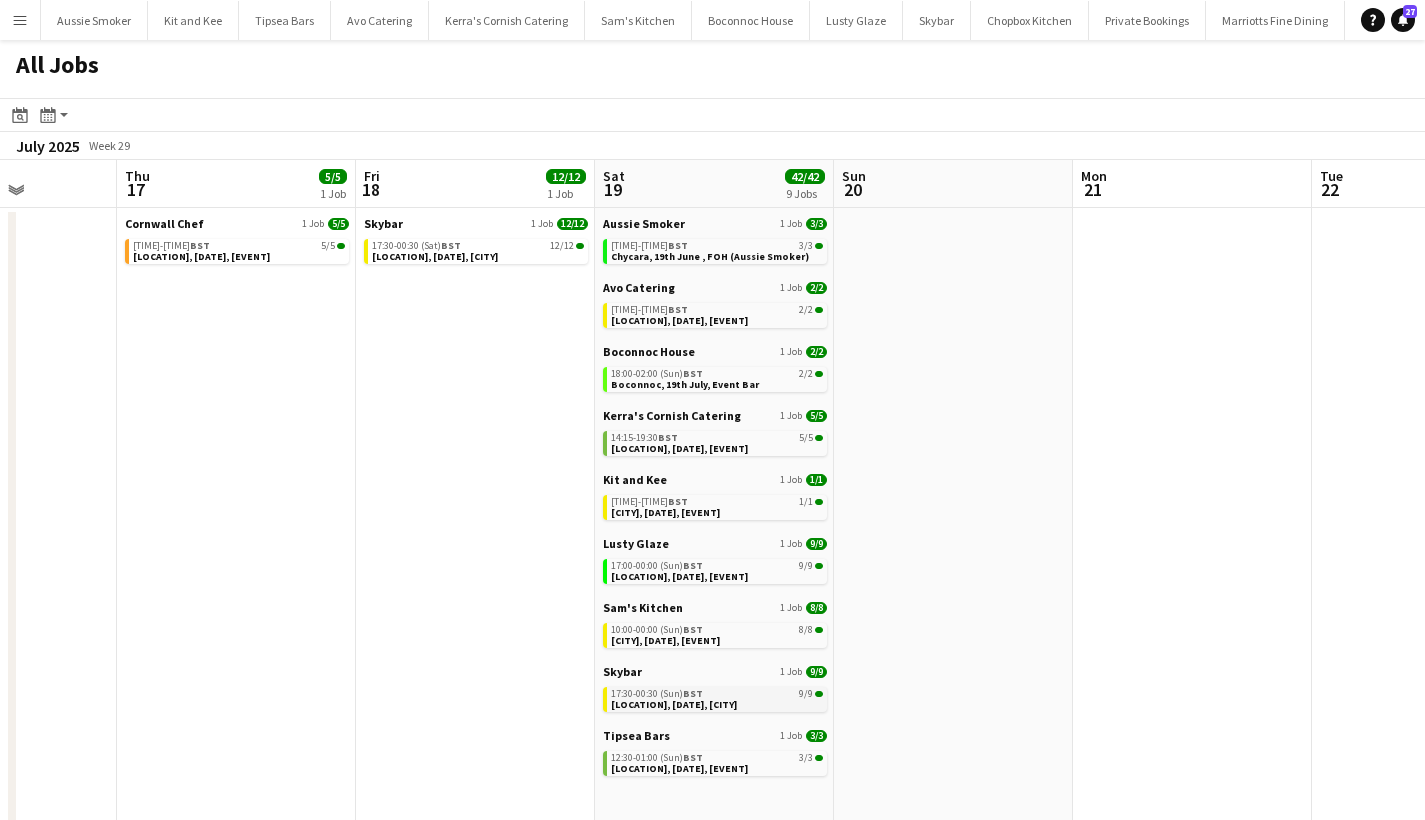 click on "[LOCATION], [DATE], [EVENT_TYPE]" at bounding box center [674, 704] 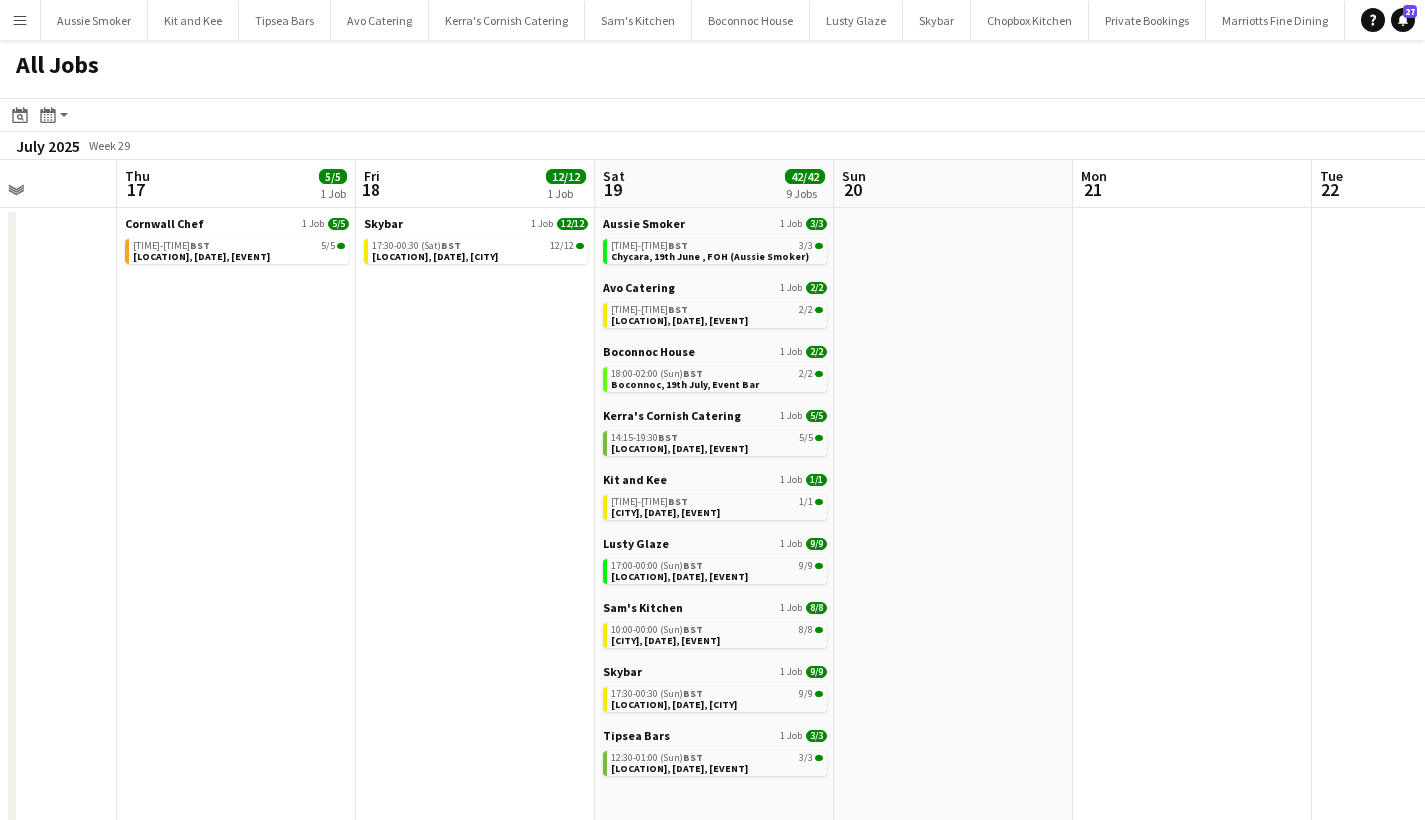 click on "Menu" at bounding box center [20, 20] 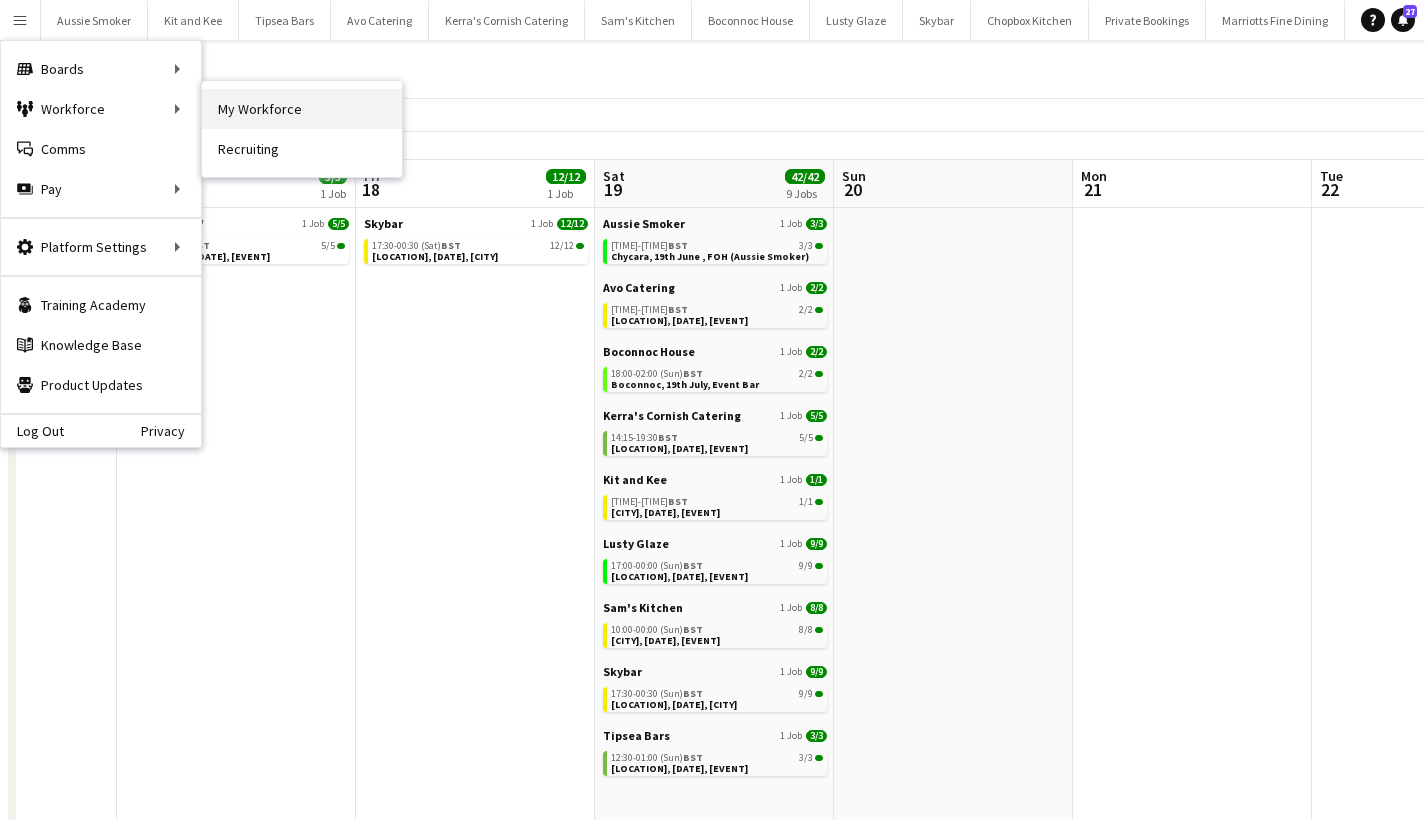 click on "My Workforce" at bounding box center [302, 109] 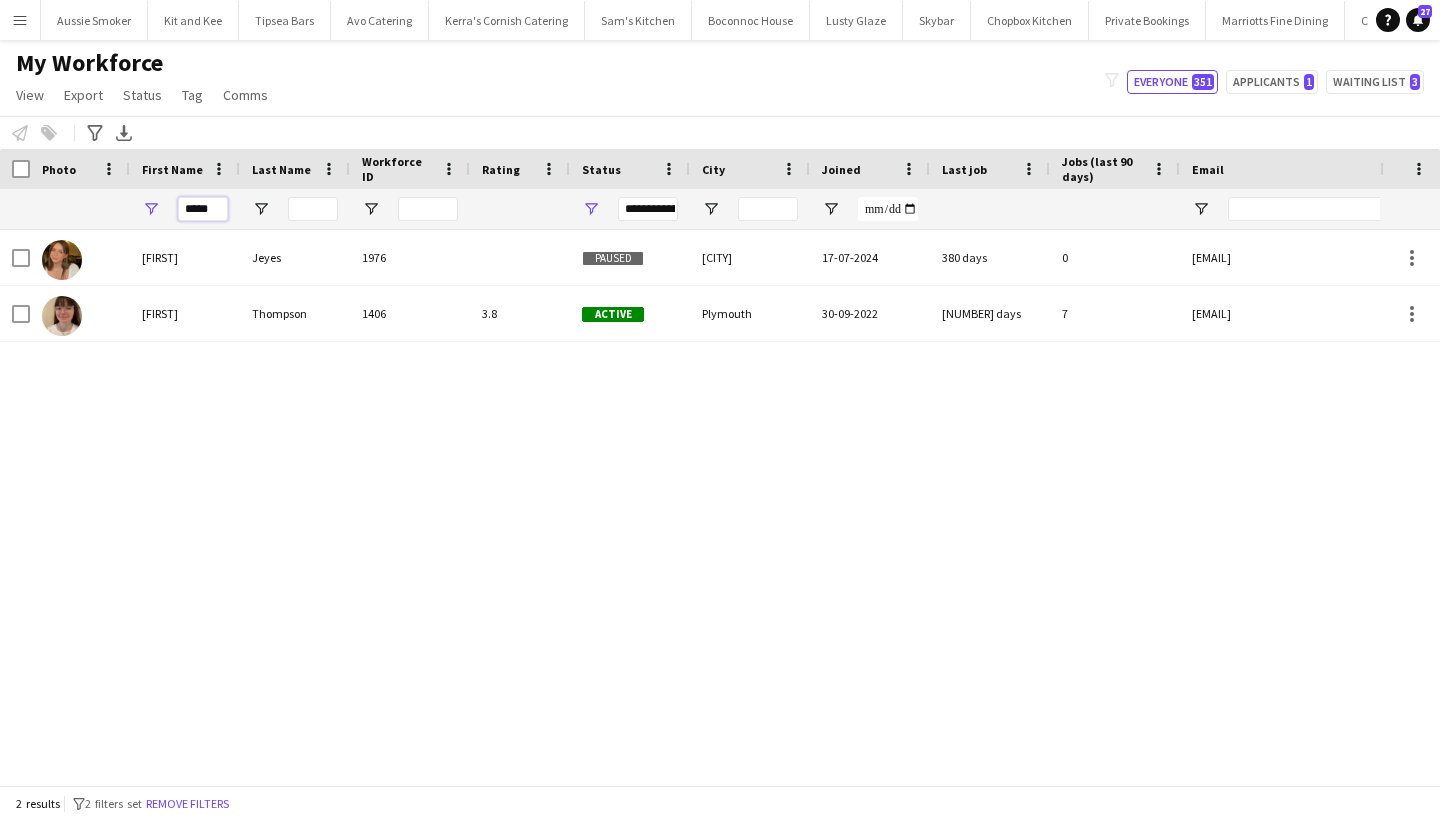 click on "*****" at bounding box center (203, 209) 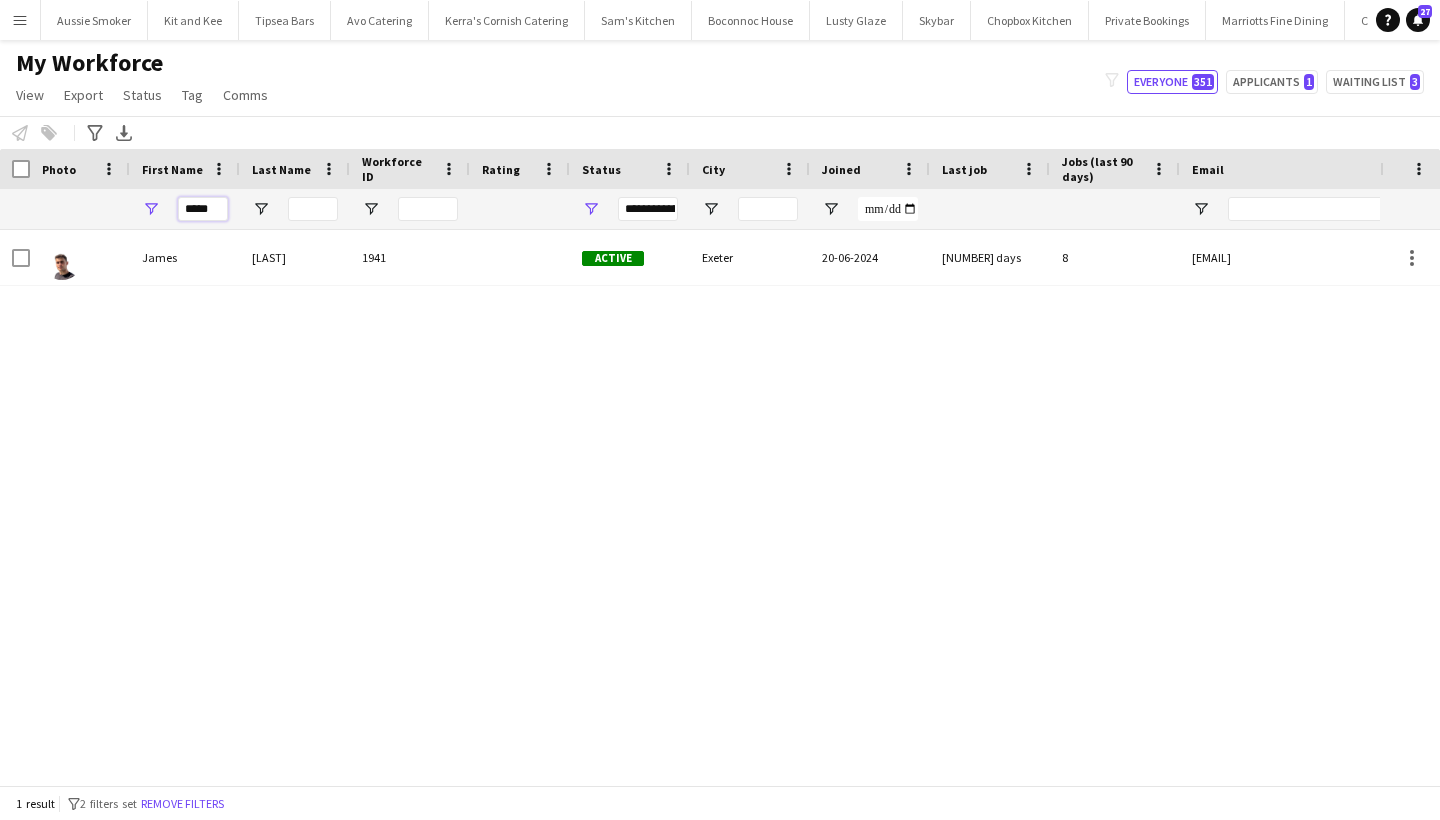 type on "*****" 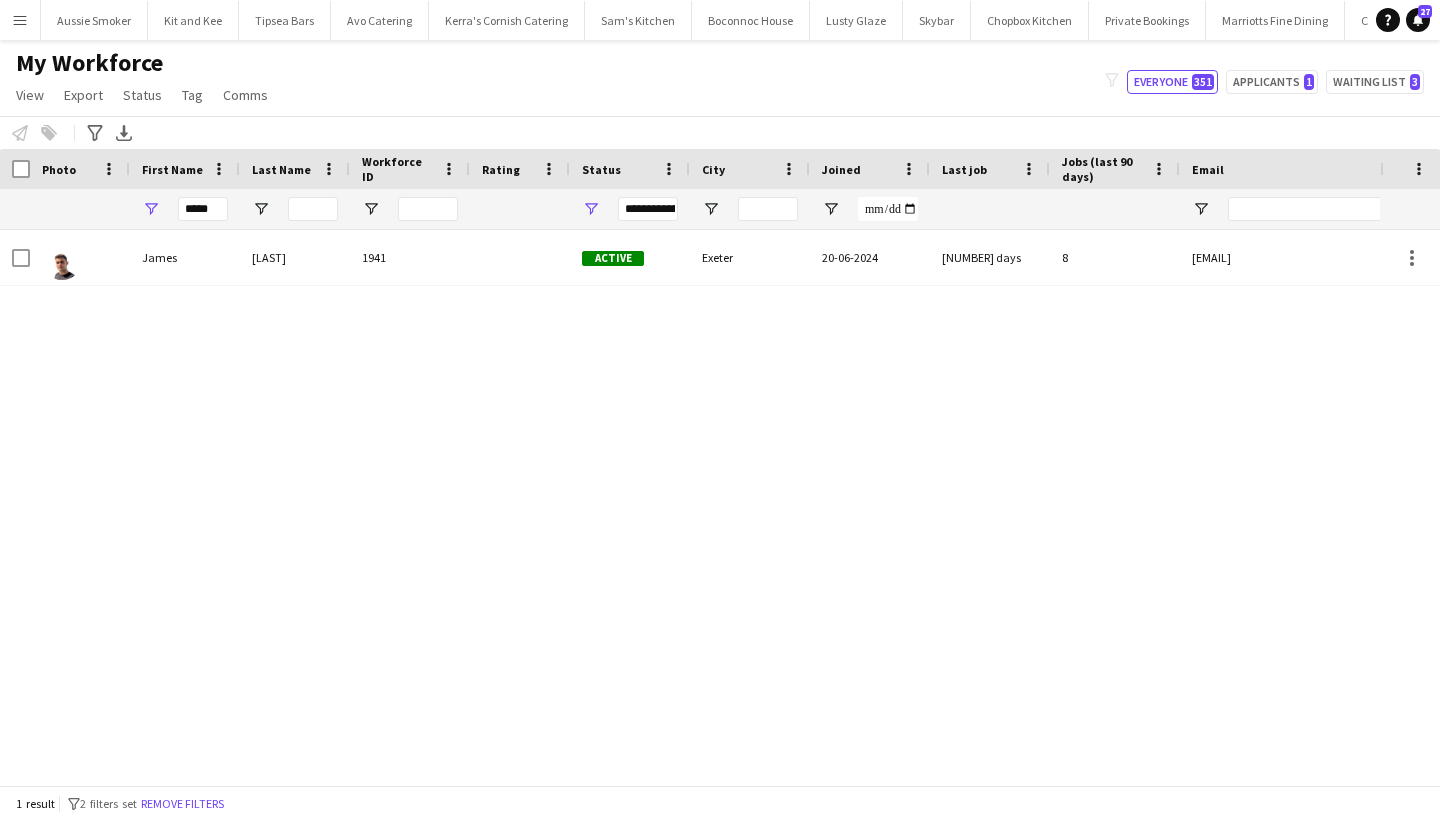 drag, startPoint x: 213, startPoint y: 200, endPoint x: 333, endPoint y: 240, distance: 126.491104 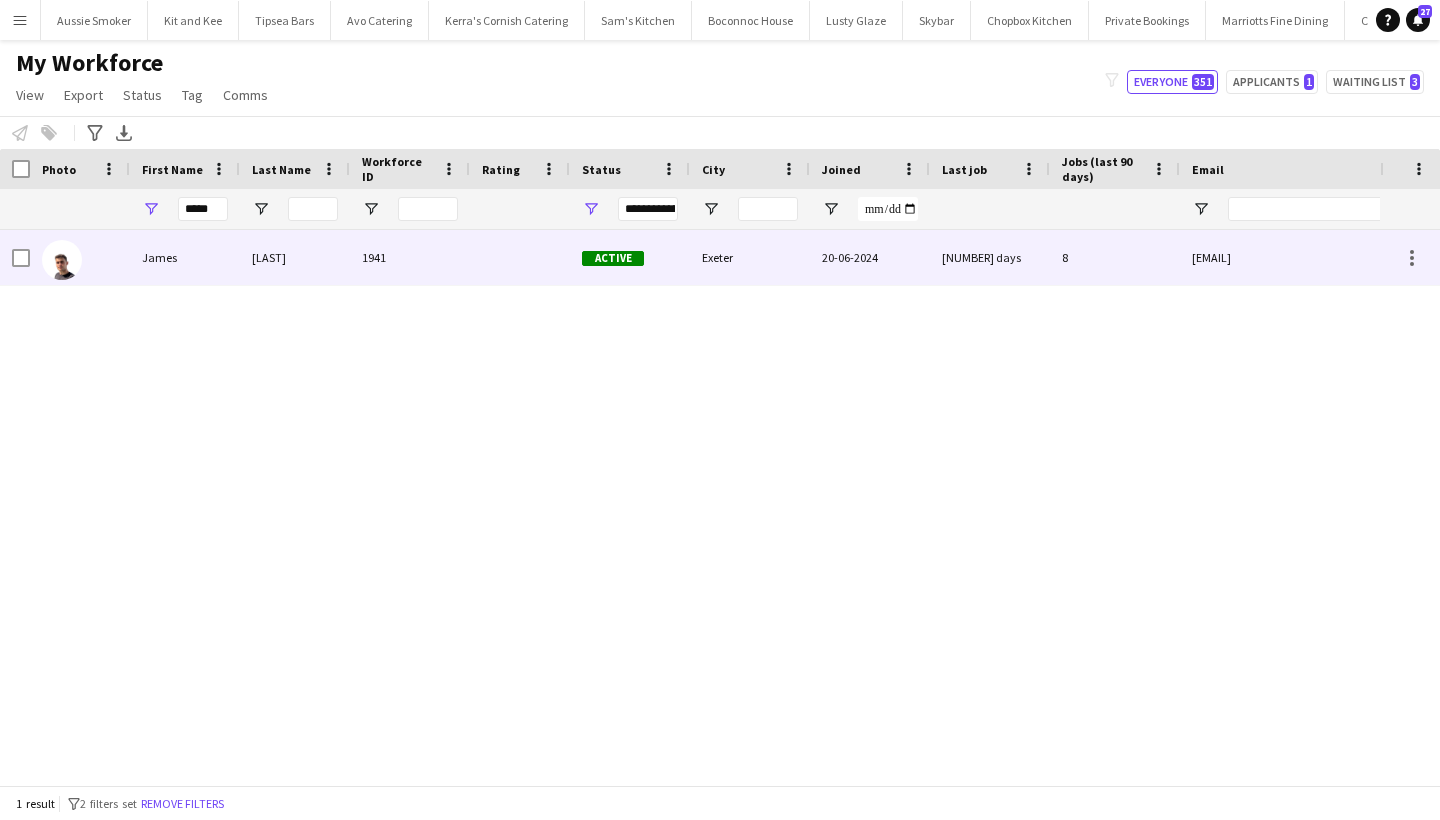 click on "1941" at bounding box center (410, 257) 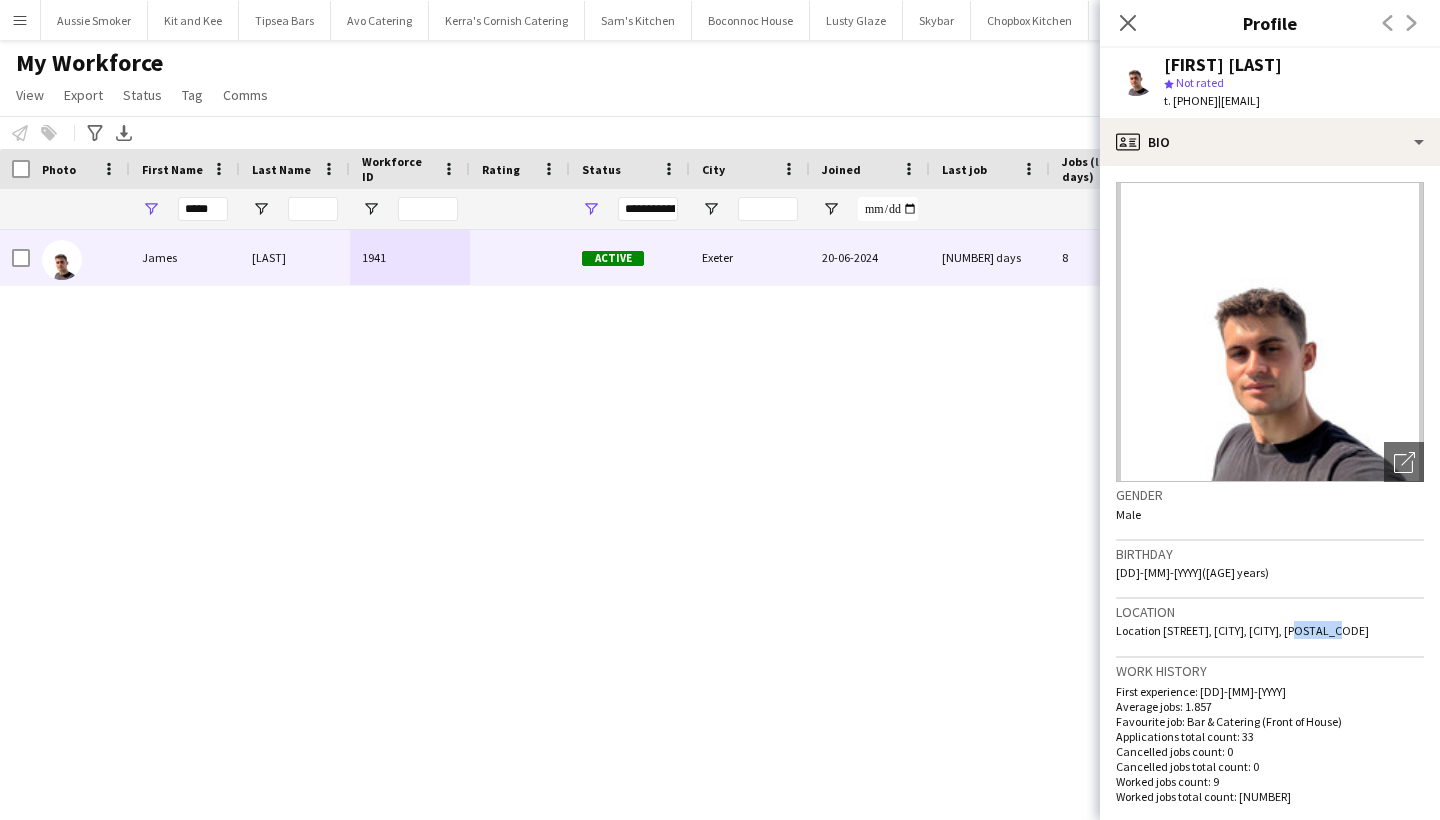 drag, startPoint x: 1362, startPoint y: 636, endPoint x: 1298, endPoint y: 631, distance: 64.195015 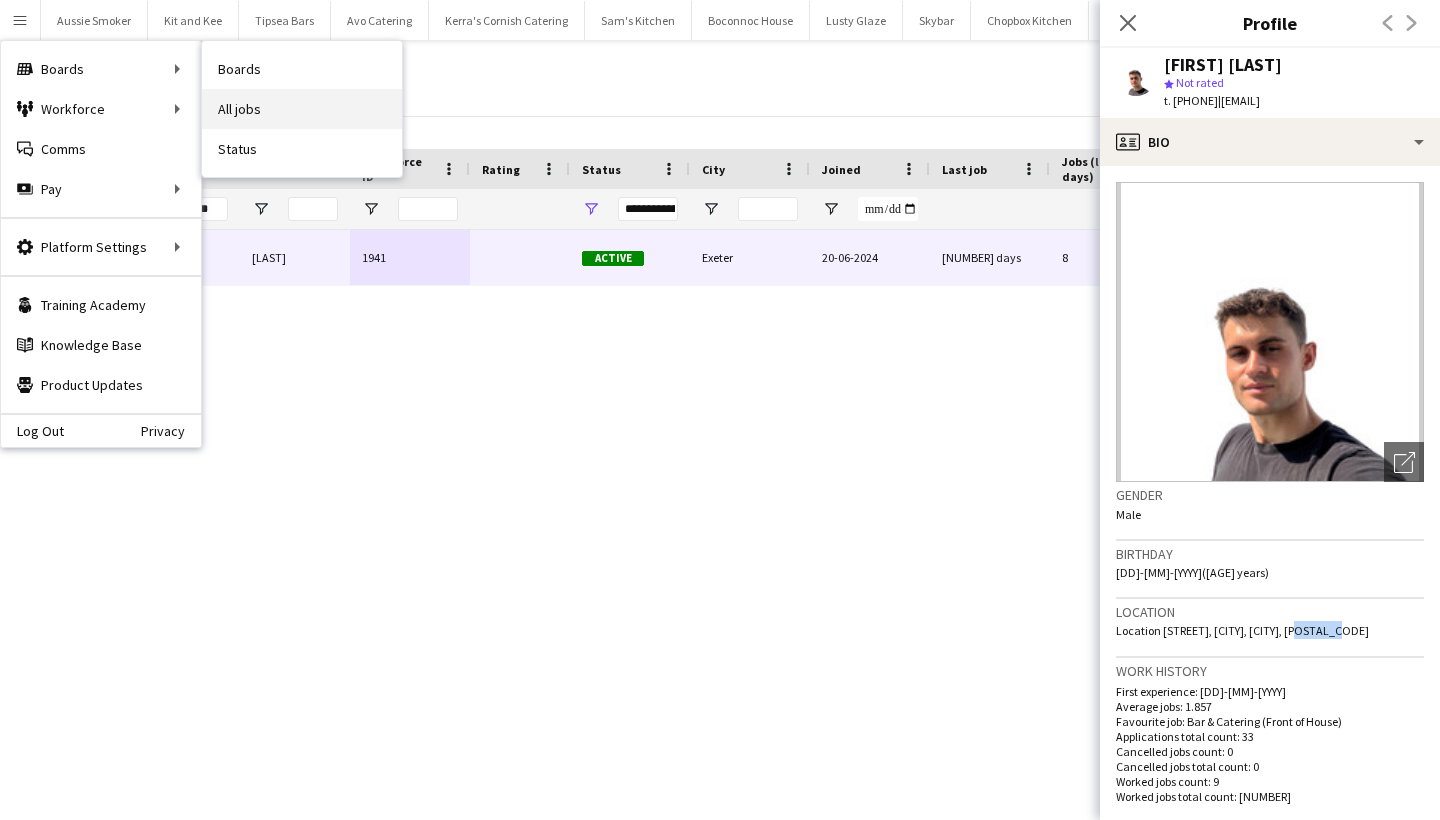 click on "All jobs" at bounding box center (302, 109) 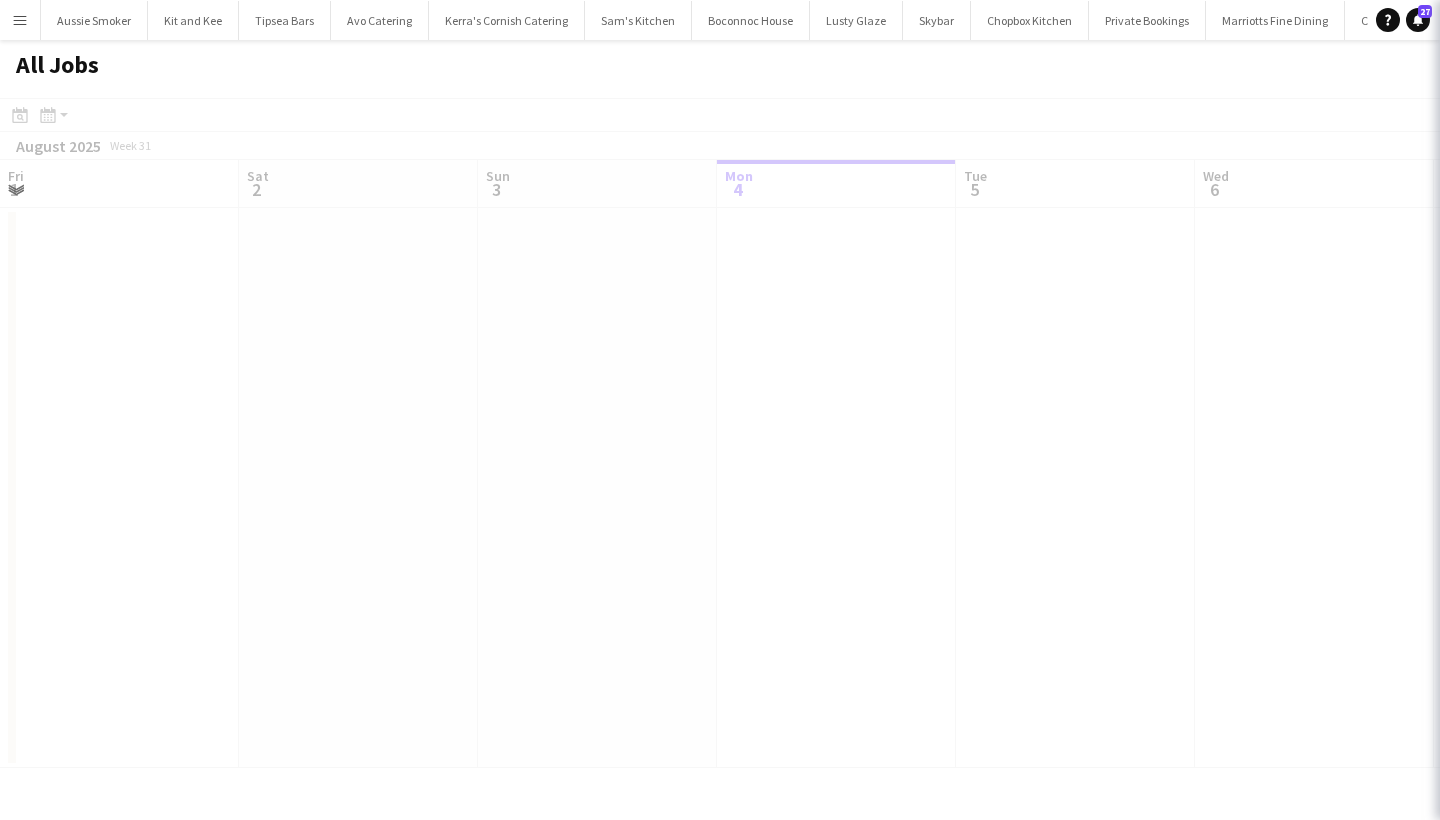 scroll, scrollTop: 0, scrollLeft: 478, axis: horizontal 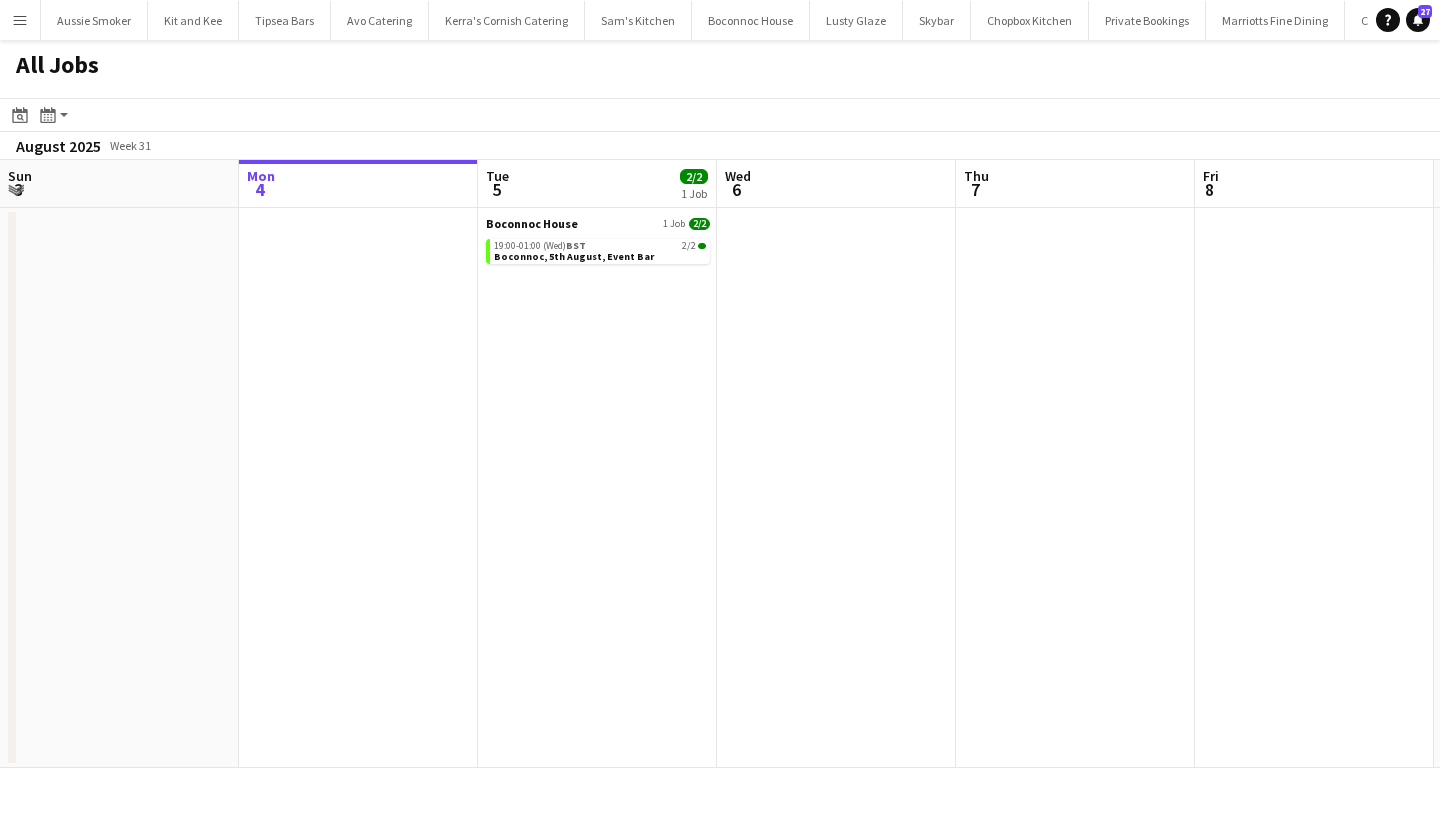 click on "Menu" at bounding box center [20, 20] 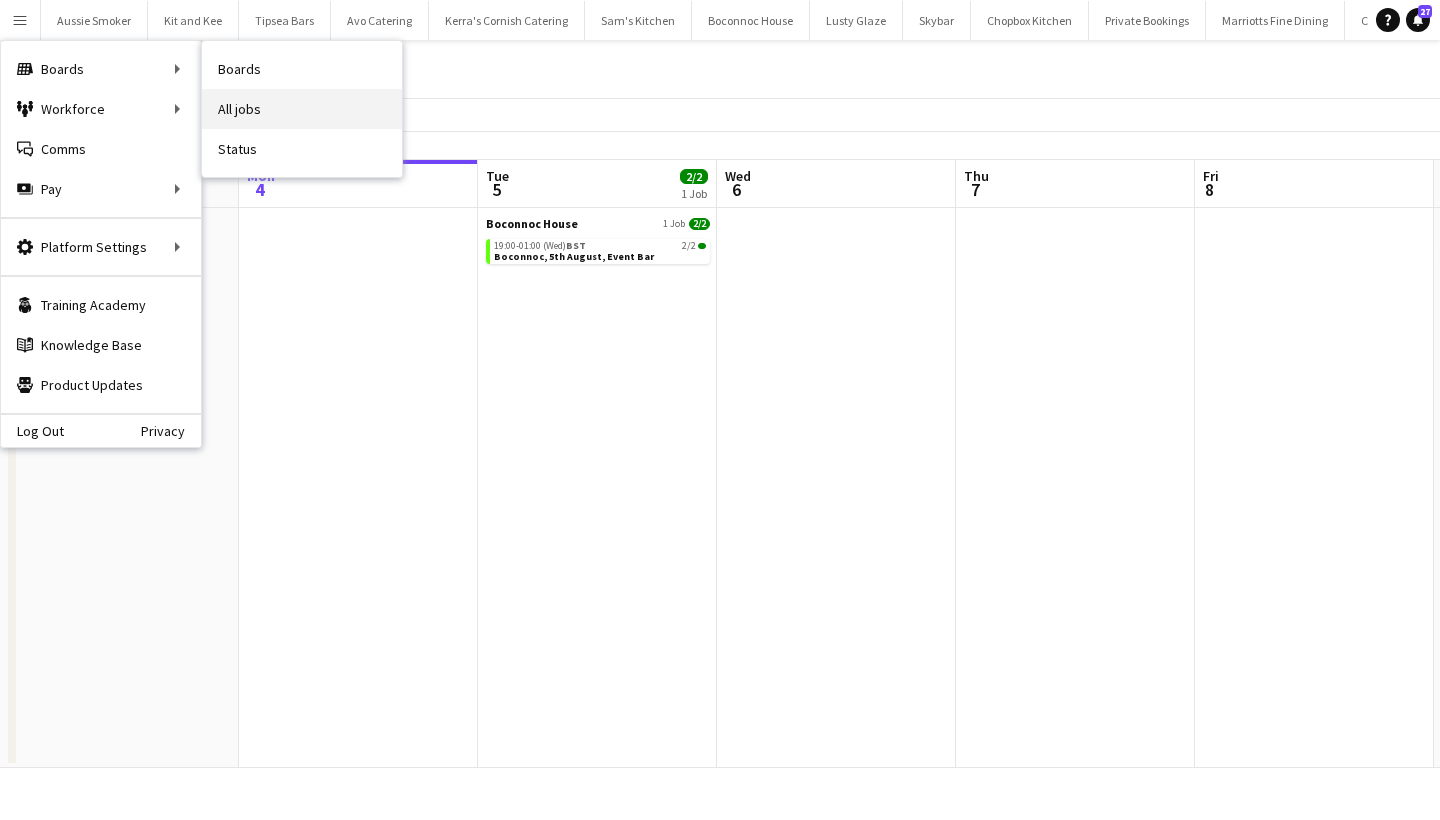 click on "All jobs" at bounding box center [302, 109] 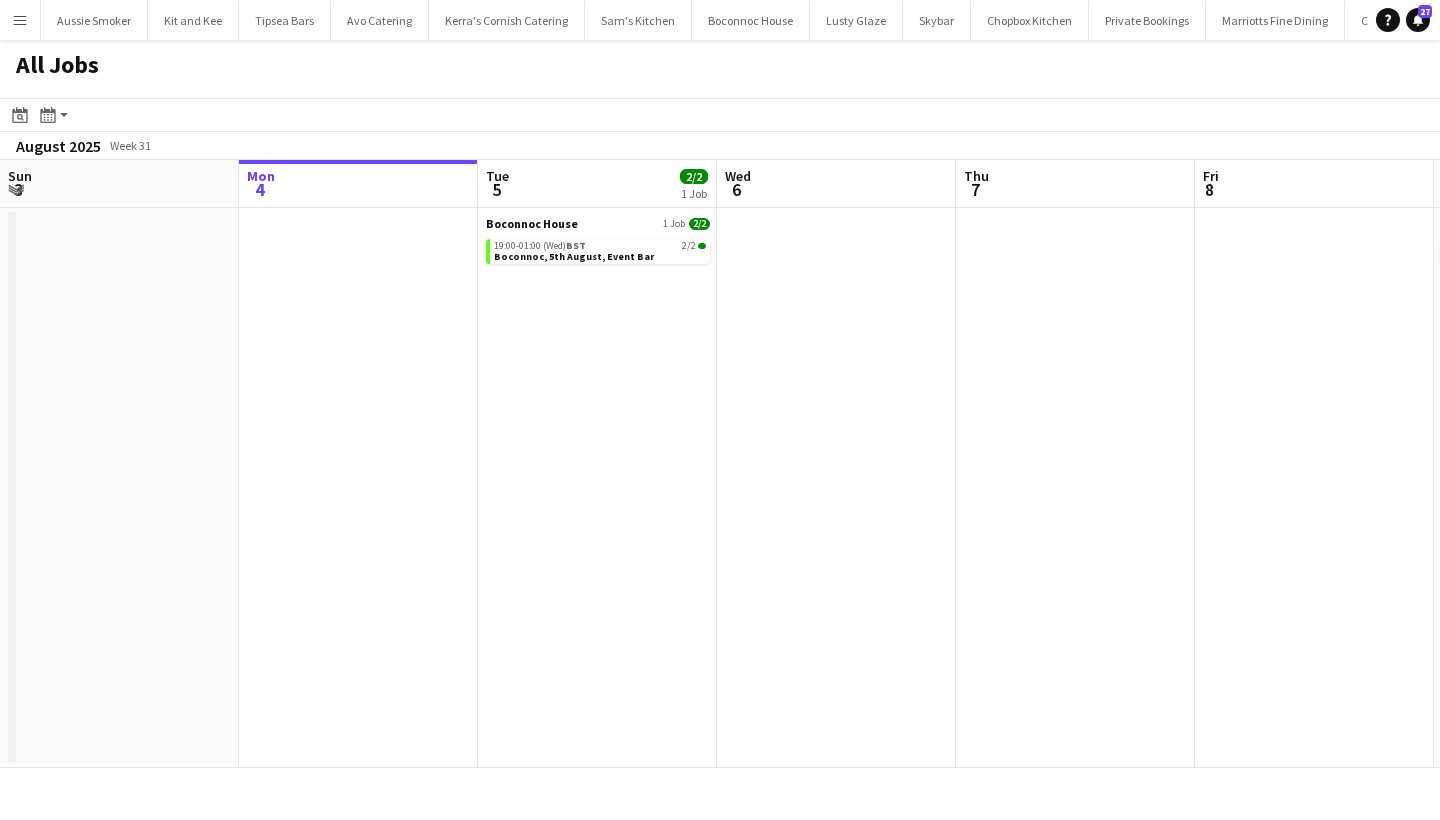 click on "Menu" at bounding box center (20, 20) 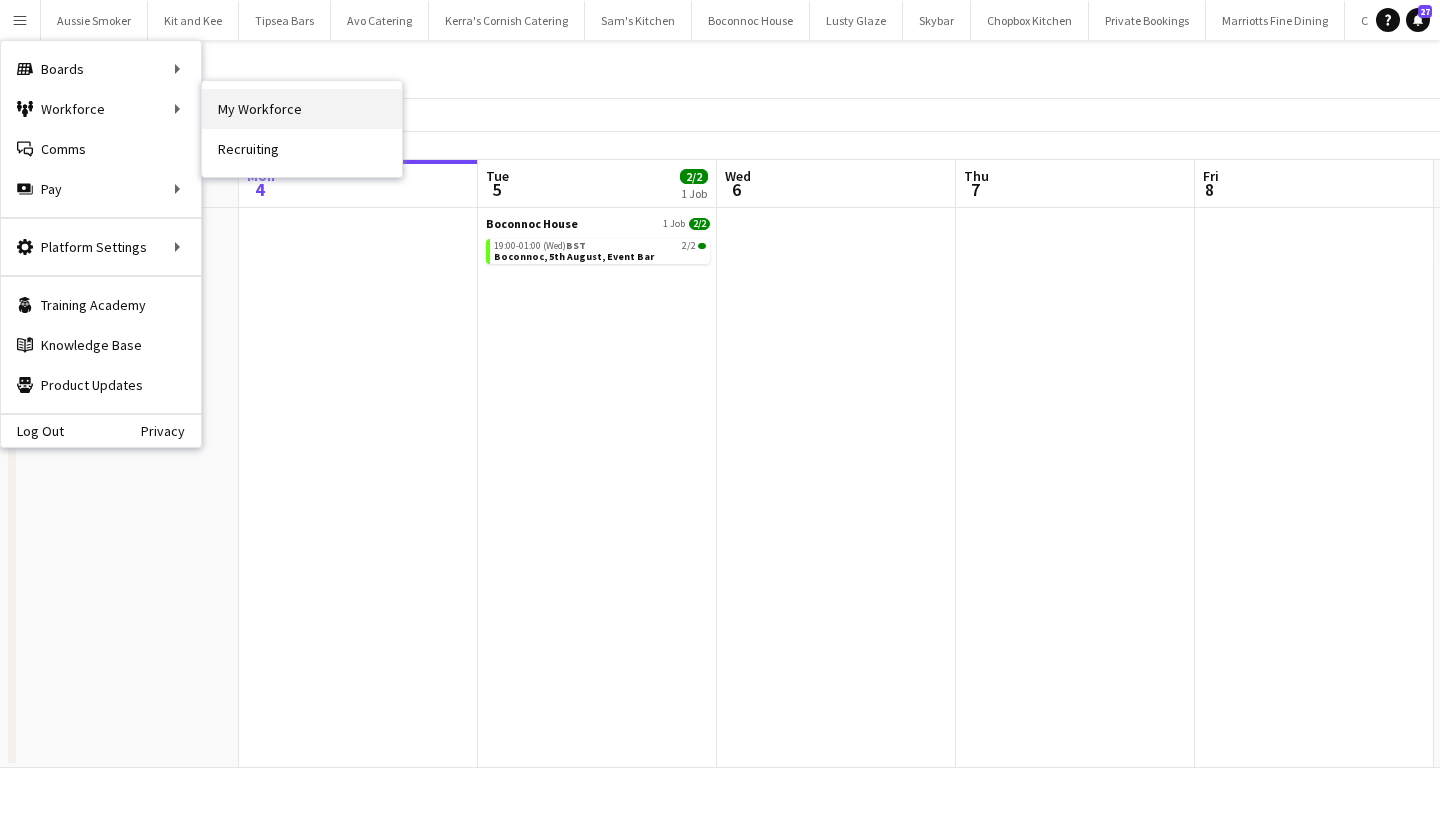 click on "My Workforce" at bounding box center [302, 109] 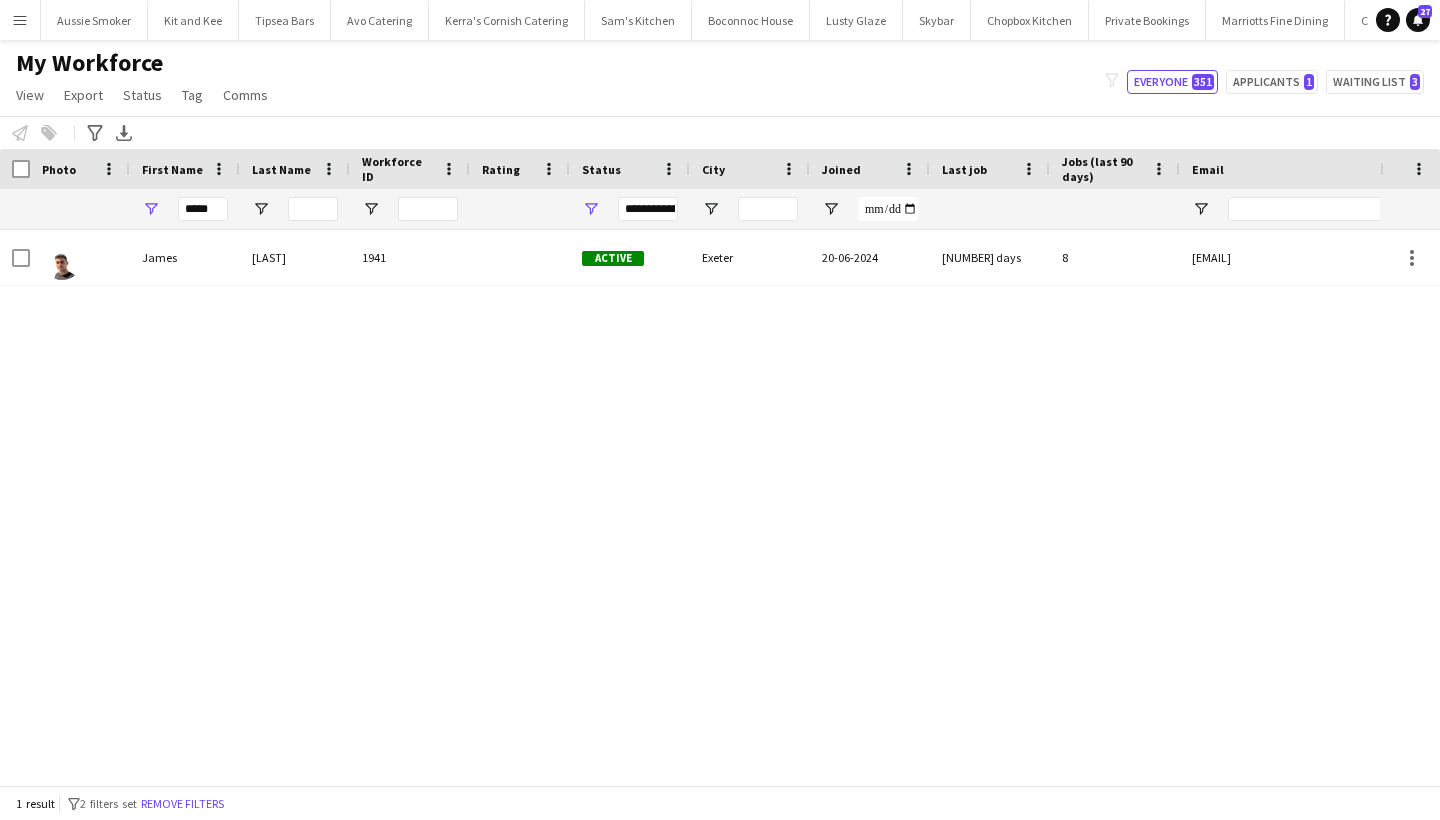 click on "Menu" at bounding box center [20, 20] 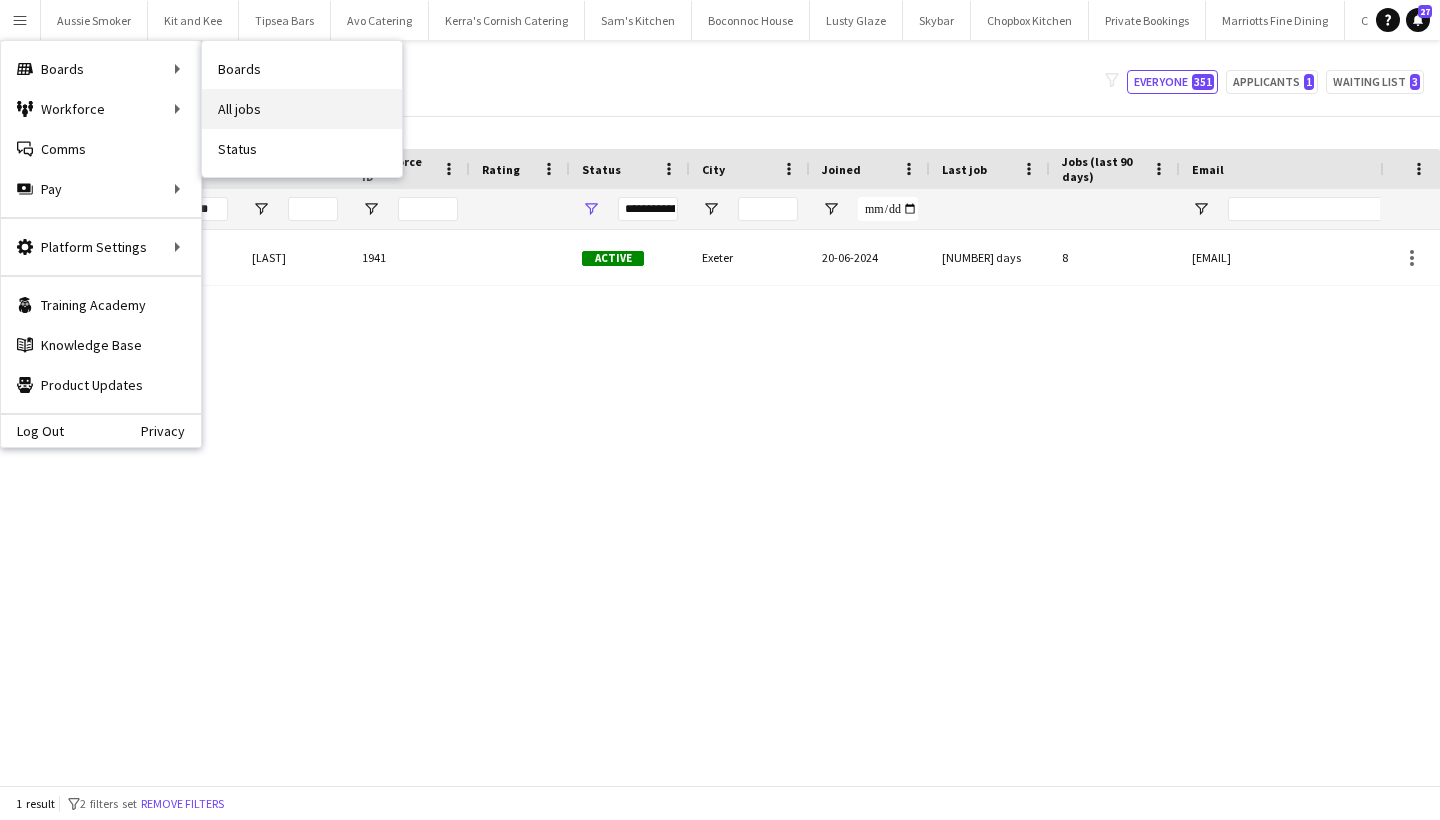 click on "All jobs" at bounding box center [302, 109] 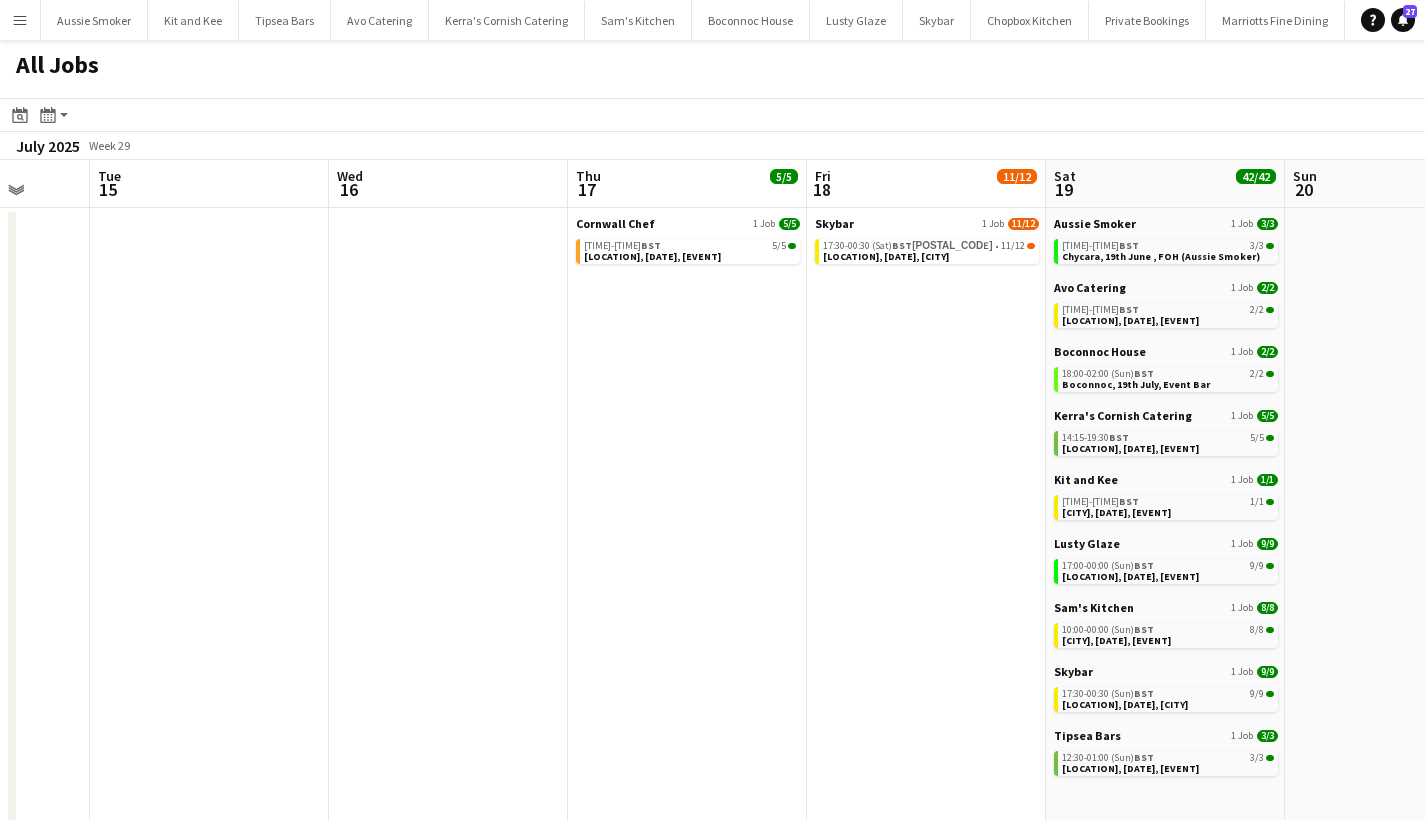 scroll, scrollTop: 0, scrollLeft: 690, axis: horizontal 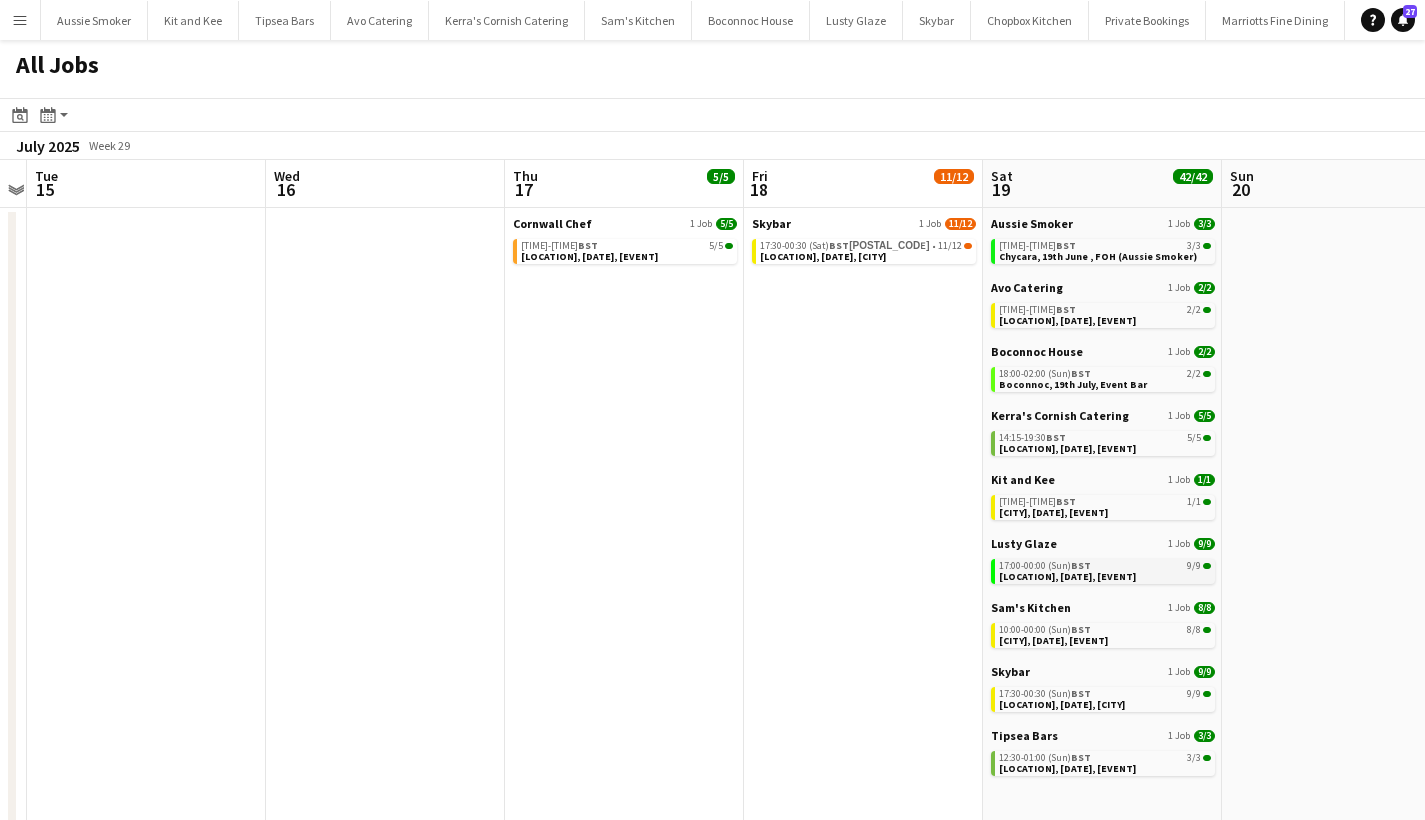 click on "[LOCATION], [DATE], [EVENT_TYPE]" at bounding box center [1067, 576] 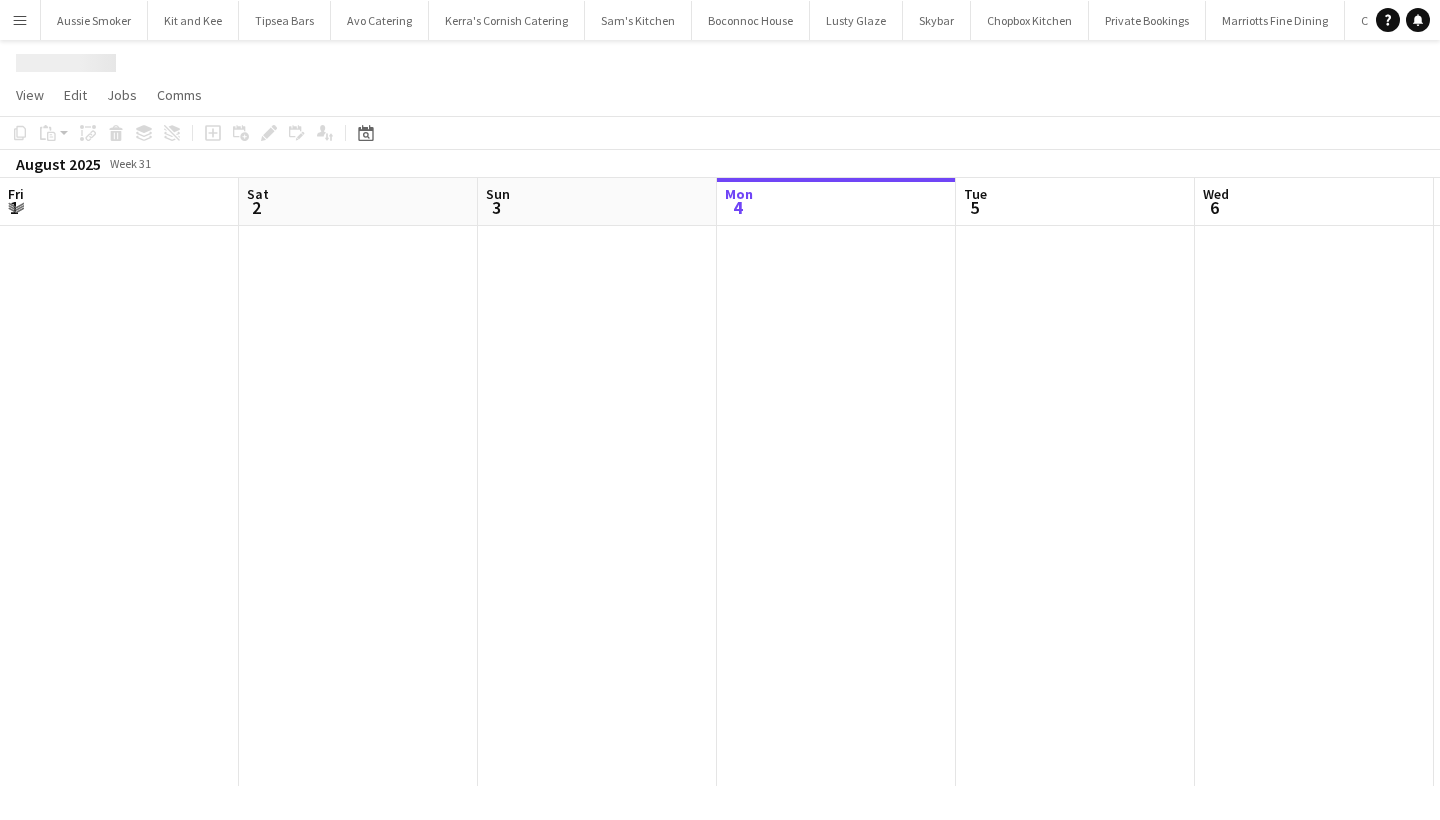 scroll, scrollTop: 0, scrollLeft: 0, axis: both 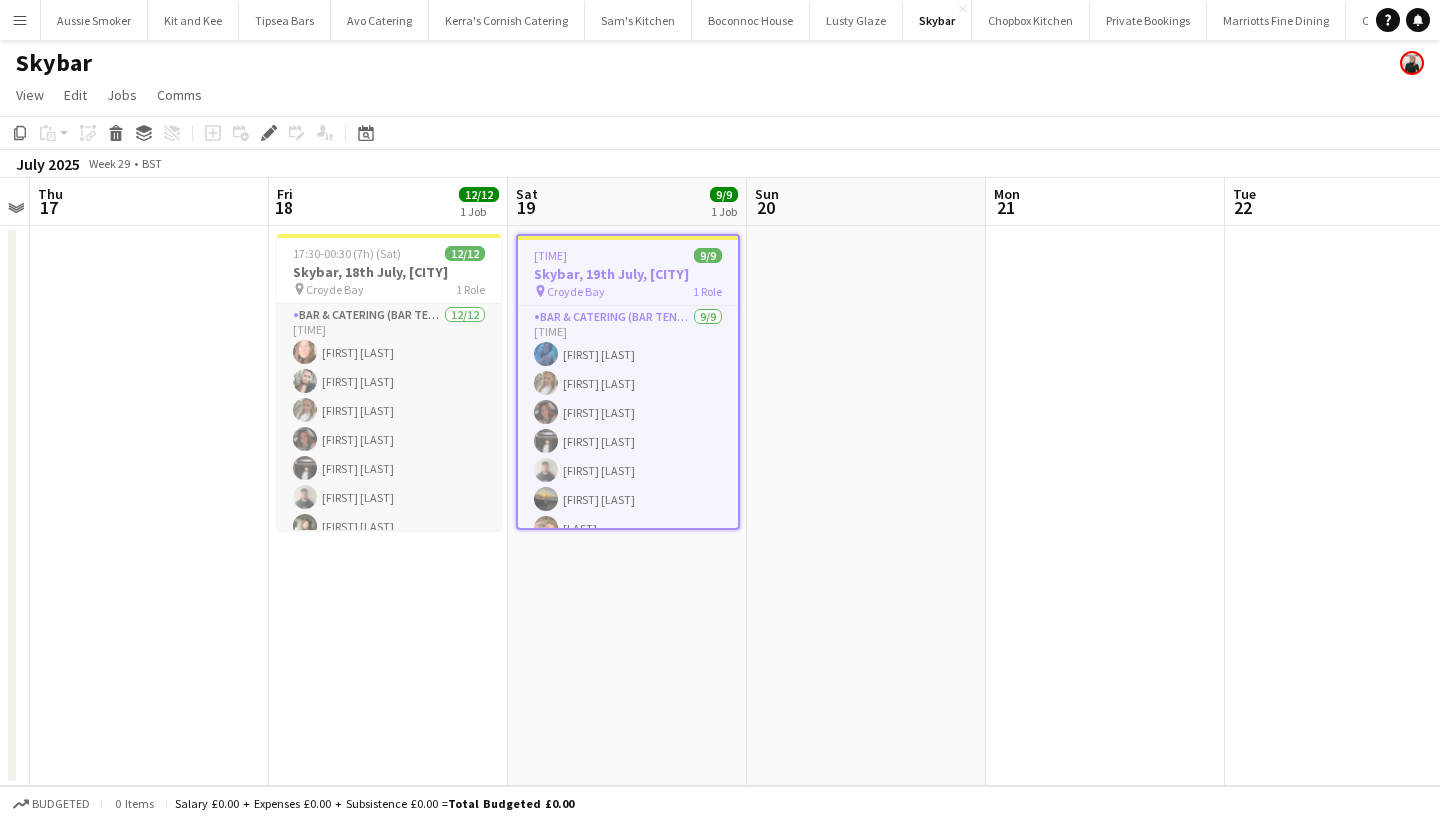 click on "Bar & Catering (Bar Tender)   12/12   17:30-00:30 (7h)
Andrea Smale Lucy Forbes Holly Burrell Sophie Wilkinson Steve Ley Alex Rowe Morgan Hyde Katie Purvis Jack Grant LOGAN DELLA-PORTA Georgia Barrett Anna Worms" at bounding box center [389, 497] 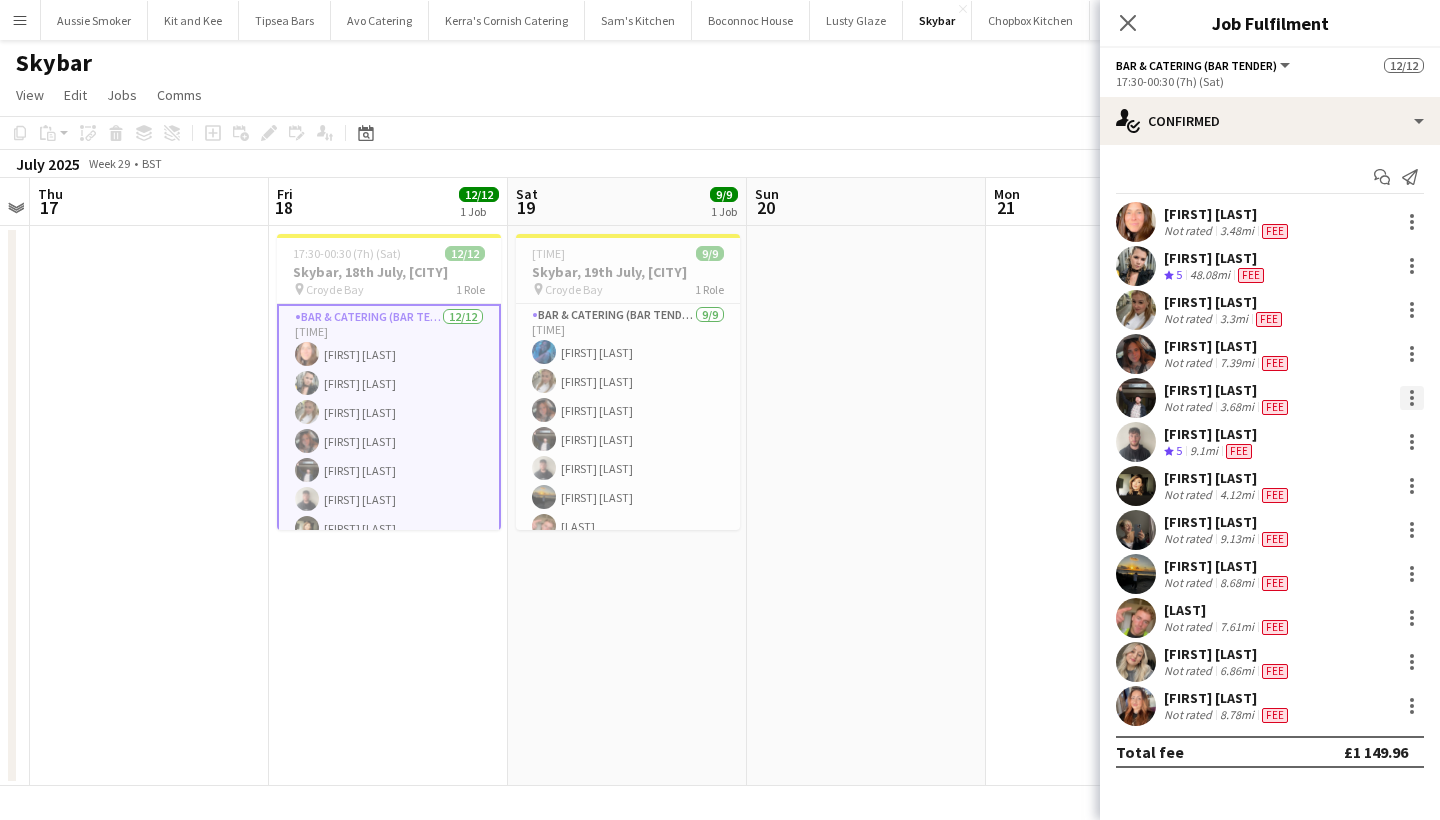 click at bounding box center (1412, 398) 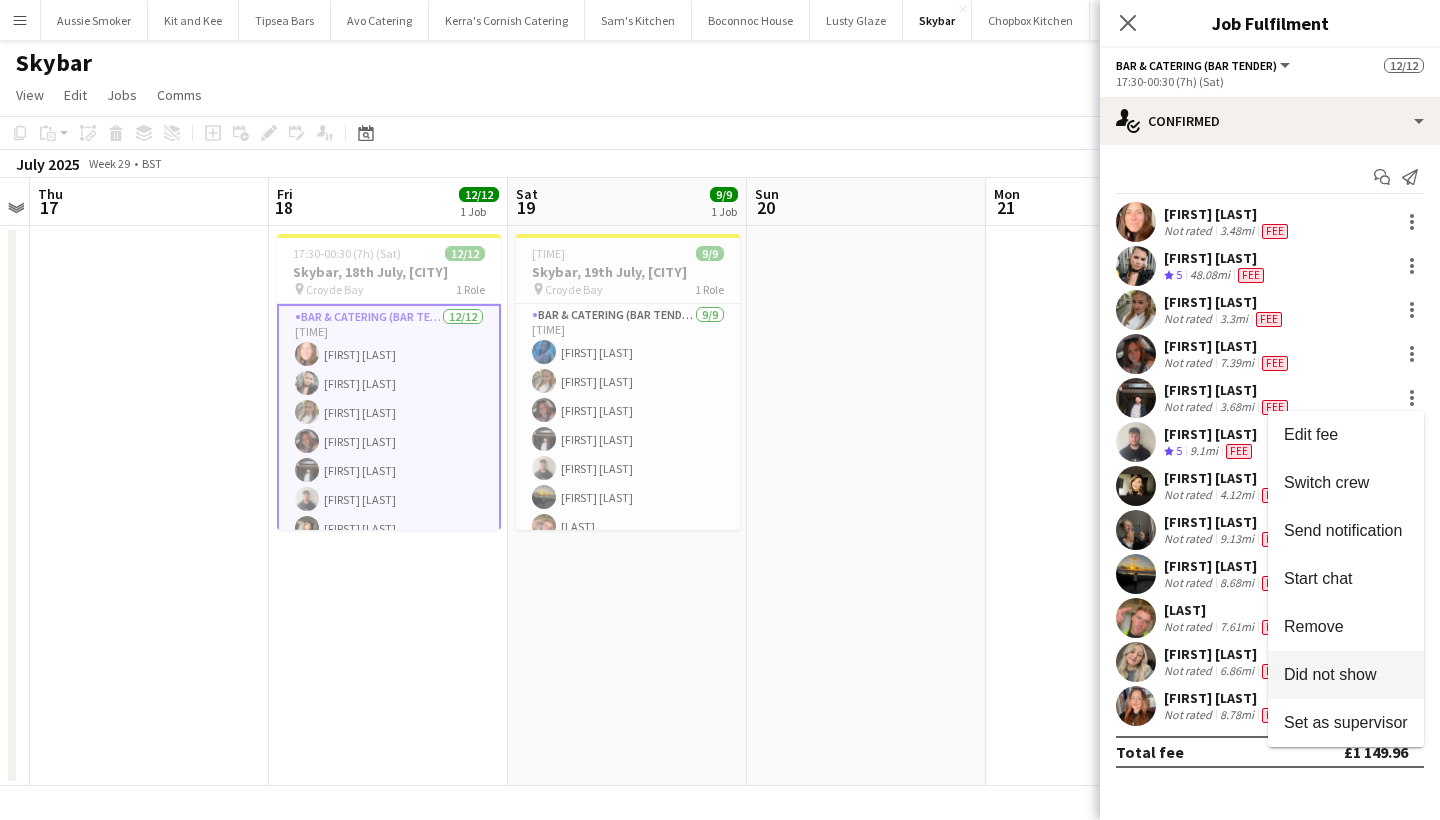 click on "Did not show" at bounding box center (1330, 674) 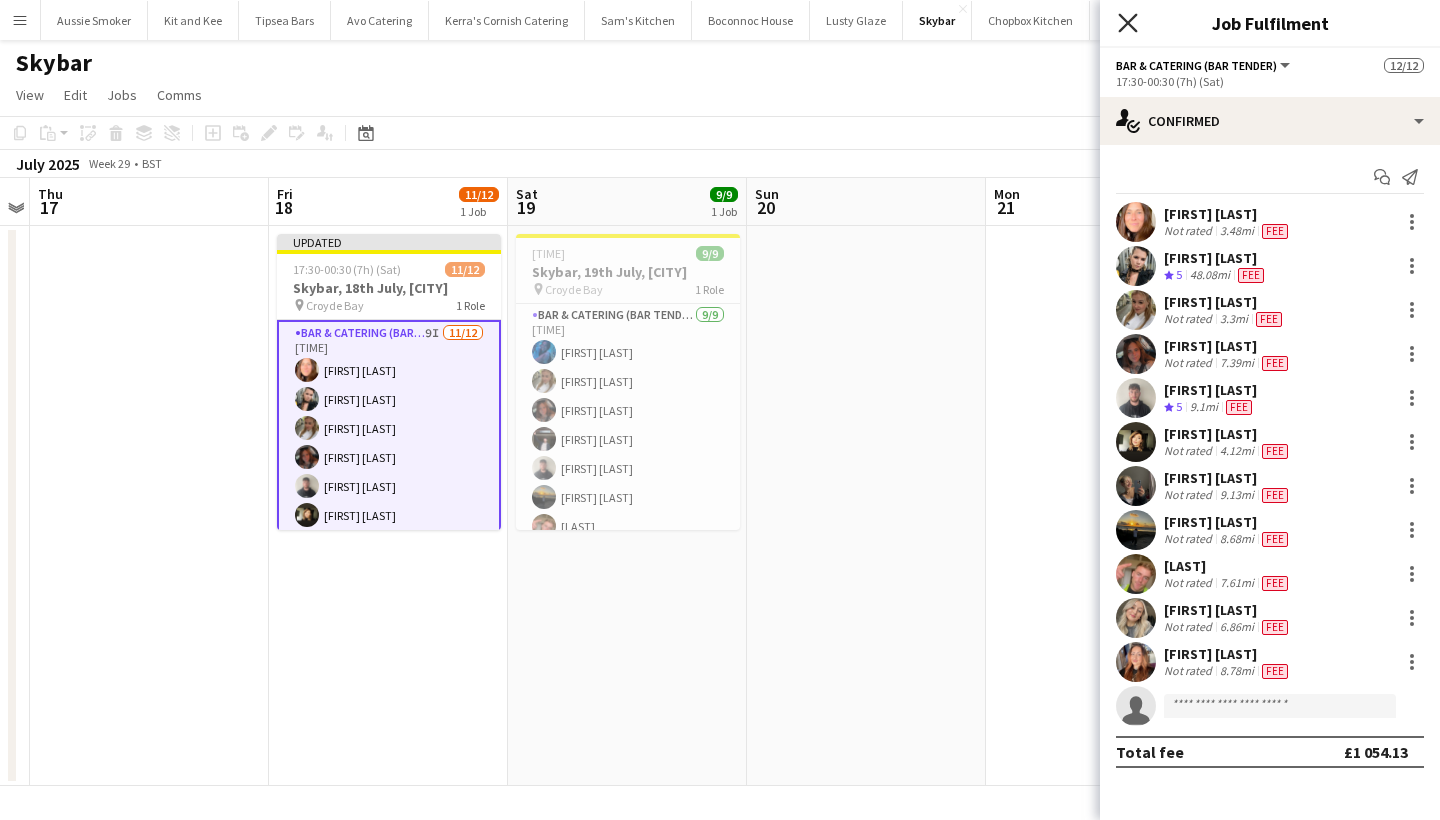 click 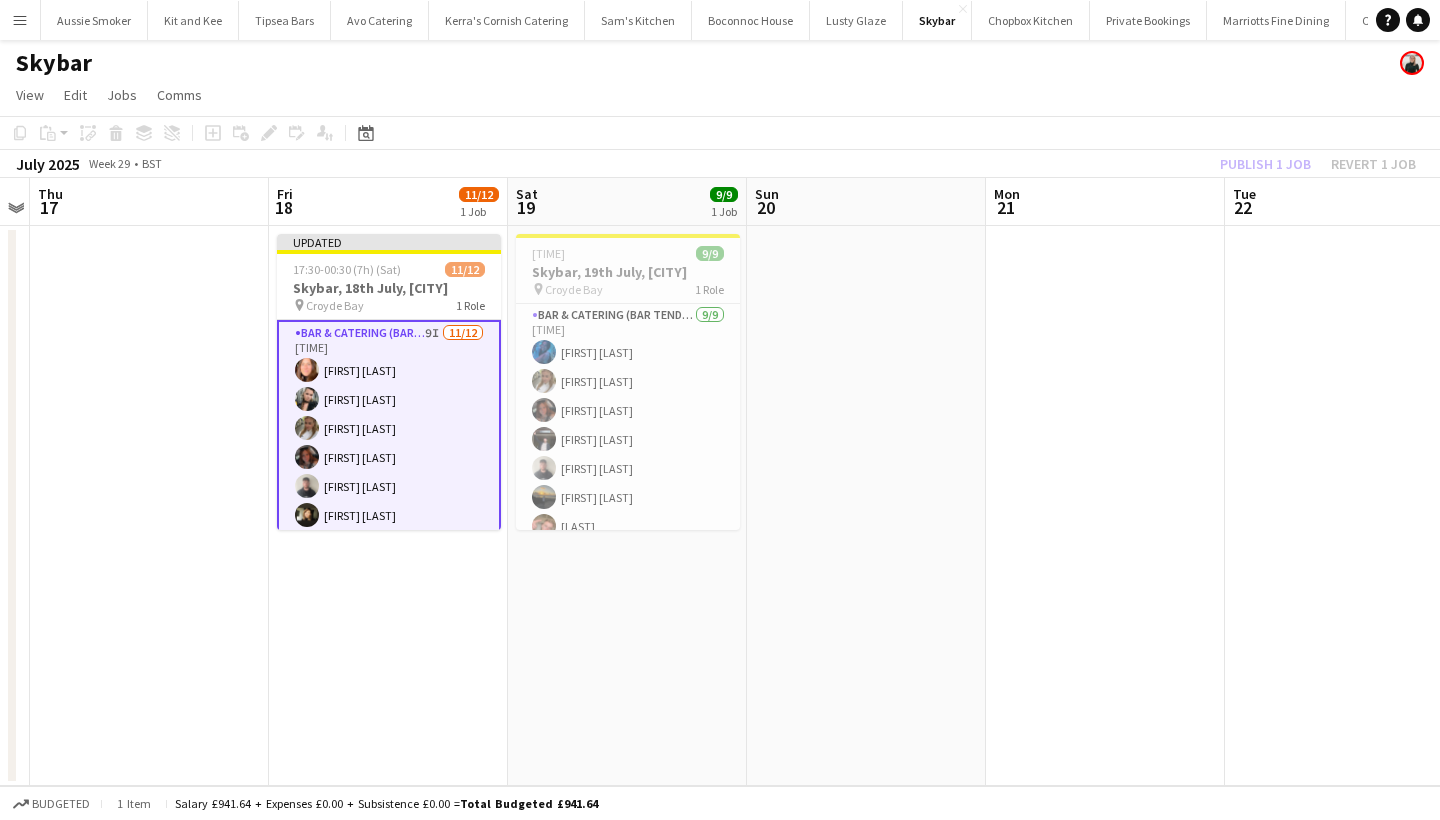 click on "Publish 1 job   Revert 1 job" 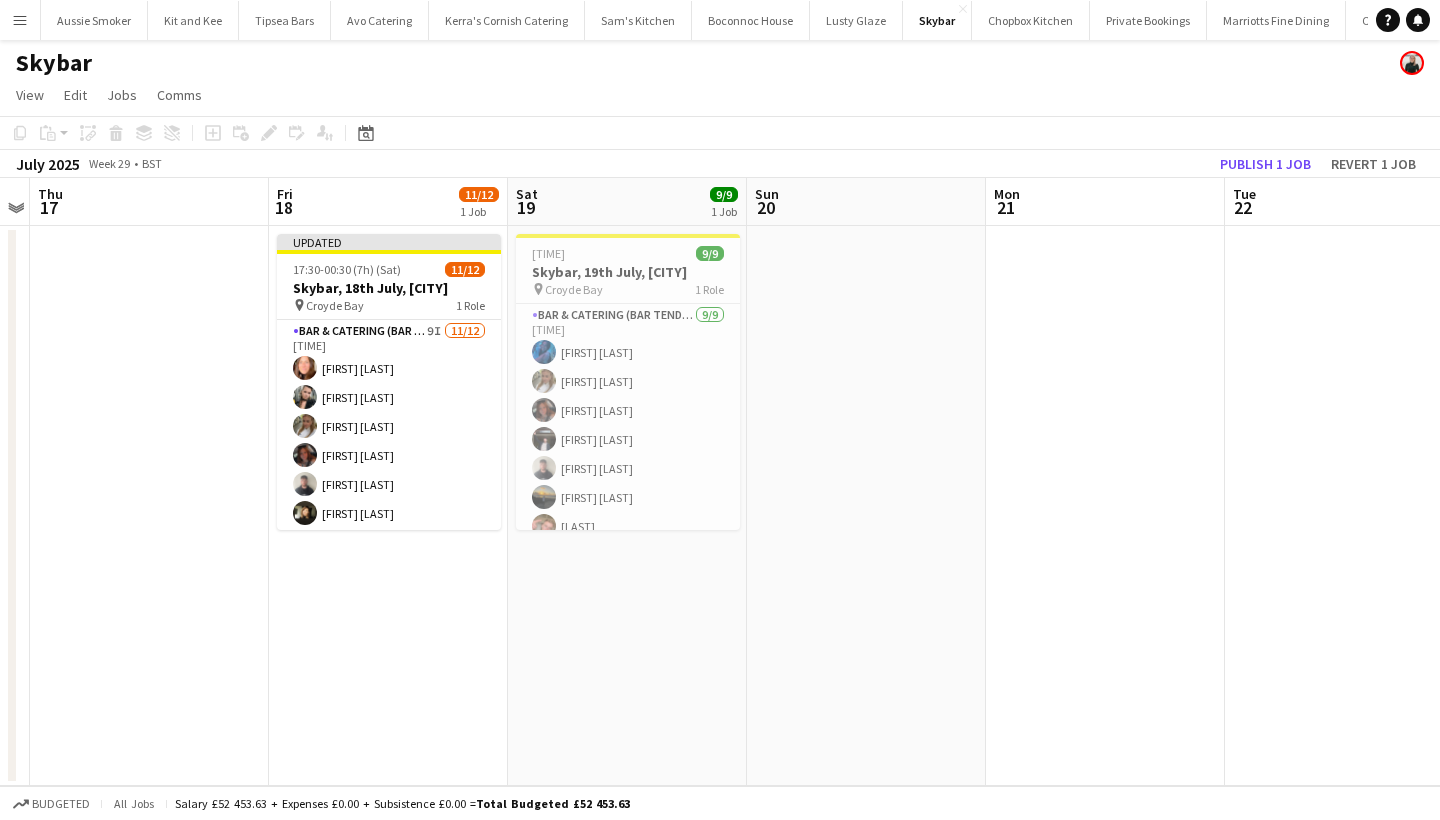 click on "Publish 1 job" 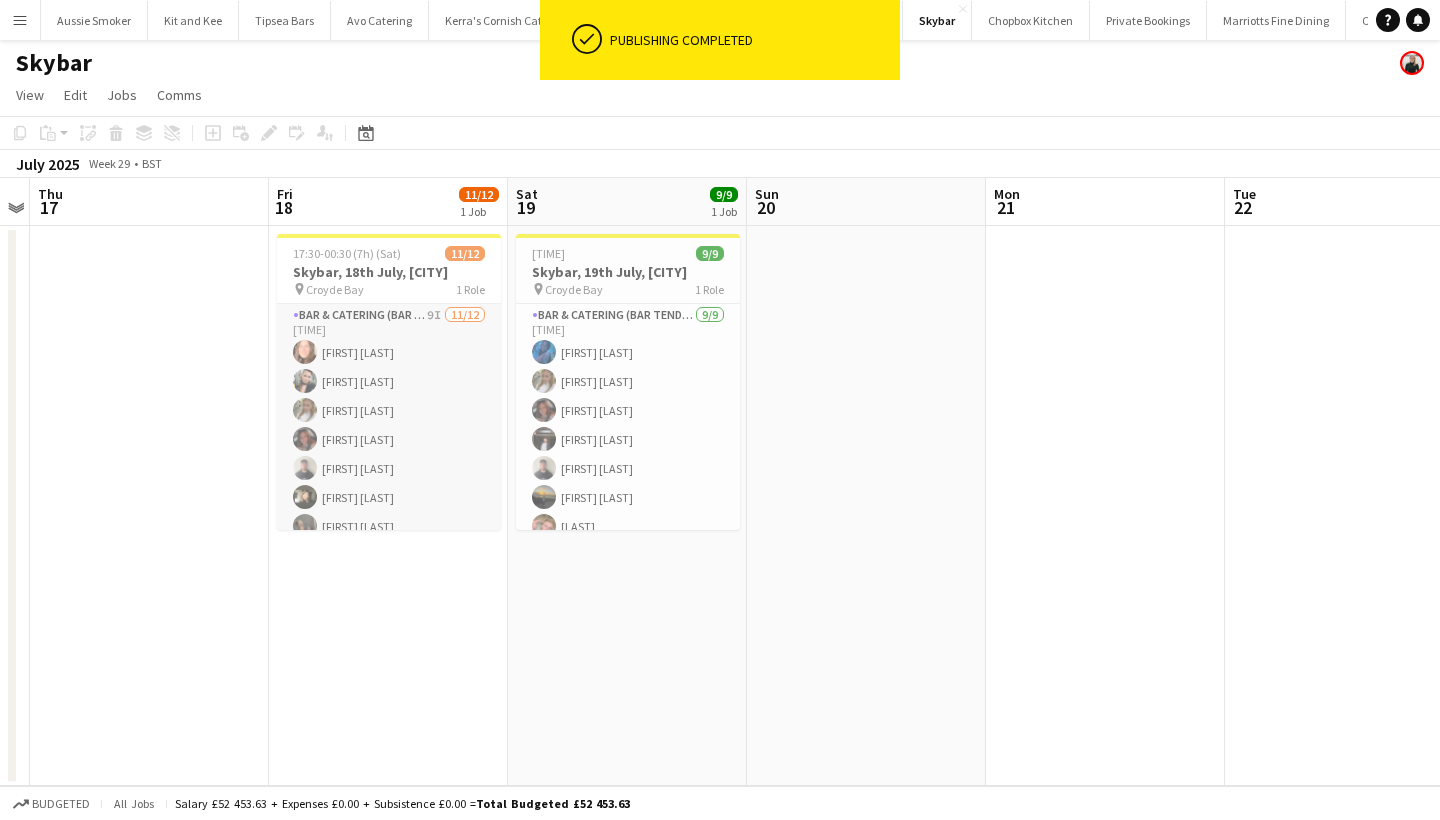 click on "Bar & Catering (Bar Tender)   9I   11/12   17:30-00:30 (7h)
Andrea Smale Lucy Forbes Holly Burrell Sophie Wilkinson Alex Rowe Morgan Hyde Katie Purvis Jack Grant LOGAN DELLA-PORTA Georgia Barrett Anna Worms
single-neutral-actions" at bounding box center [389, 497] 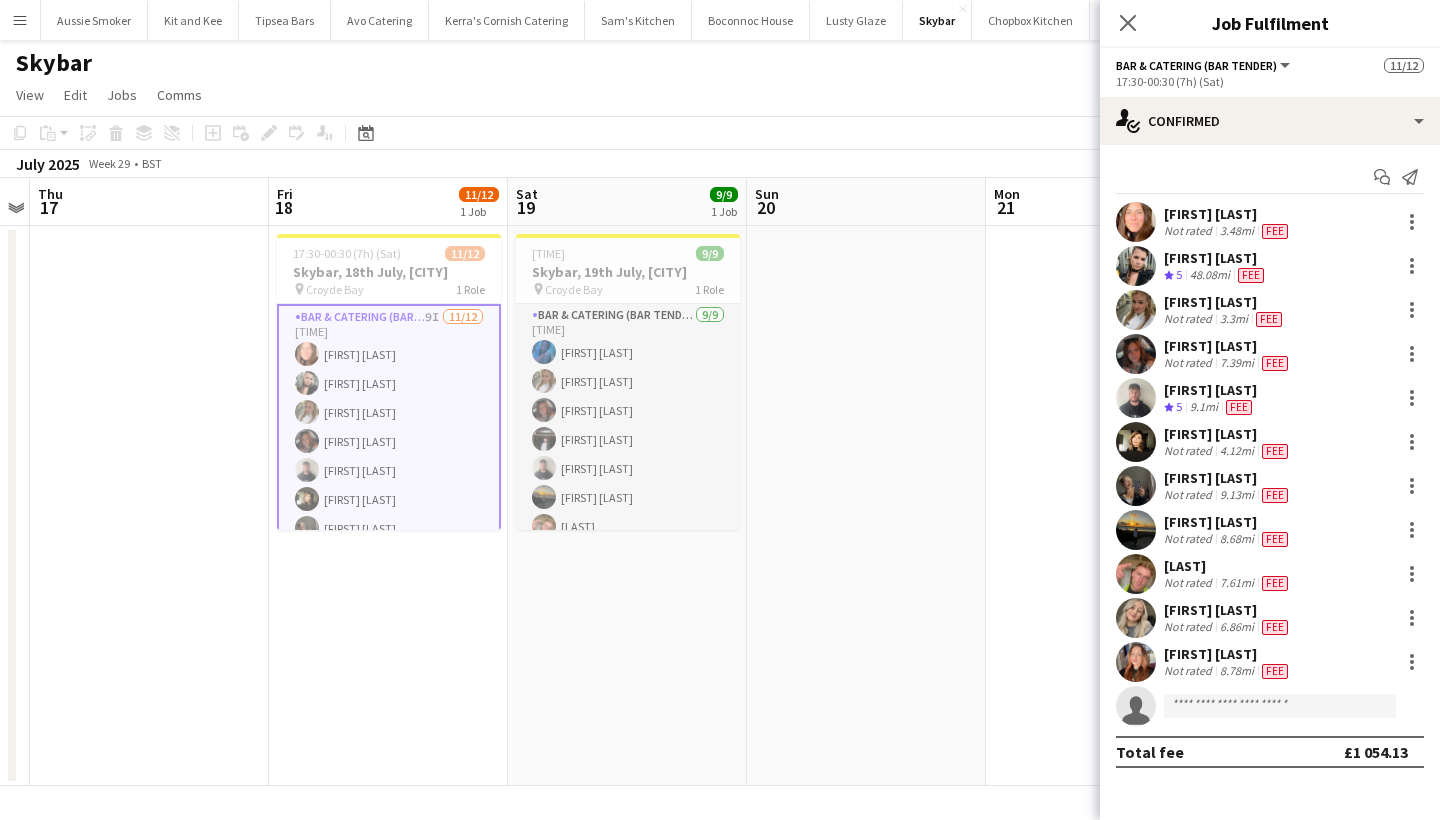 click on "Bar & Catering (Bar Tender)   9/9   17:30-00:30 (7h)
Hannah Piers Holly Burrell Sophie Wilkinson Steve Ley Alex Rowe Jack Grant LOGAN DELLA-PORTA Rebecca Robson Anna Worms" at bounding box center (628, 454) 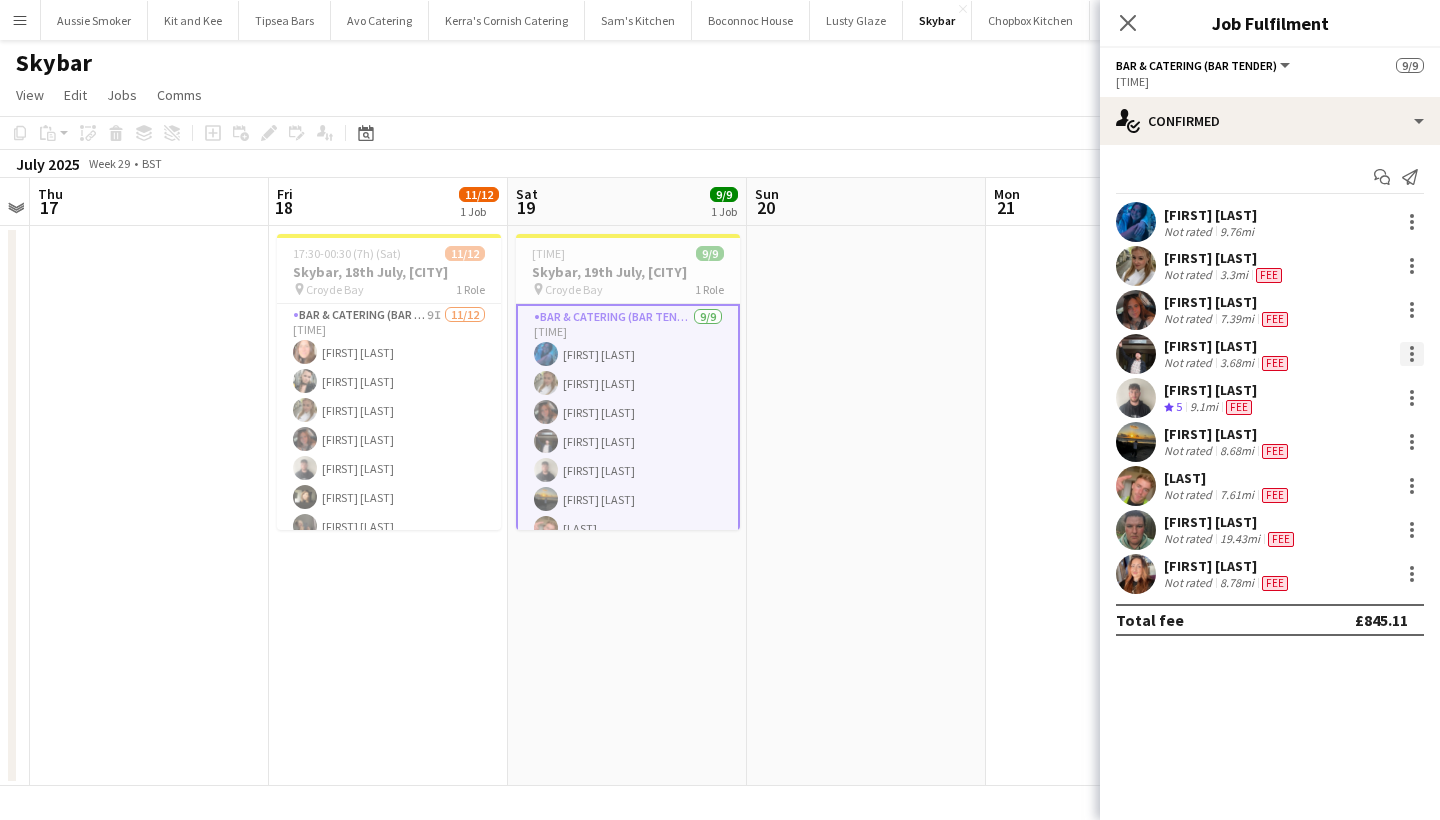 click at bounding box center [1412, 354] 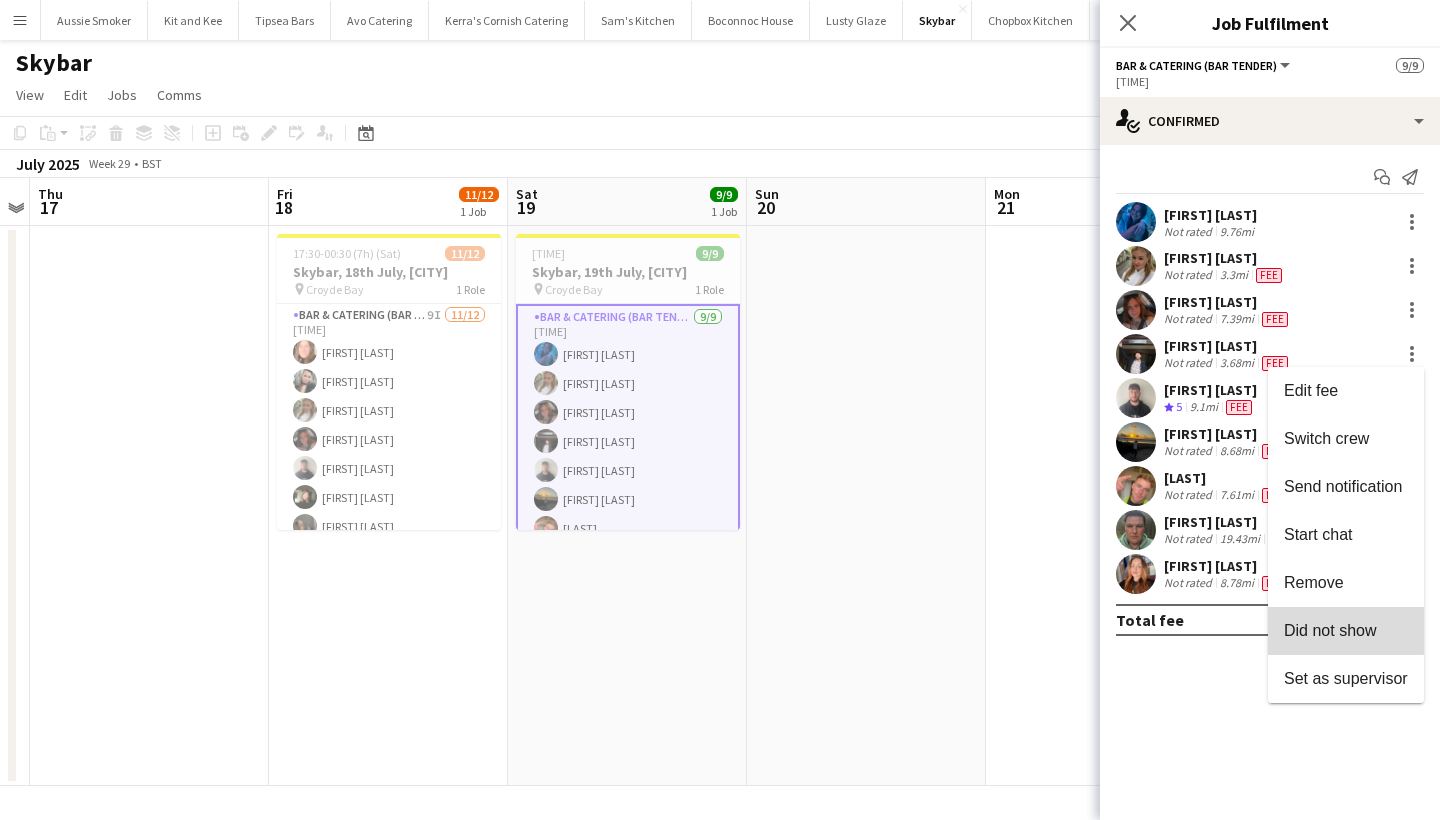 click on "Did not show" at bounding box center [1346, 631] 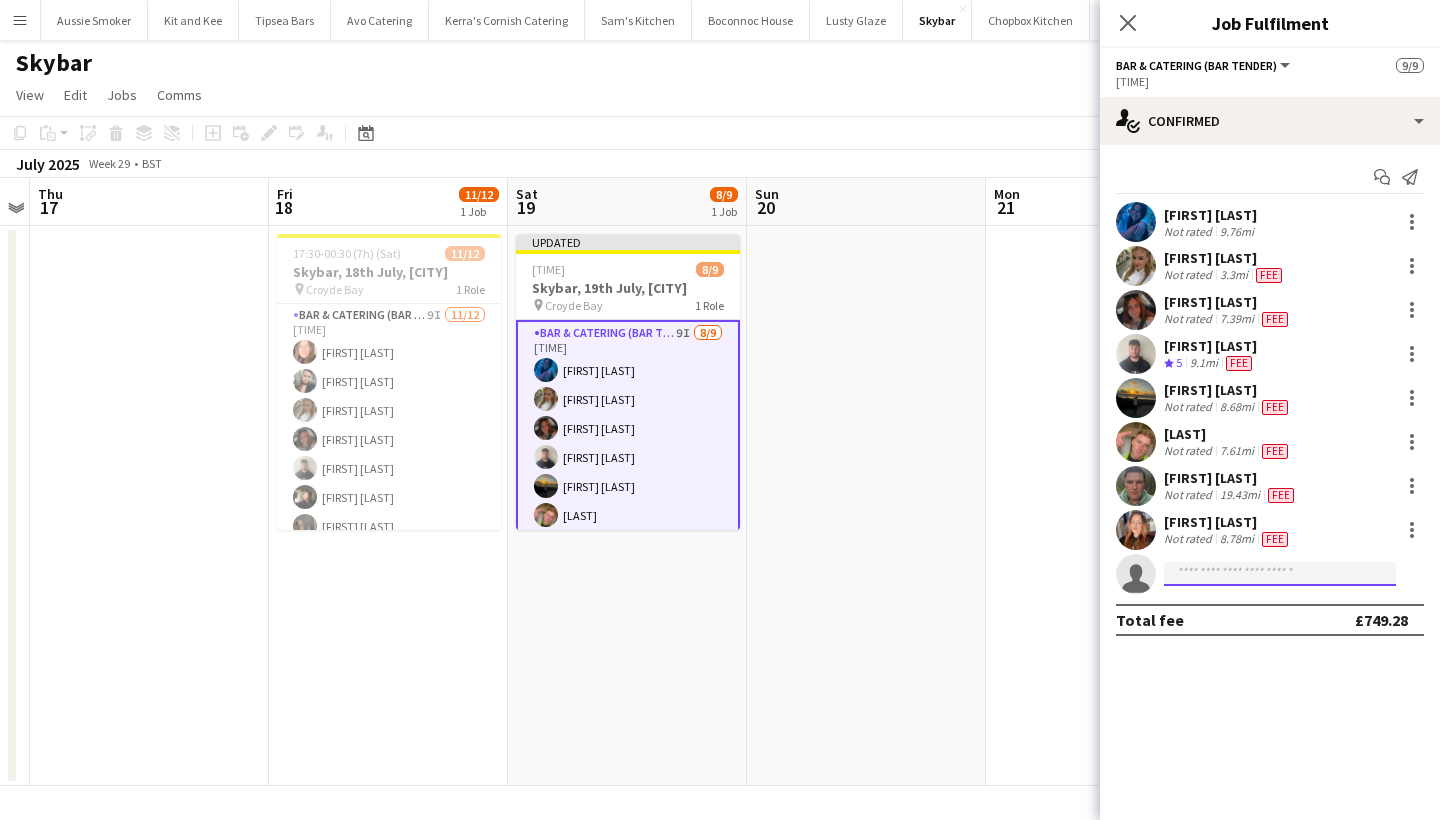 click 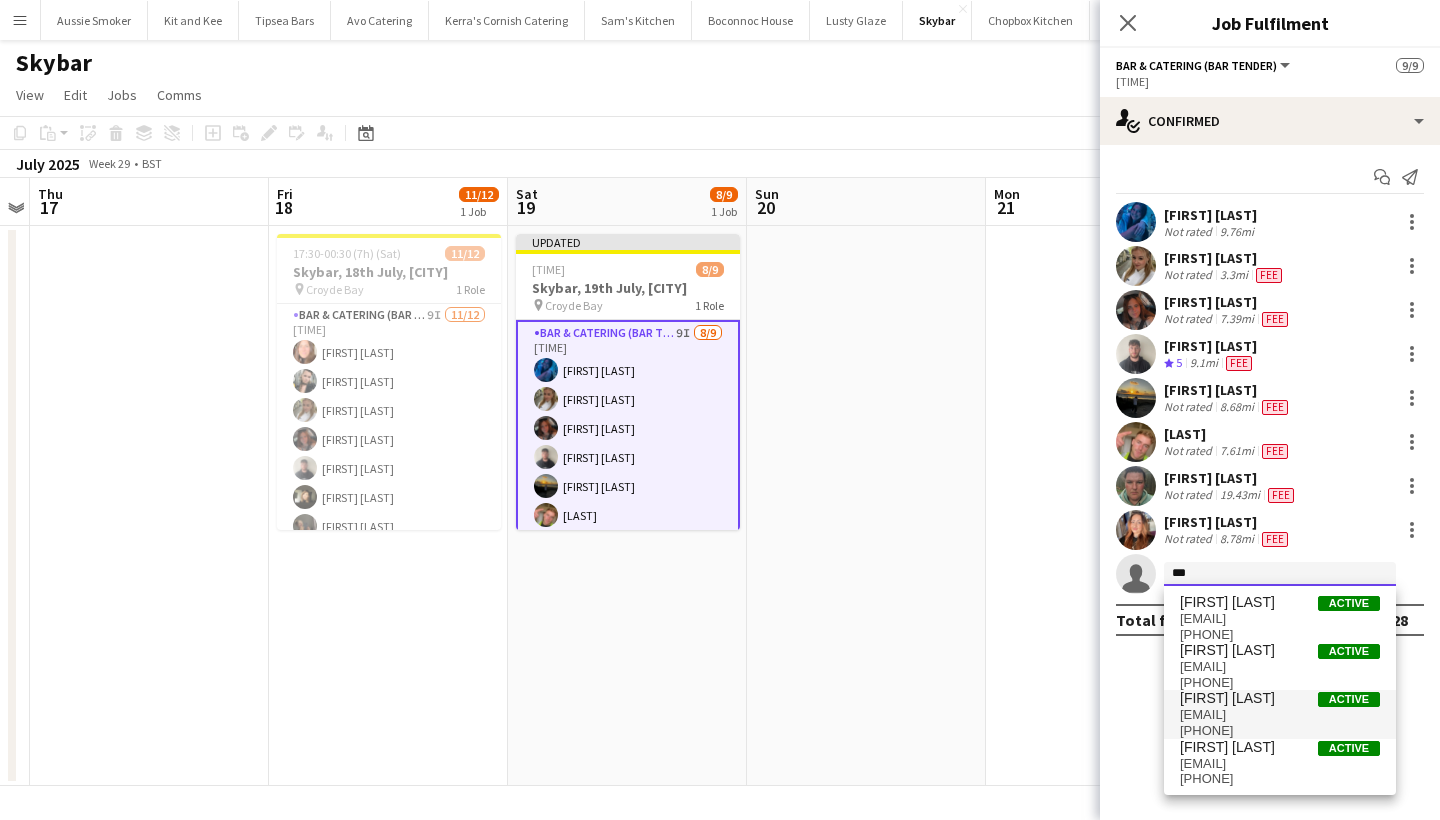 type on "***" 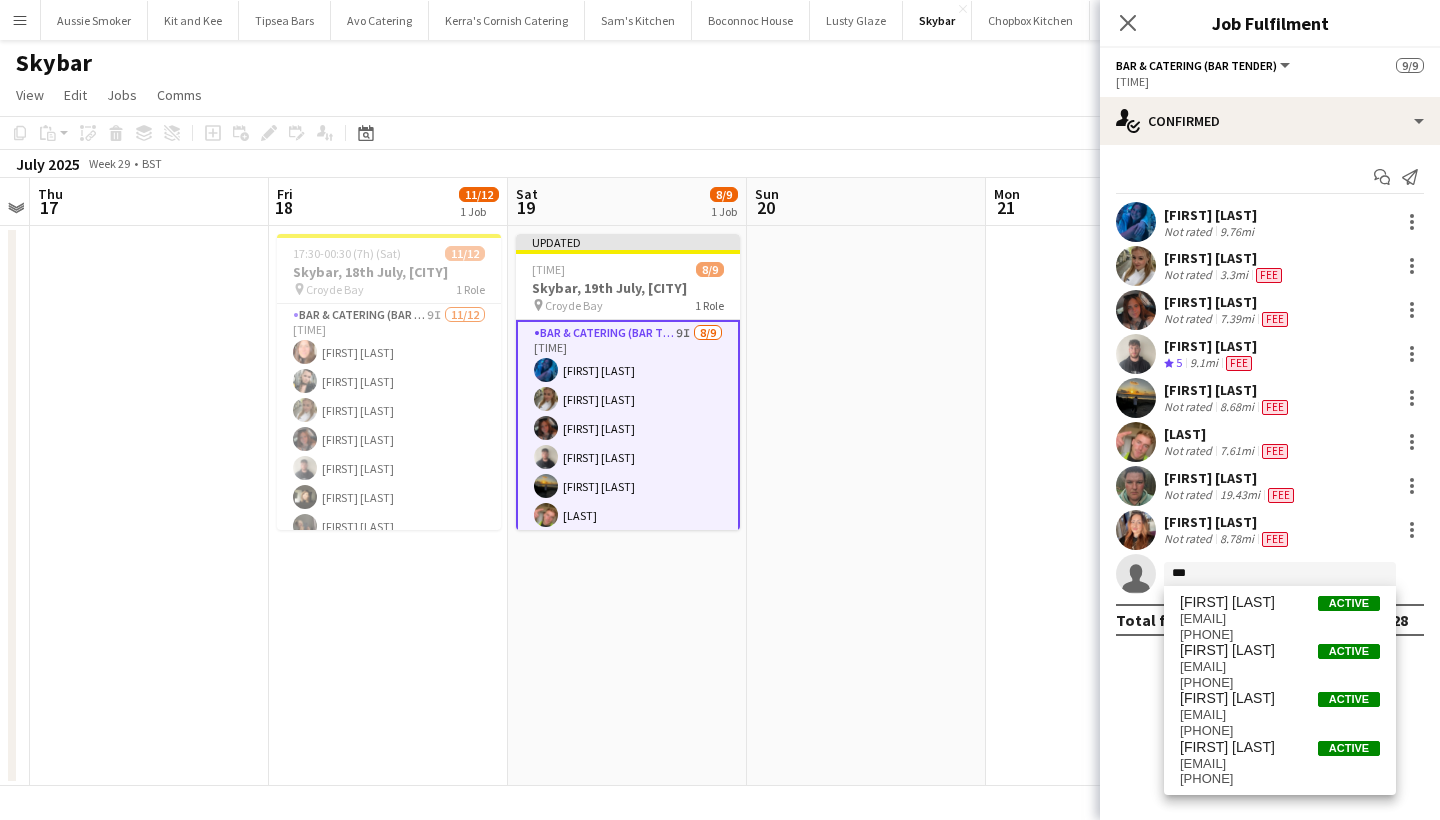 click on "croyde935@hotmail.com" at bounding box center [1280, 715] 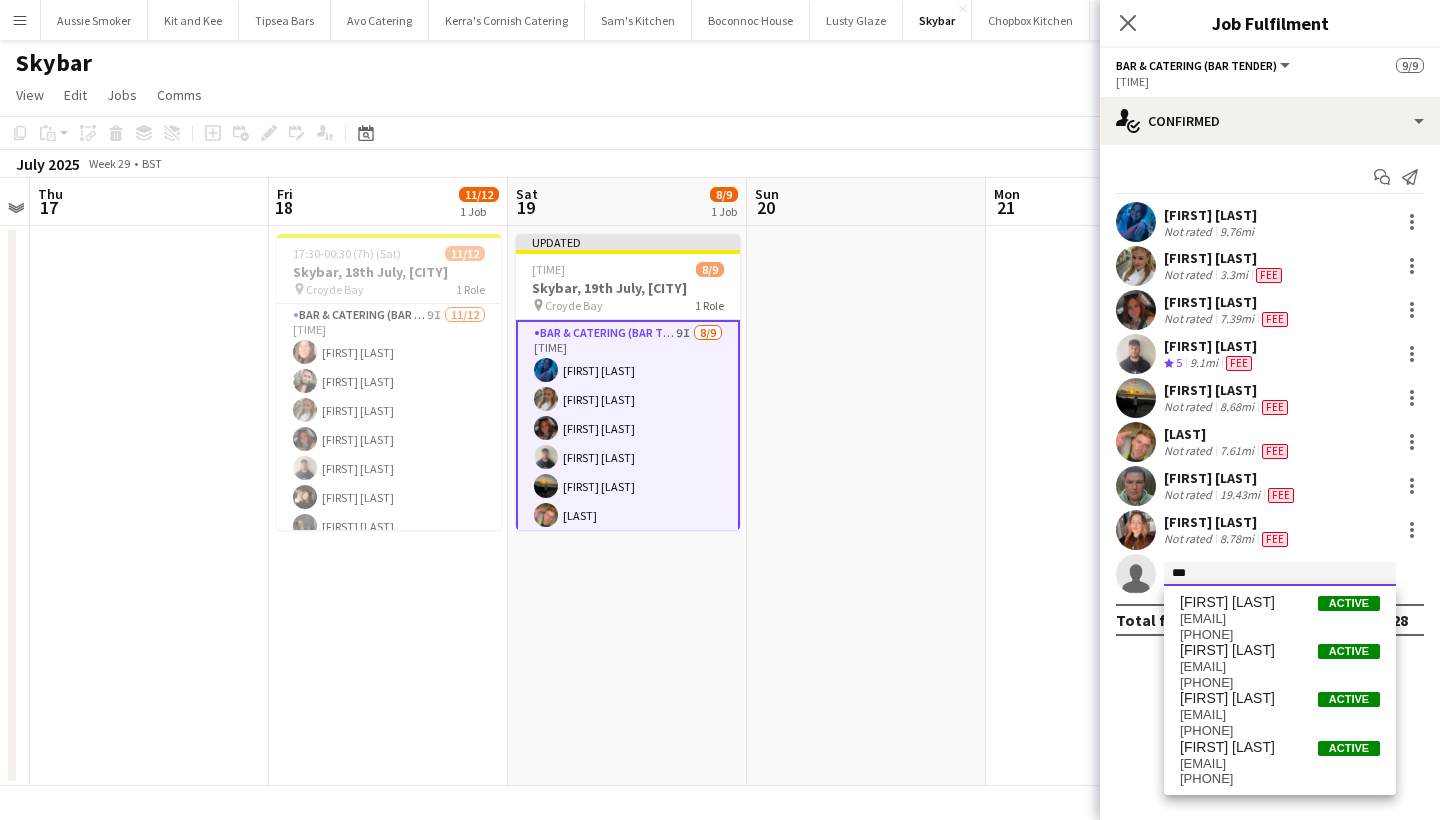 type 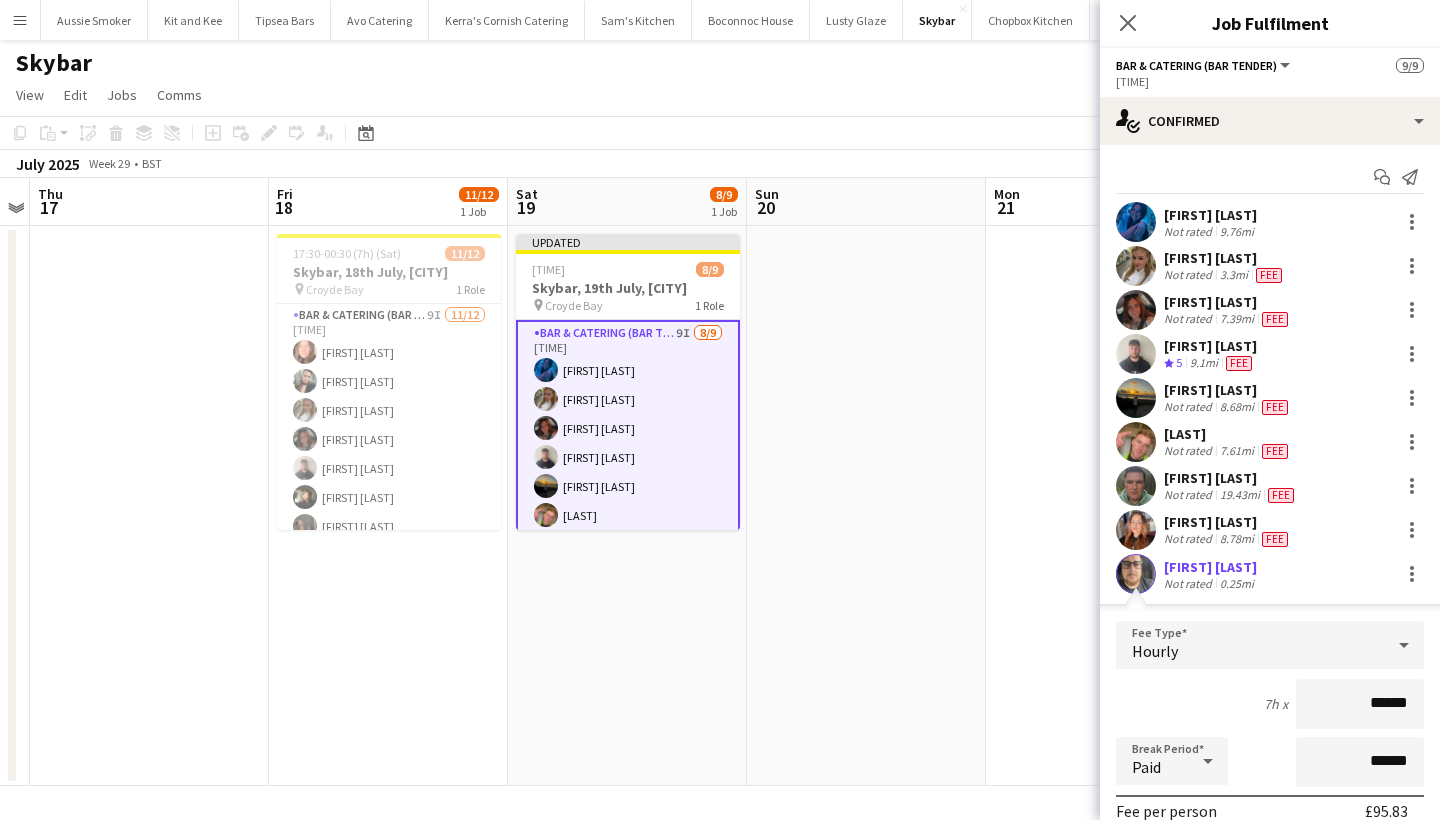 scroll, scrollTop: 286, scrollLeft: 0, axis: vertical 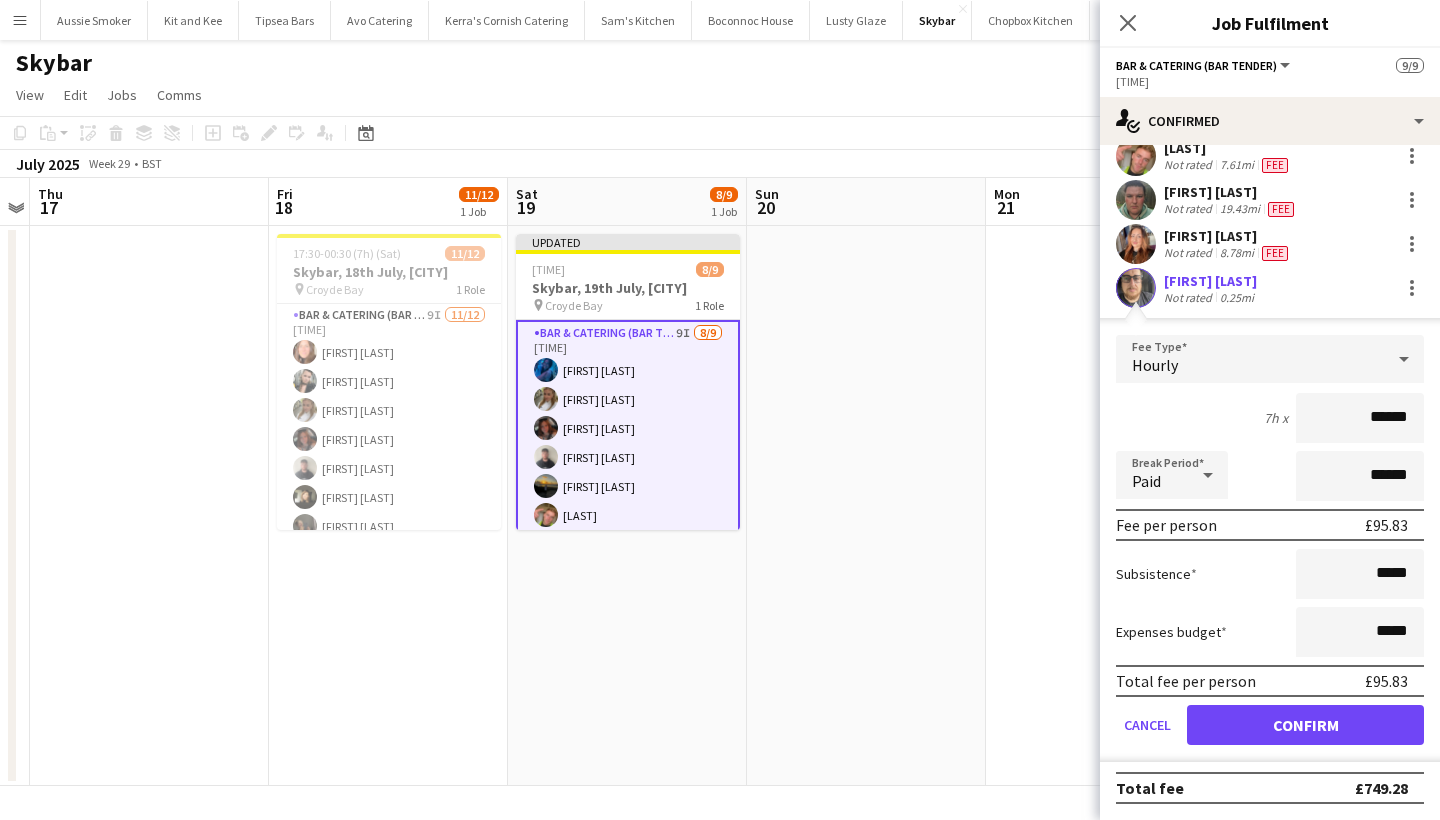 type on "******" 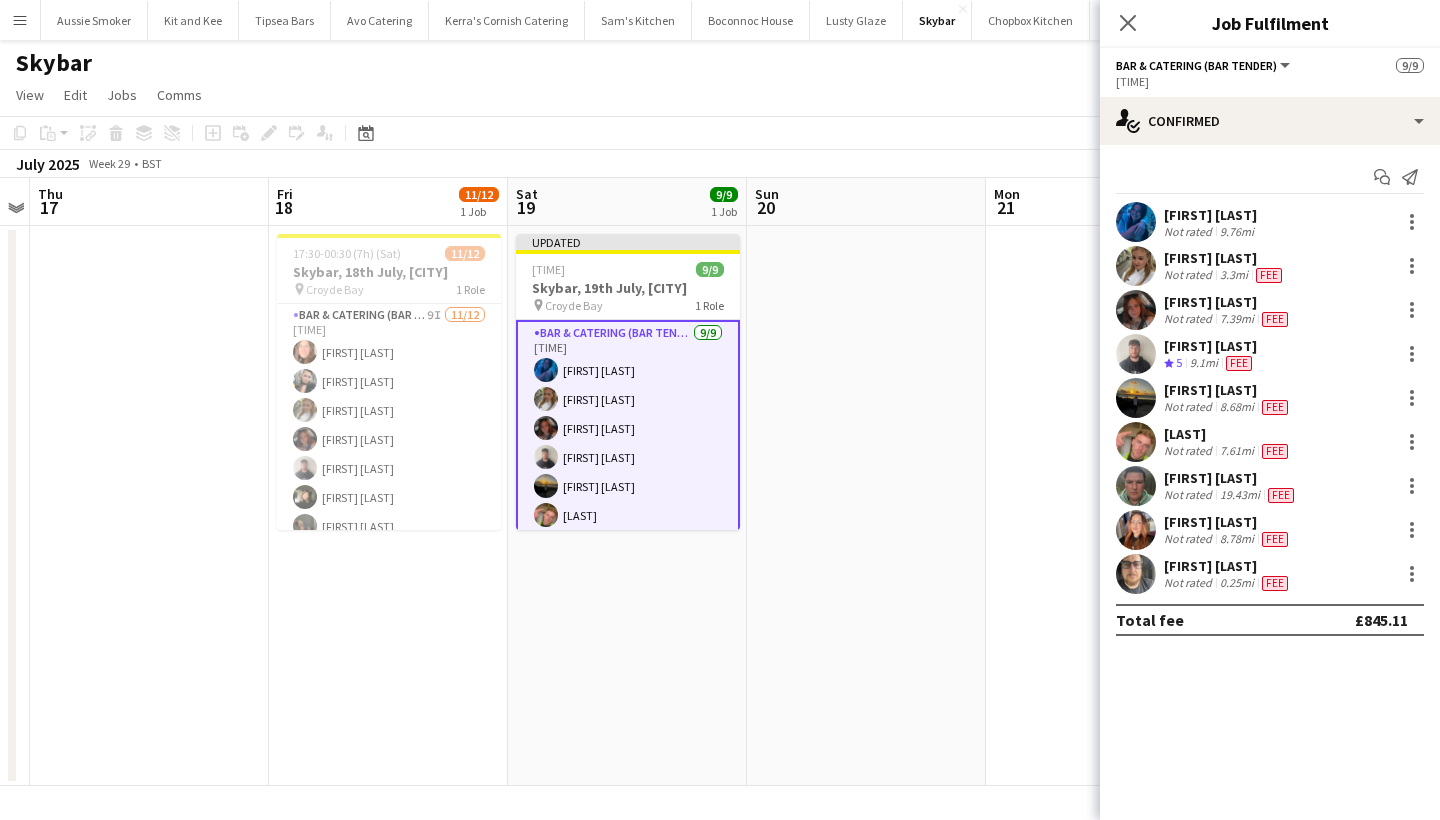 scroll, scrollTop: 0, scrollLeft: 0, axis: both 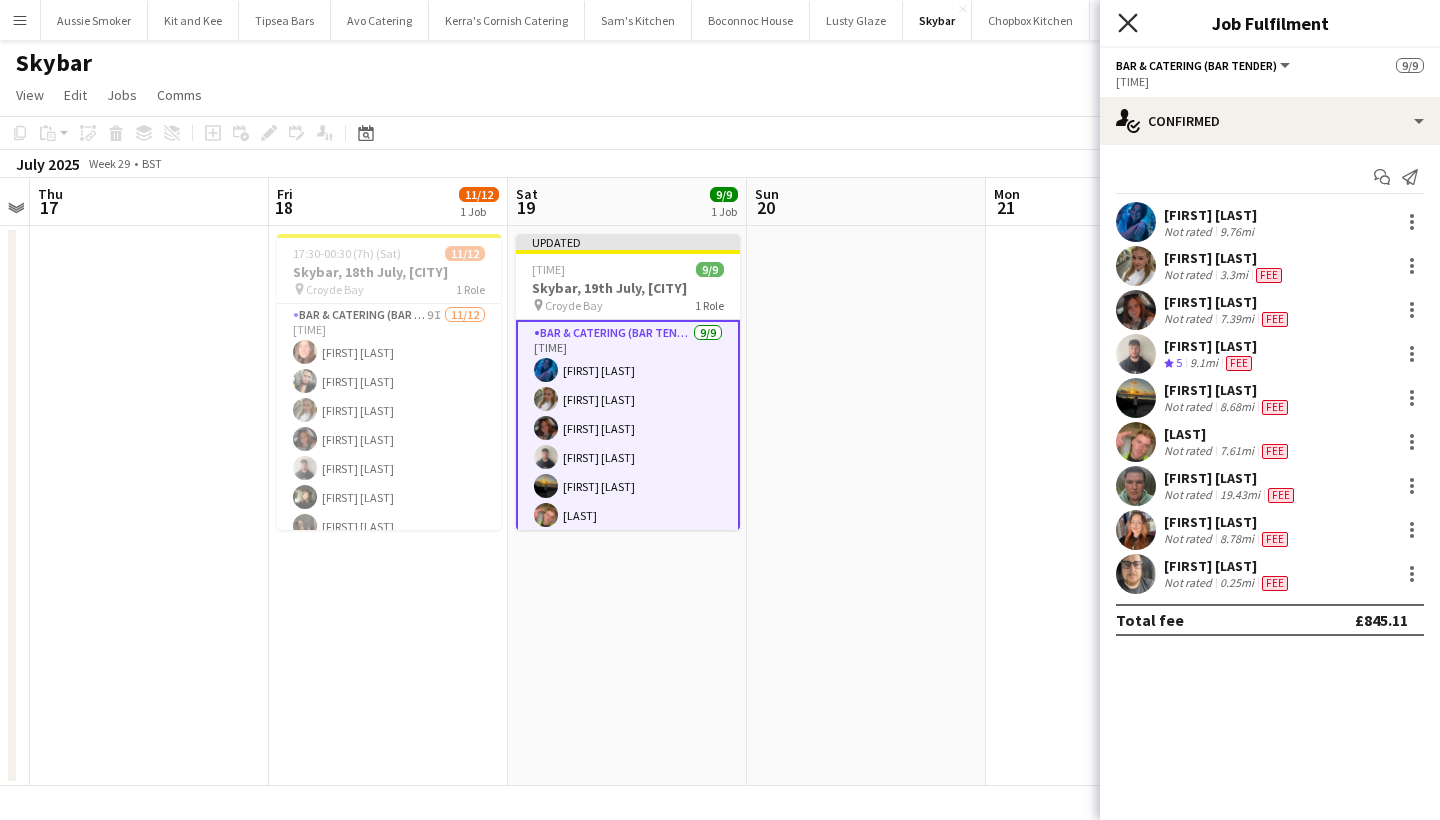 click 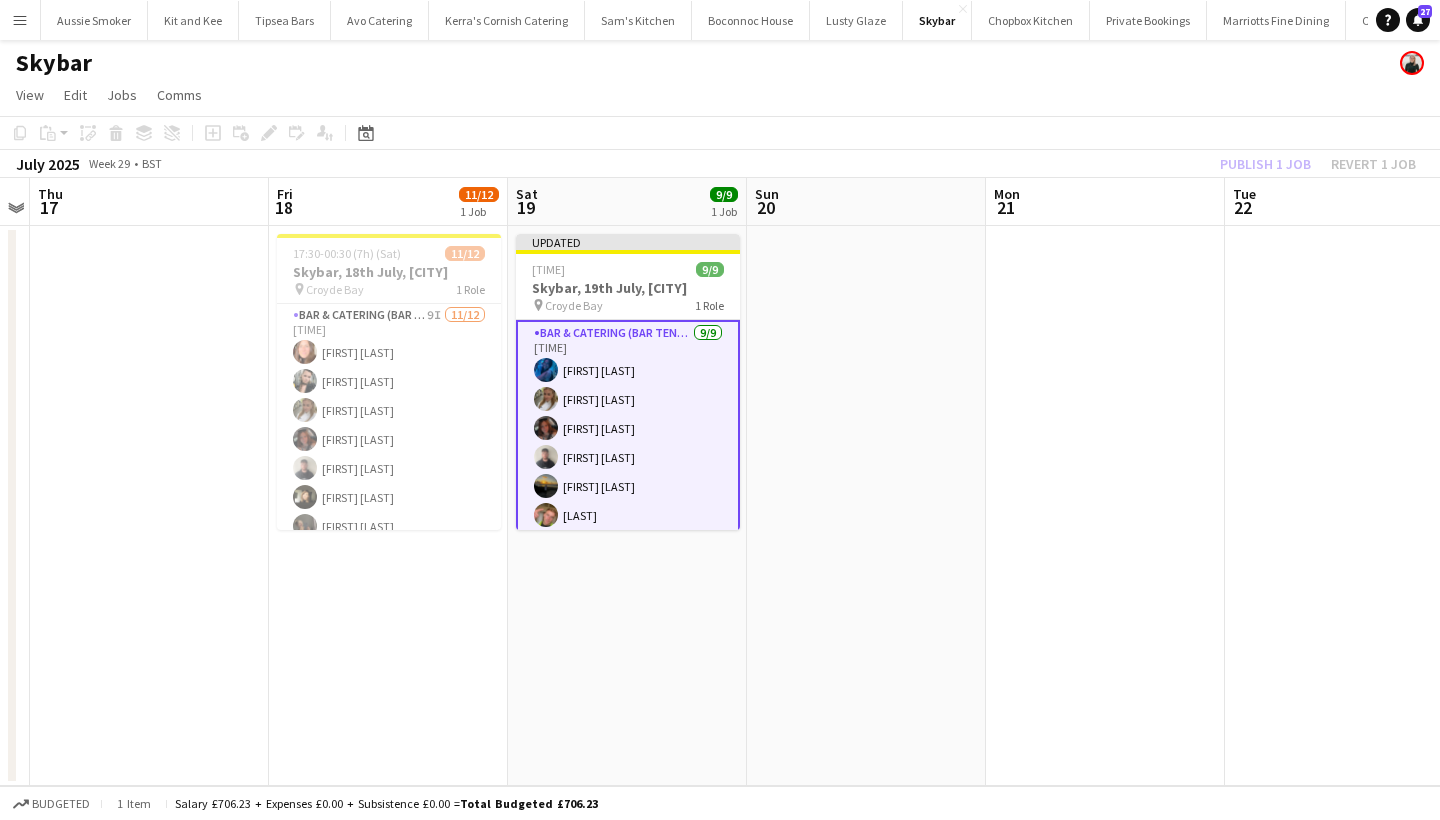 click on "Publish 1 job   Revert 1 job" 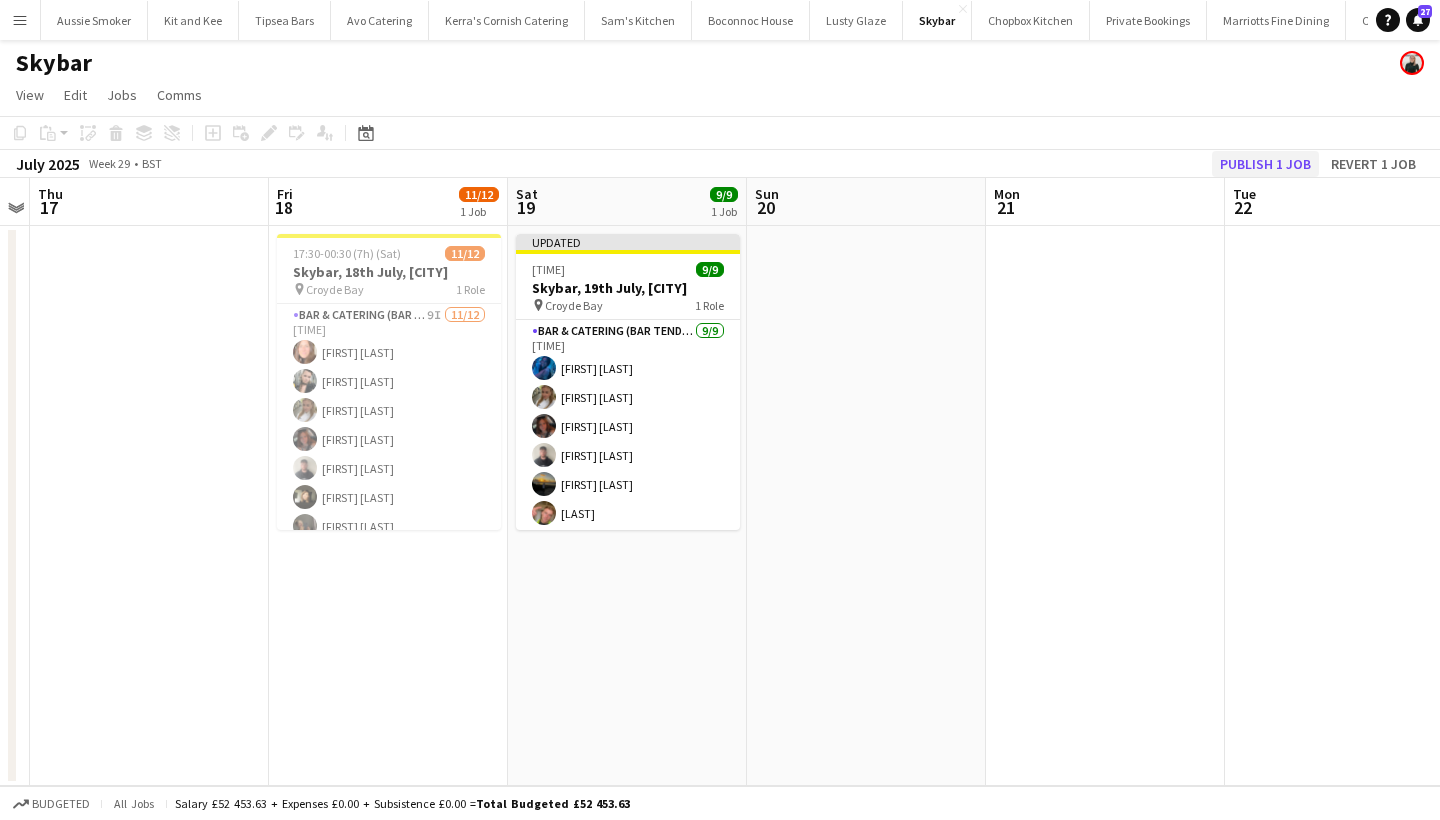 click on "Publish 1 job" 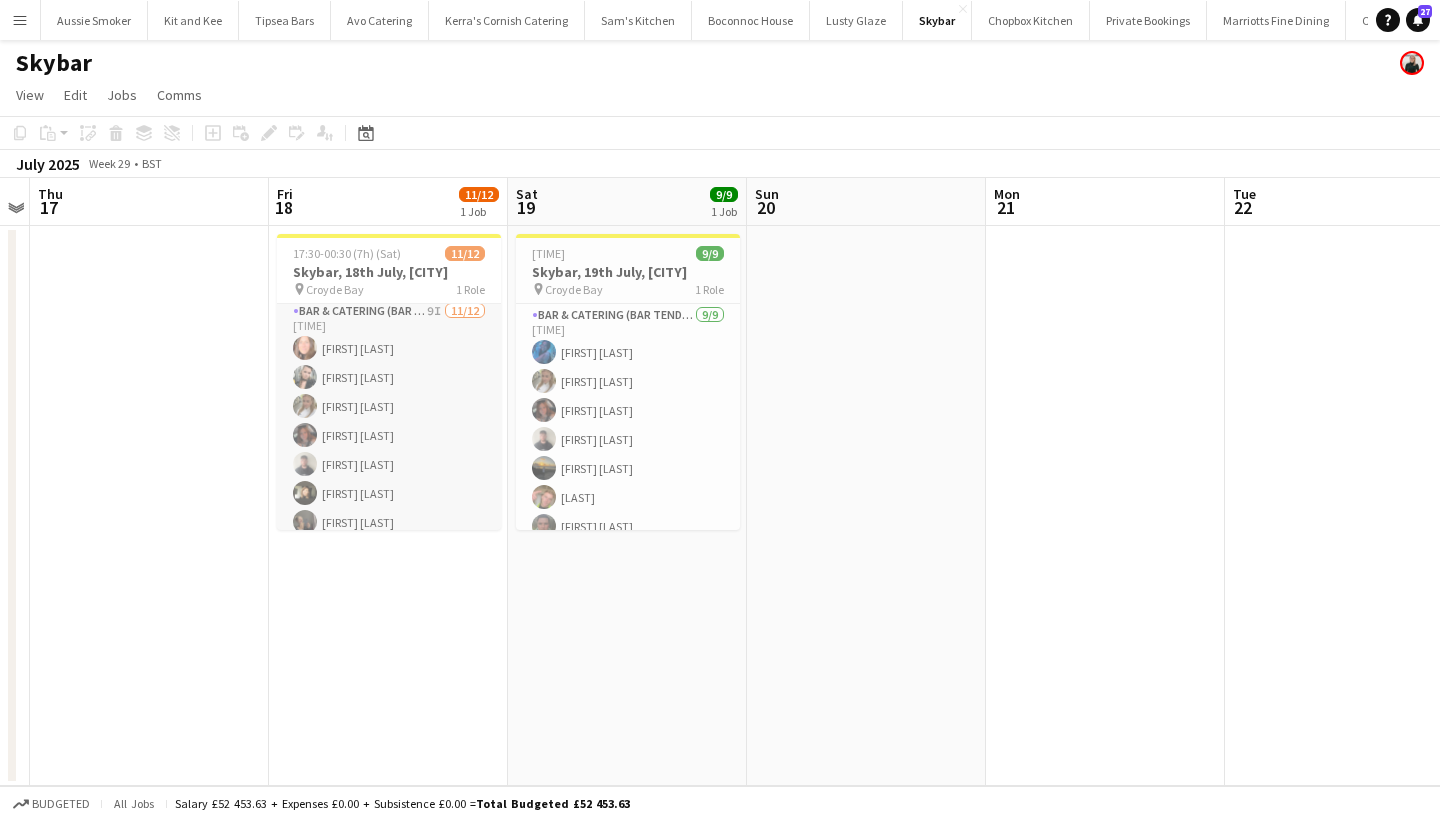 scroll, scrollTop: 12, scrollLeft: 0, axis: vertical 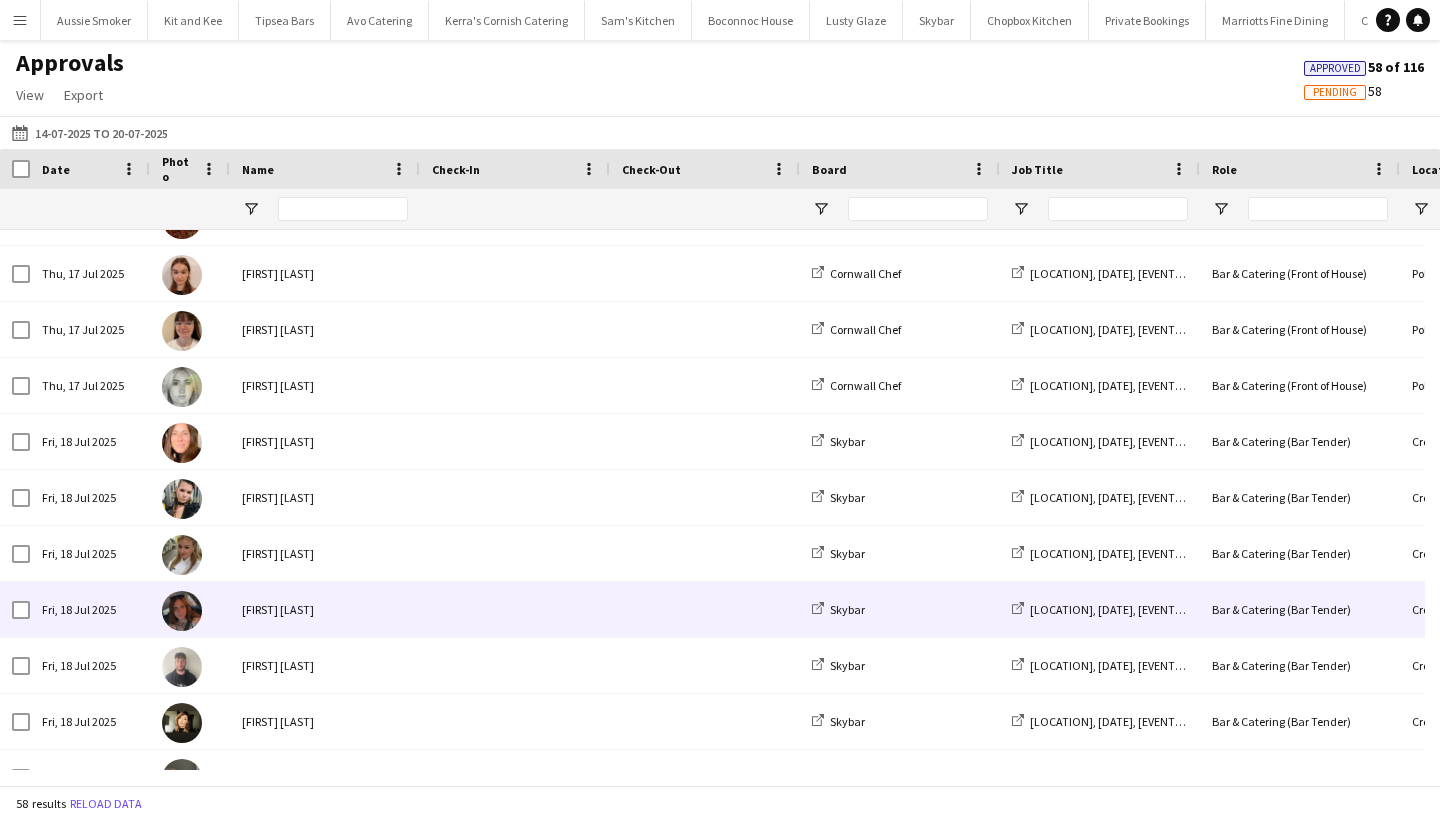 click on "[FIRST] [LAST]" at bounding box center [325, 609] 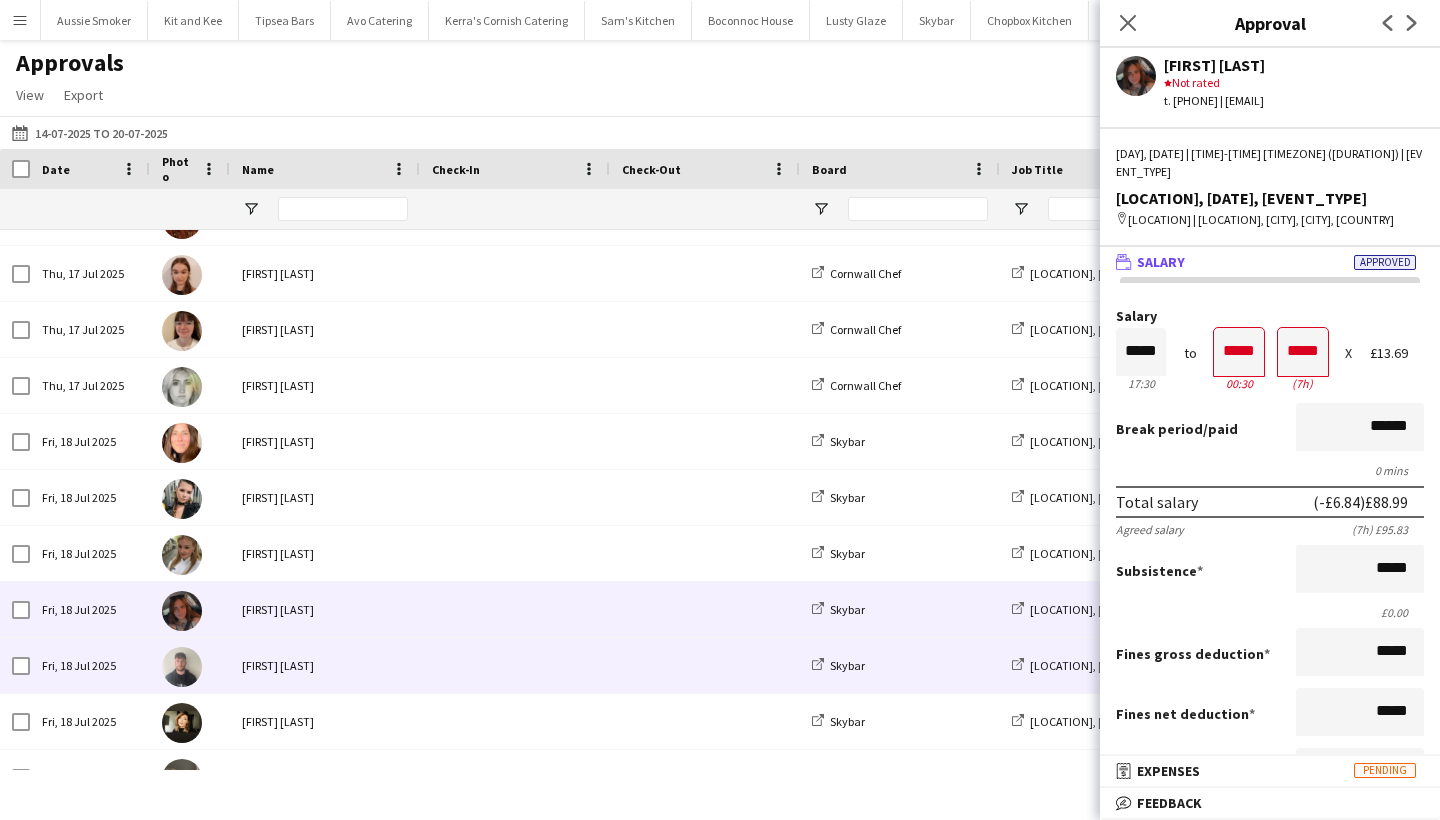 click at bounding box center (515, 665) 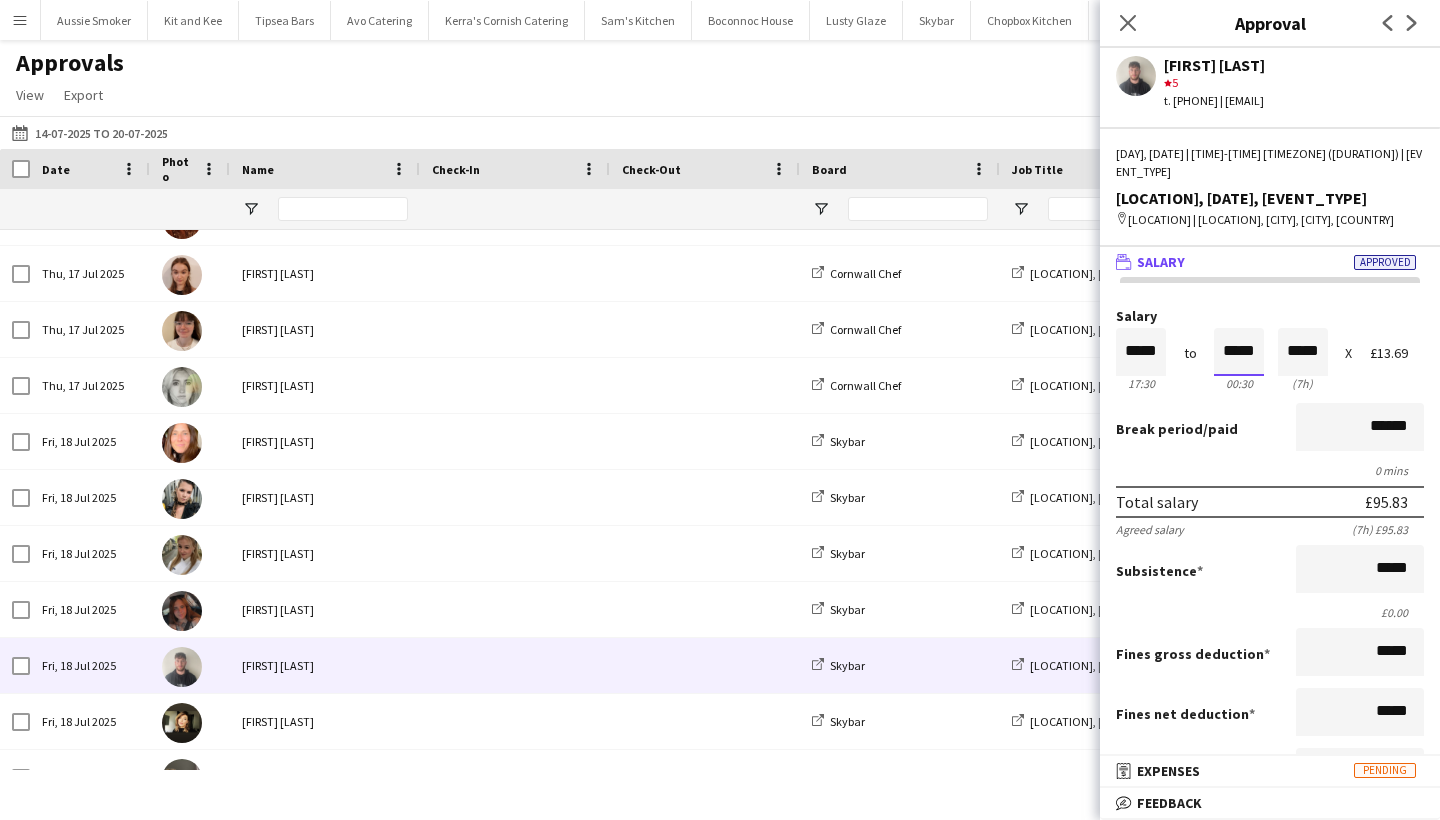 click on "*****" at bounding box center [1239, 352] 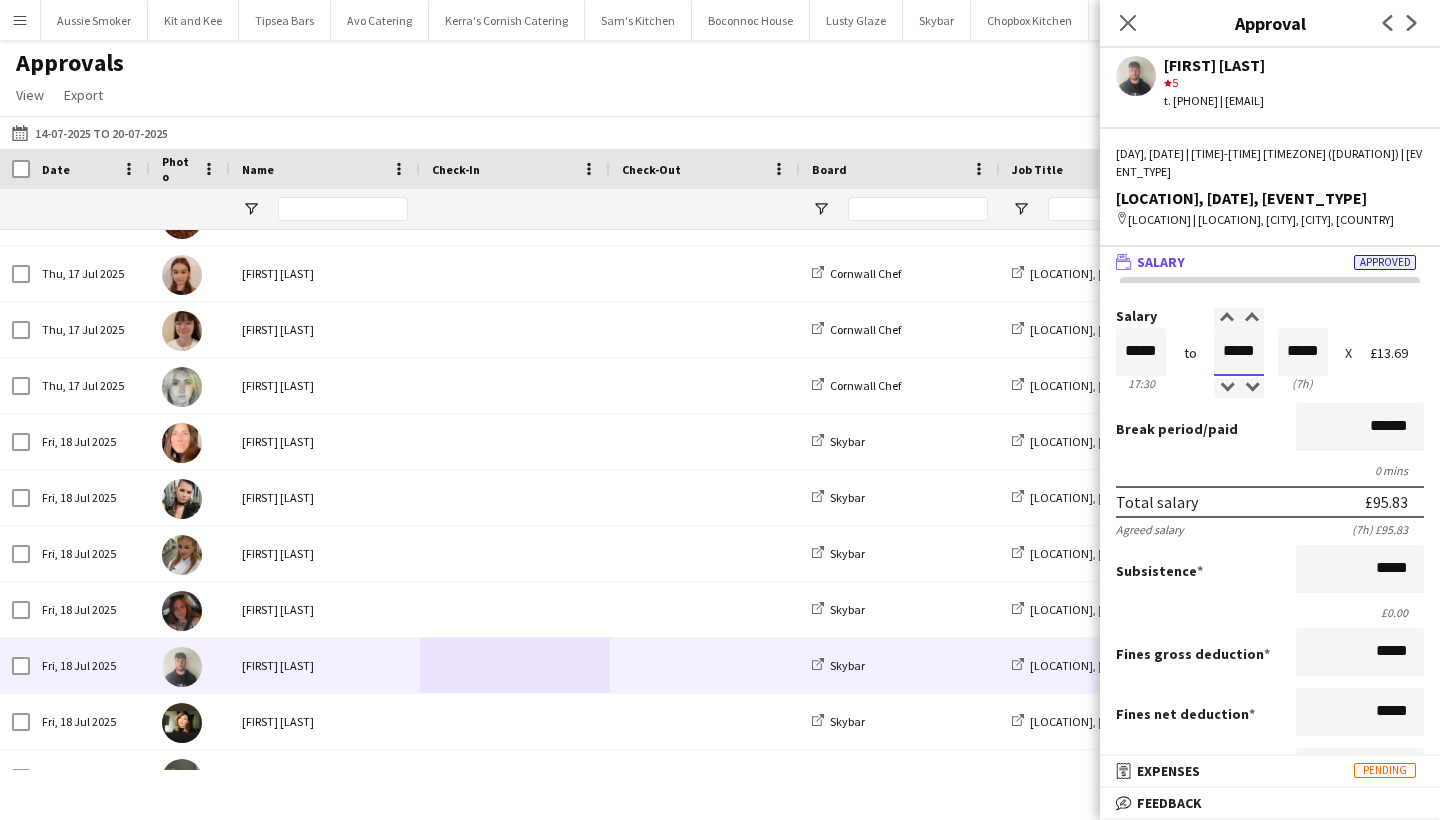 type on "*****" 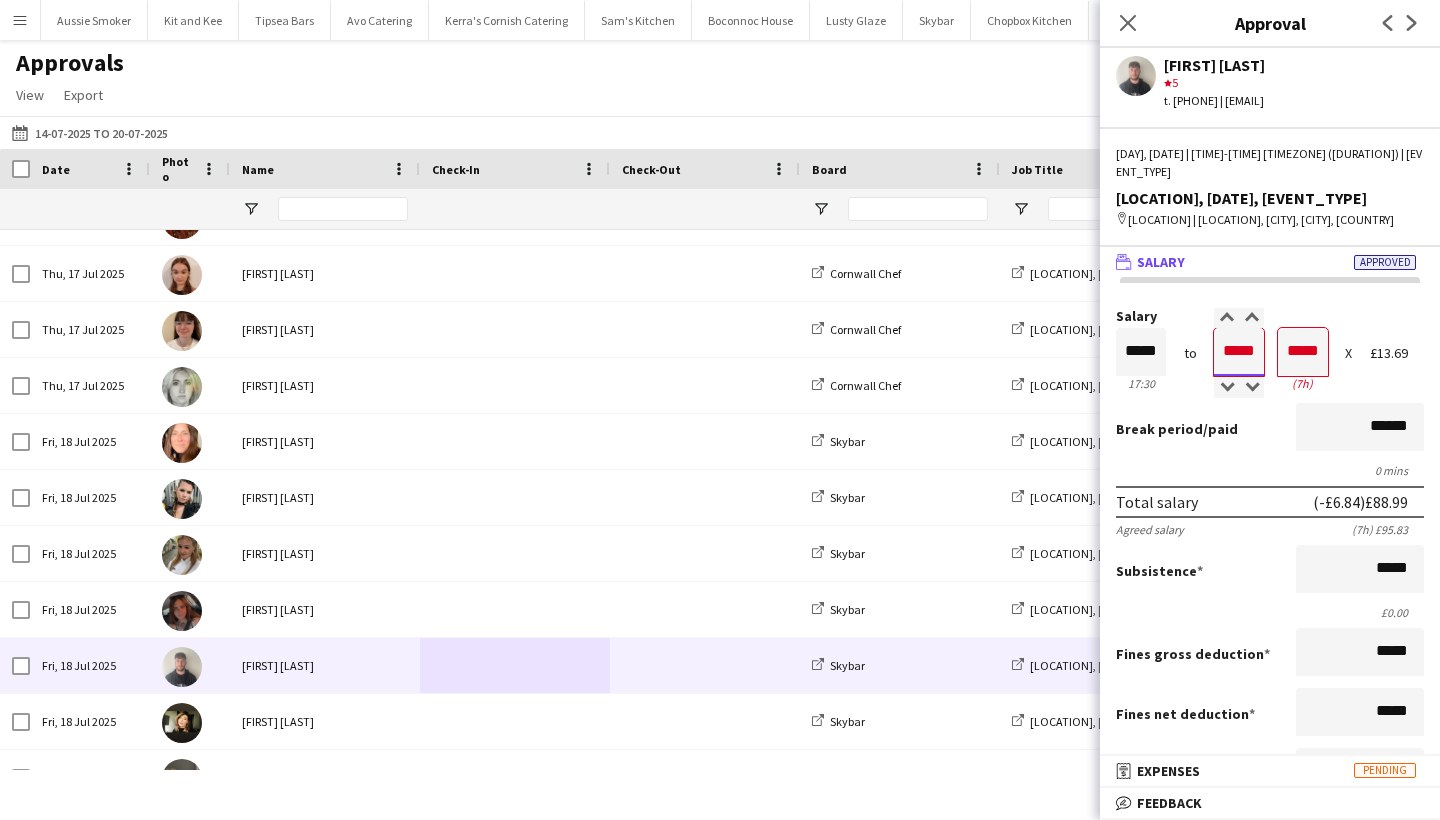 type on "*****" 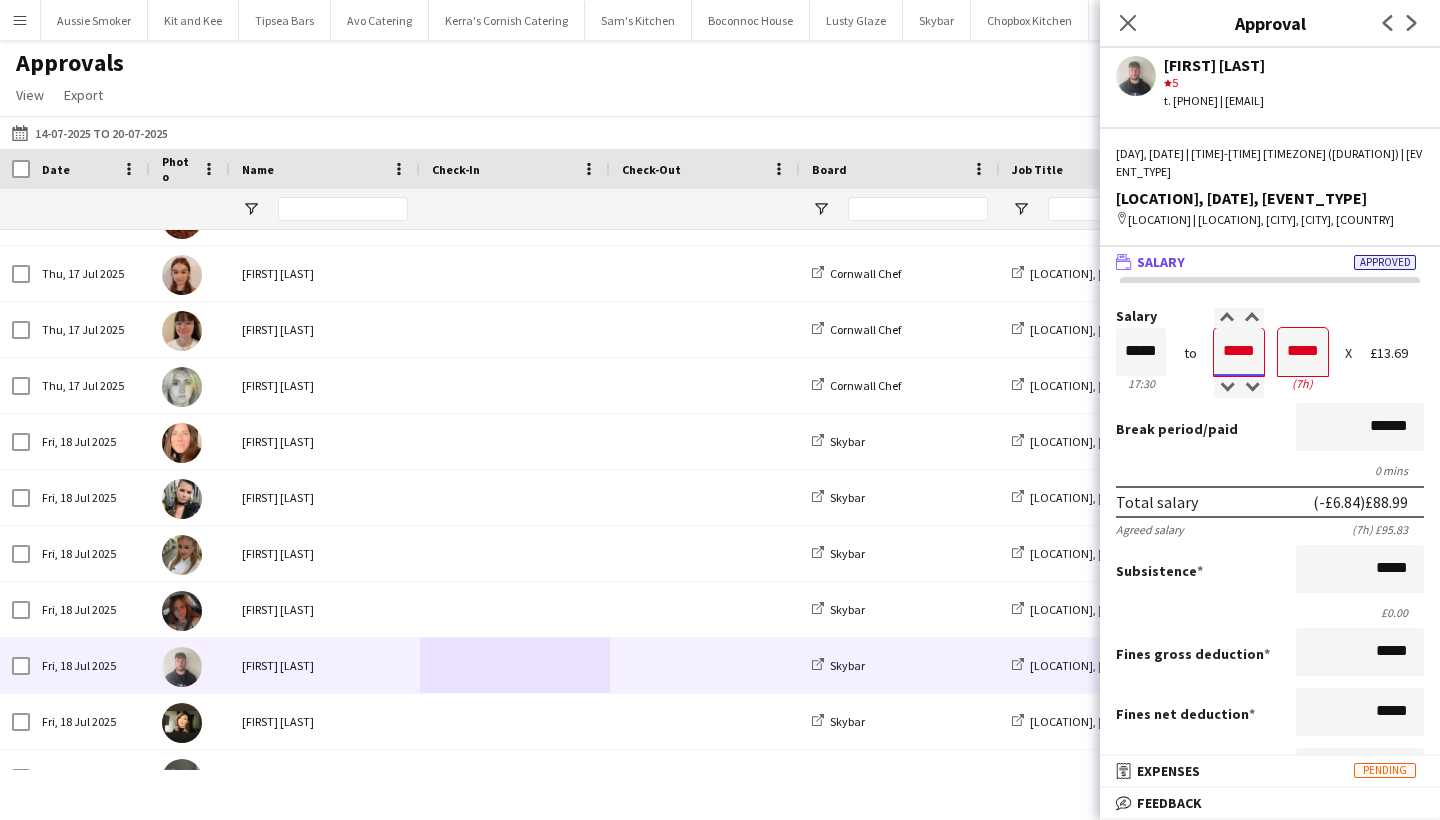 scroll, scrollTop: 377, scrollLeft: 0, axis: vertical 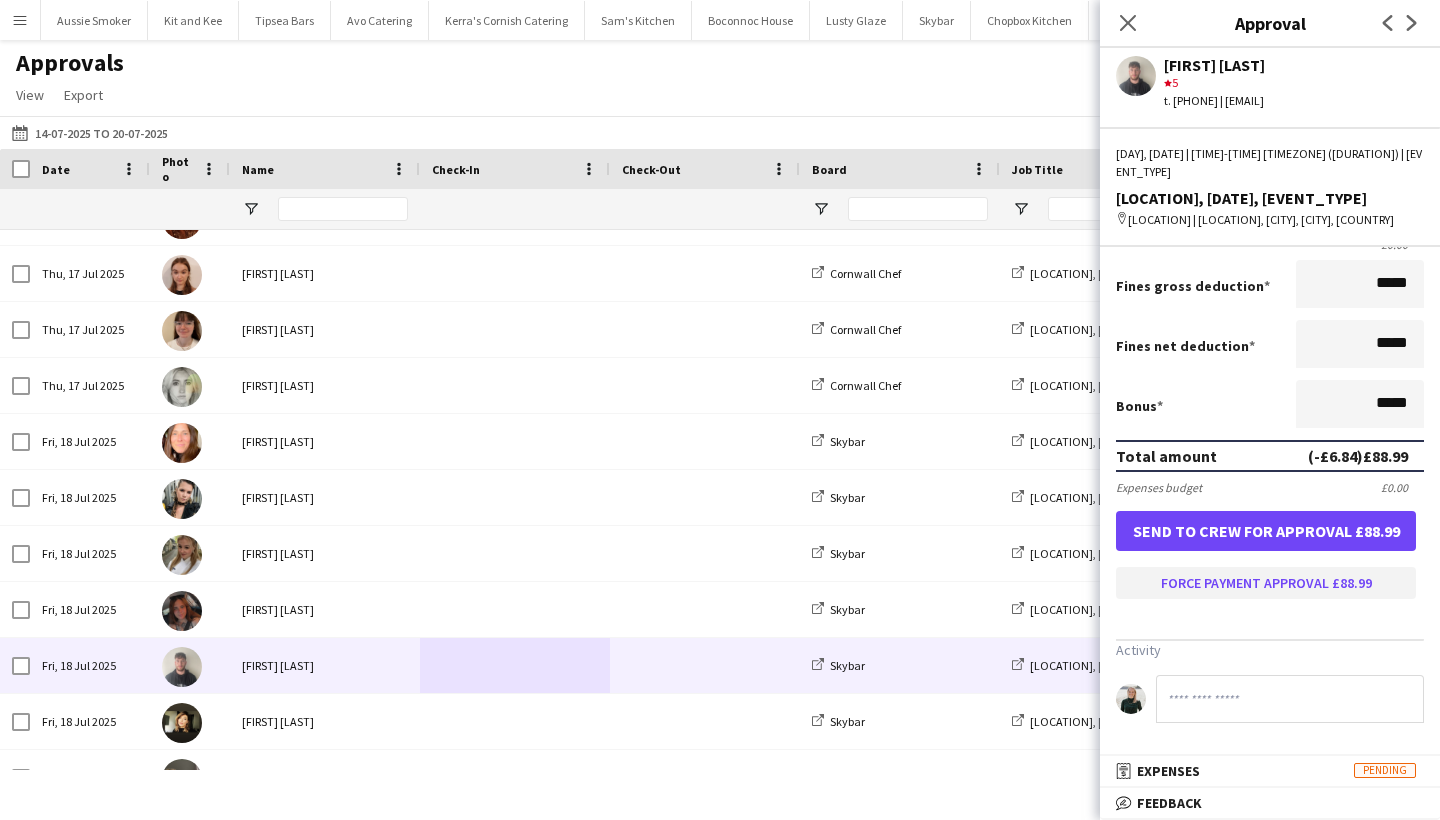 click on "Force payment approval £88.99" at bounding box center (1266, 583) 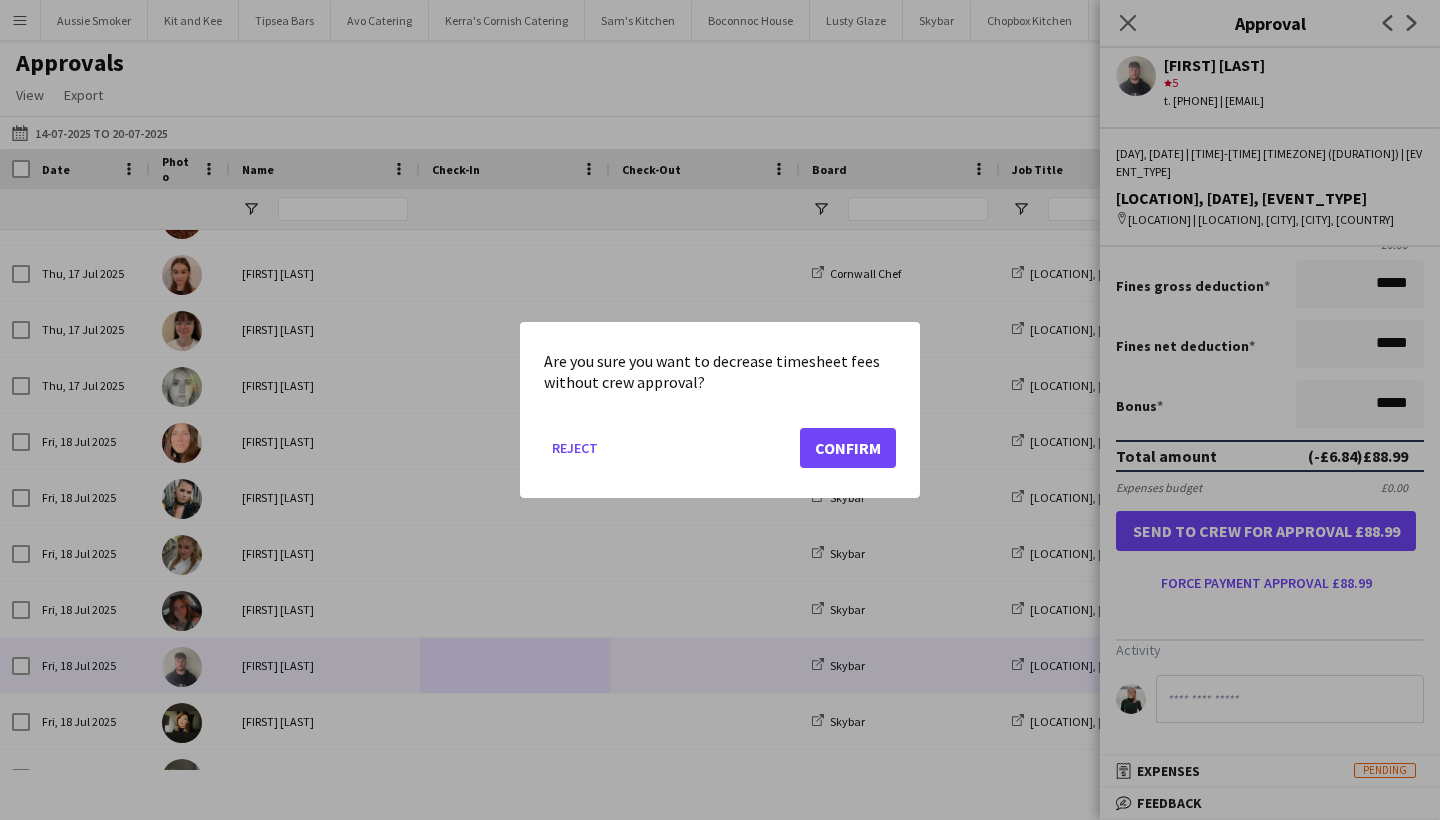 click on "Confirm" 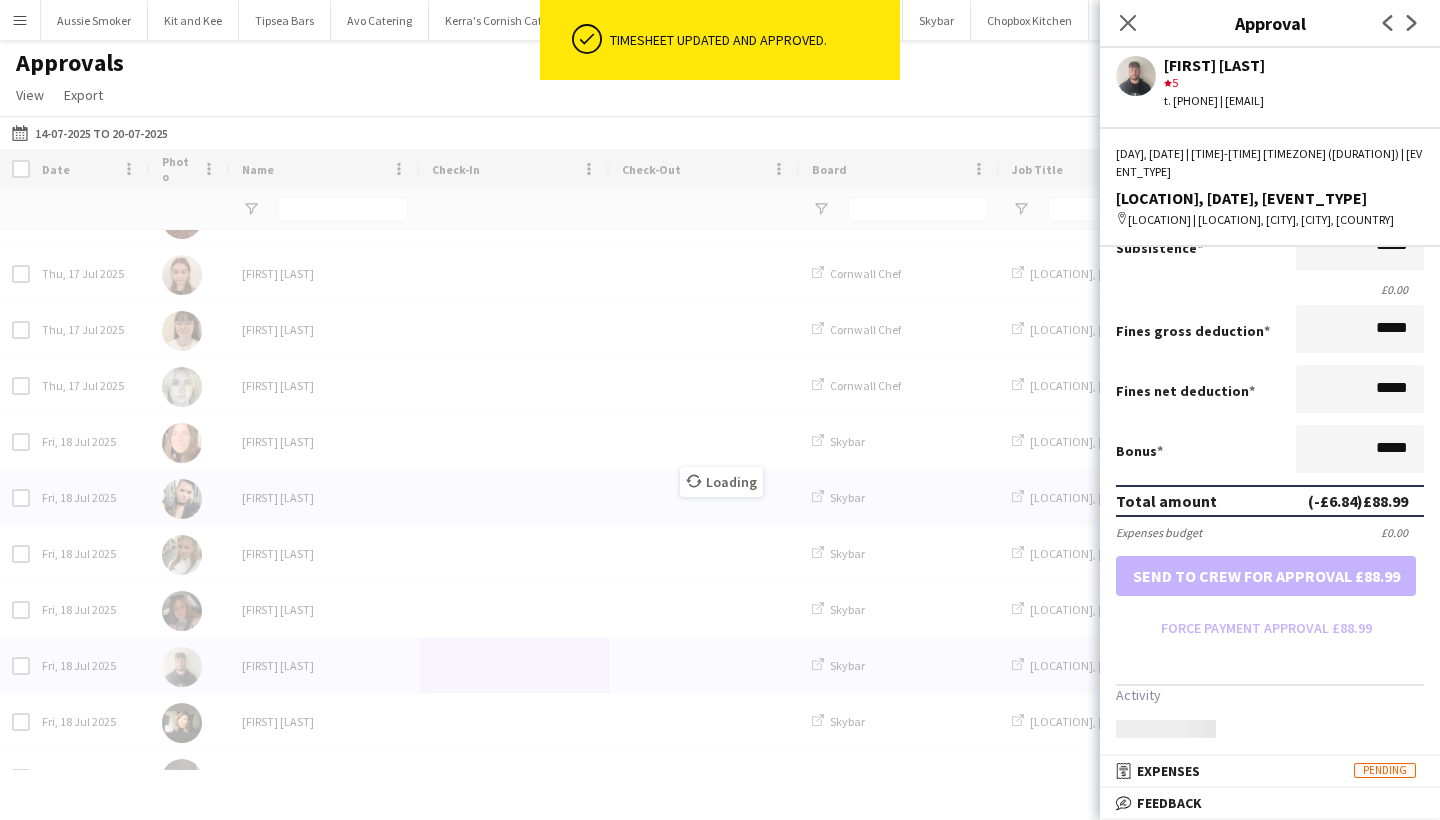 scroll, scrollTop: 332, scrollLeft: 0, axis: vertical 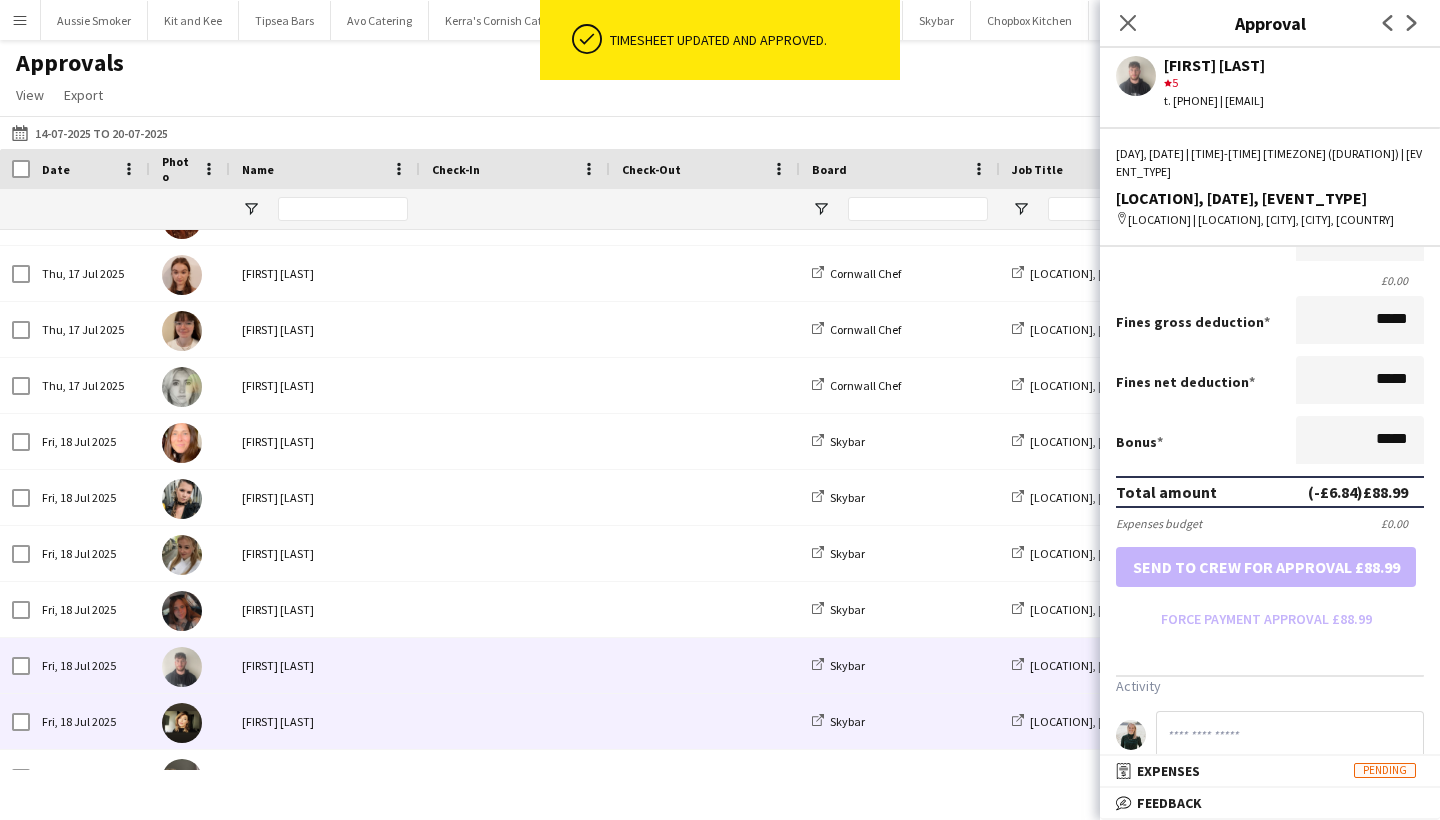 click on "[FIRST] [LAST]" at bounding box center [325, 721] 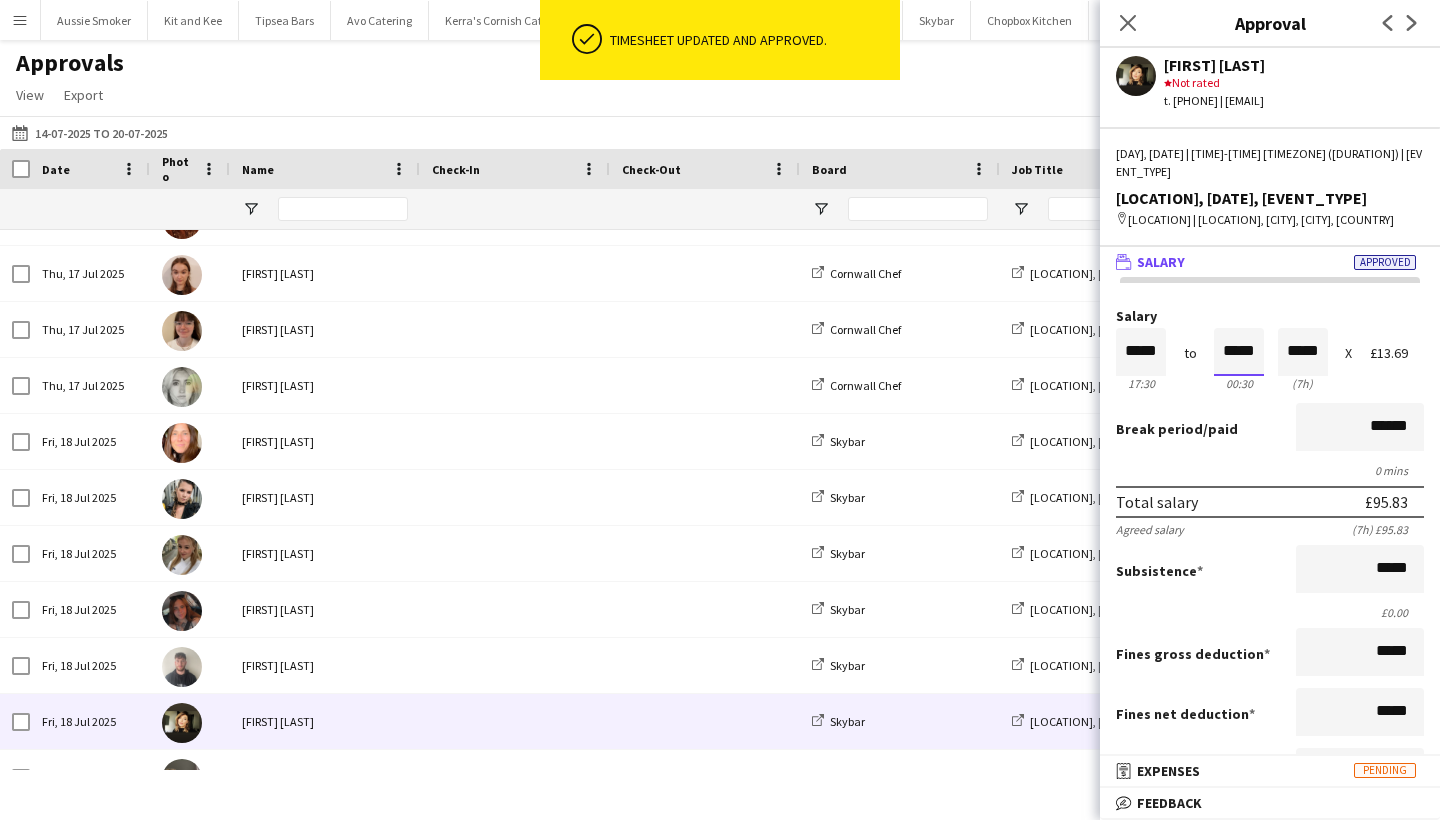 click on "*****" at bounding box center [1239, 352] 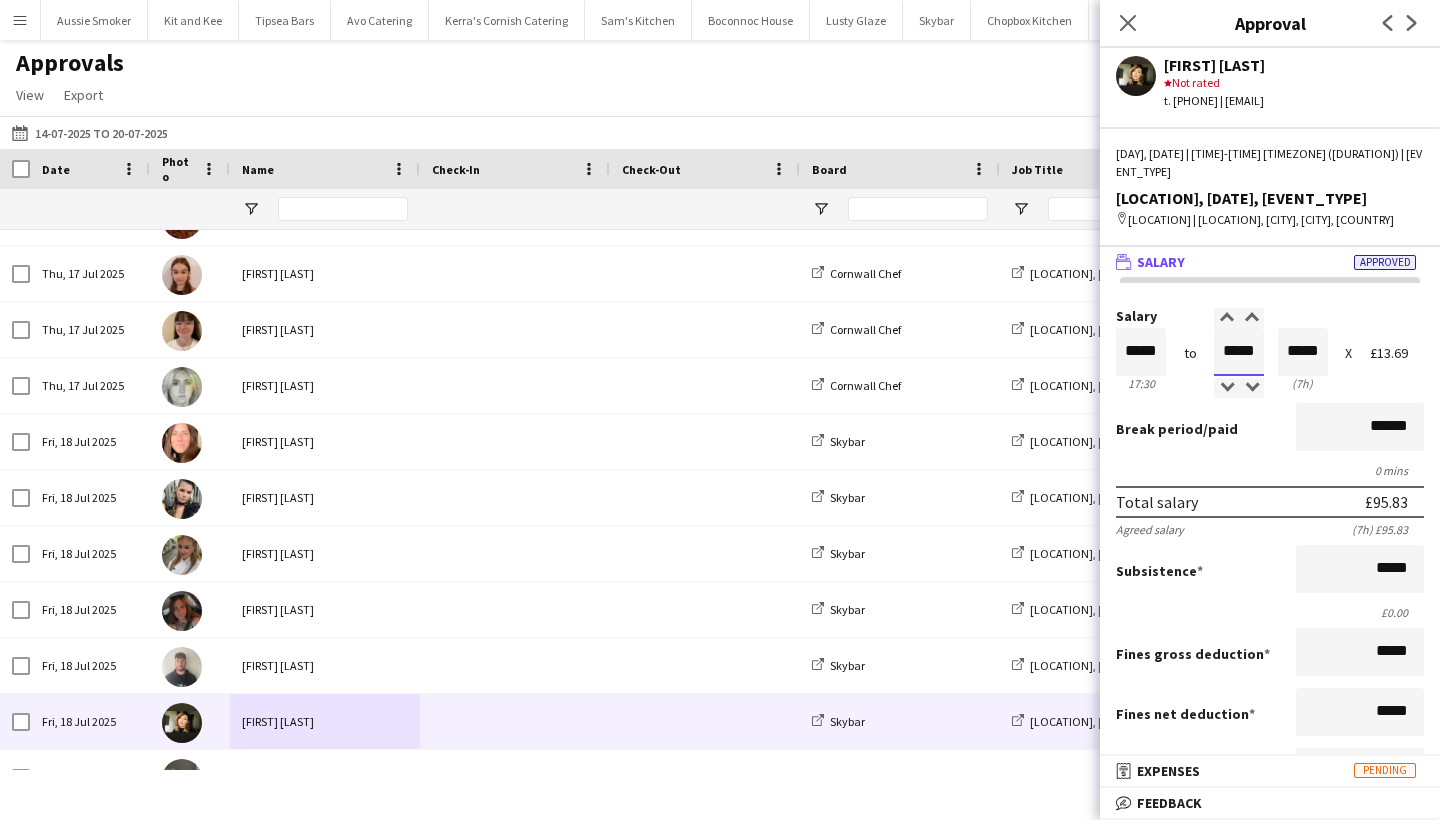 type on "*****" 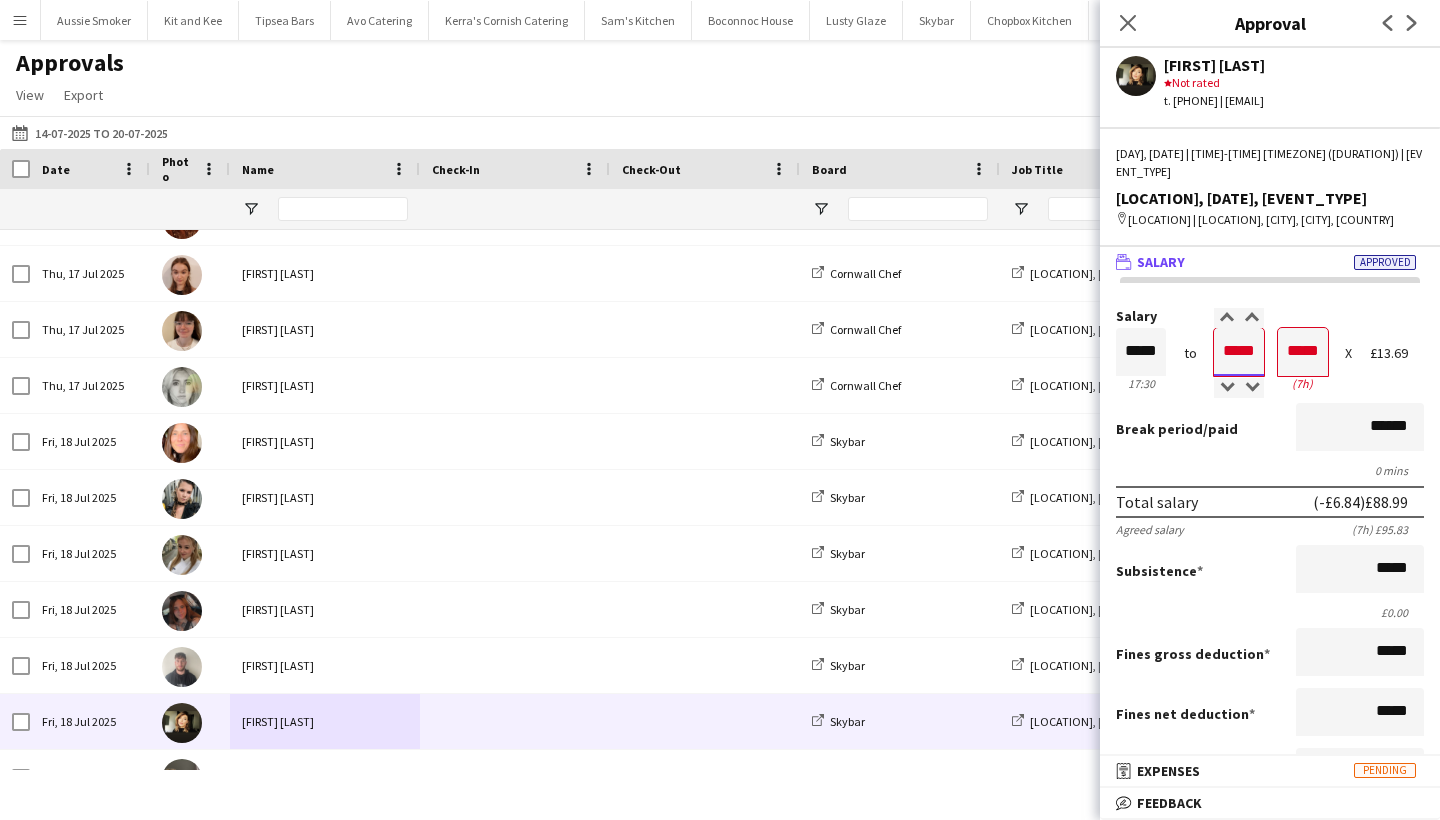 type on "*****" 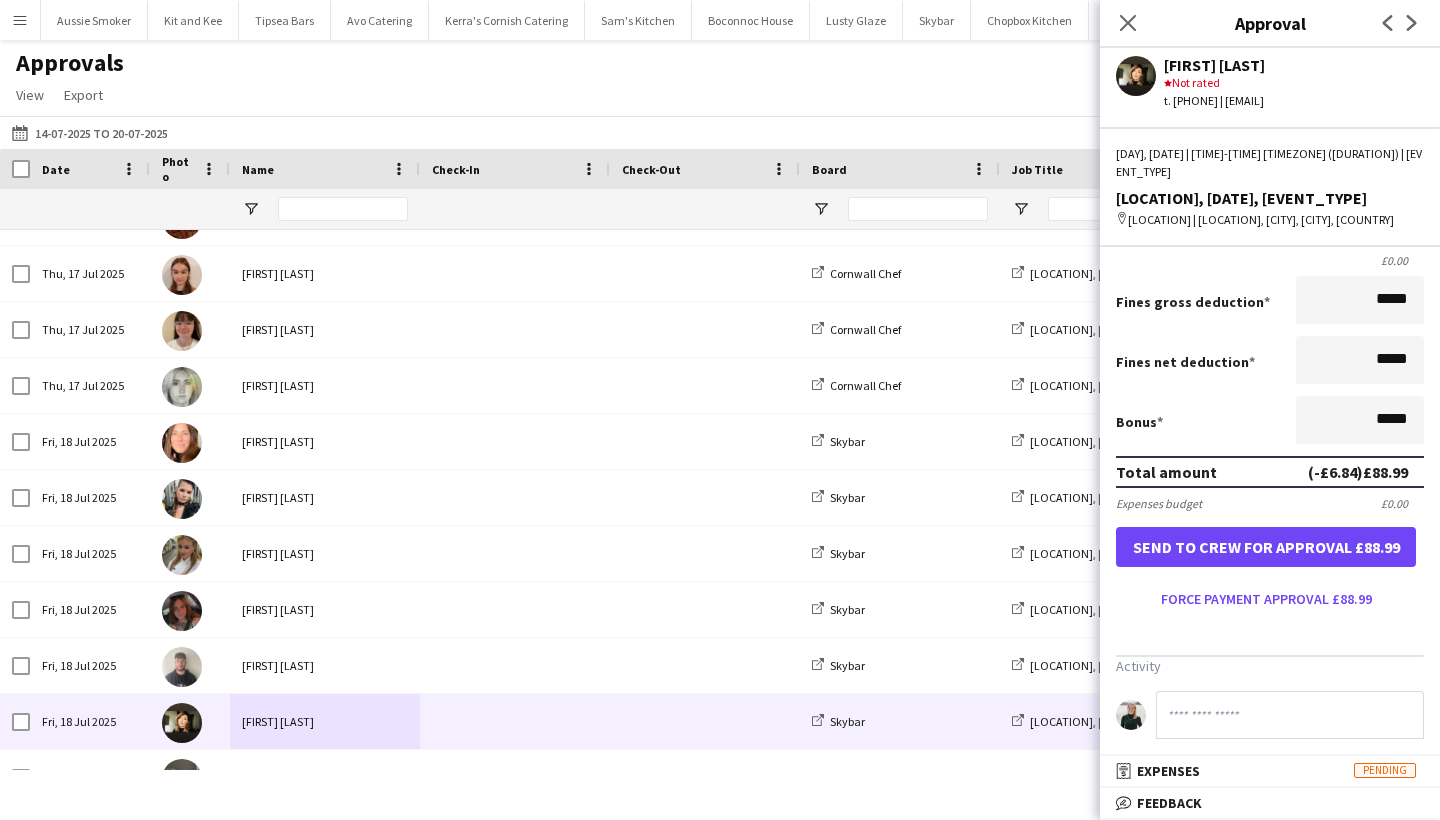 scroll, scrollTop: 377, scrollLeft: 0, axis: vertical 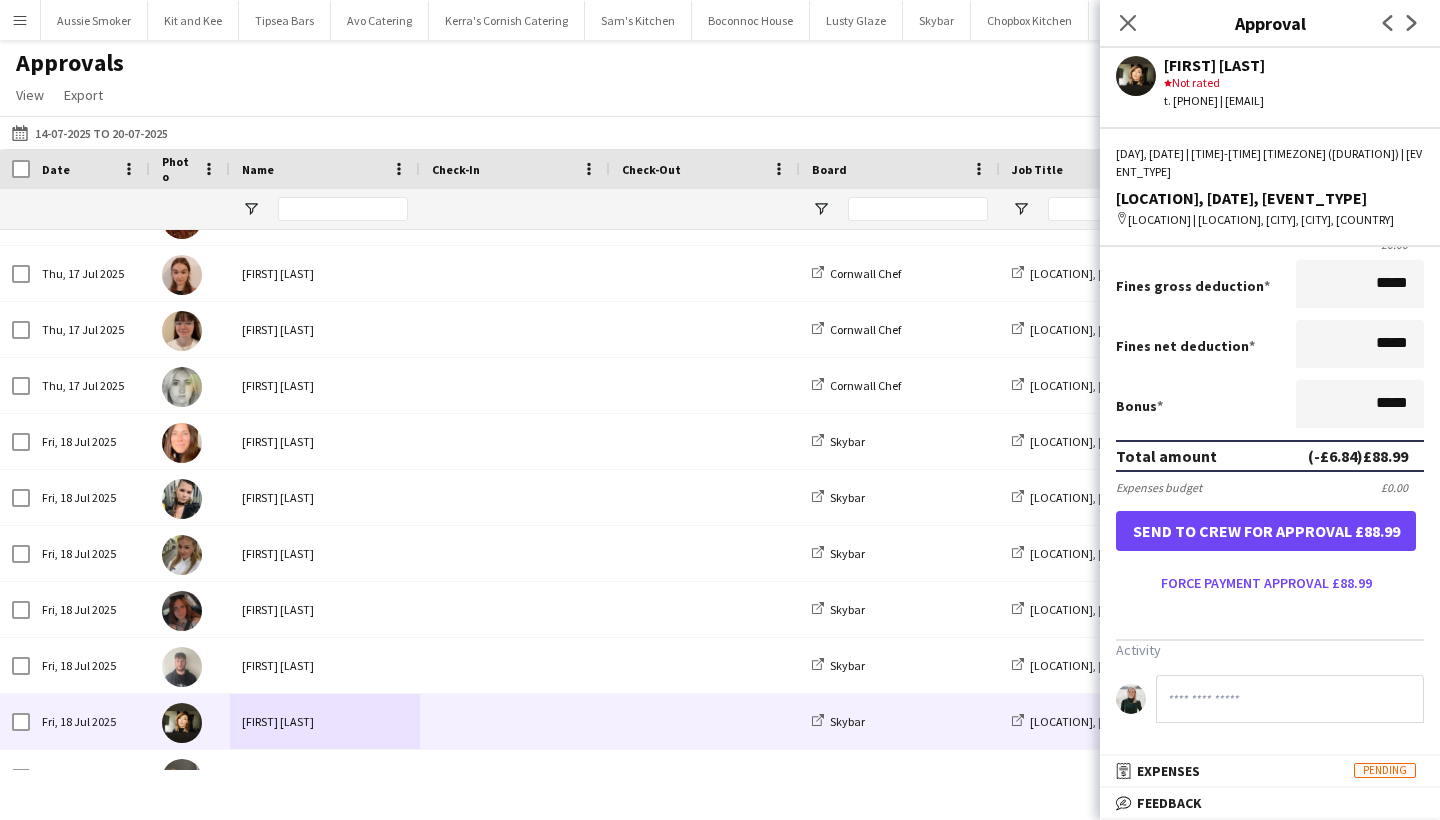 click on "Send to crew for approval £88.99" at bounding box center (1266, 531) 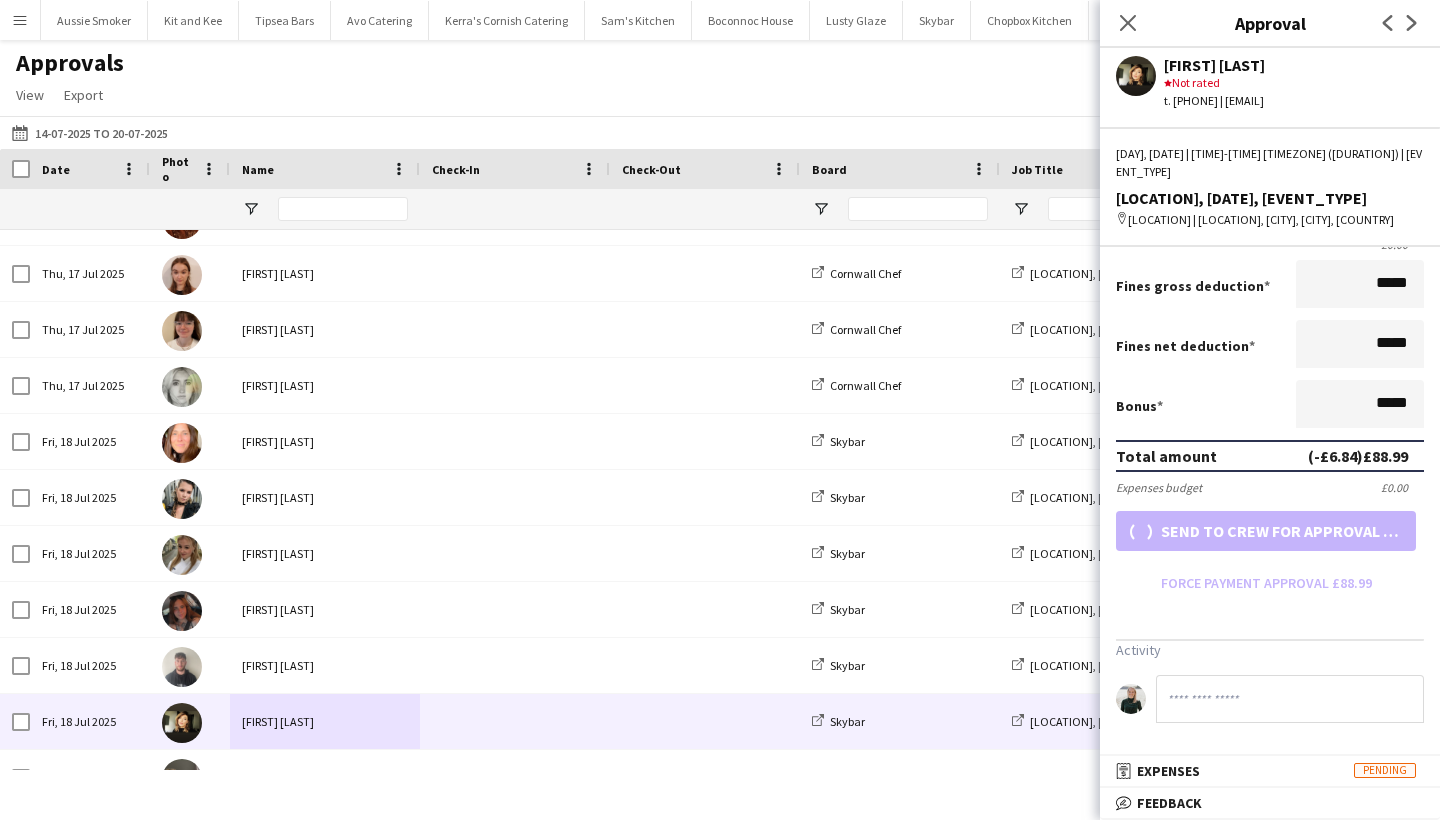 scroll, scrollTop: 332, scrollLeft: 0, axis: vertical 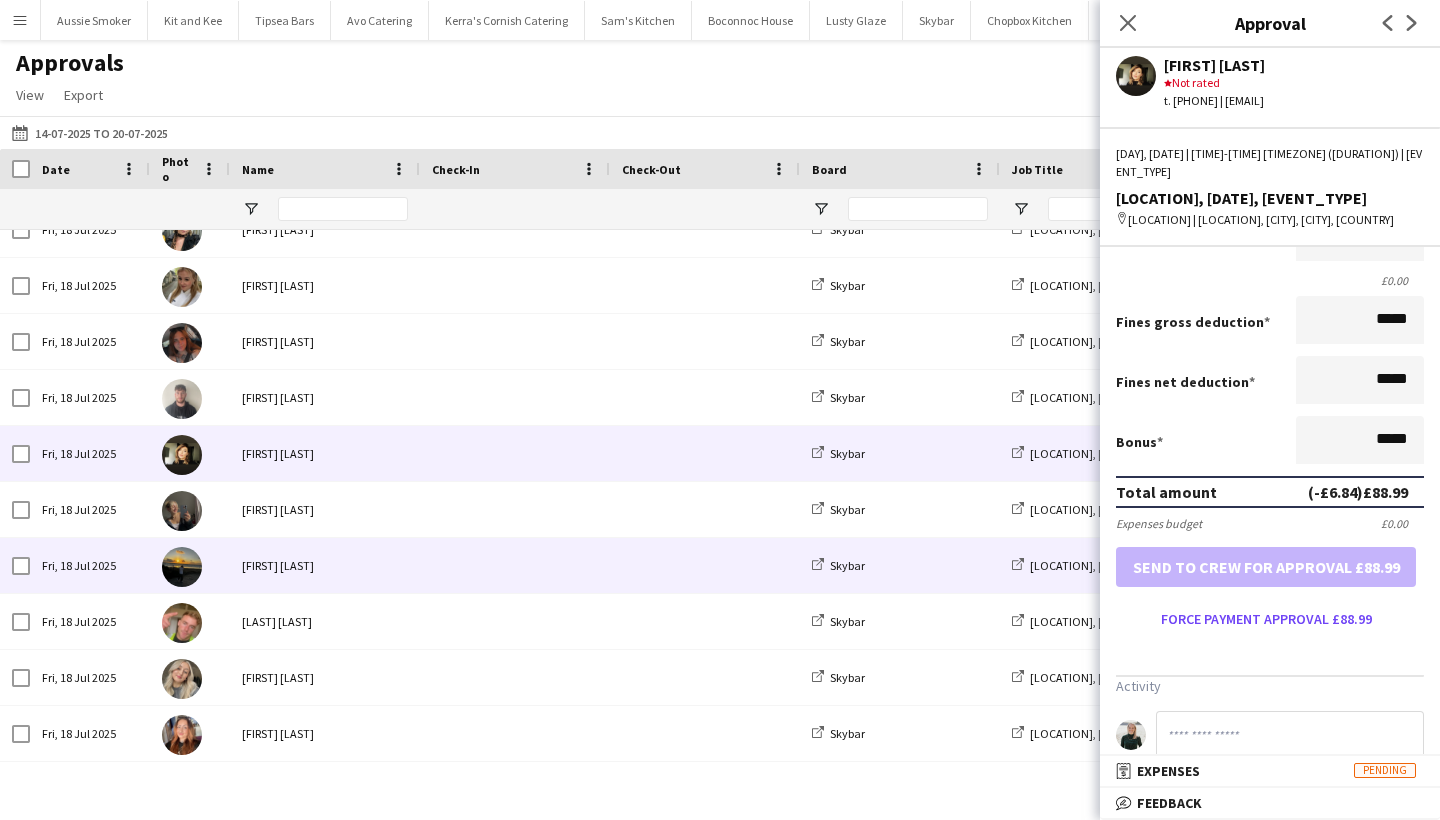 click on "[FIRST] [LAST]" at bounding box center [325, 565] 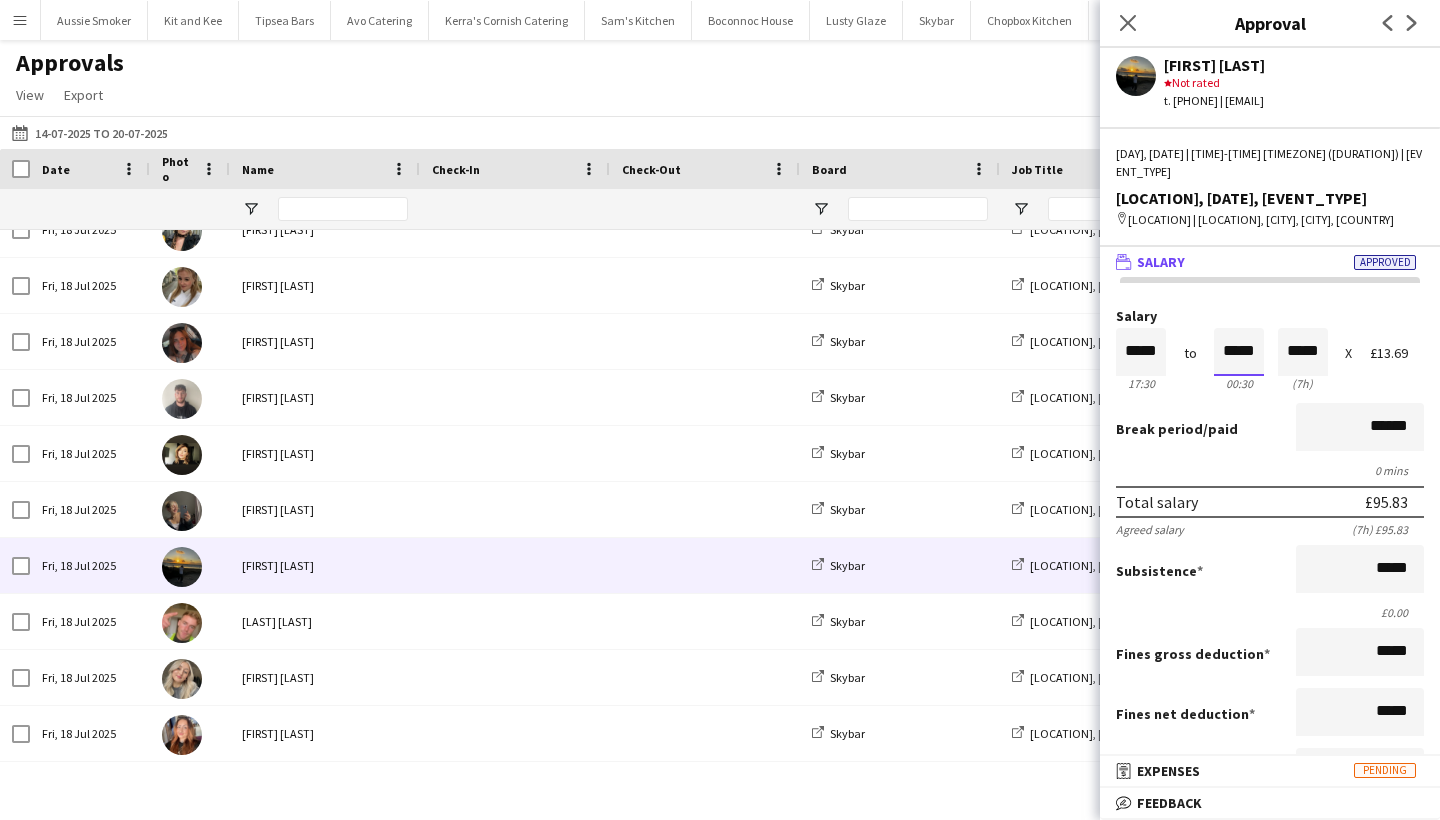 click on "*****" at bounding box center [1239, 352] 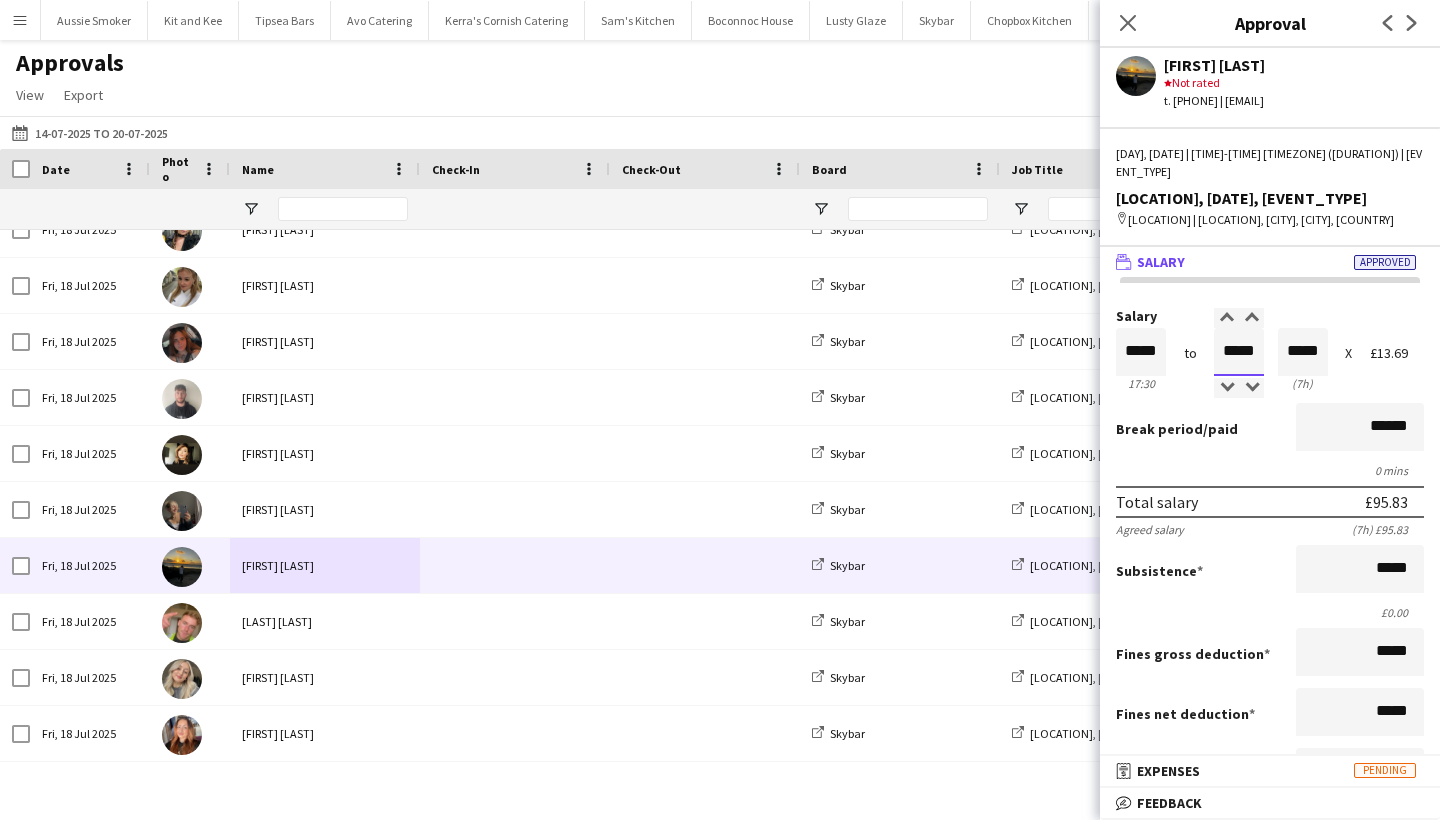 type on "*****" 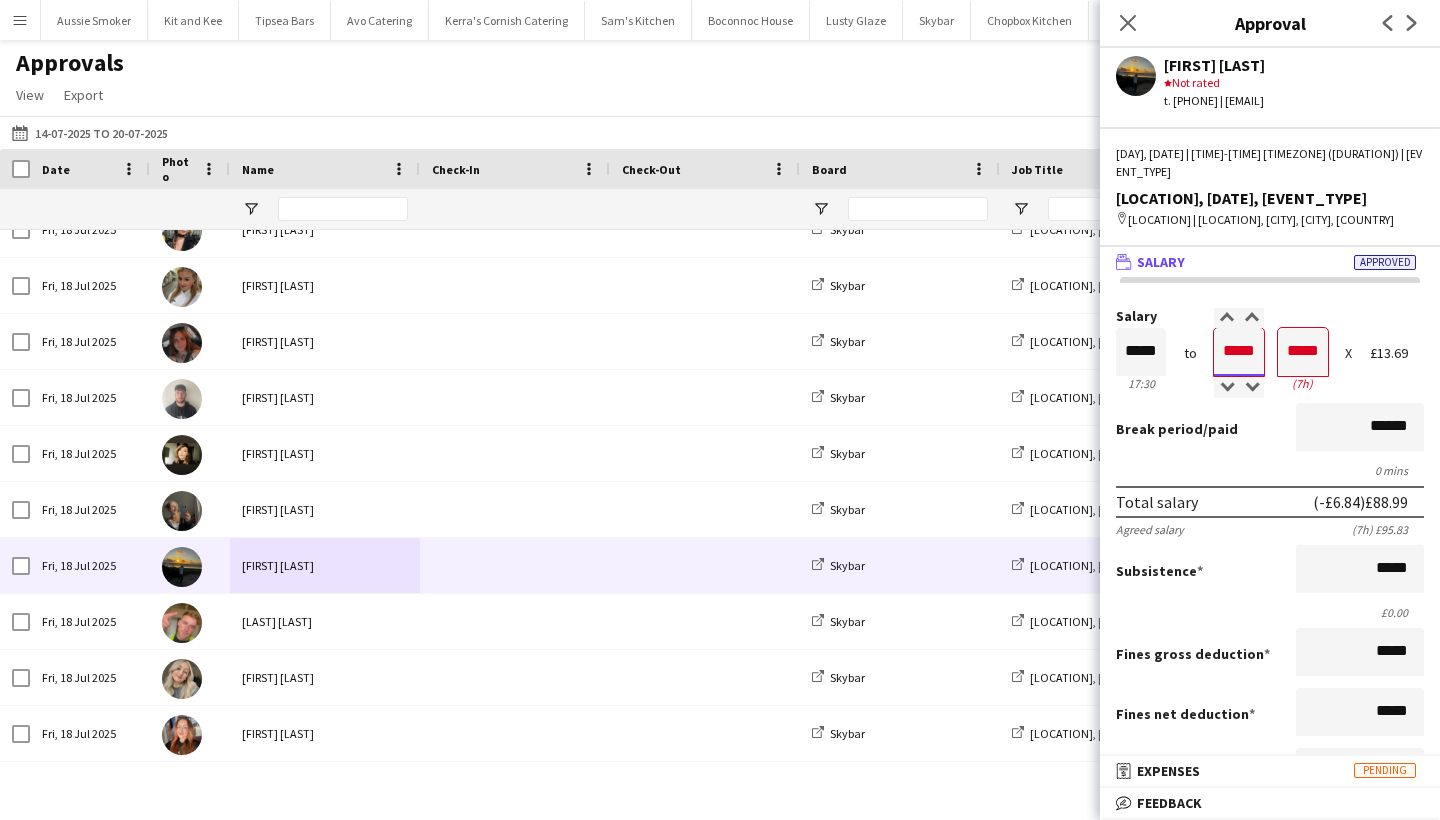 type on "*****" 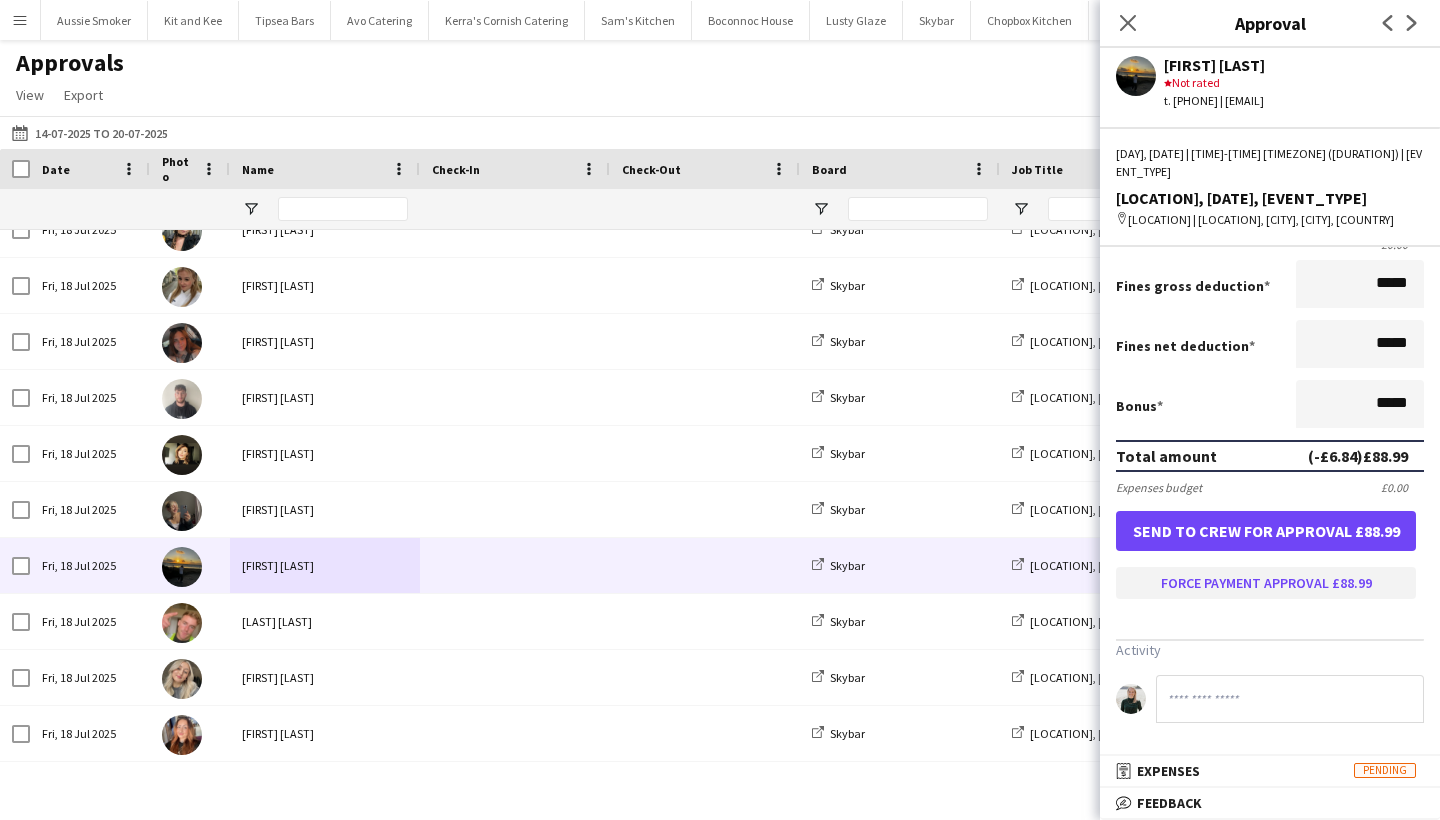 click on "Force payment approval £88.99" at bounding box center (1266, 583) 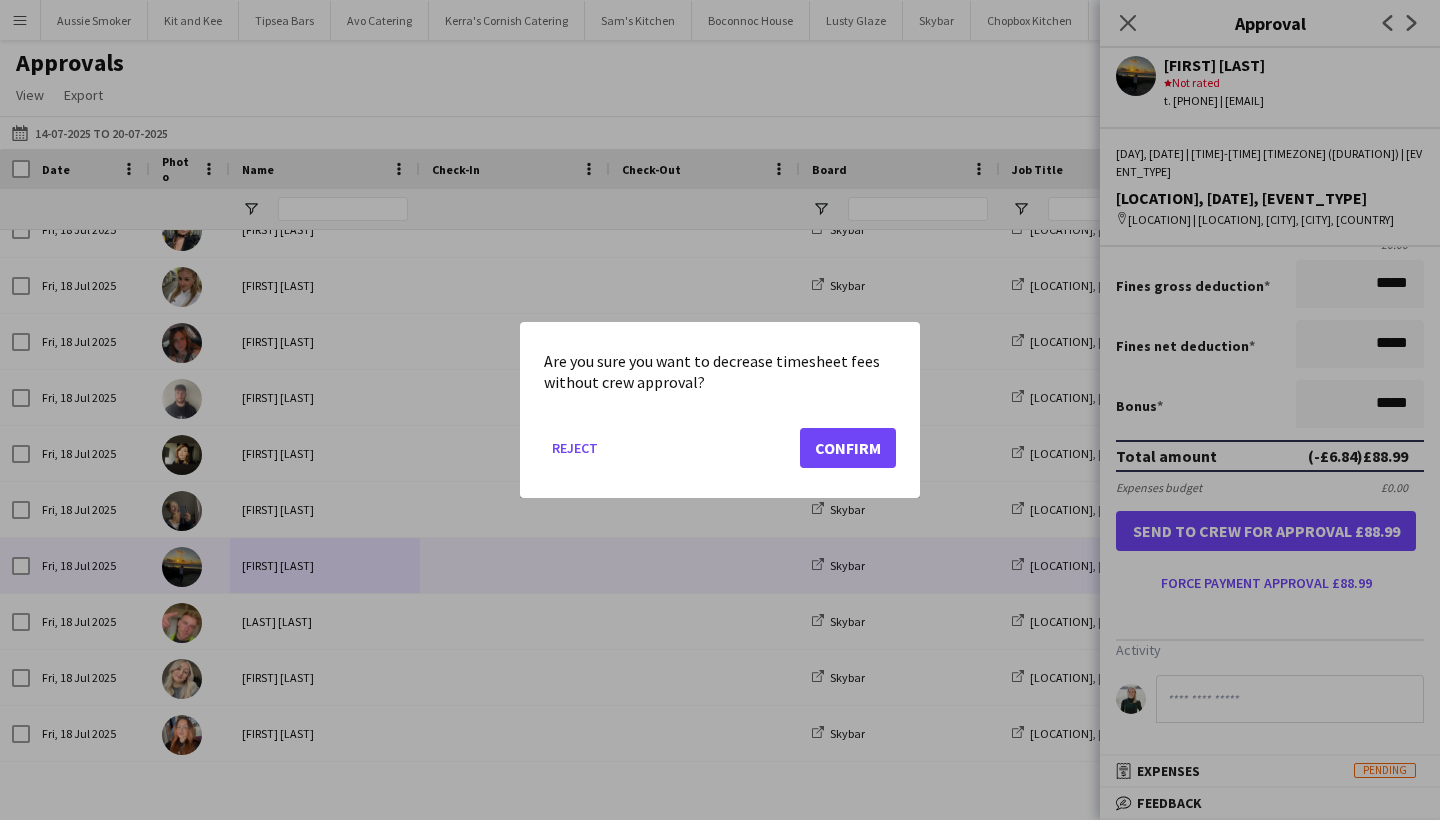 click on "Confirm" 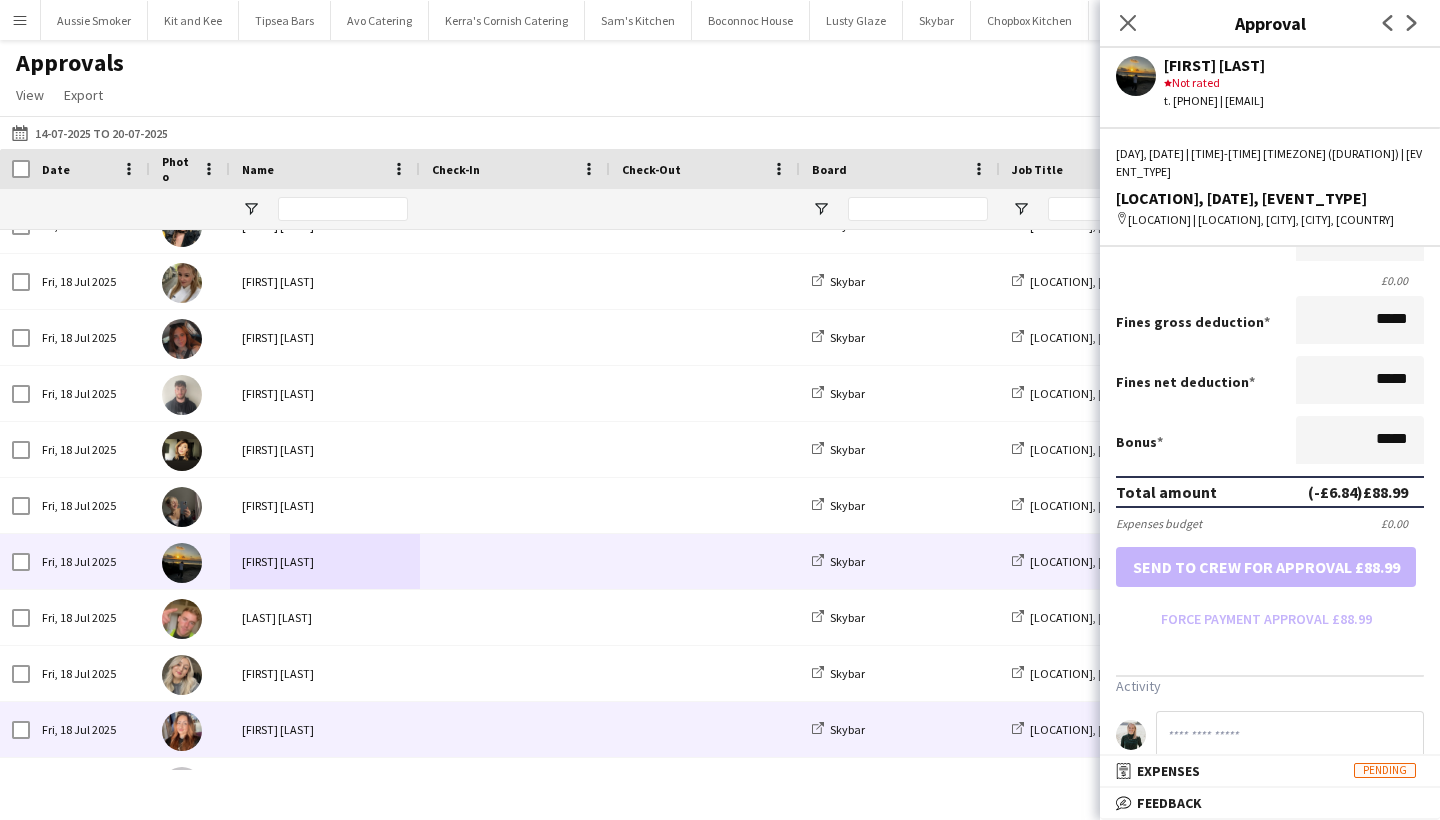 click on "[FIRST] [LAST]" at bounding box center [325, 729] 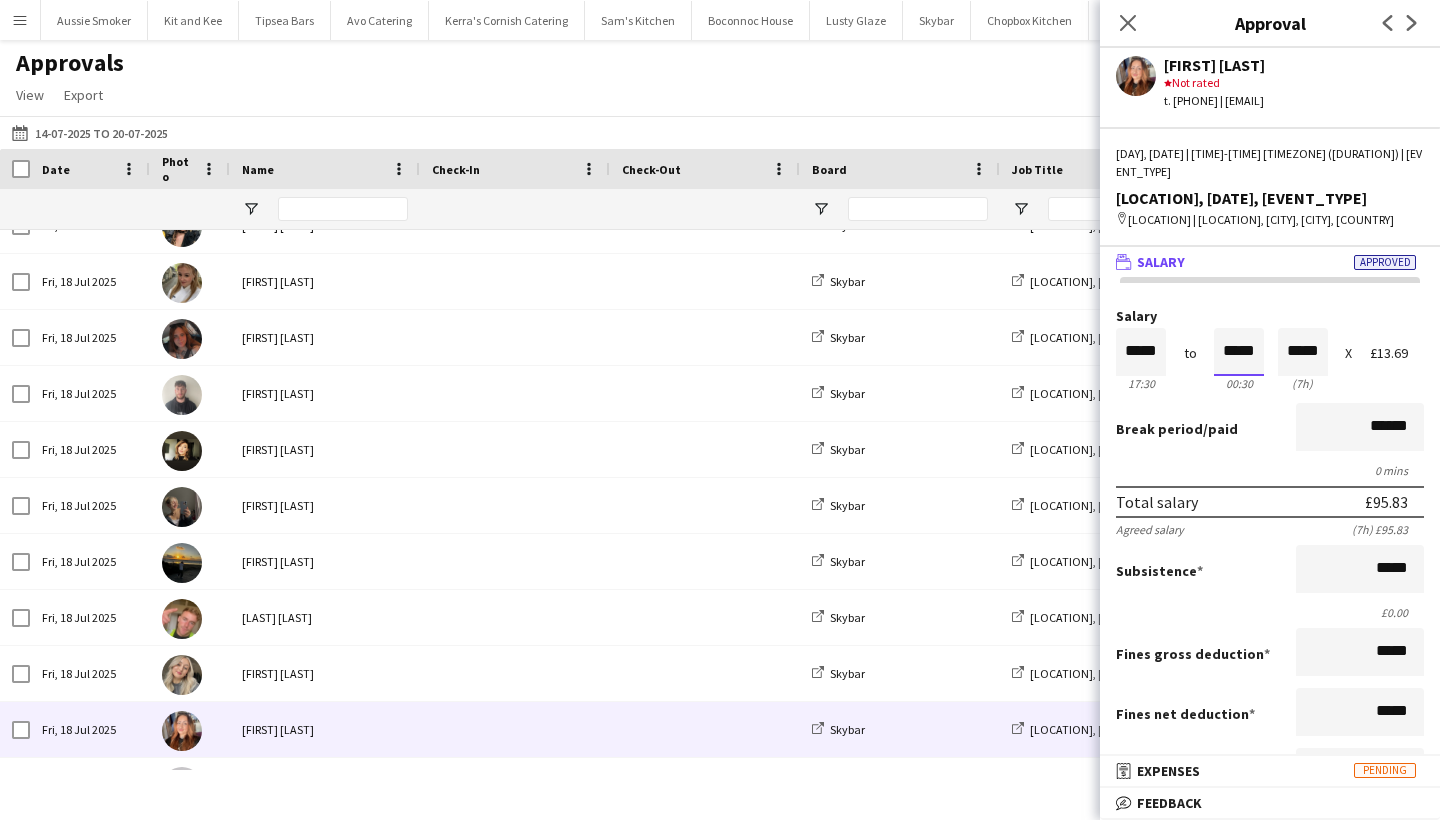 click on "*****" at bounding box center (1239, 352) 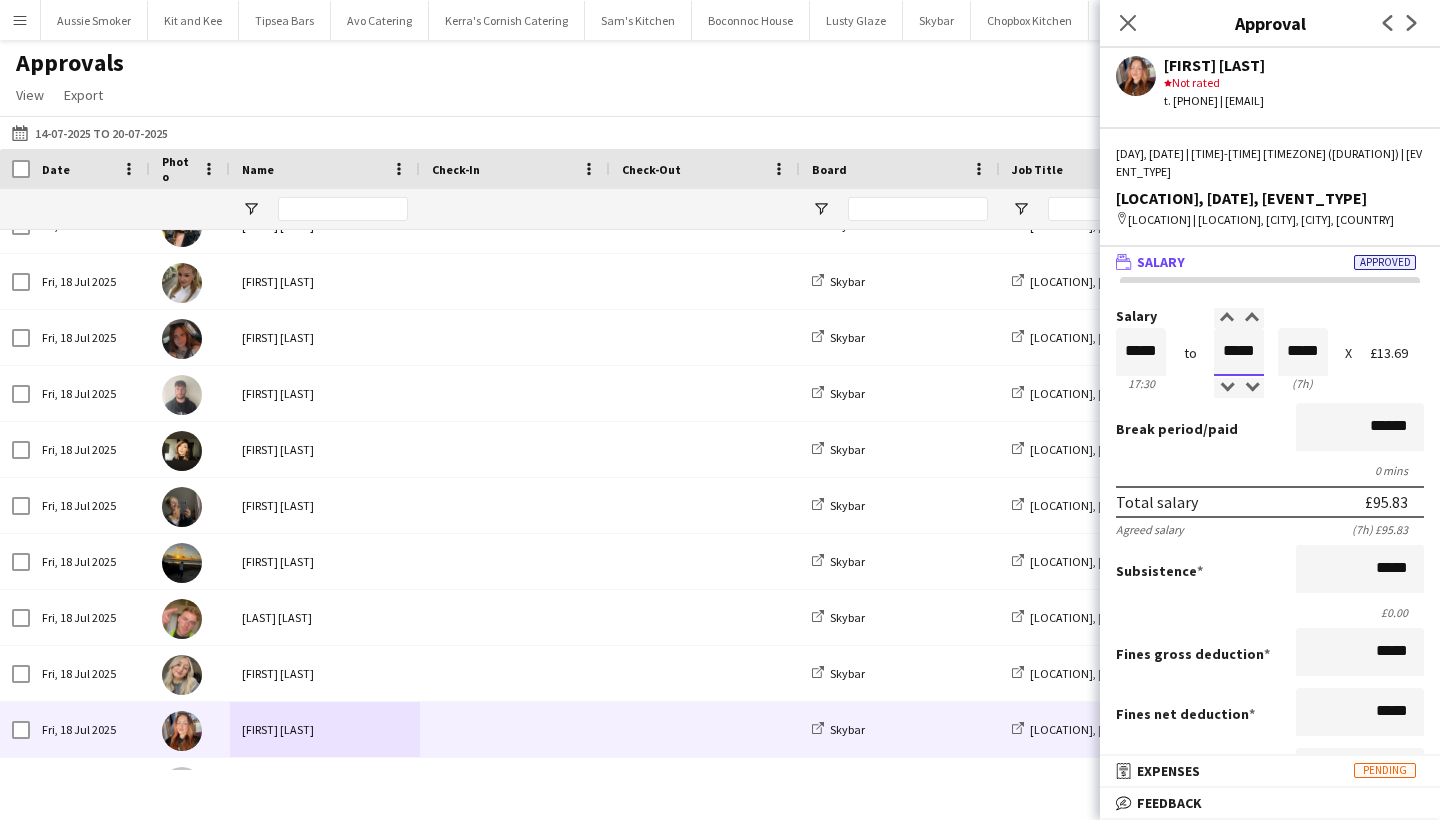 type on "*****" 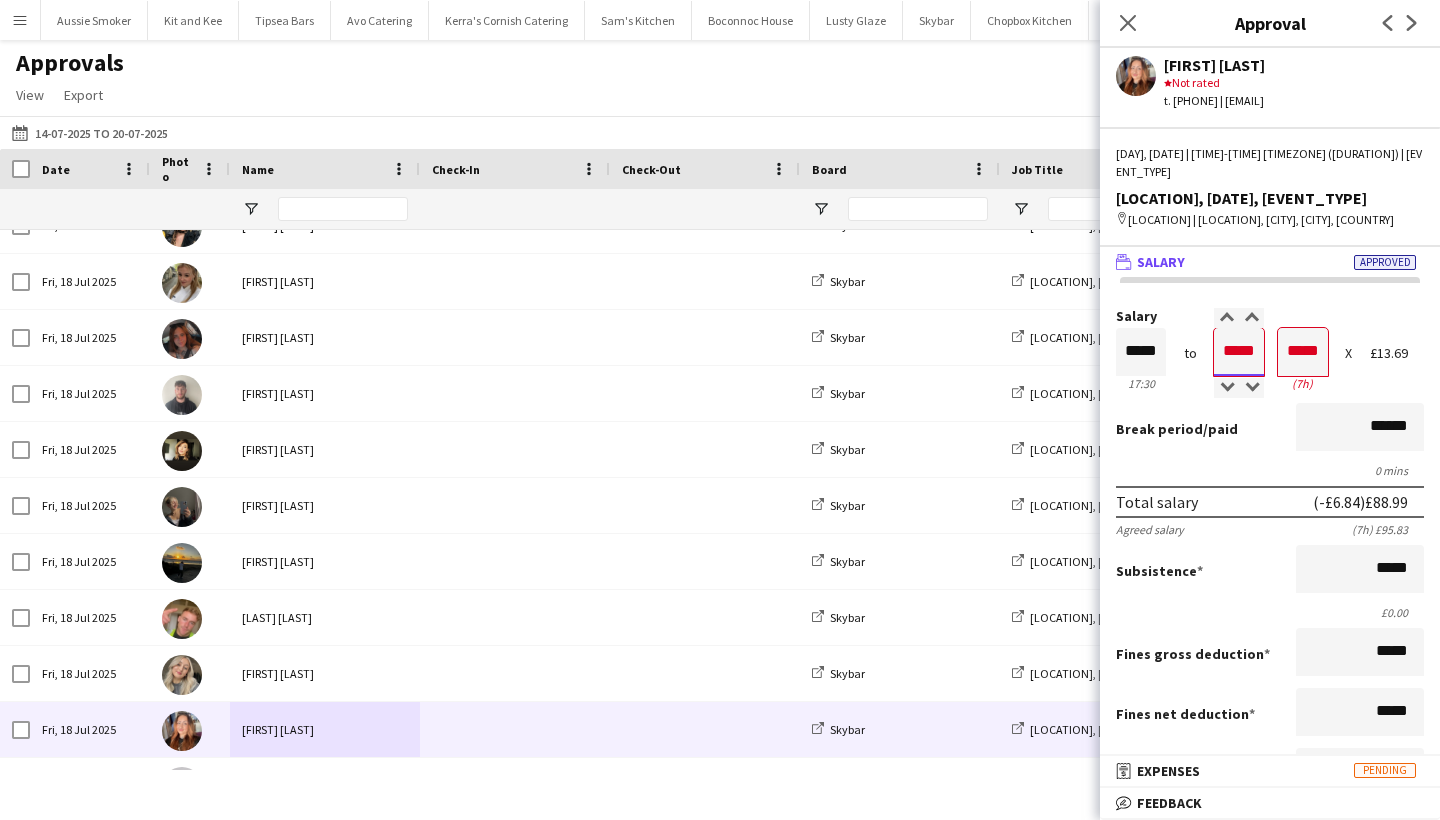 type on "*****" 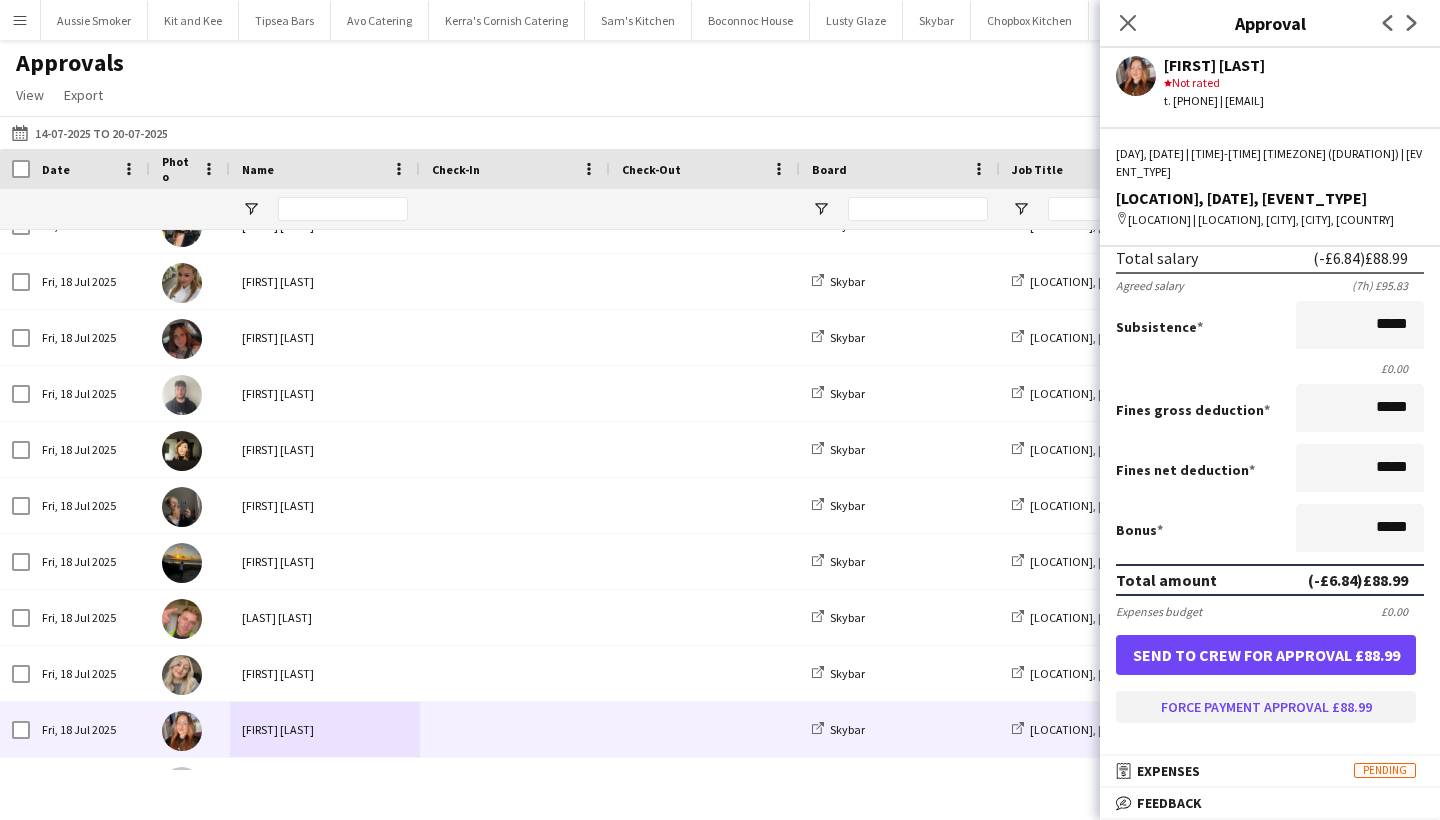 click on "Force payment approval £88.99" at bounding box center (1266, 707) 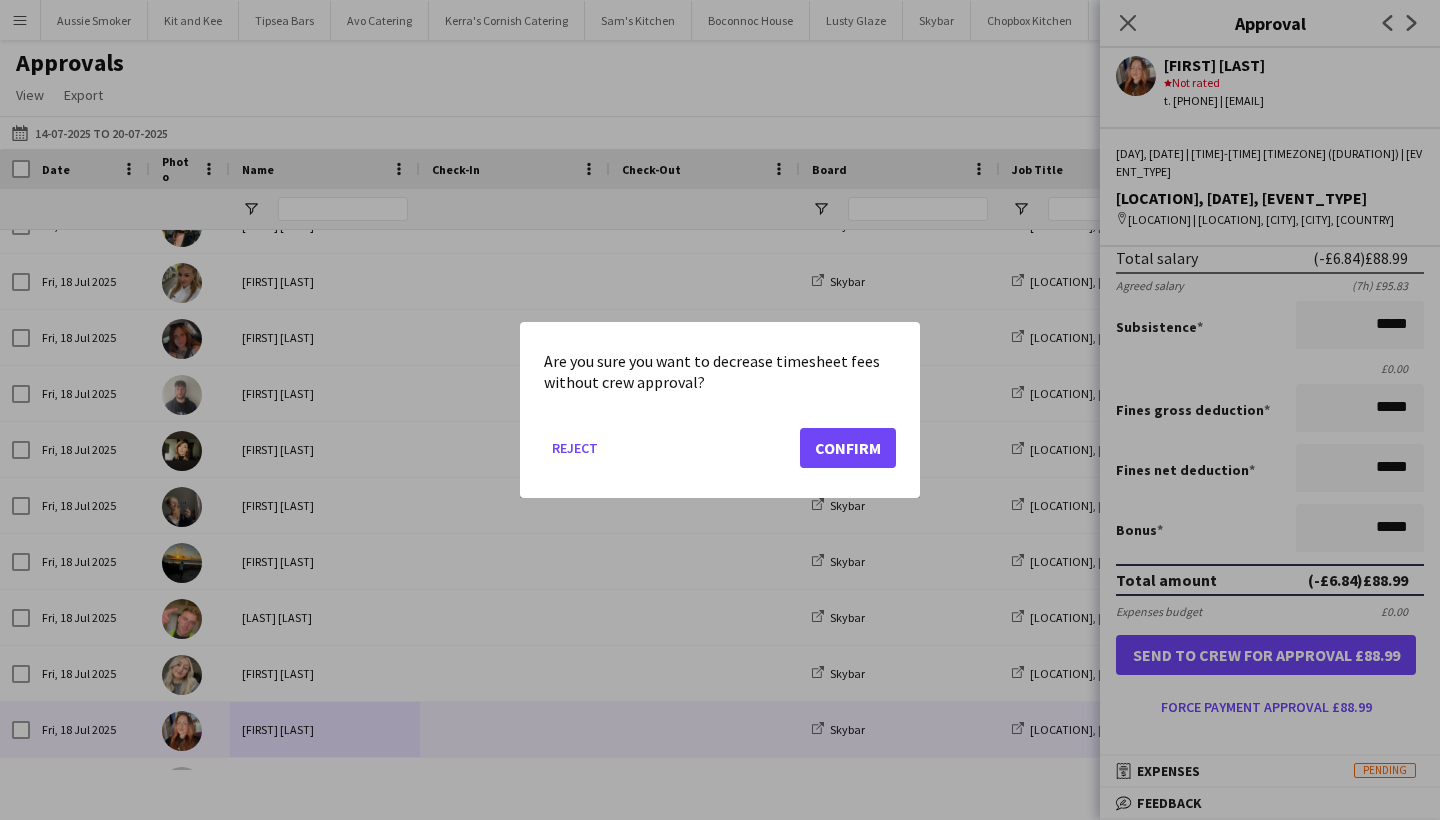 click on "Confirm" 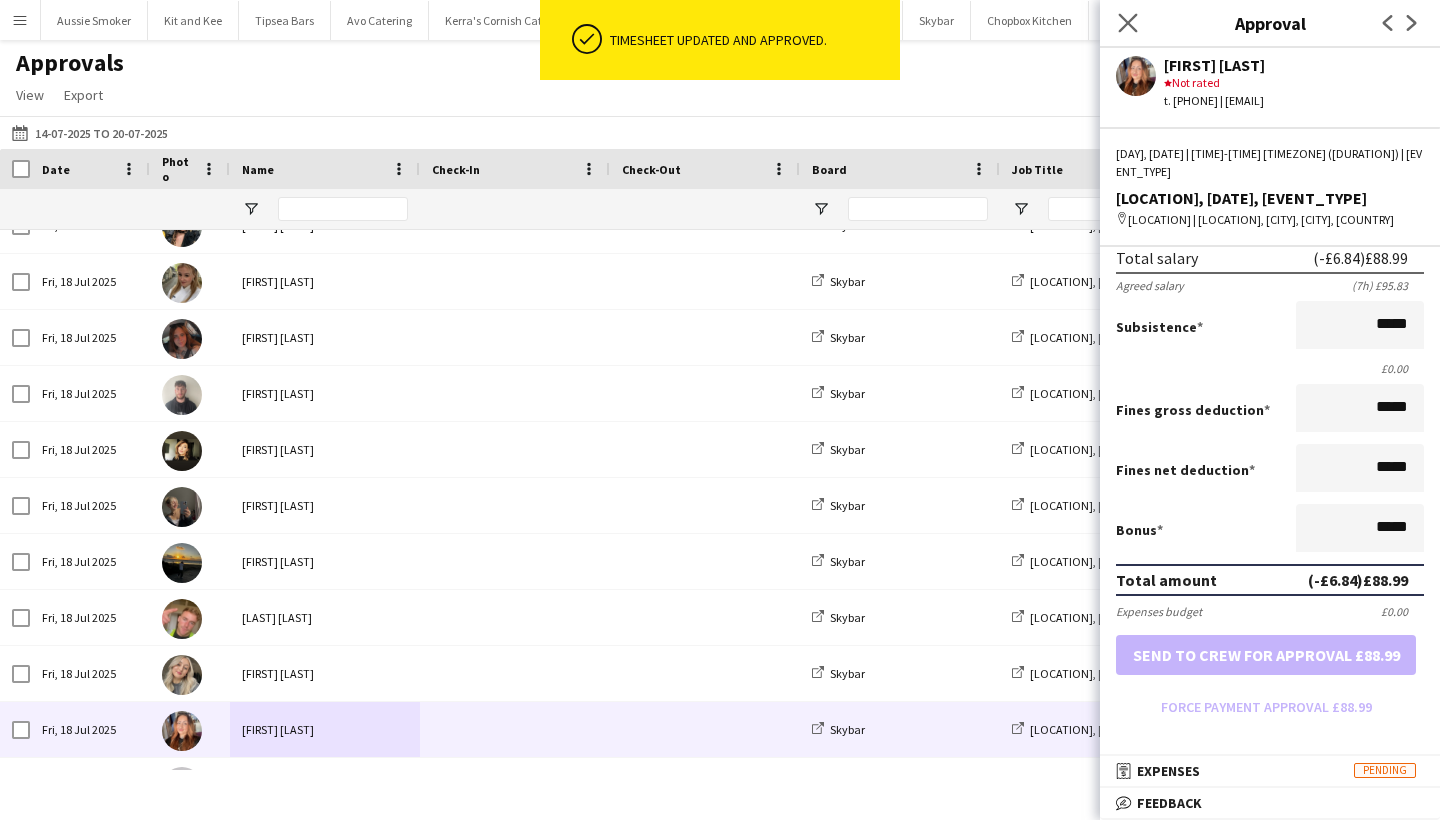 click on "Close pop-in" 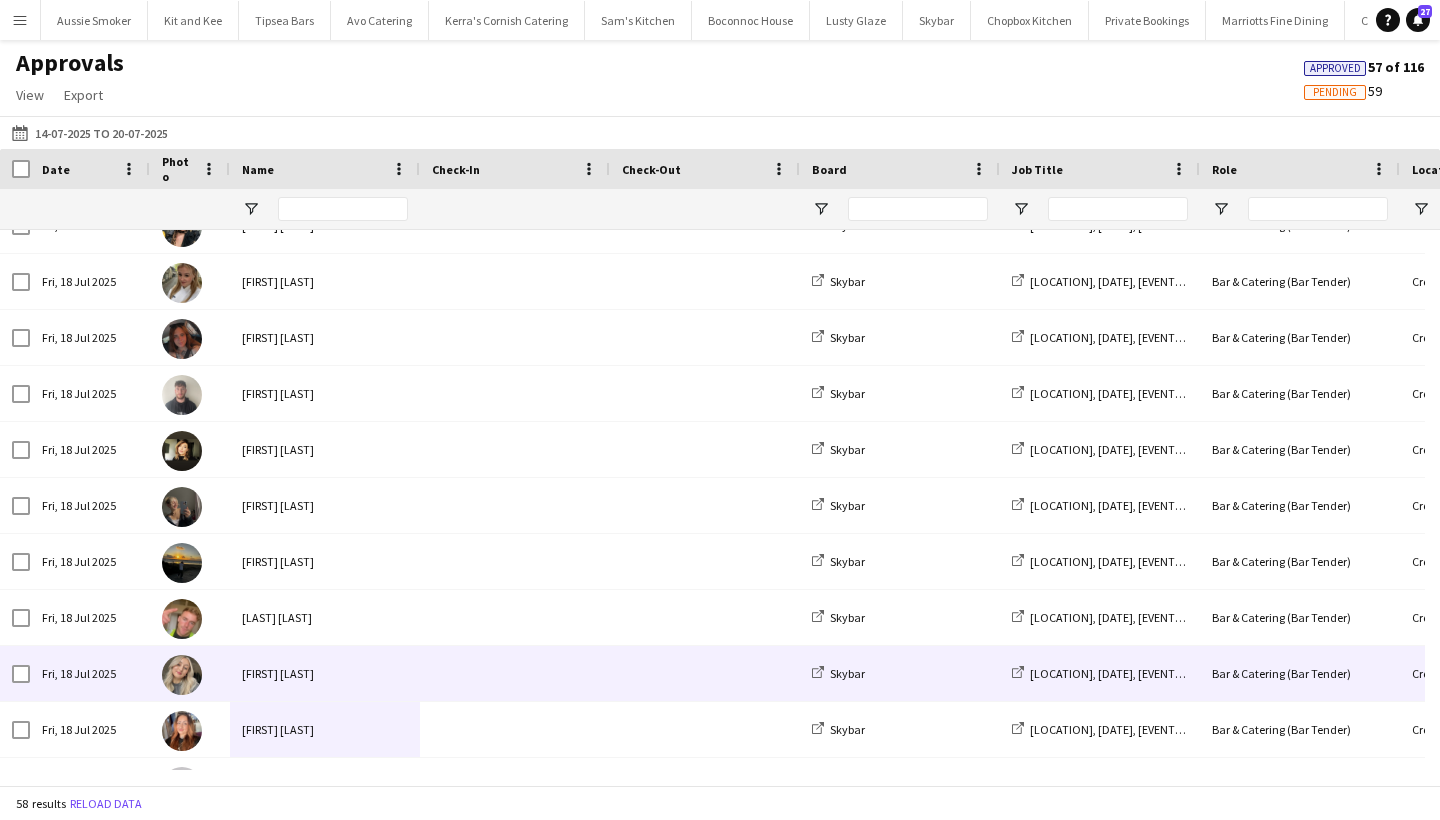 scroll, scrollTop: 376, scrollLeft: 0, axis: vertical 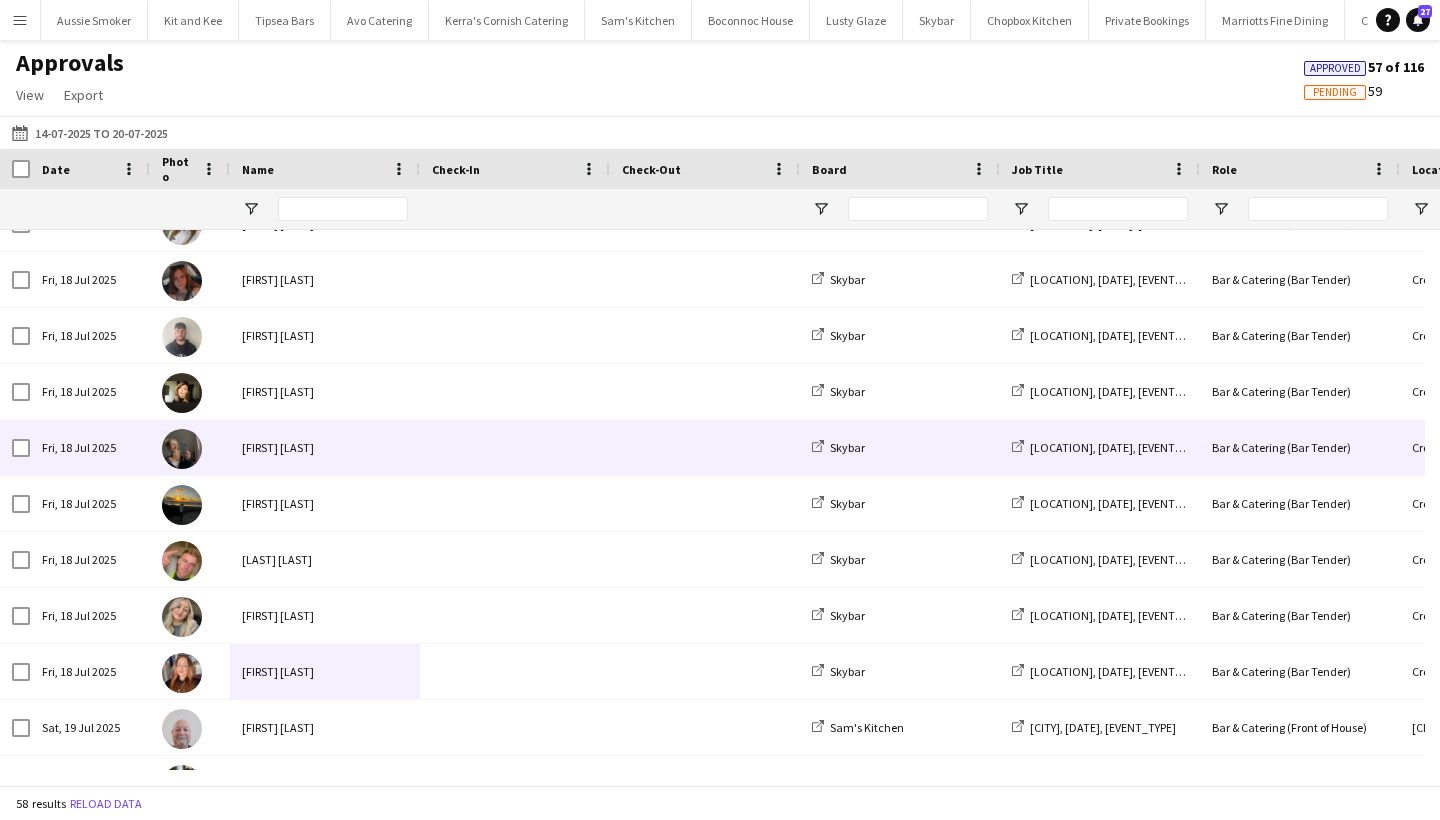 click on "Katie Purvis" at bounding box center (325, 447) 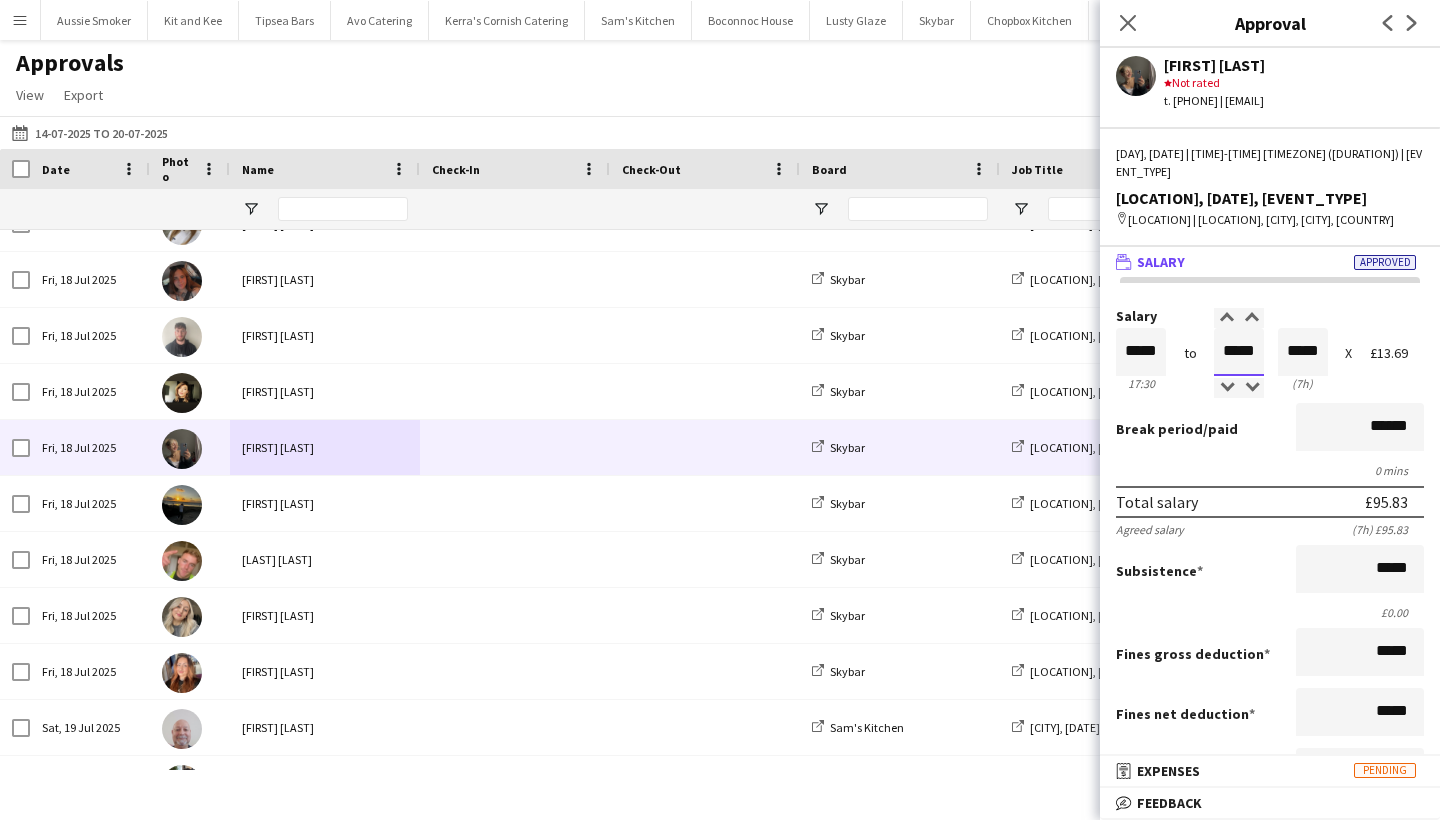 click on "*****" at bounding box center (1239, 352) 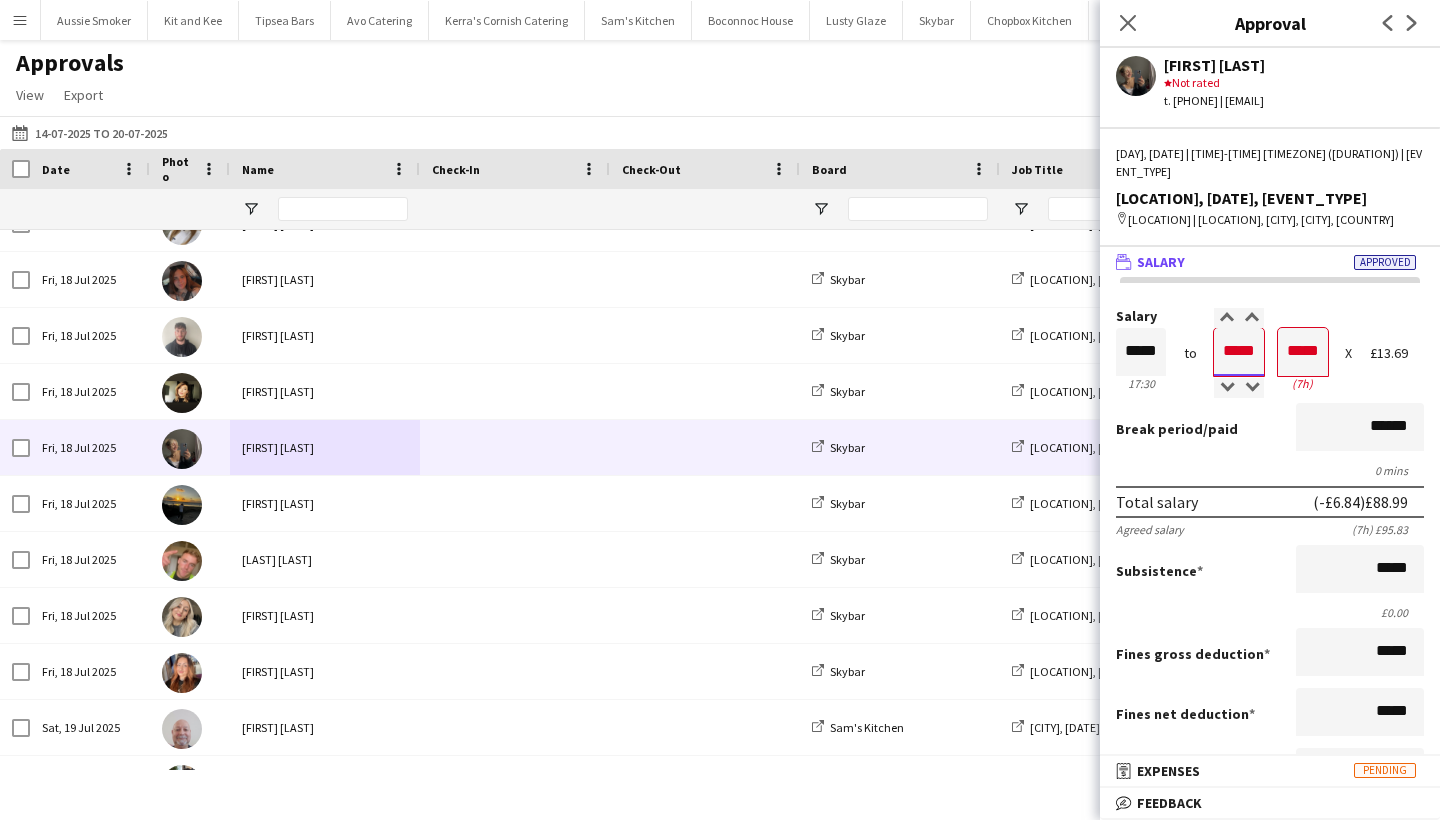 type on "*****" 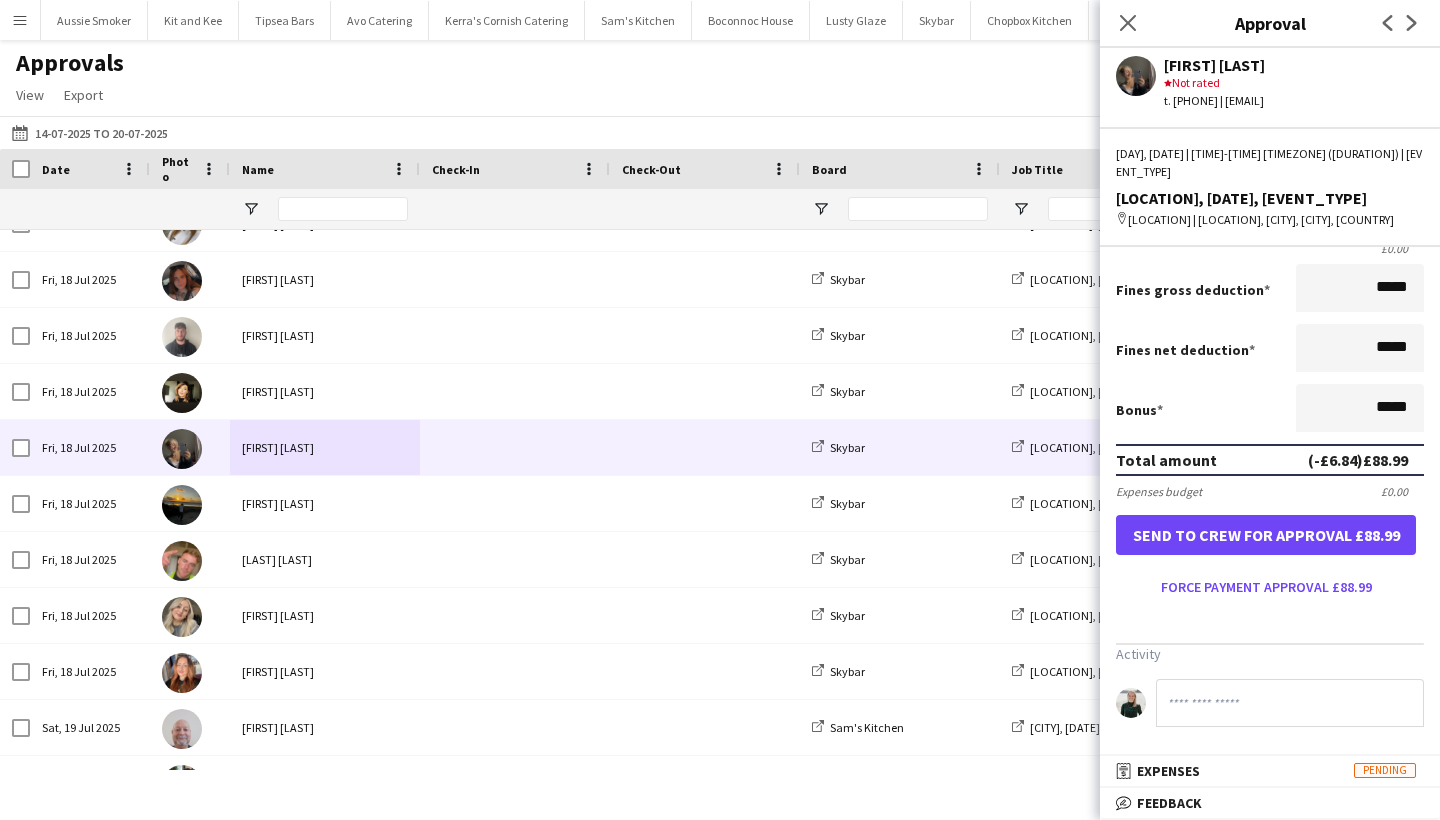 scroll, scrollTop: 377, scrollLeft: 0, axis: vertical 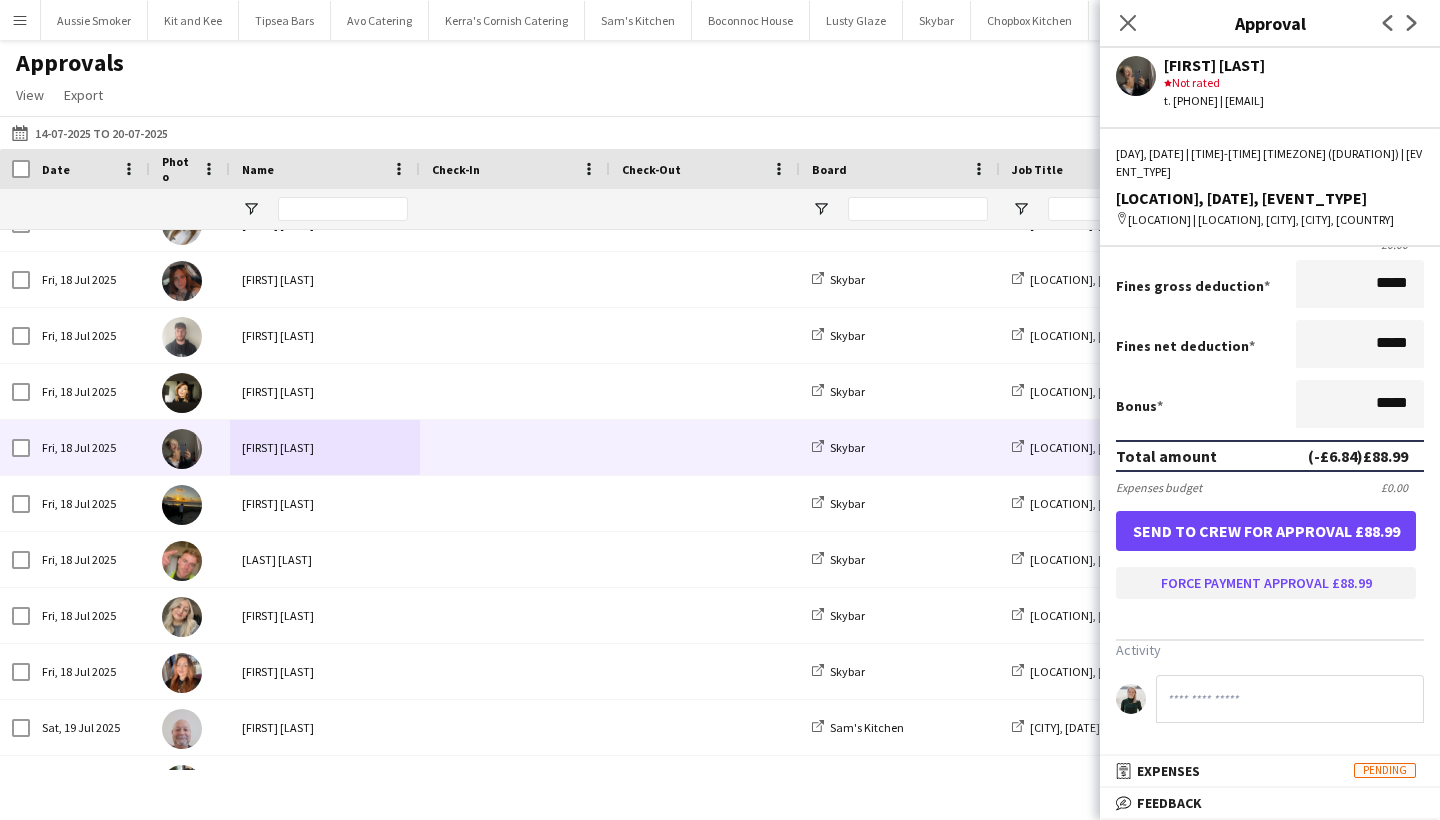click on "Force payment approval £88.99" at bounding box center [1266, 583] 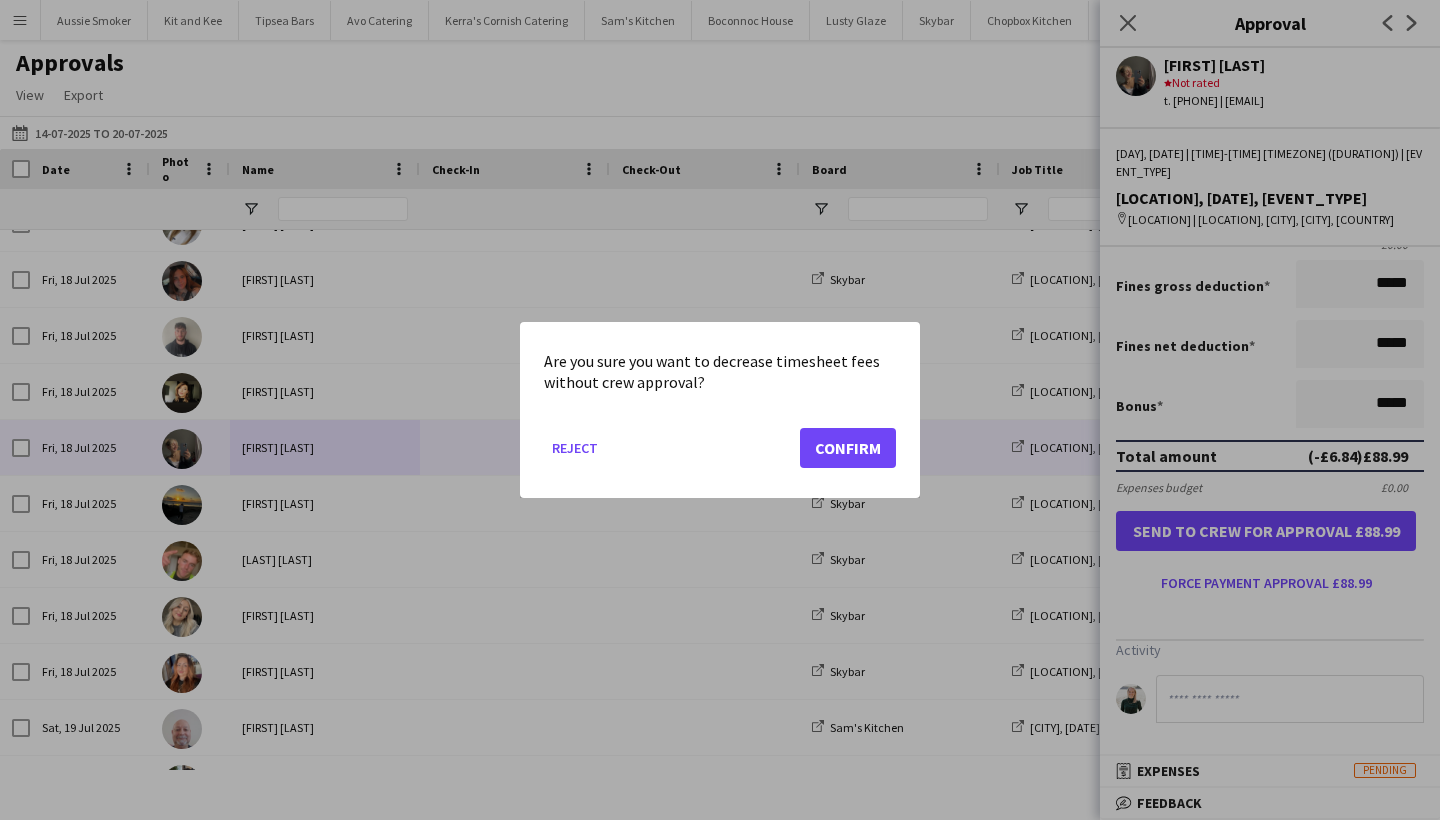 click on "Confirm" 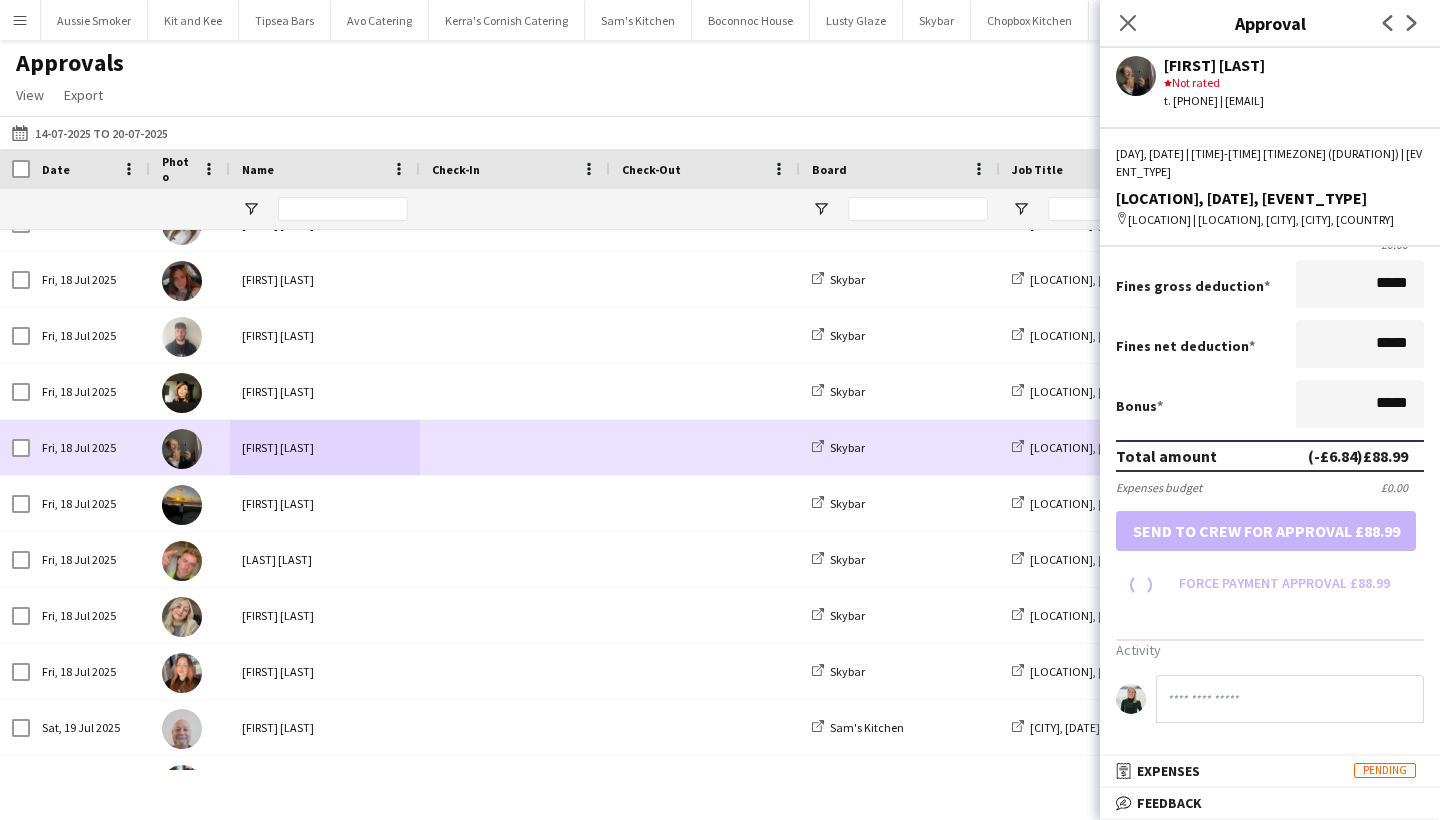 scroll, scrollTop: 332, scrollLeft: 0, axis: vertical 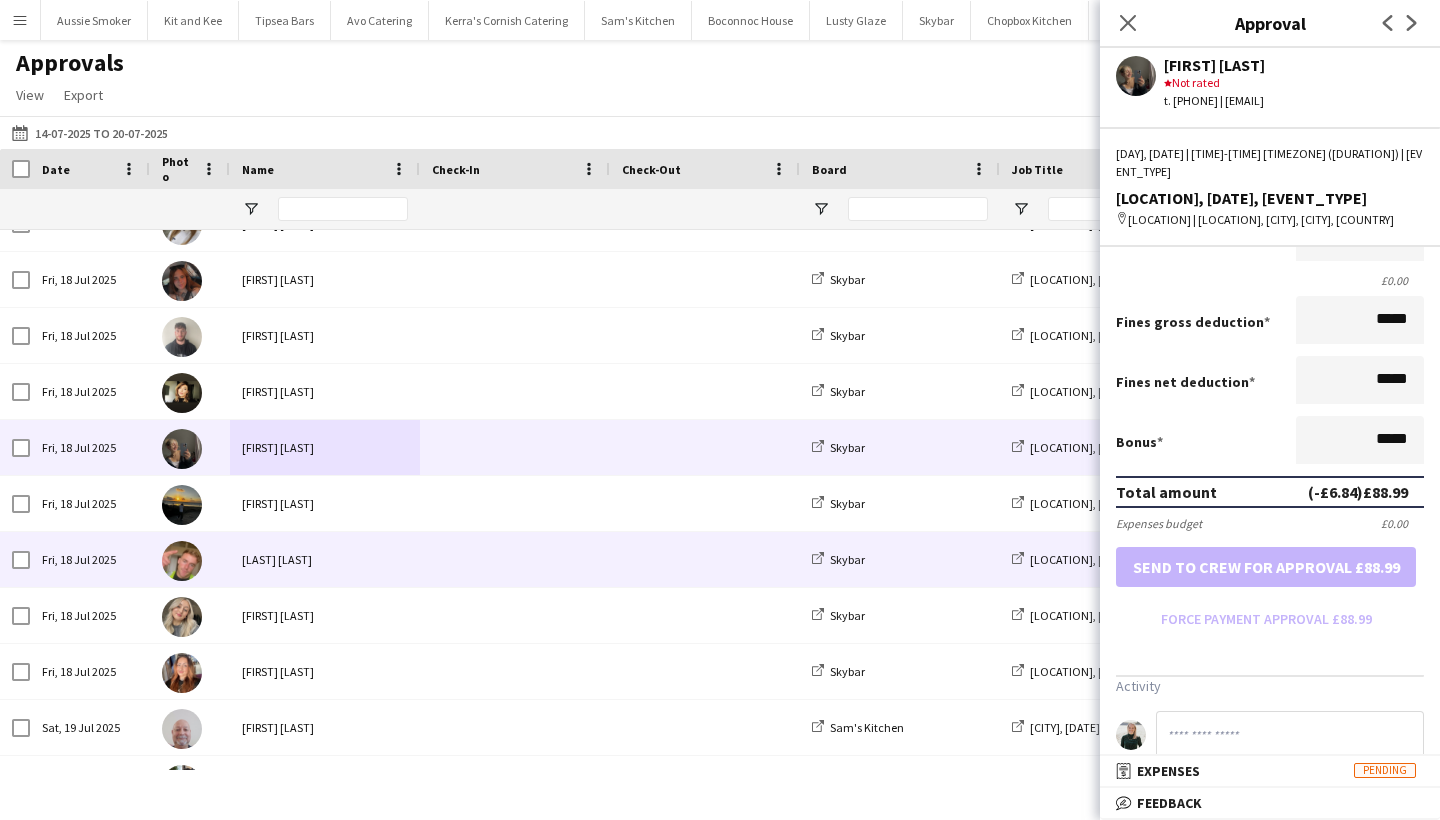 click on "LOGAN DELLA-PORTA" at bounding box center [325, 559] 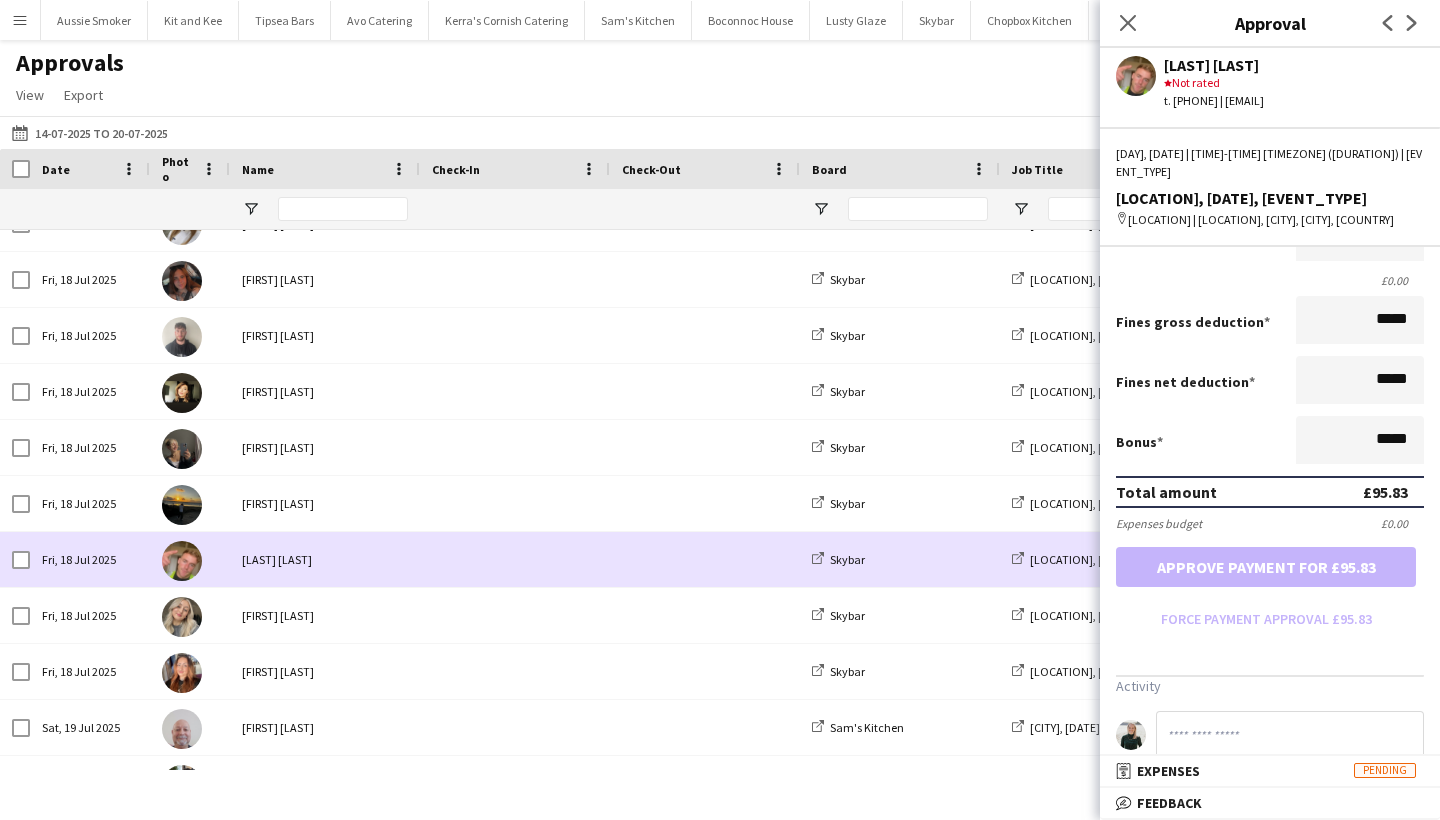 scroll, scrollTop: 0, scrollLeft: 0, axis: both 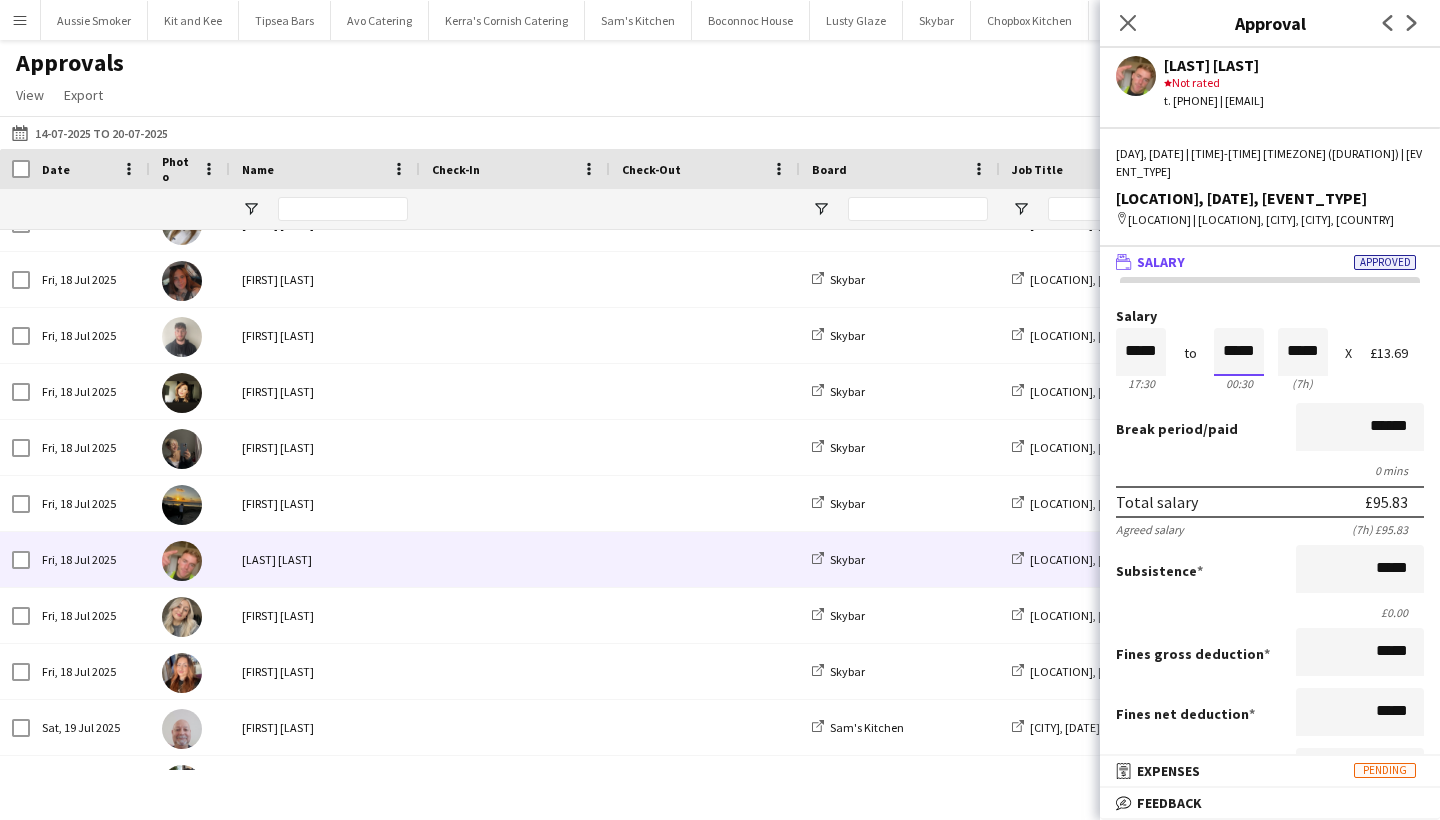 click on "*****" at bounding box center [1239, 352] 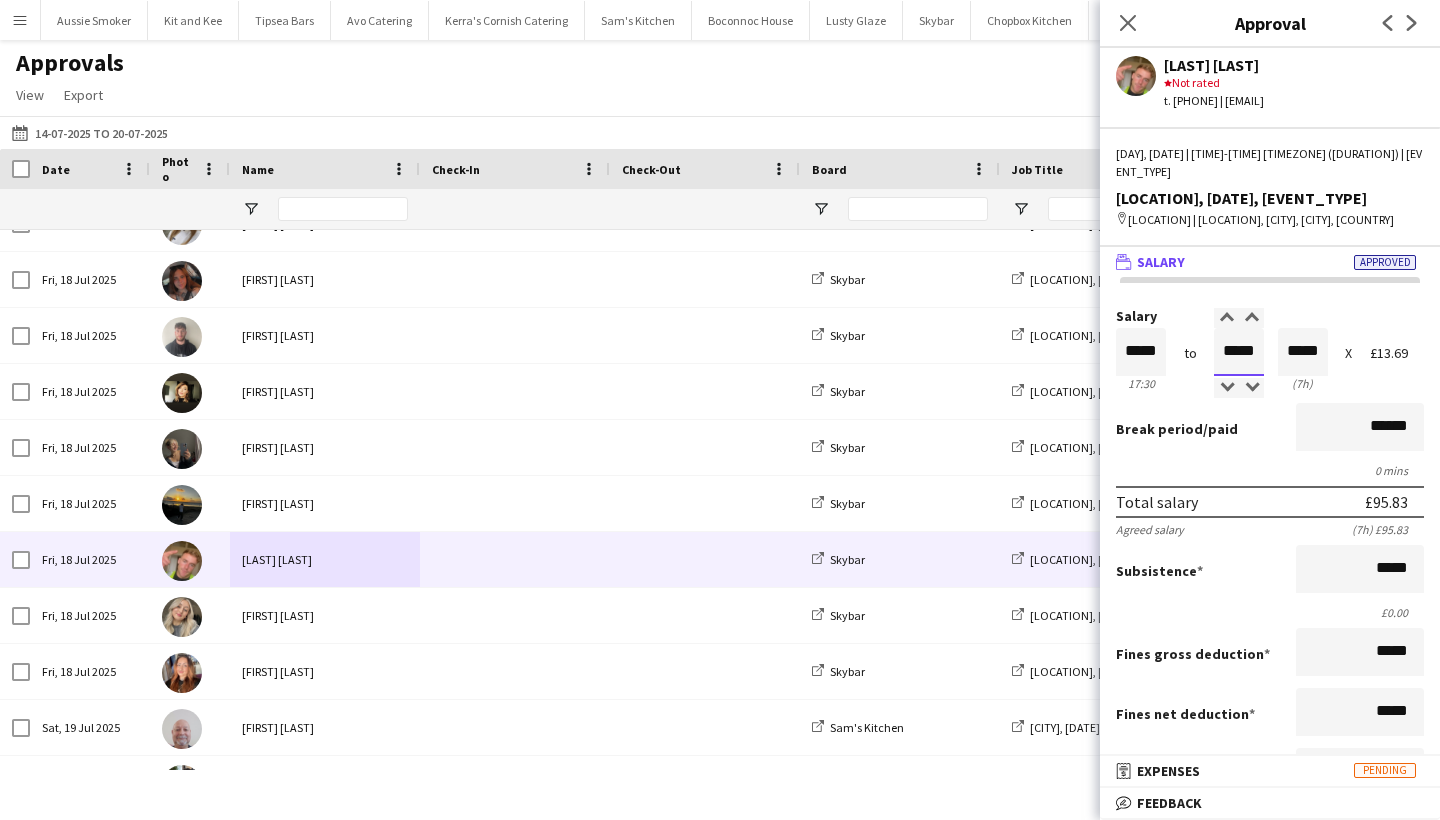 type on "*****" 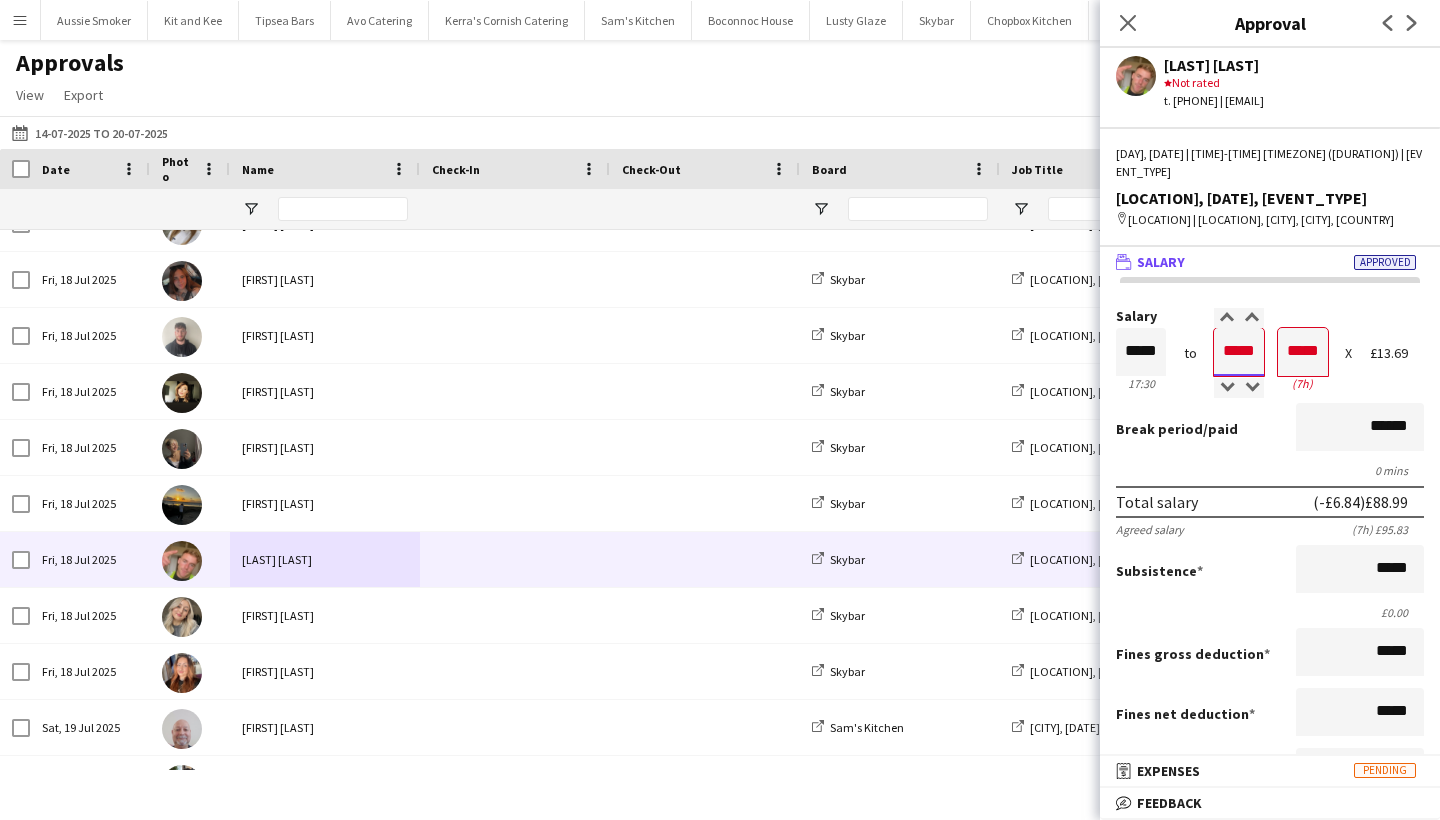 type on "*****" 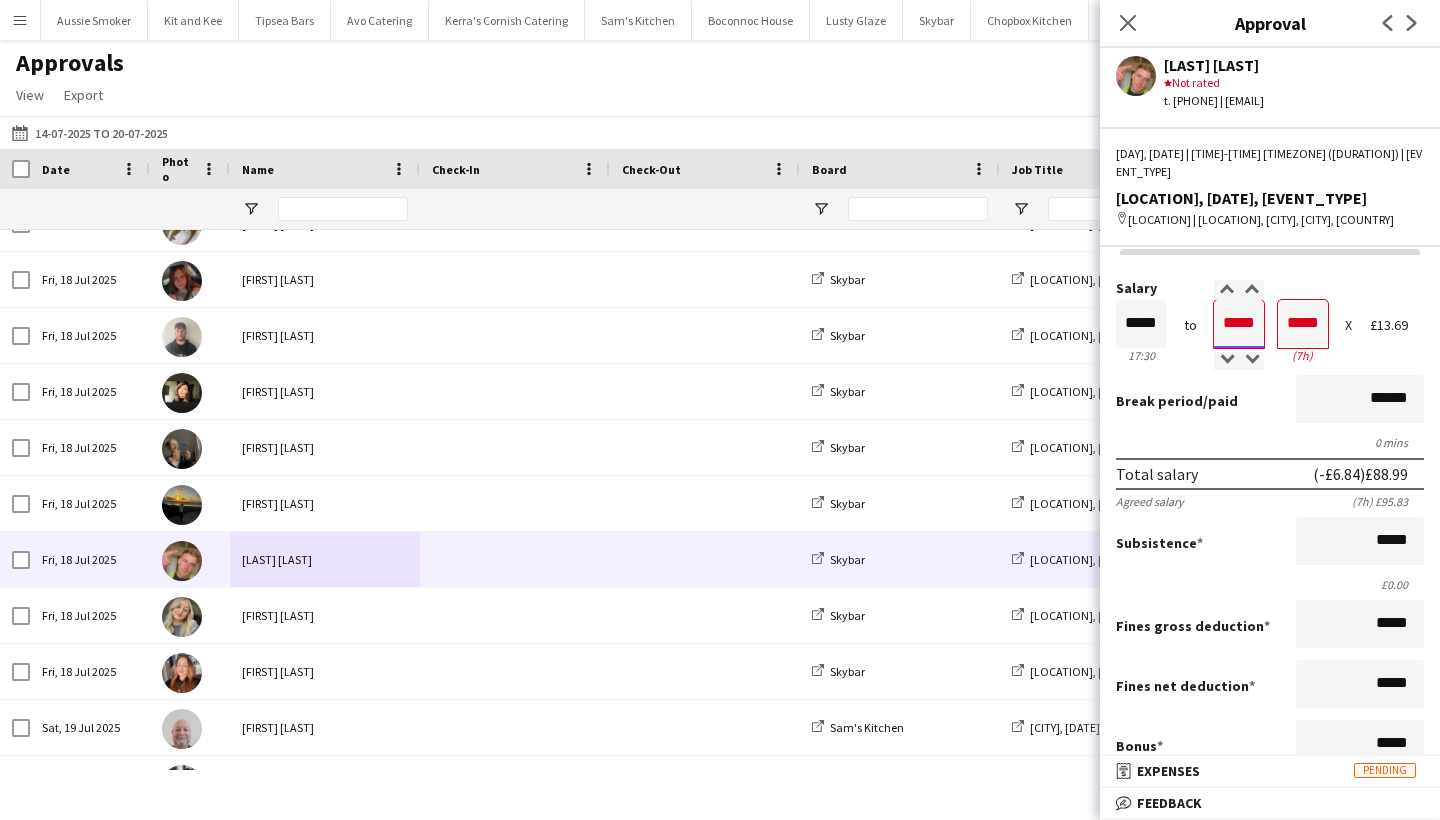 scroll, scrollTop: 377, scrollLeft: 0, axis: vertical 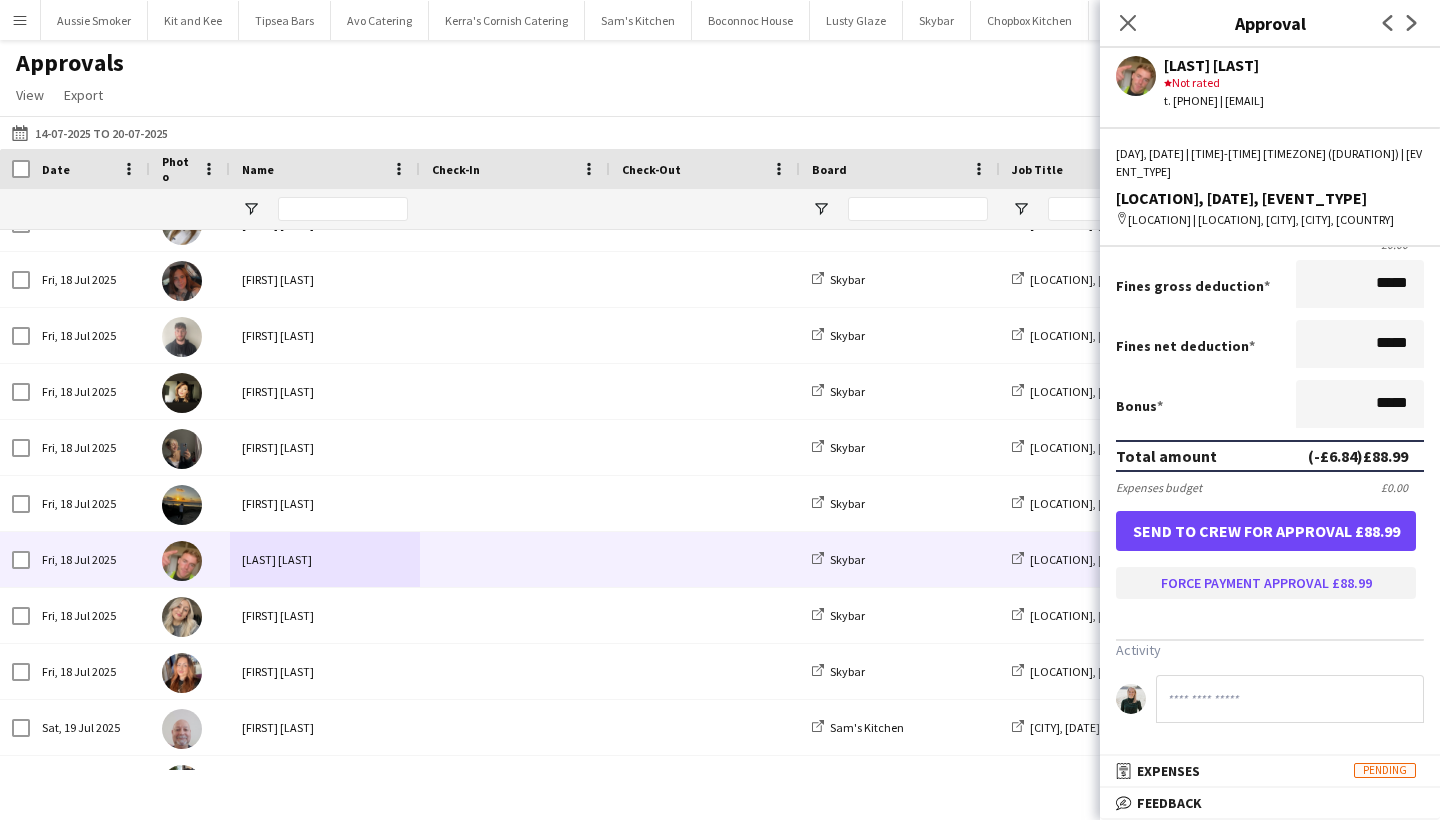 click on "Force payment approval £88.99" at bounding box center [1266, 583] 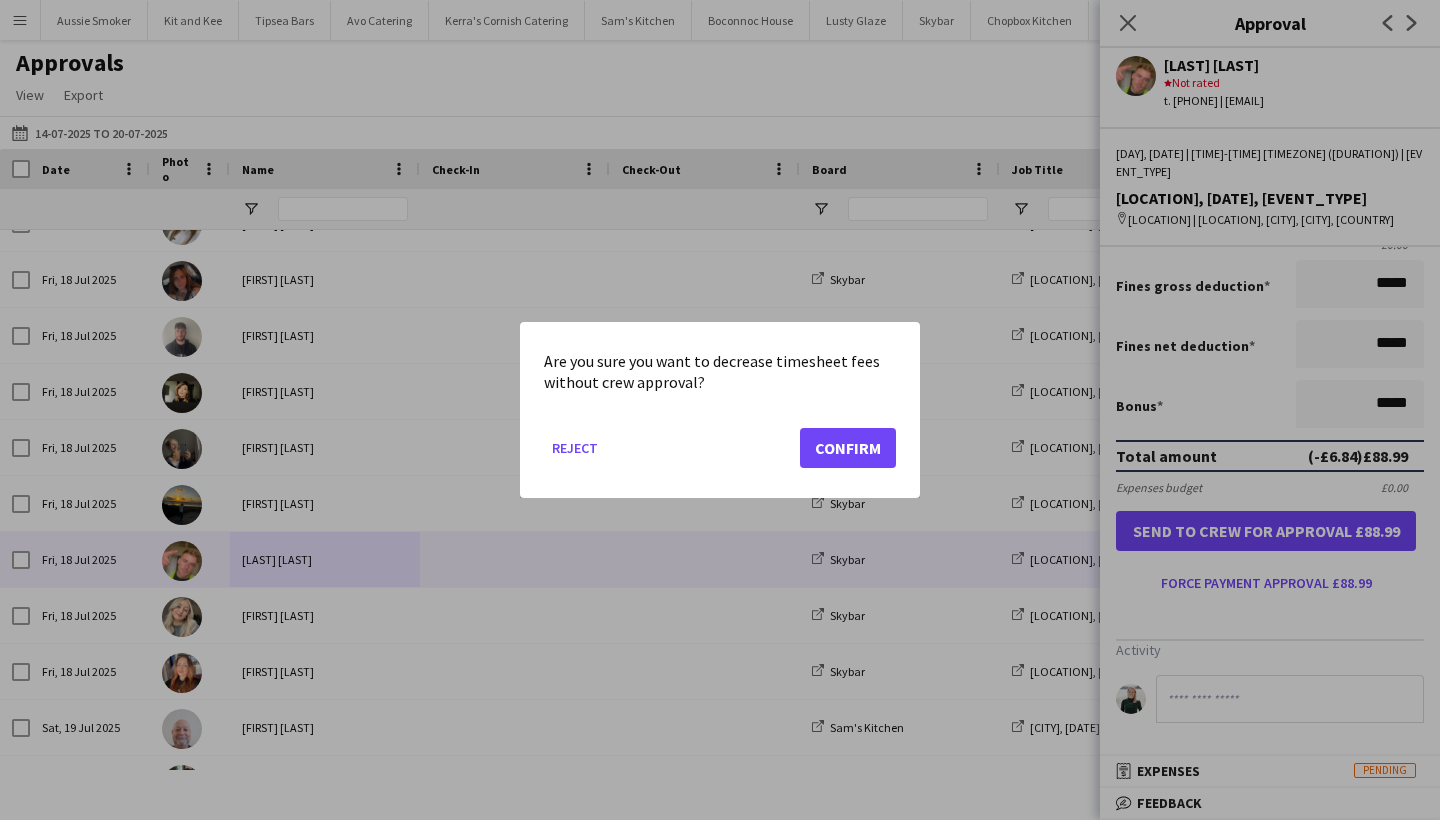 click on "Confirm" 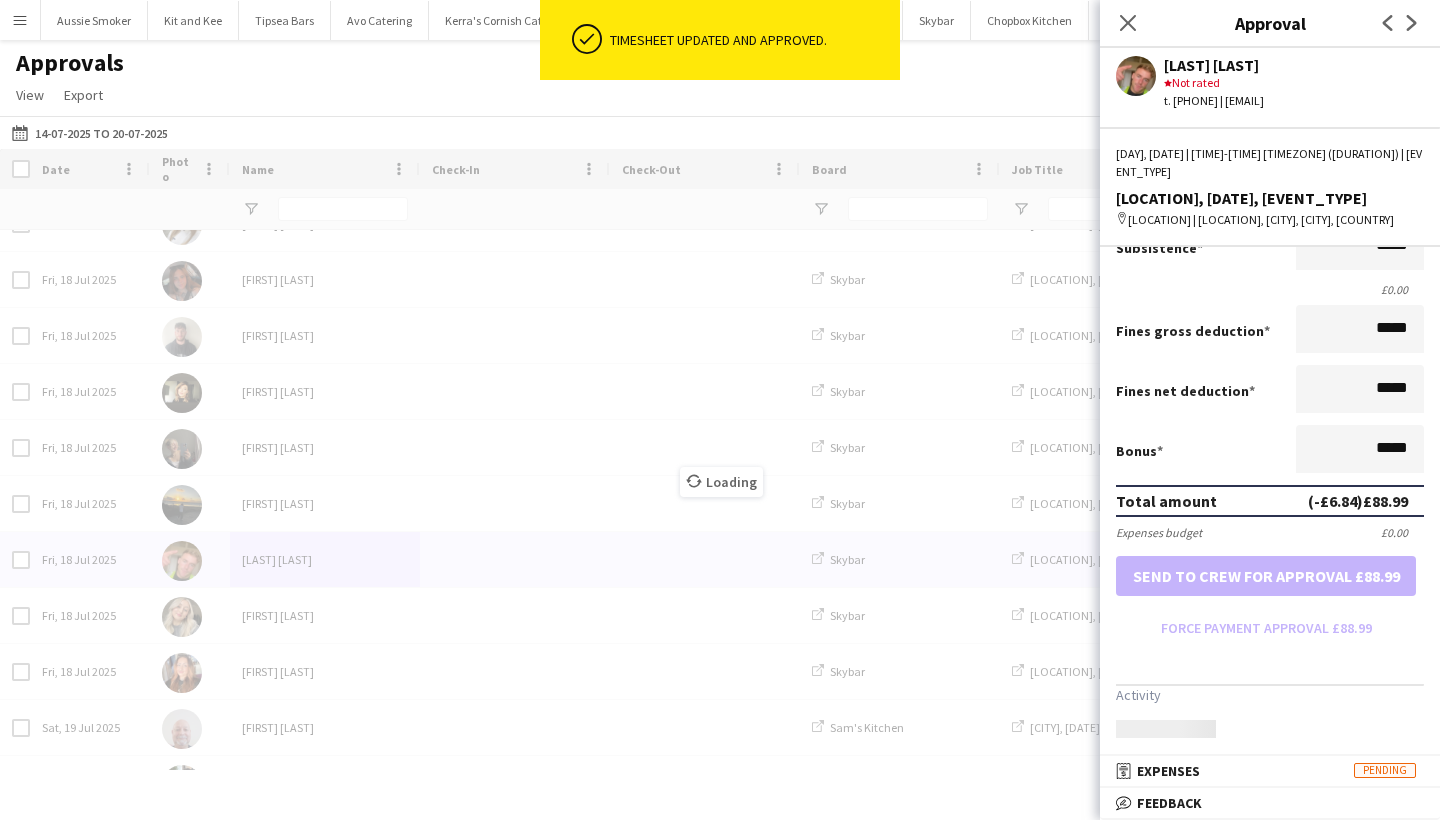scroll, scrollTop: 332, scrollLeft: 0, axis: vertical 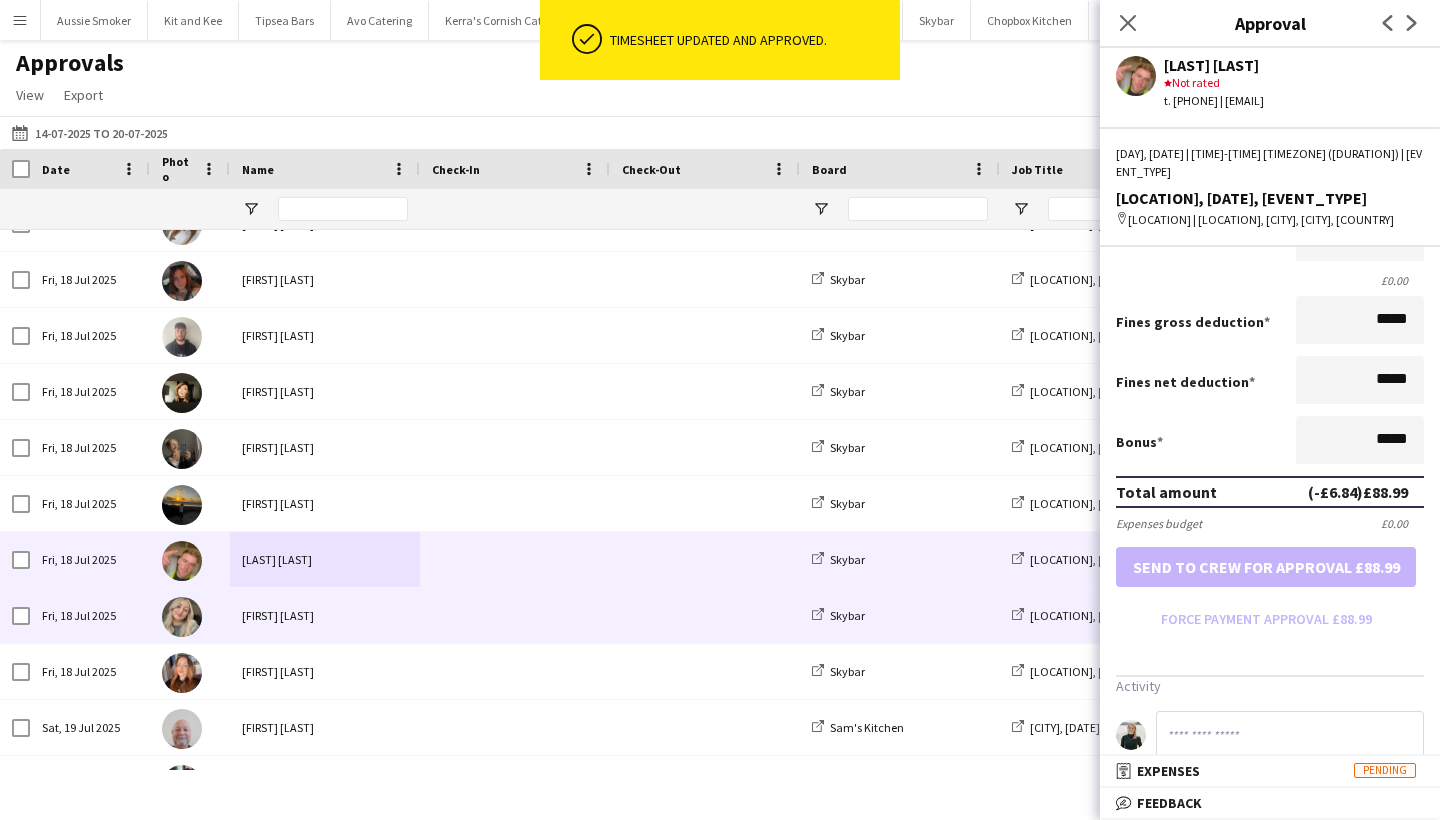 click on "Georgia Barrett" at bounding box center (325, 615) 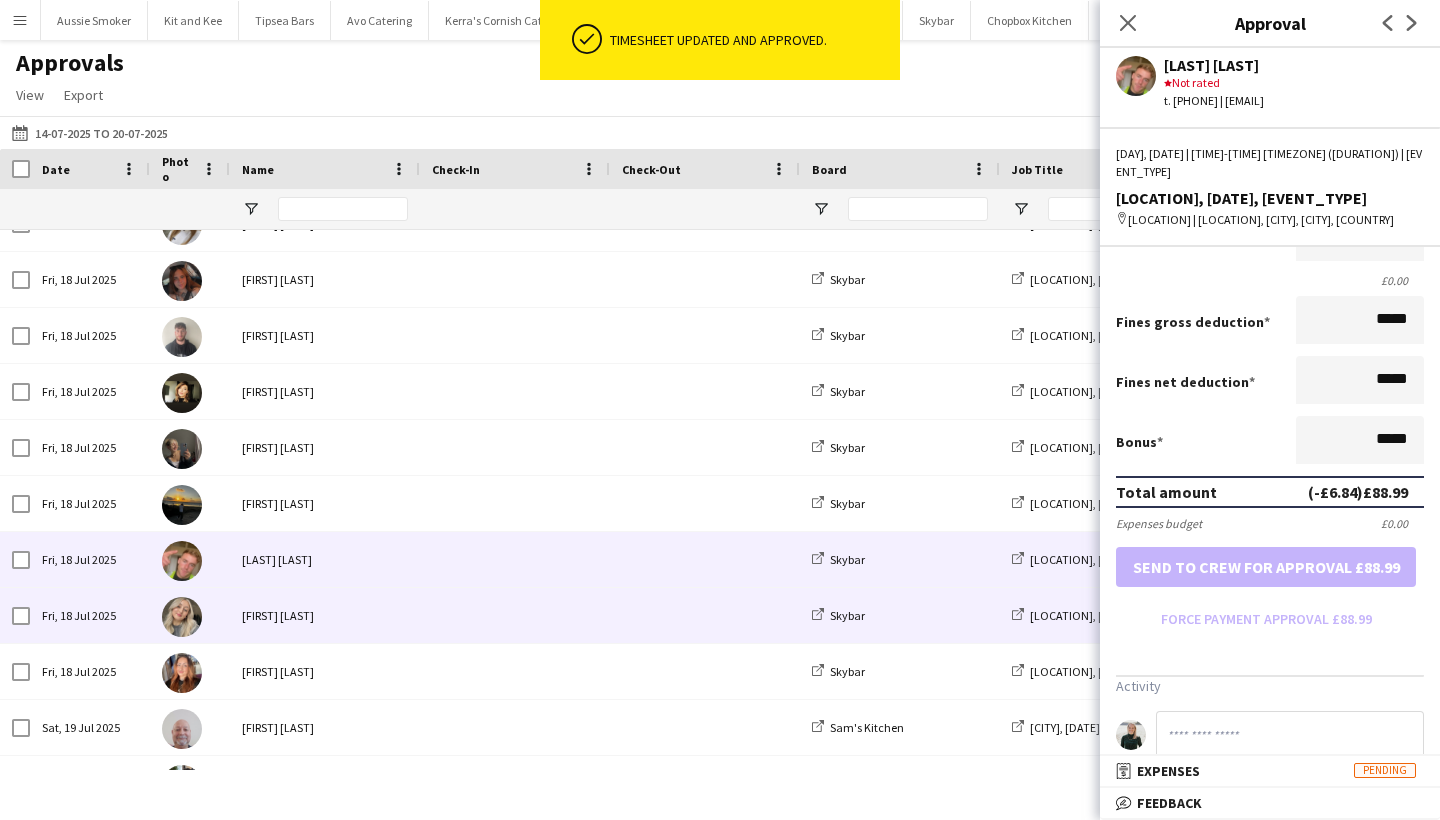 scroll, scrollTop: 0, scrollLeft: 0, axis: both 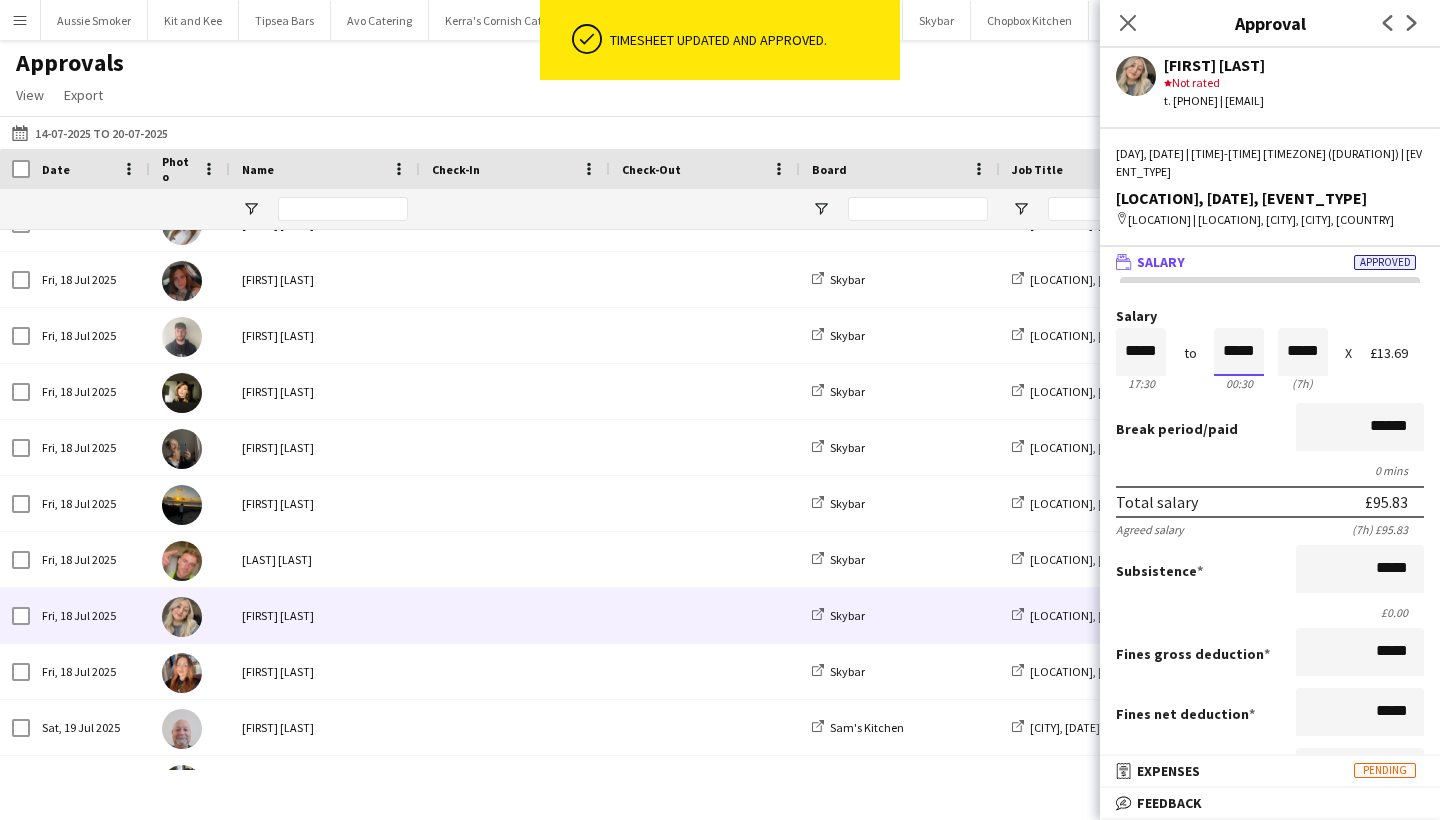 click on "*****" at bounding box center [1239, 352] 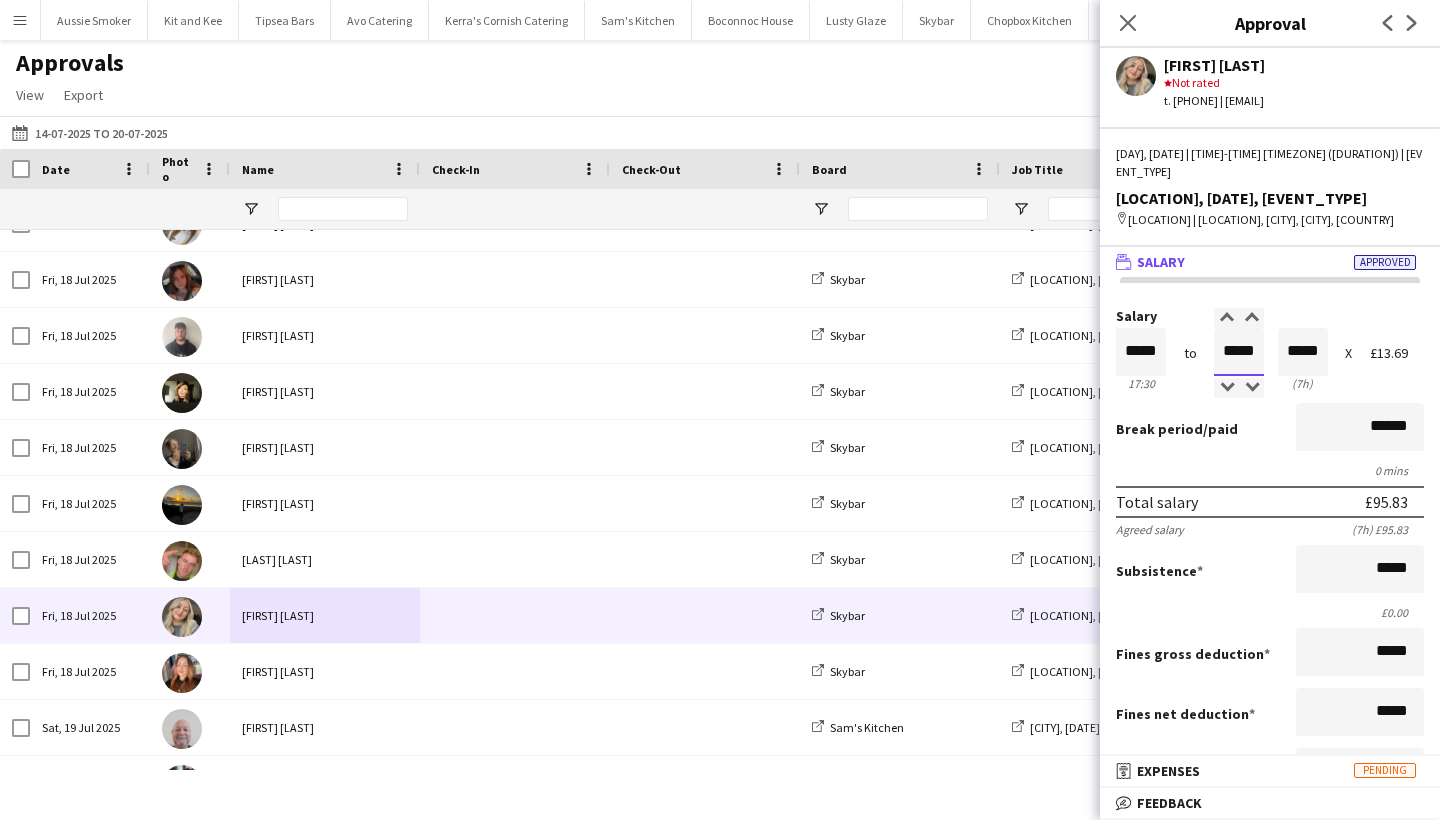 type on "*****" 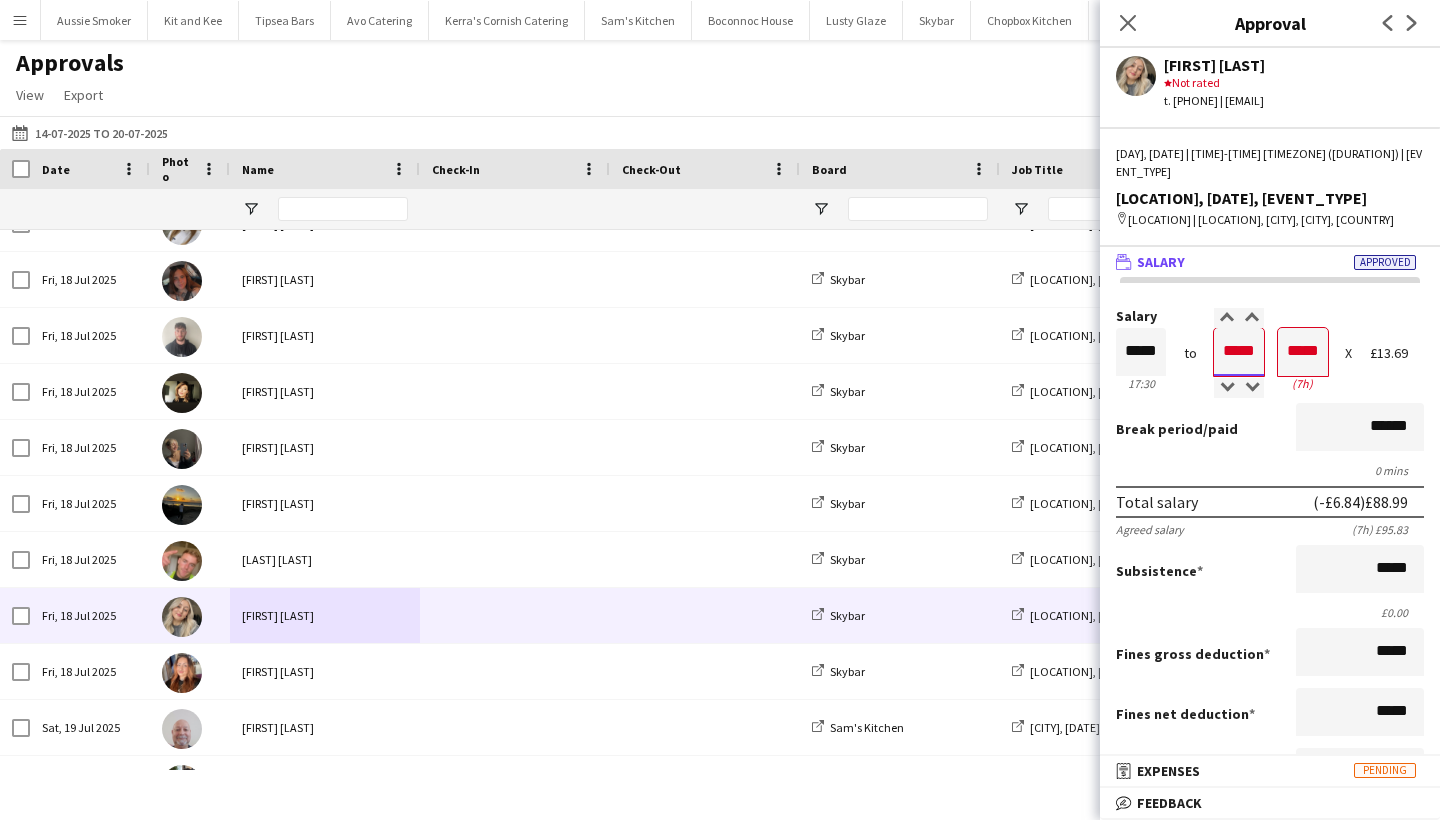 type on "*****" 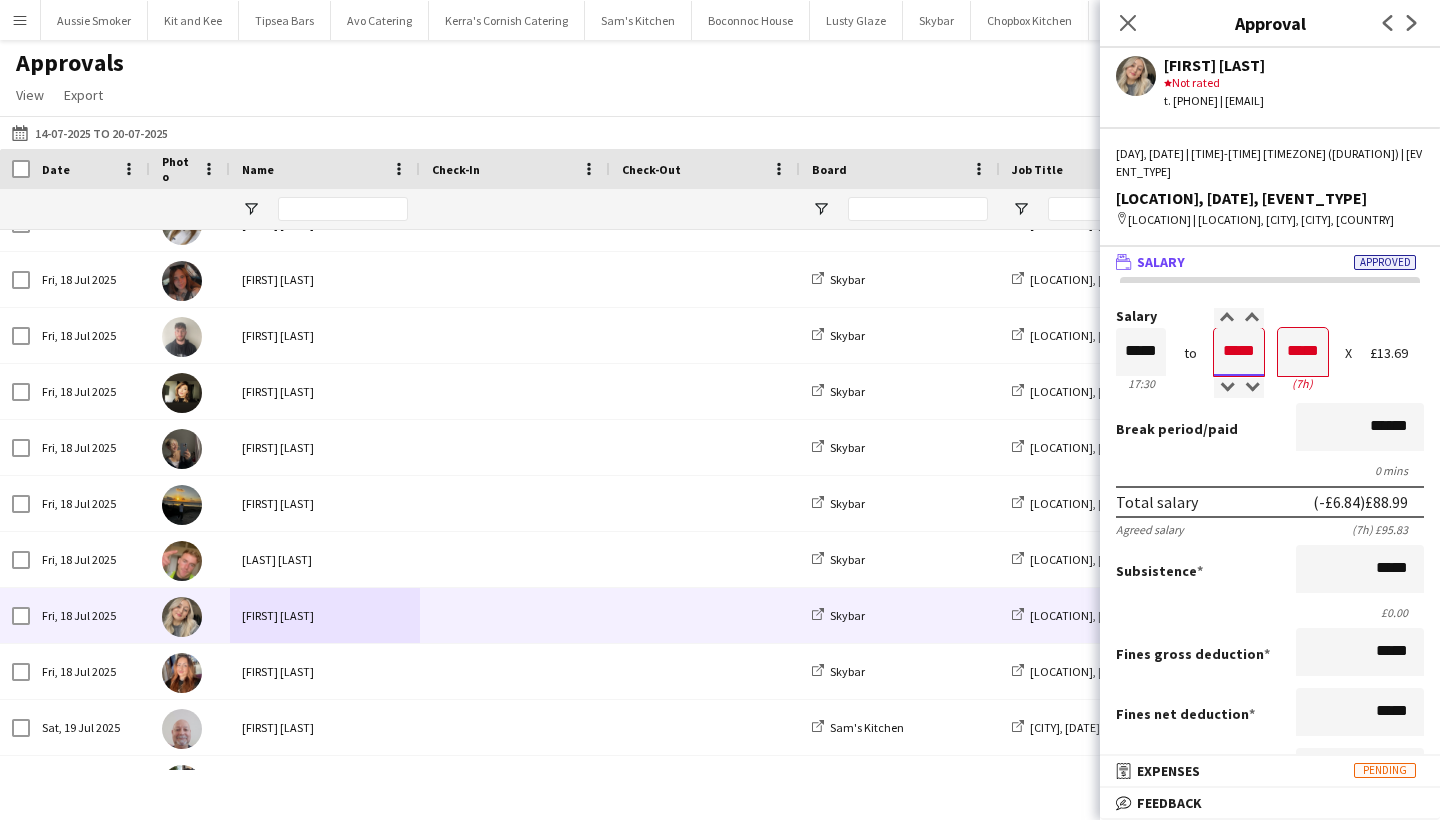 scroll, scrollTop: 377, scrollLeft: 0, axis: vertical 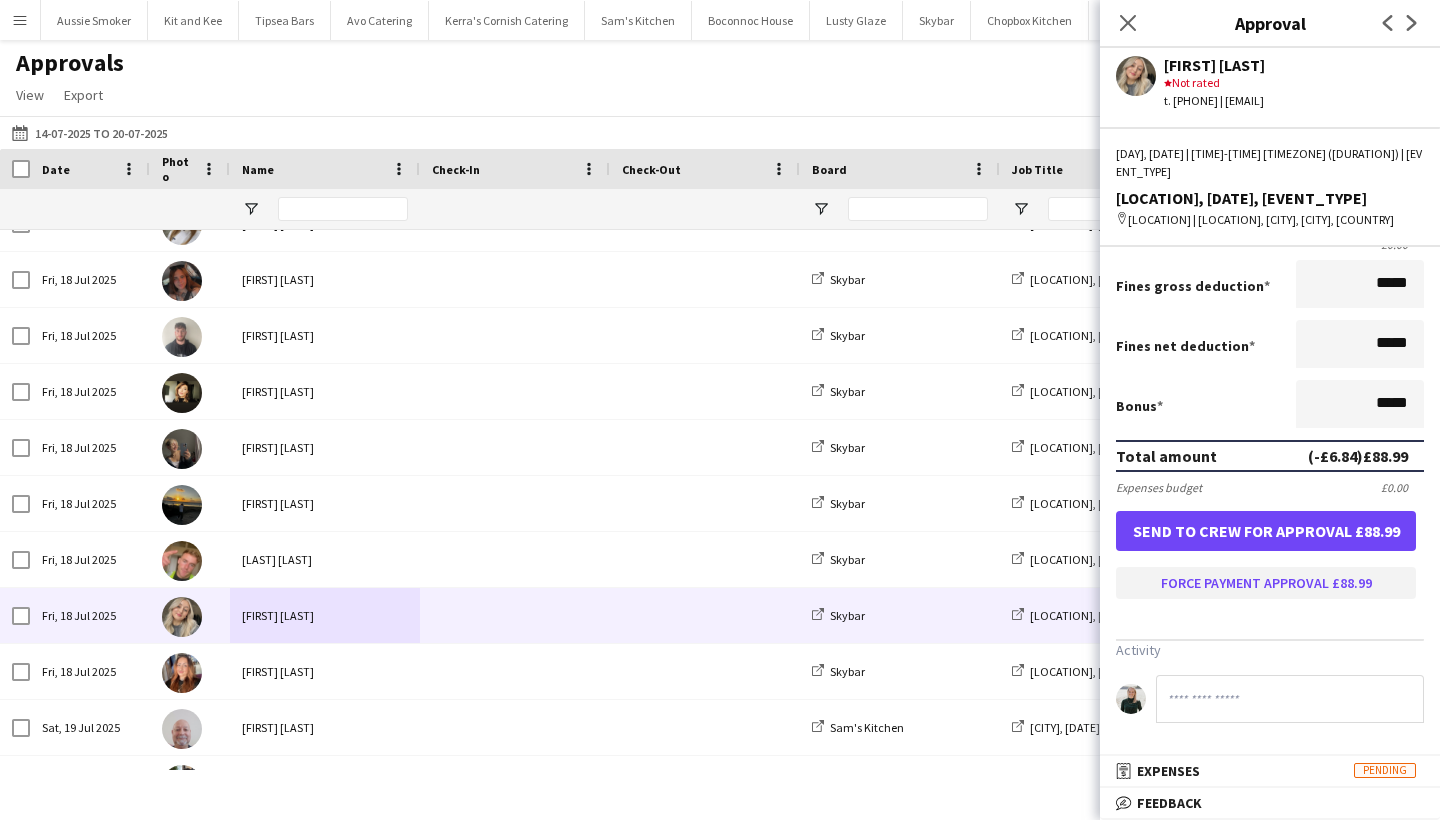 click on "Force payment approval £88.99" at bounding box center [1266, 583] 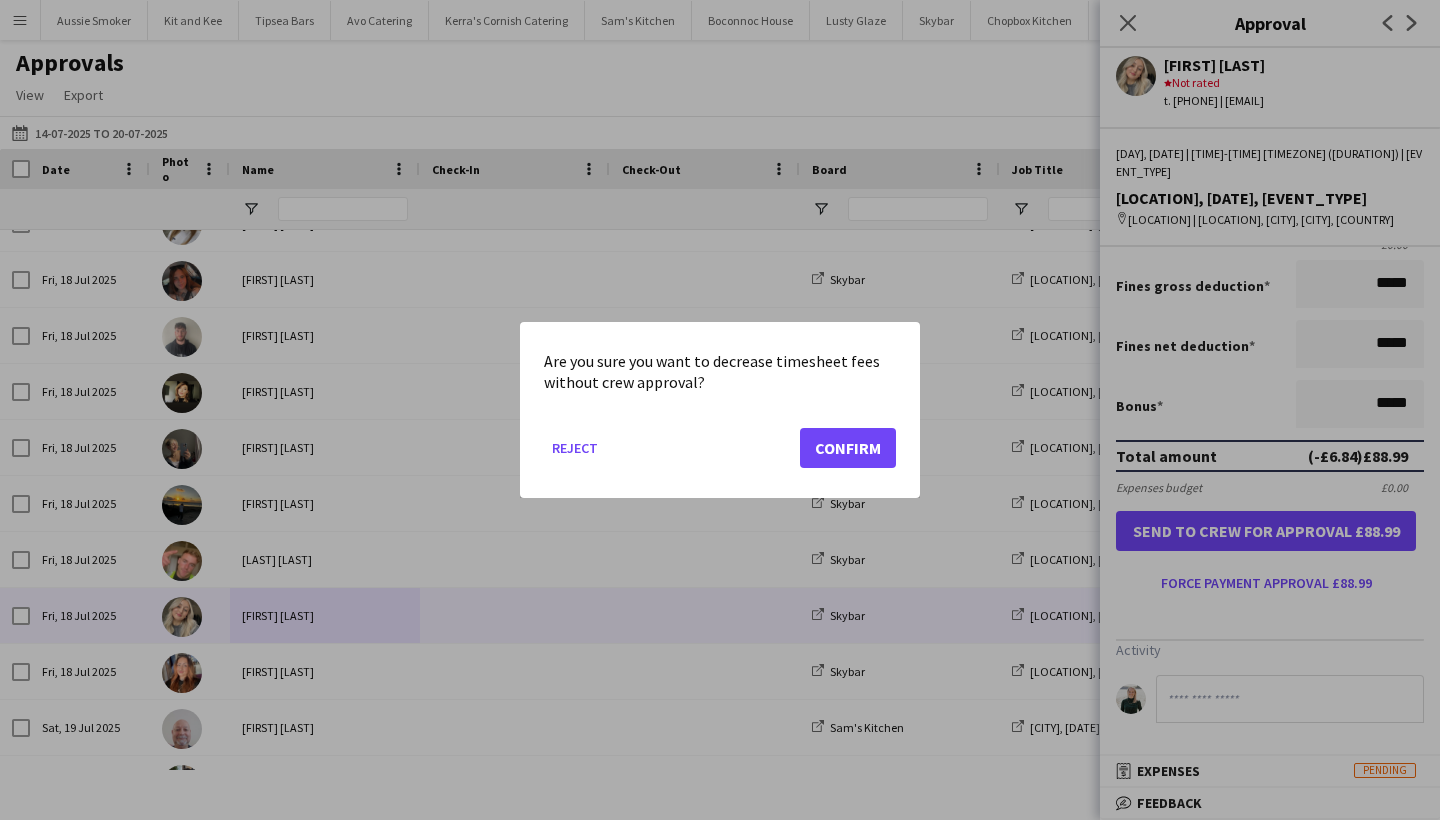 click on "Confirm" 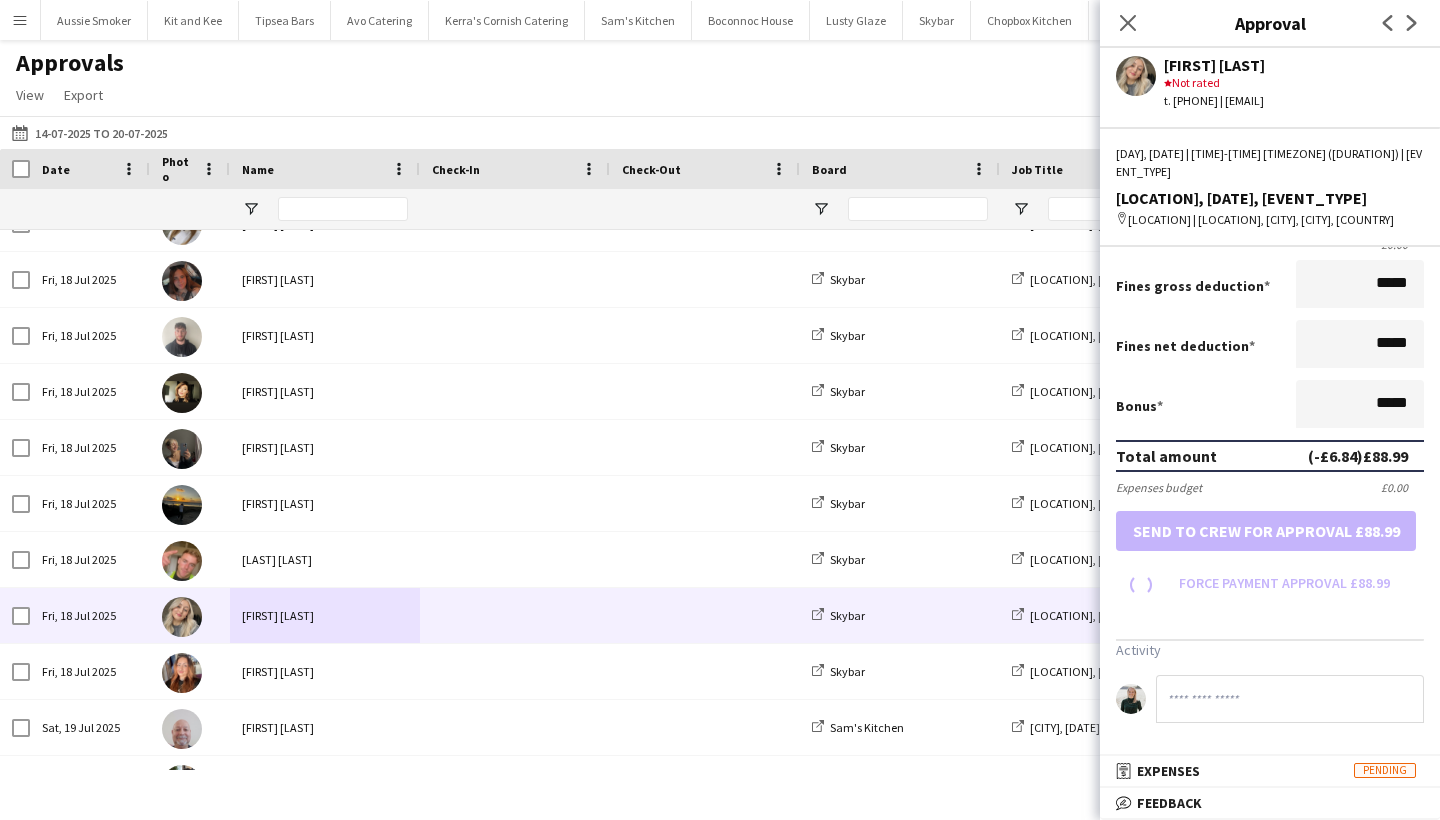 scroll, scrollTop: 332, scrollLeft: 0, axis: vertical 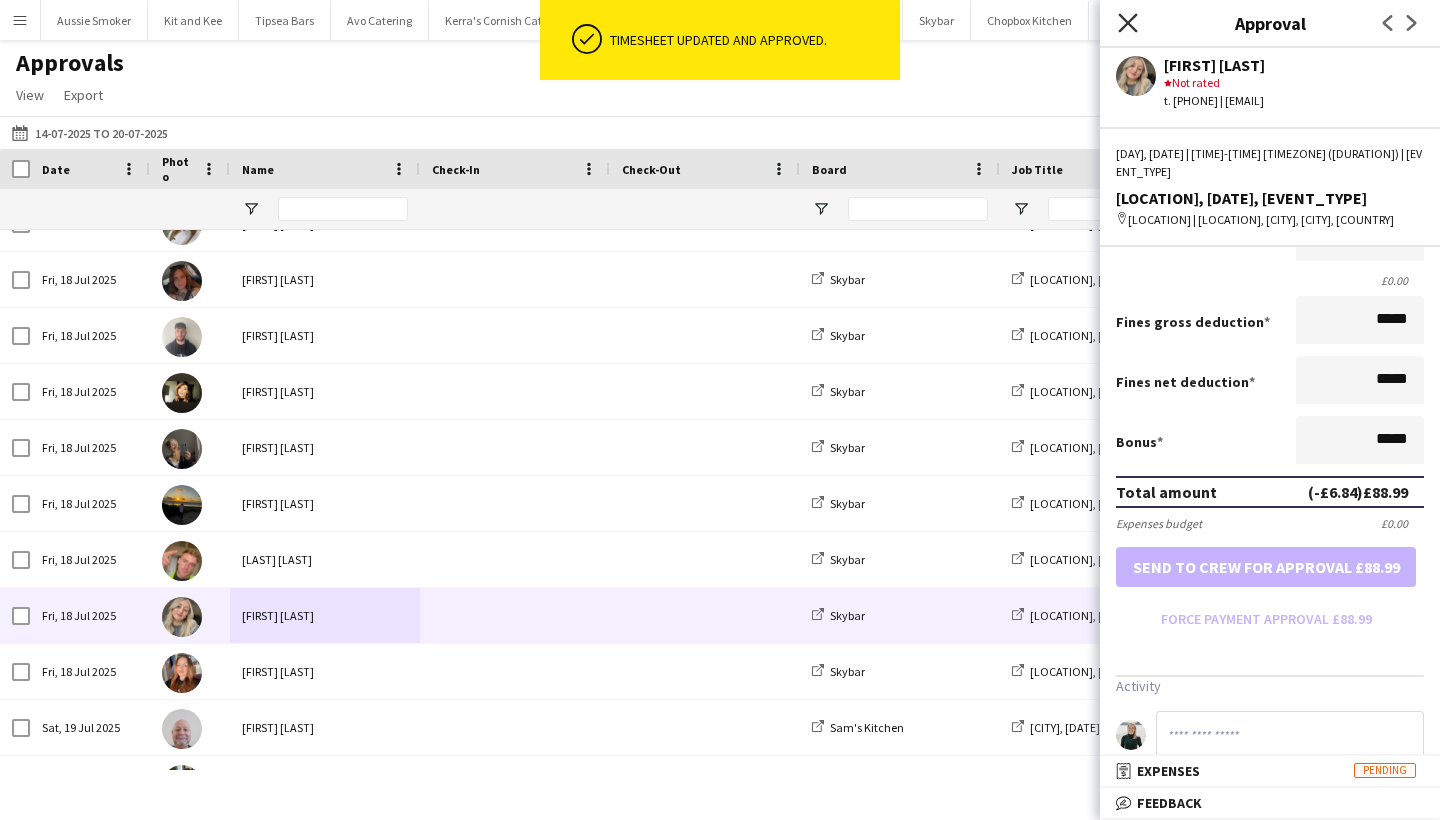 click on "Close pop-in" 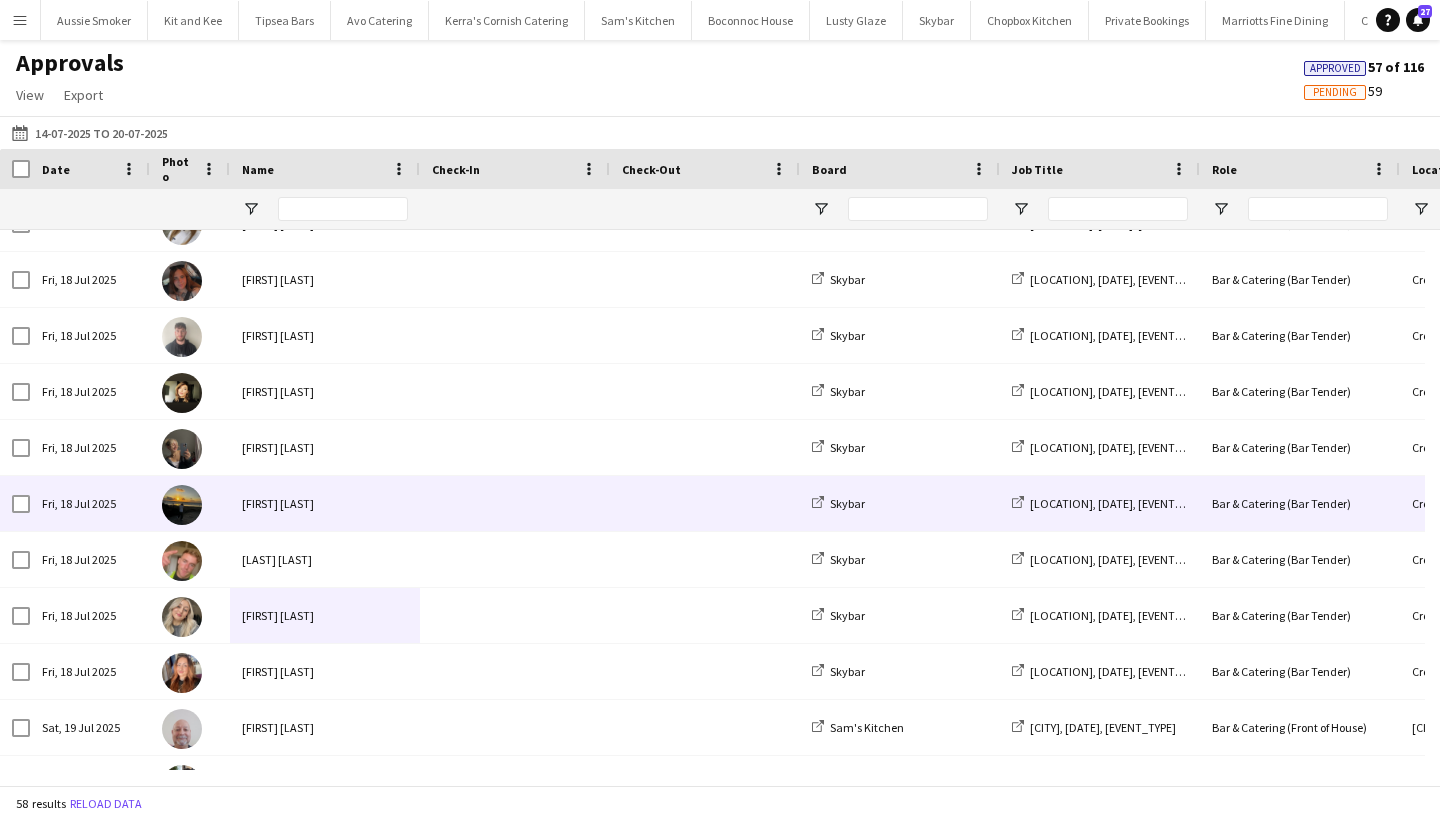 scroll, scrollTop: 430, scrollLeft: 0, axis: vertical 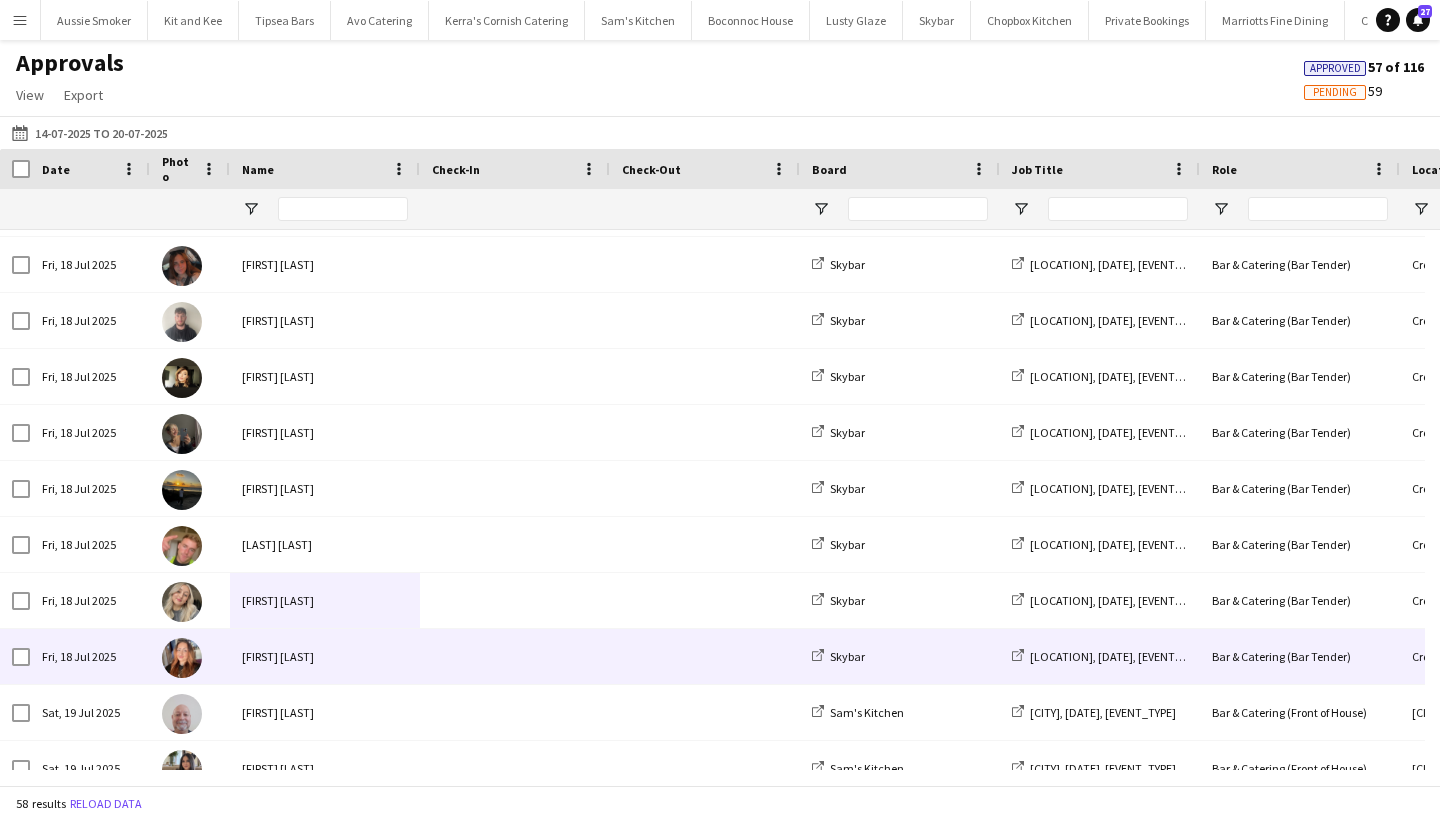 click on "Anna Worms" at bounding box center [325, 656] 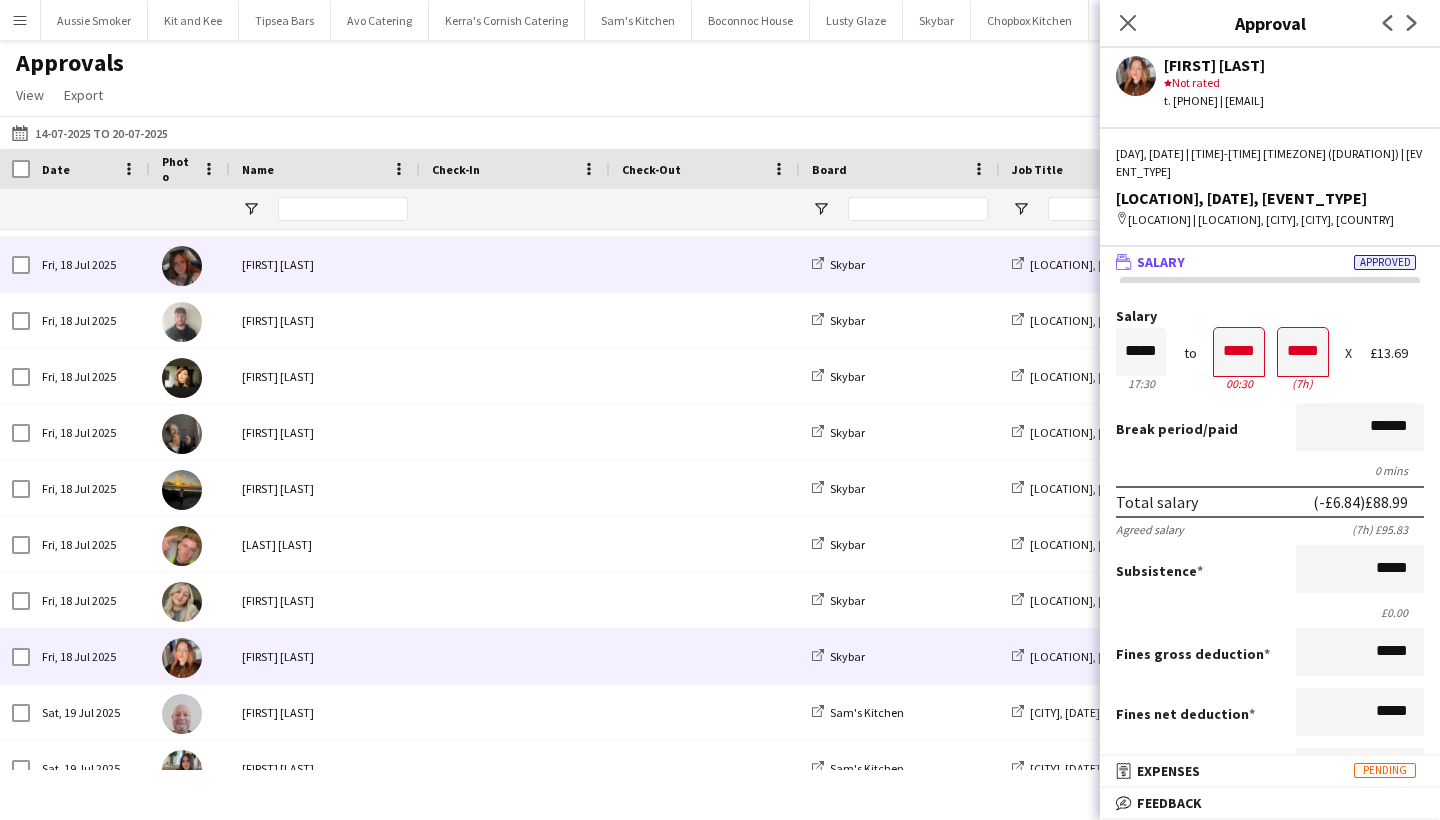 click at bounding box center [515, 264] 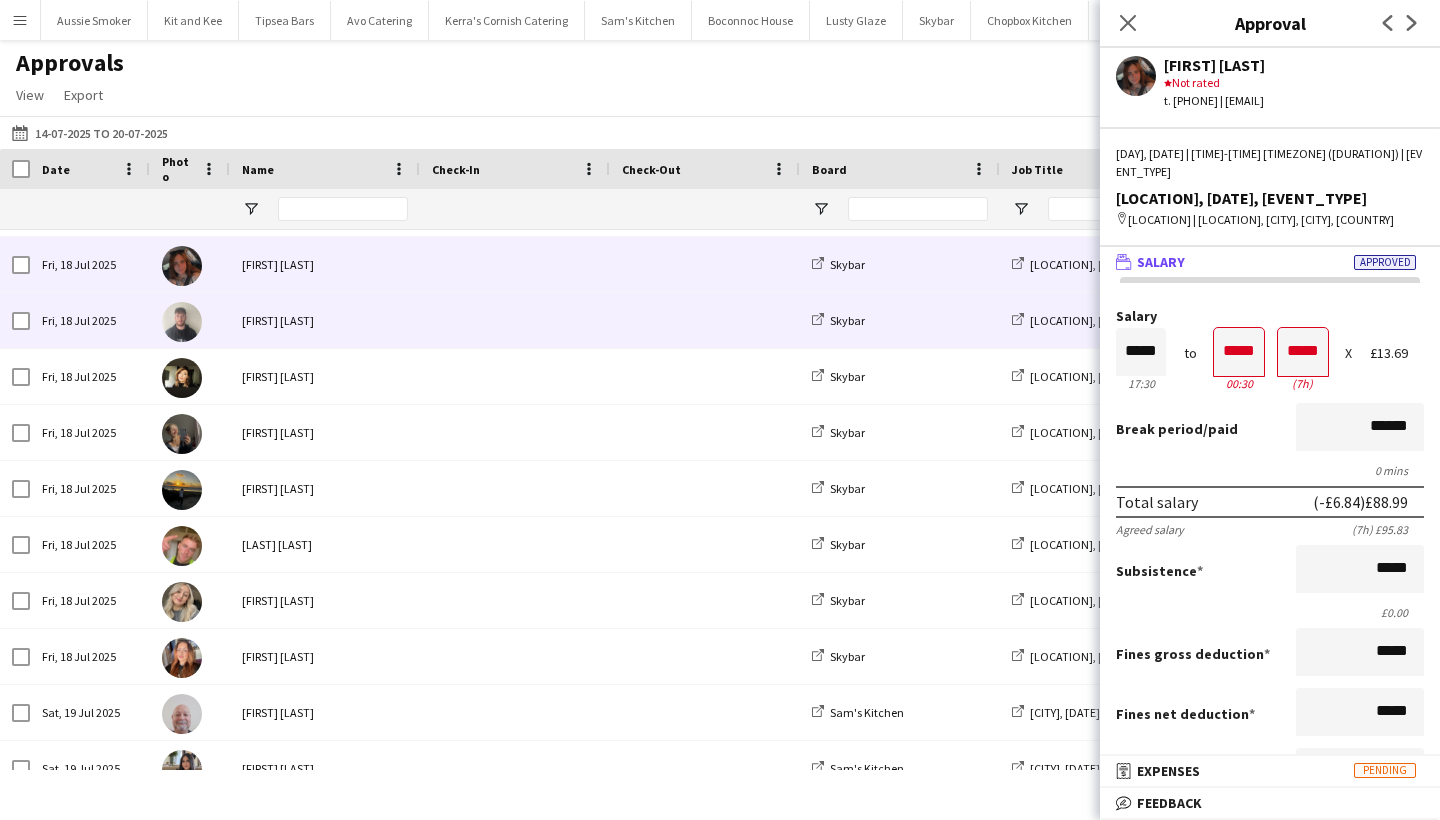 click on "Alex Rowe" at bounding box center (325, 320) 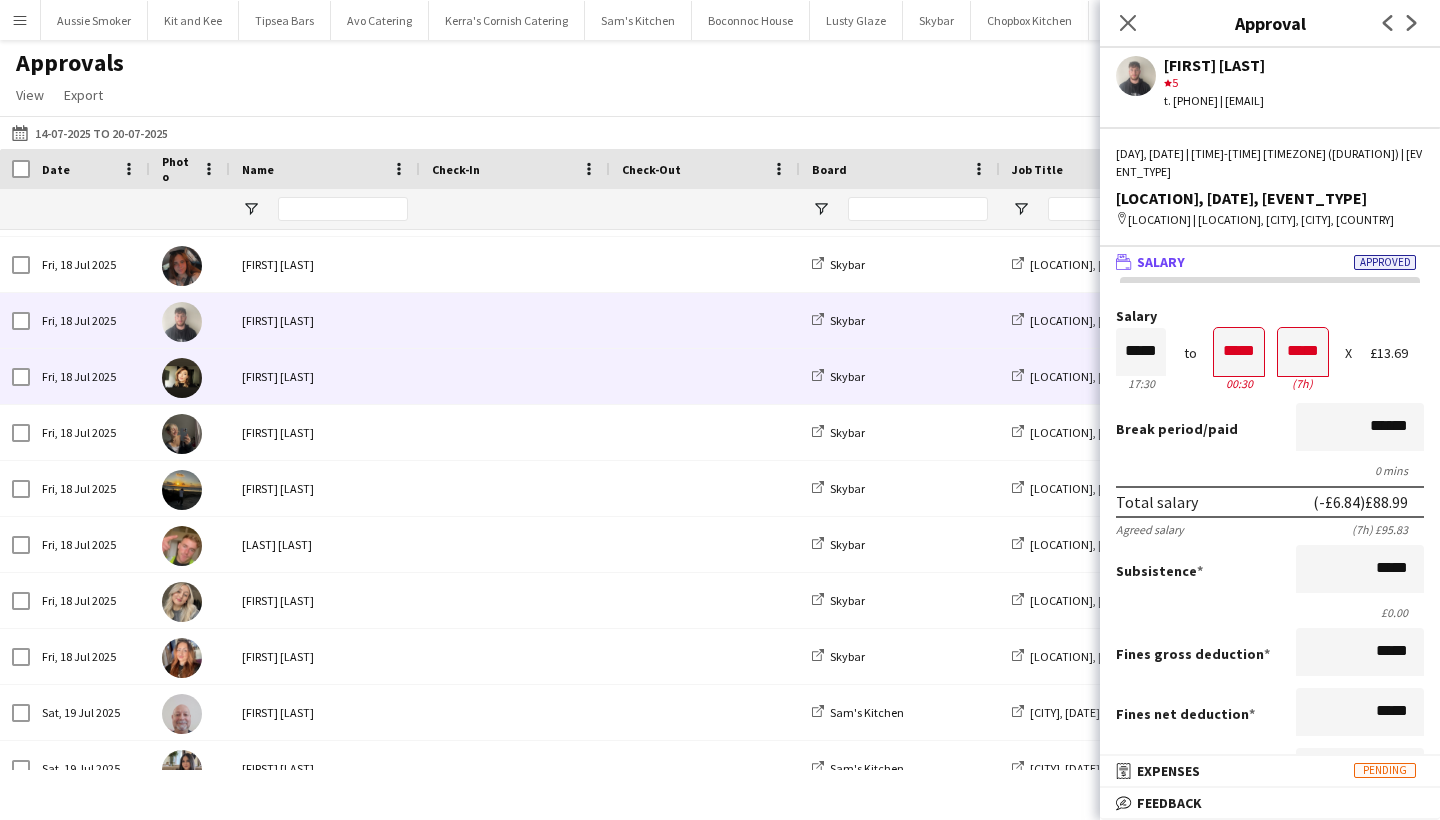 click on "Morgan Hyde" at bounding box center [325, 376] 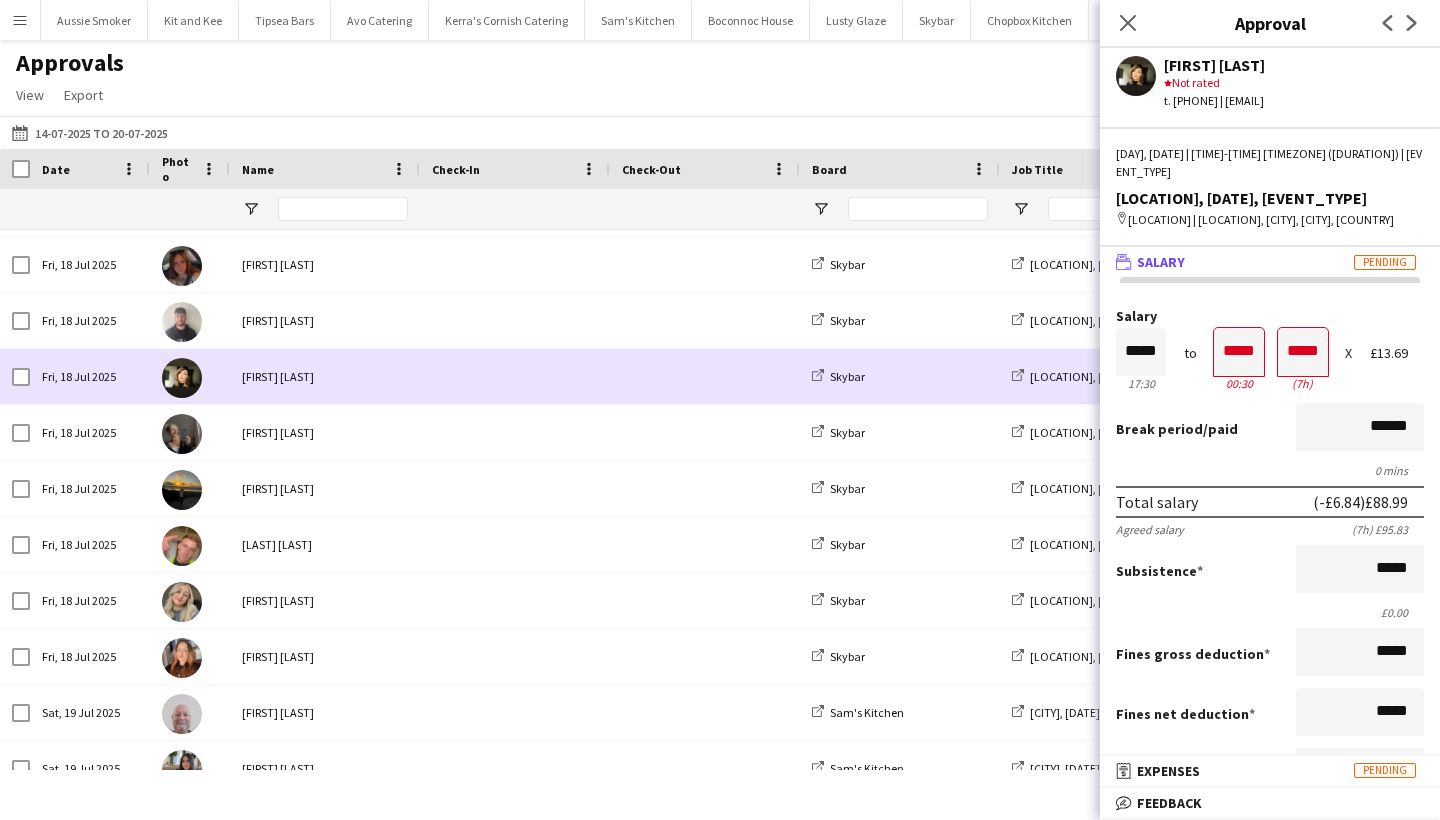 click on "Morgan Hyde" at bounding box center (325, 376) 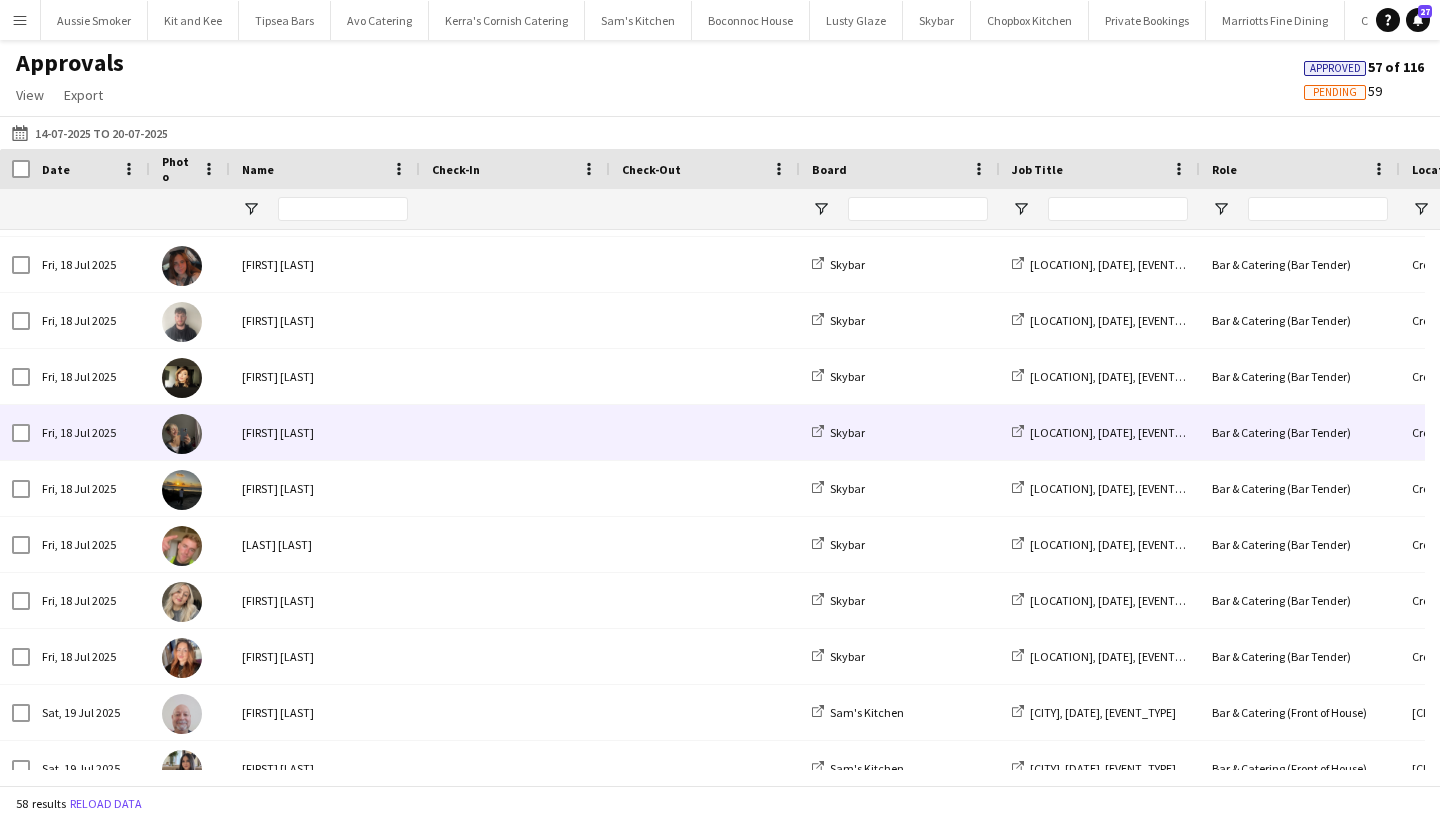 click on "Katie Purvis" at bounding box center (325, 432) 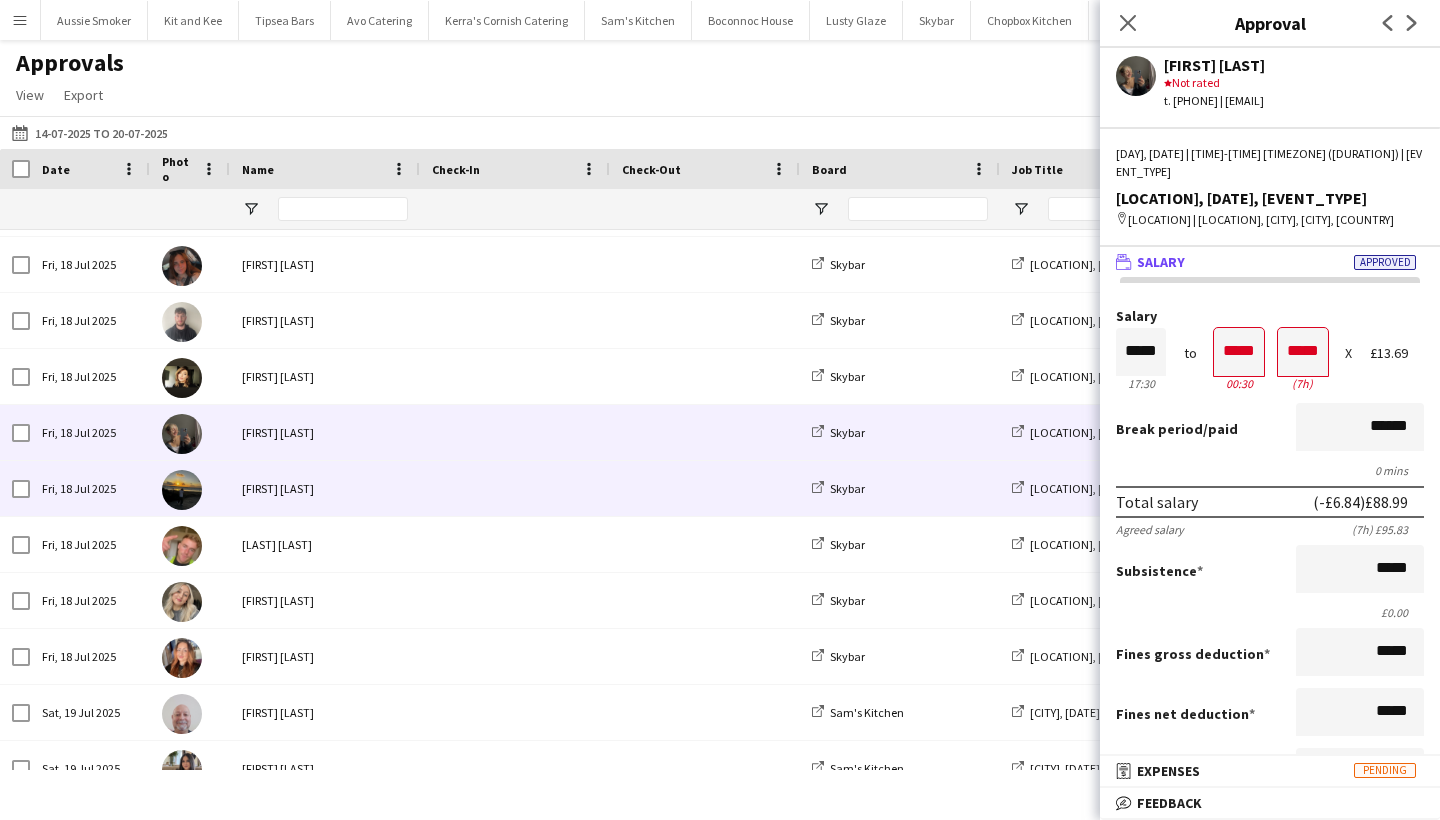 click on "Jack Grant" at bounding box center (325, 488) 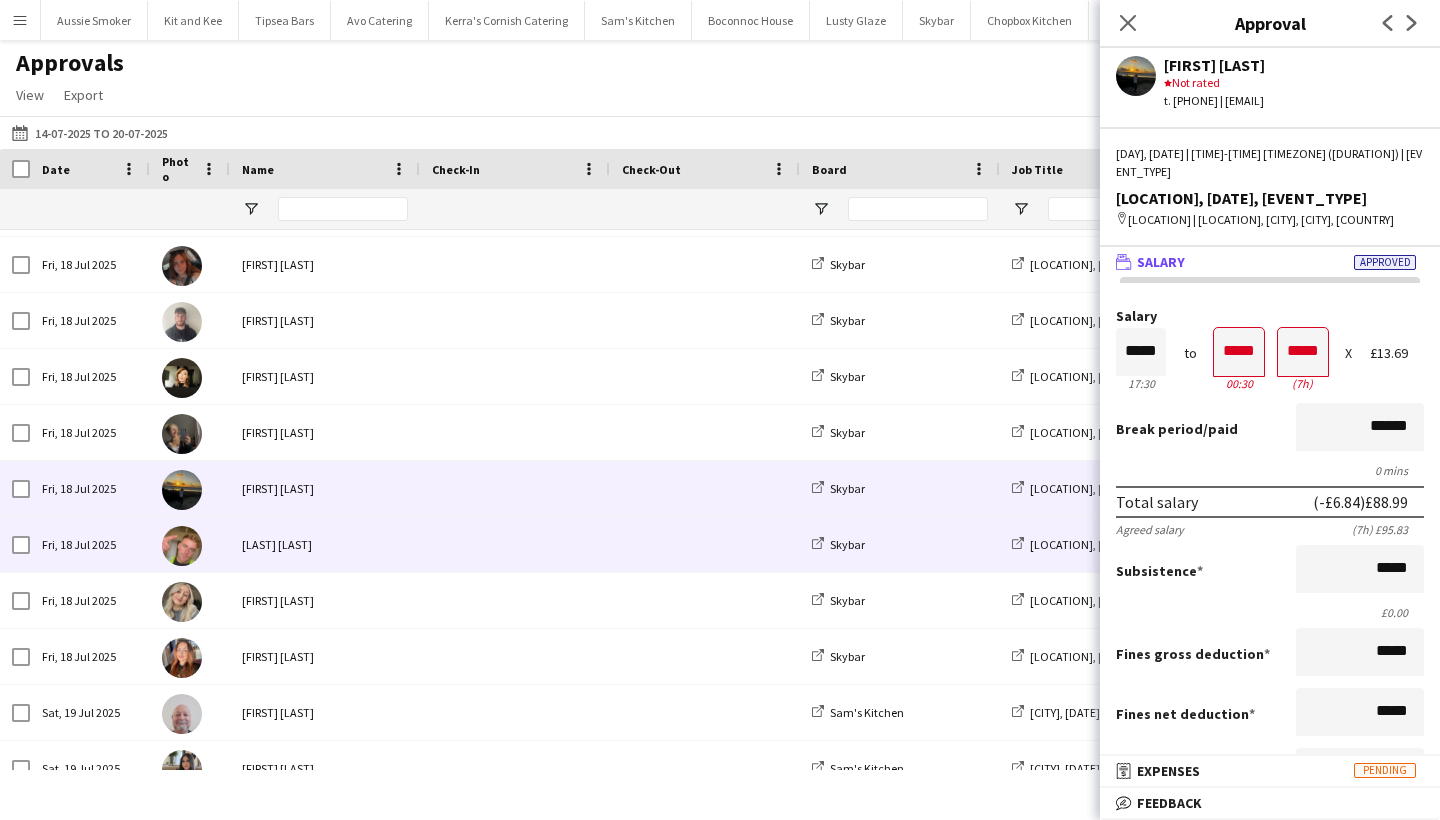 click on "LOGAN DELLA-PORTA" at bounding box center (325, 544) 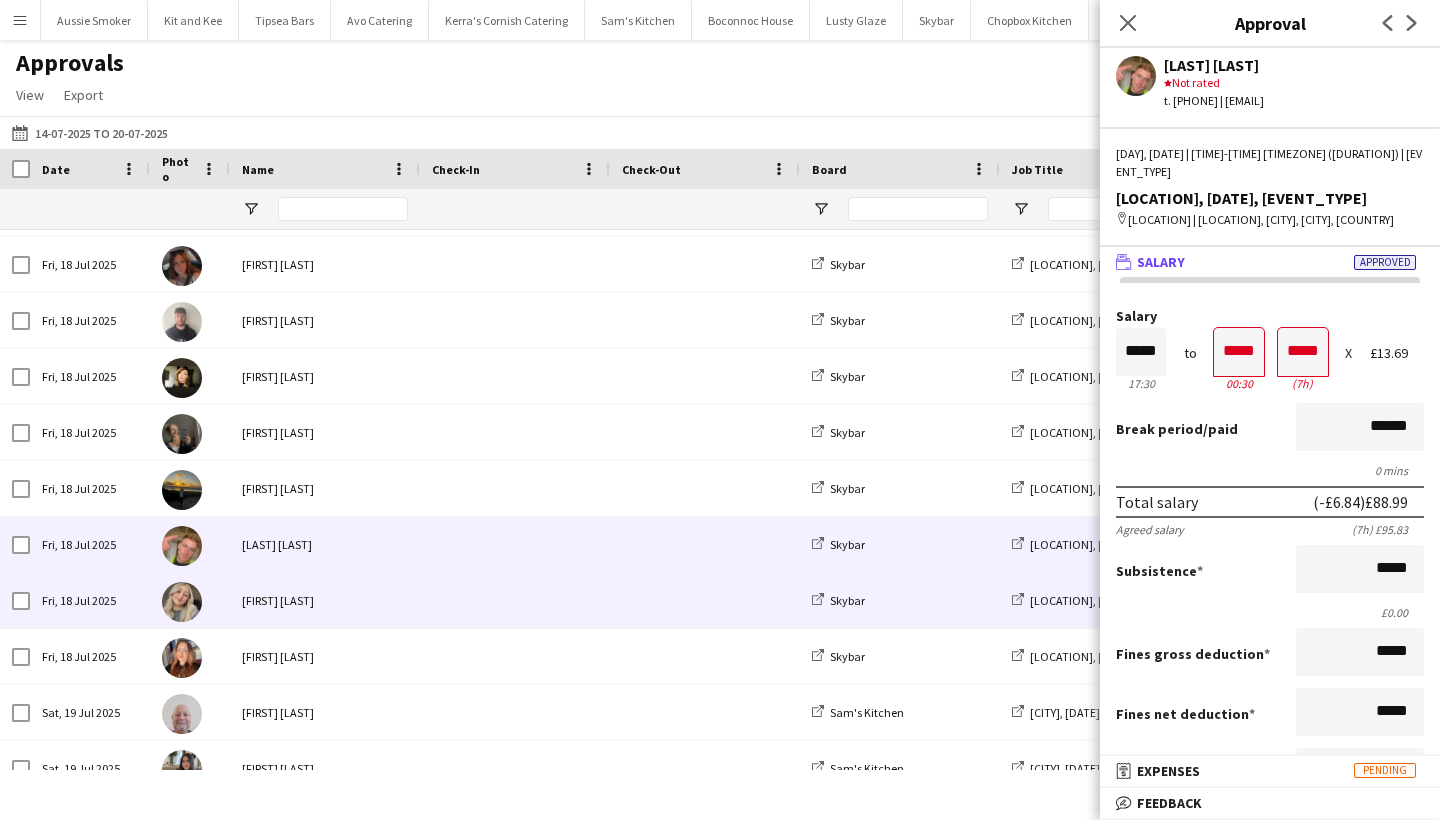 click on "Georgia Barrett" at bounding box center [325, 600] 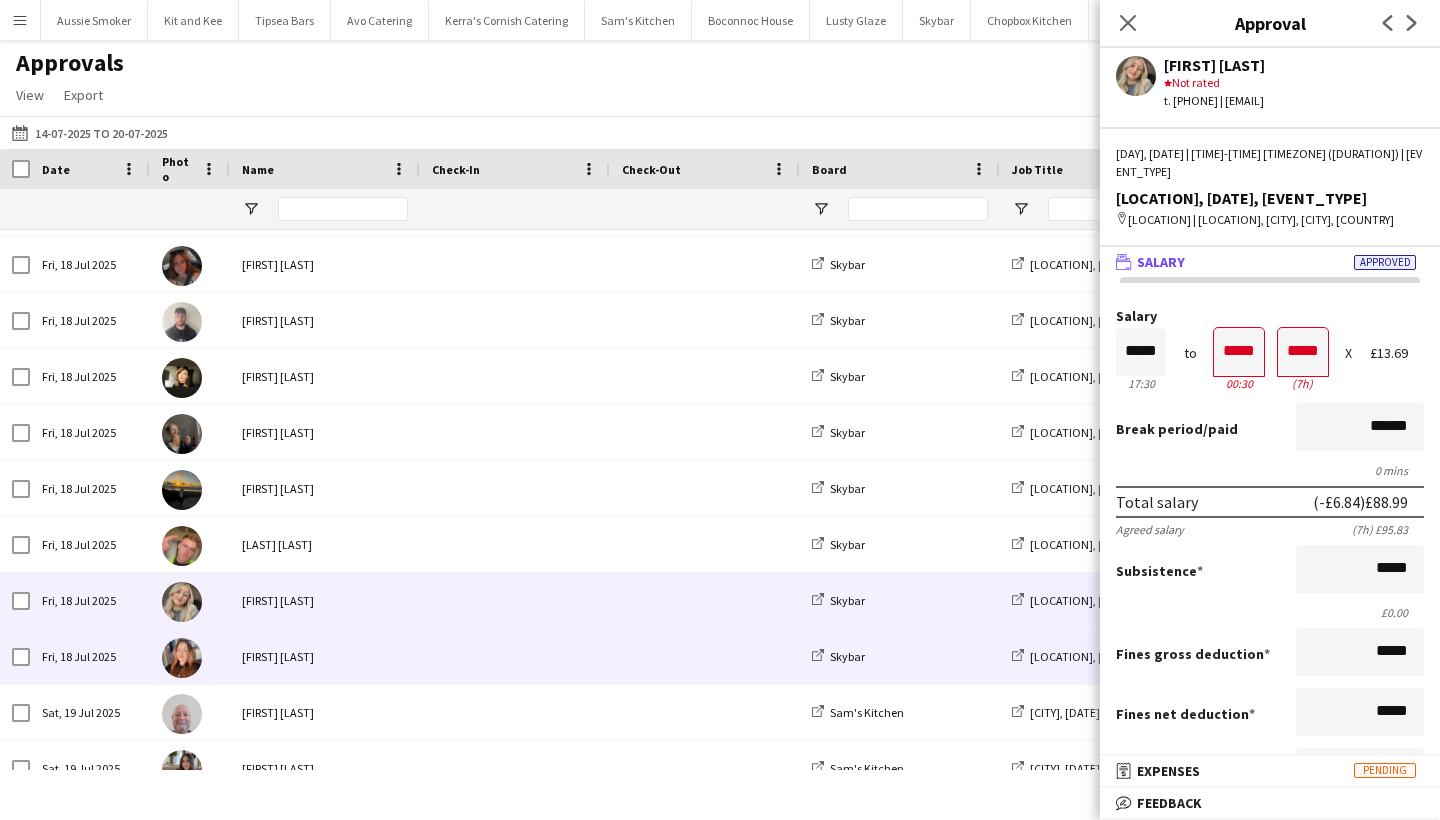 click on "Anna Worms" at bounding box center [325, 656] 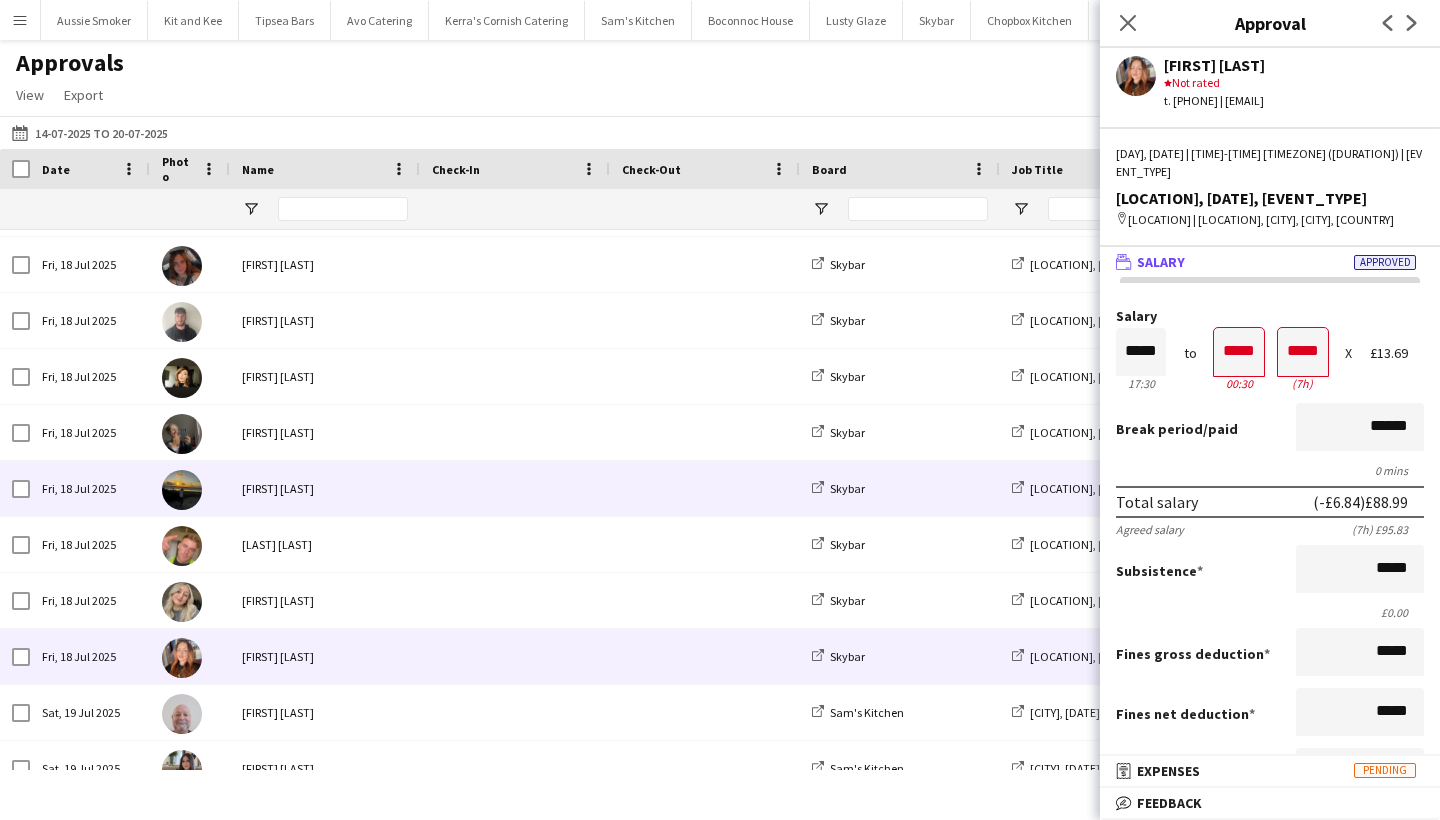 scroll, scrollTop: 445, scrollLeft: 0, axis: vertical 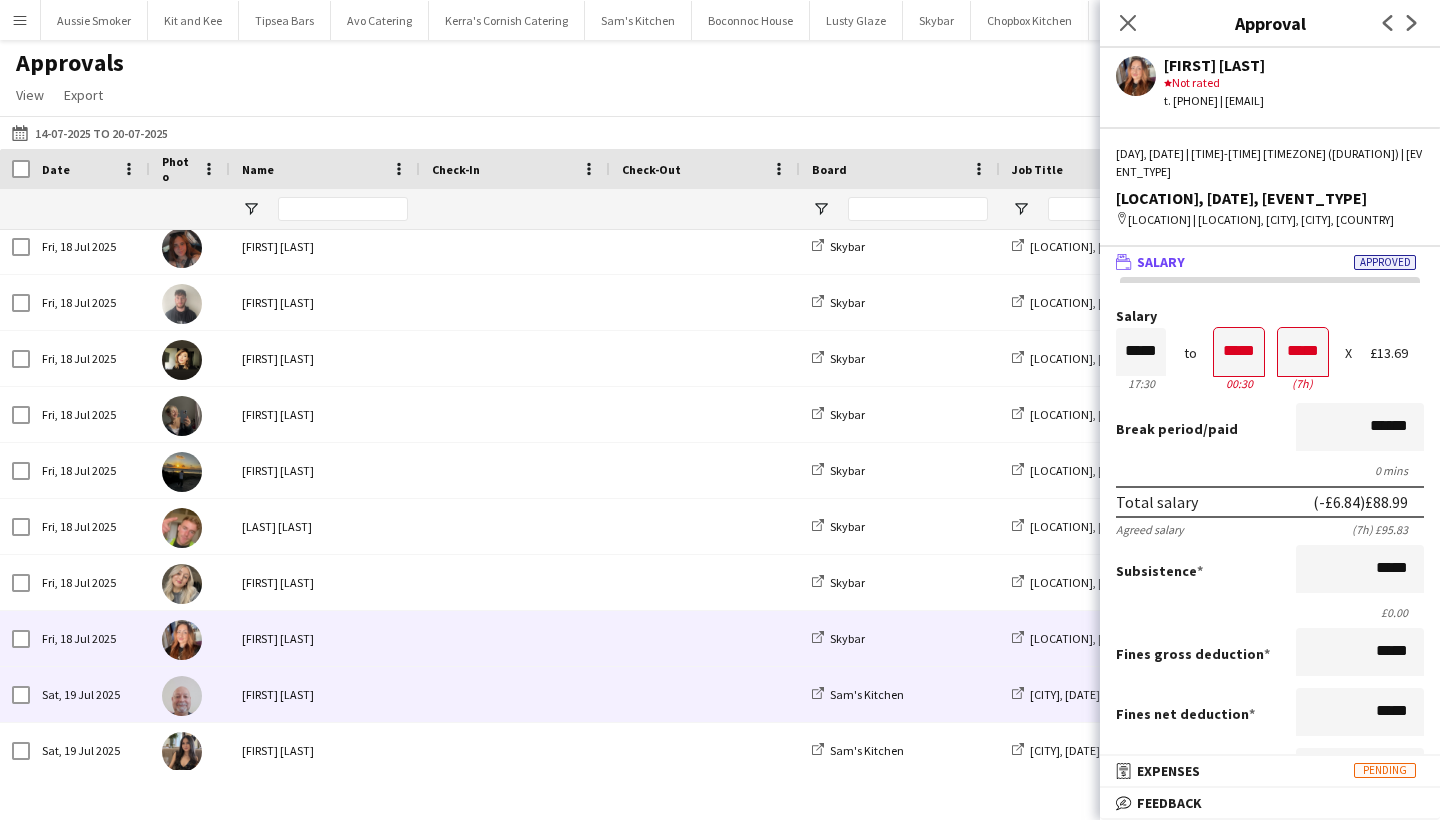 click on "Mike Menhennett" at bounding box center (325, 694) 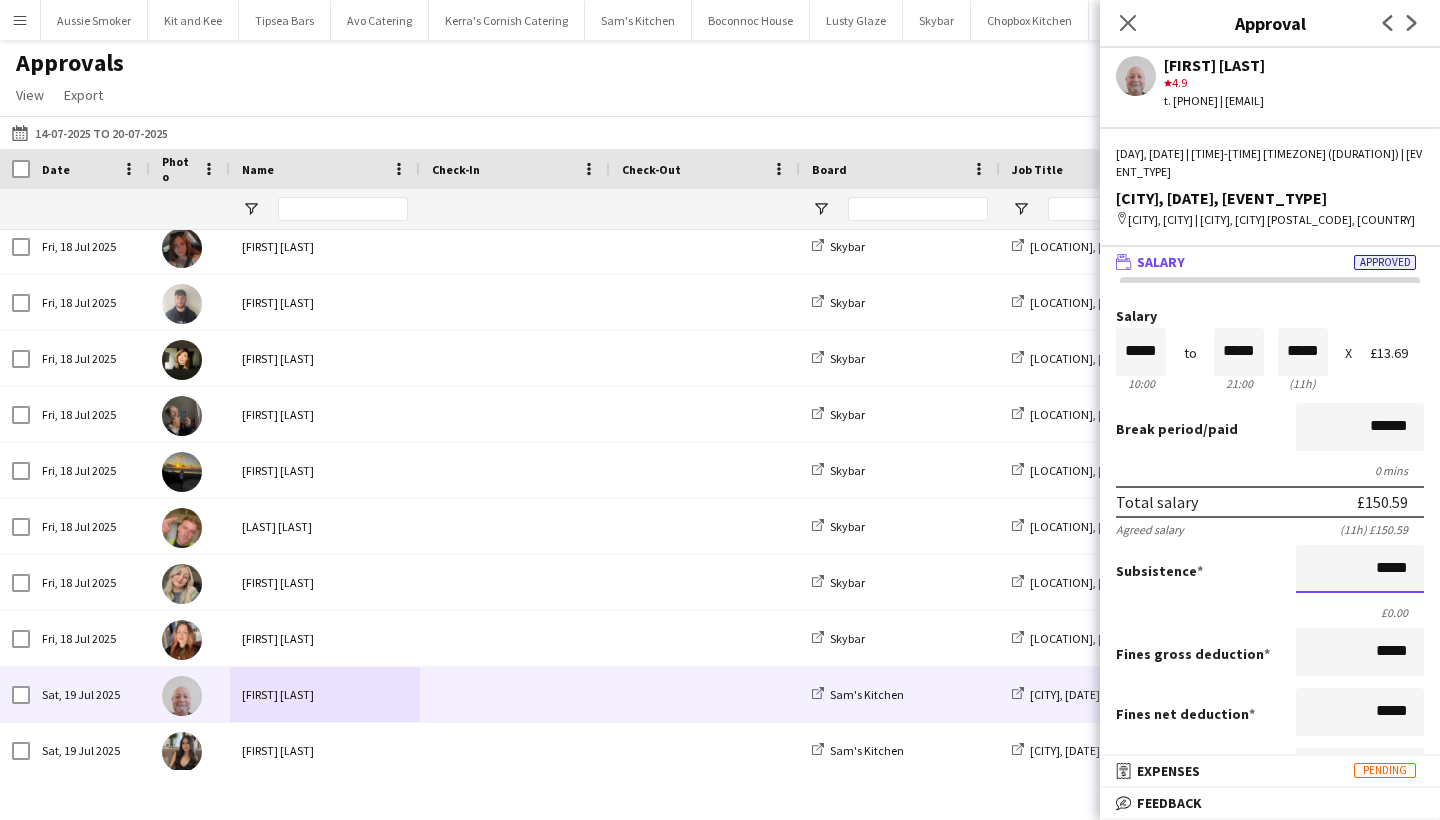 drag, startPoint x: 1362, startPoint y: 603, endPoint x: 1429, endPoint y: 601, distance: 67.02985 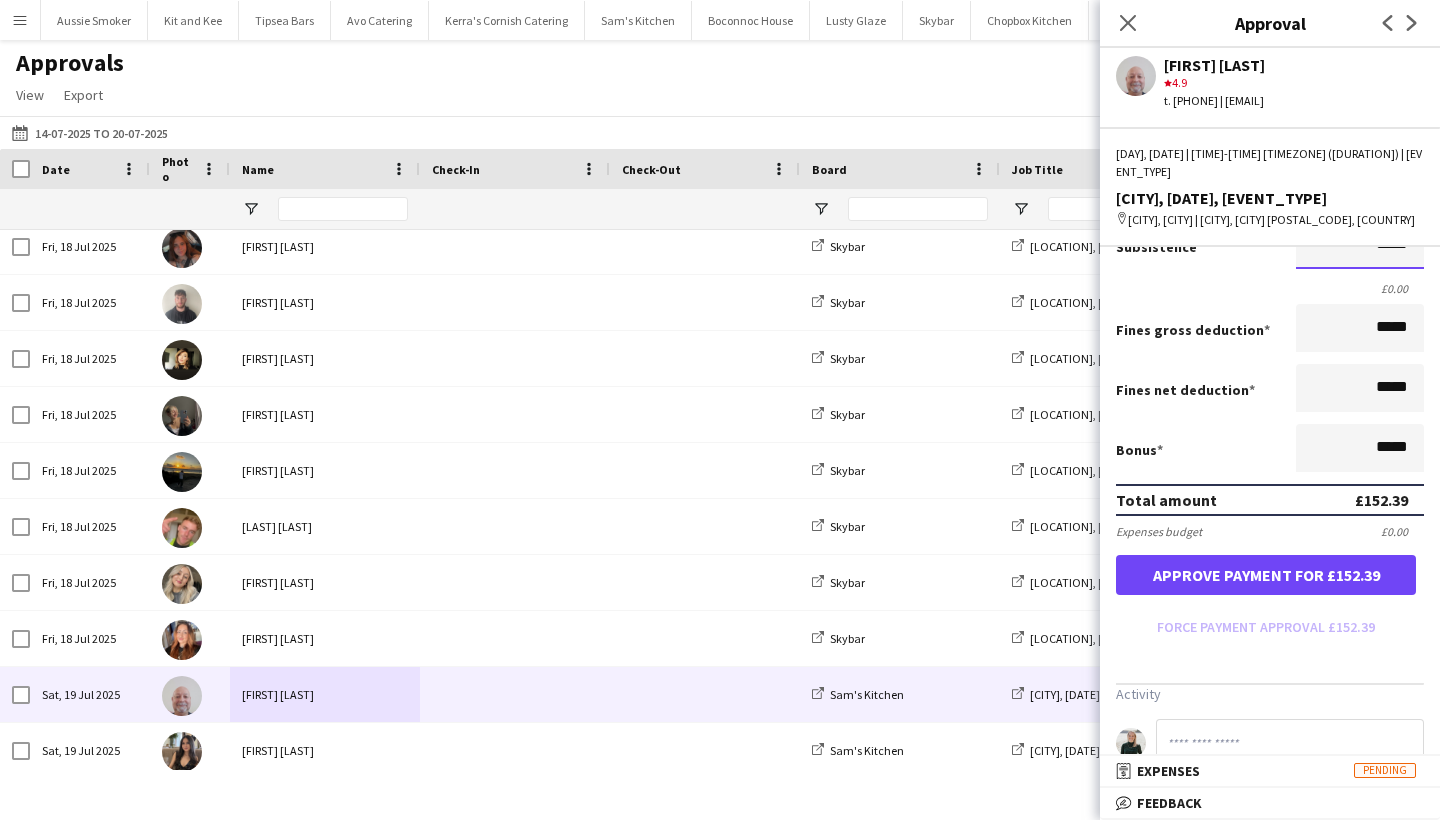type on "*****" 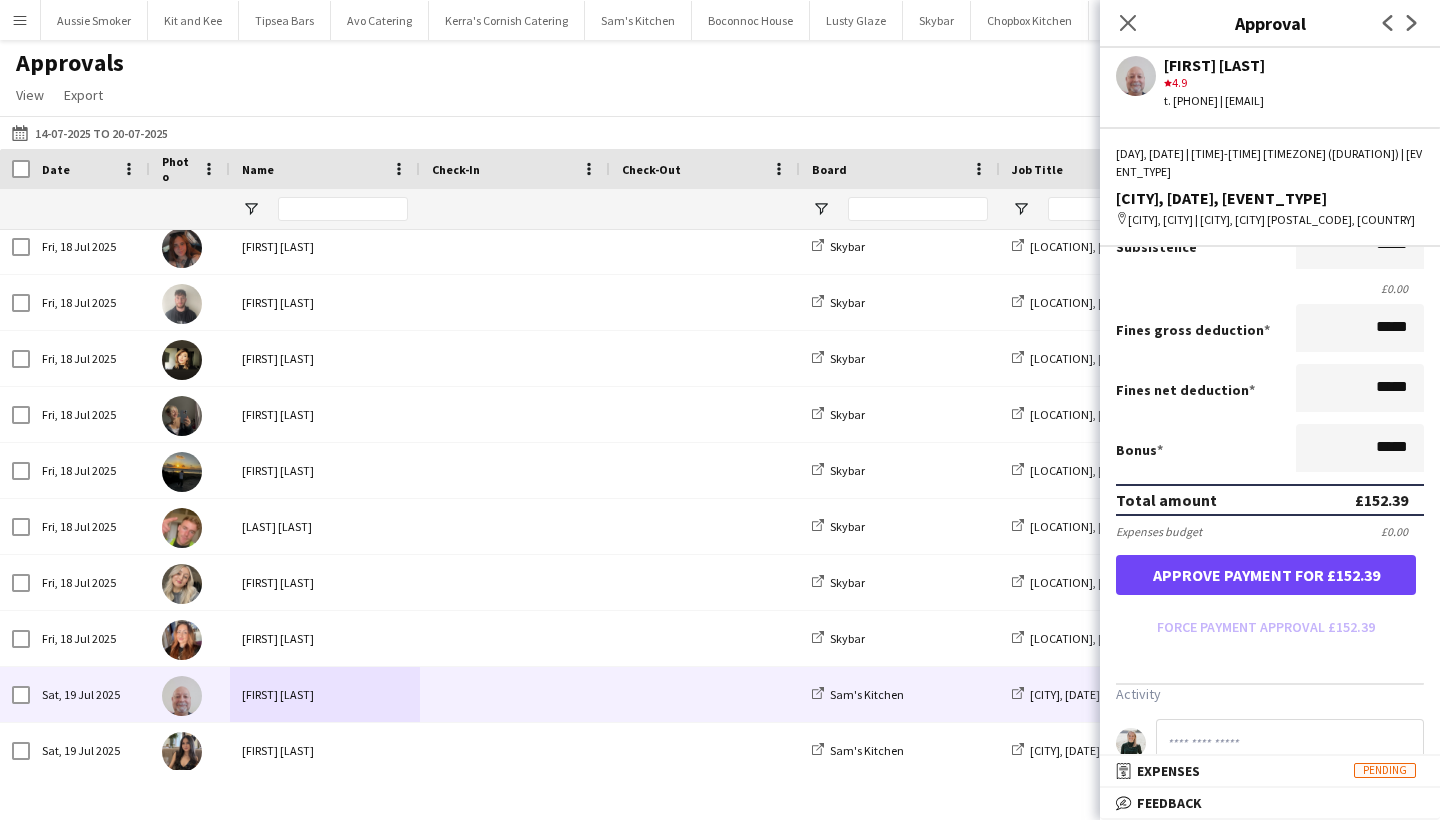 click on "Approve payment for £152.39" at bounding box center [1266, 575] 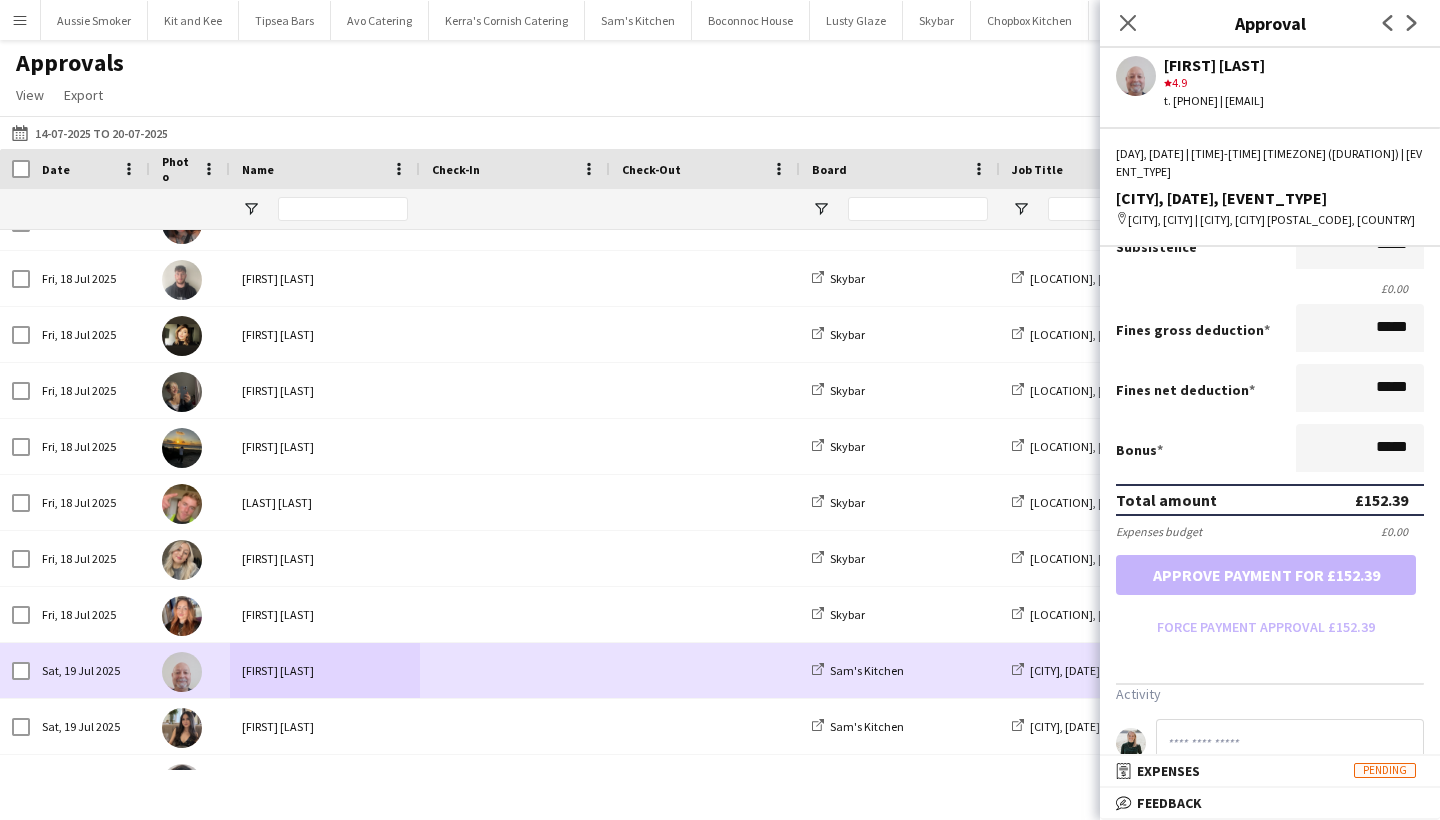 click on "Mike Menhennett" at bounding box center [325, 670] 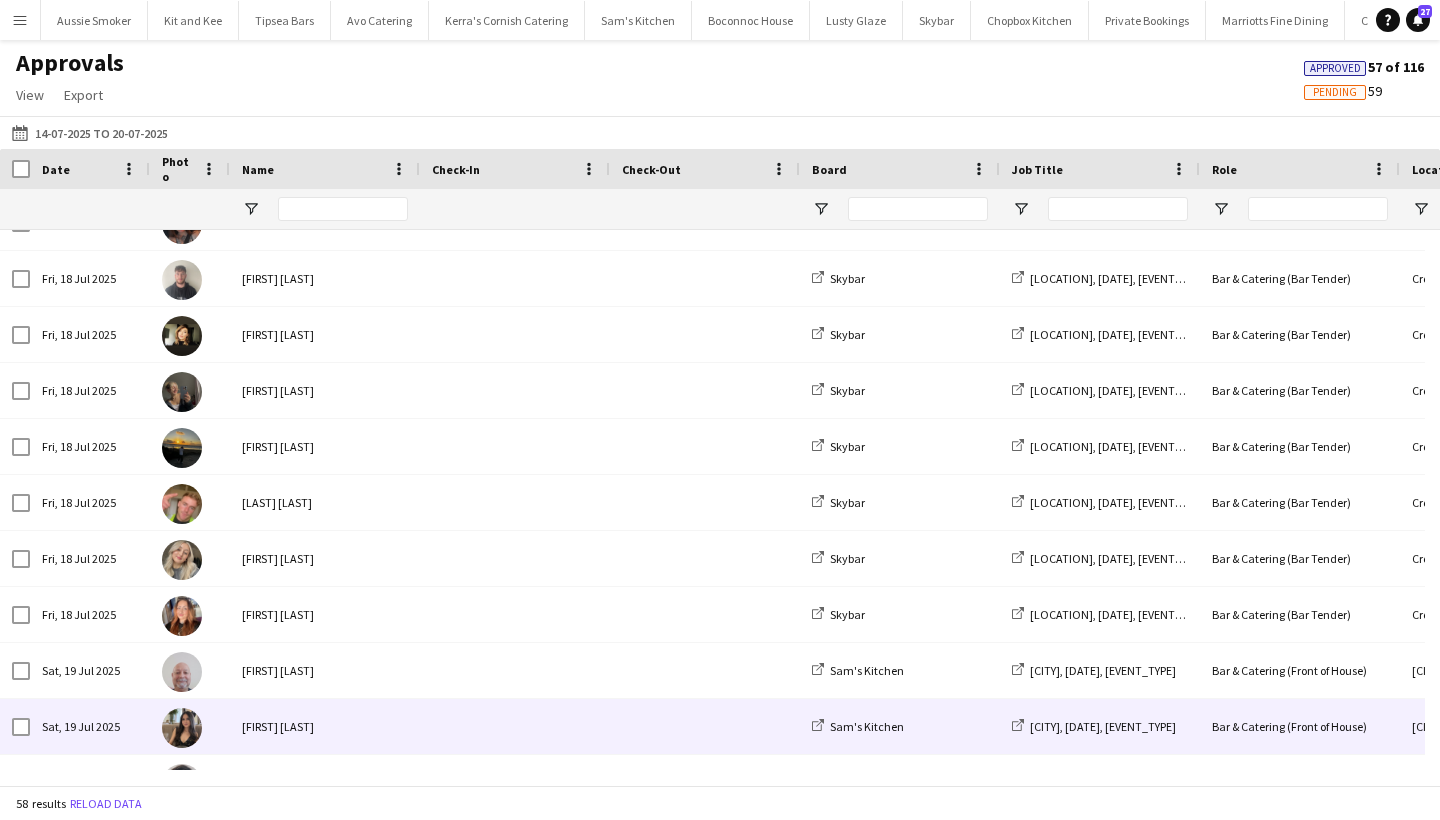 click on "Anna Perkins" at bounding box center [325, 726] 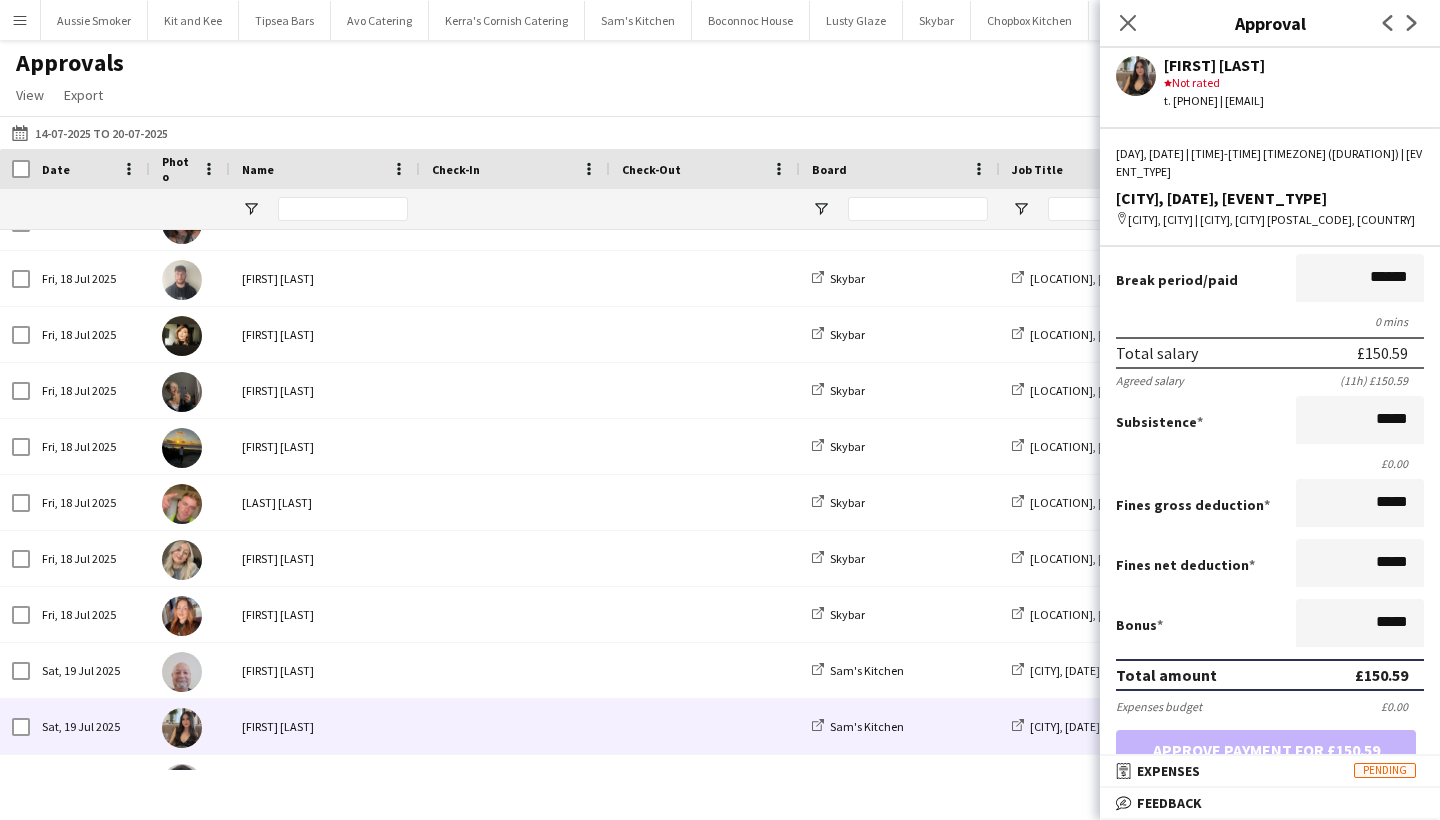 scroll, scrollTop: 395, scrollLeft: 0, axis: vertical 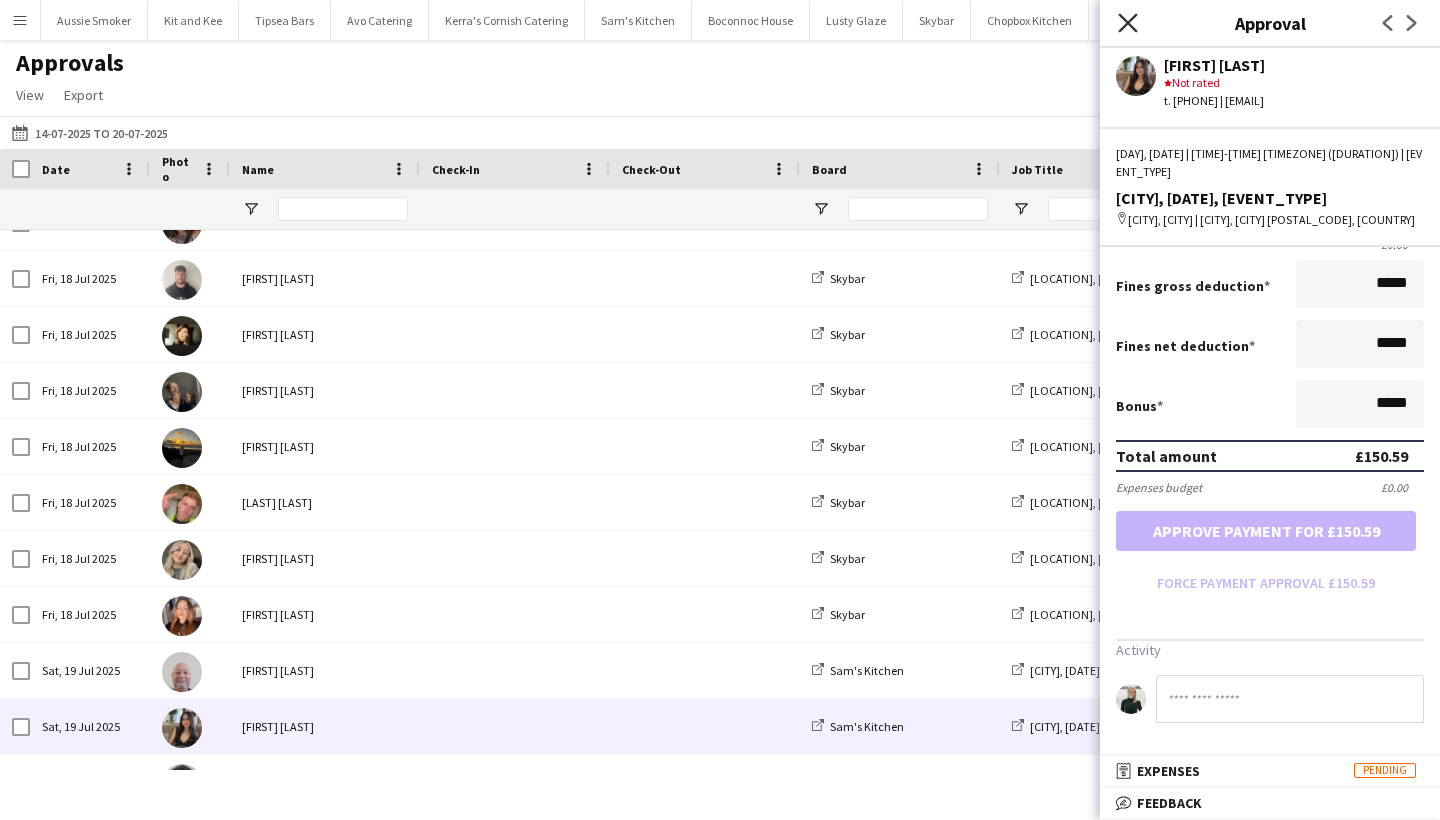 click on "Close pop-in" 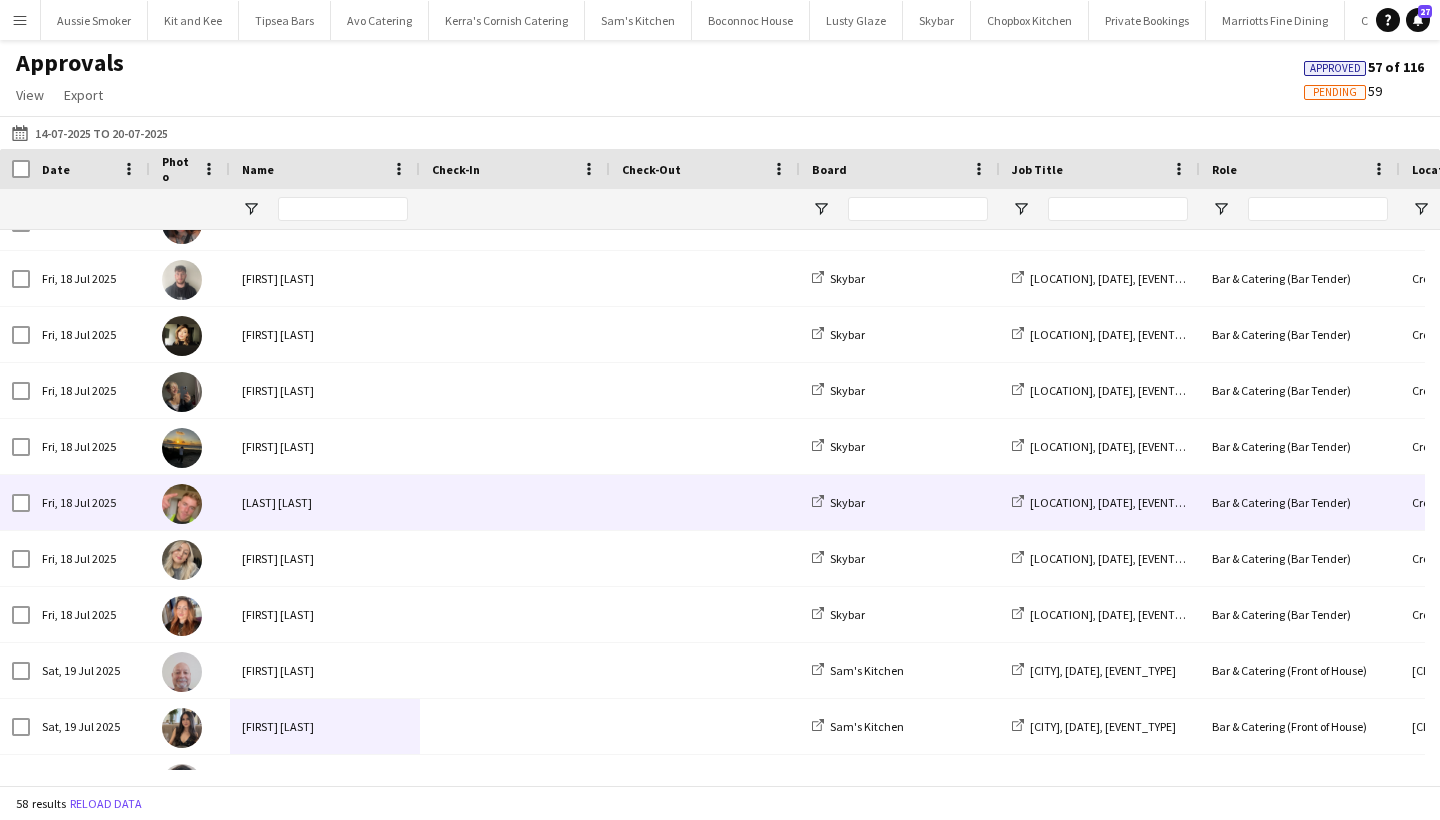 scroll, scrollTop: 487, scrollLeft: 0, axis: vertical 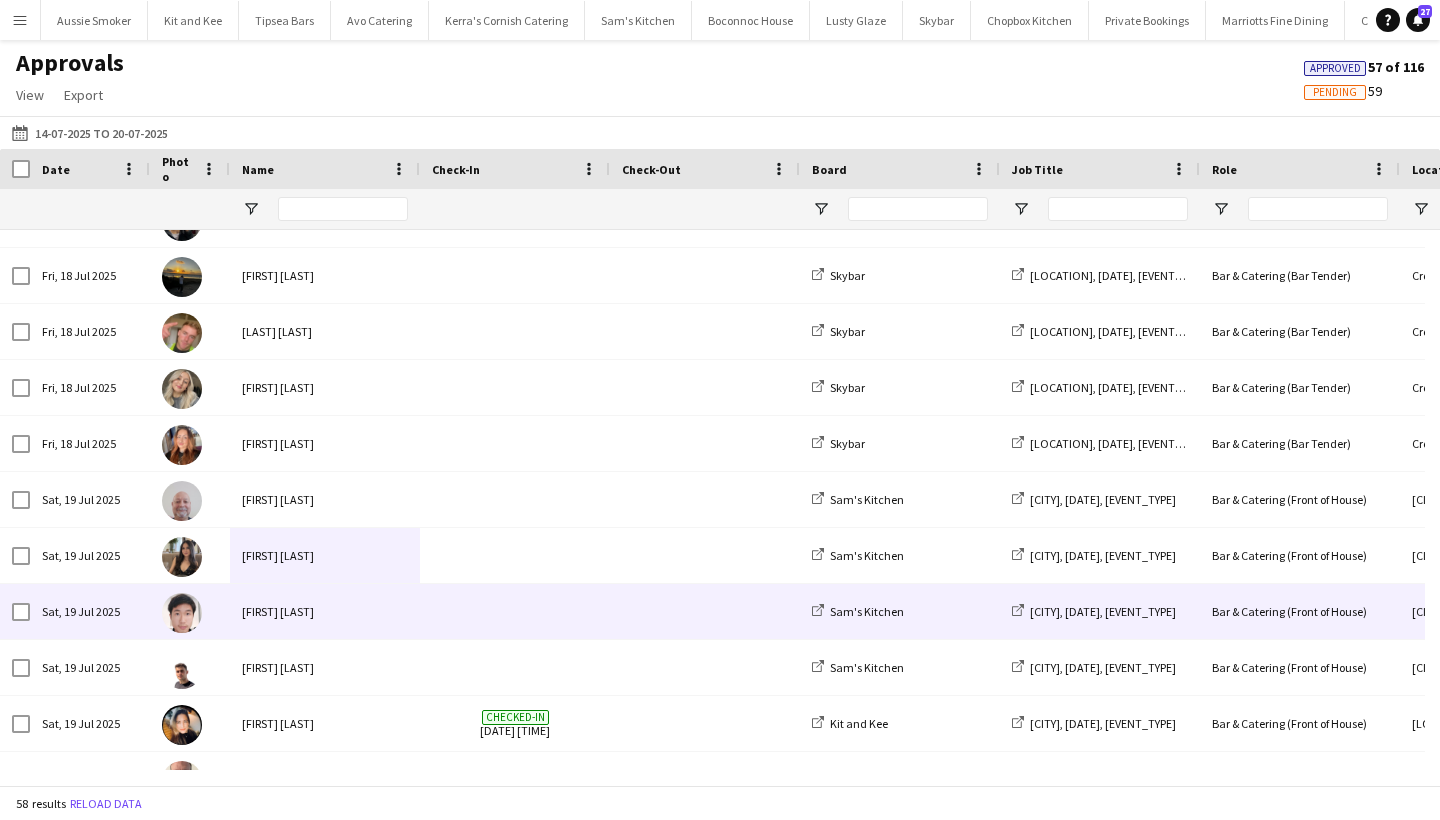 click on "Ka-Him Jacky Yuen" at bounding box center [325, 611] 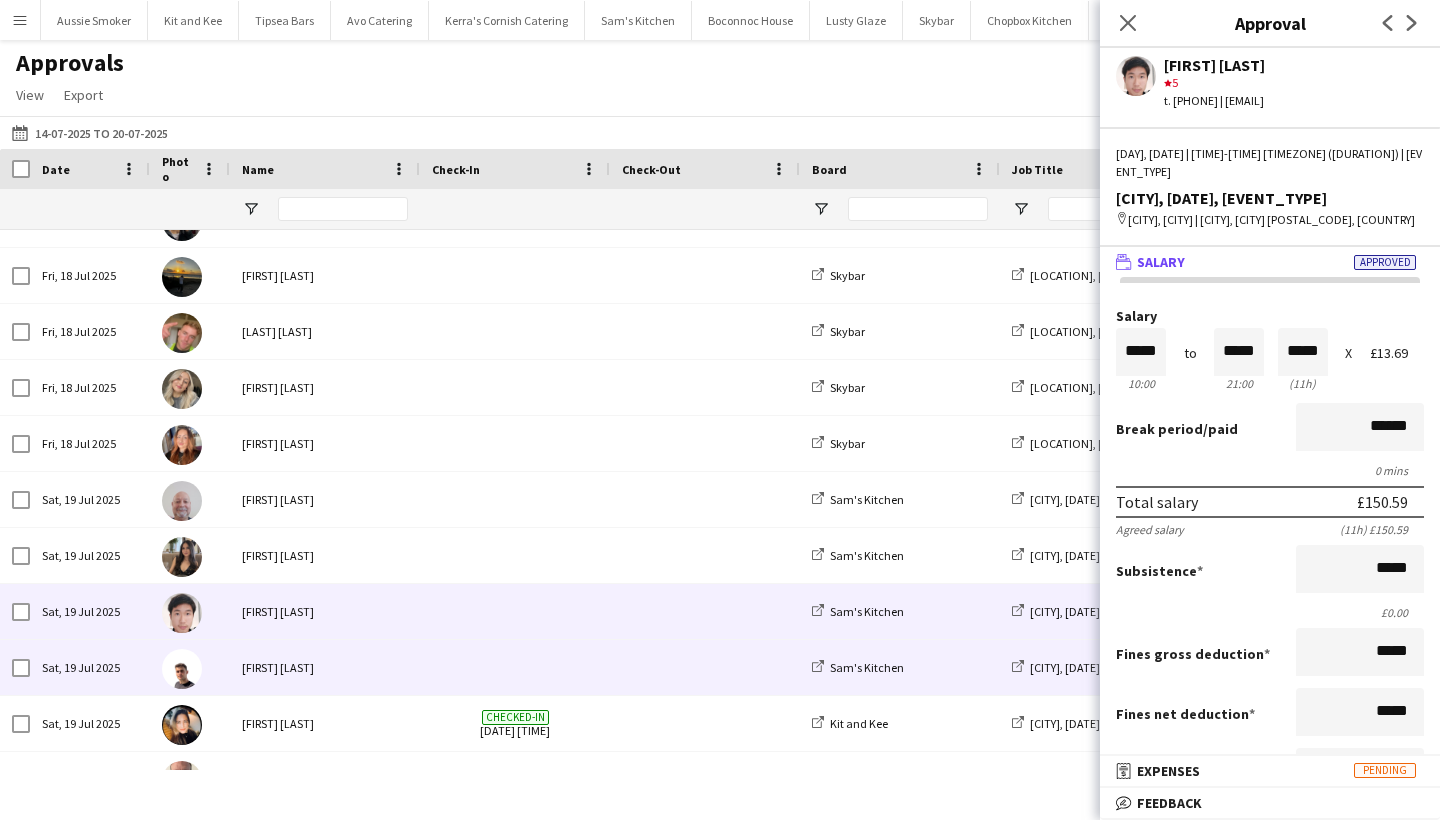 click on "James Culwick" at bounding box center [325, 667] 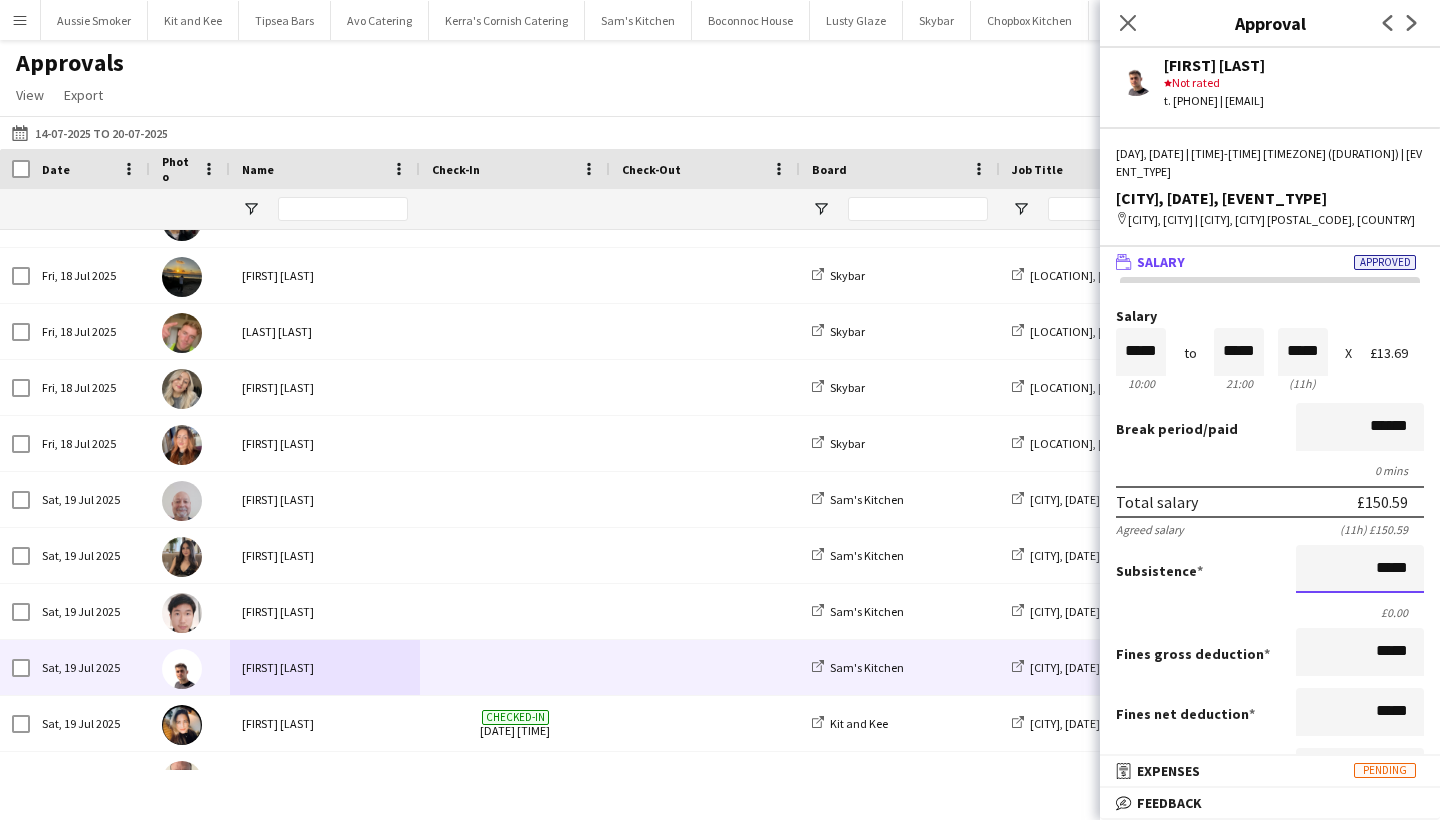 click on "*****" at bounding box center (1360, 569) 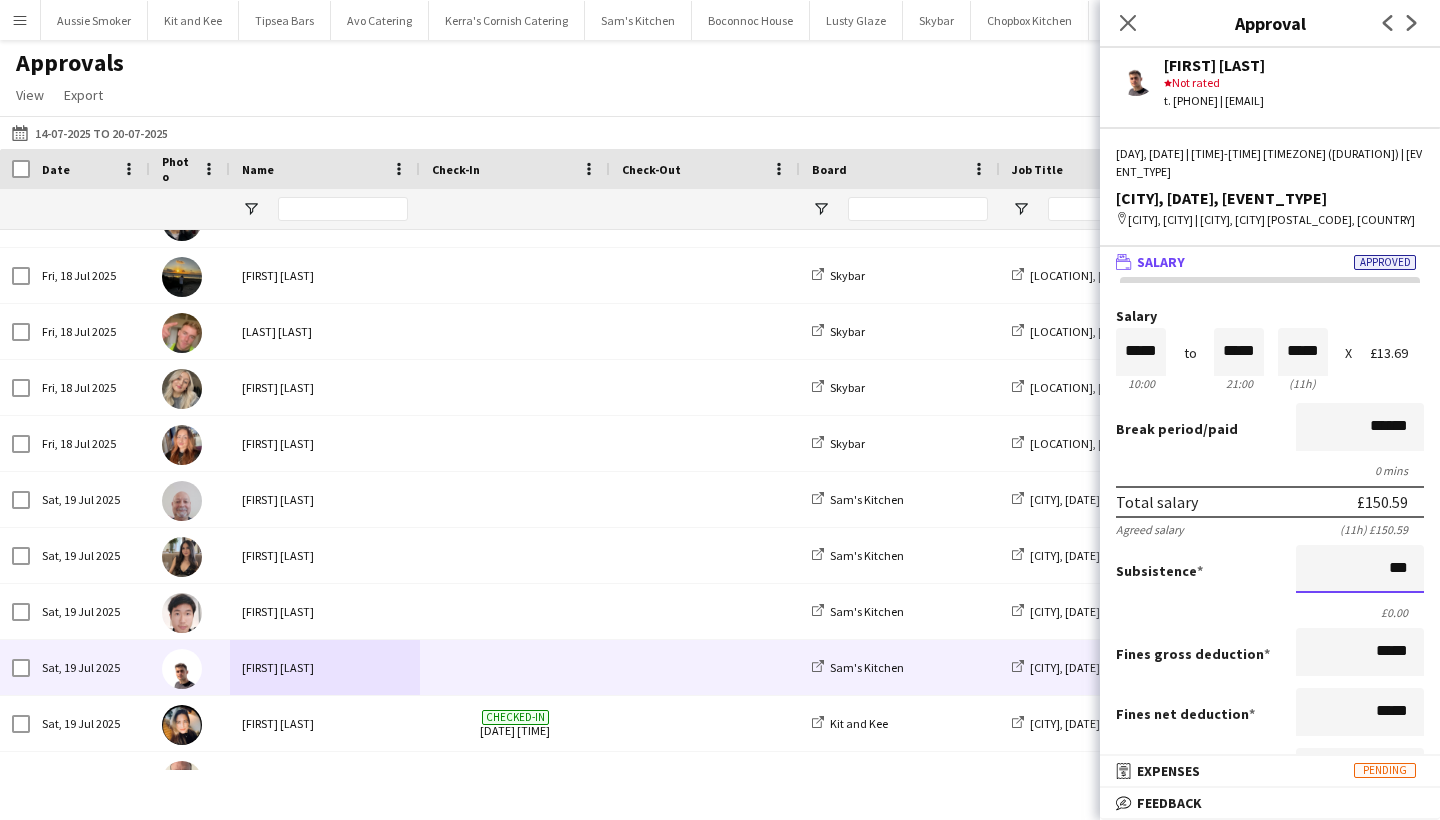 type on "**" 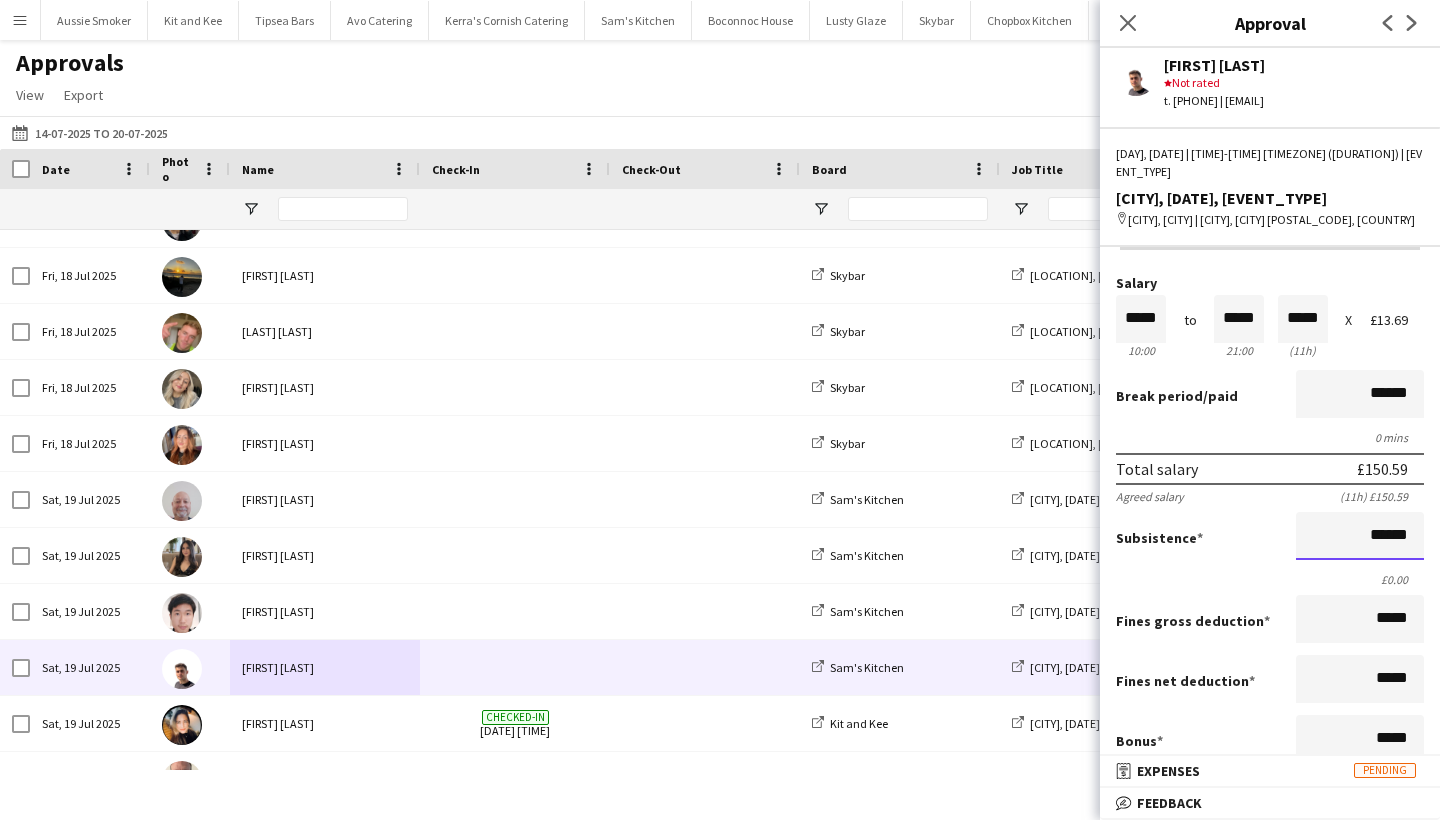 scroll, scrollTop: 266, scrollLeft: 0, axis: vertical 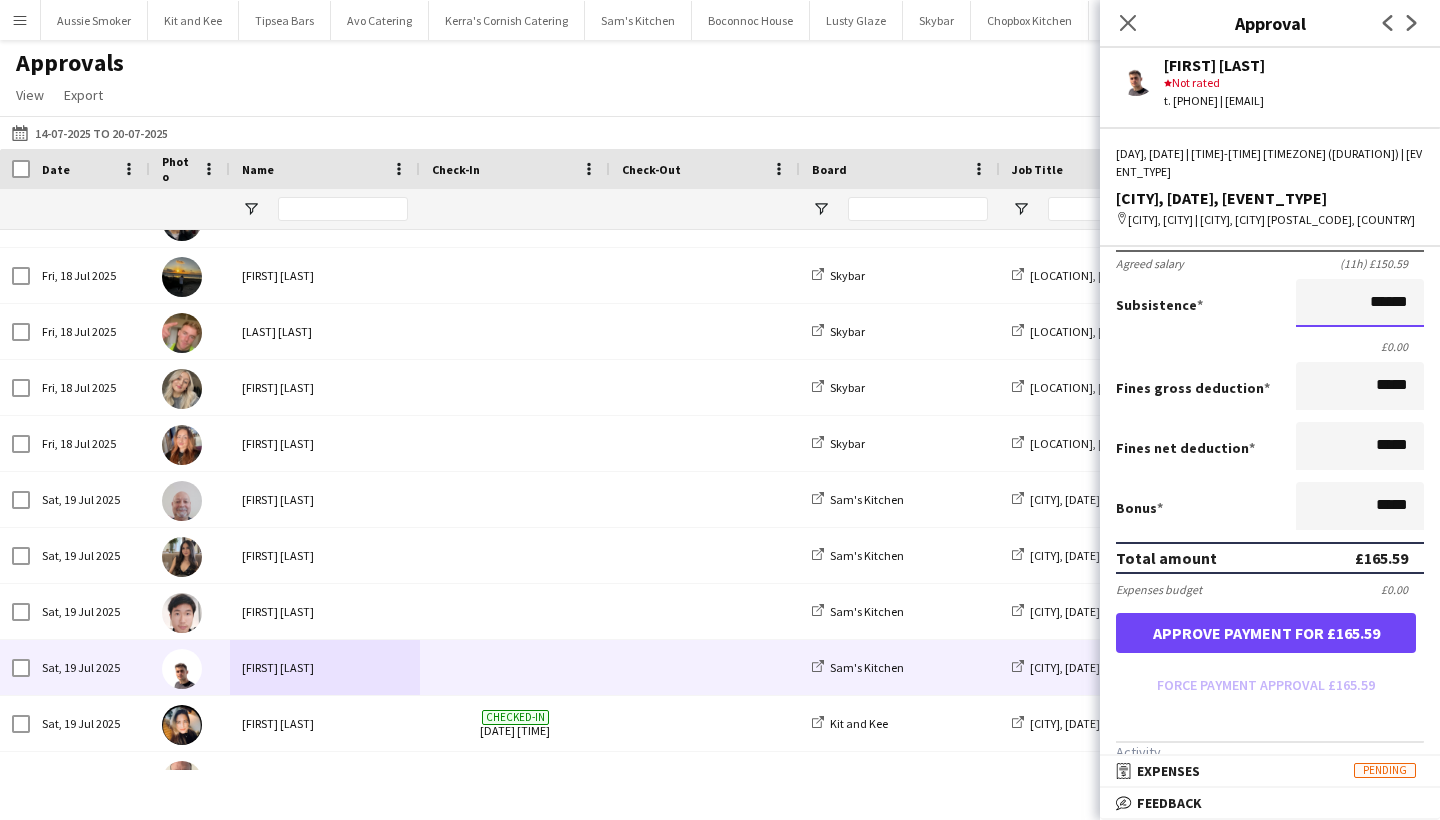 type on "******" 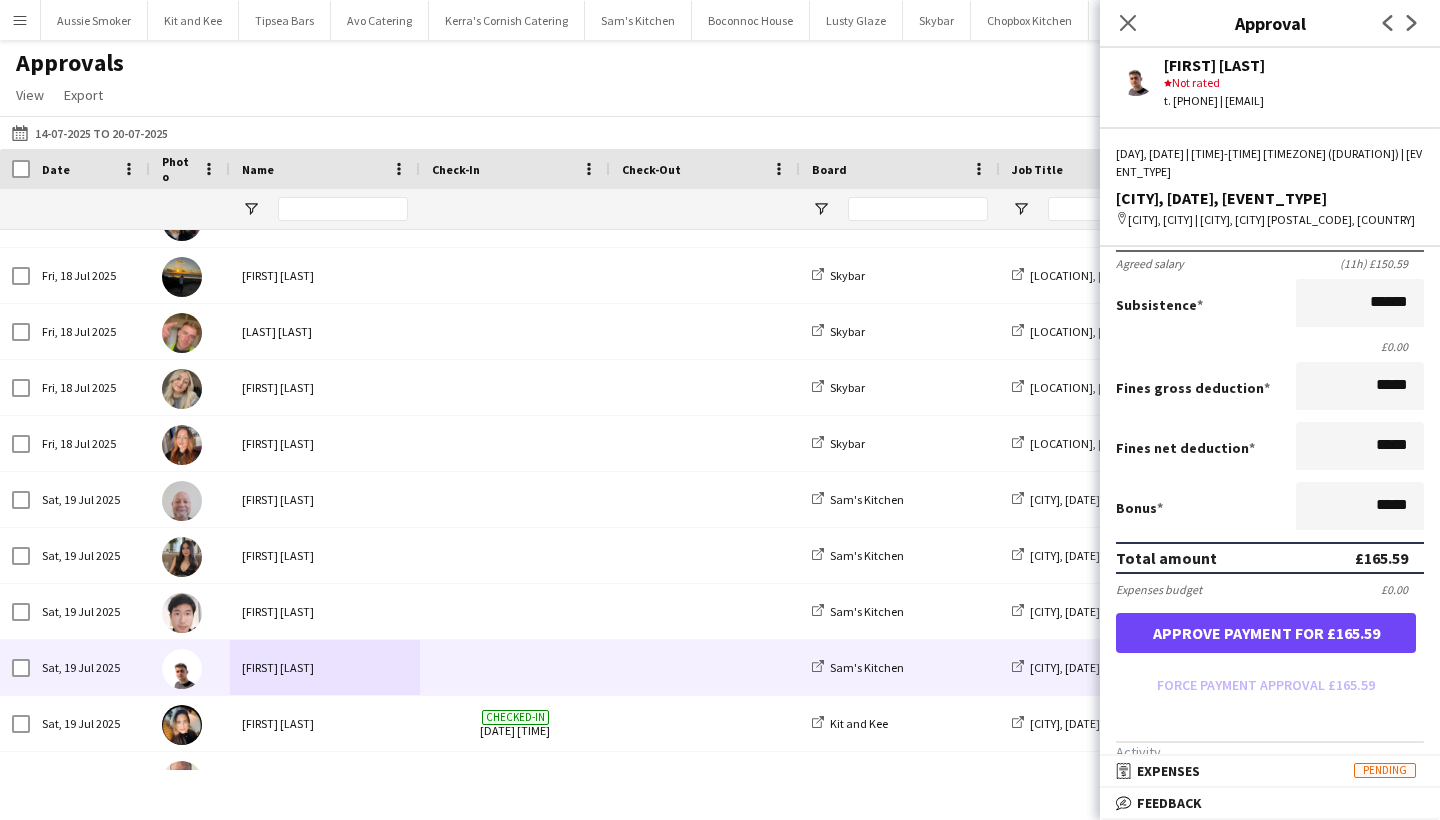 click on "Approve payment for £165.59" at bounding box center (1266, 633) 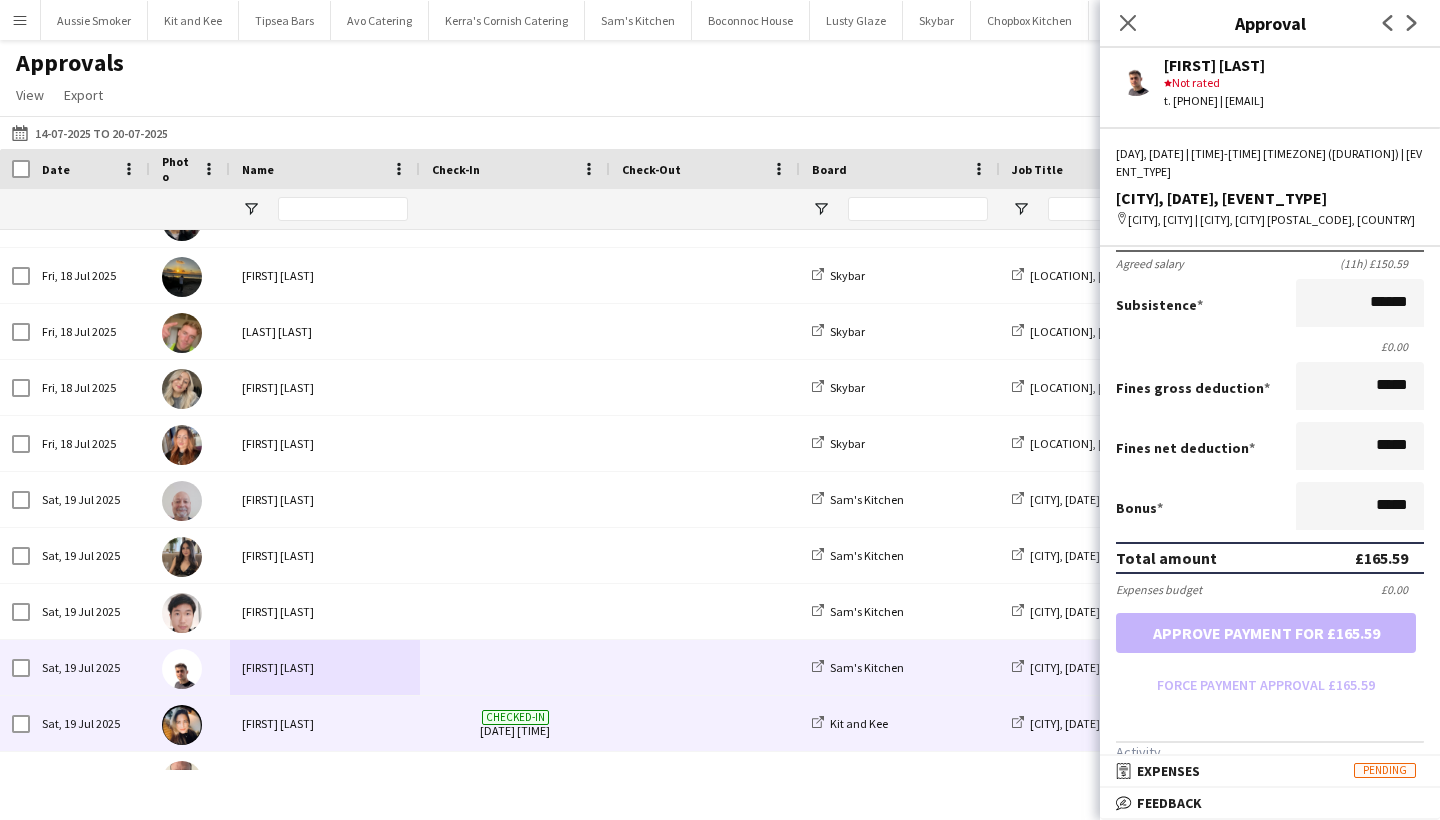click on "Alexandra Nystrom" at bounding box center [325, 723] 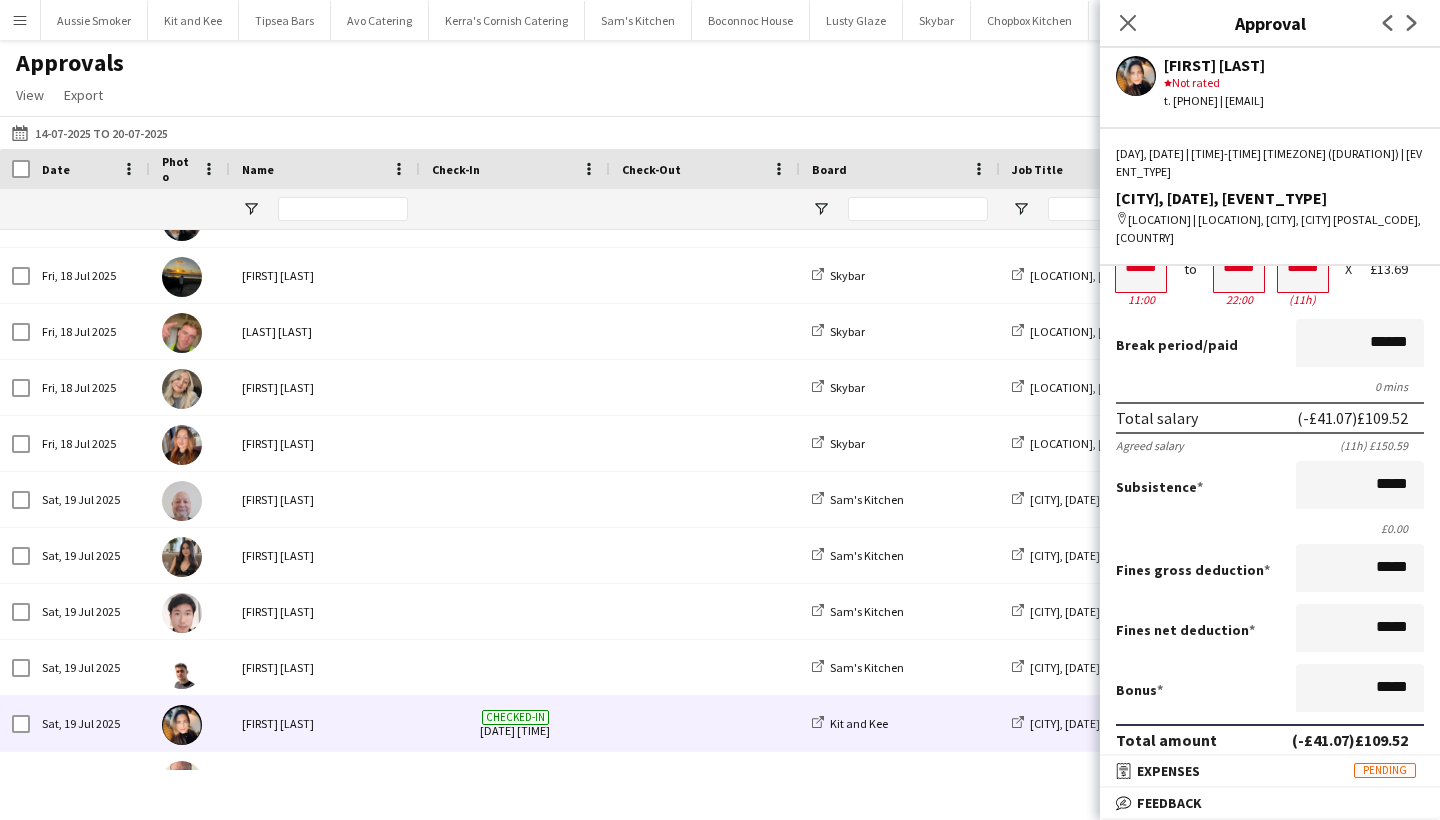 scroll, scrollTop: 370, scrollLeft: 0, axis: vertical 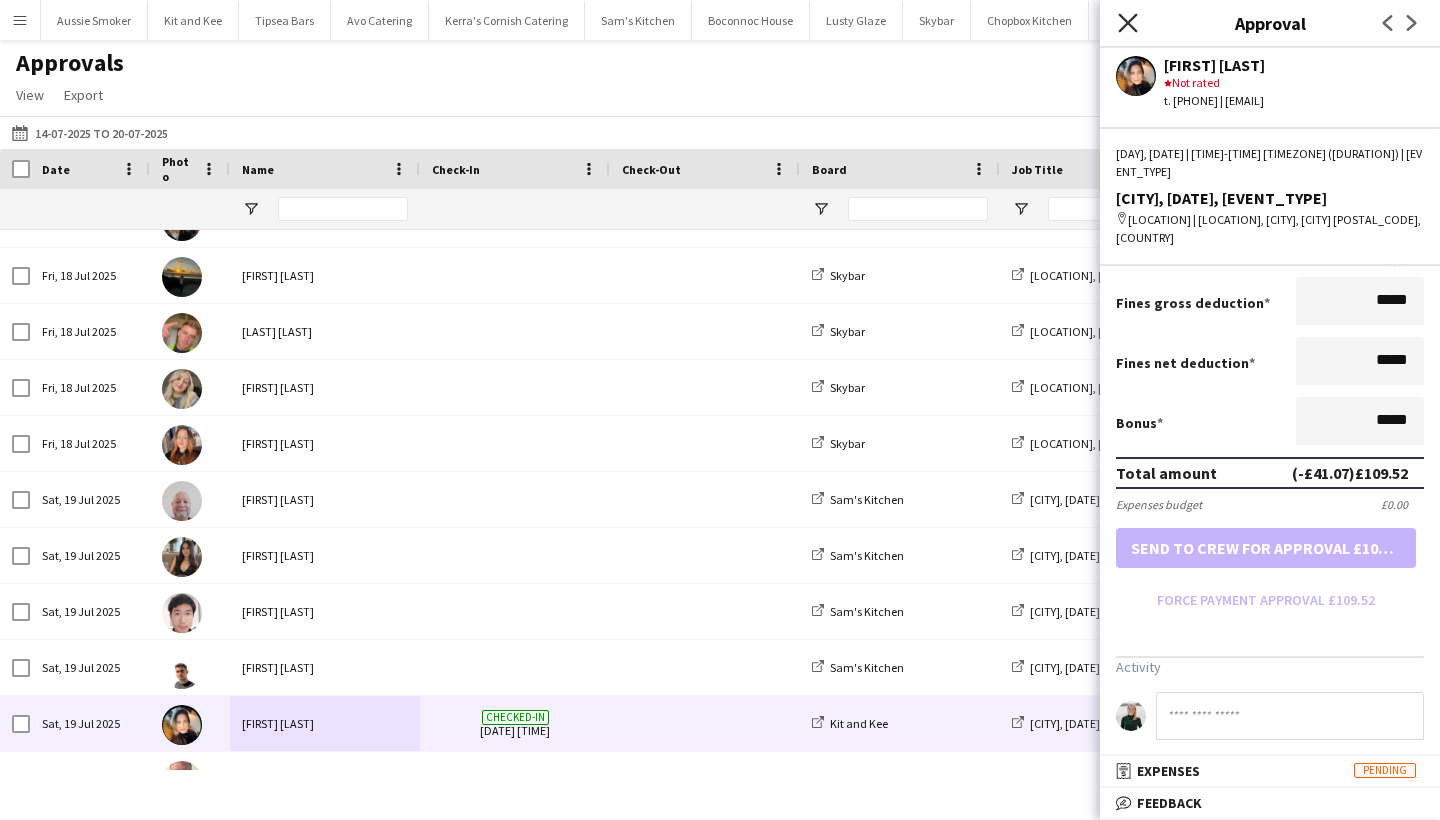 click on "Close pop-in" 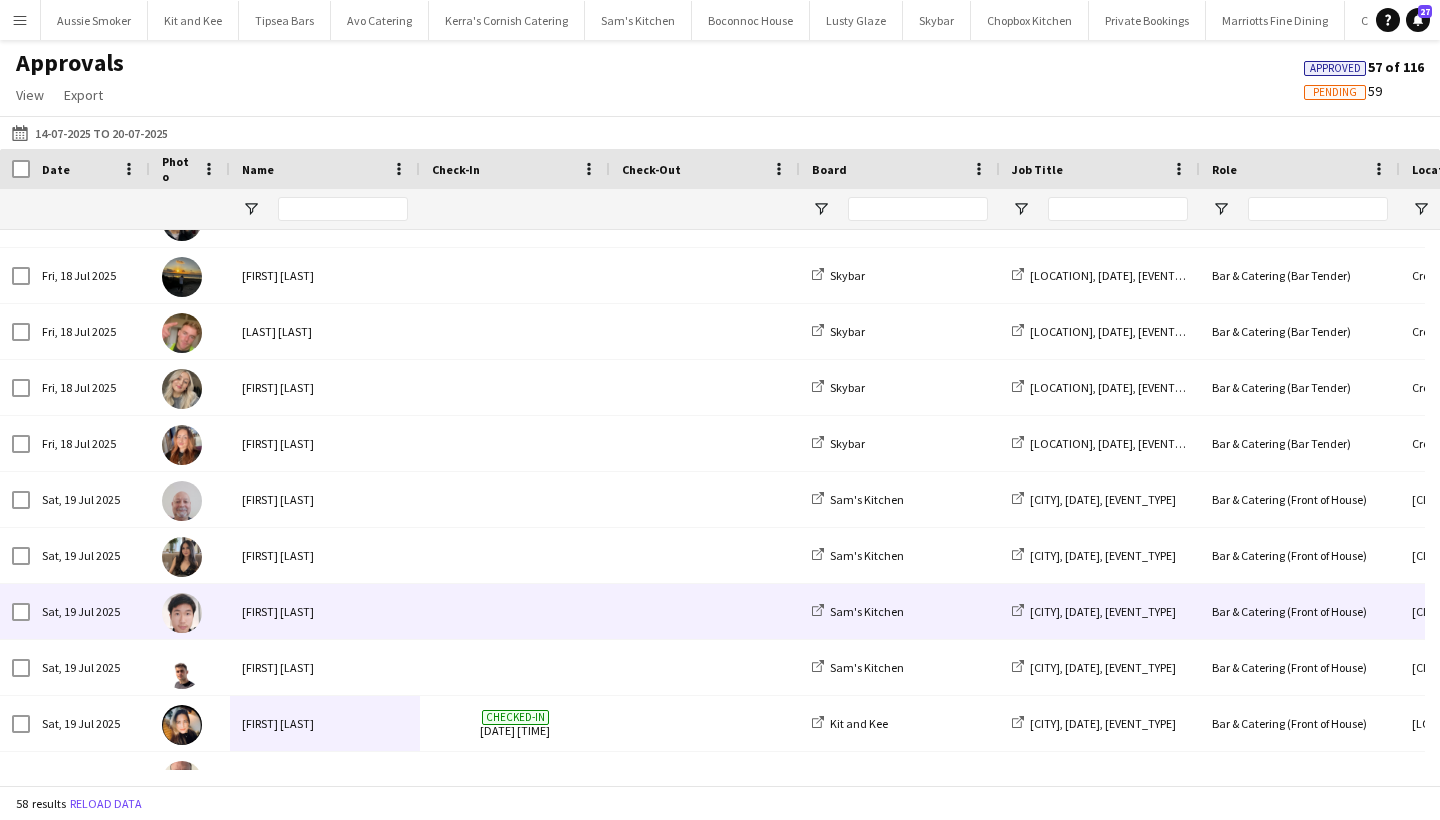 scroll, scrollTop: 658, scrollLeft: 0, axis: vertical 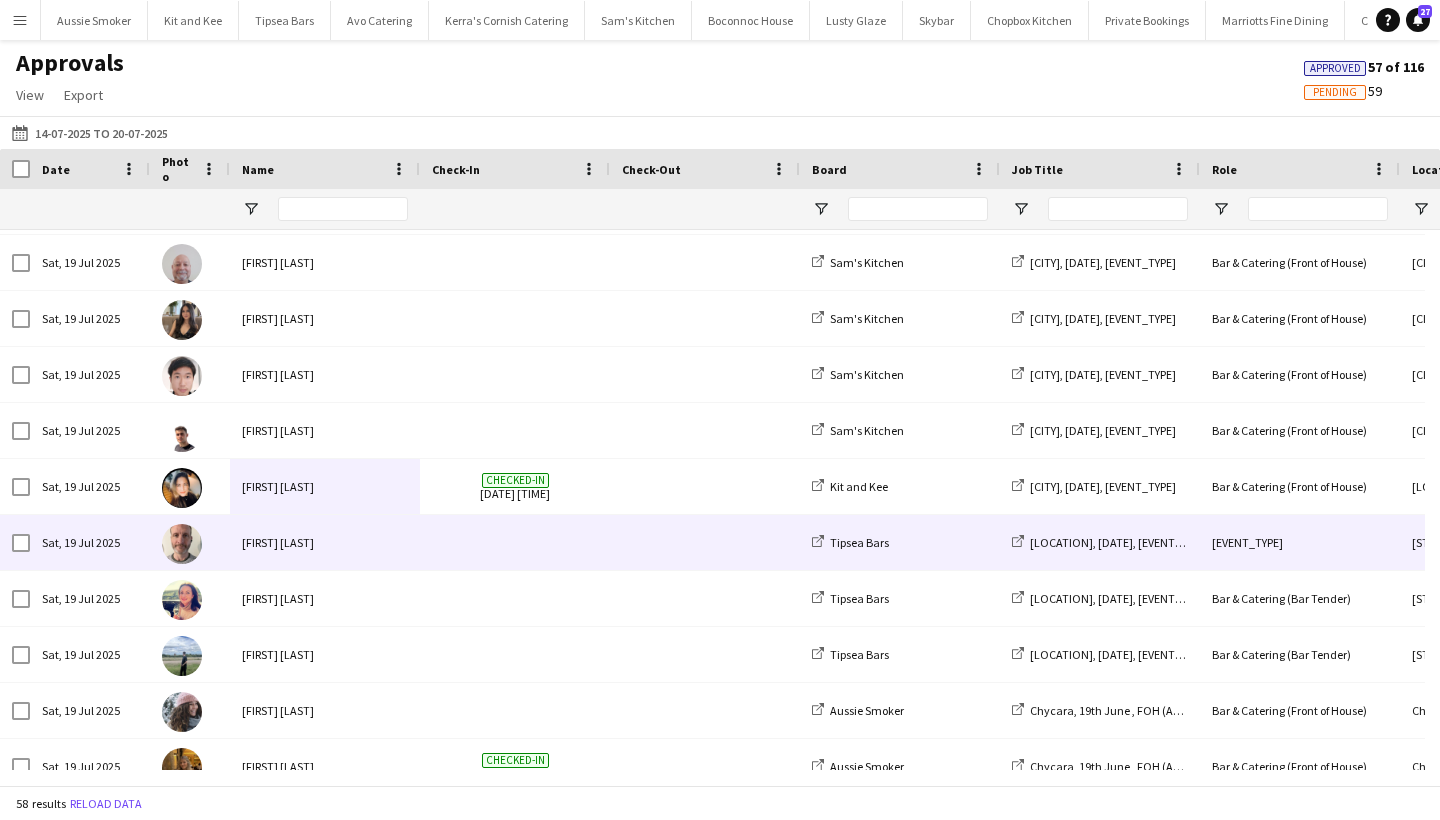 click on "Richard James" at bounding box center [325, 542] 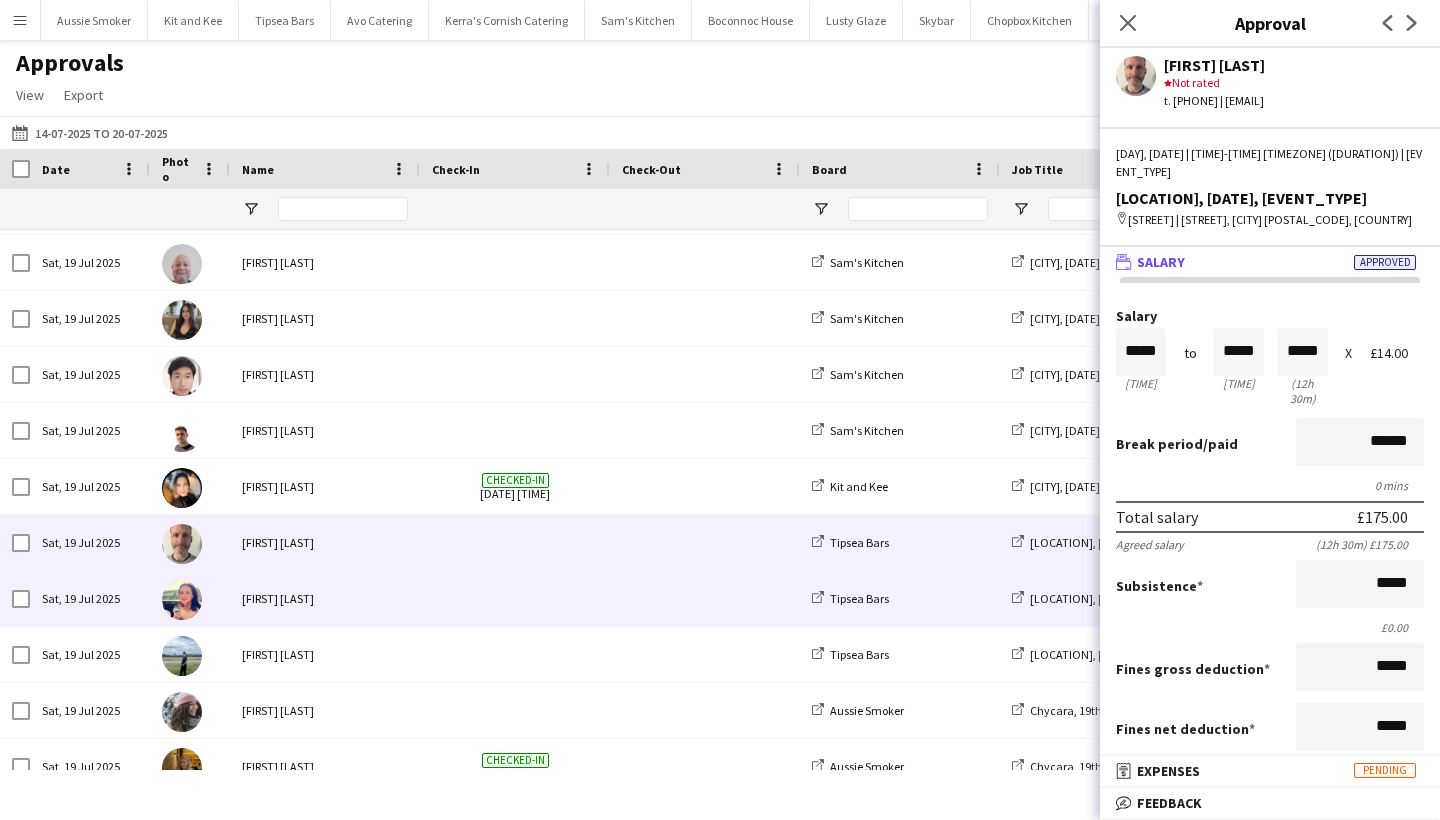 click on "Sarah Hemstead" at bounding box center [325, 598] 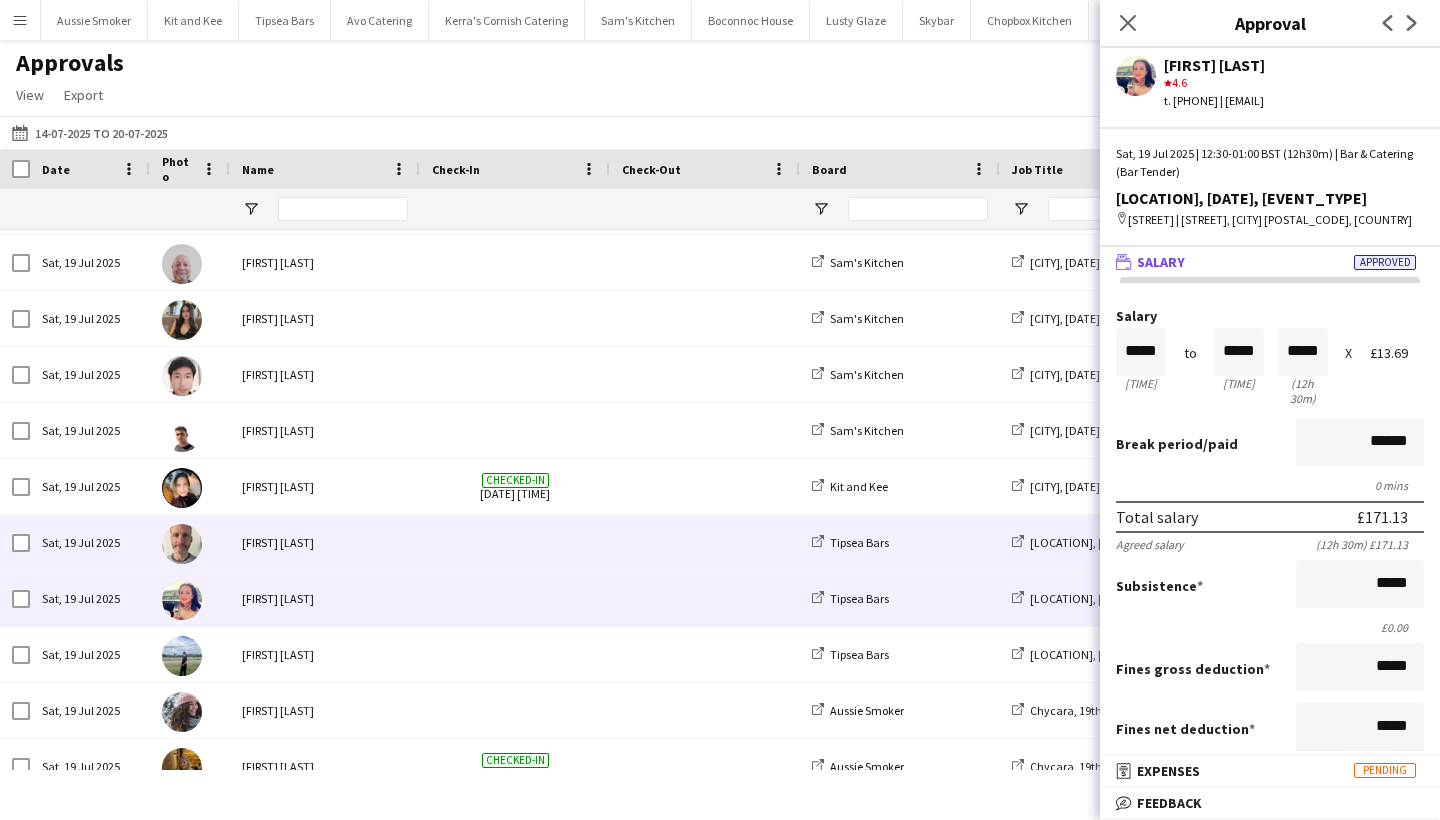 click on "Richard James" at bounding box center [325, 542] 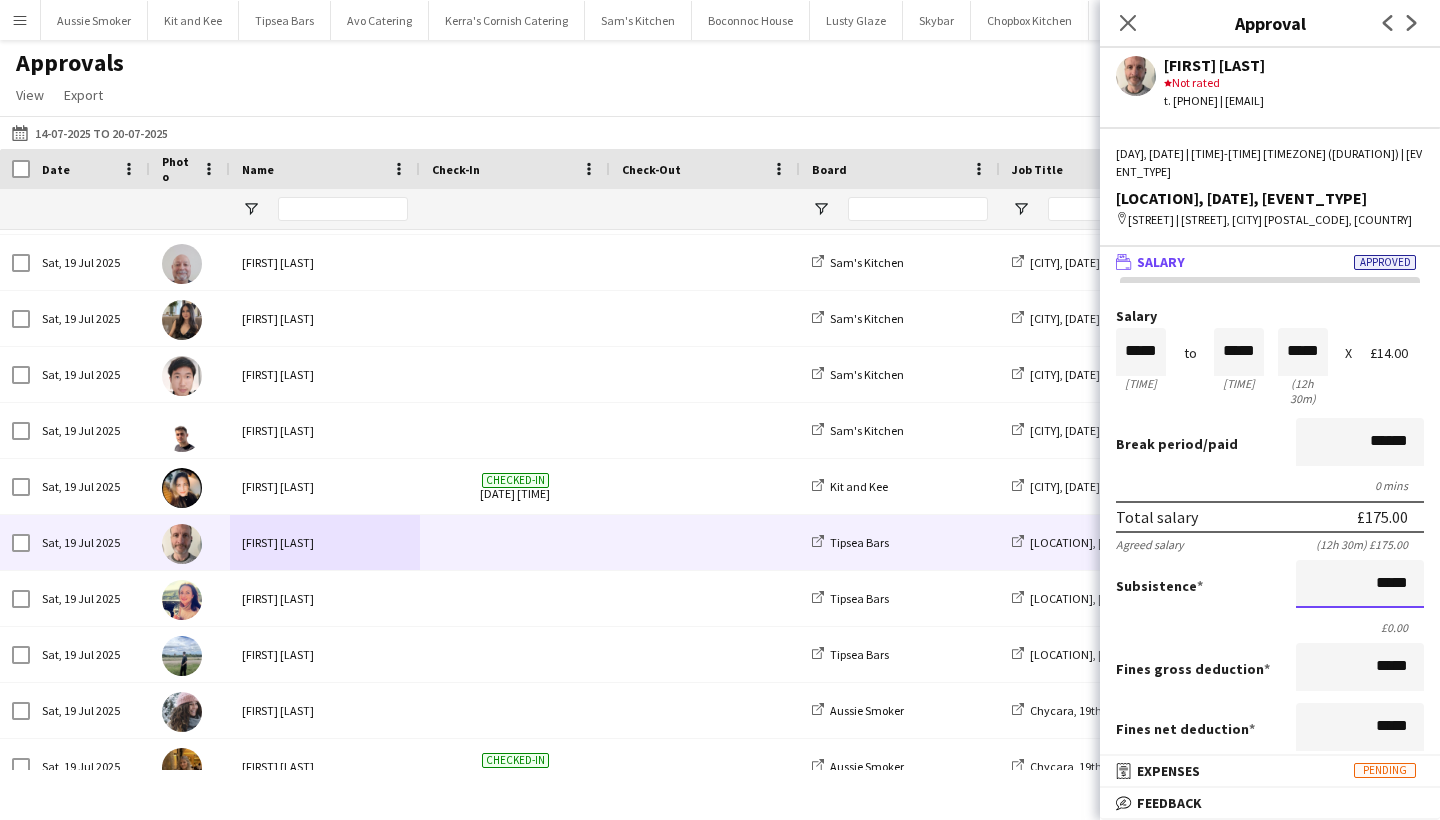 drag, startPoint x: 1367, startPoint y: 590, endPoint x: 1439, endPoint y: 577, distance: 73.1642 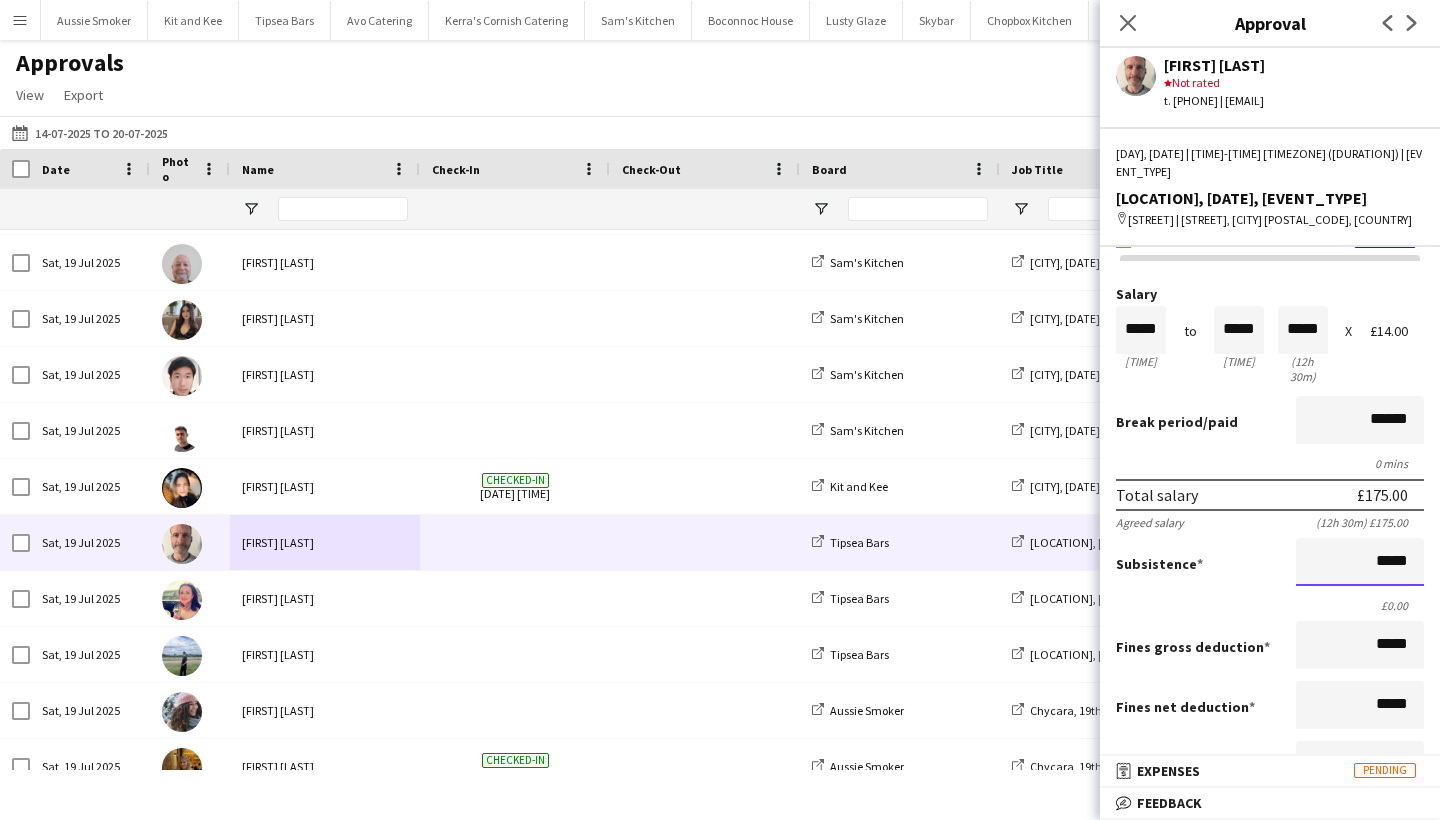 scroll, scrollTop: 48, scrollLeft: 0, axis: vertical 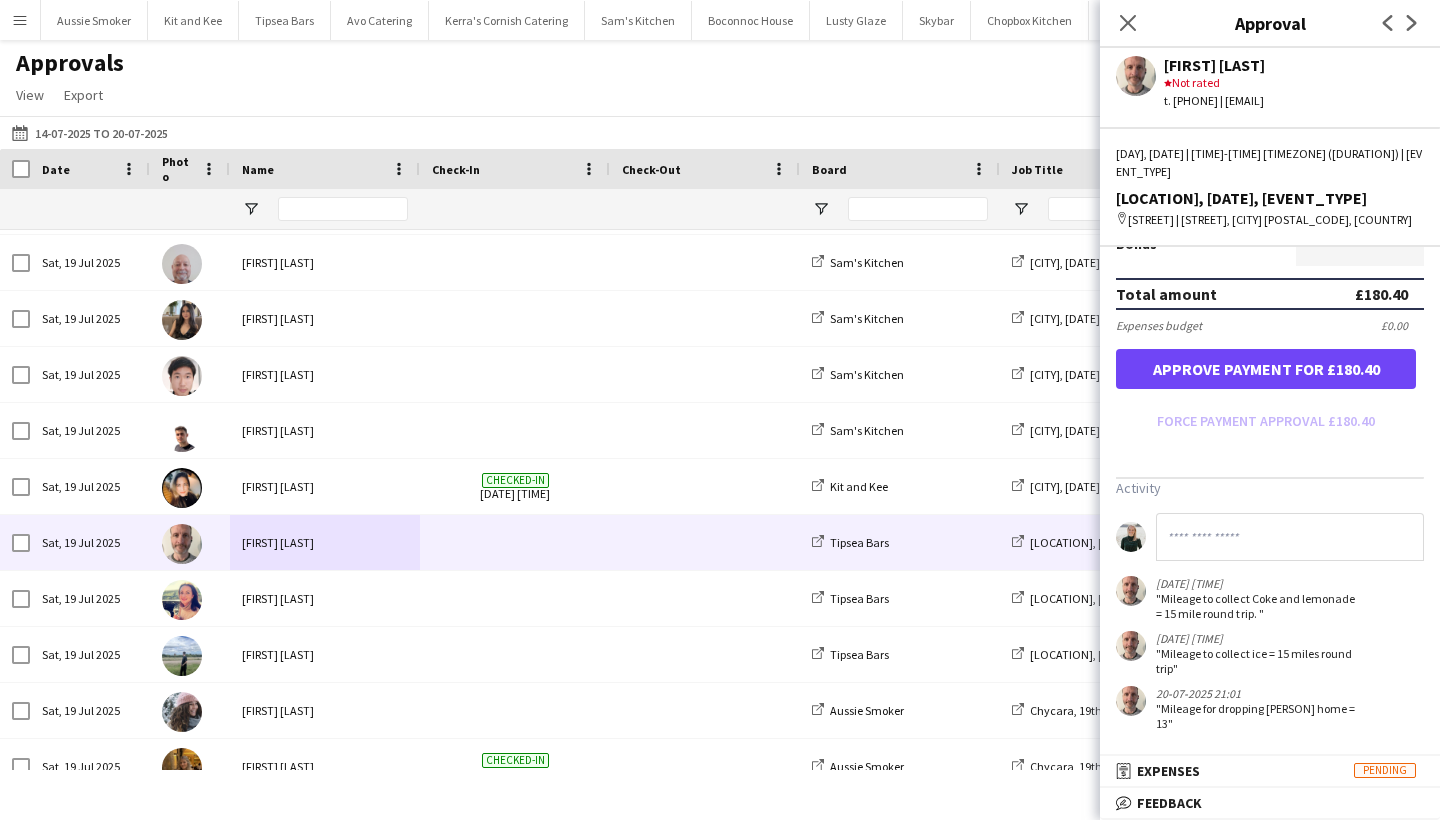 click on "Approve payment for £180.40" at bounding box center (1266, 369) 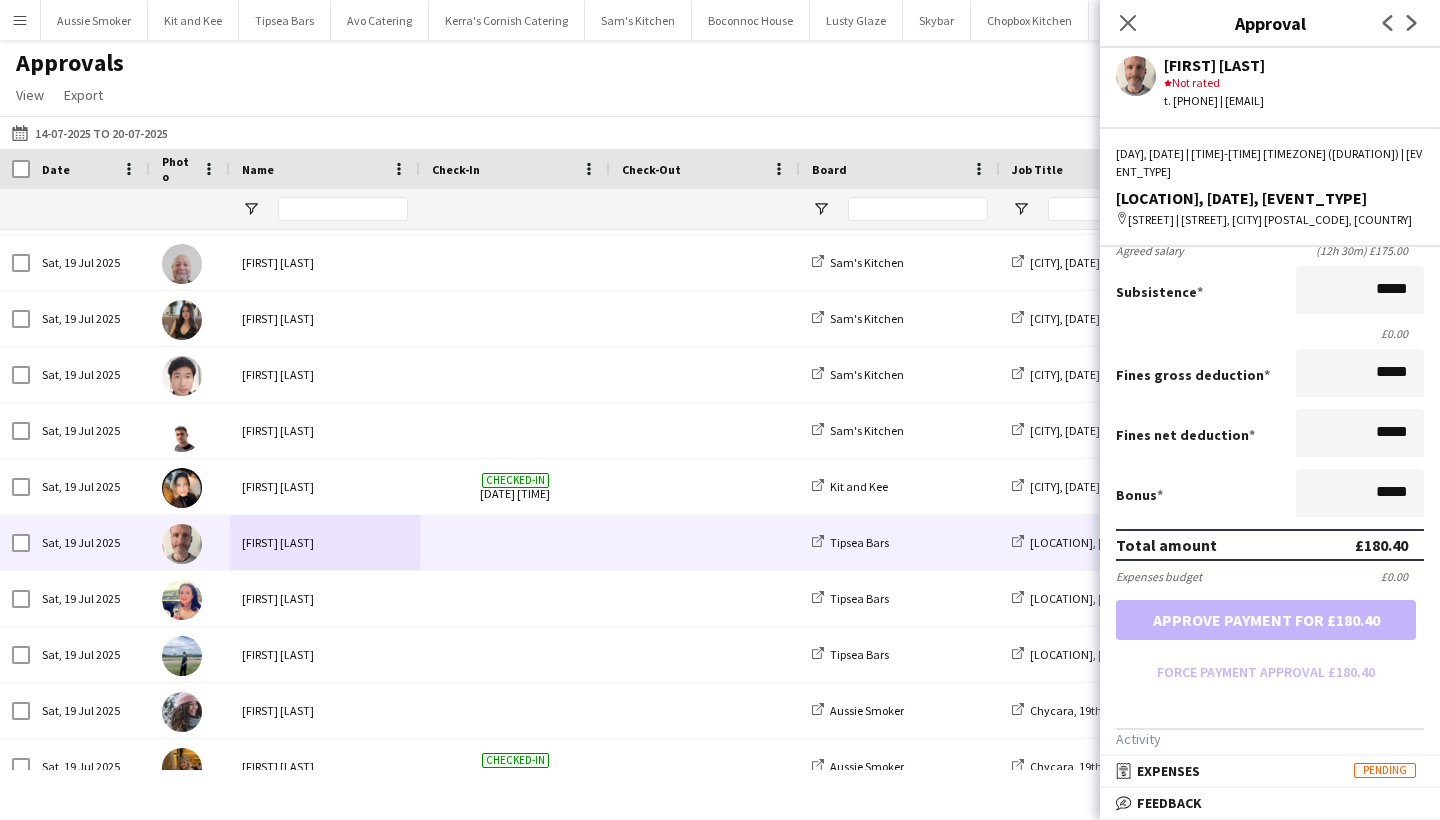 scroll, scrollTop: 0, scrollLeft: 0, axis: both 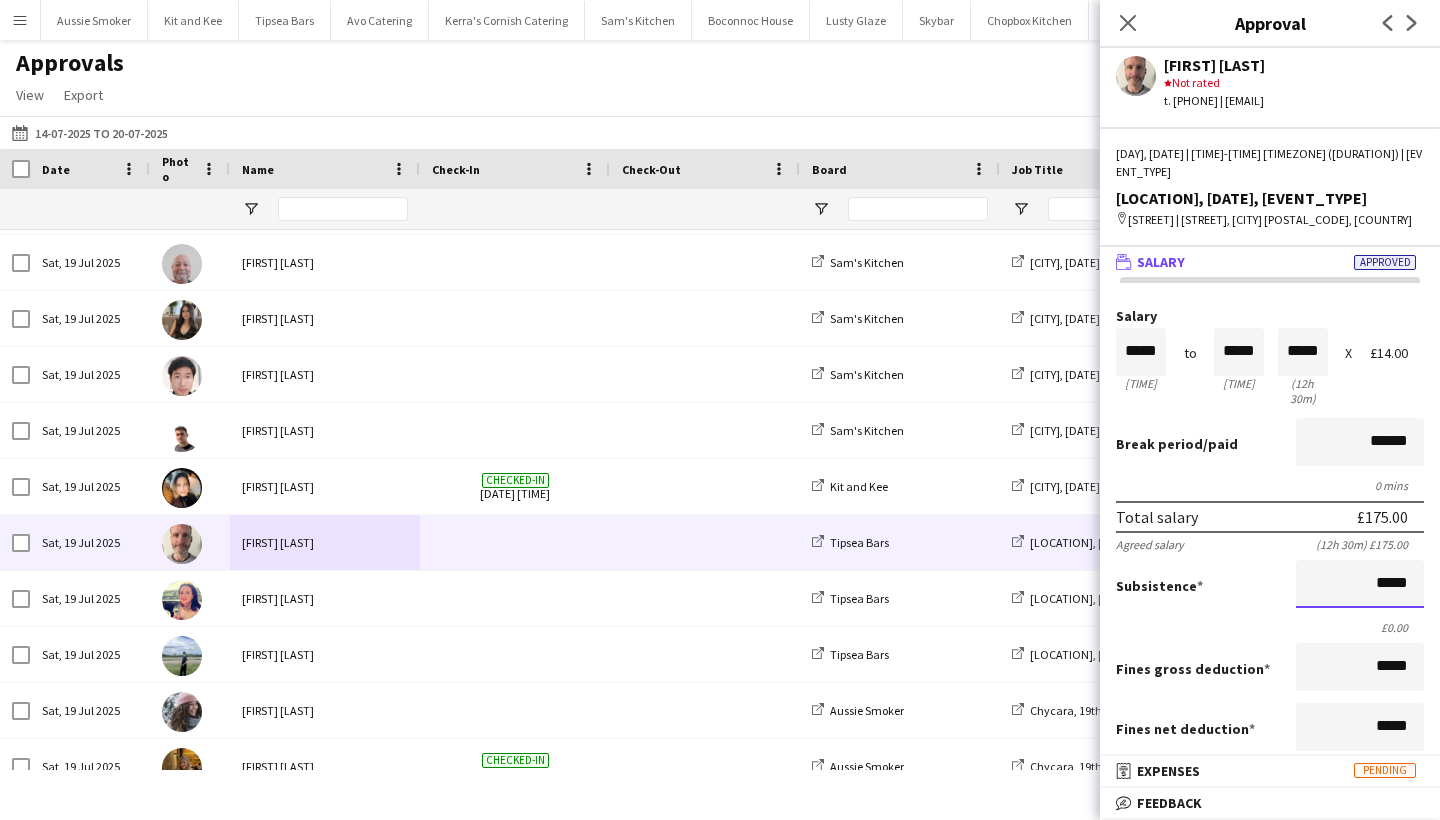 drag, startPoint x: 1363, startPoint y: 588, endPoint x: 1418, endPoint y: 587, distance: 55.00909 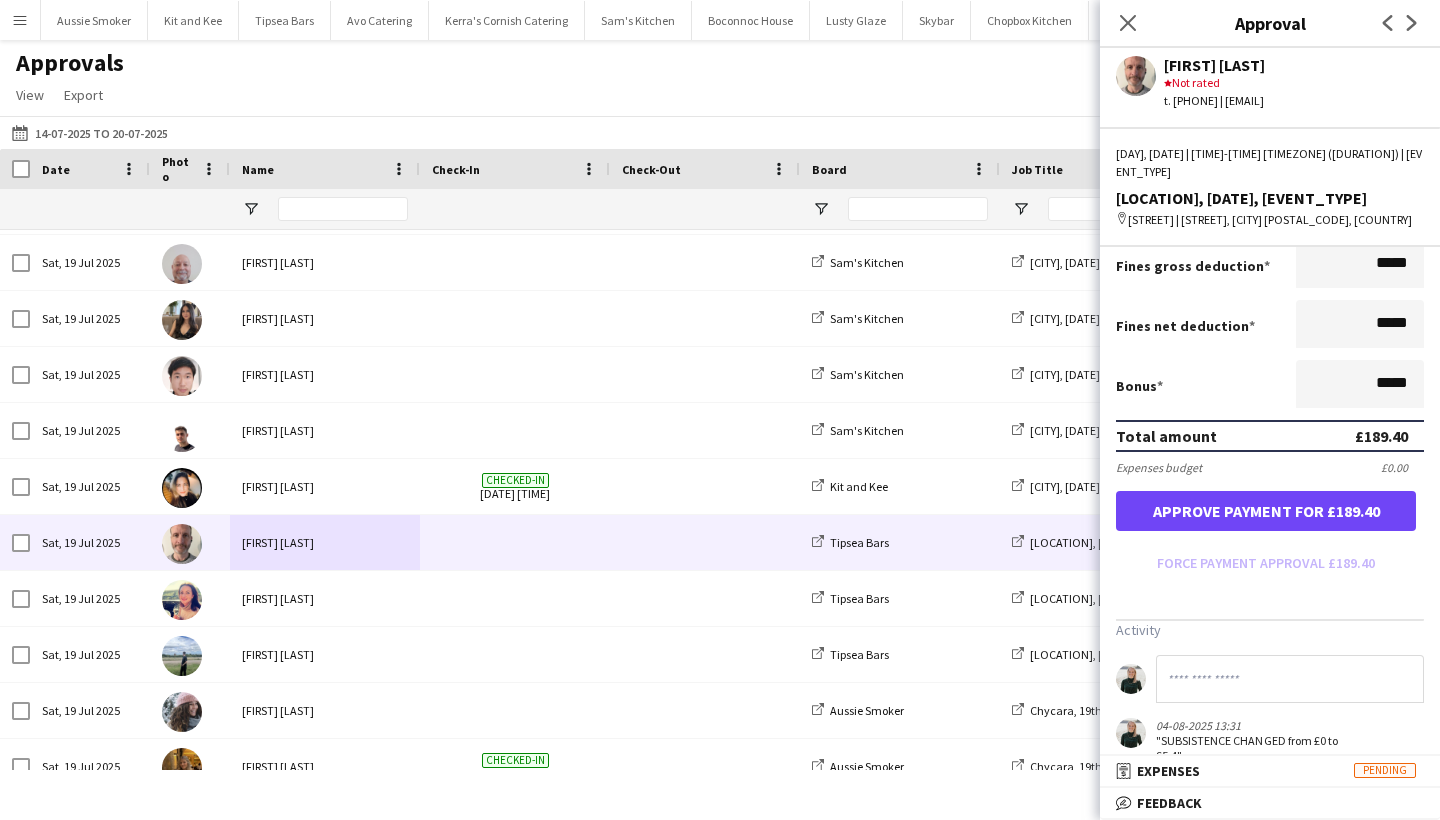 scroll, scrollTop: 297, scrollLeft: 0, axis: vertical 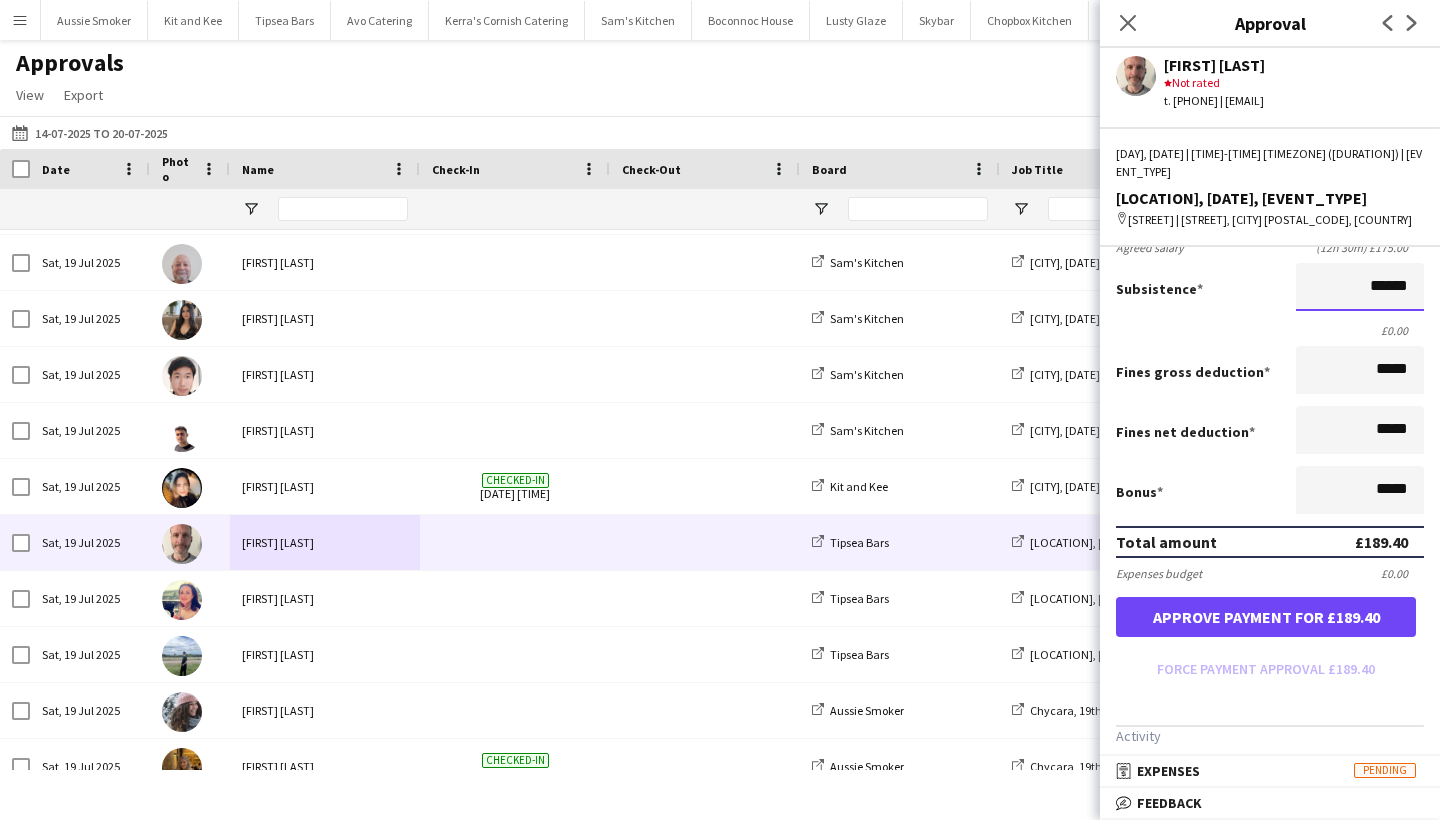 type on "******" 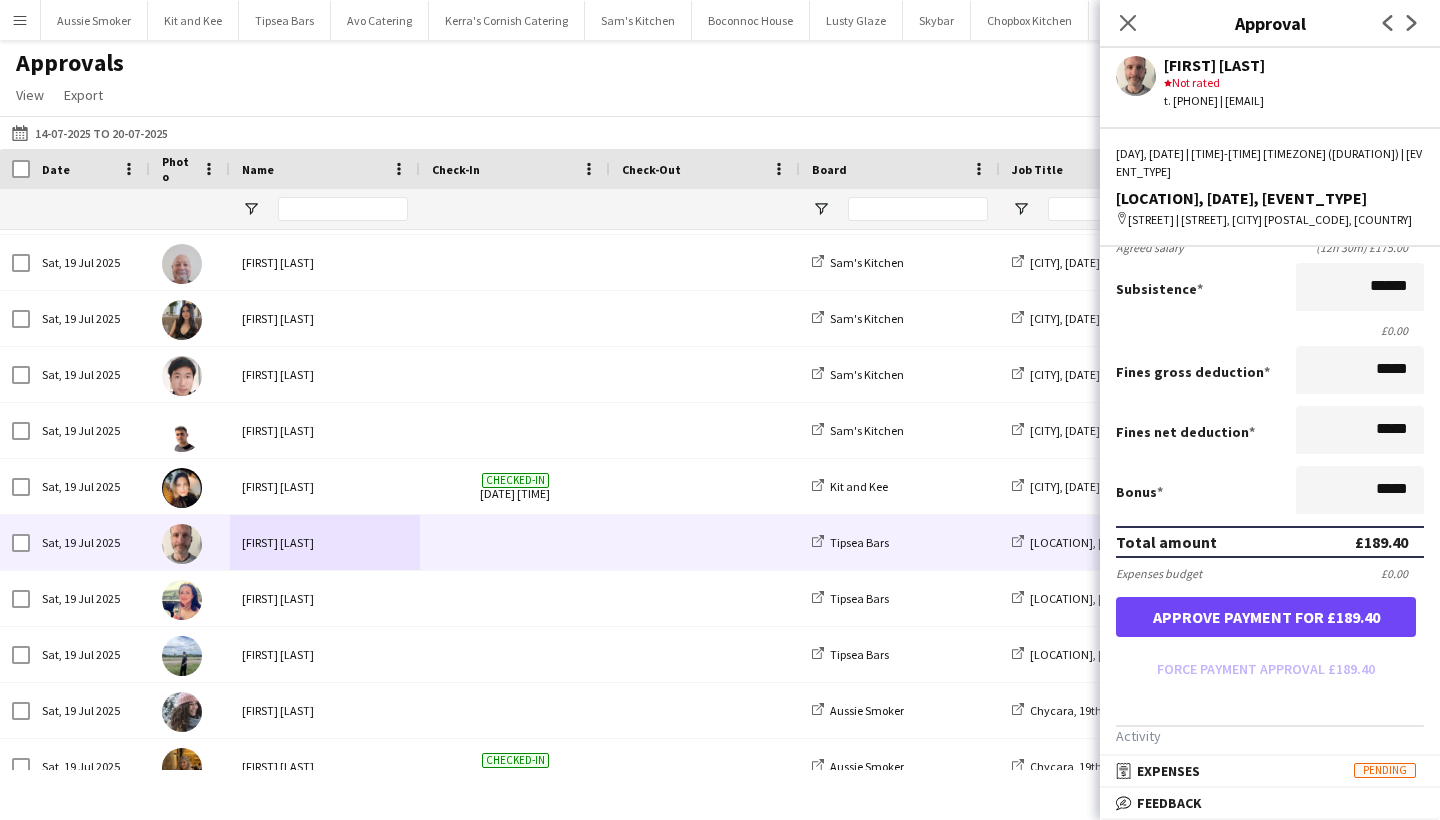 click on "Approve payment for £189.40" at bounding box center [1266, 617] 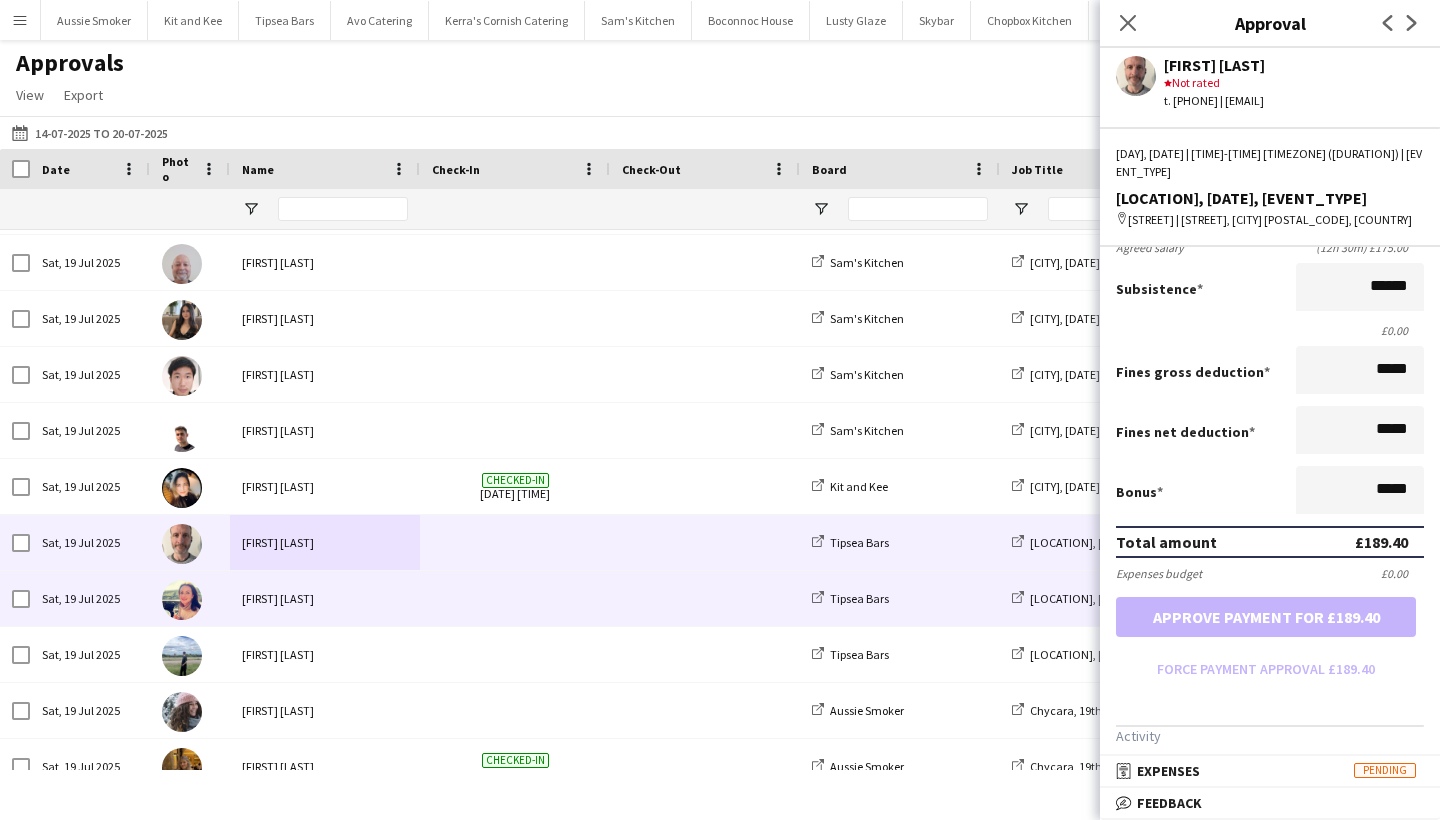 click on "Sarah Hemstead" at bounding box center (325, 598) 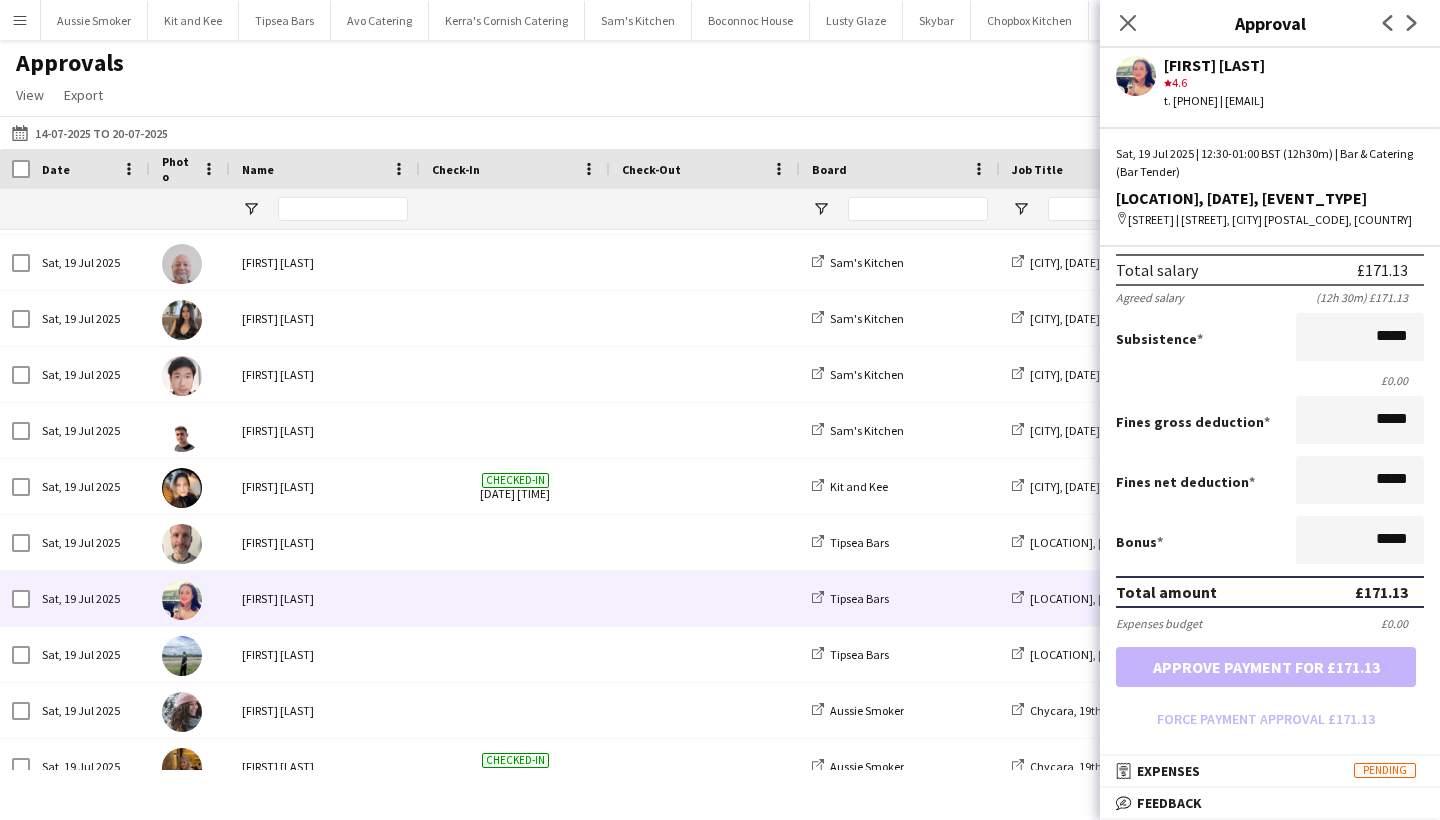 scroll, scrollTop: 251, scrollLeft: 0, axis: vertical 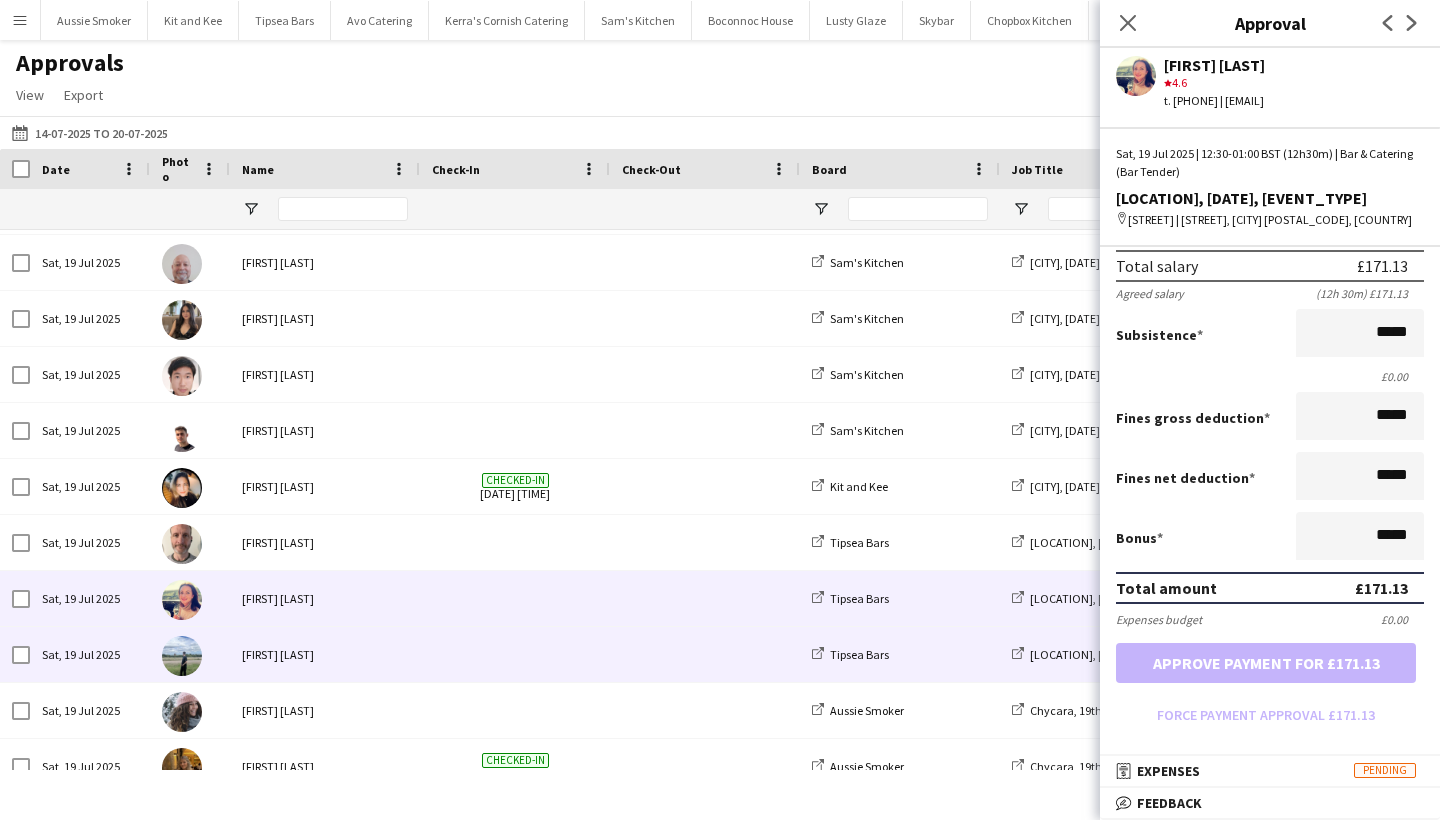 click on "Joe Hammond" at bounding box center (325, 654) 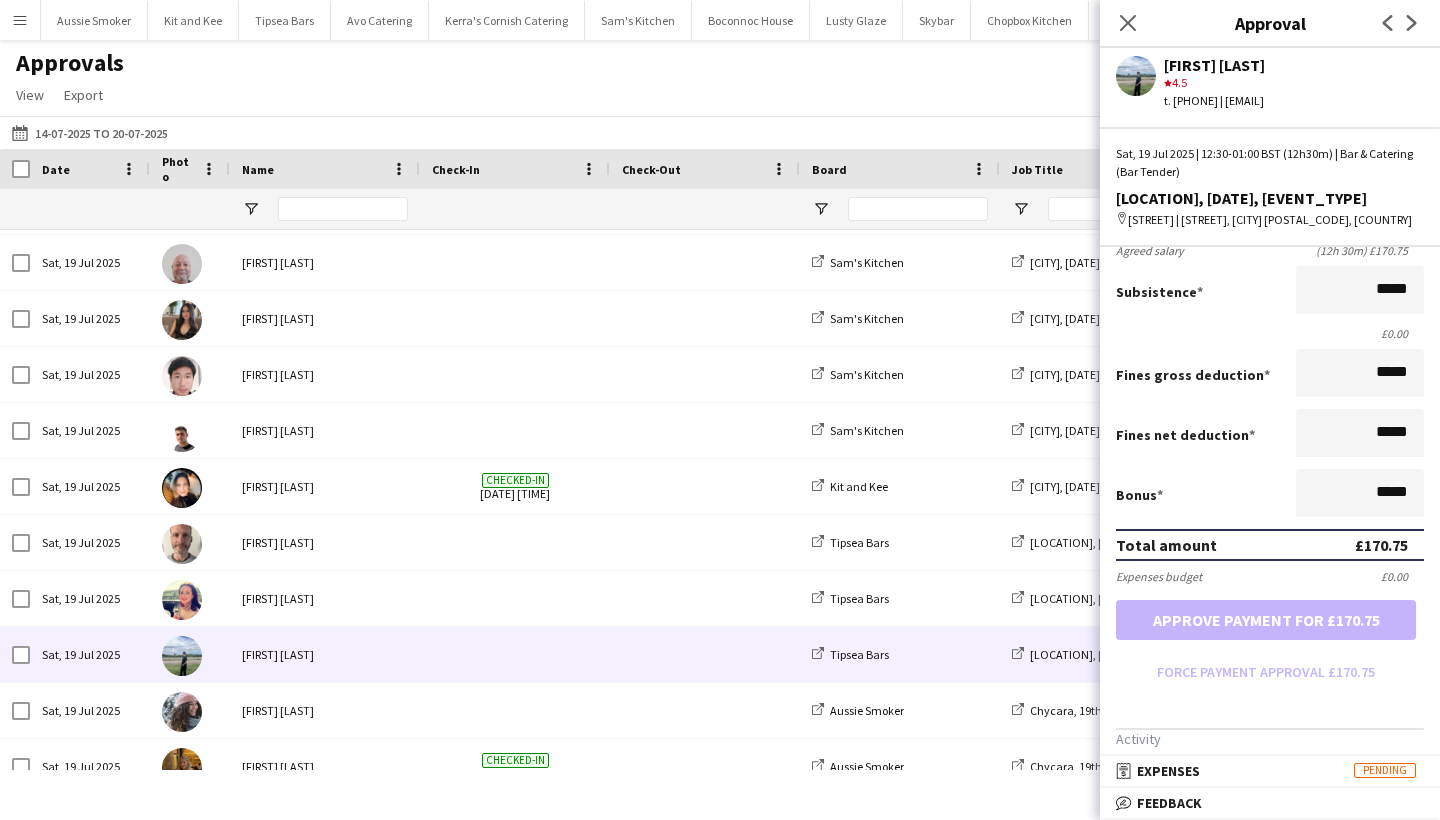 scroll, scrollTop: 298, scrollLeft: 0, axis: vertical 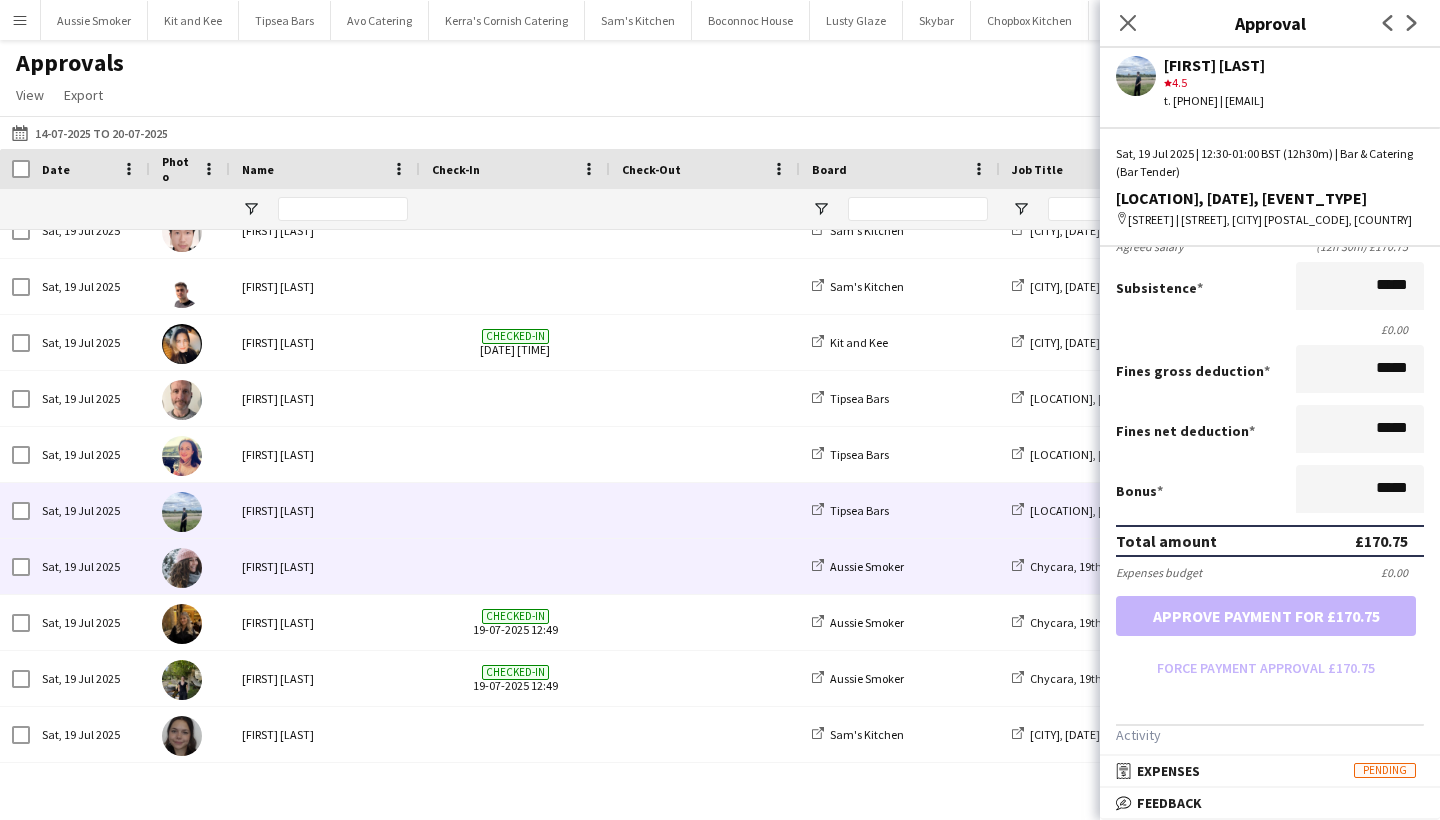 click on "Jennifer Handley" at bounding box center (325, 566) 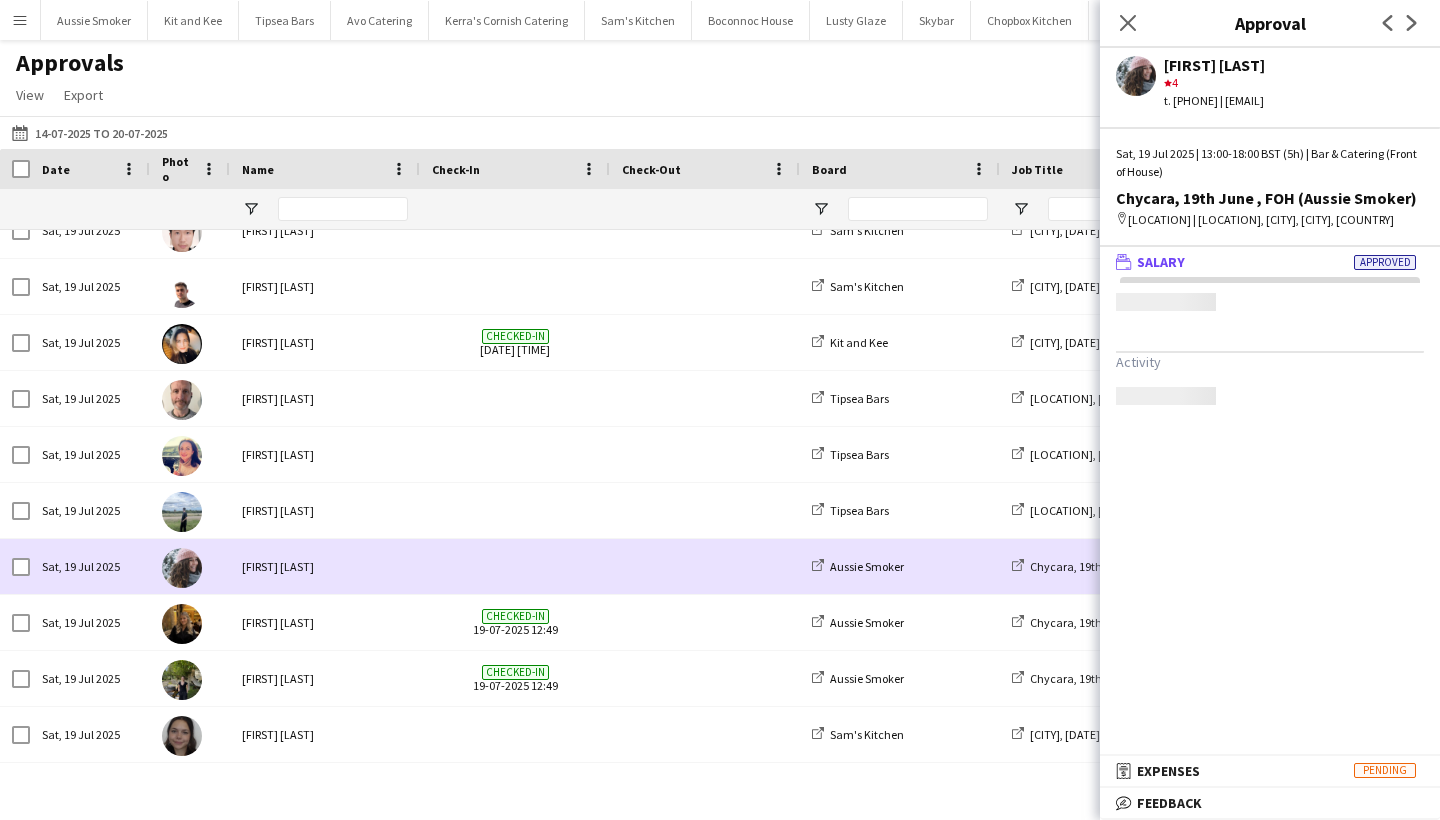 scroll, scrollTop: 0, scrollLeft: 0, axis: both 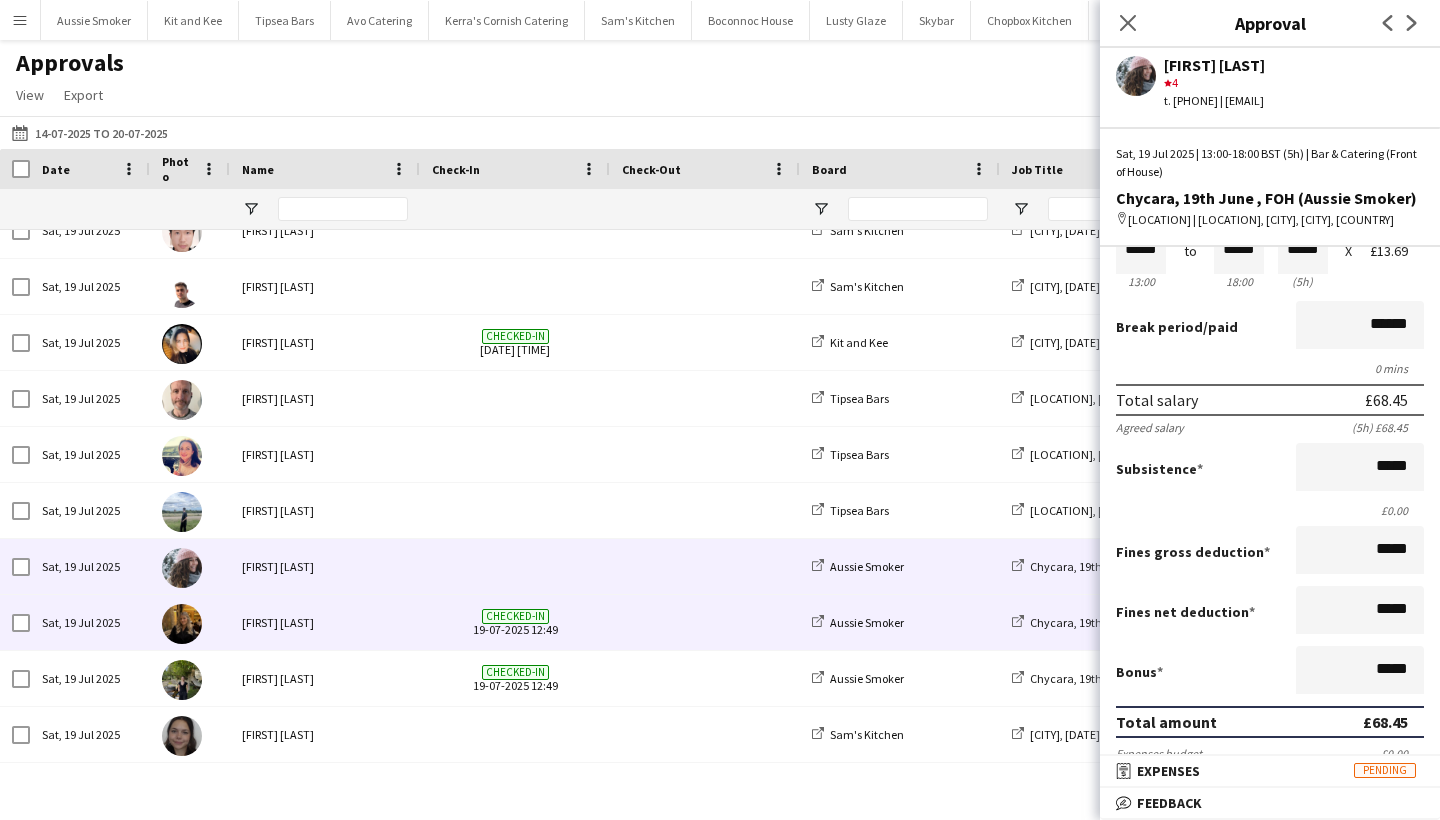 click on "Evelyn Heather" at bounding box center [325, 622] 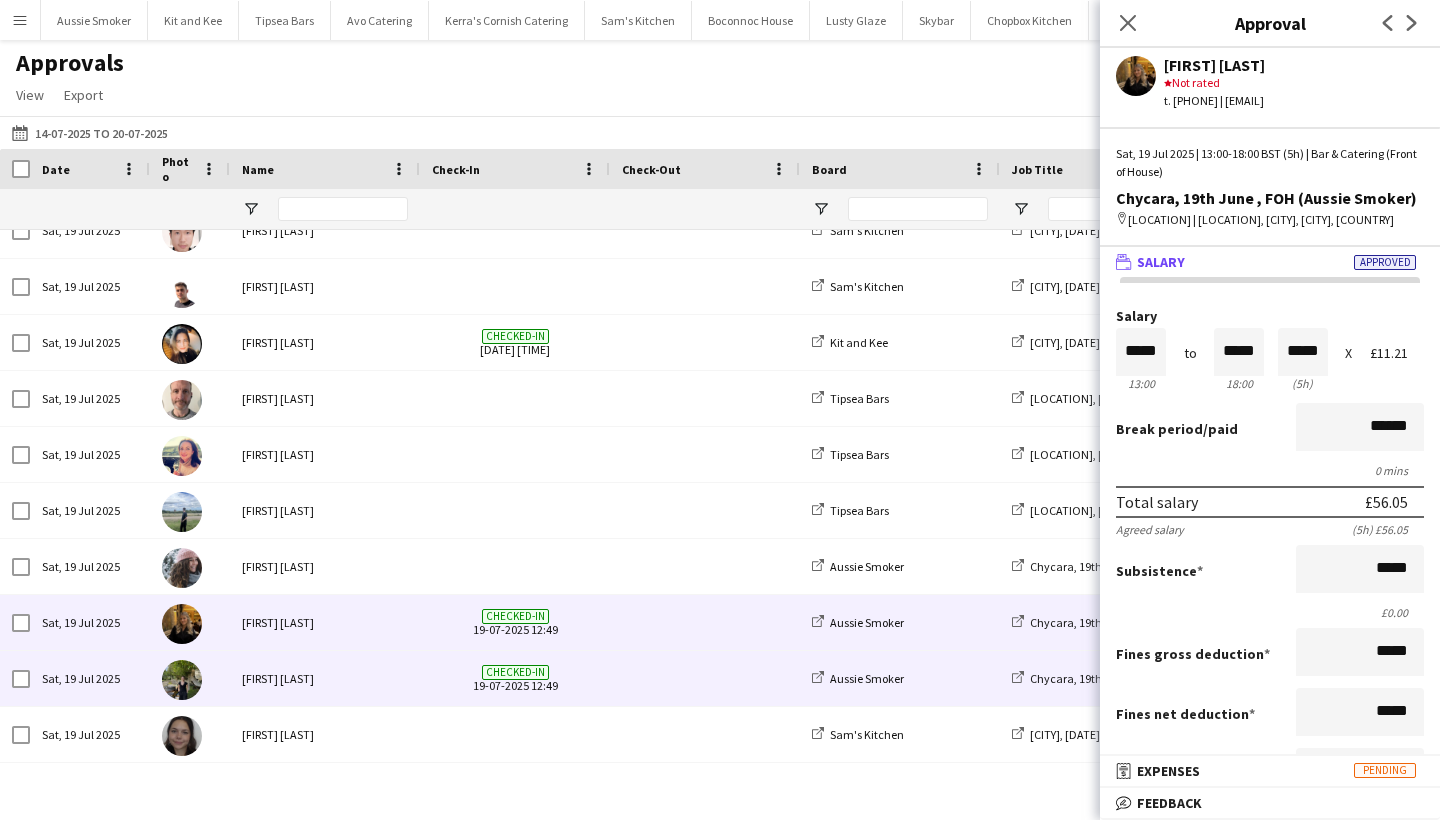 click on "Laura Heather" at bounding box center [325, 678] 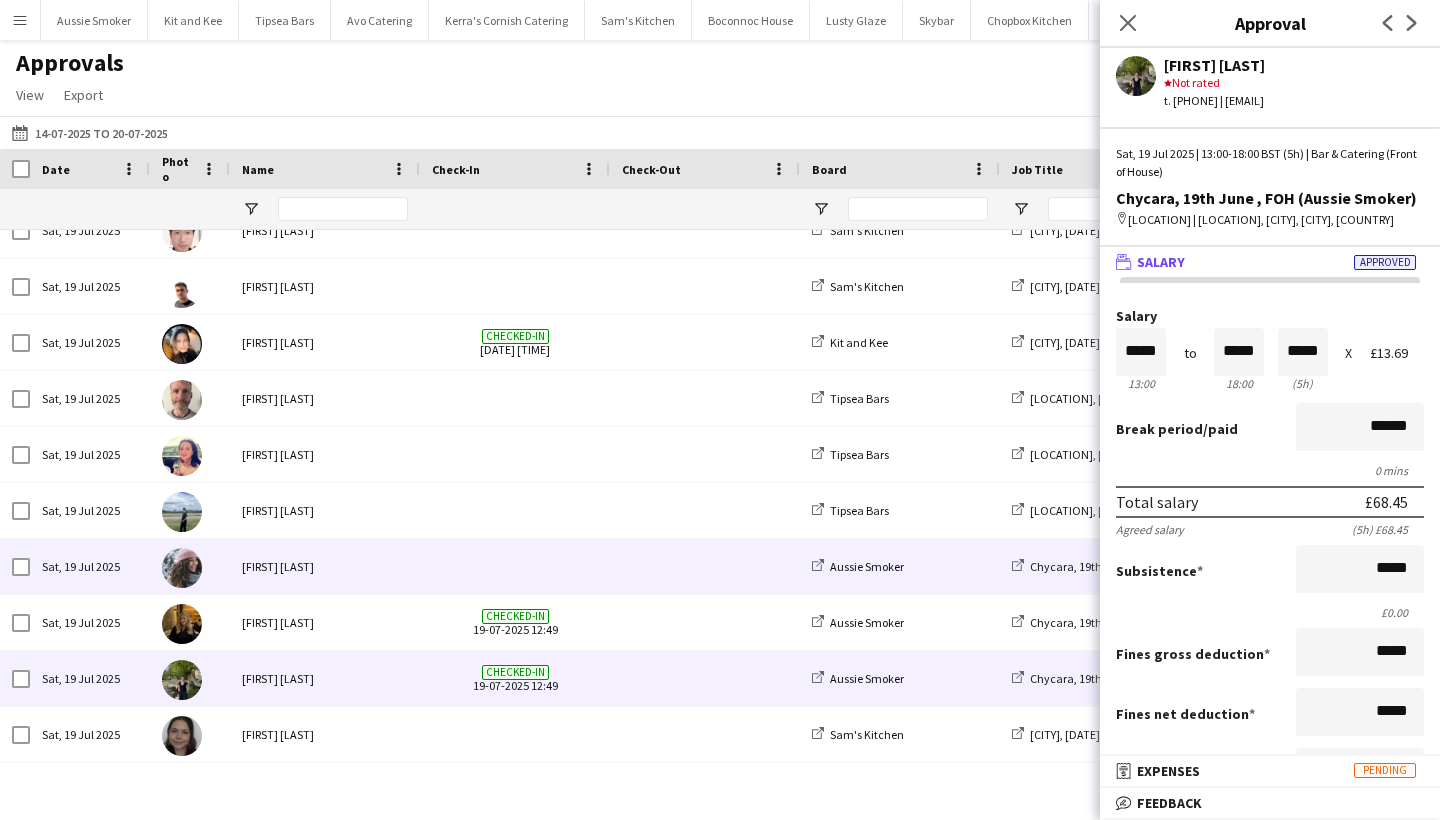 scroll, scrollTop: 1039, scrollLeft: 0, axis: vertical 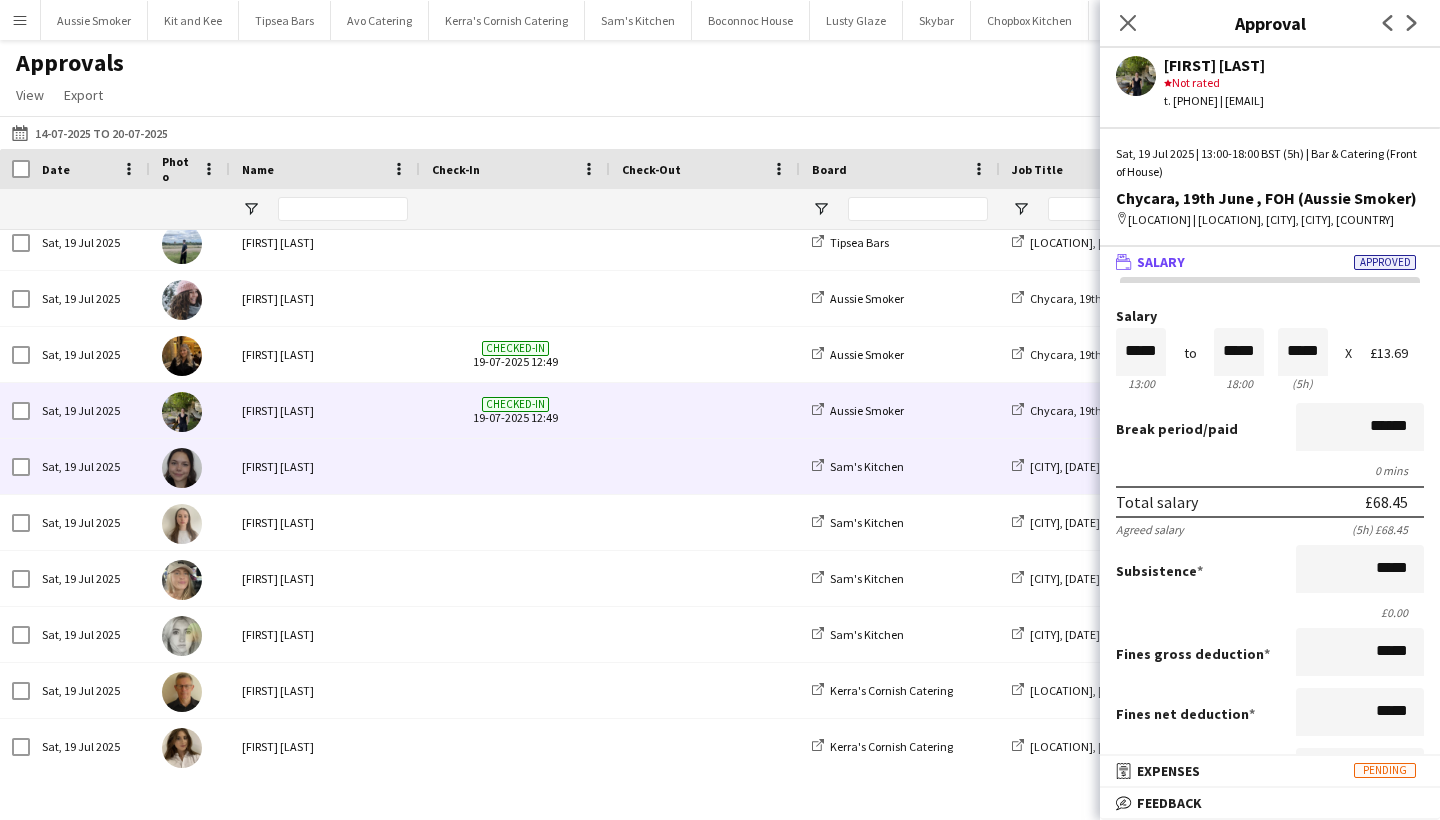 click on "Millie Wheeler" at bounding box center (325, 466) 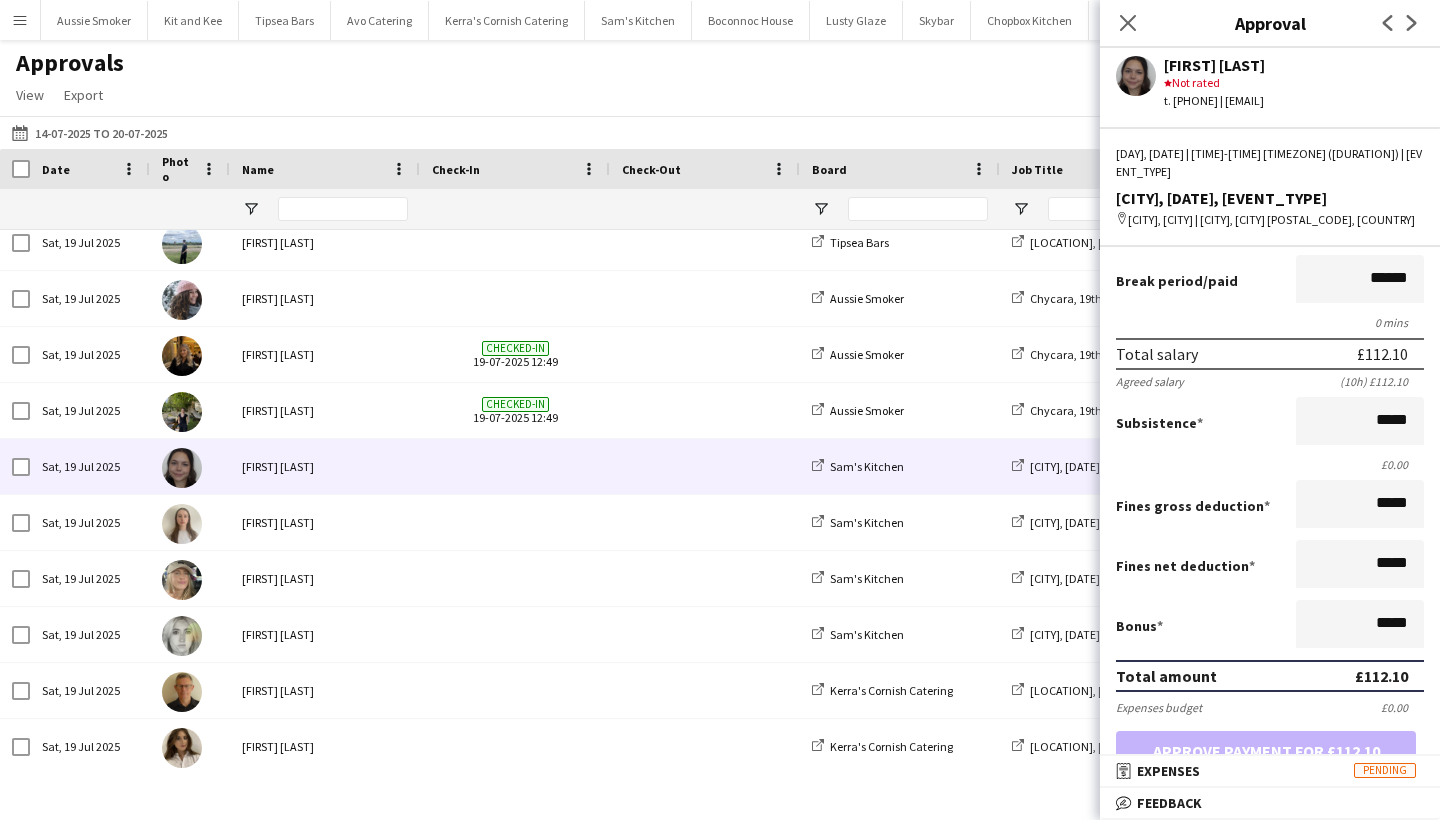scroll, scrollTop: 280, scrollLeft: 0, axis: vertical 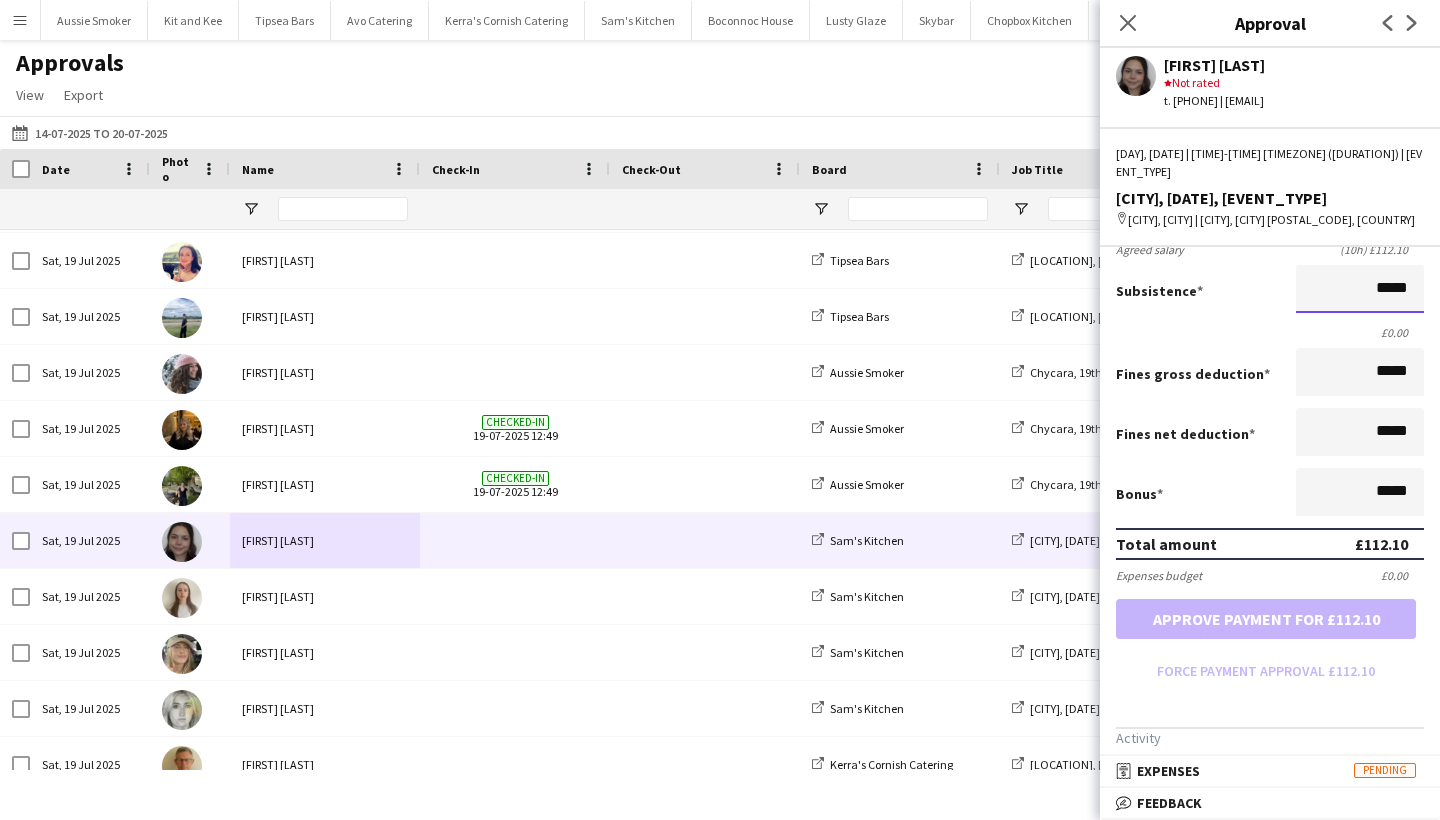 click on "*****" at bounding box center [1360, 289] 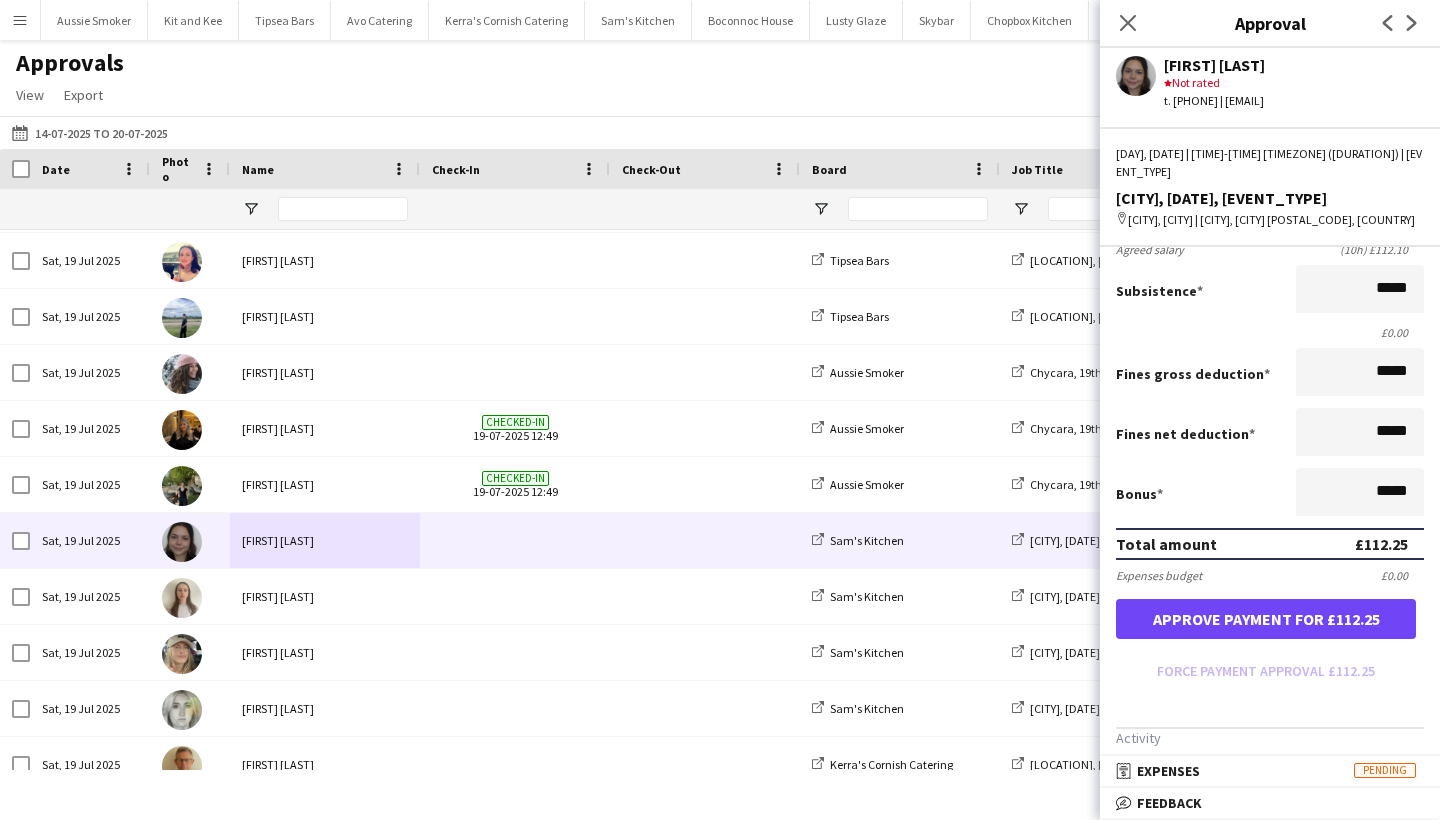 click on "Approve payment for £112.25" at bounding box center [1266, 619] 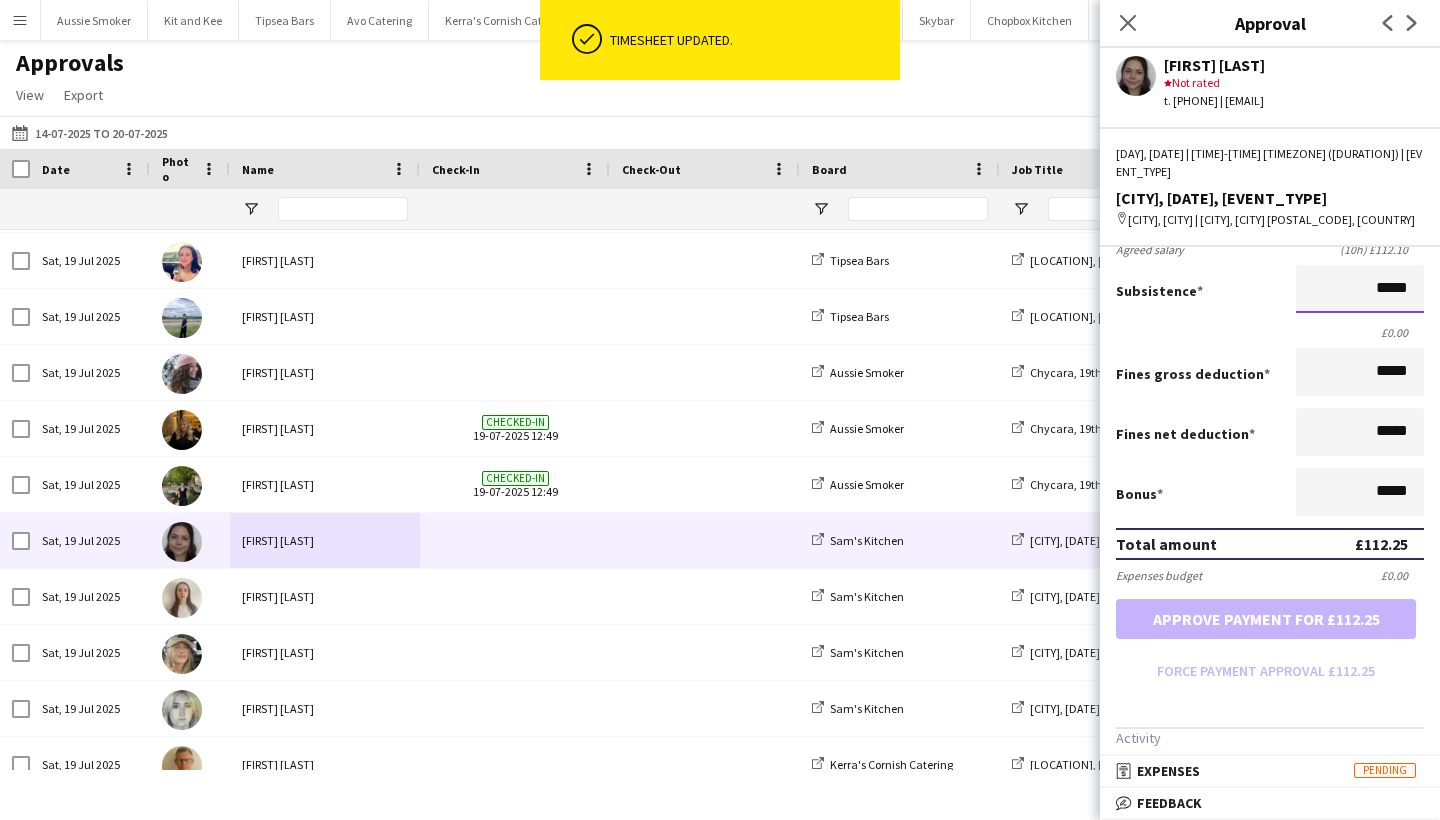 click on "*****" at bounding box center (1360, 289) 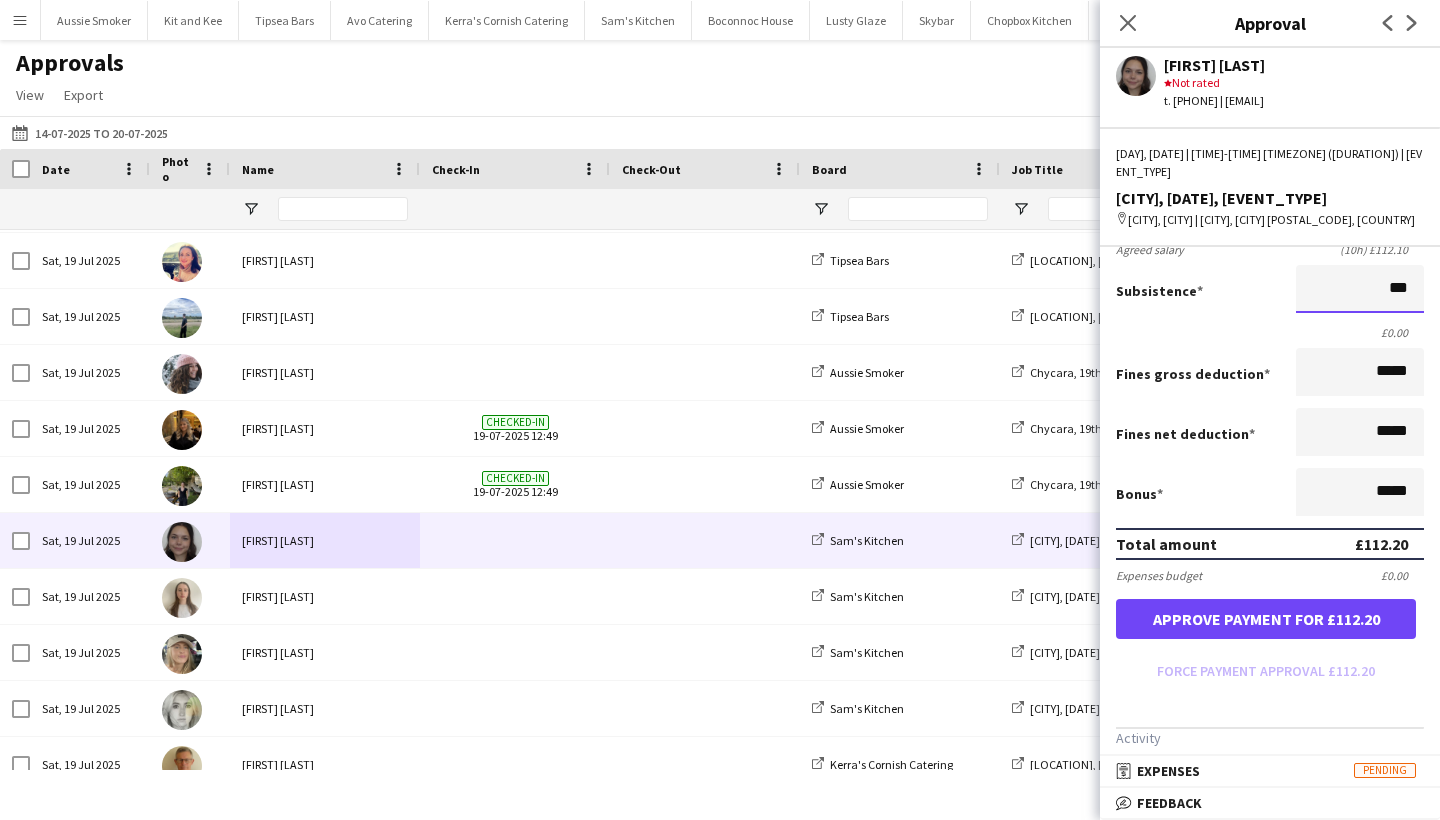 type on "**" 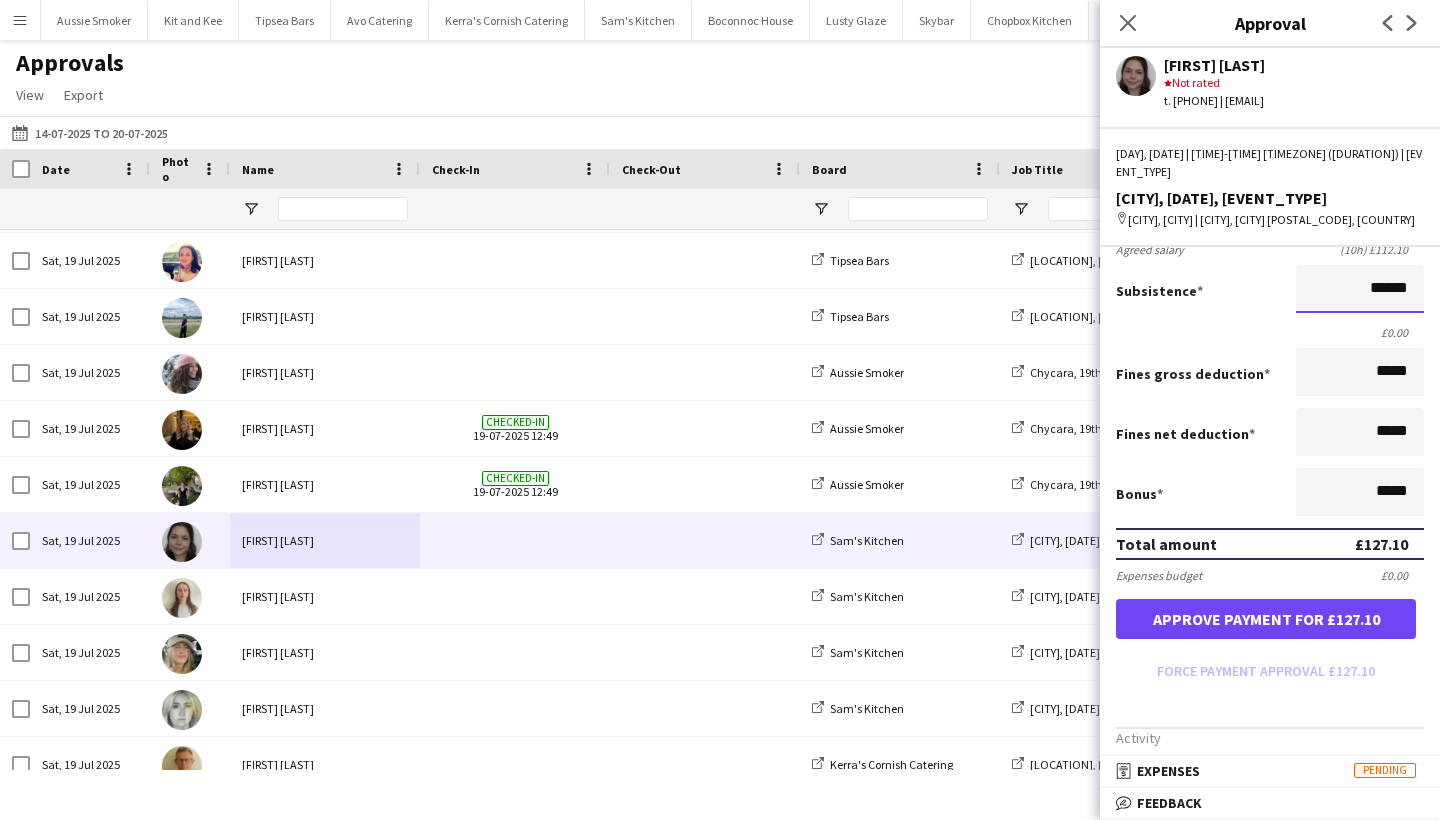 type on "******" 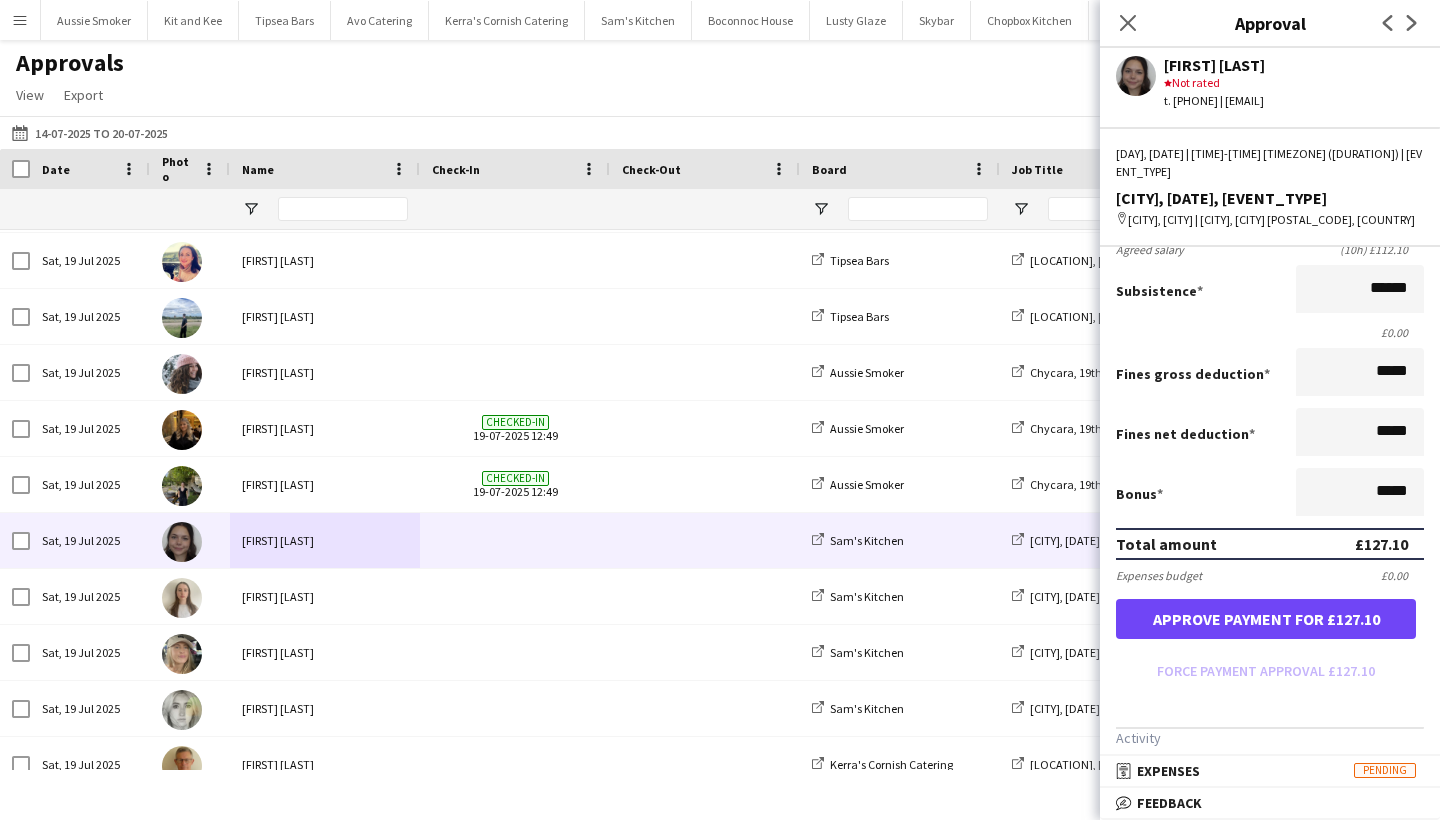 click on "Approve payment for £127.10" at bounding box center [1266, 619] 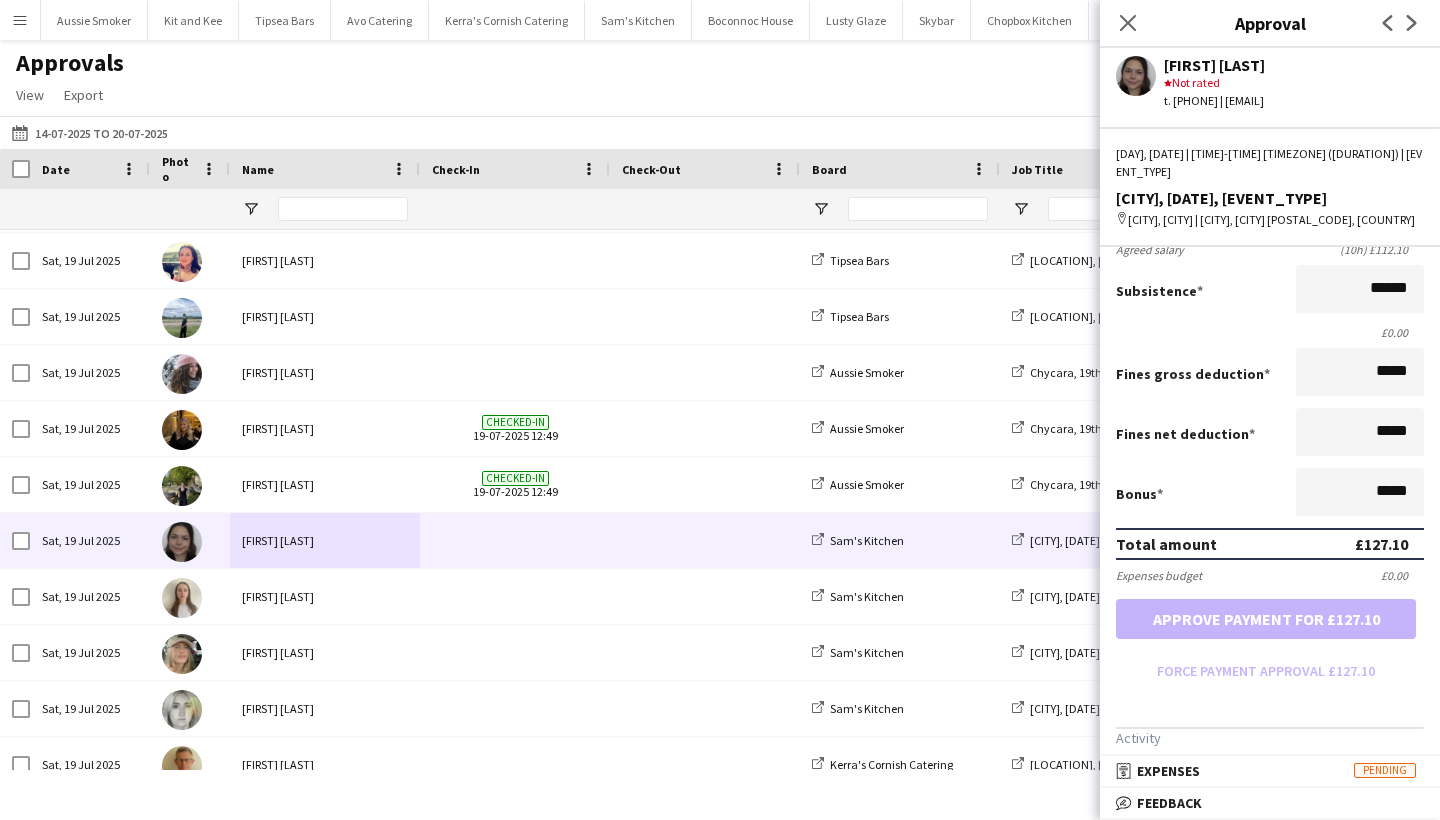 scroll, scrollTop: 123, scrollLeft: 0, axis: vertical 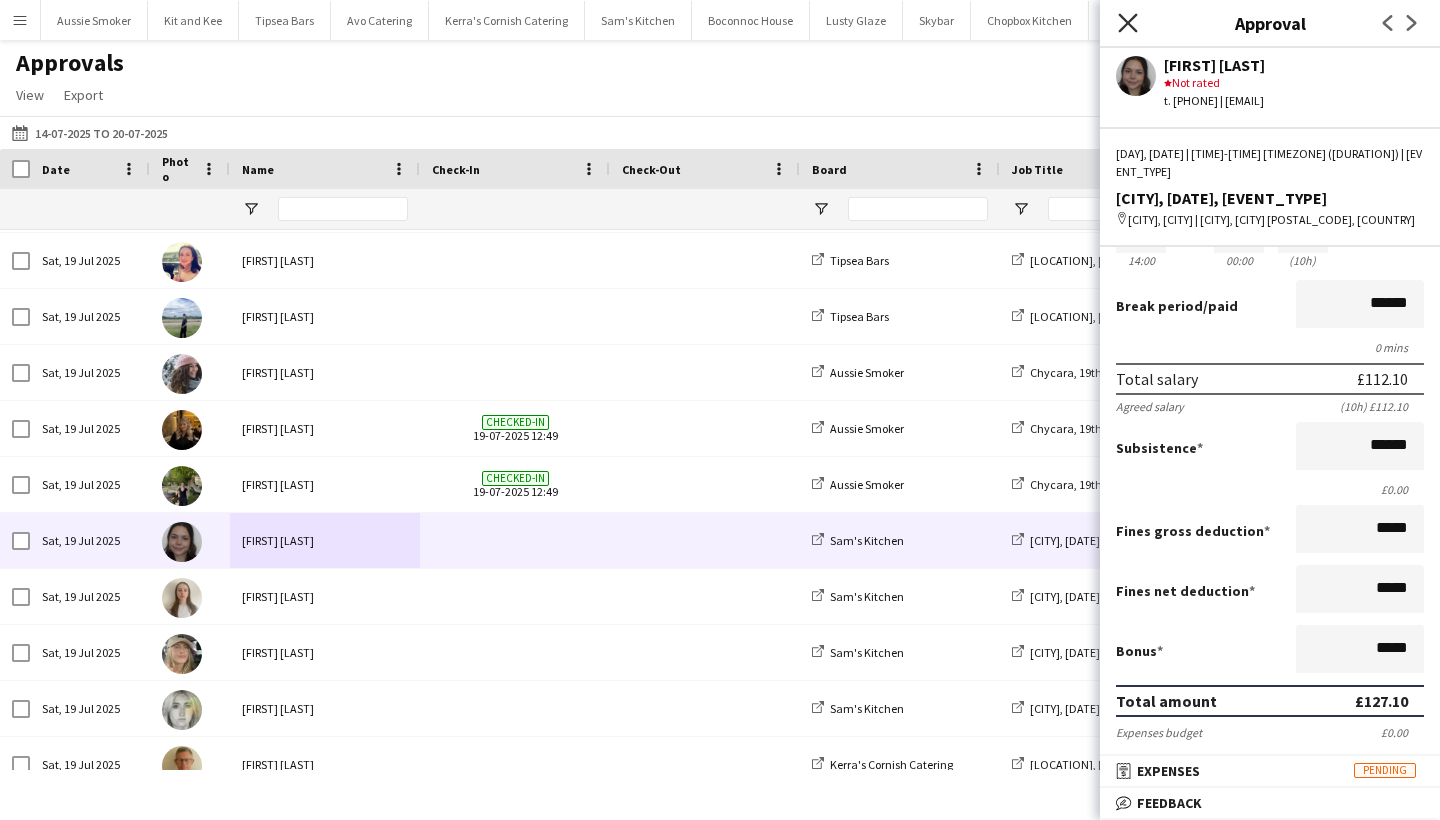 click 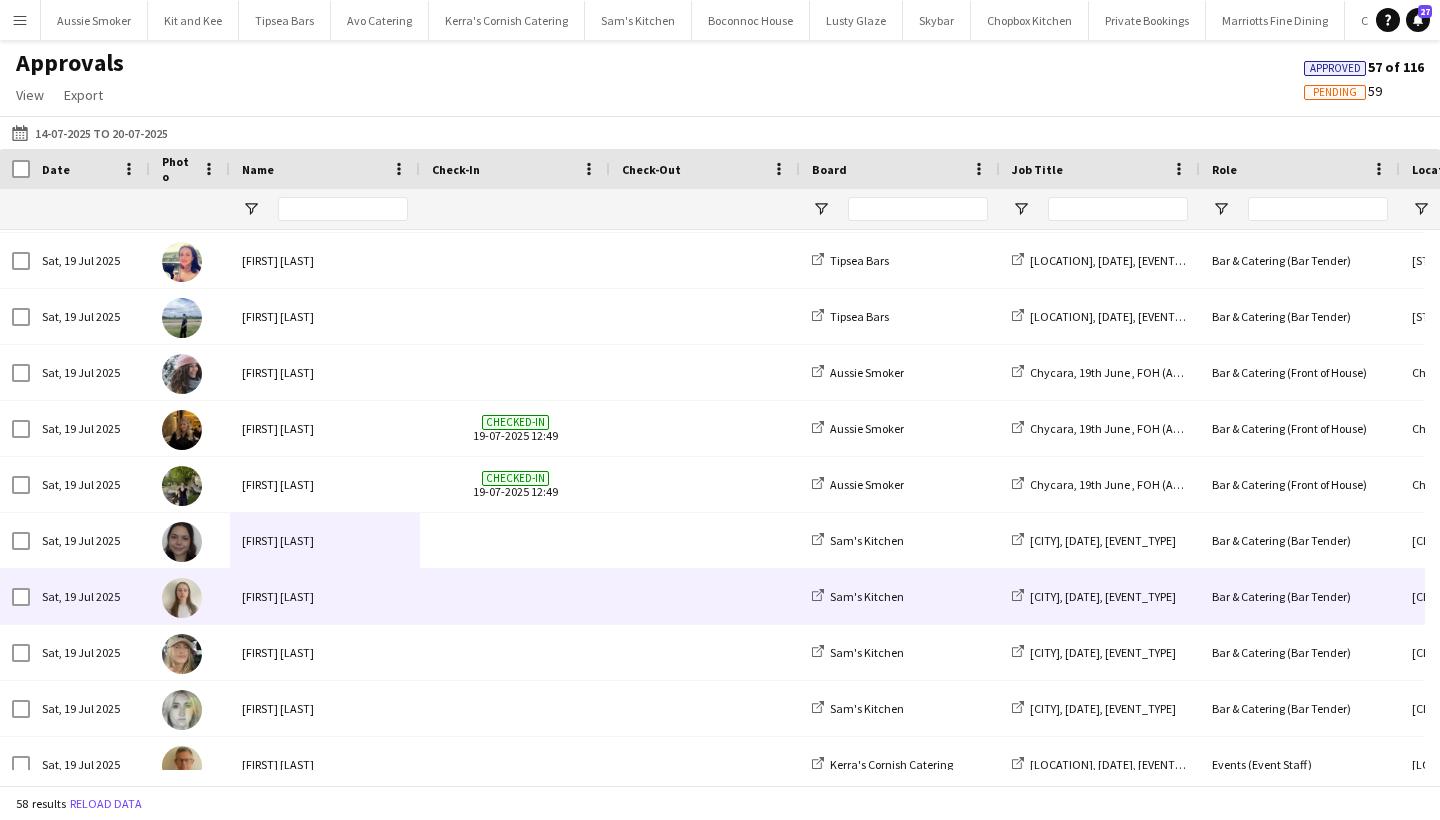 click on "Gabrielle Wright" at bounding box center [325, 596] 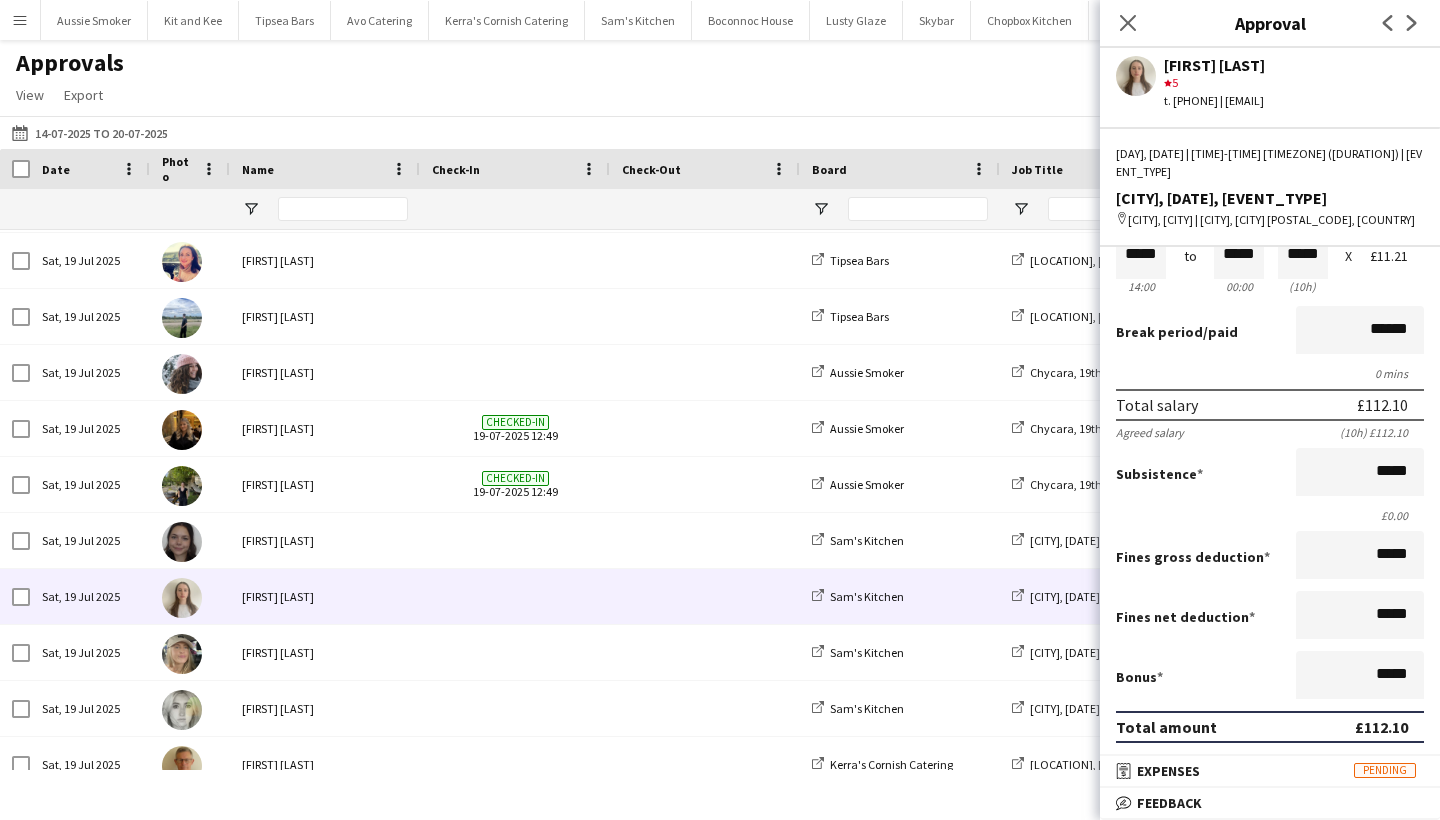 scroll, scrollTop: 413, scrollLeft: 0, axis: vertical 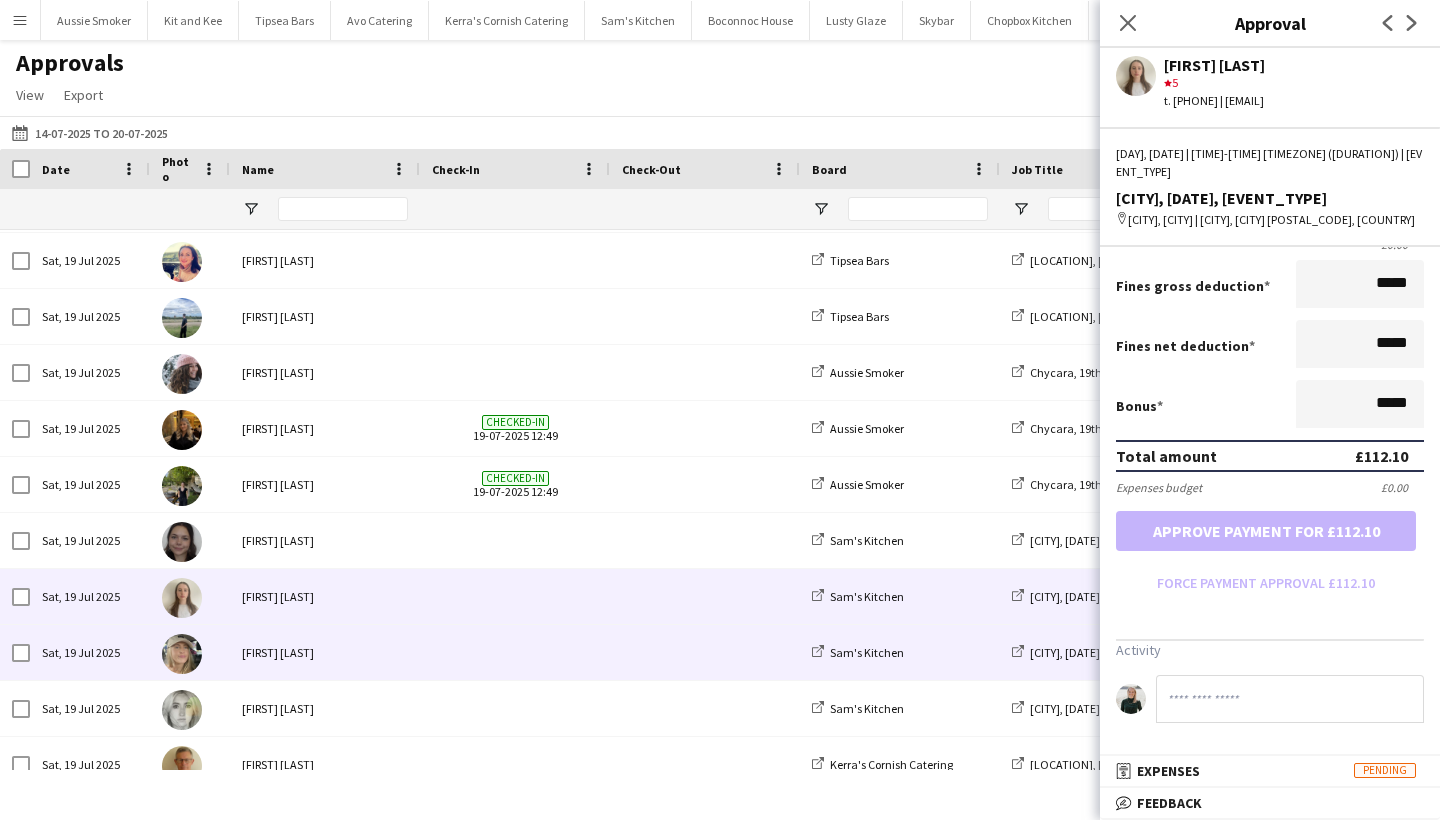 click on "Imogen Wright" at bounding box center (325, 652) 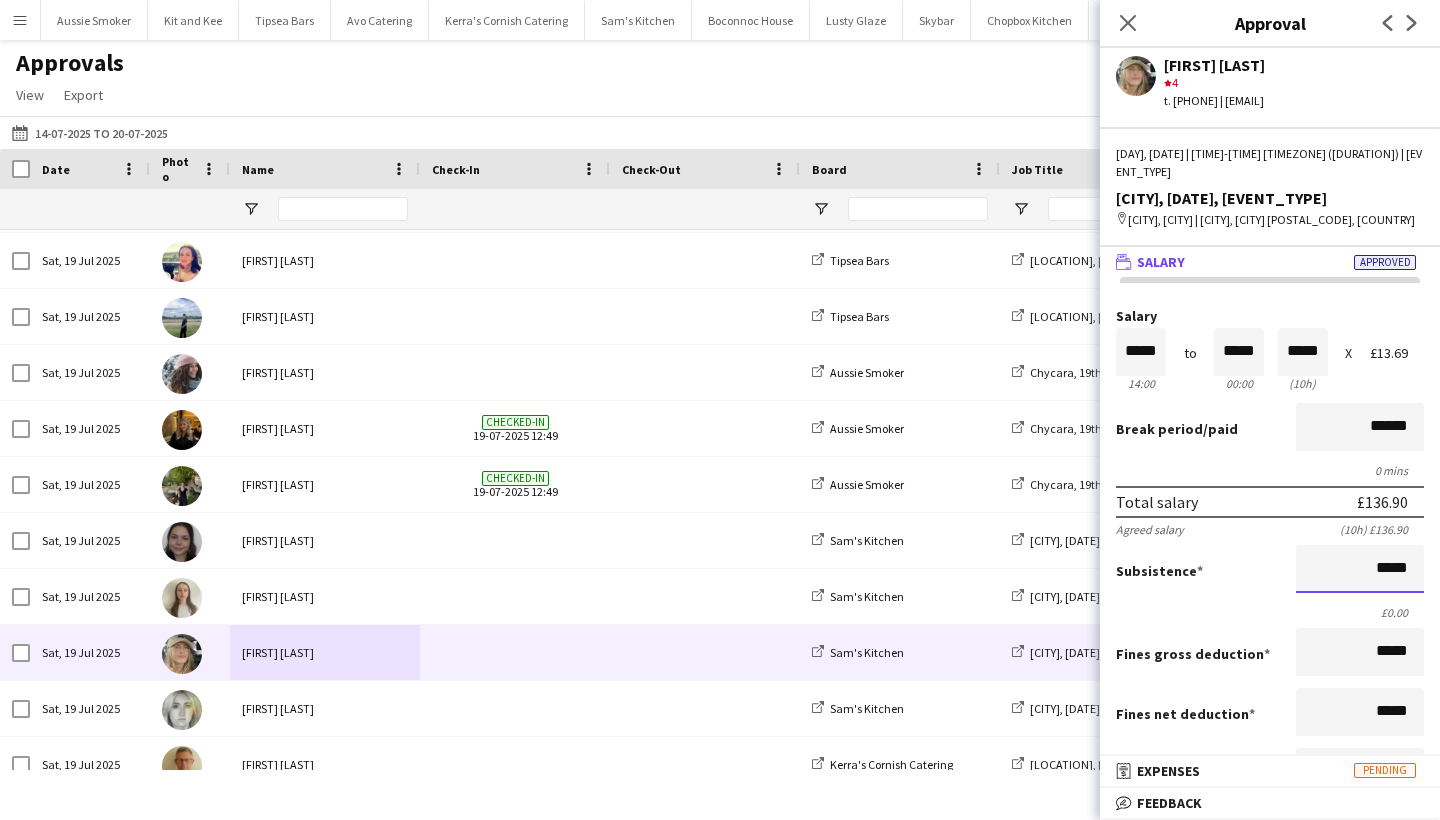 drag, startPoint x: 1365, startPoint y: 593, endPoint x: 1439, endPoint y: 562, distance: 80.23092 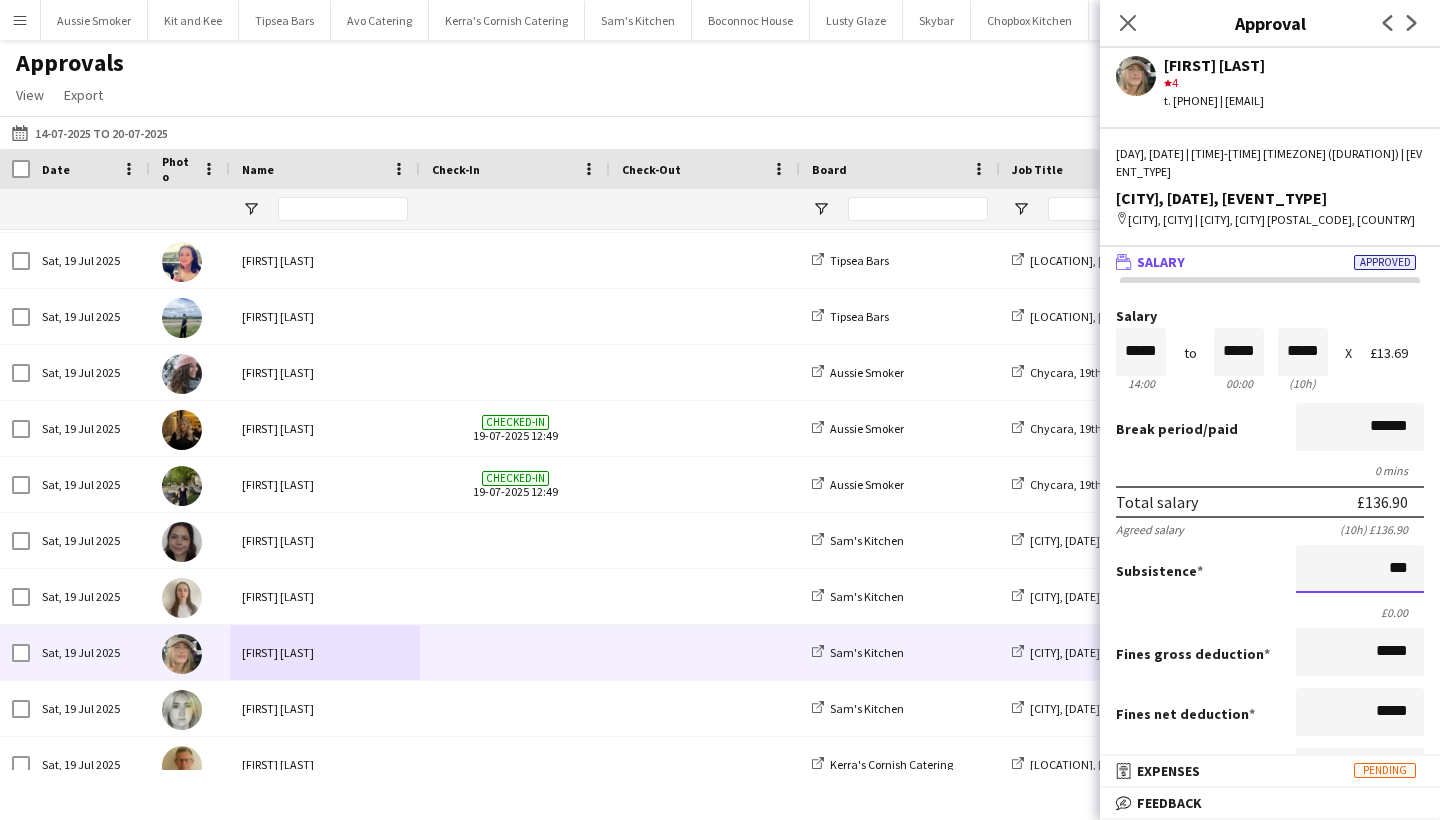 type on "**" 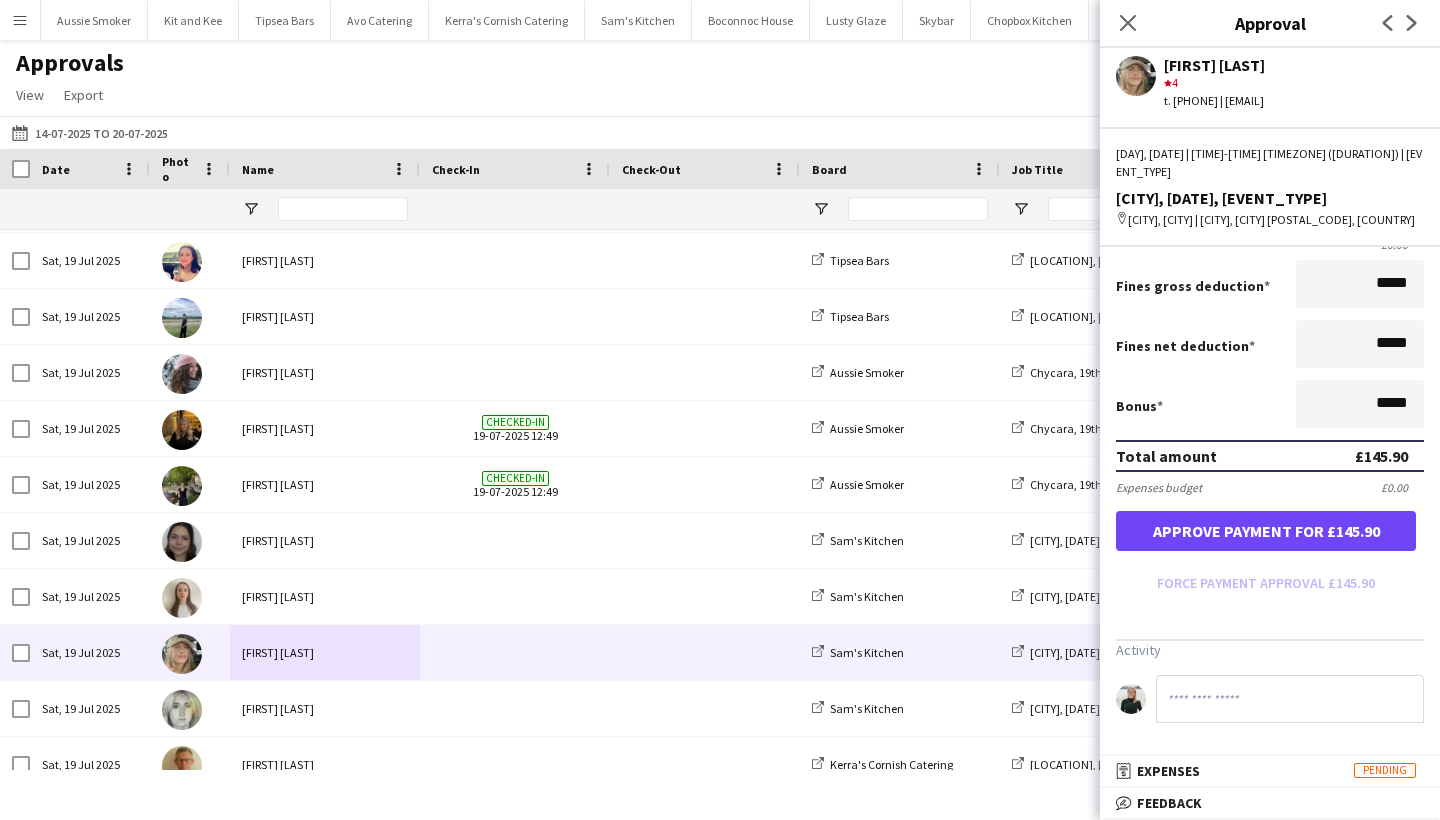 scroll, scrollTop: 395, scrollLeft: 0, axis: vertical 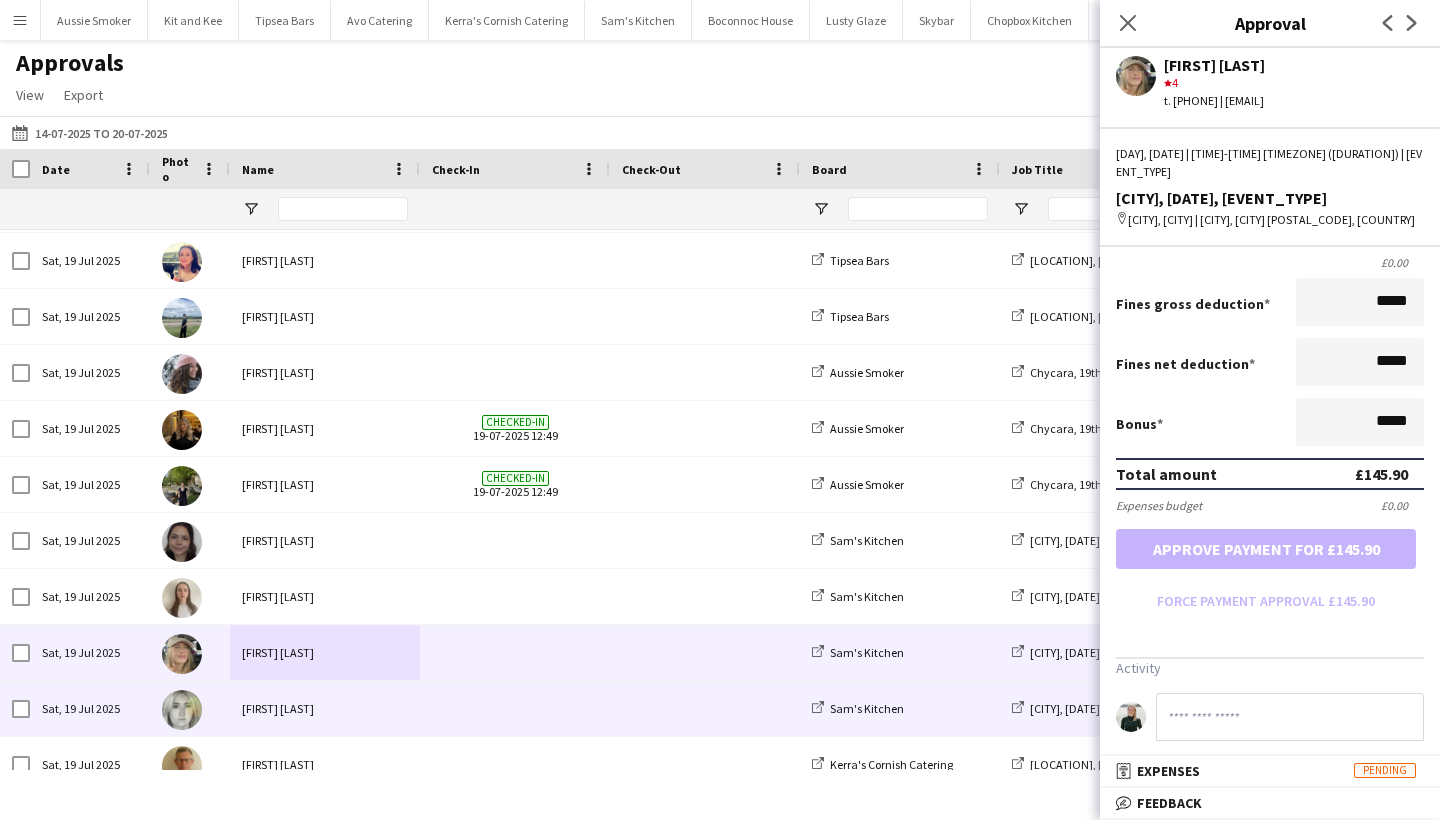 click on "Amber Nix" at bounding box center [325, 708] 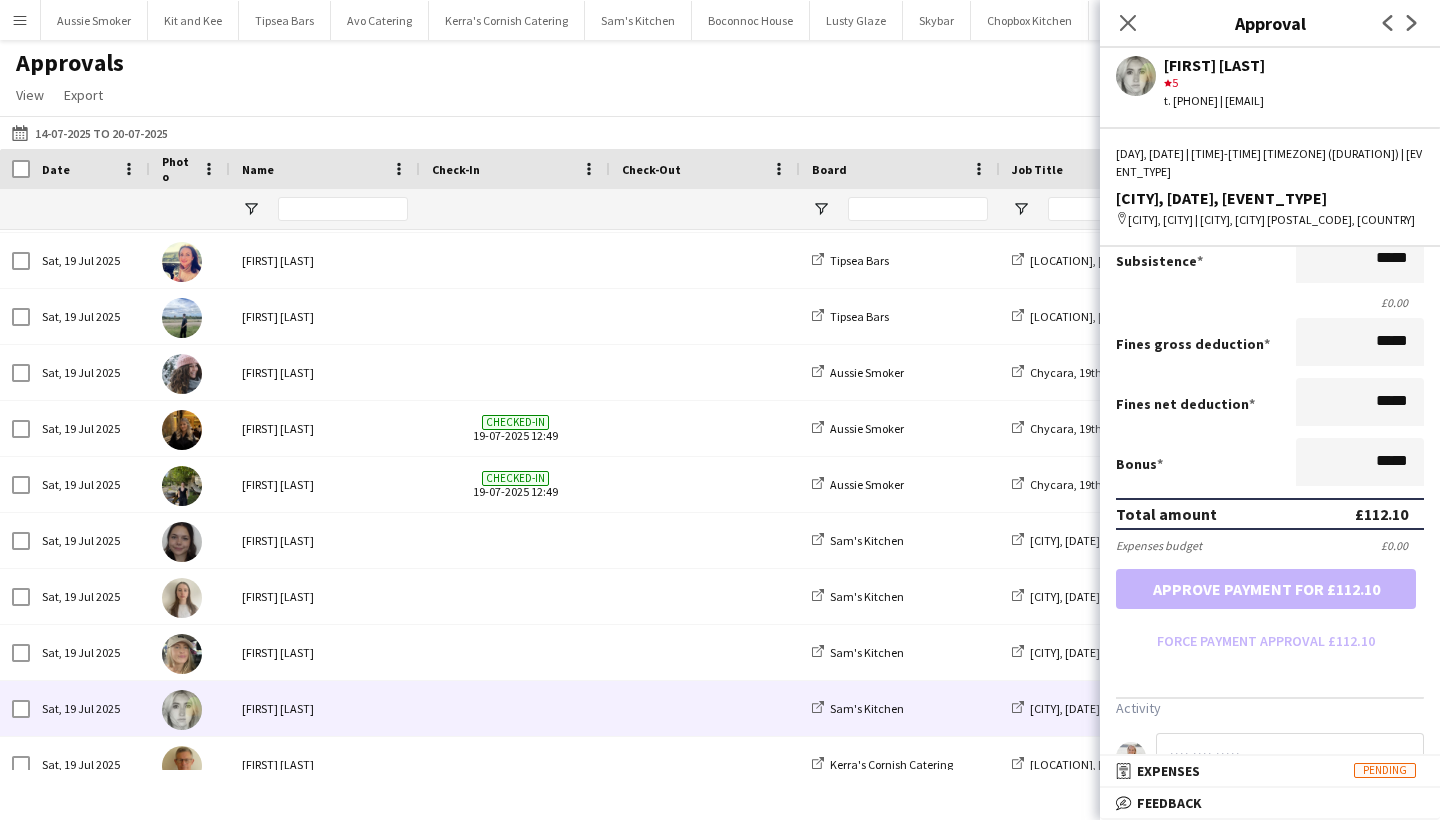 scroll, scrollTop: 314, scrollLeft: 0, axis: vertical 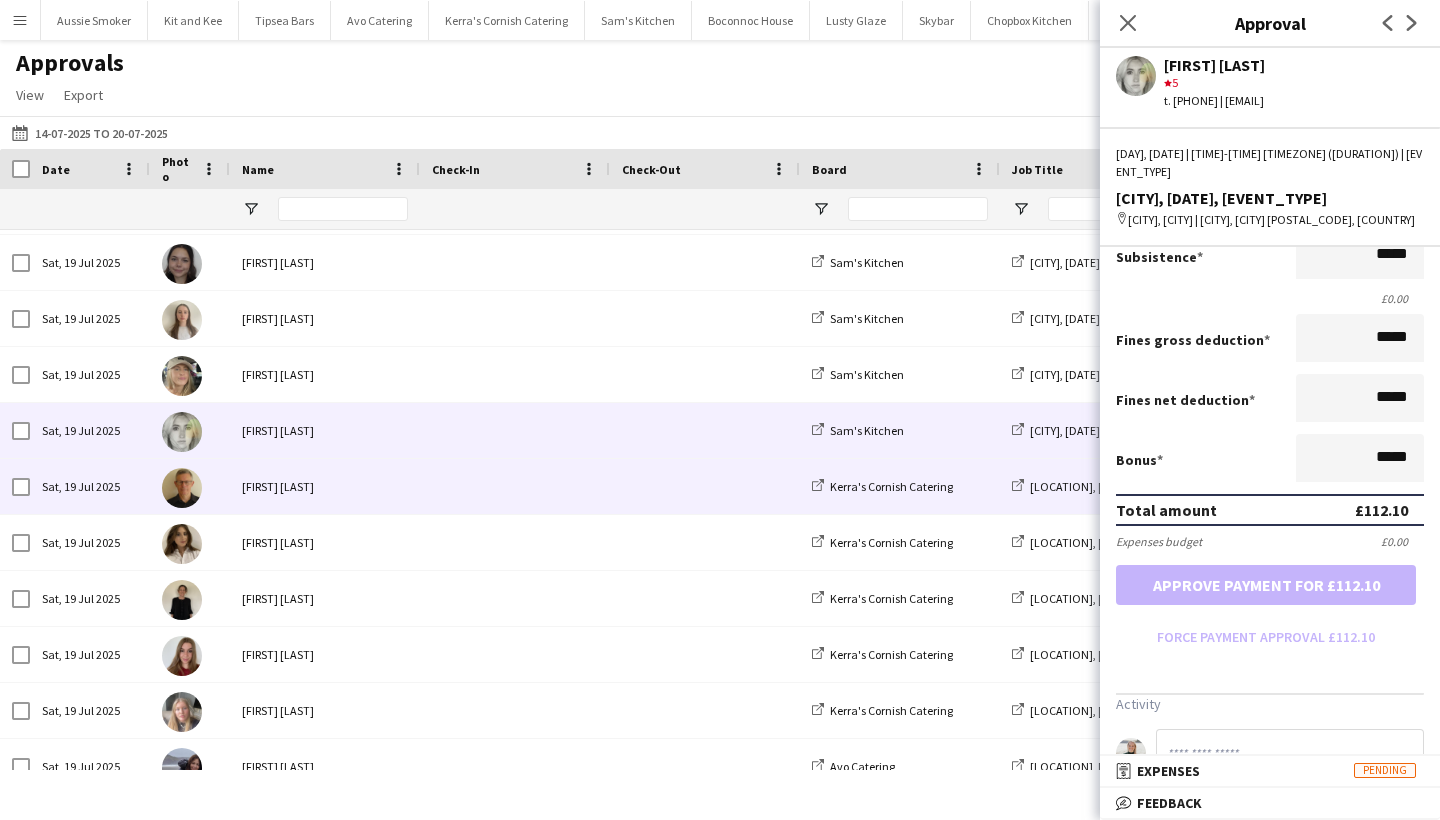 click on "Stephen Teasdale" at bounding box center (325, 486) 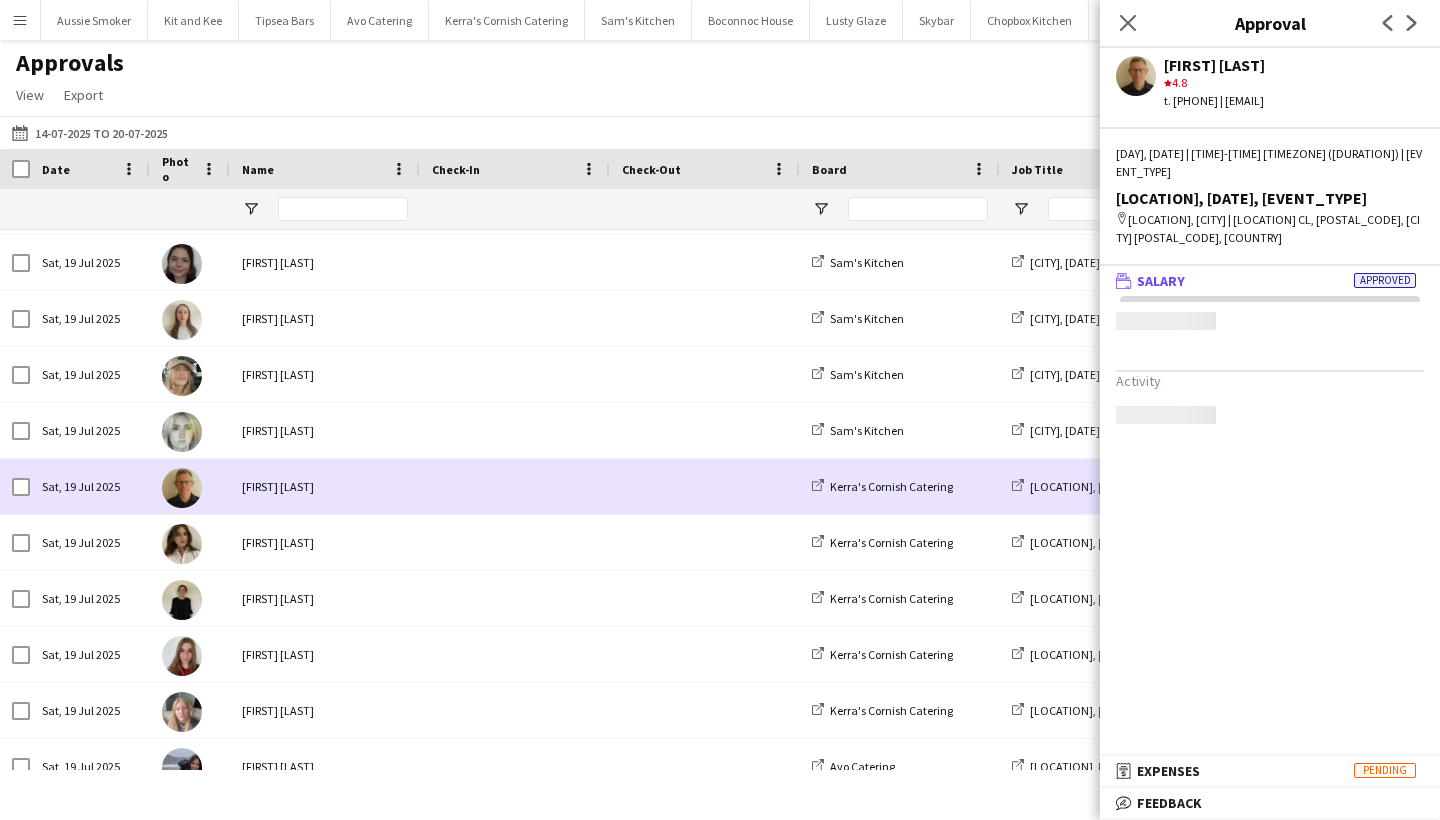 scroll, scrollTop: 0, scrollLeft: 0, axis: both 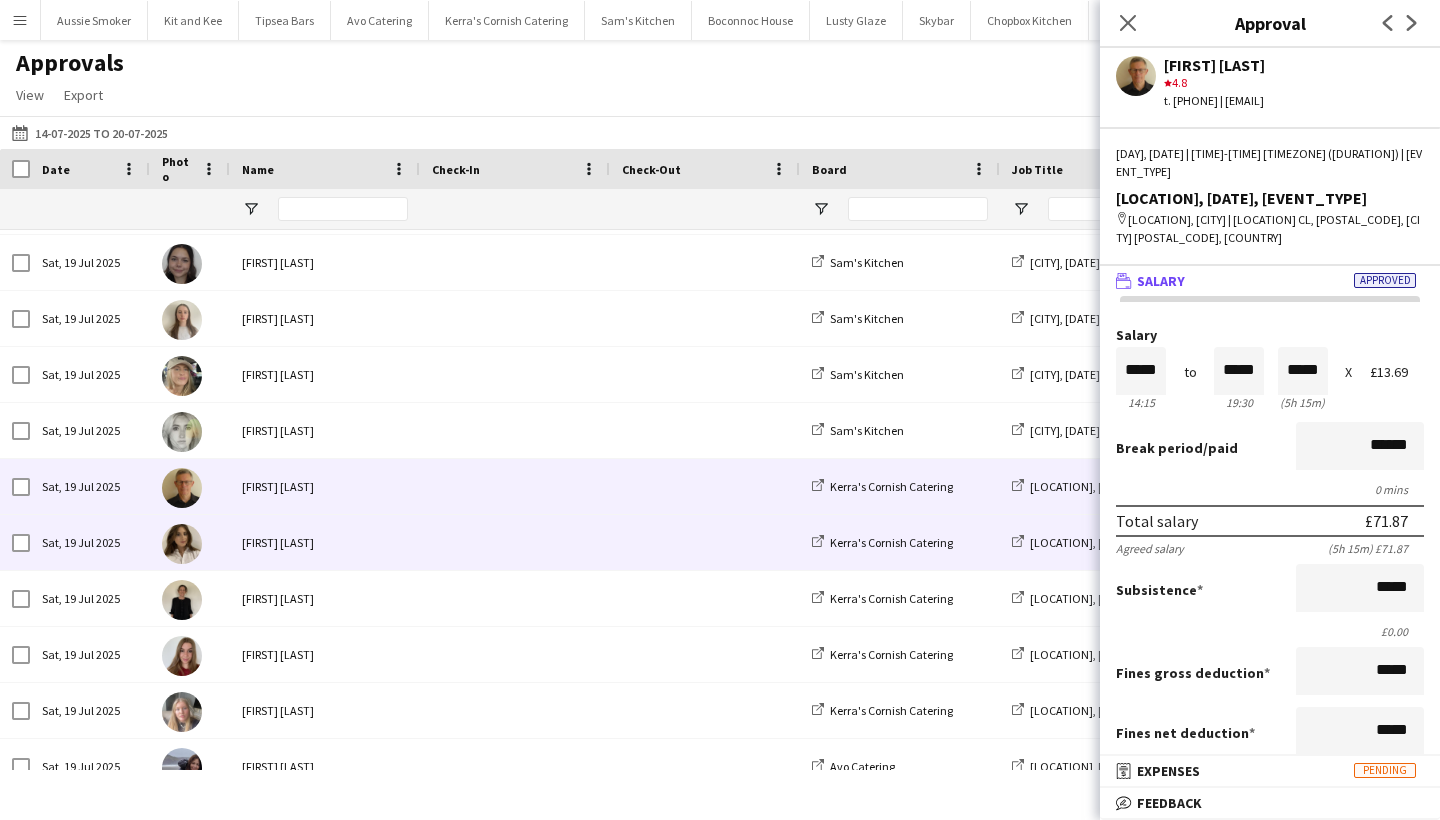 click on "Amelia Heather" at bounding box center [325, 542] 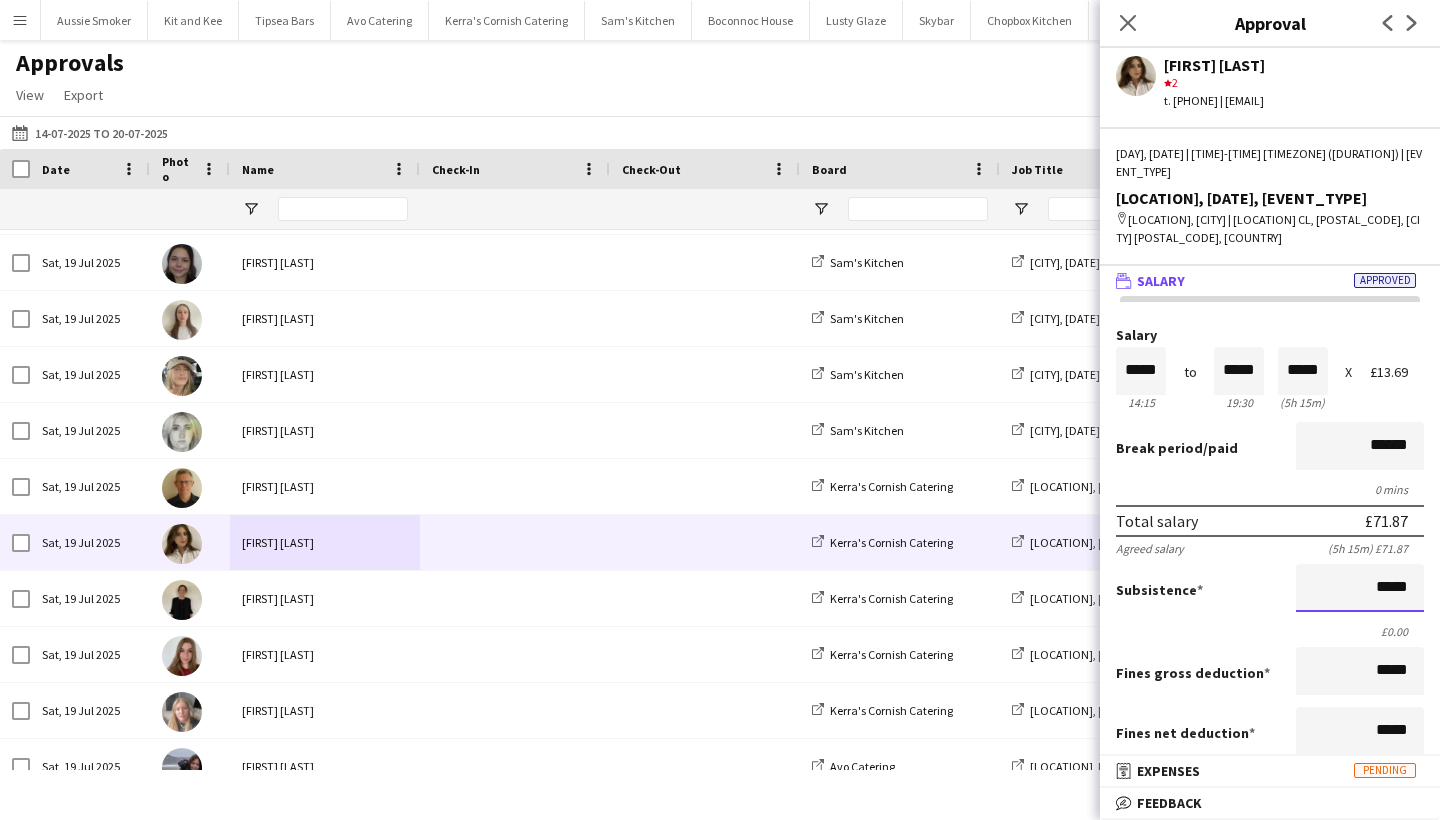 drag, startPoint x: 1387, startPoint y: 603, endPoint x: 1439, endPoint y: 592, distance: 53.15073 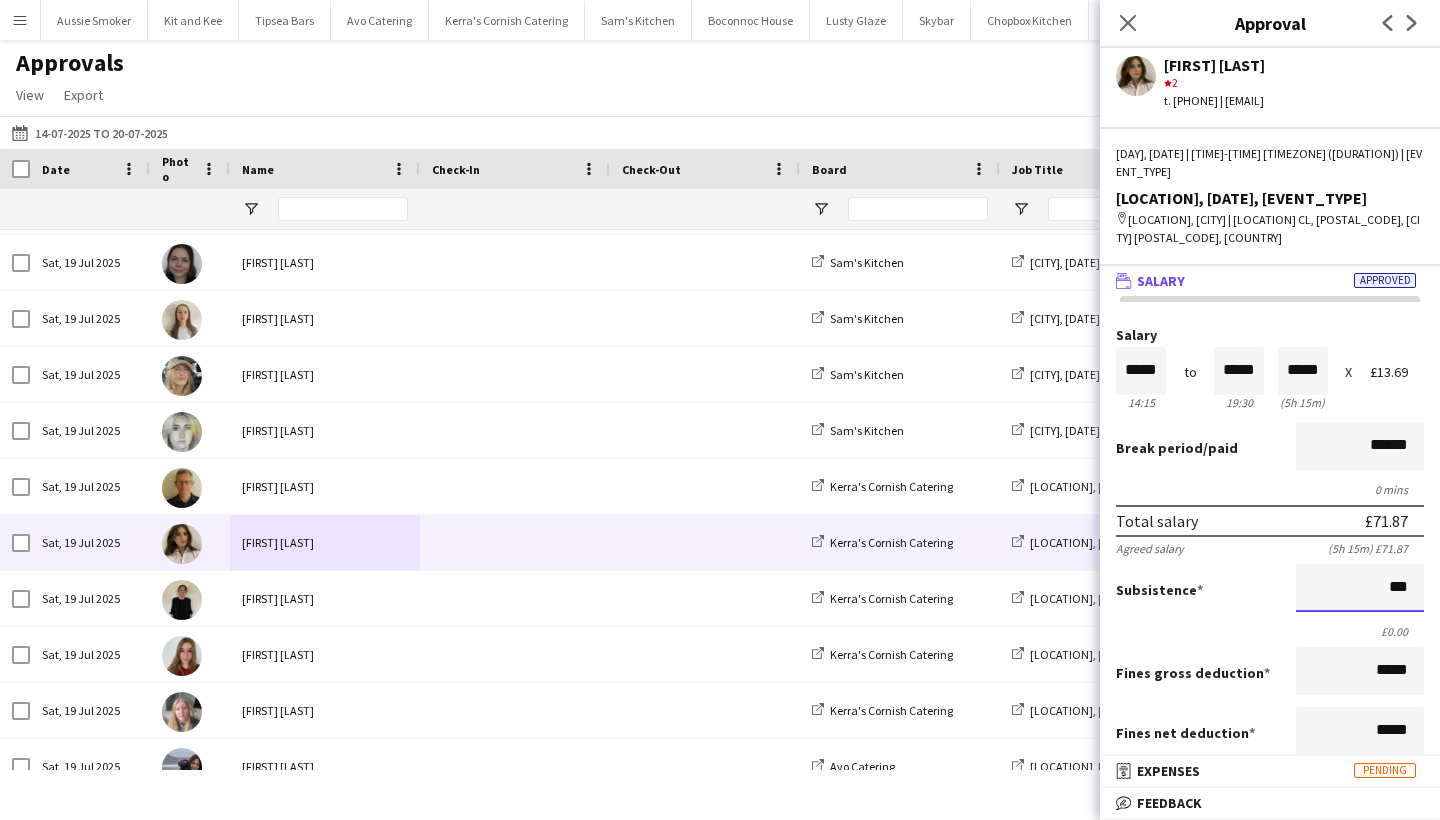type on "**" 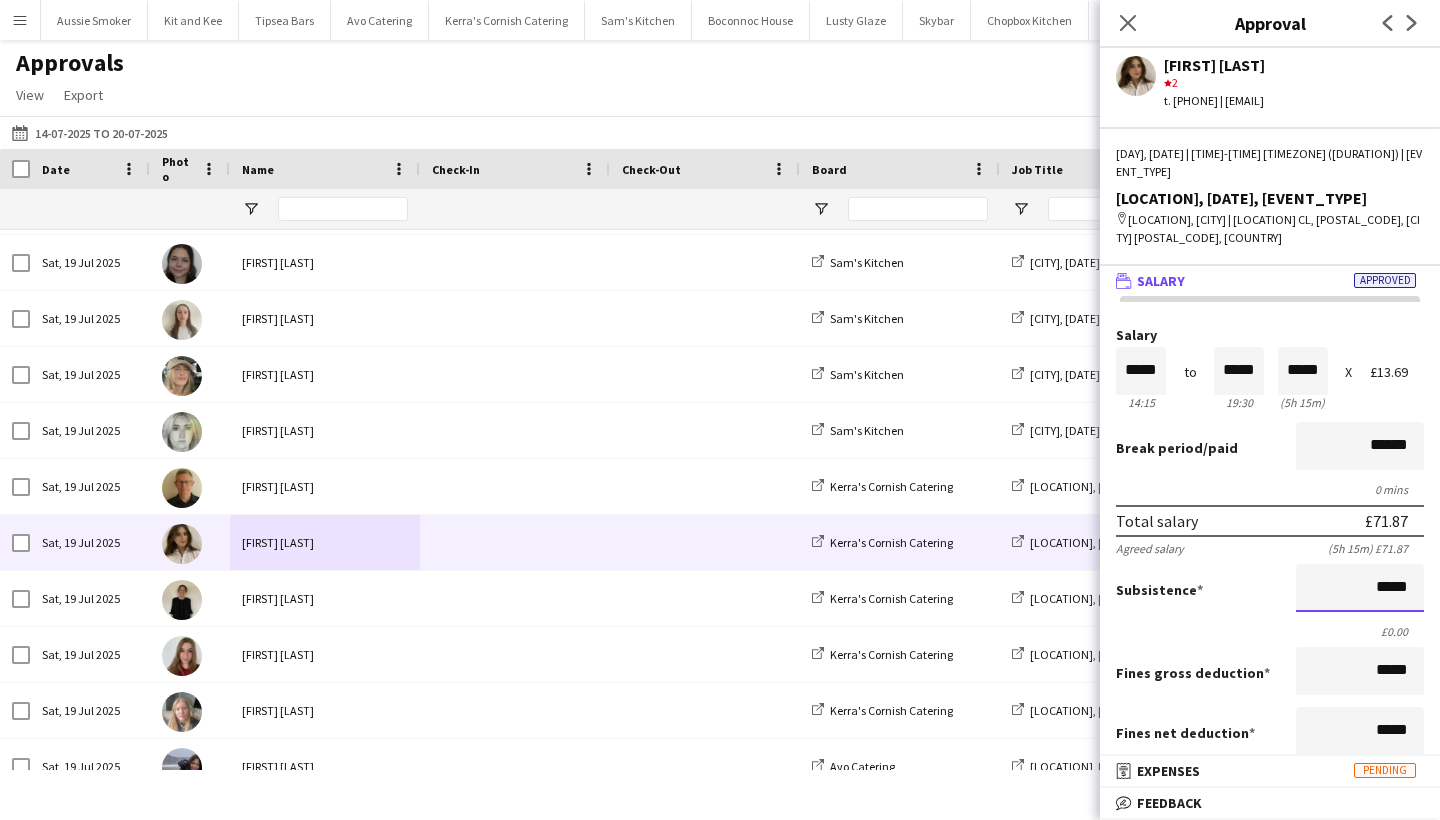 type on "*****" 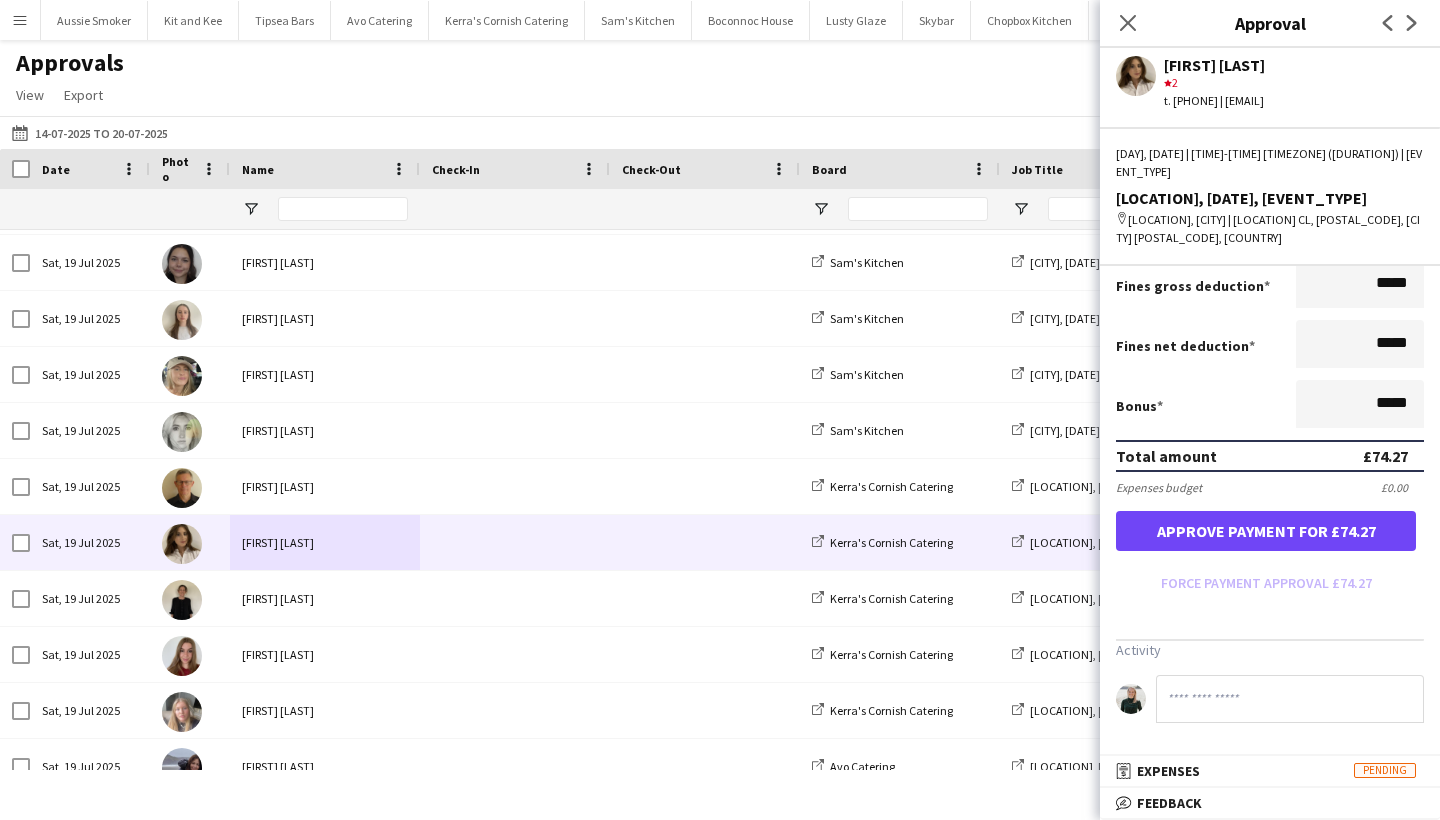 click on "Approve payment for £74.27" at bounding box center [1266, 531] 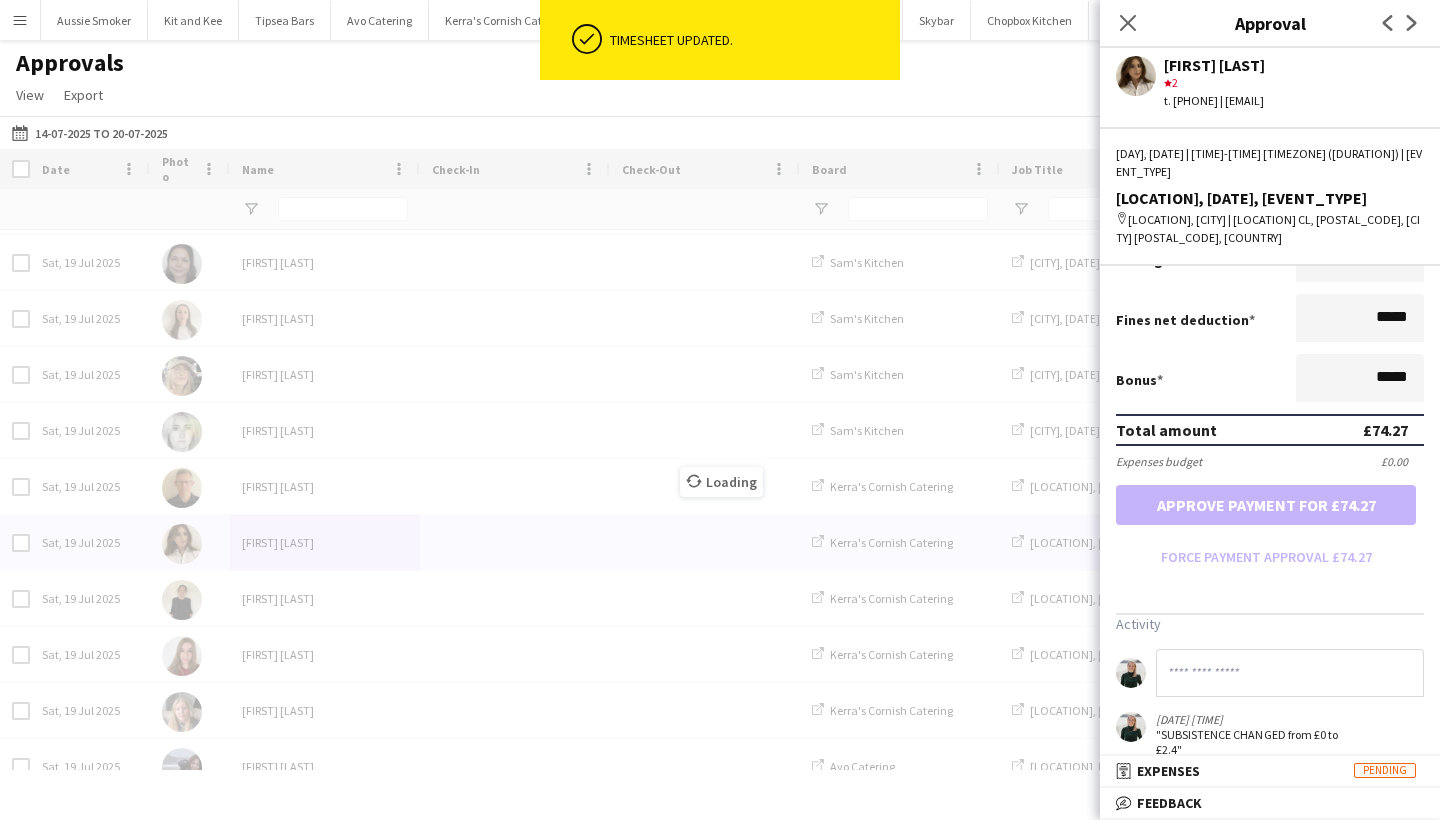 scroll, scrollTop: 368, scrollLeft: 0, axis: vertical 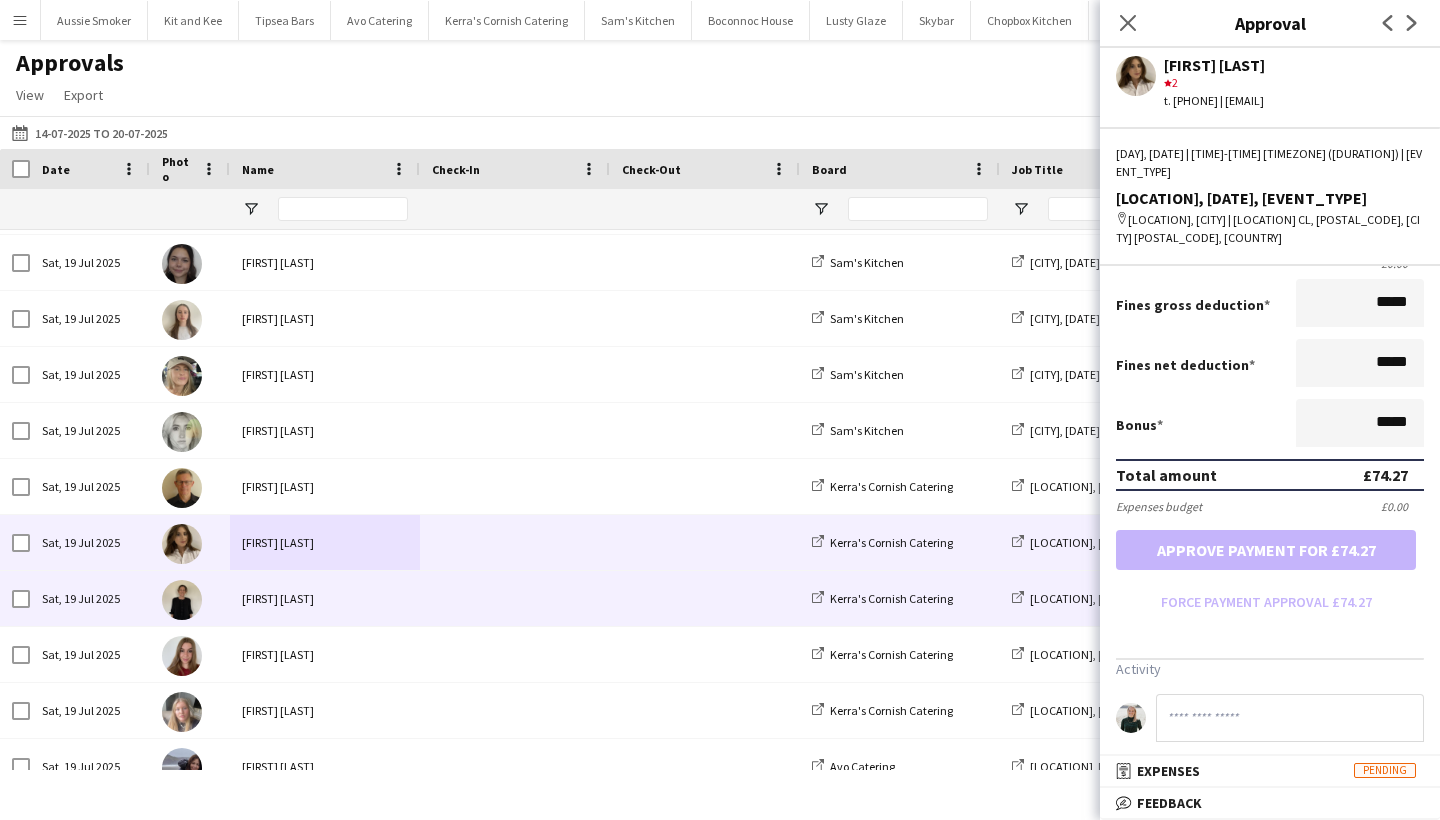 click on "Nikki Coleman" at bounding box center (325, 598) 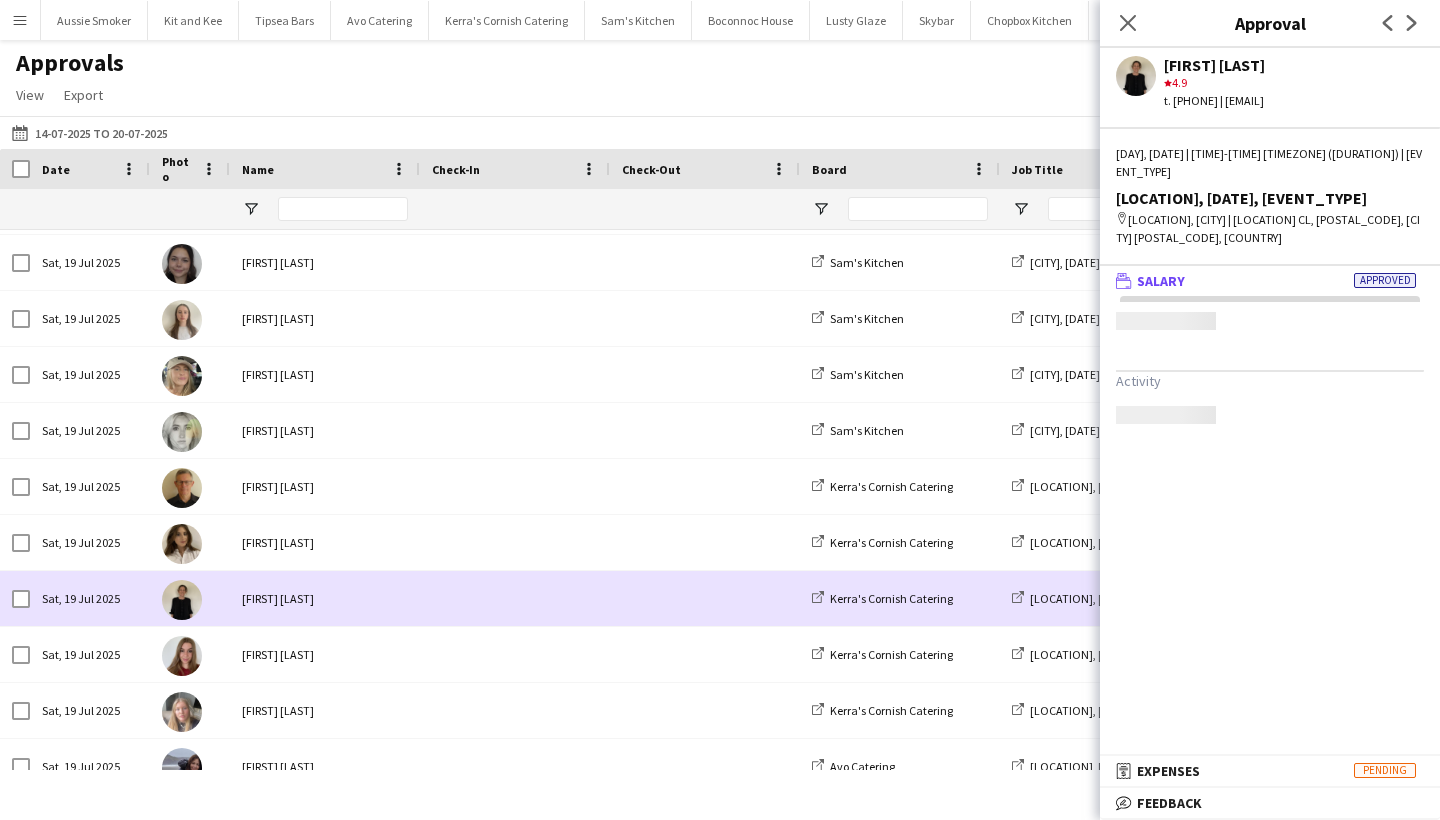 scroll, scrollTop: 0, scrollLeft: 0, axis: both 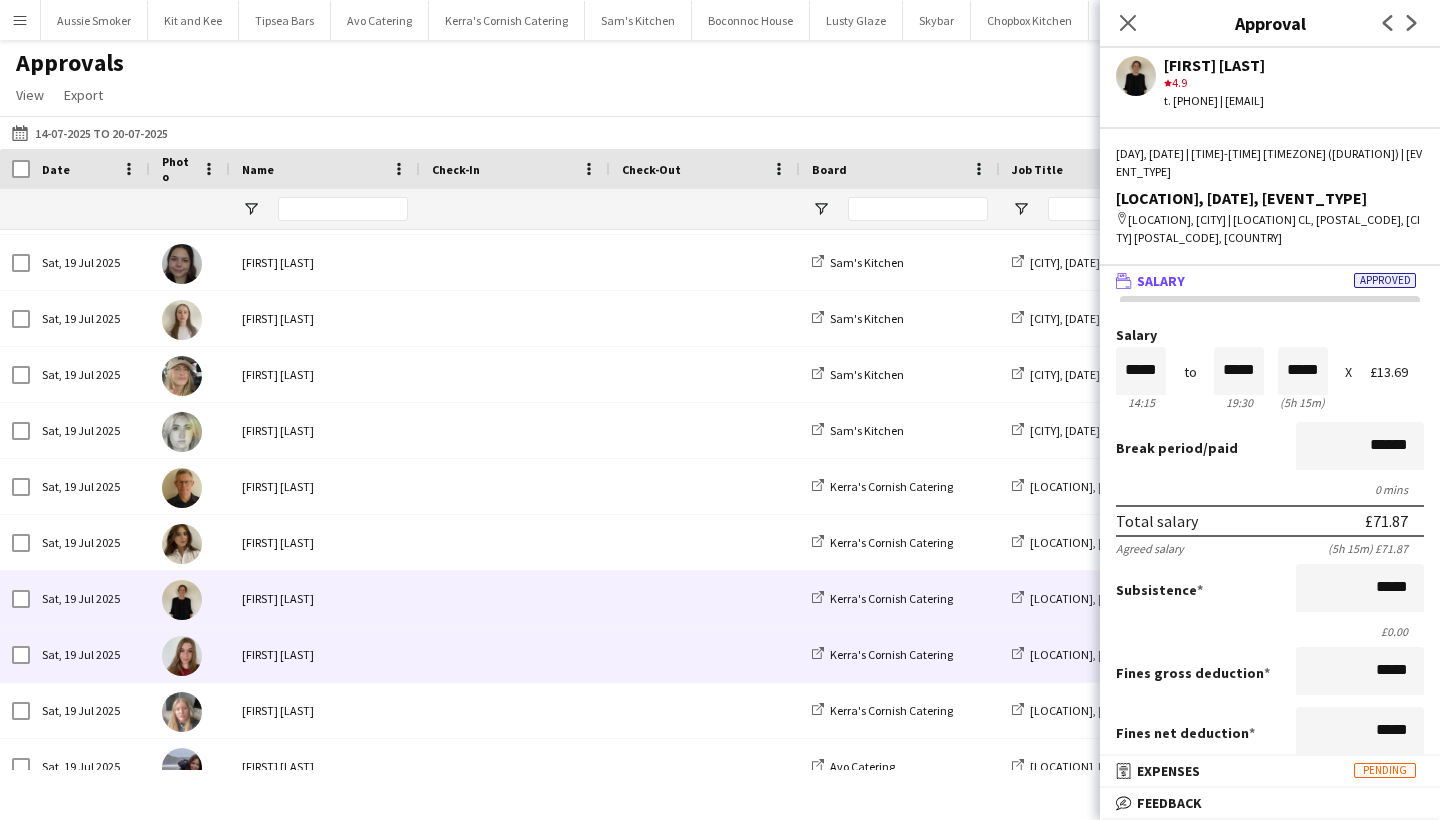 click on "Lily Roe" at bounding box center (325, 654) 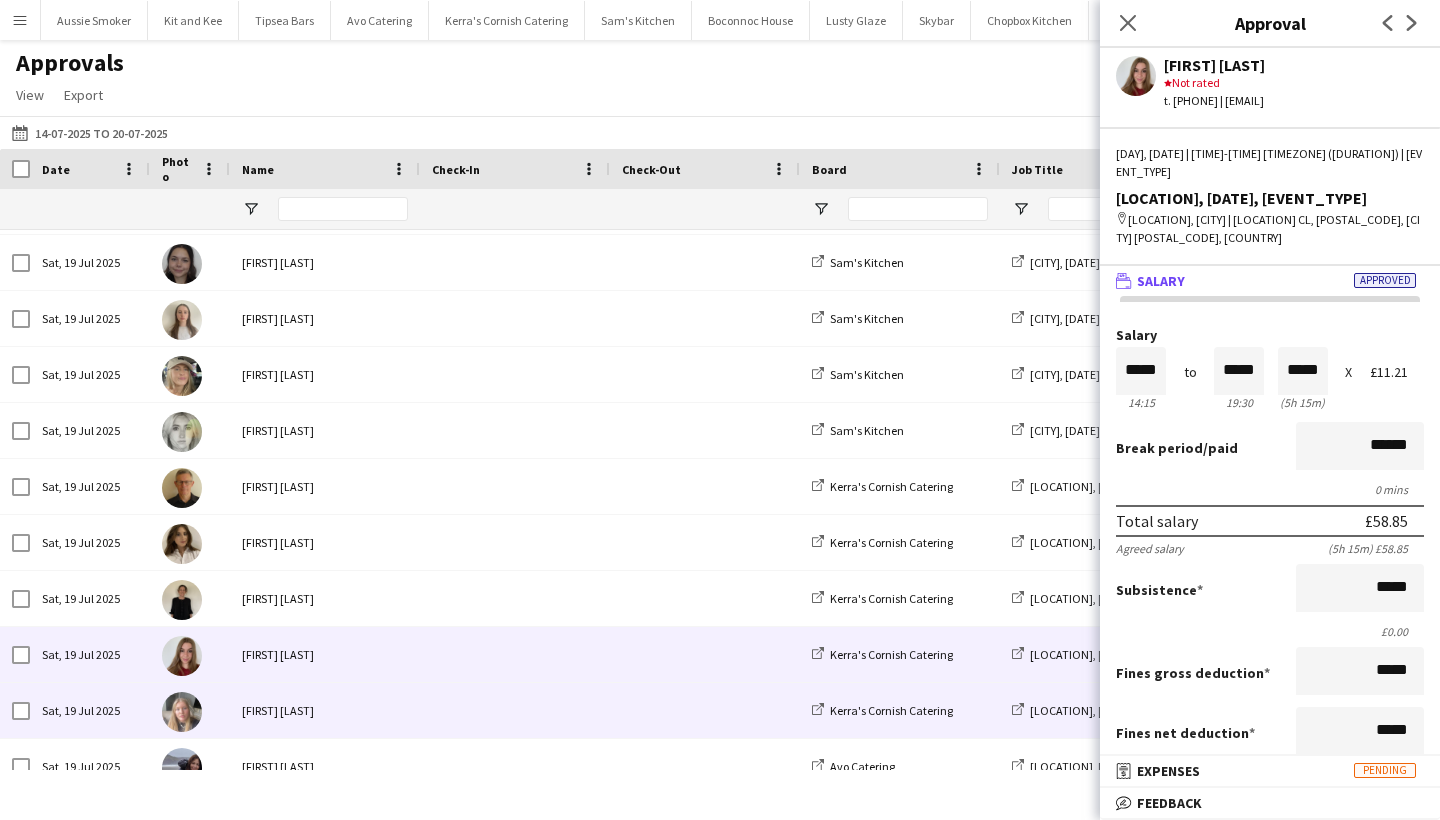 click on "Lynty Misselbrook" at bounding box center (325, 710) 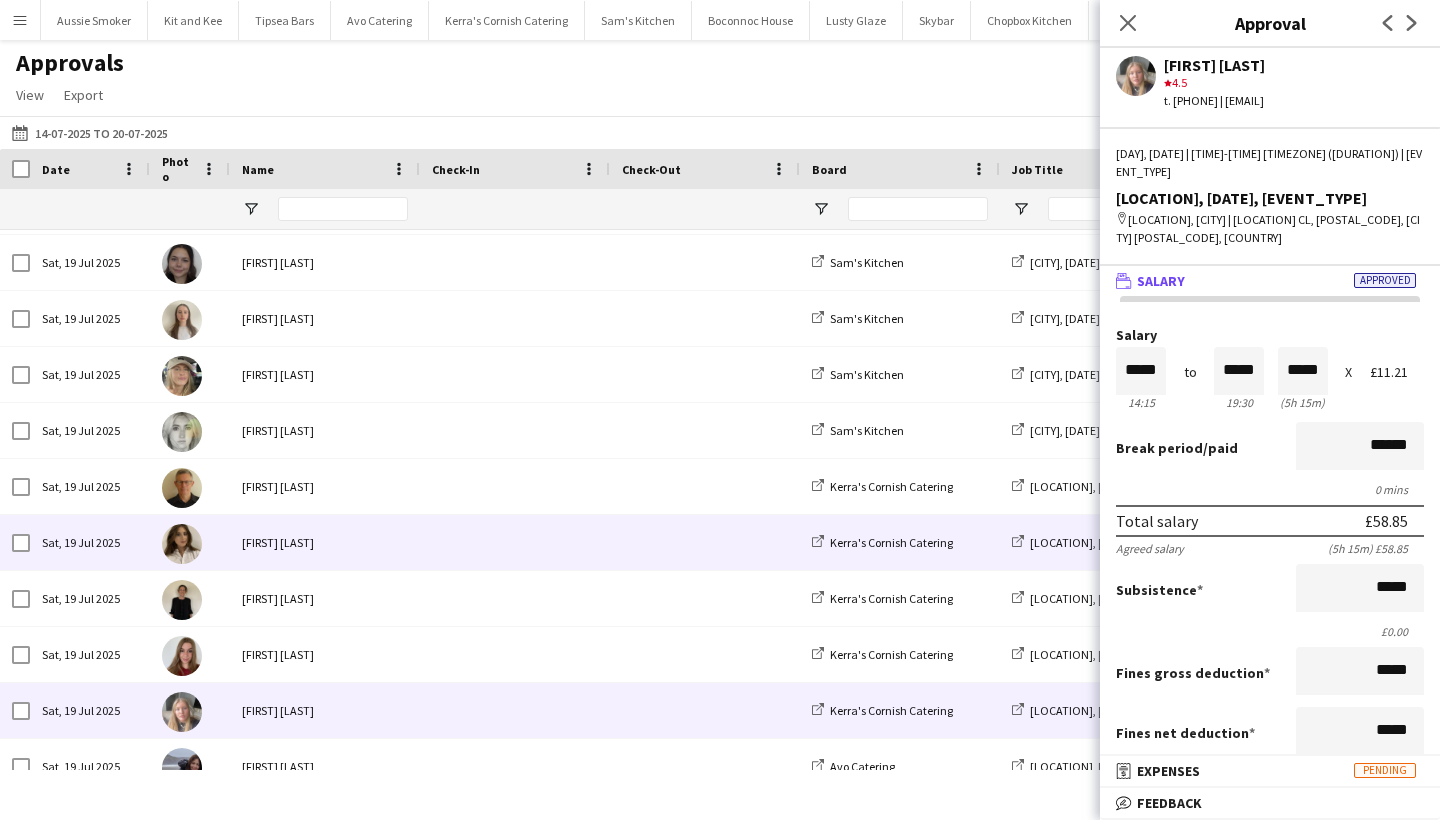 scroll, scrollTop: 1511, scrollLeft: 0, axis: vertical 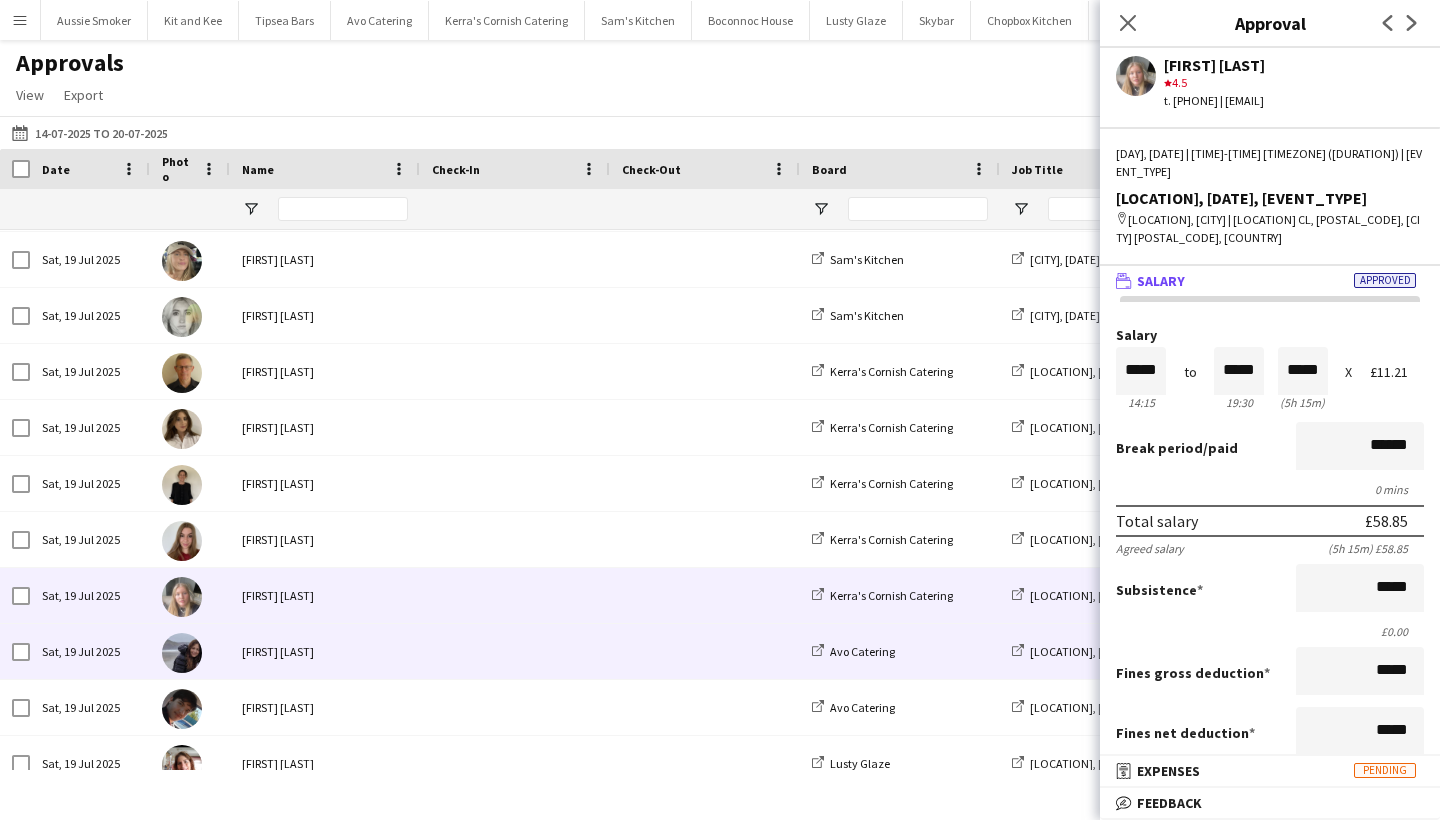 click at bounding box center [515, 651] 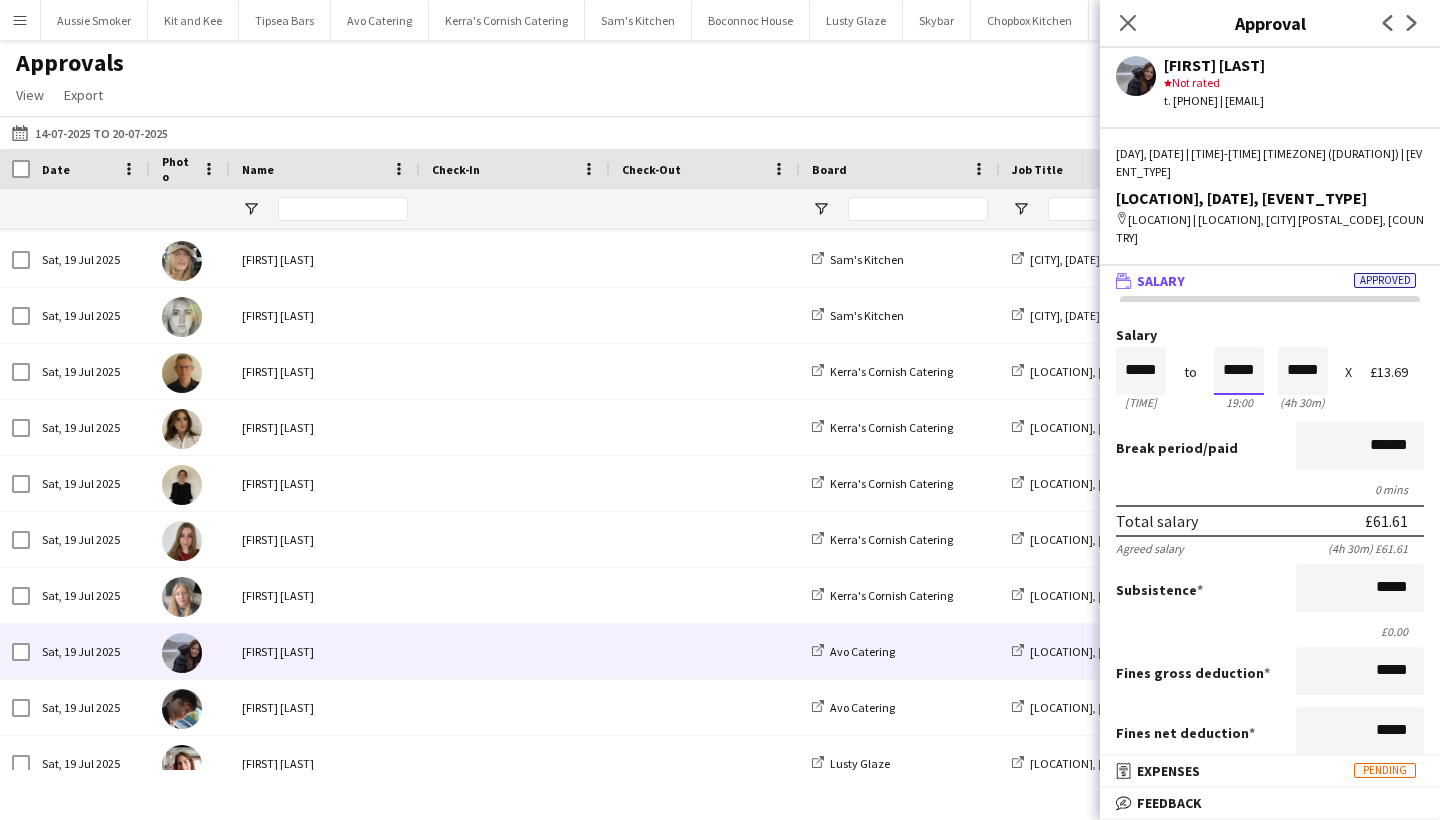 click on "*****" at bounding box center (1239, 371) 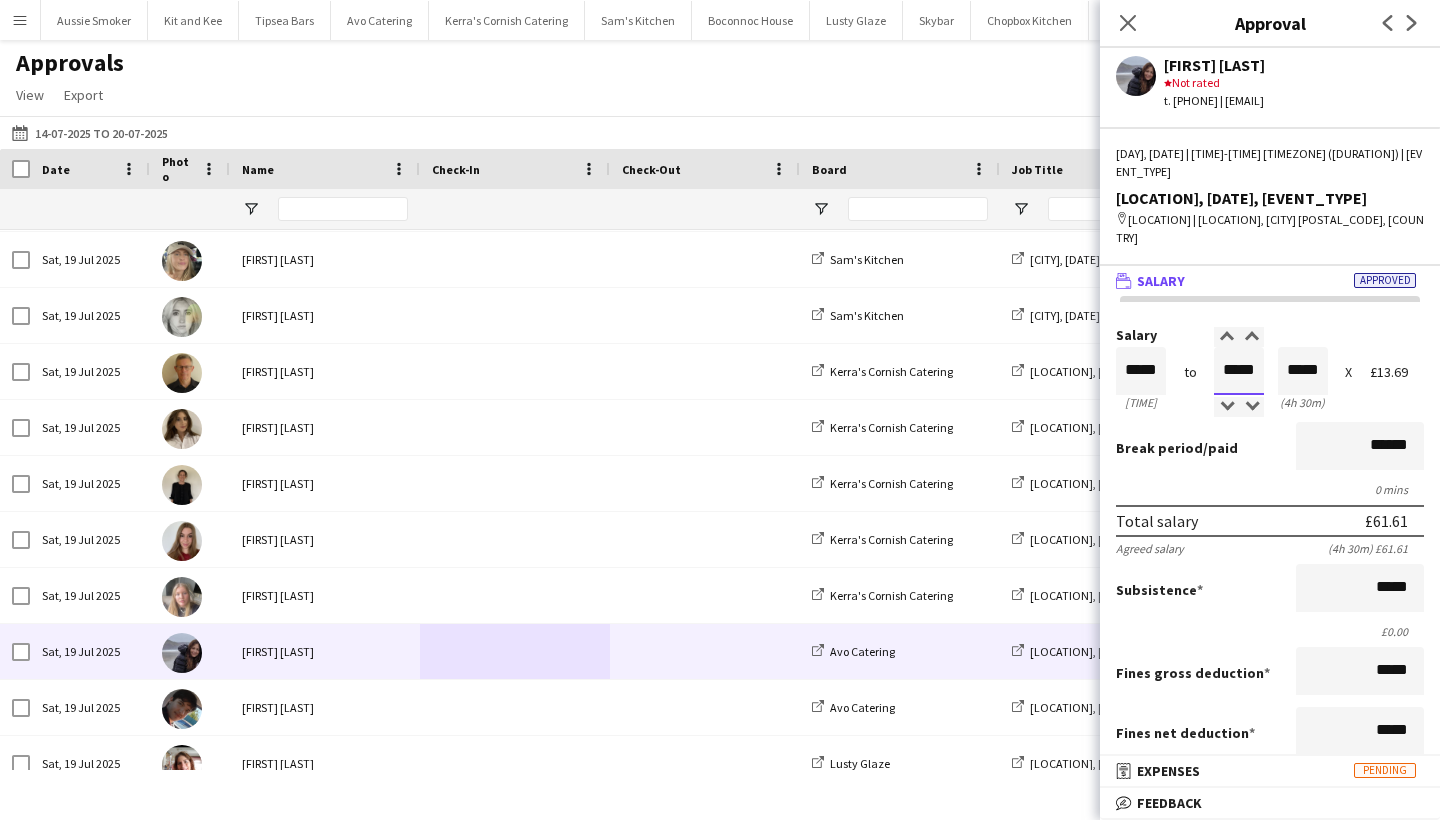 type on "*****" 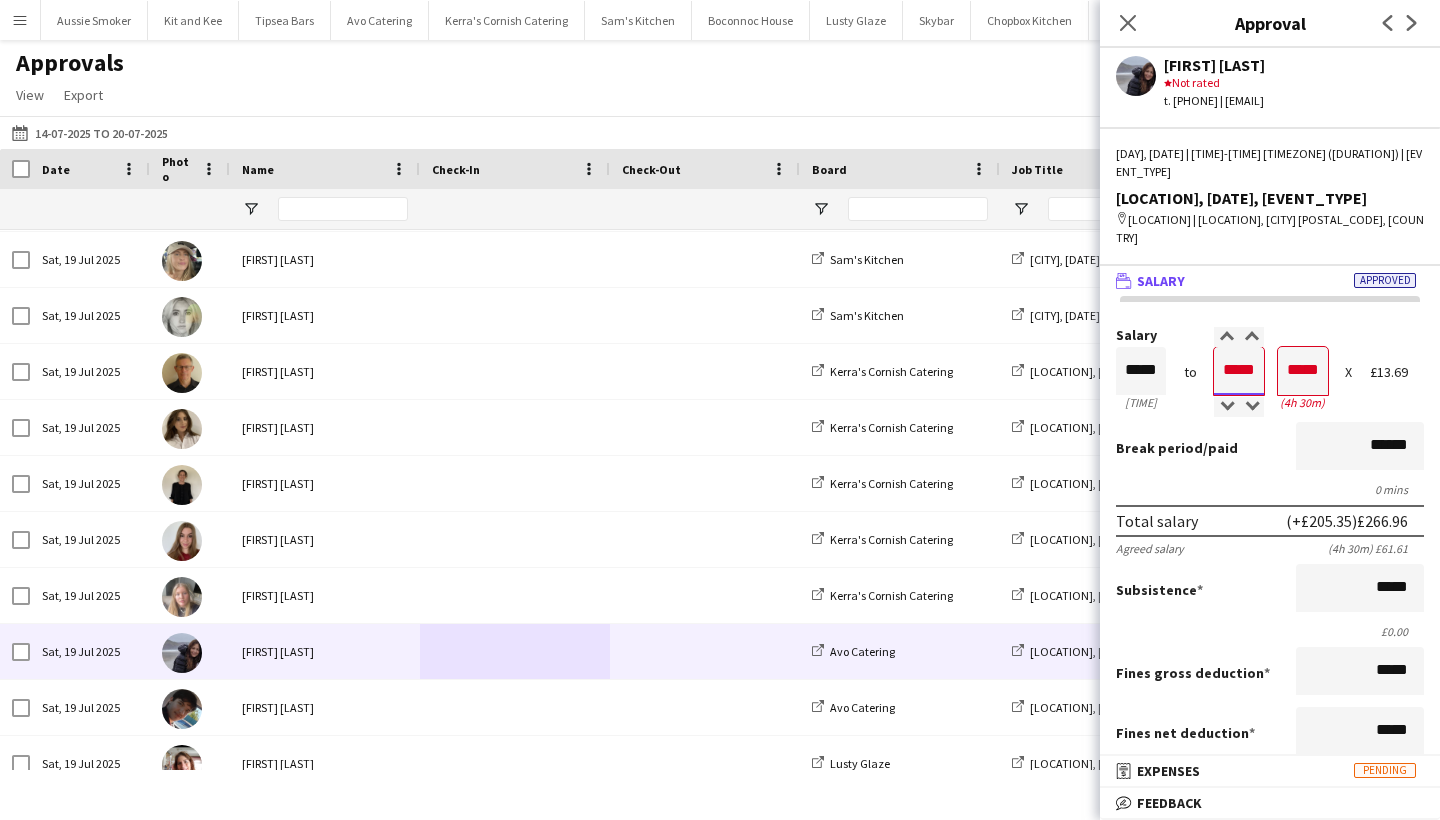 type on "*****" 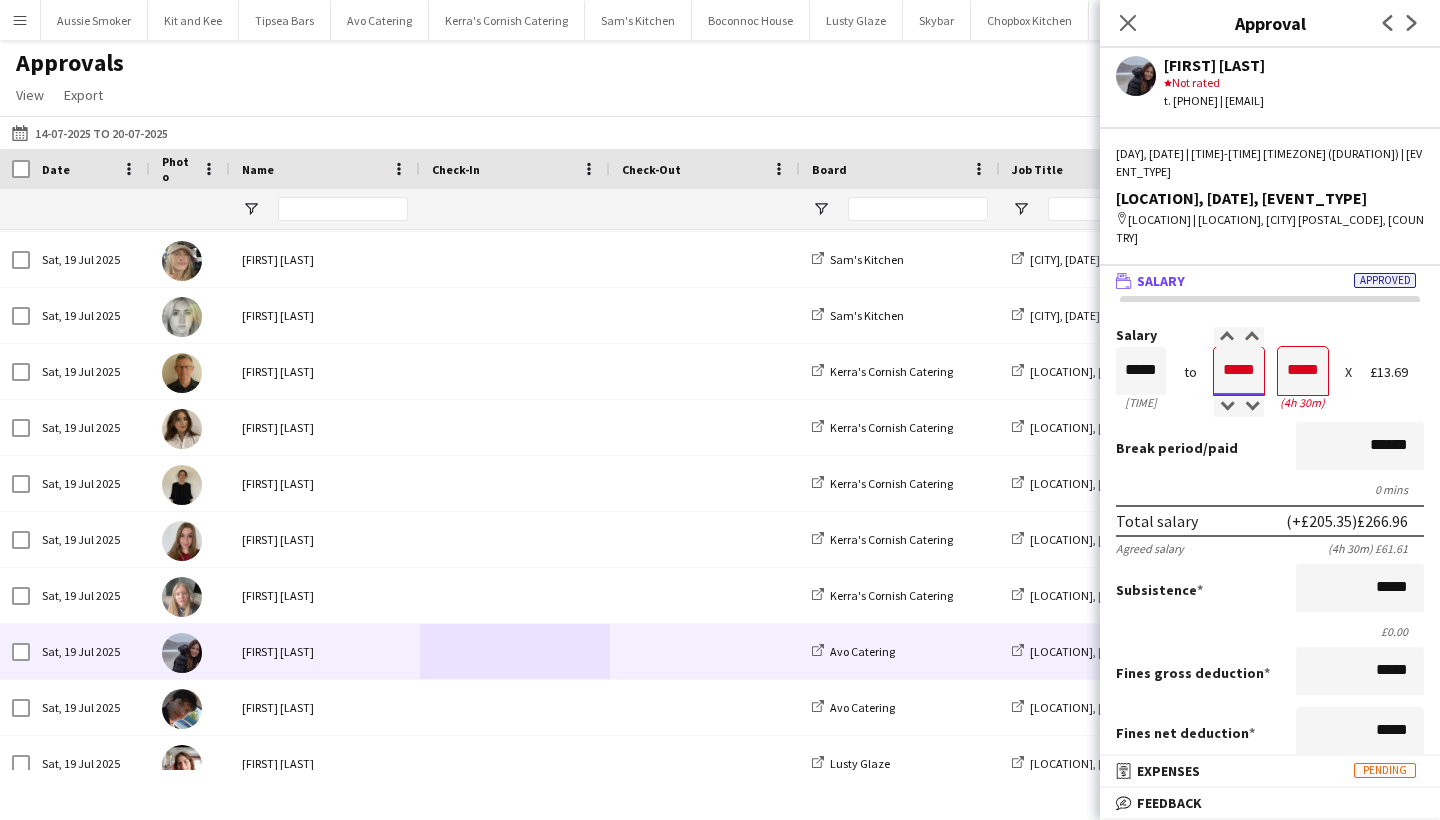 type on "*****" 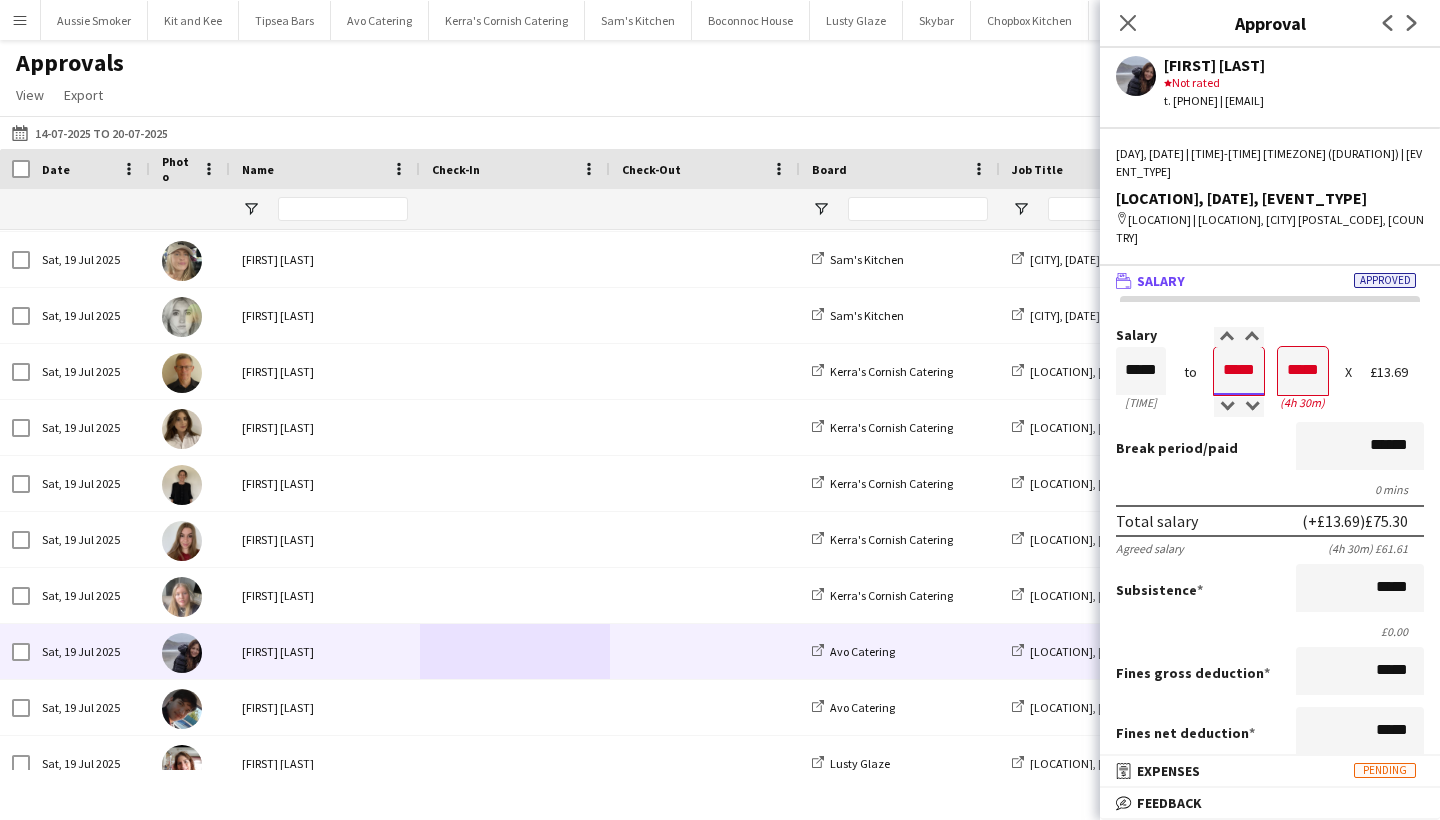 type on "*****" 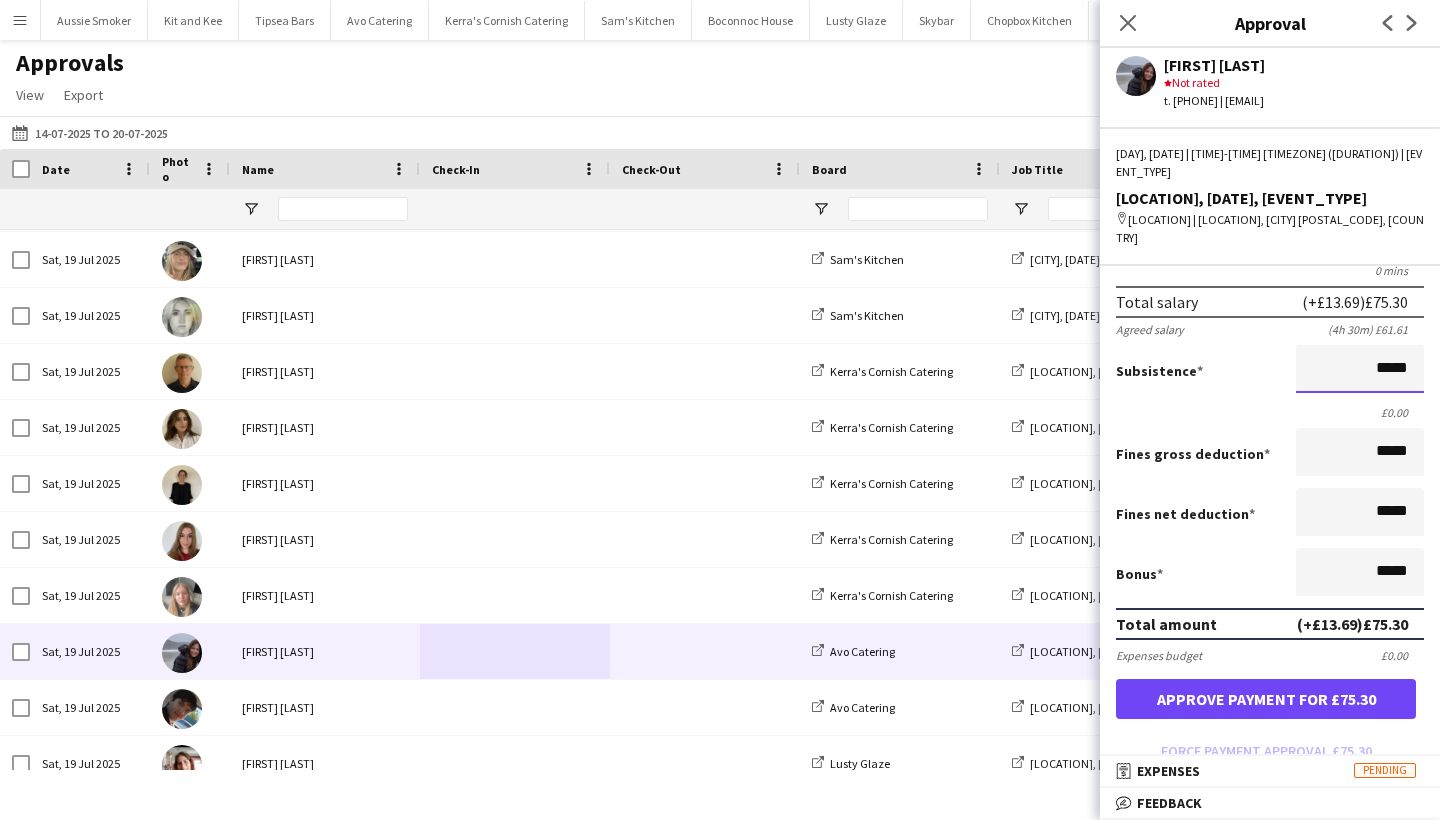 click on "*****" at bounding box center (1360, 369) 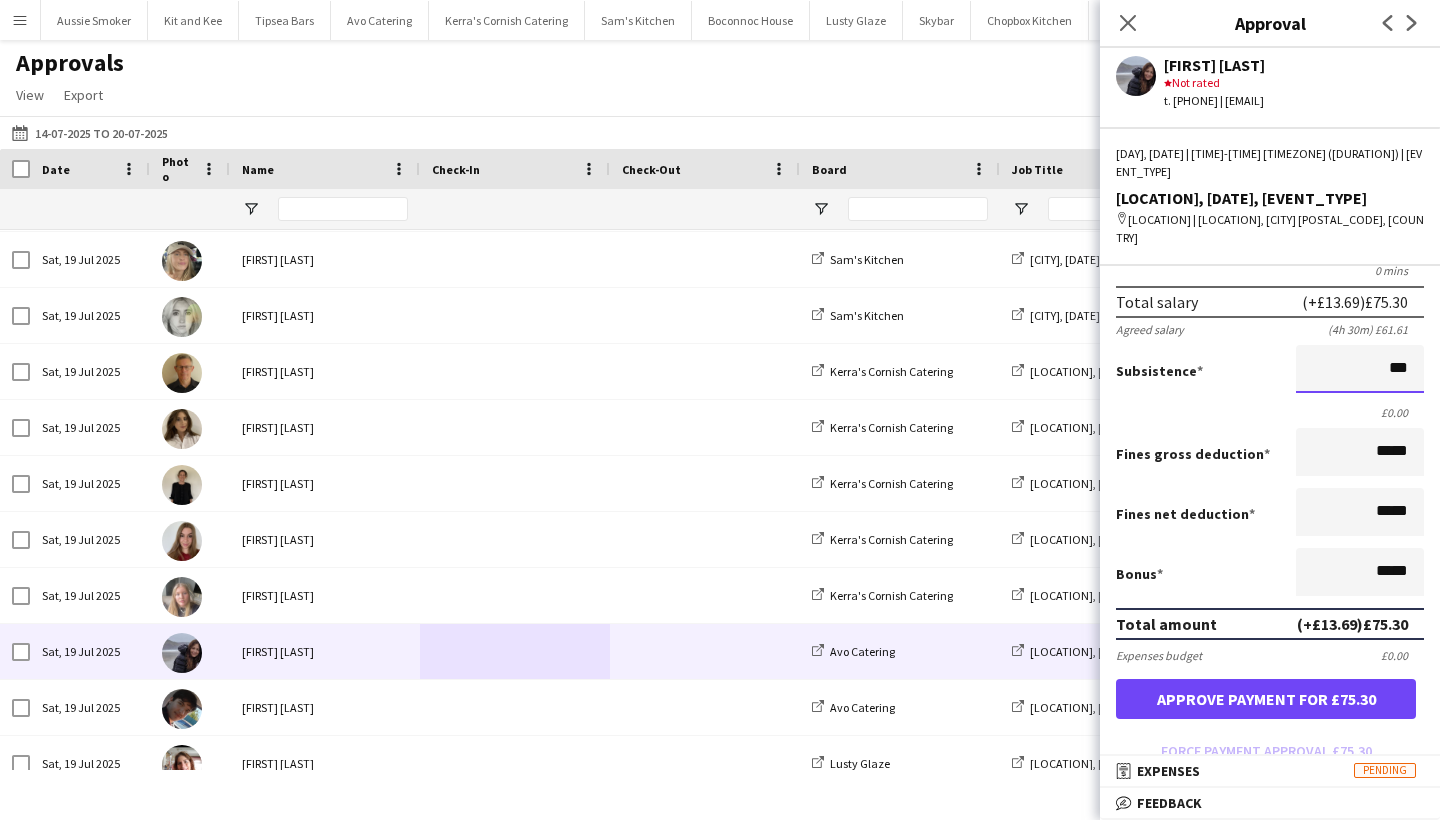 type on "**" 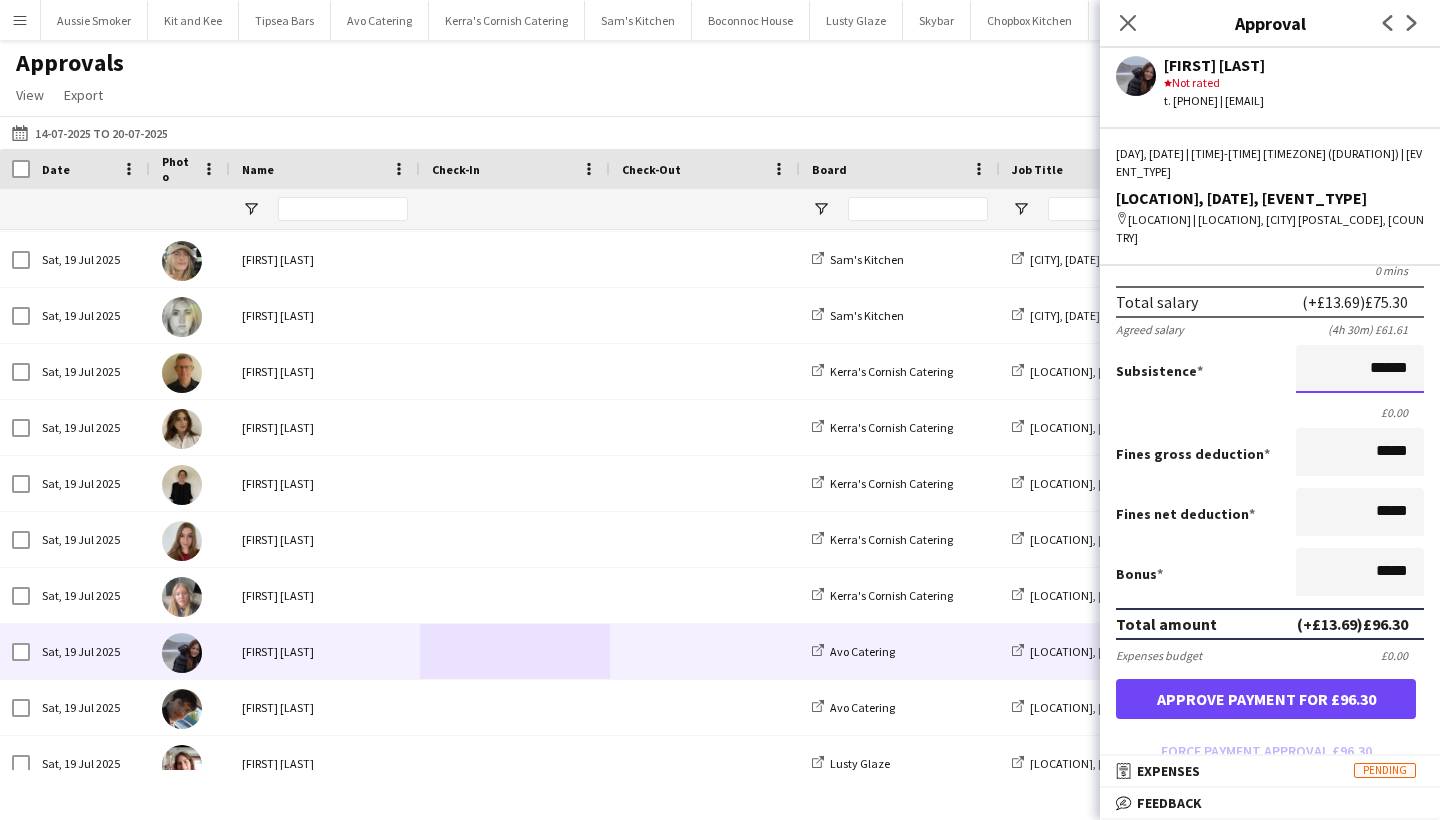 type on "******" 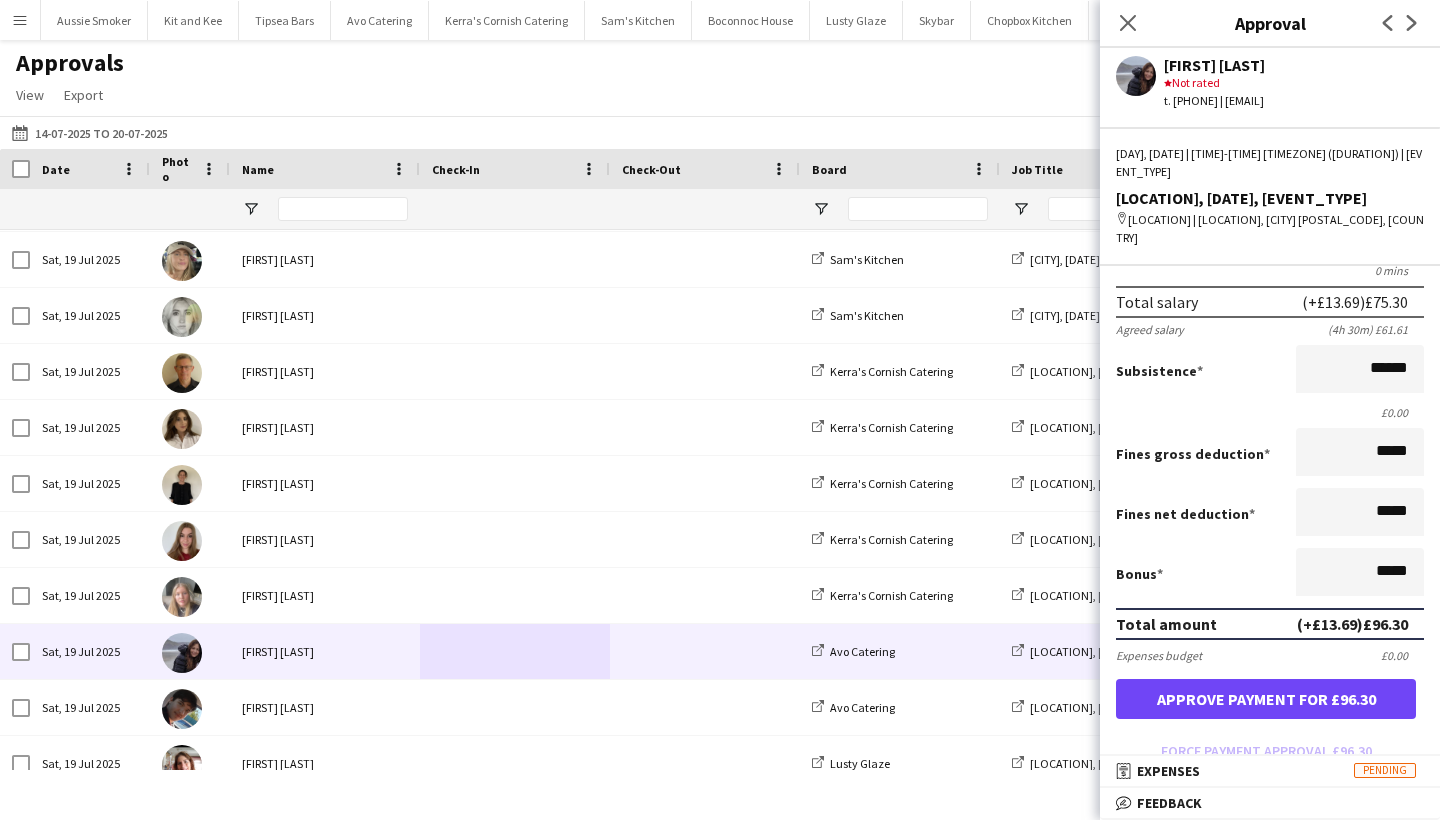 click on "Approve payment for £96.30" at bounding box center [1266, 699] 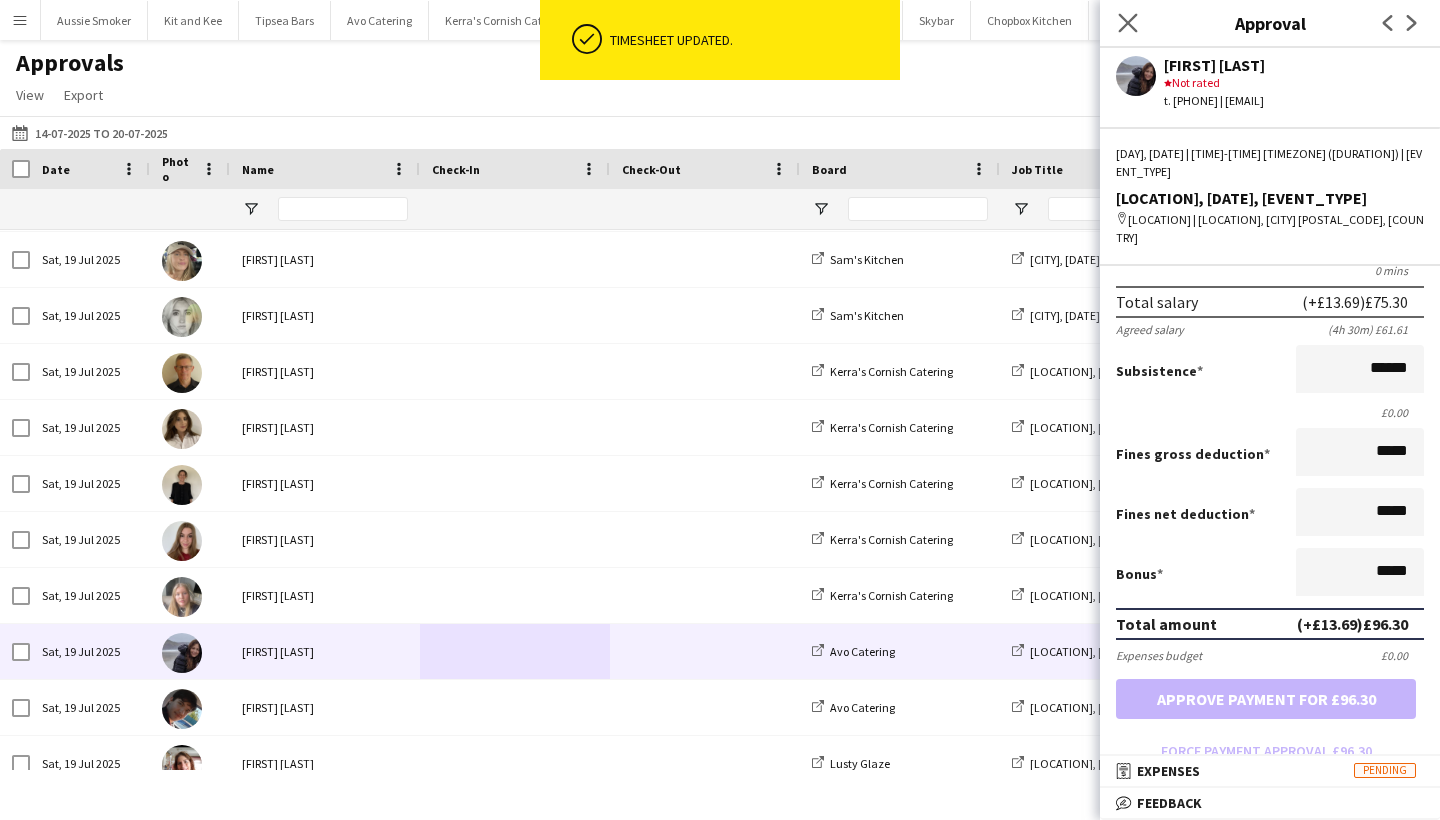 click on "Close pop-in" 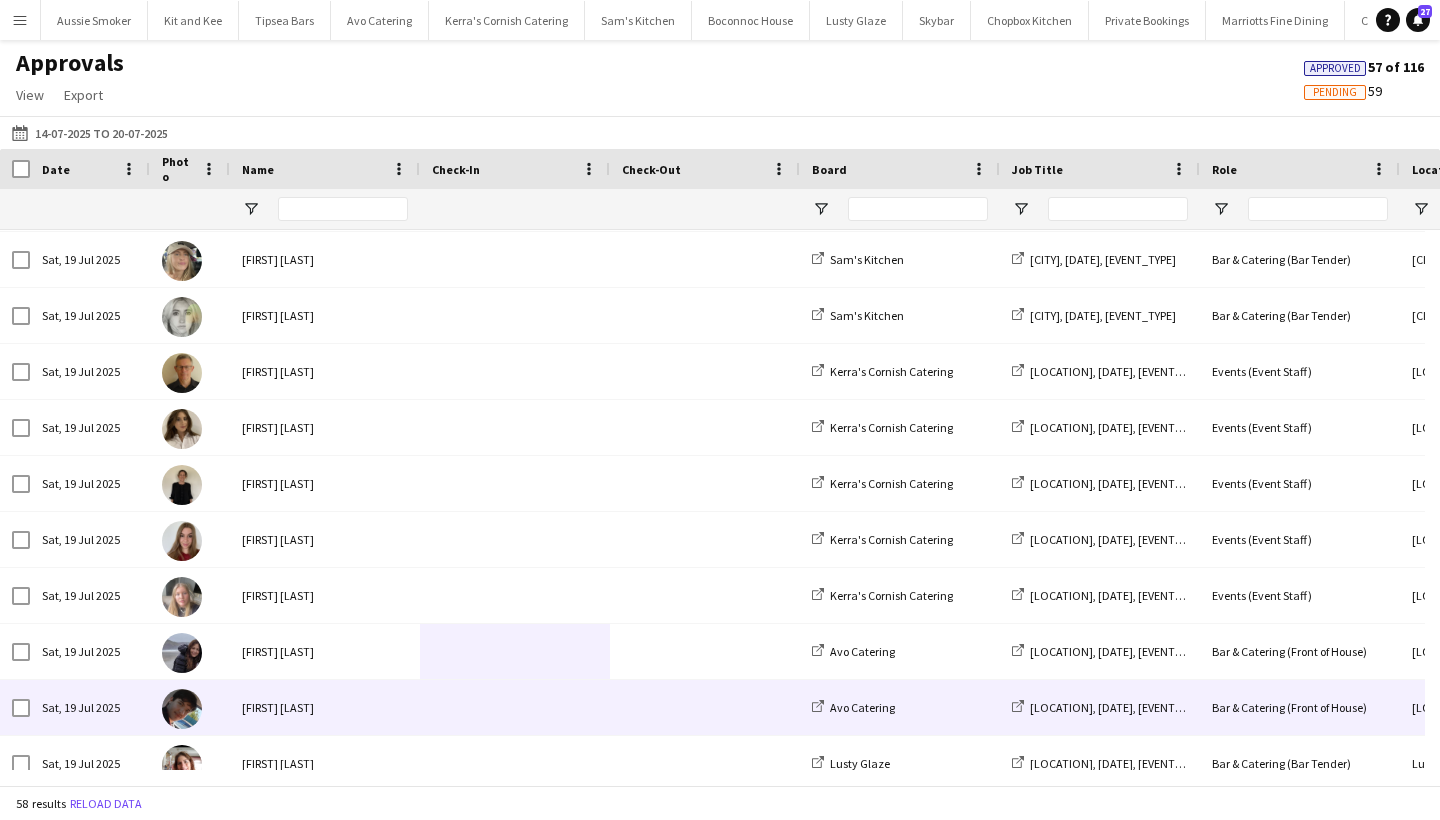 click at bounding box center (515, 707) 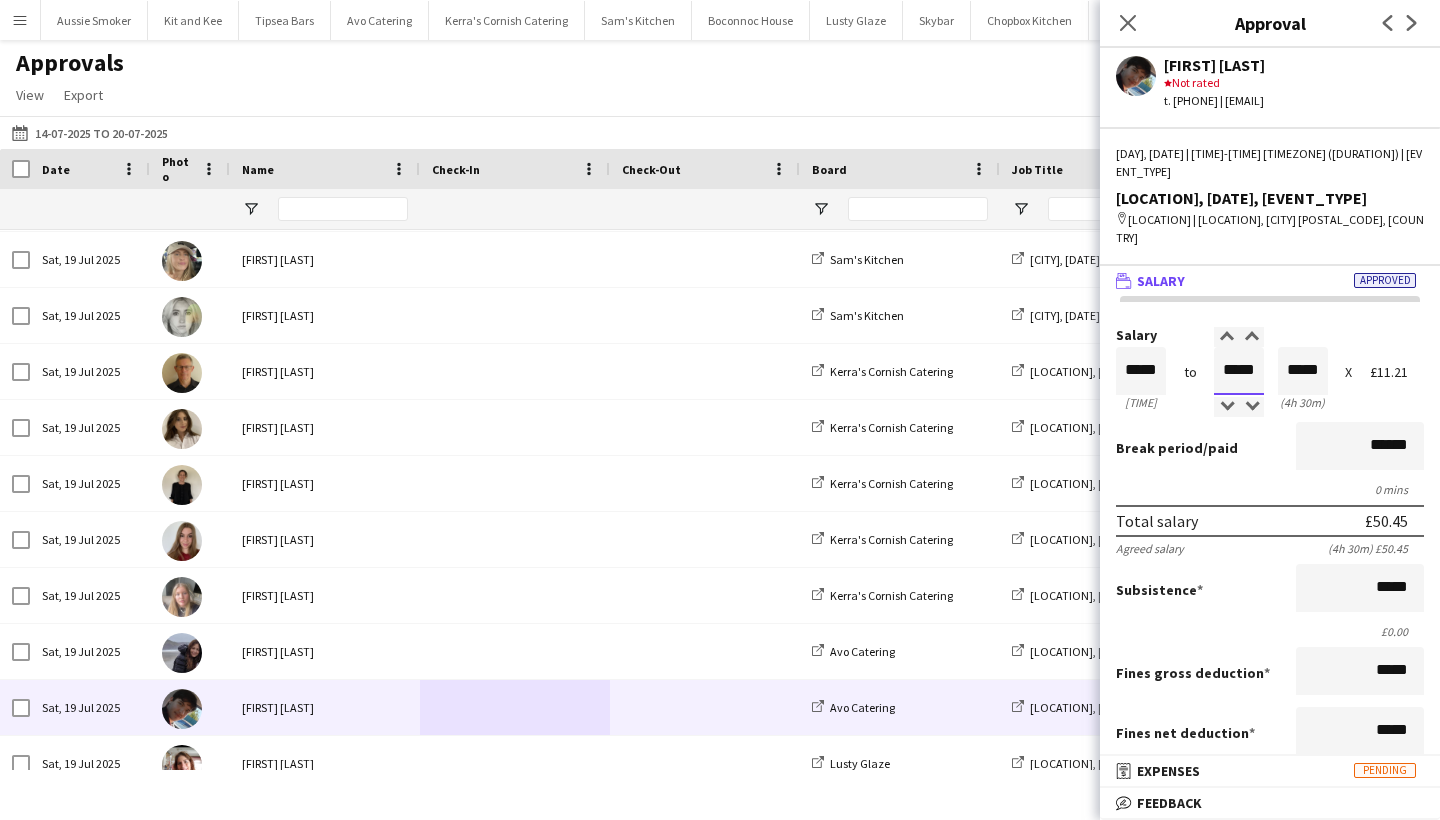 drag, startPoint x: 1232, startPoint y: 372, endPoint x: 1330, endPoint y: 288, distance: 129.07362 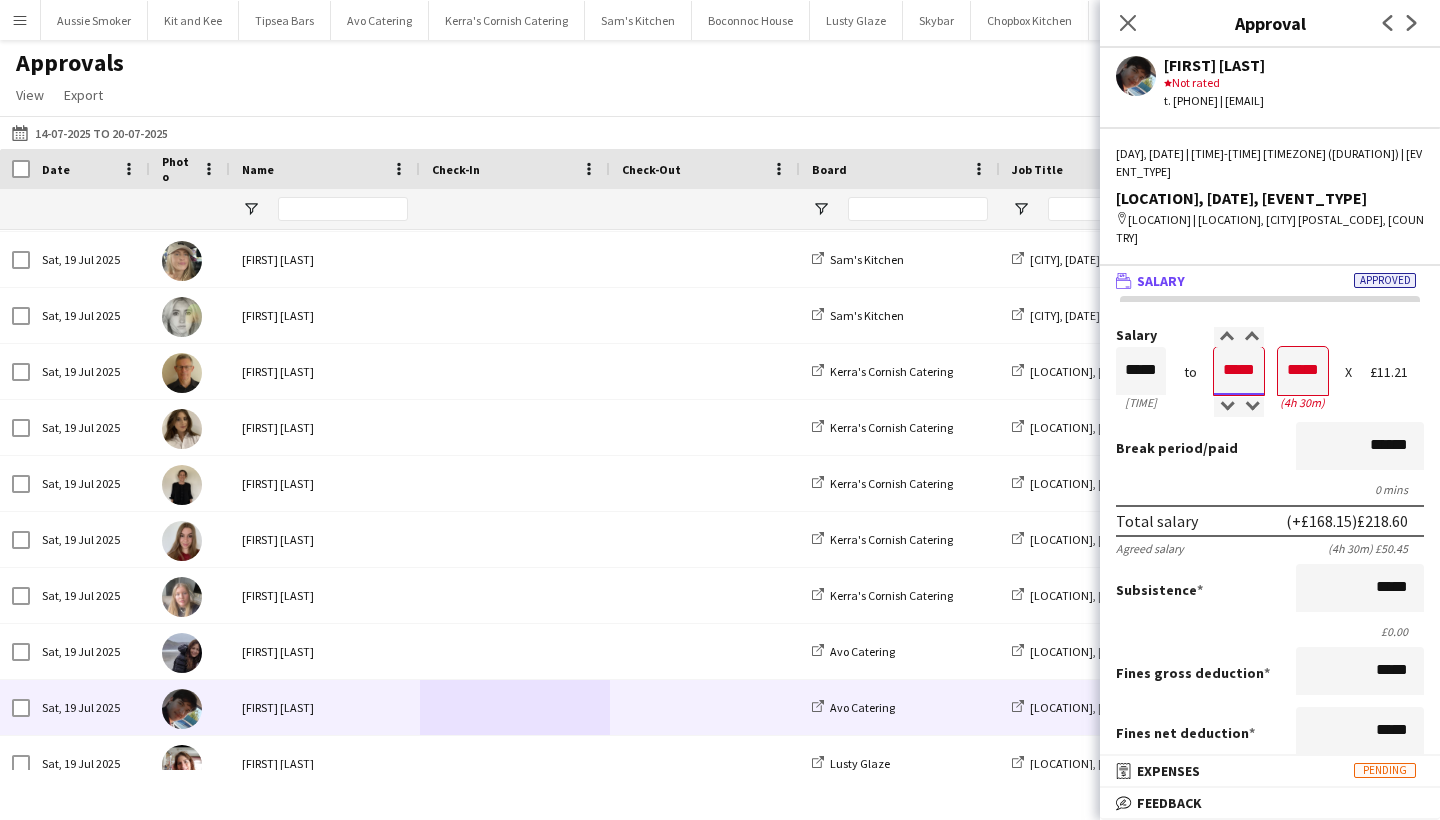 type on "*****" 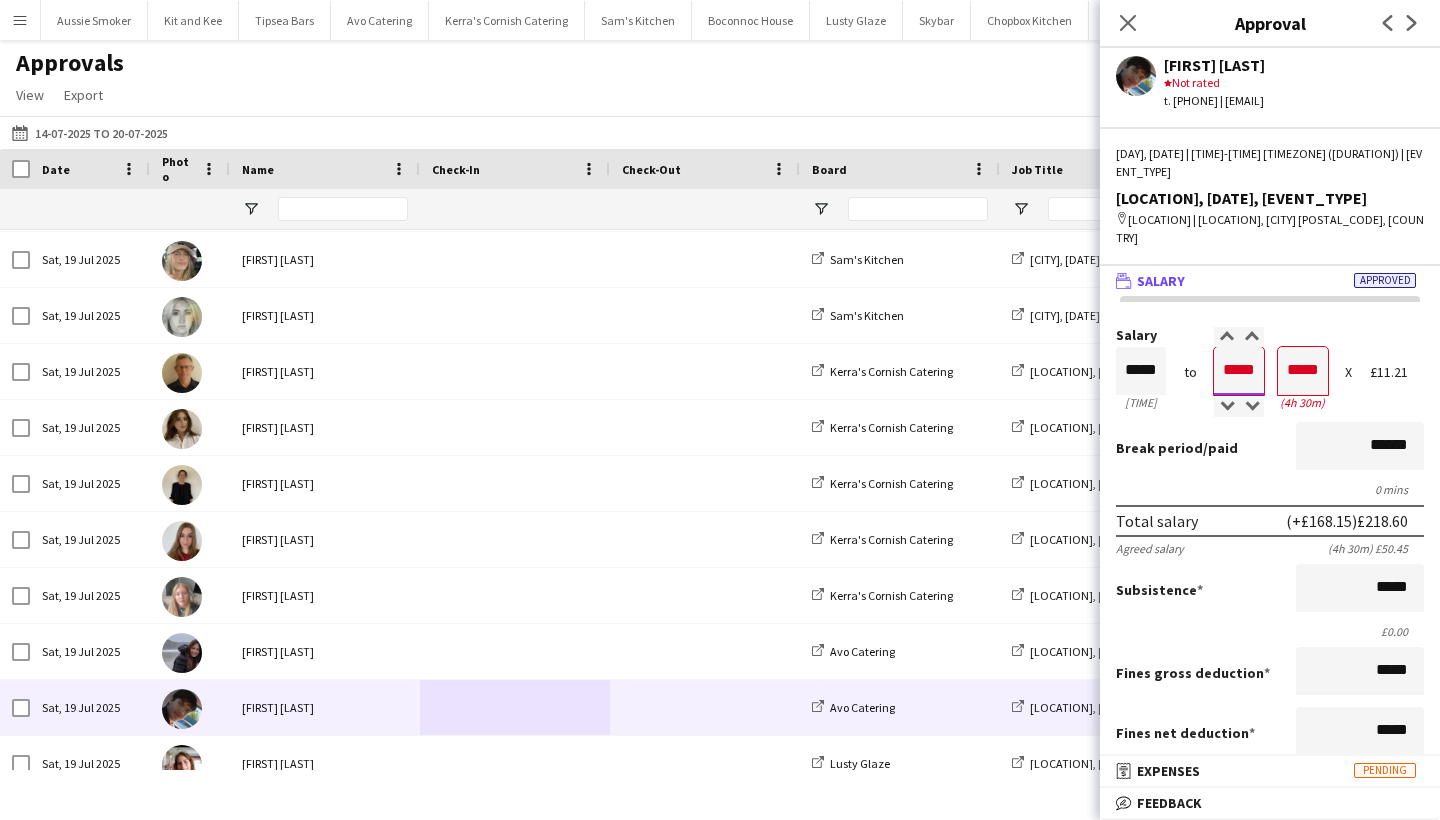 type on "*****" 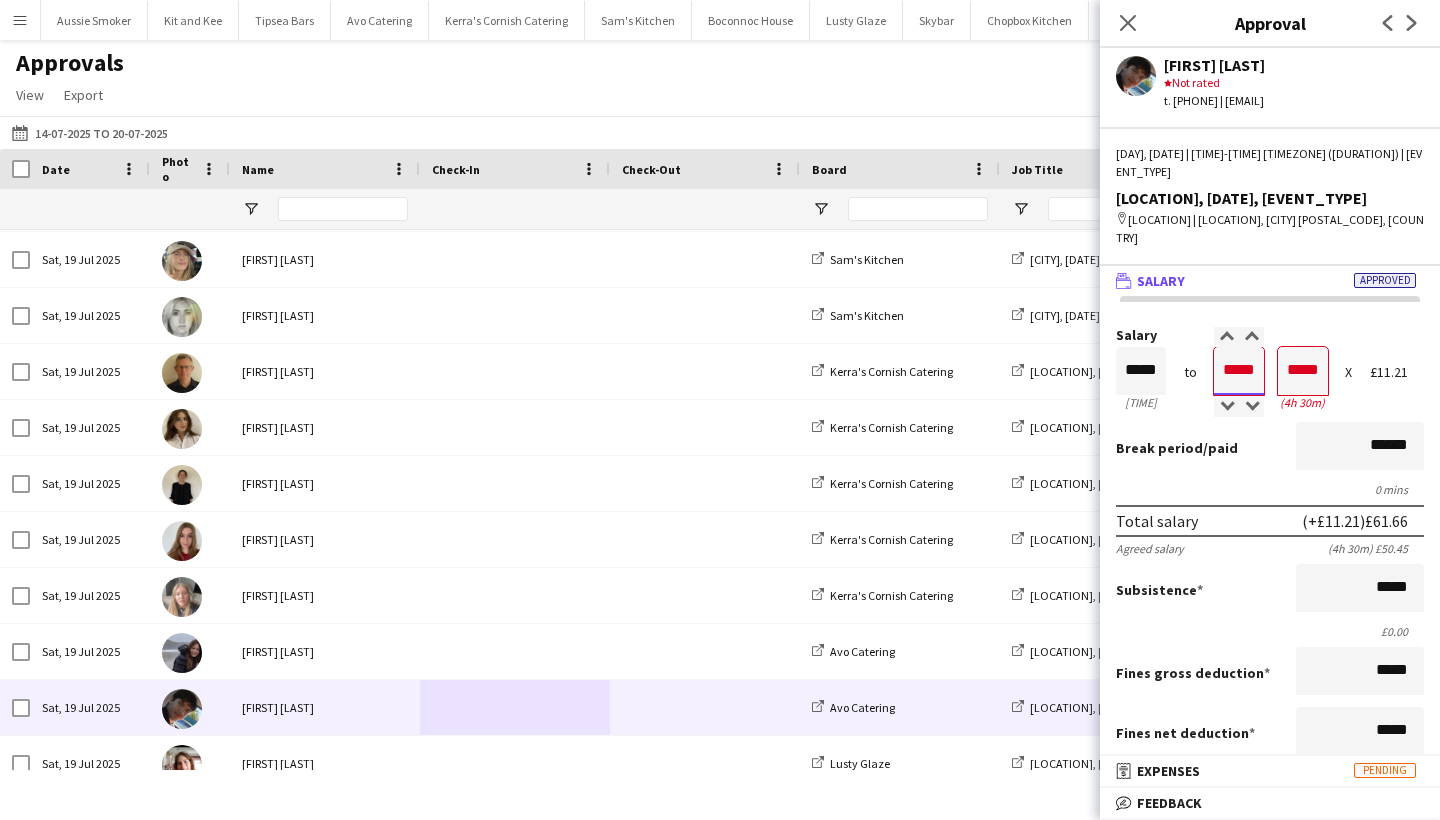 type on "*****" 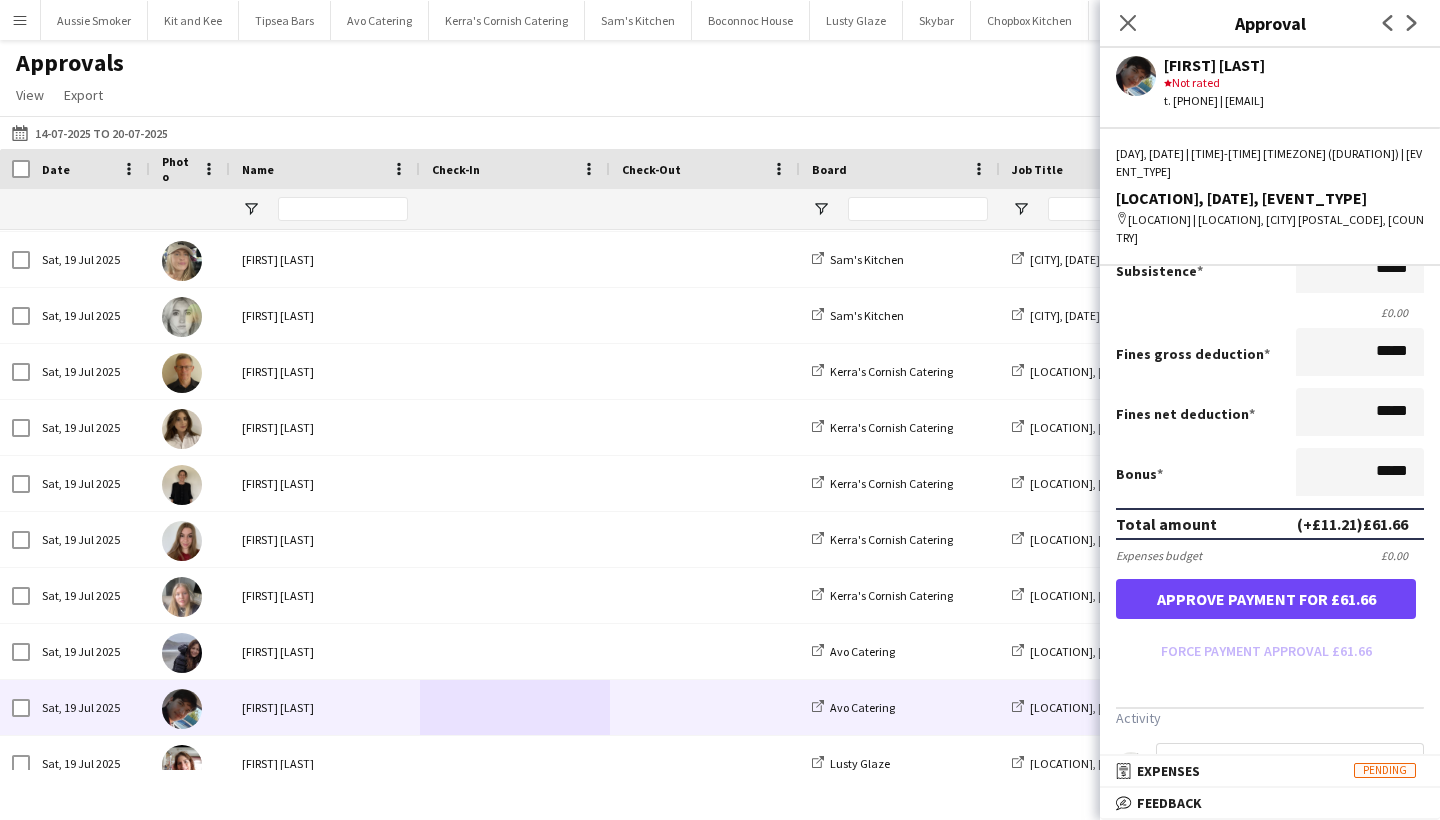 scroll, scrollTop: 395, scrollLeft: 0, axis: vertical 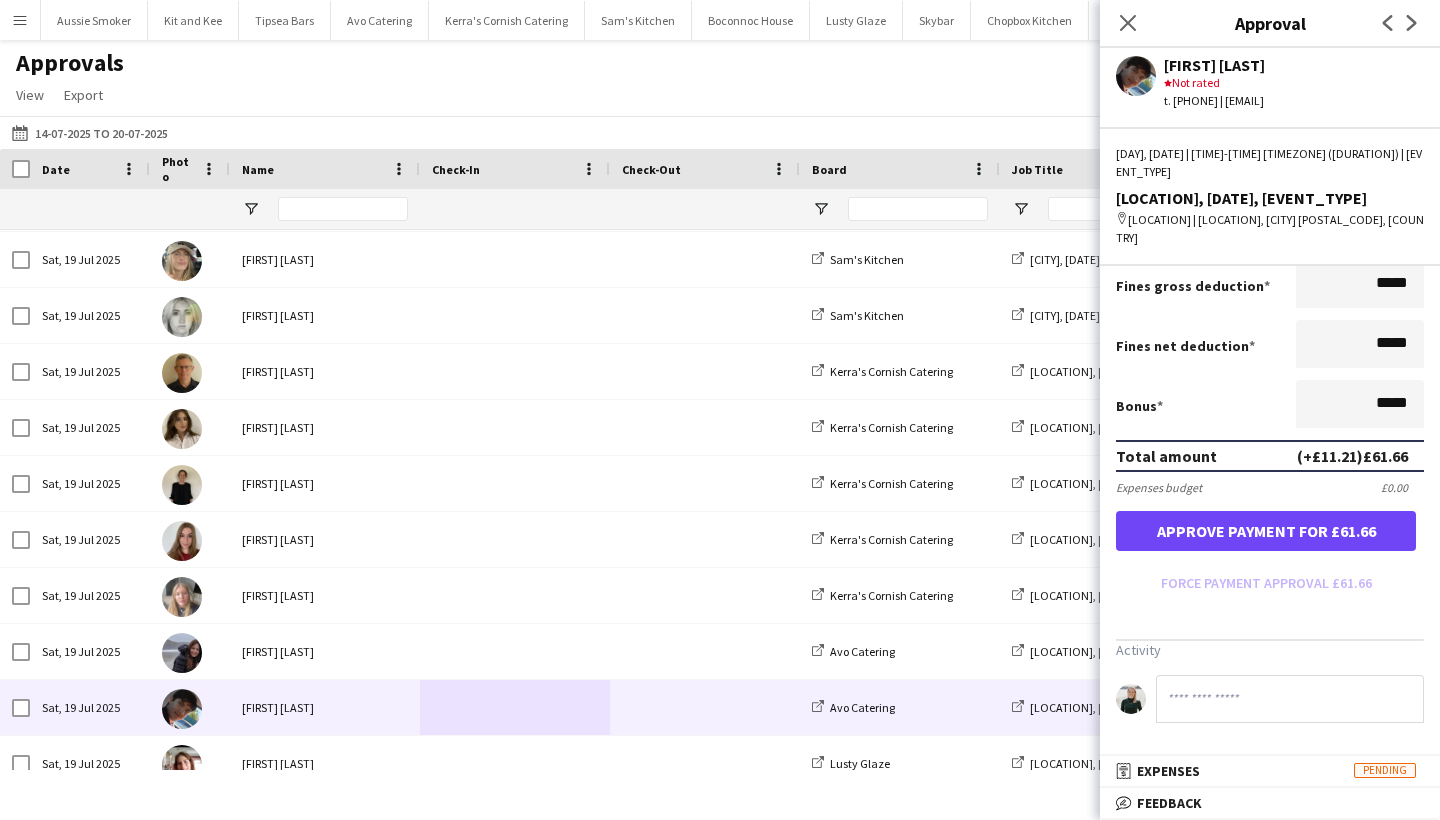 click on "Approve payment for £61.66" at bounding box center (1266, 531) 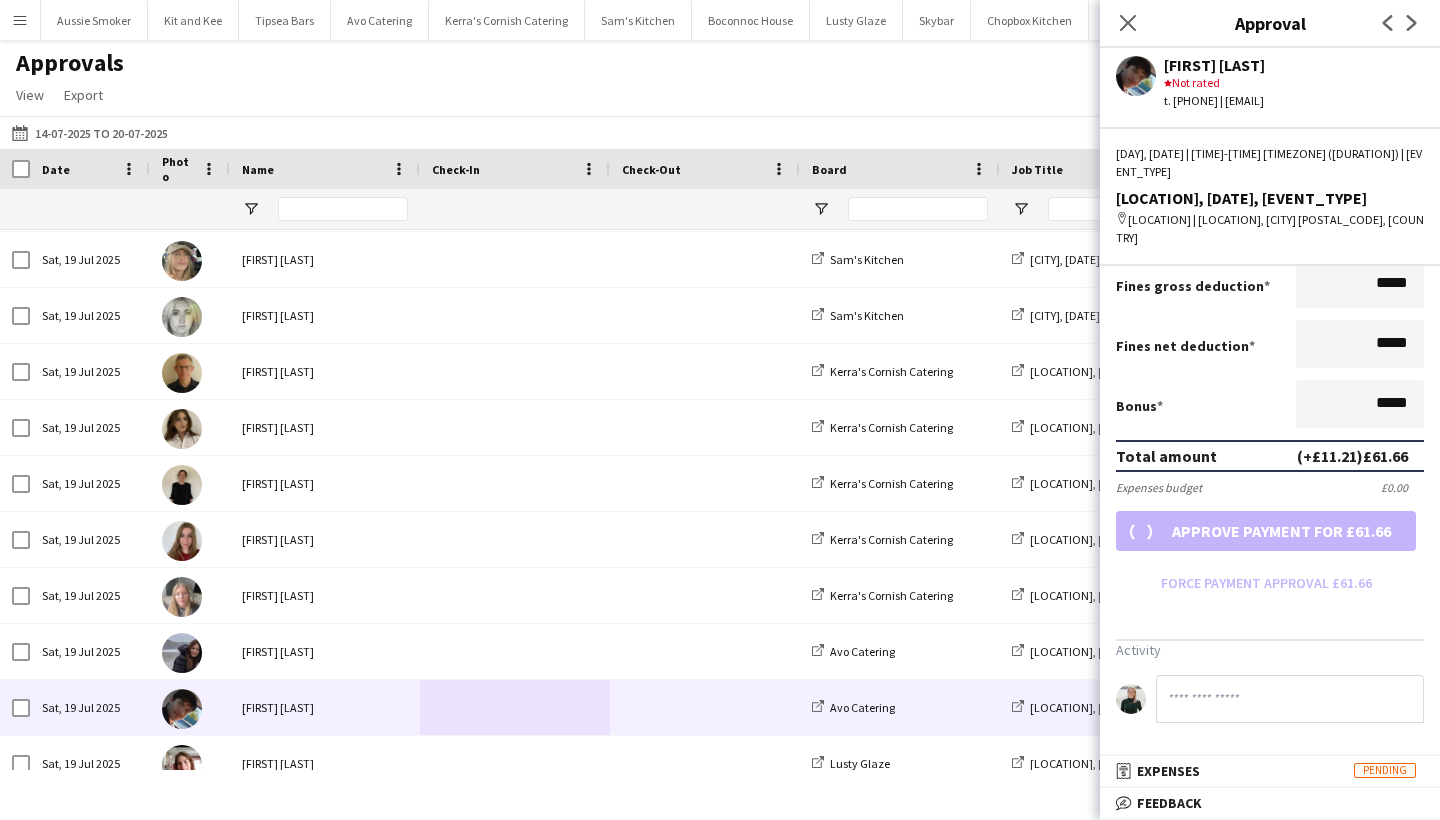 scroll, scrollTop: 350, scrollLeft: 0, axis: vertical 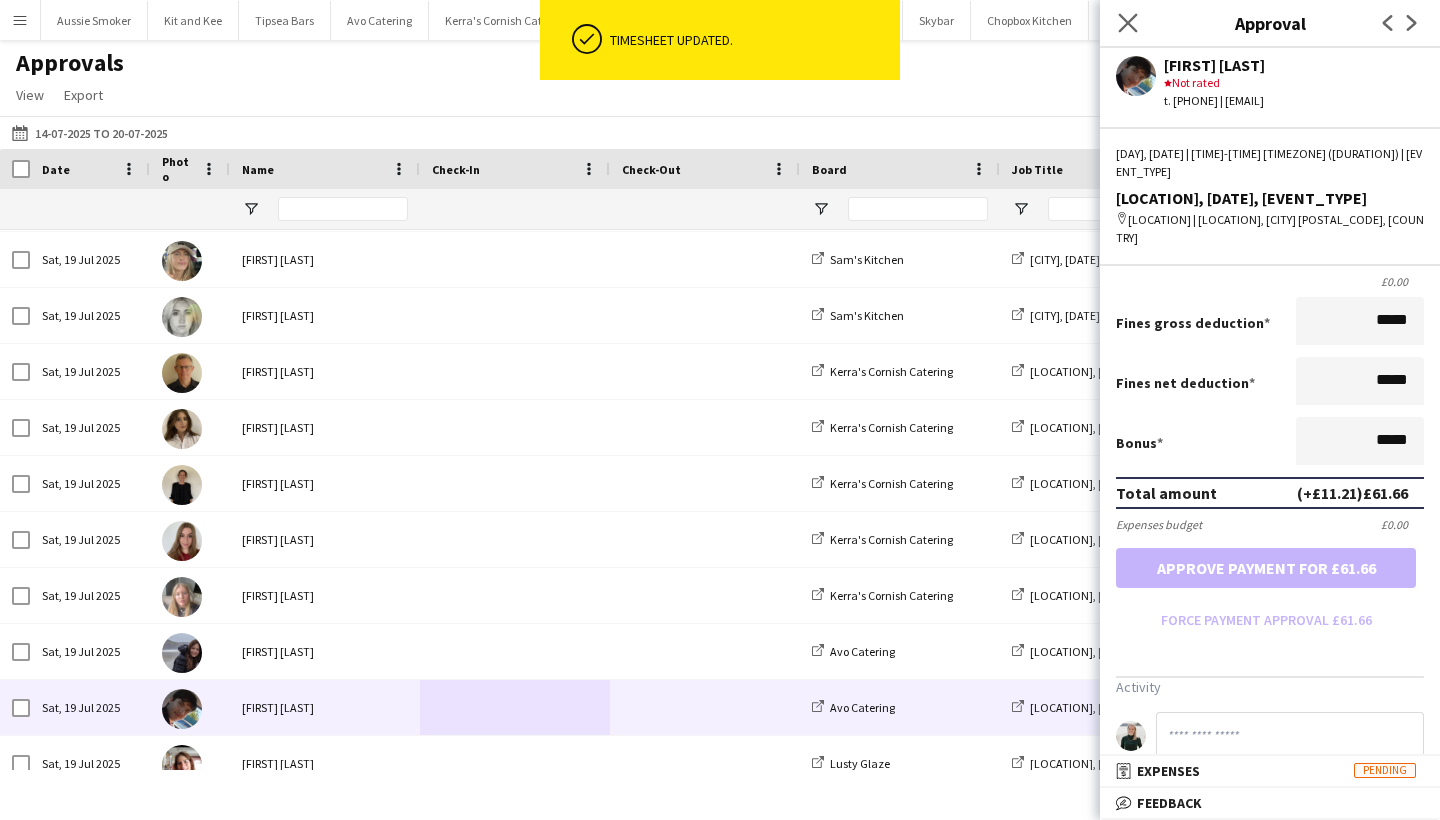 click on "Close pop-in" 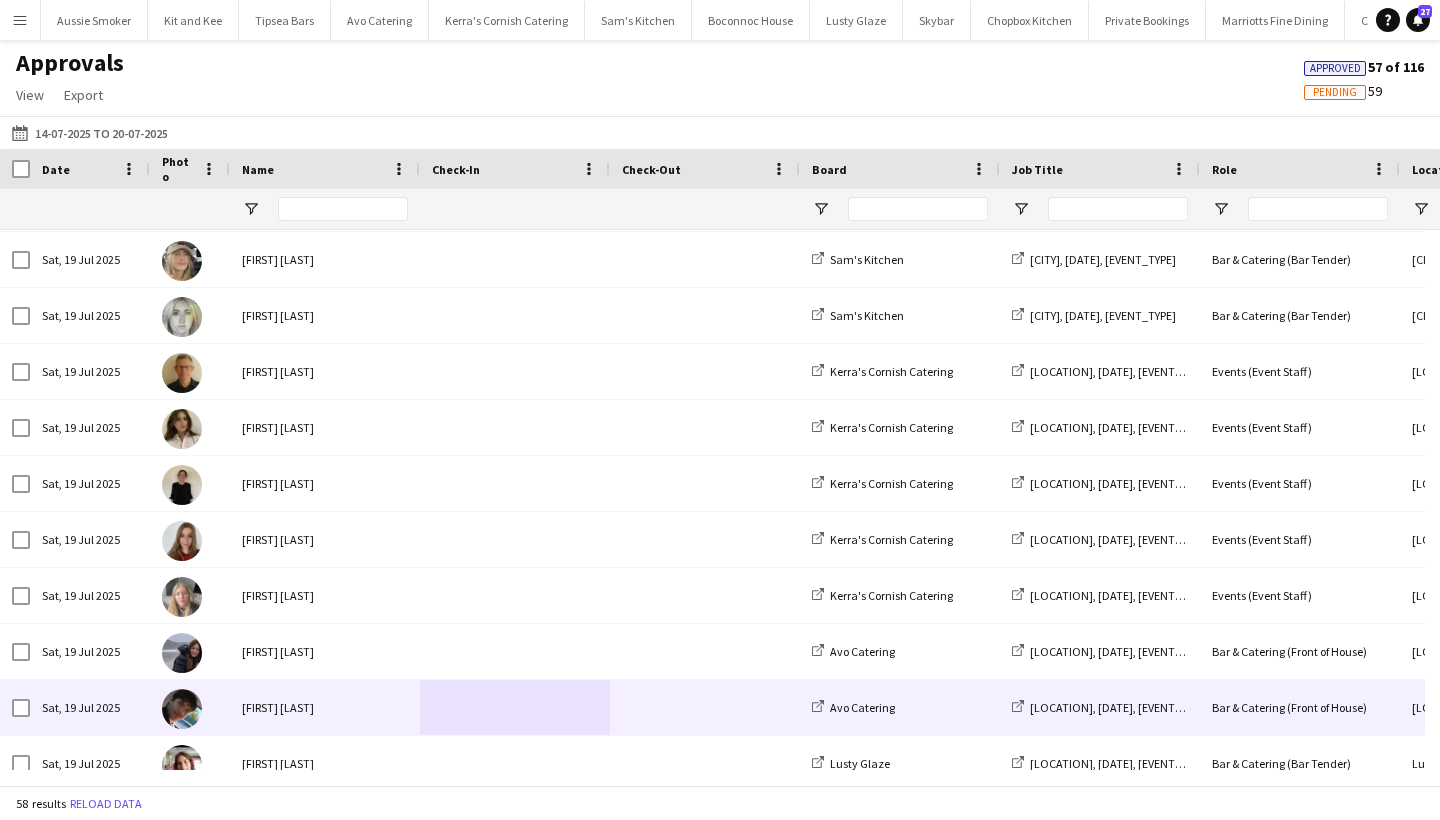 scroll, scrollTop: 1626, scrollLeft: 0, axis: vertical 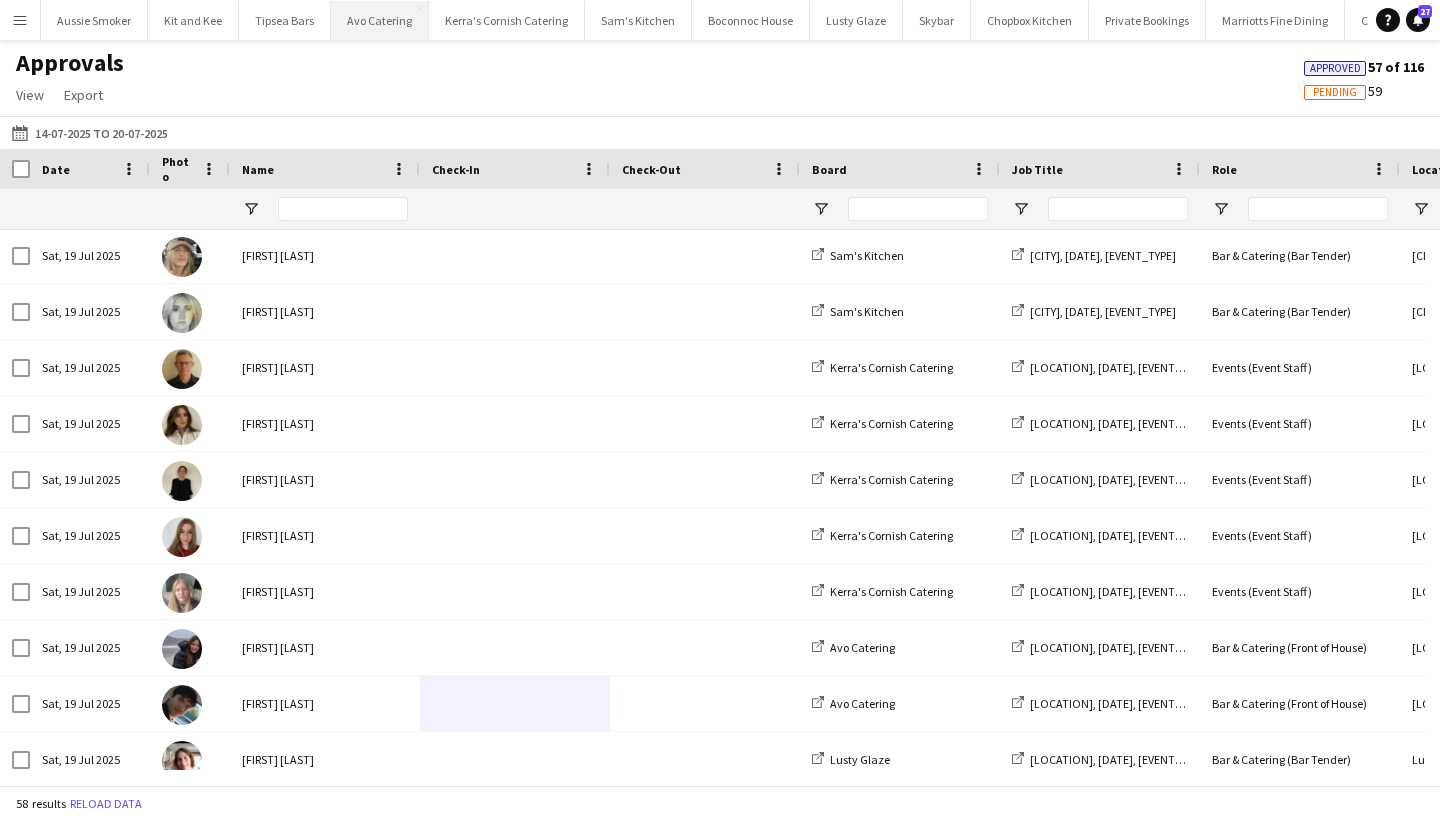 click on "Avo Catering
Close" at bounding box center (380, 20) 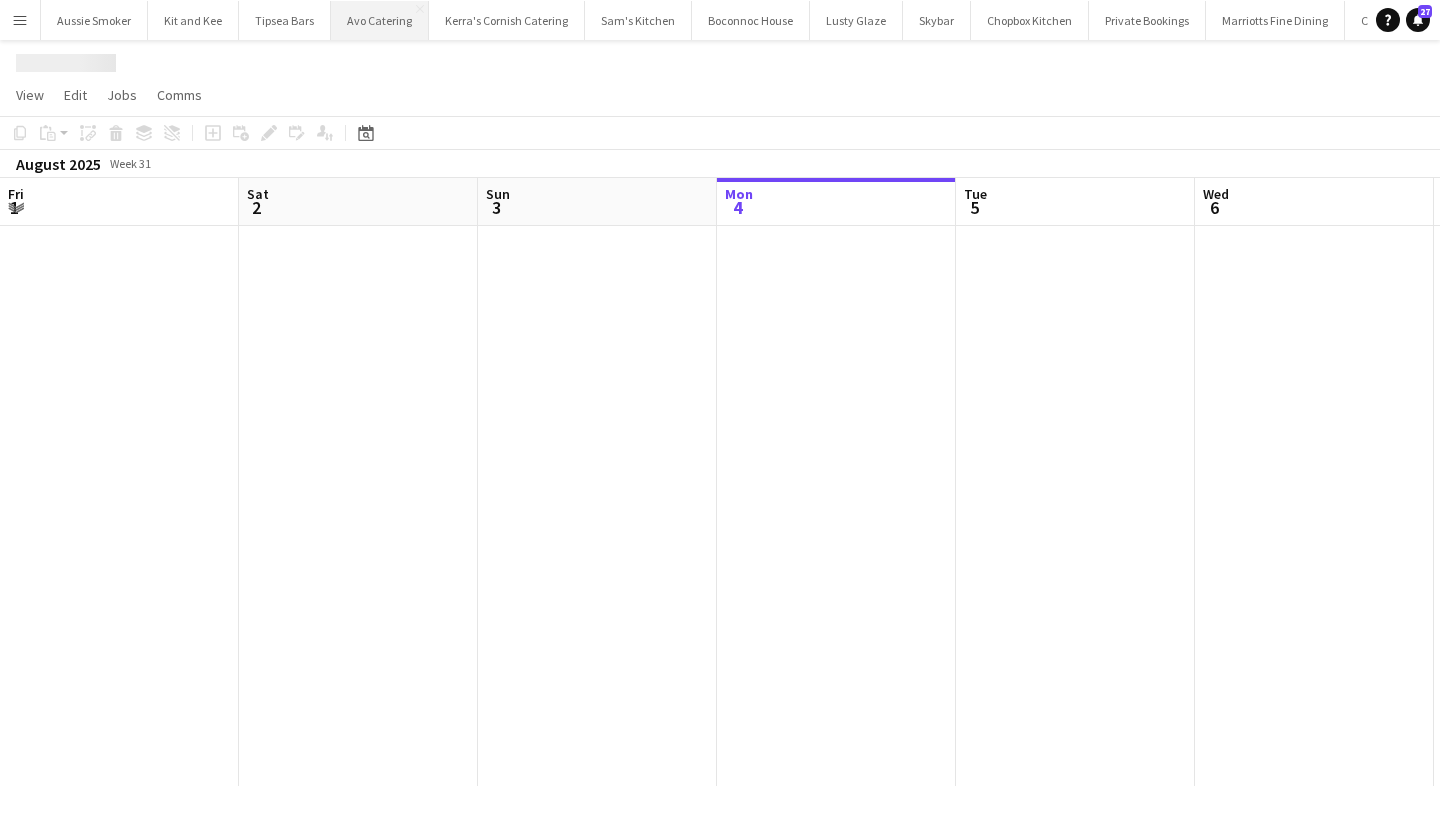 scroll, scrollTop: 0, scrollLeft: 478, axis: horizontal 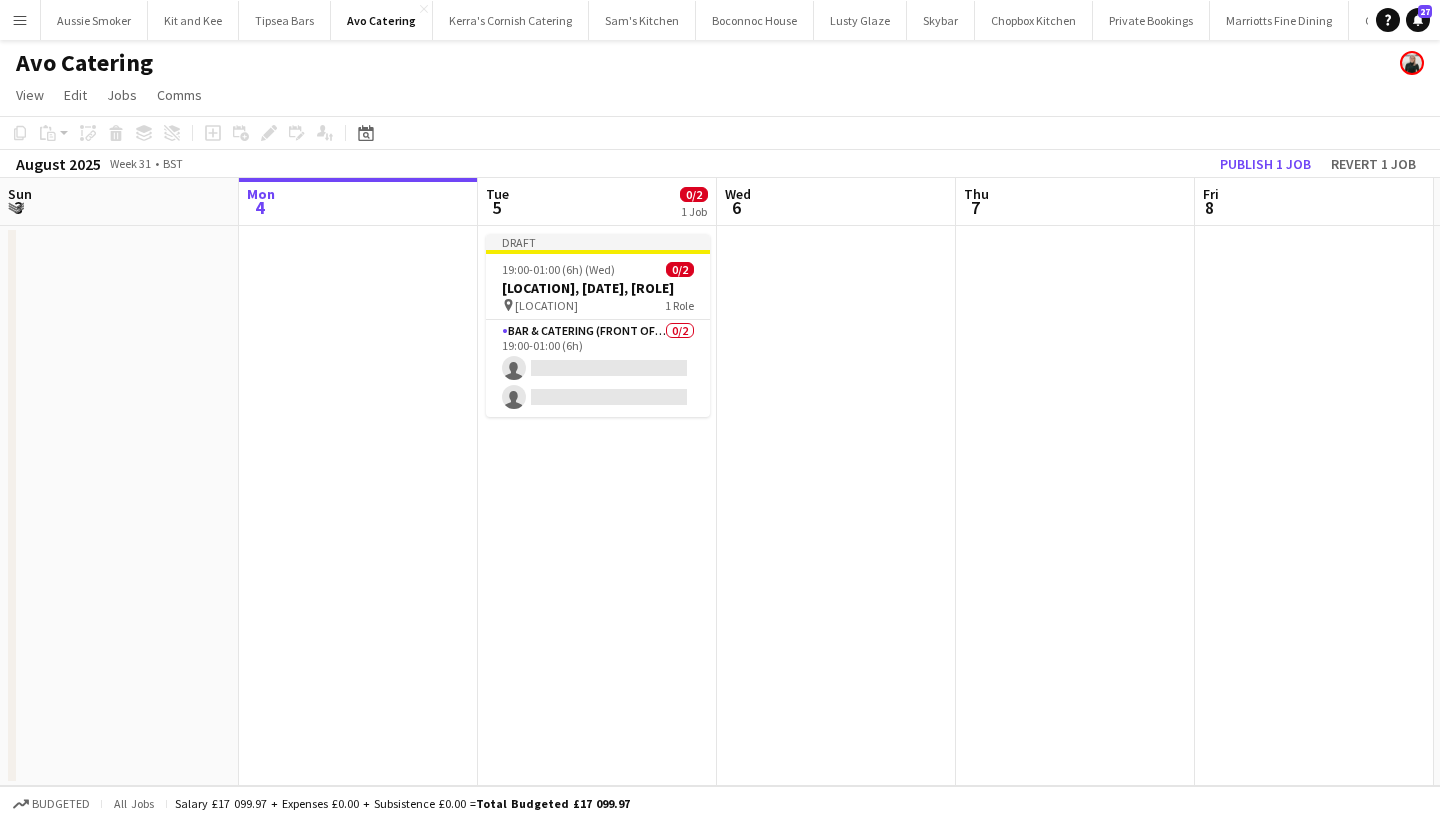 click on "Menu" at bounding box center [20, 20] 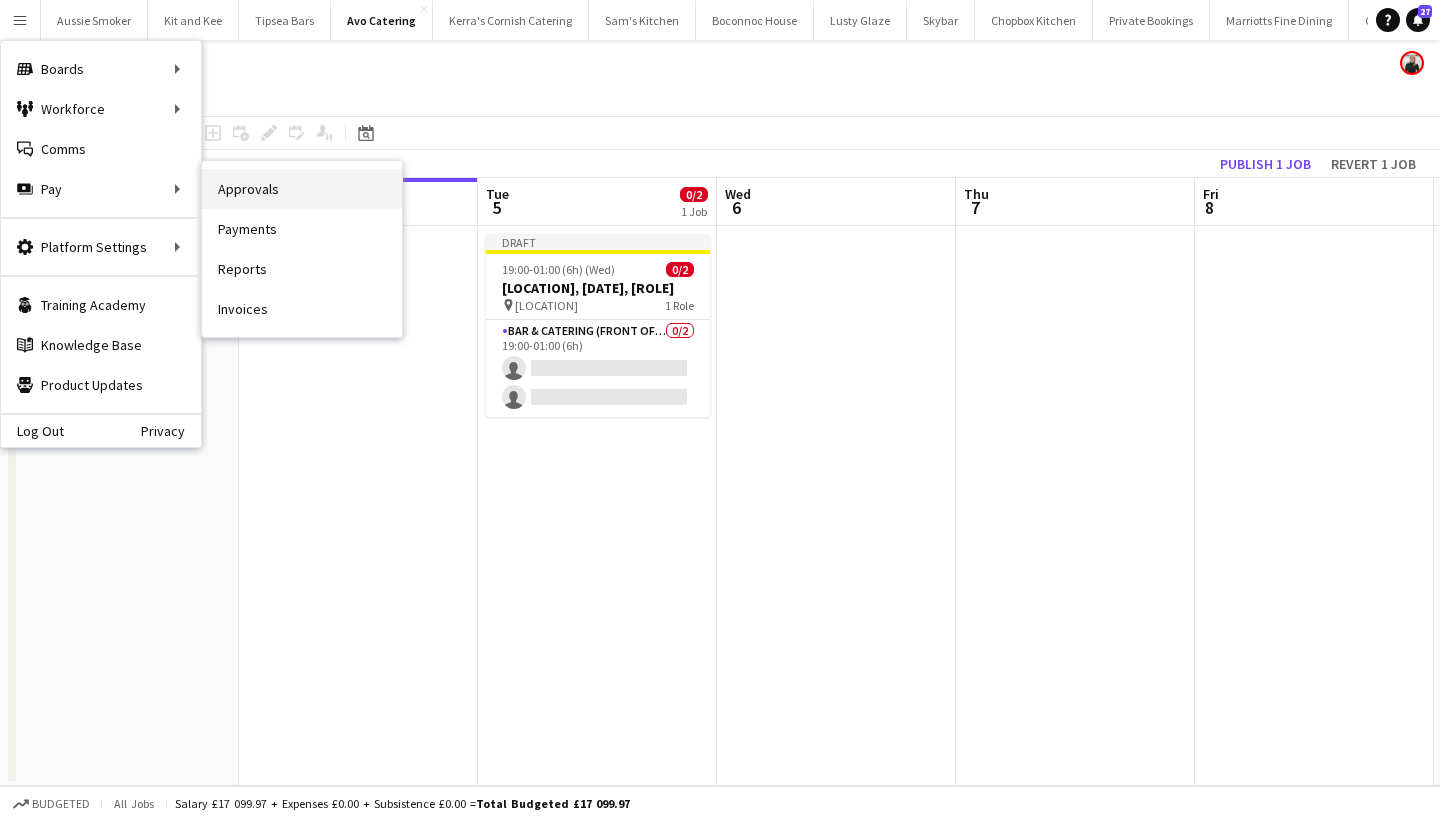 click on "Approvals" at bounding box center (302, 189) 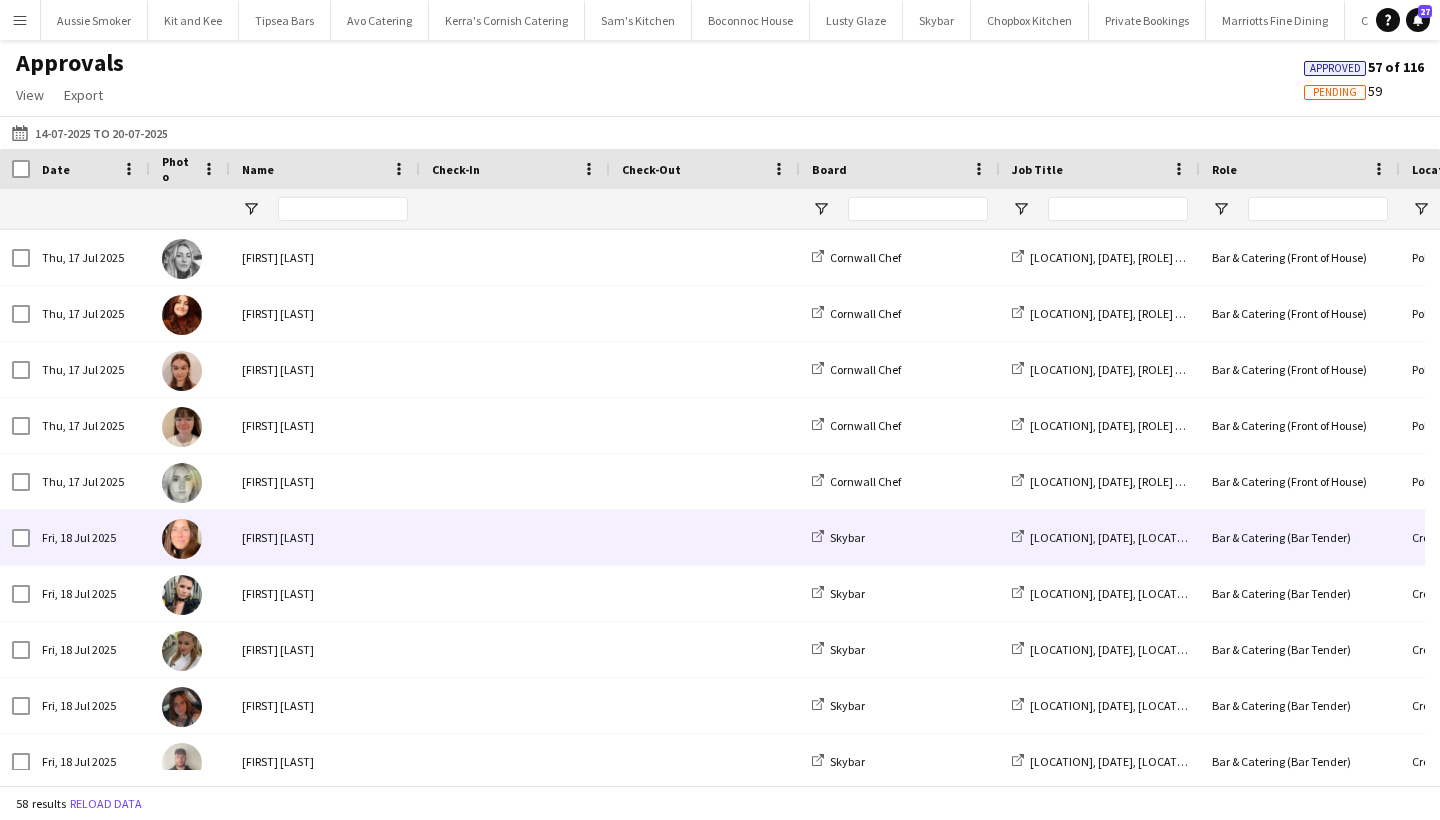 scroll, scrollTop: 222, scrollLeft: 0, axis: vertical 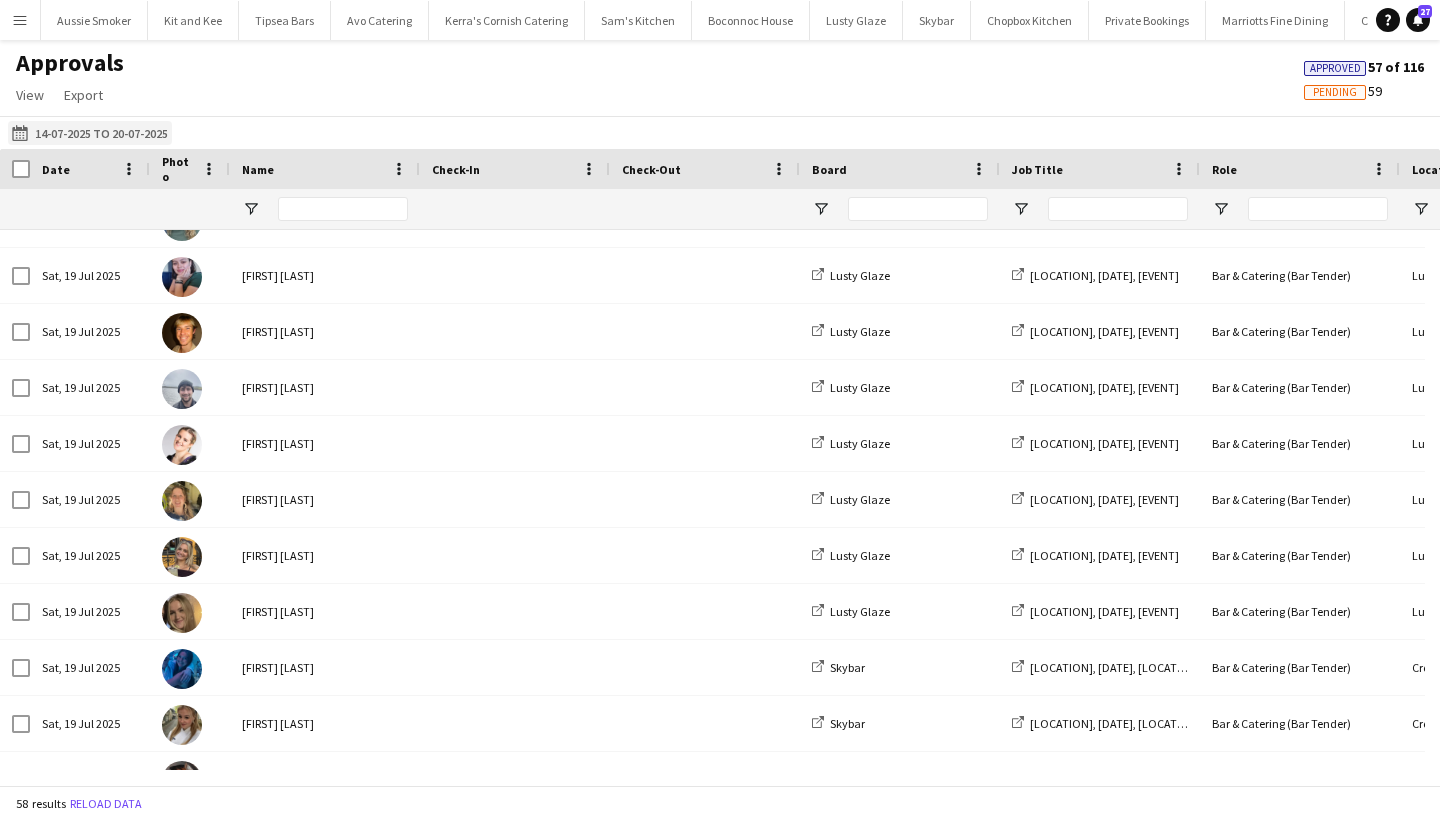 click on "14-07-2025 to 20-07-2025
14-07-2025 to 20-07-2025" 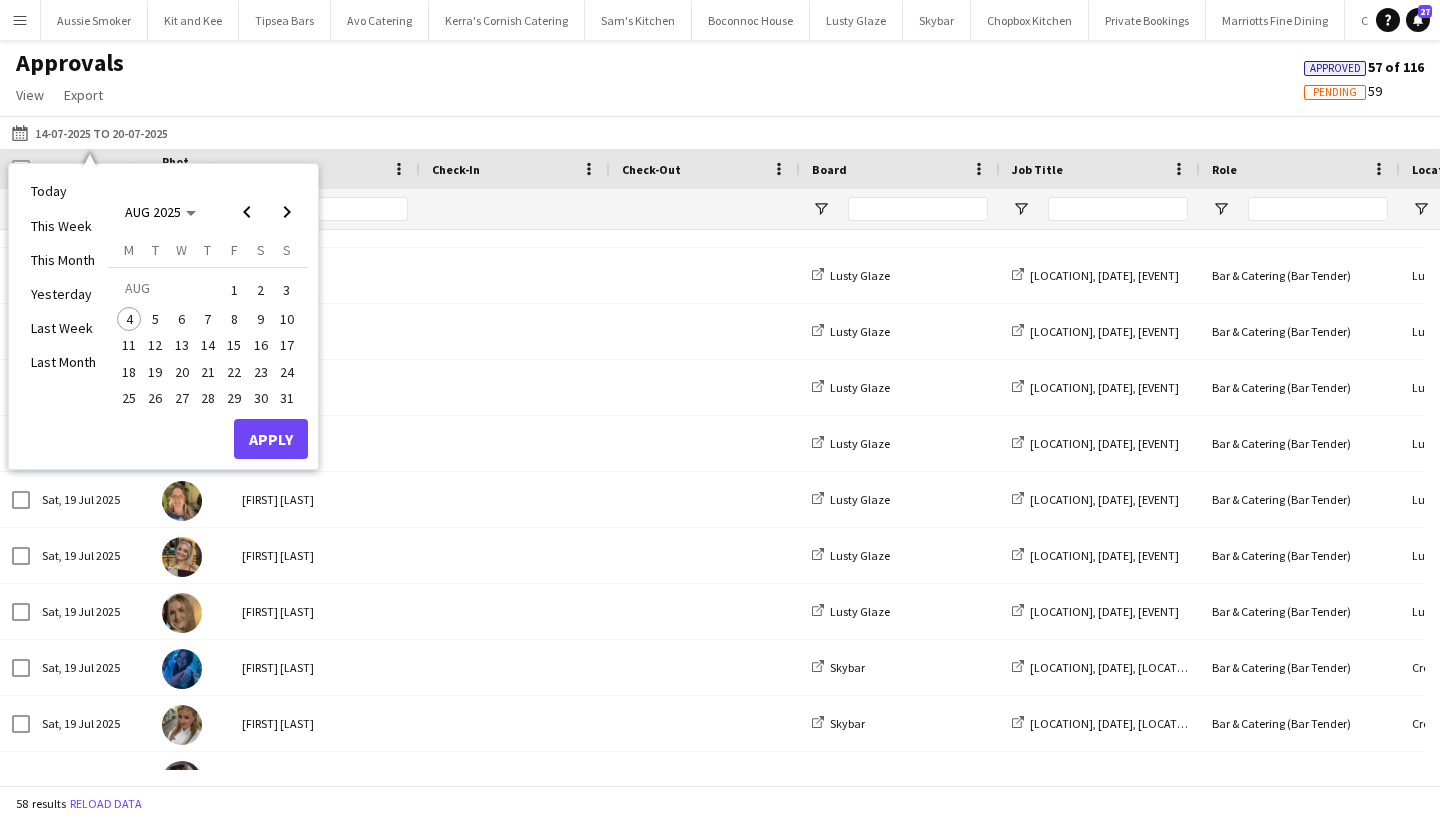 drag, startPoint x: 458, startPoint y: 108, endPoint x: 445, endPoint y: 115, distance: 14.764823 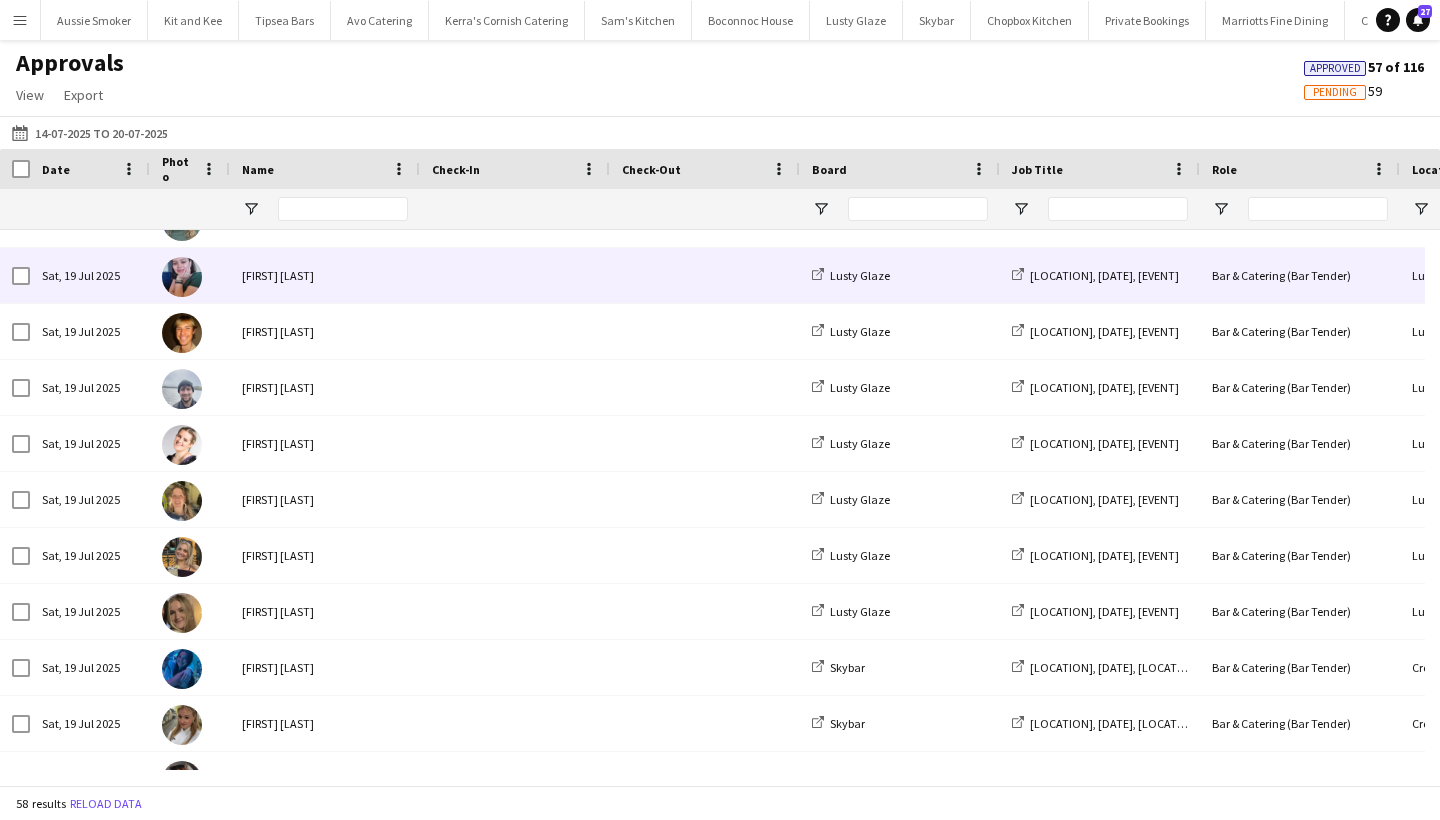 scroll, scrollTop: 2195, scrollLeft: 0, axis: vertical 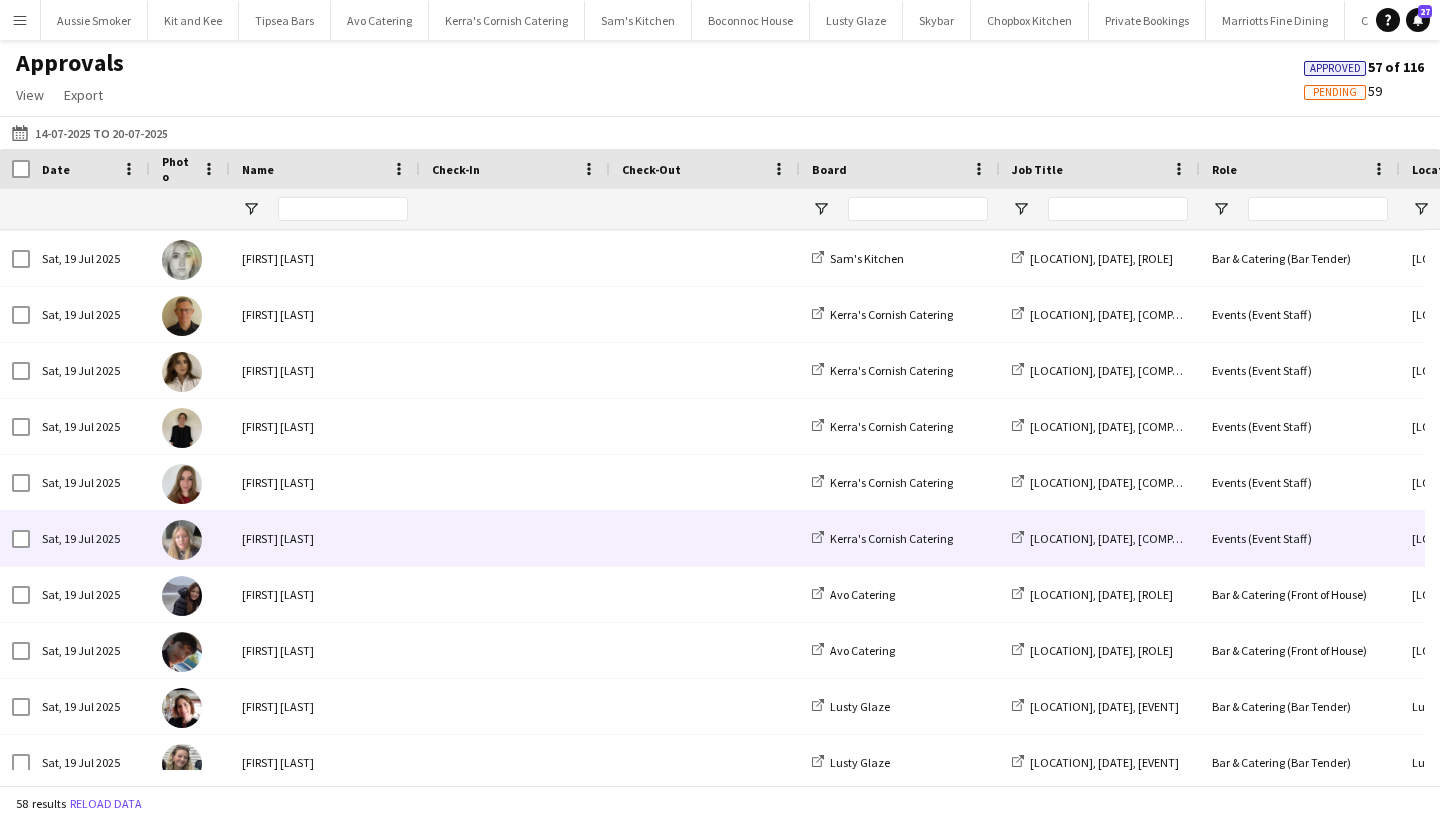 click on "[FIRST] [LAST]" at bounding box center (325, 538) 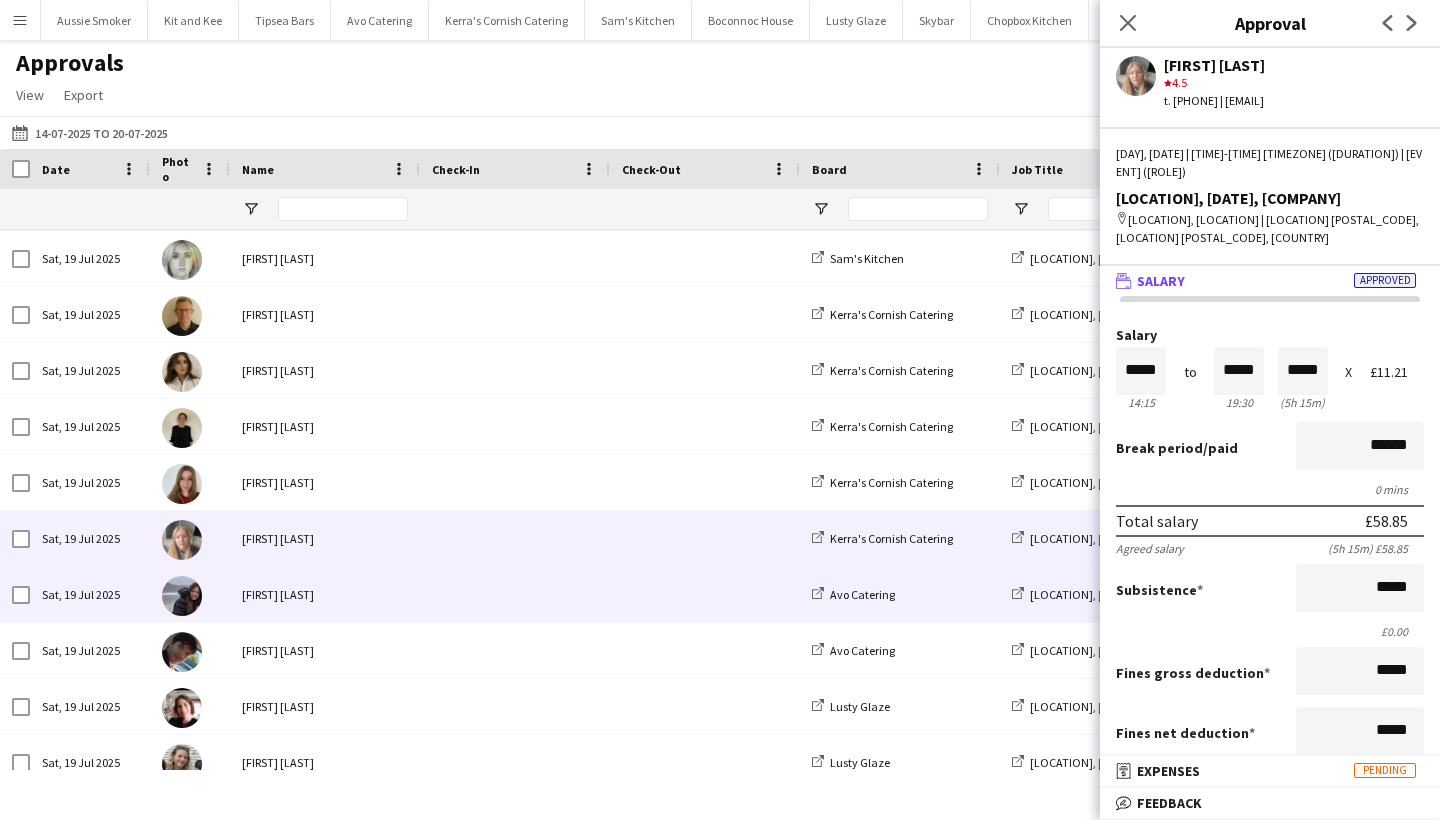 click on "[FIRST] [LAST]" at bounding box center (325, 594) 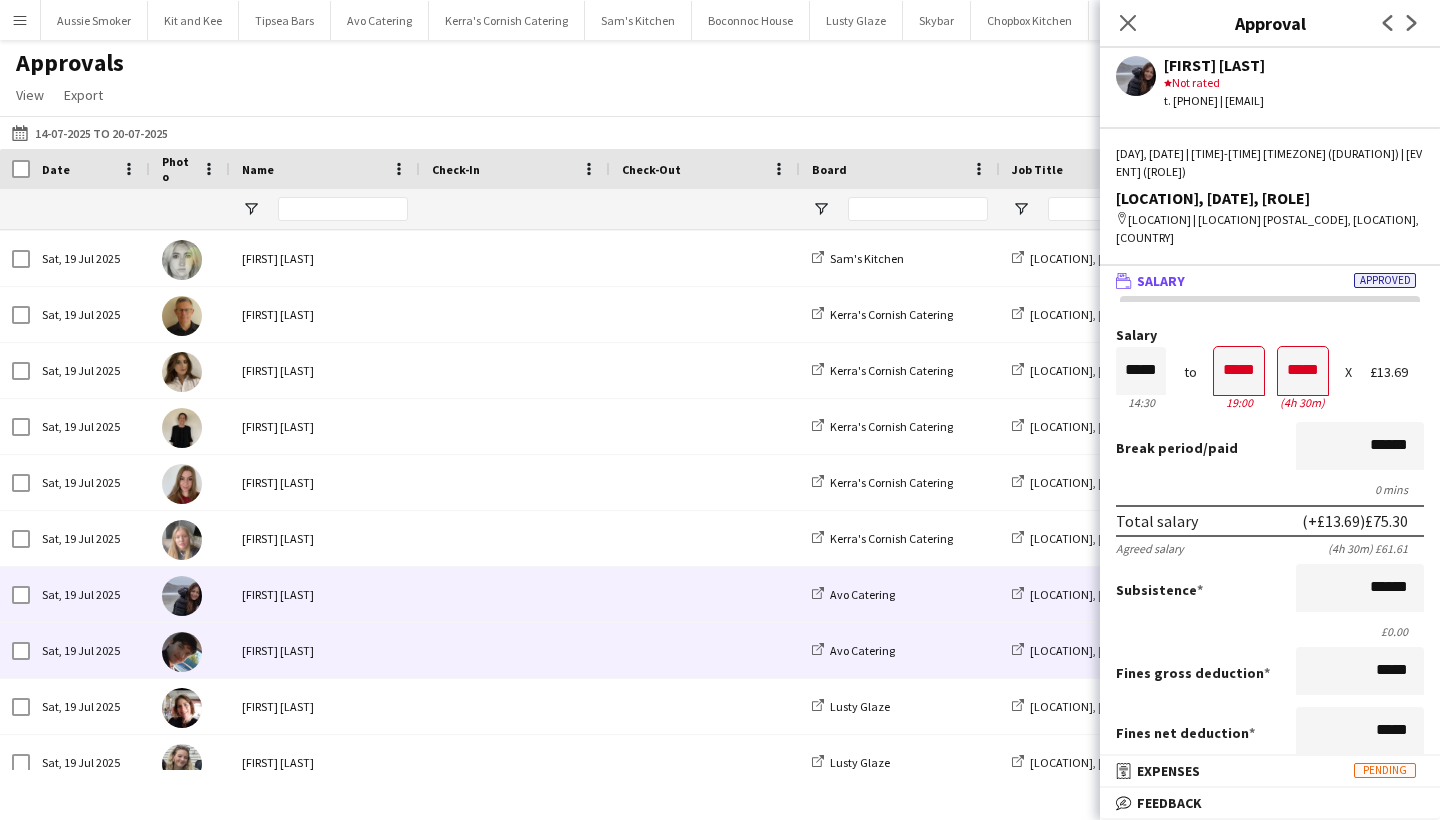 click on "[FIRST] [LAST]" at bounding box center (325, 650) 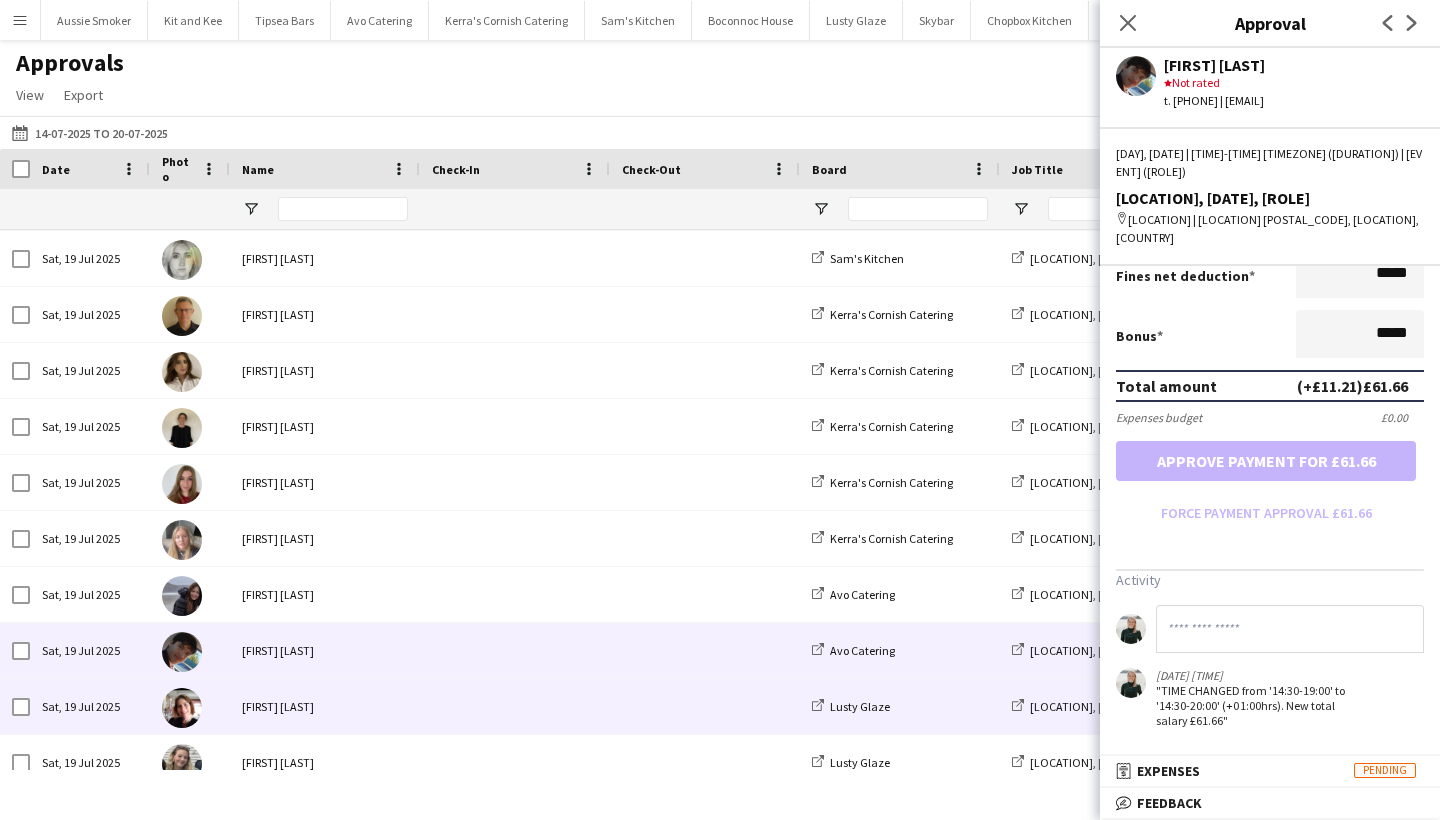 click on "[FIRST] [LAST]" at bounding box center [325, 706] 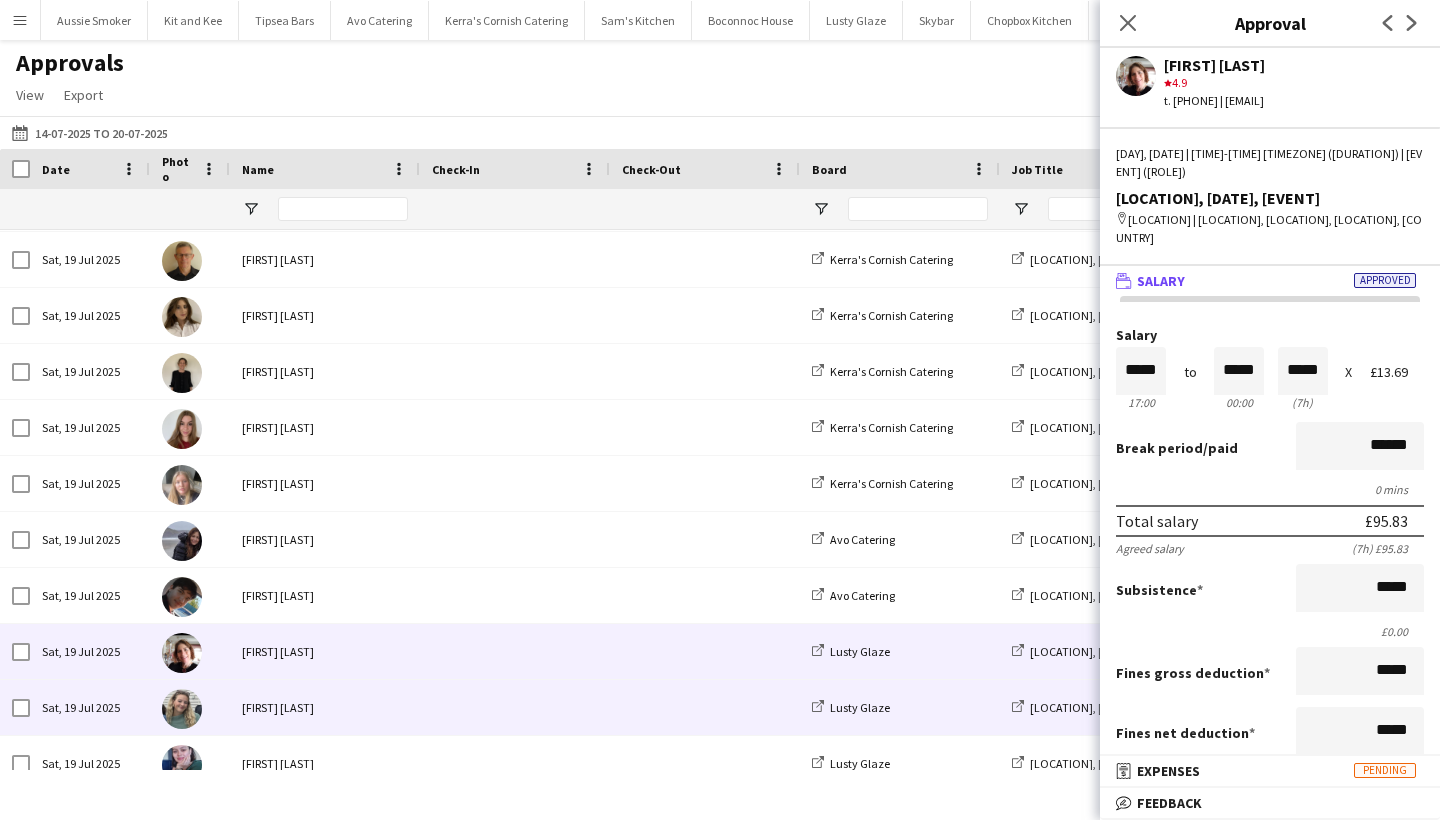 click on "[FIRST] [LAST]" at bounding box center (325, 707) 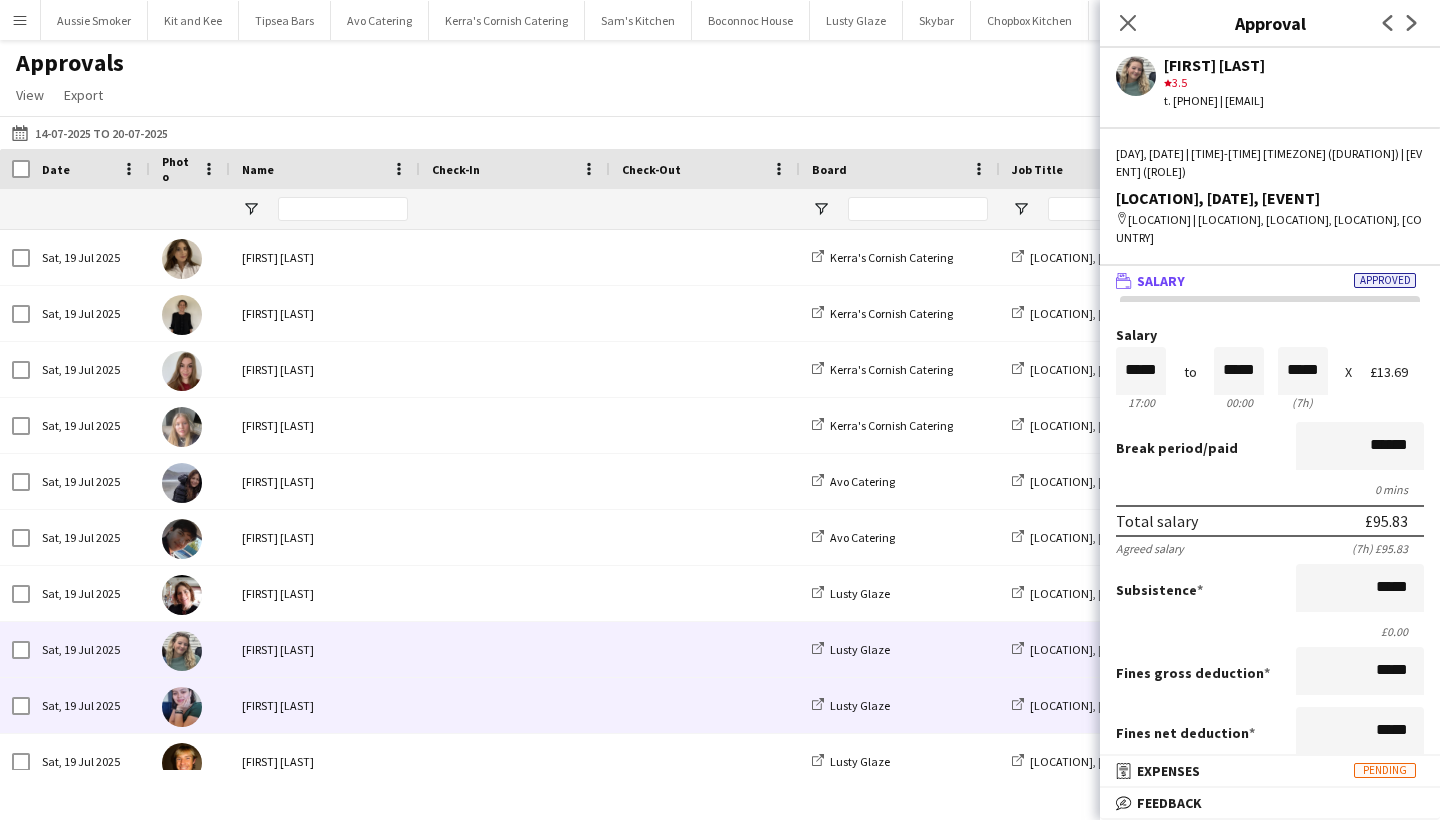 click on "[FIRST] [LAST]" at bounding box center (325, 705) 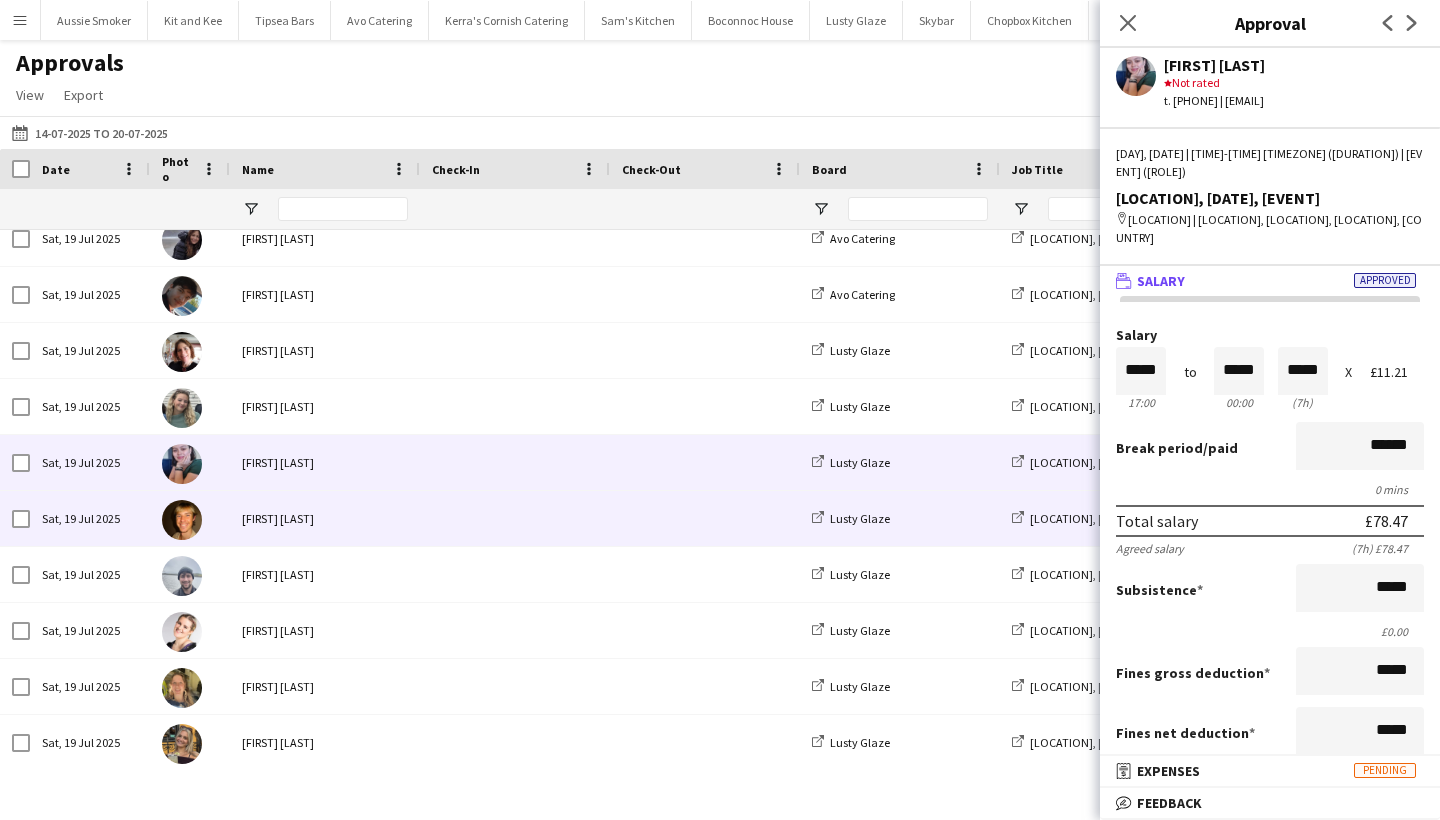 click on "[FIRST] [LAST]" at bounding box center [325, 518] 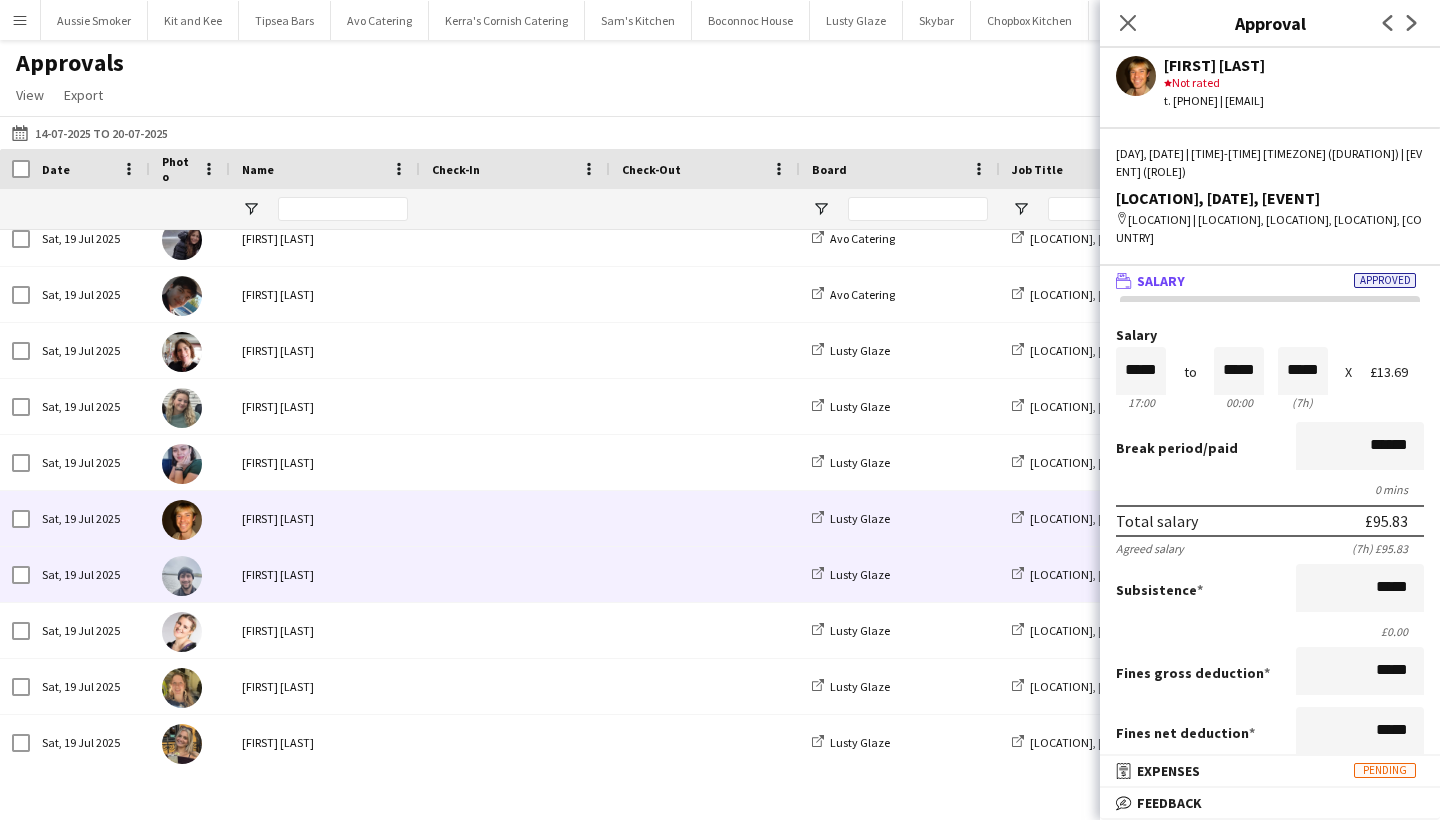 click on "[FIRST] [LAST]" at bounding box center (325, 574) 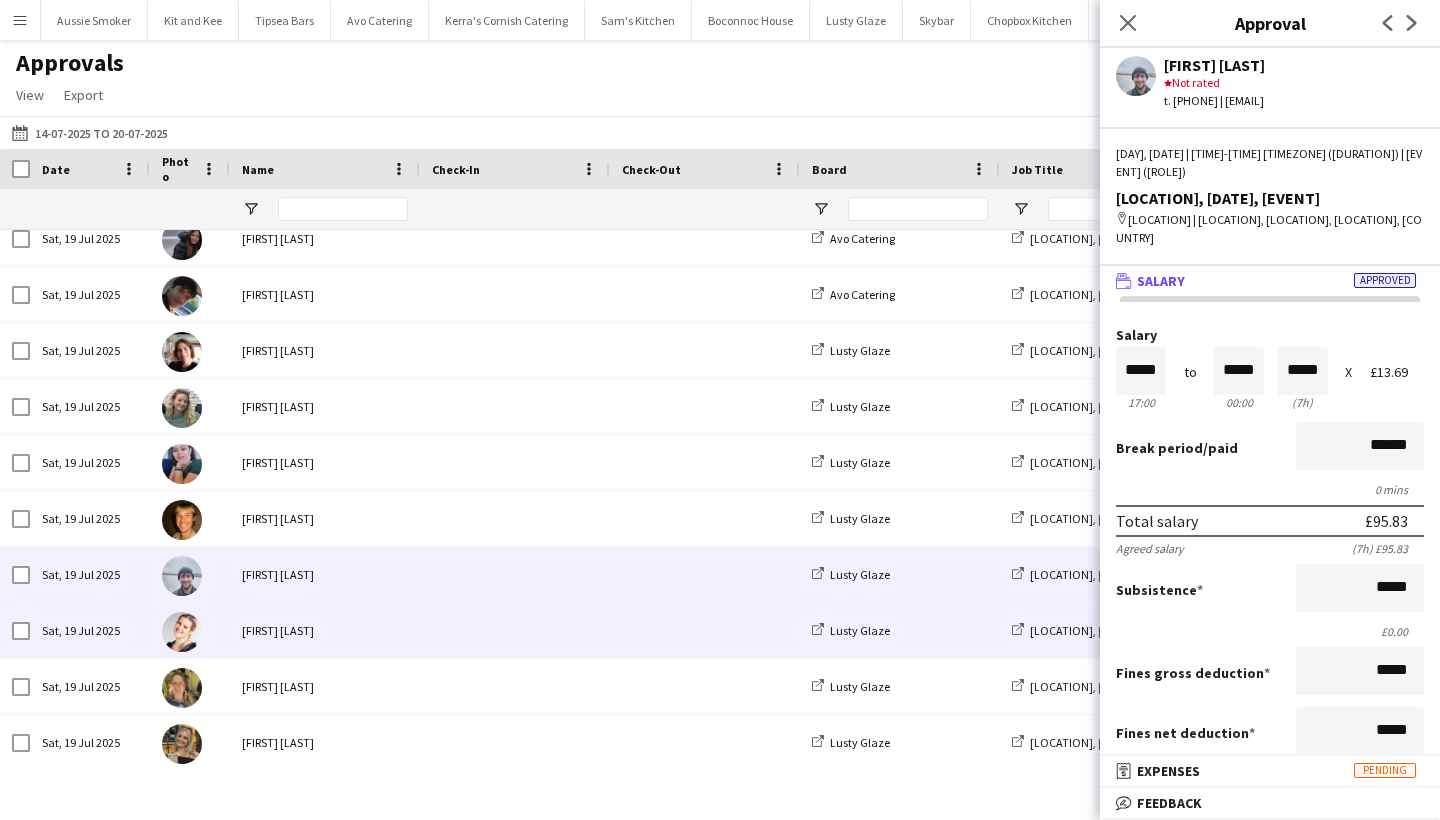 click on "[FIRST] [LAST]" at bounding box center [325, 630] 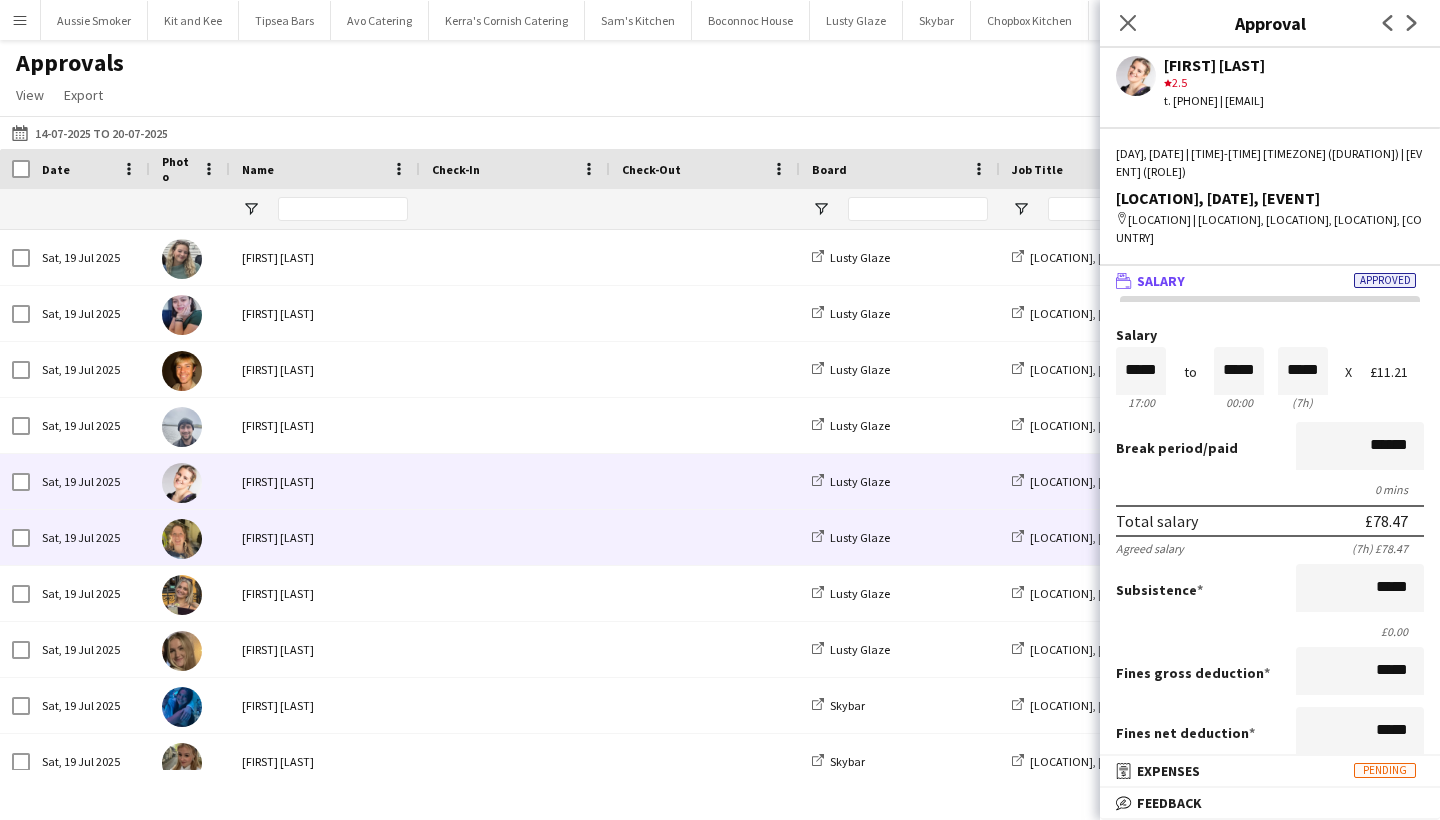 click on "[FIRST] [LAST]" at bounding box center [325, 537] 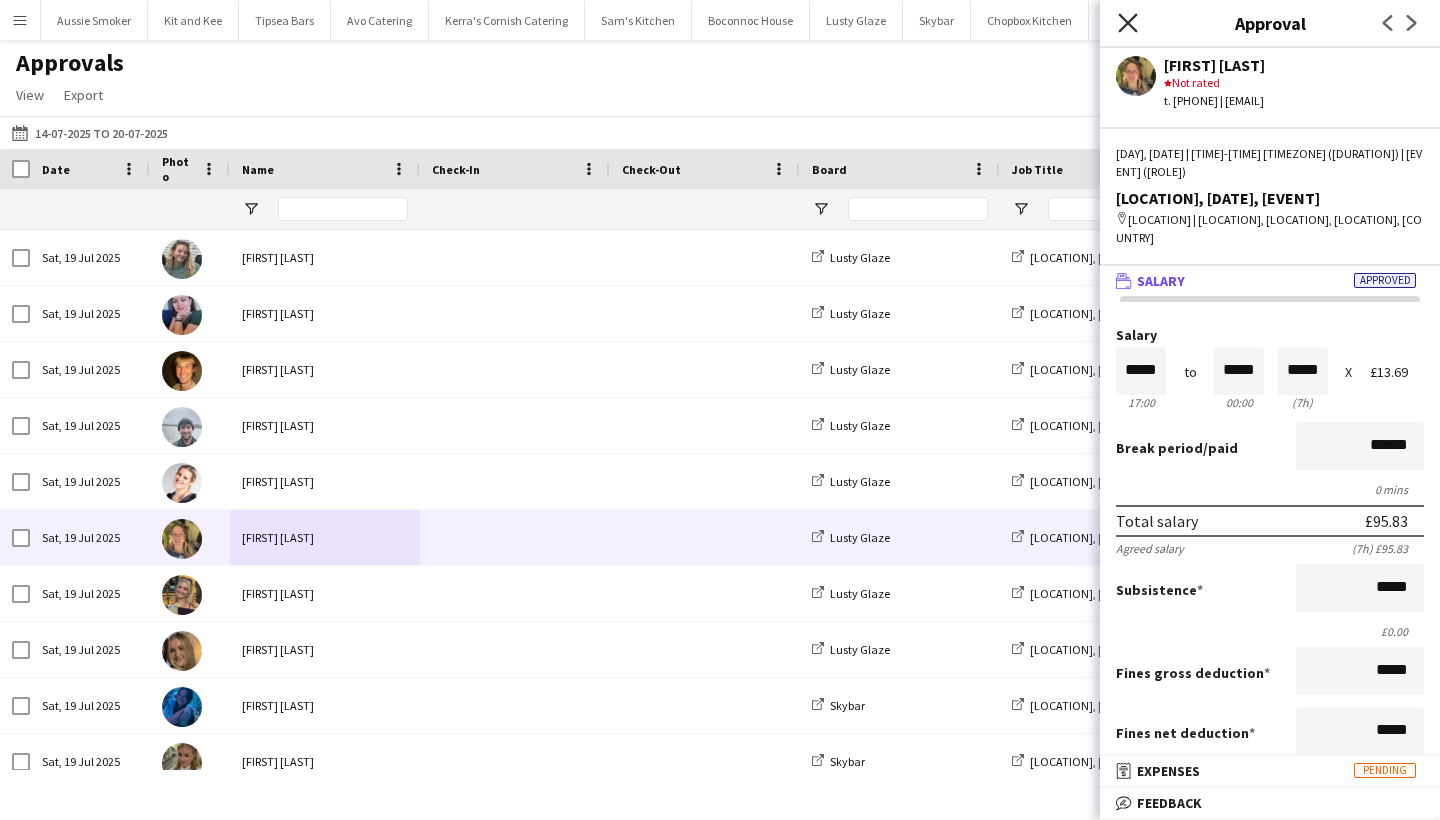 click 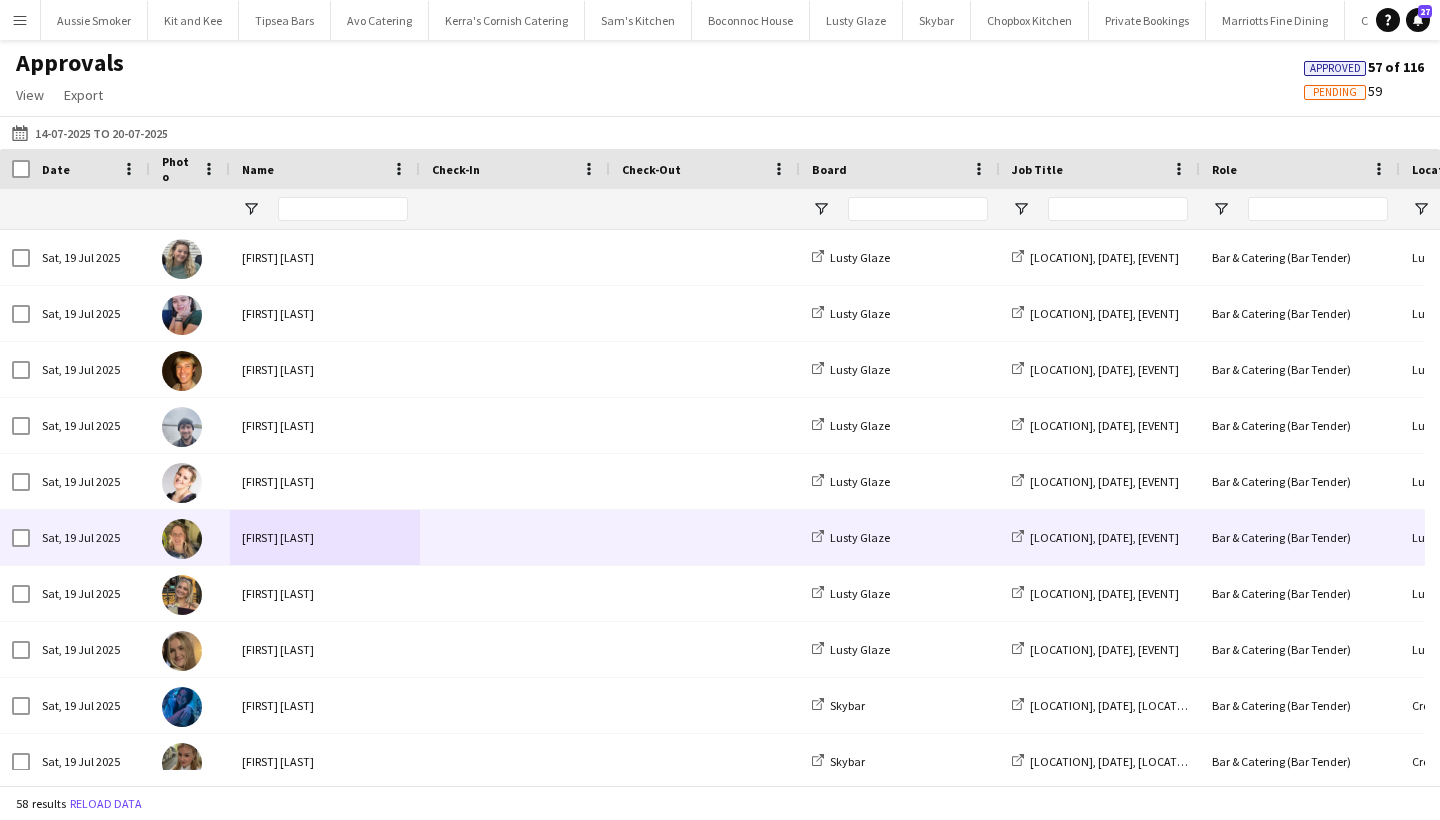 click at bounding box center [515, 537] 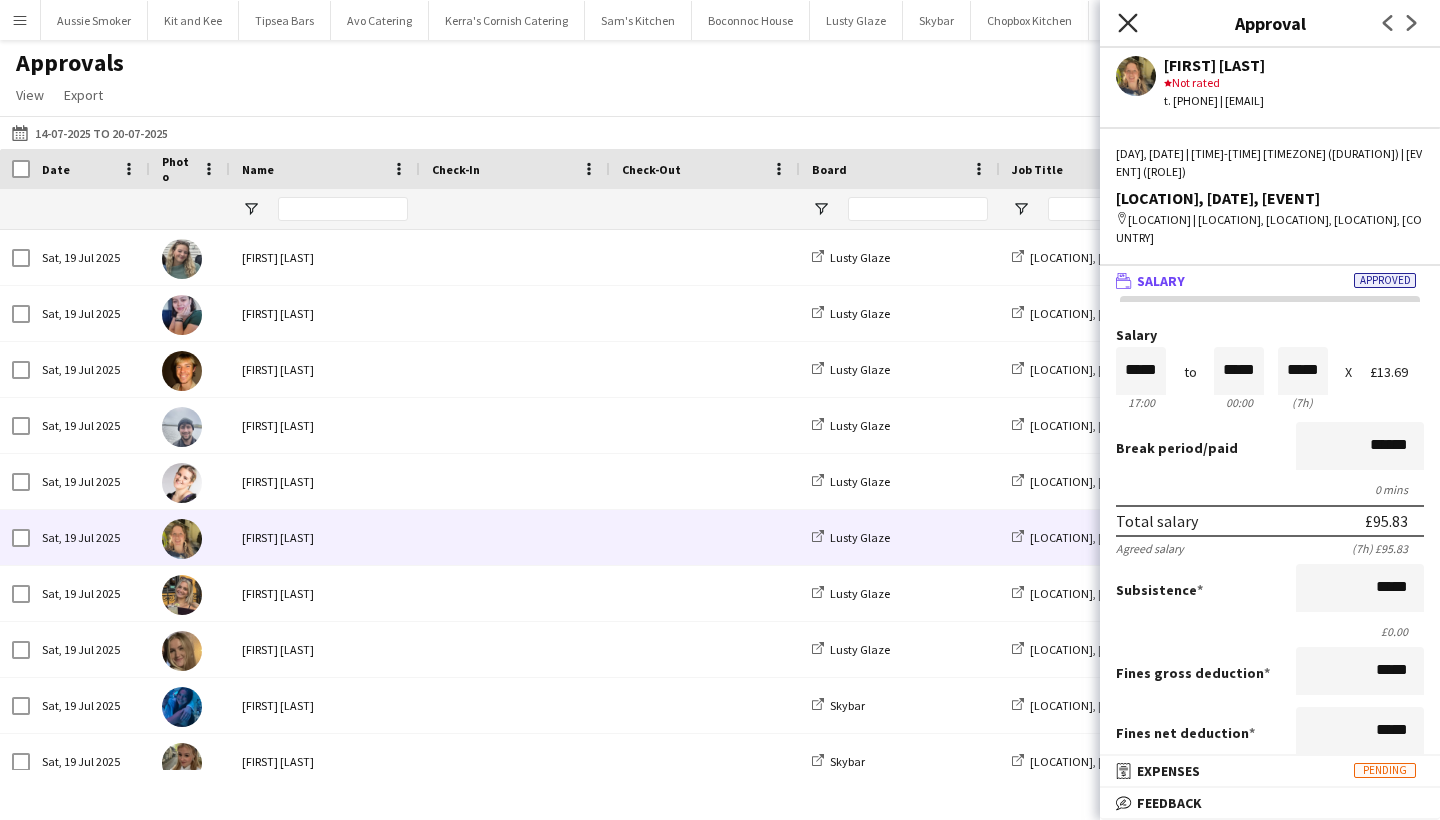 click on "Close pop-in" 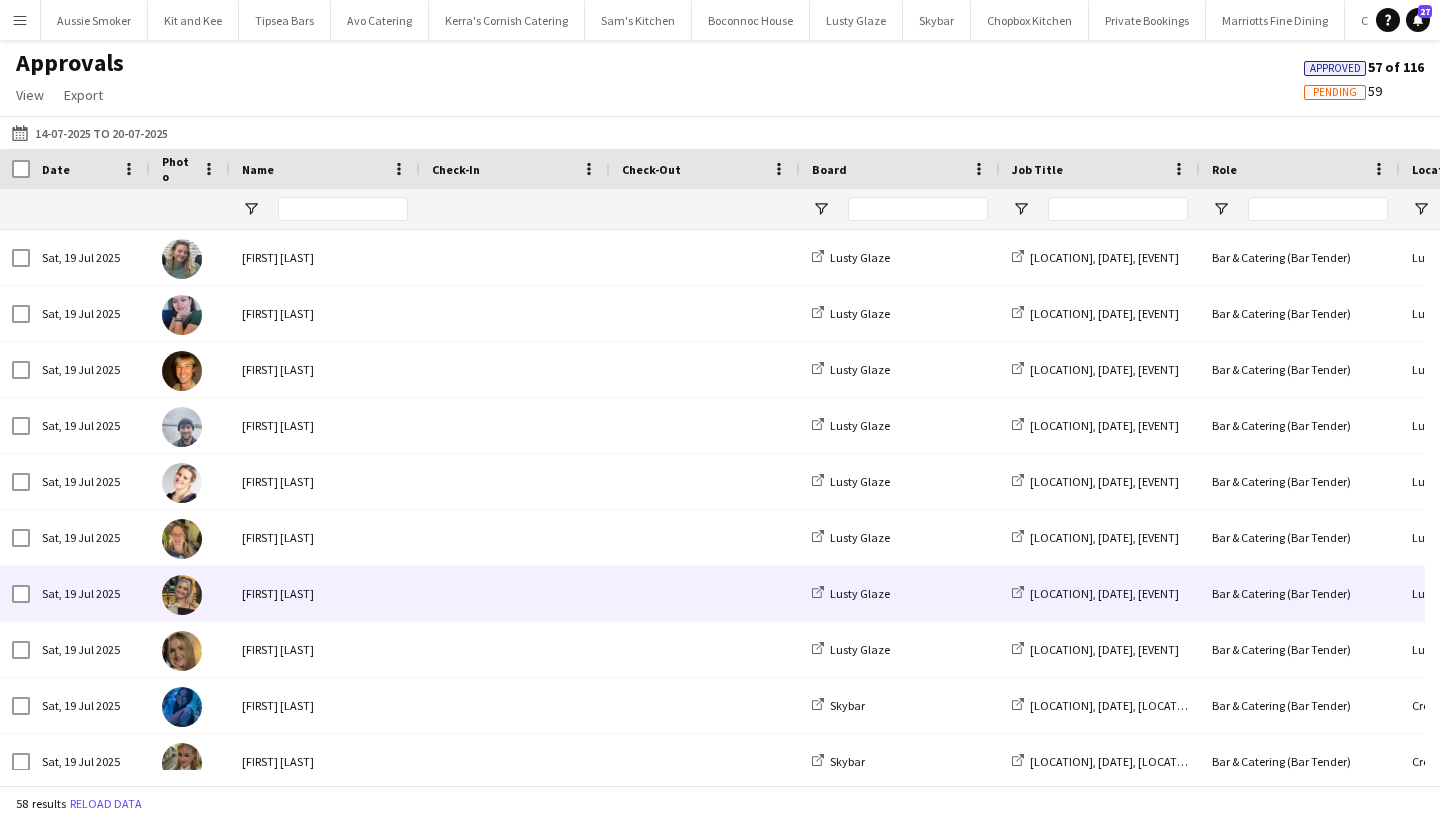 click on "[FIRST] [LAST]" at bounding box center [325, 593] 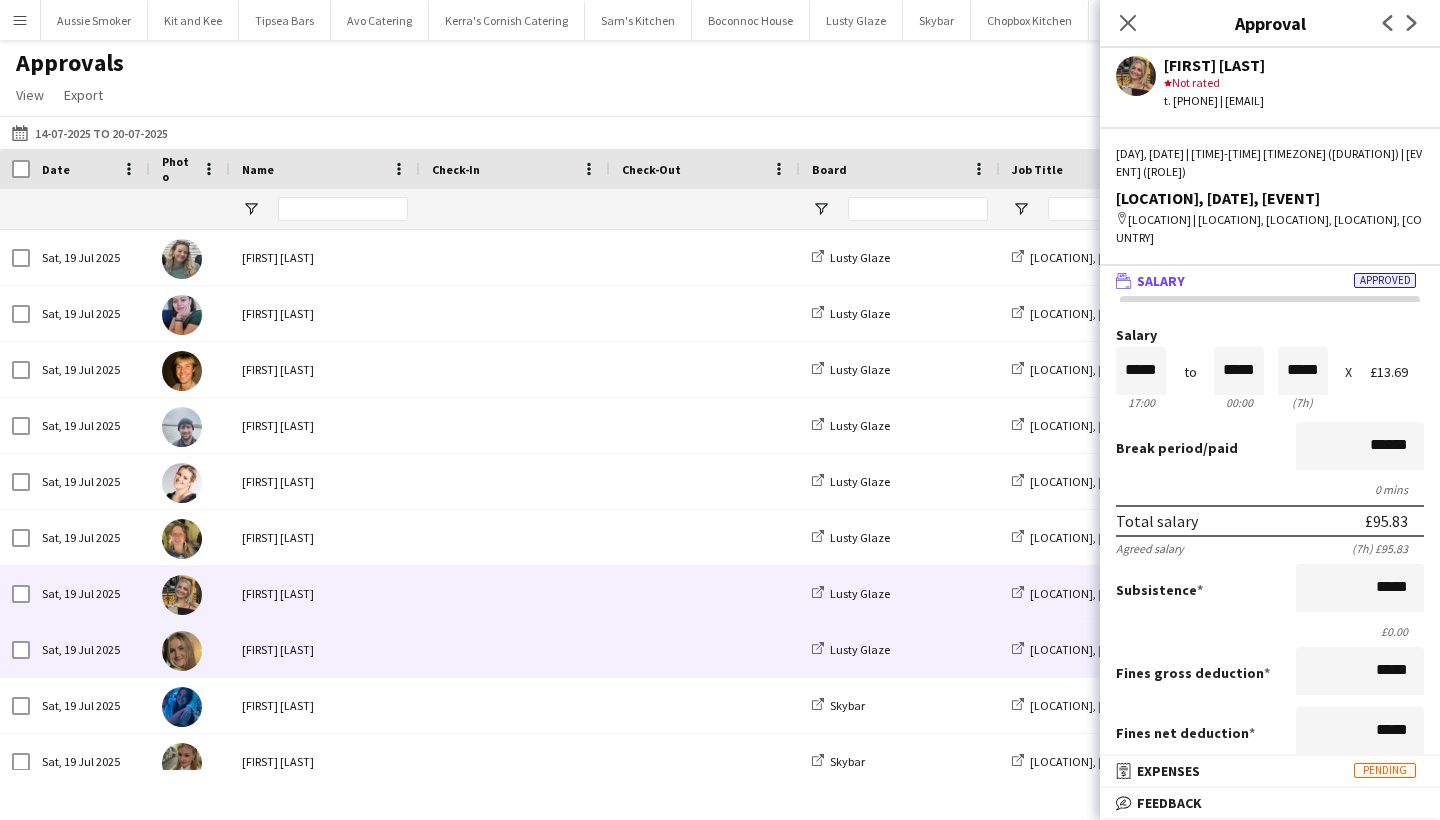 click on "[FIRST] [LAST]" at bounding box center [325, 649] 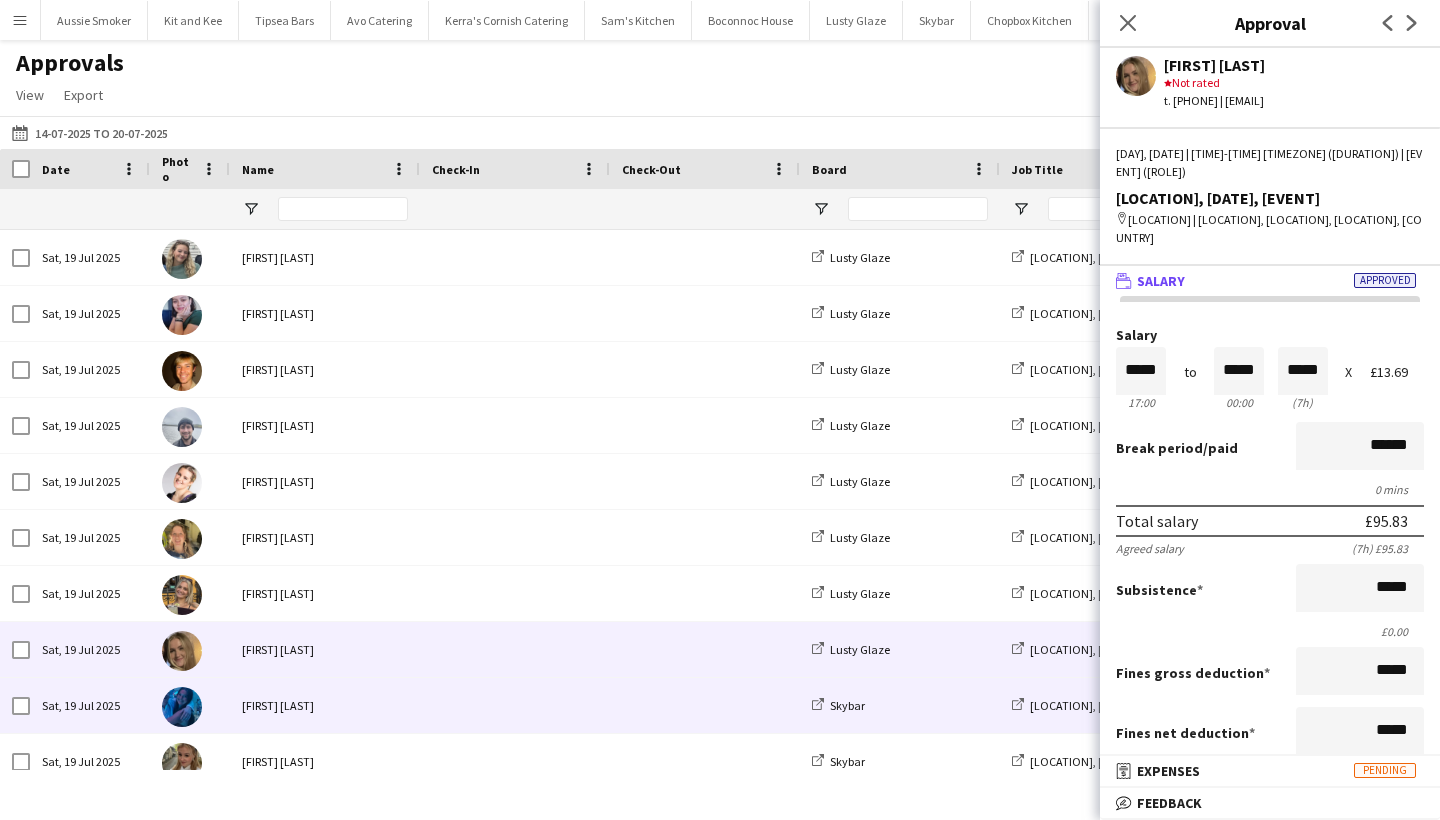scroll, scrollTop: 2188, scrollLeft: 0, axis: vertical 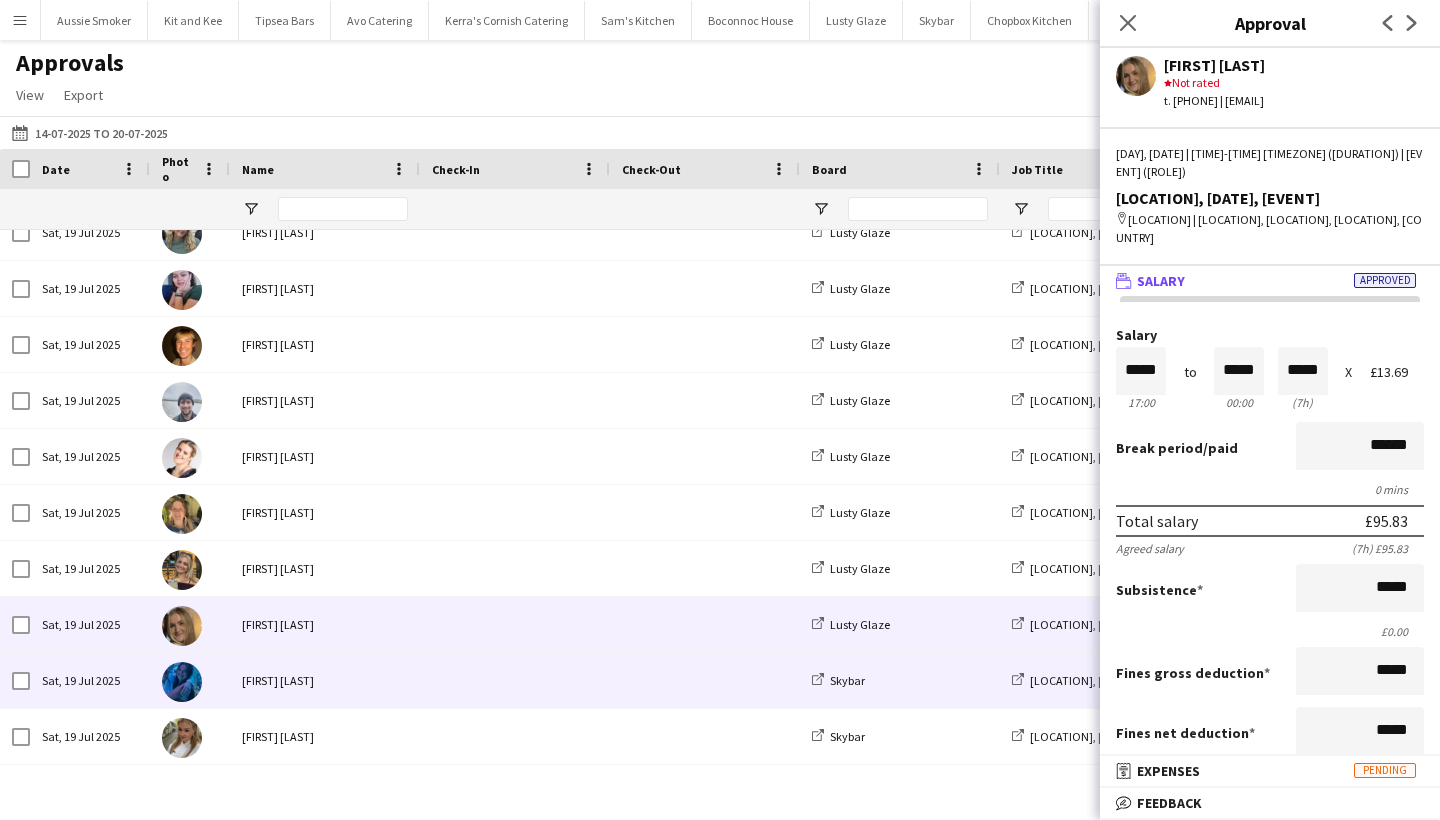 click on "Hannah Piers" at bounding box center [325, 680] 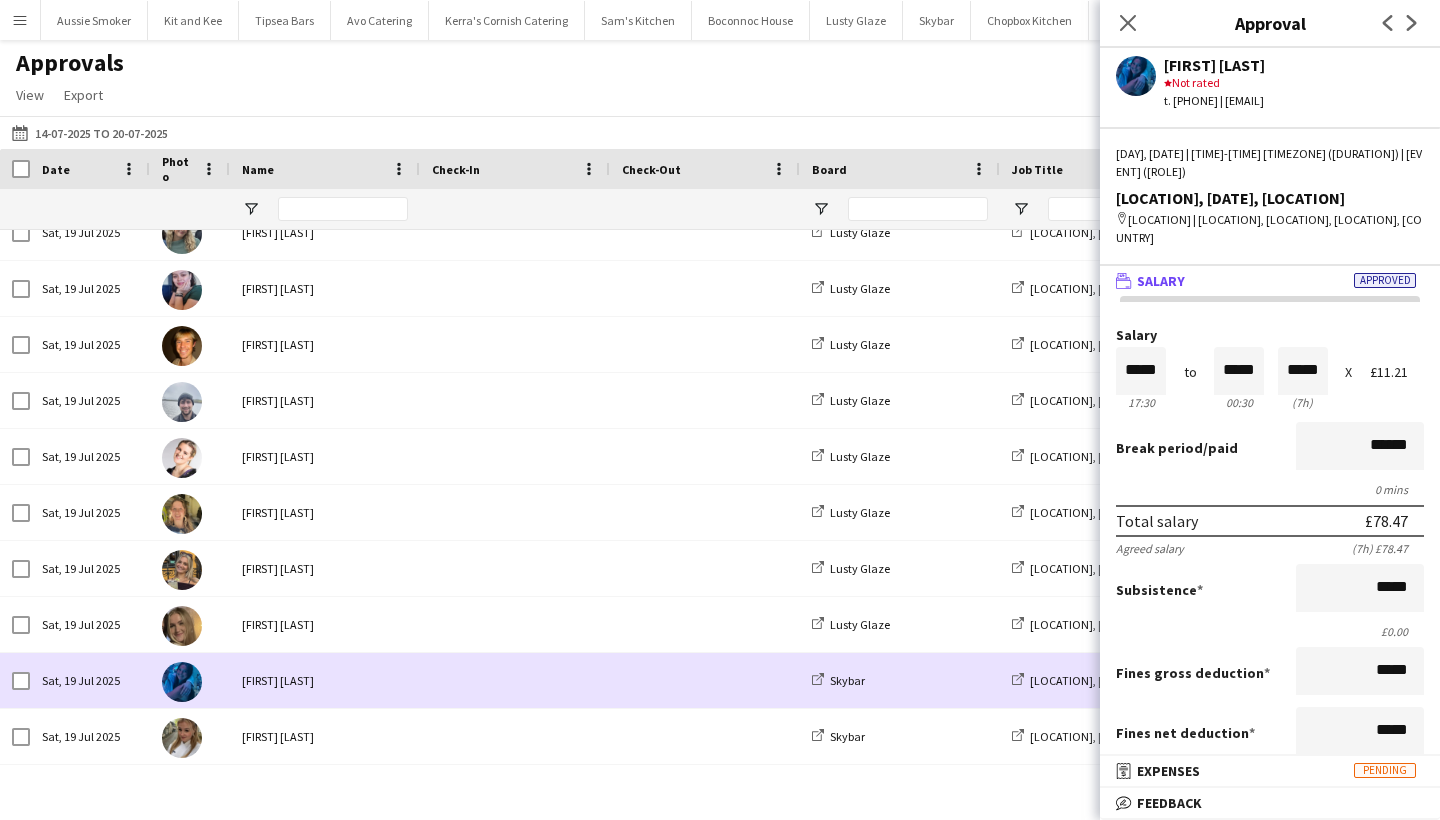 scroll, scrollTop: 2232, scrollLeft: 0, axis: vertical 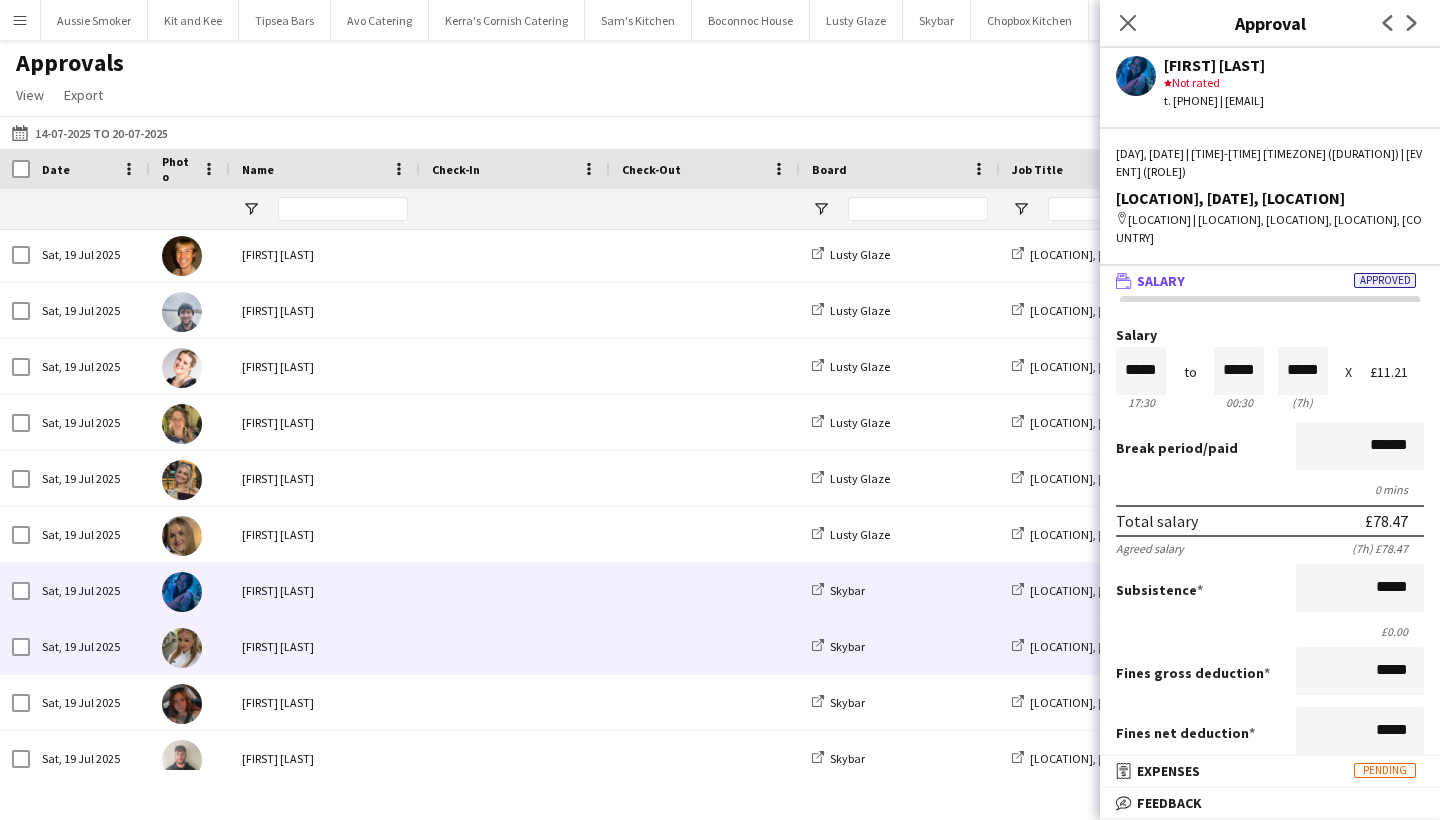 click at bounding box center (515, 646) 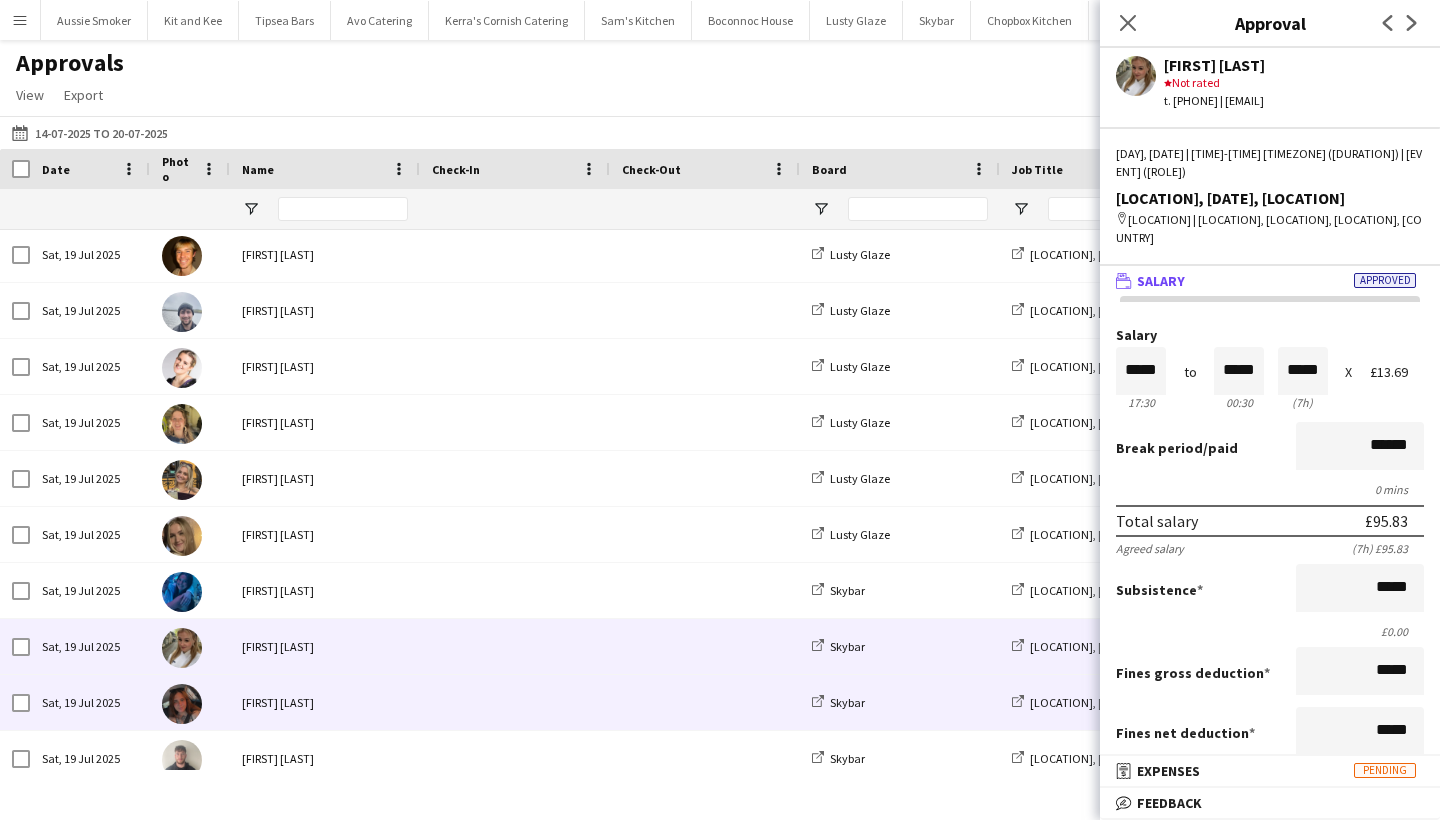 scroll, scrollTop: 2303, scrollLeft: 0, axis: vertical 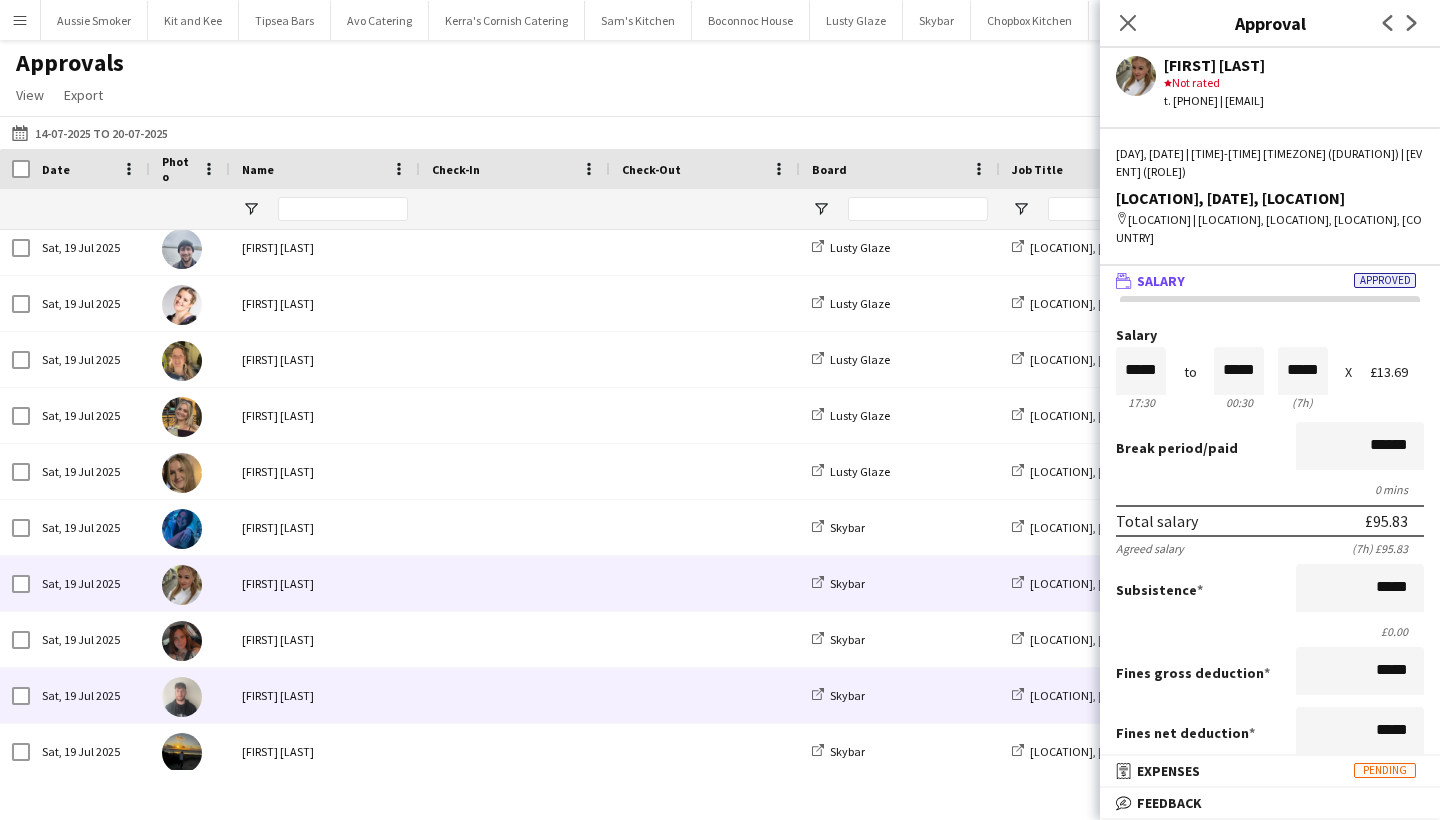 click on "Alex Rowe" at bounding box center (325, 695) 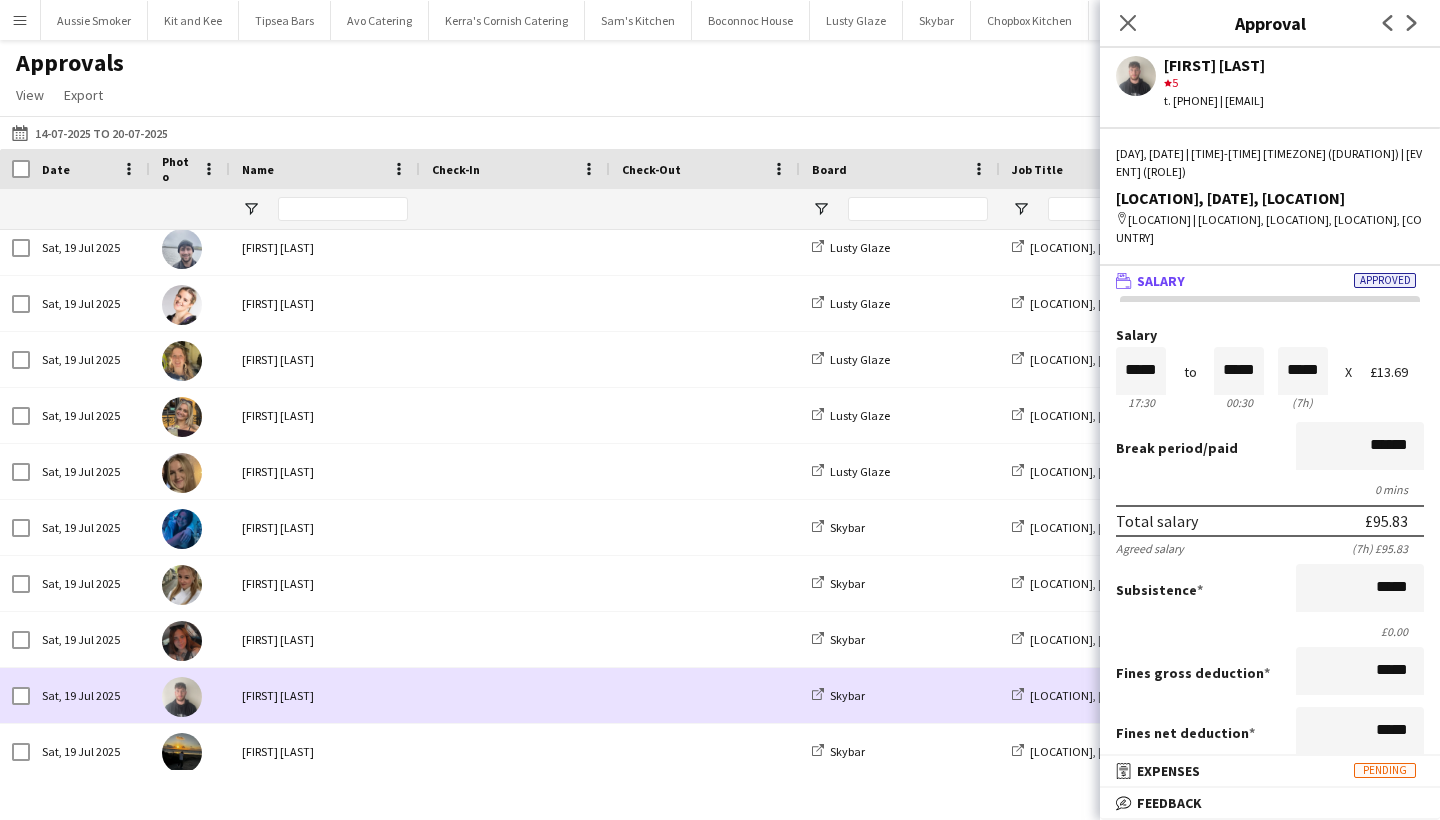 scroll, scrollTop: 2421, scrollLeft: 0, axis: vertical 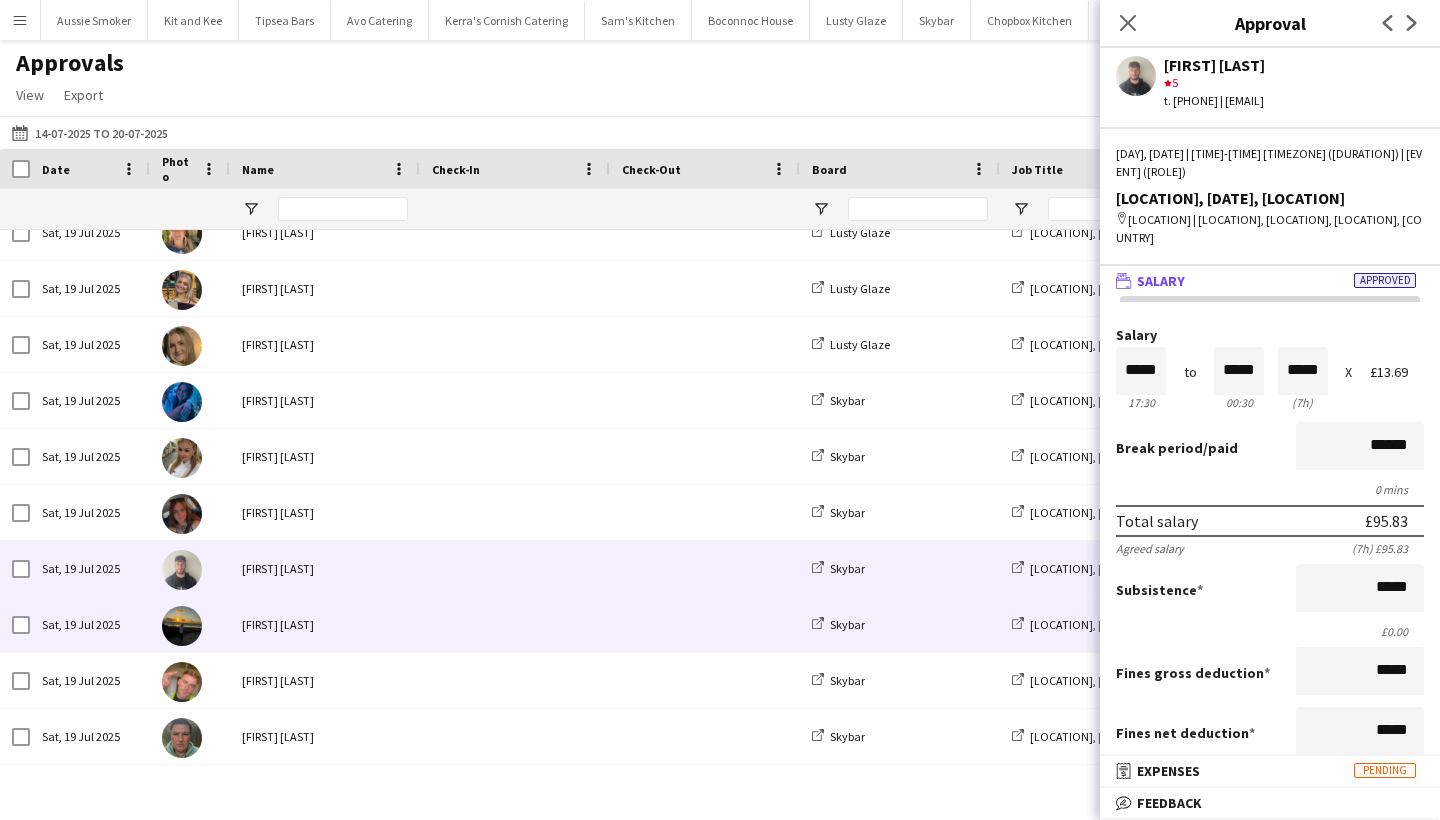 click on "Jack Grant" at bounding box center [325, 624] 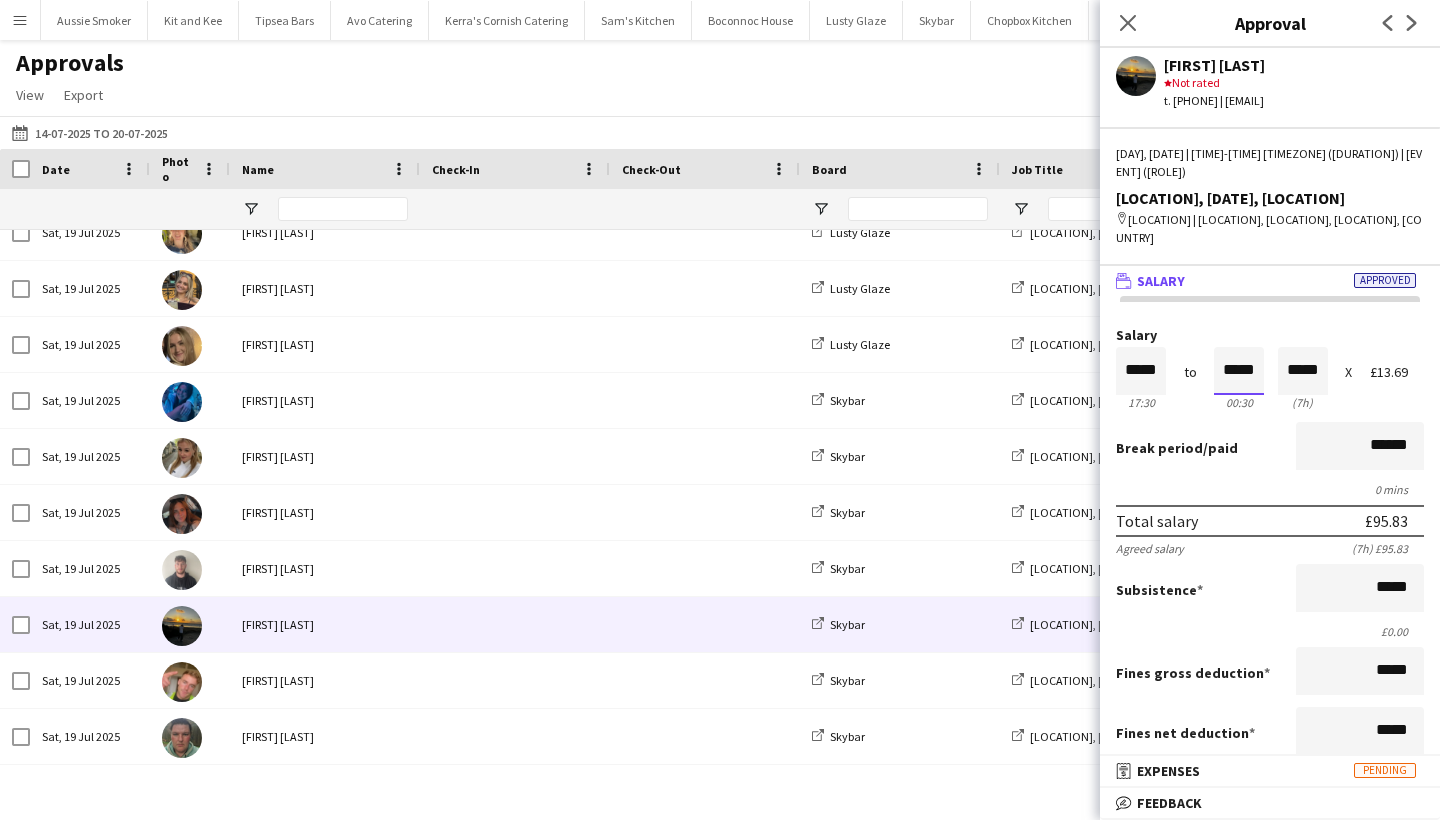 click on "*****" at bounding box center (1239, 371) 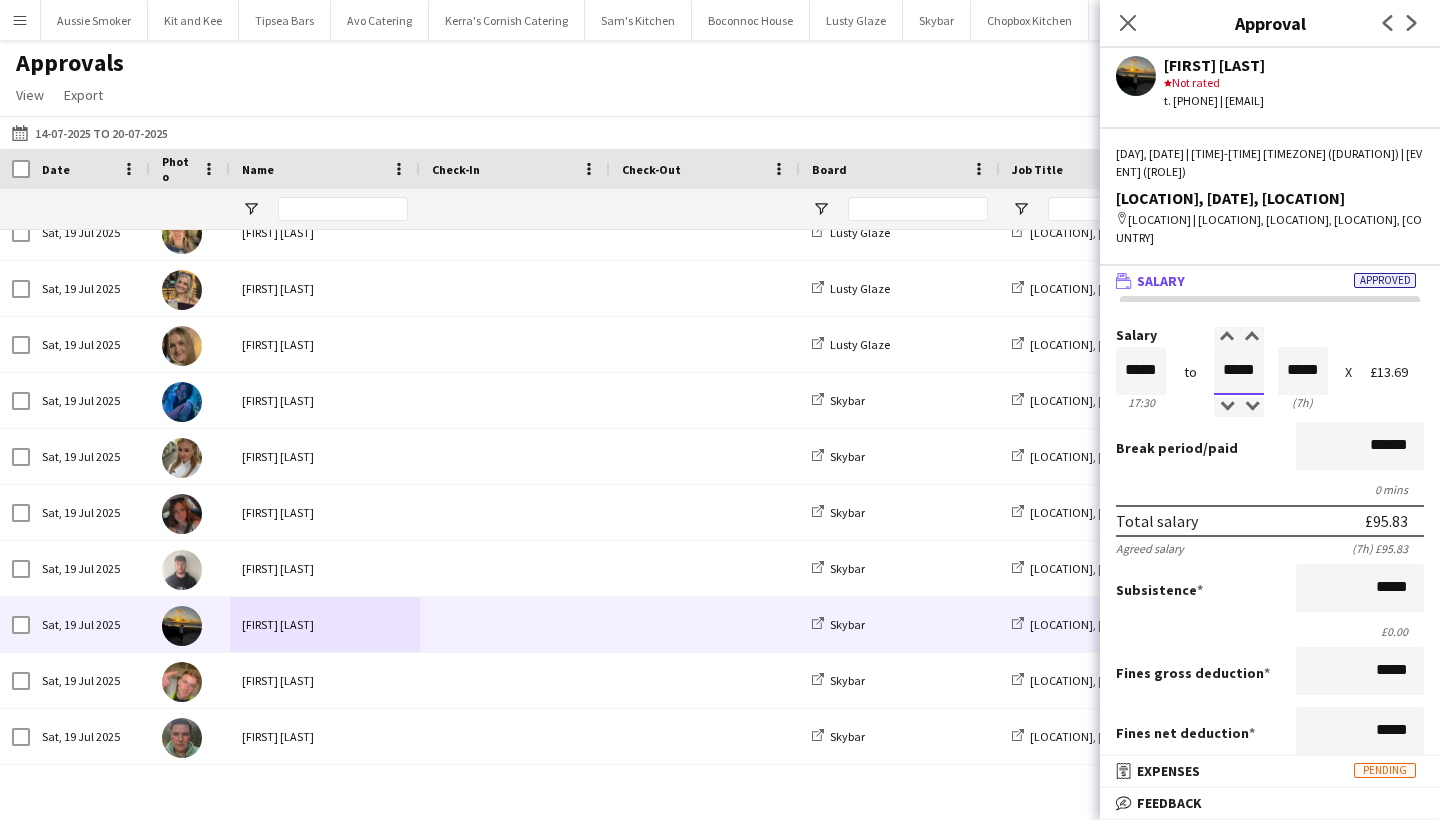 type on "*****" 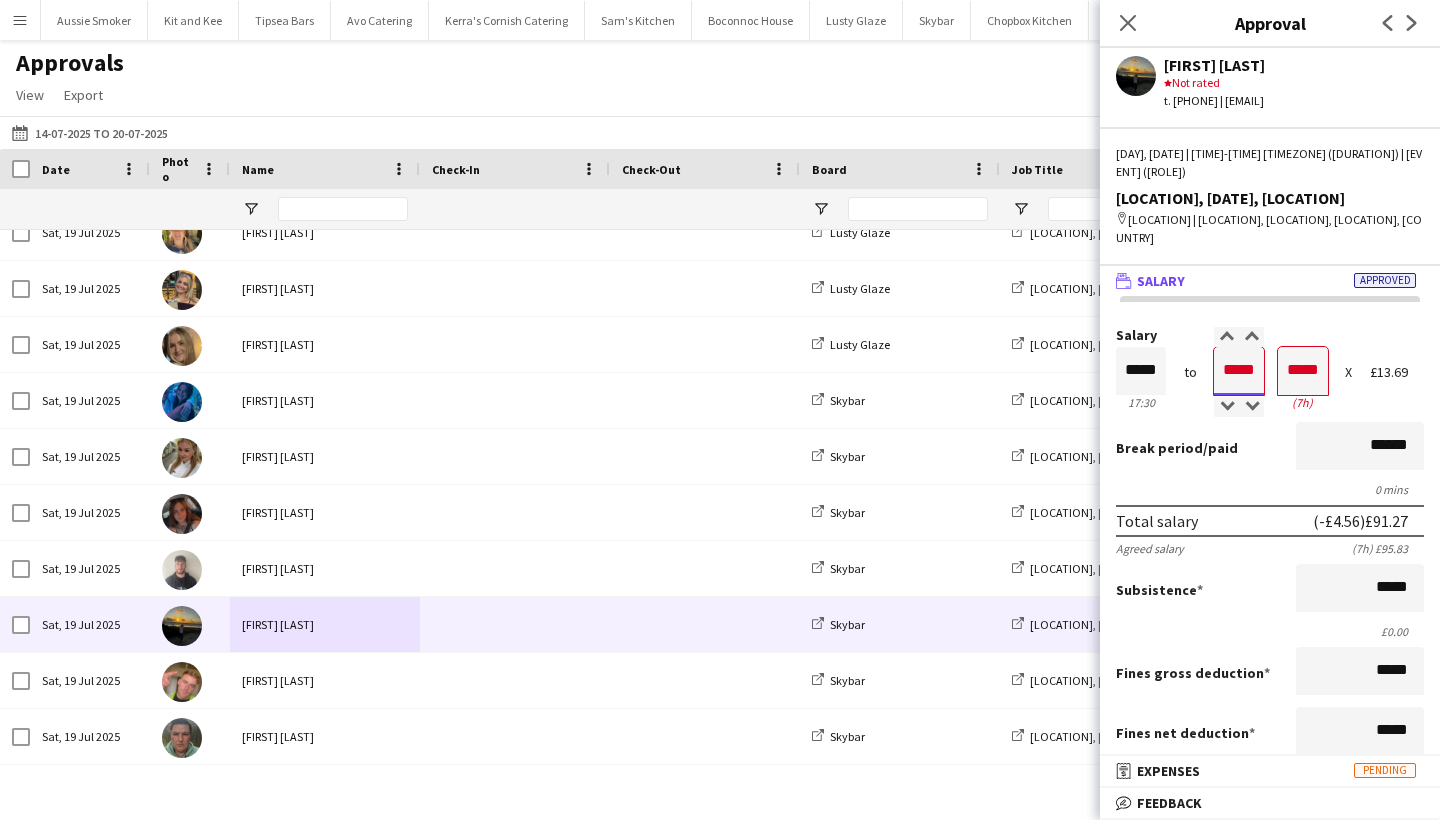 type on "*****" 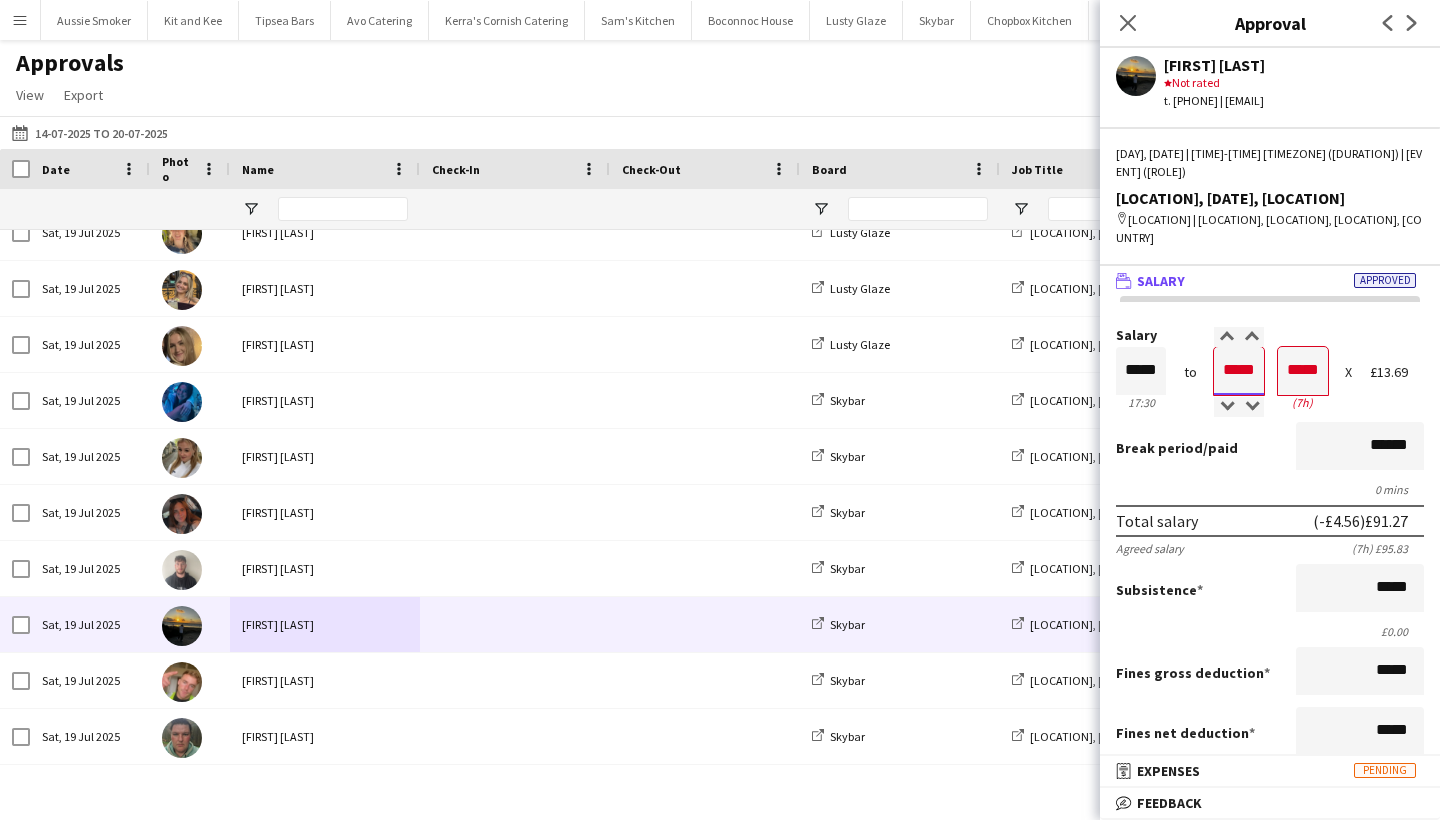 type on "*****" 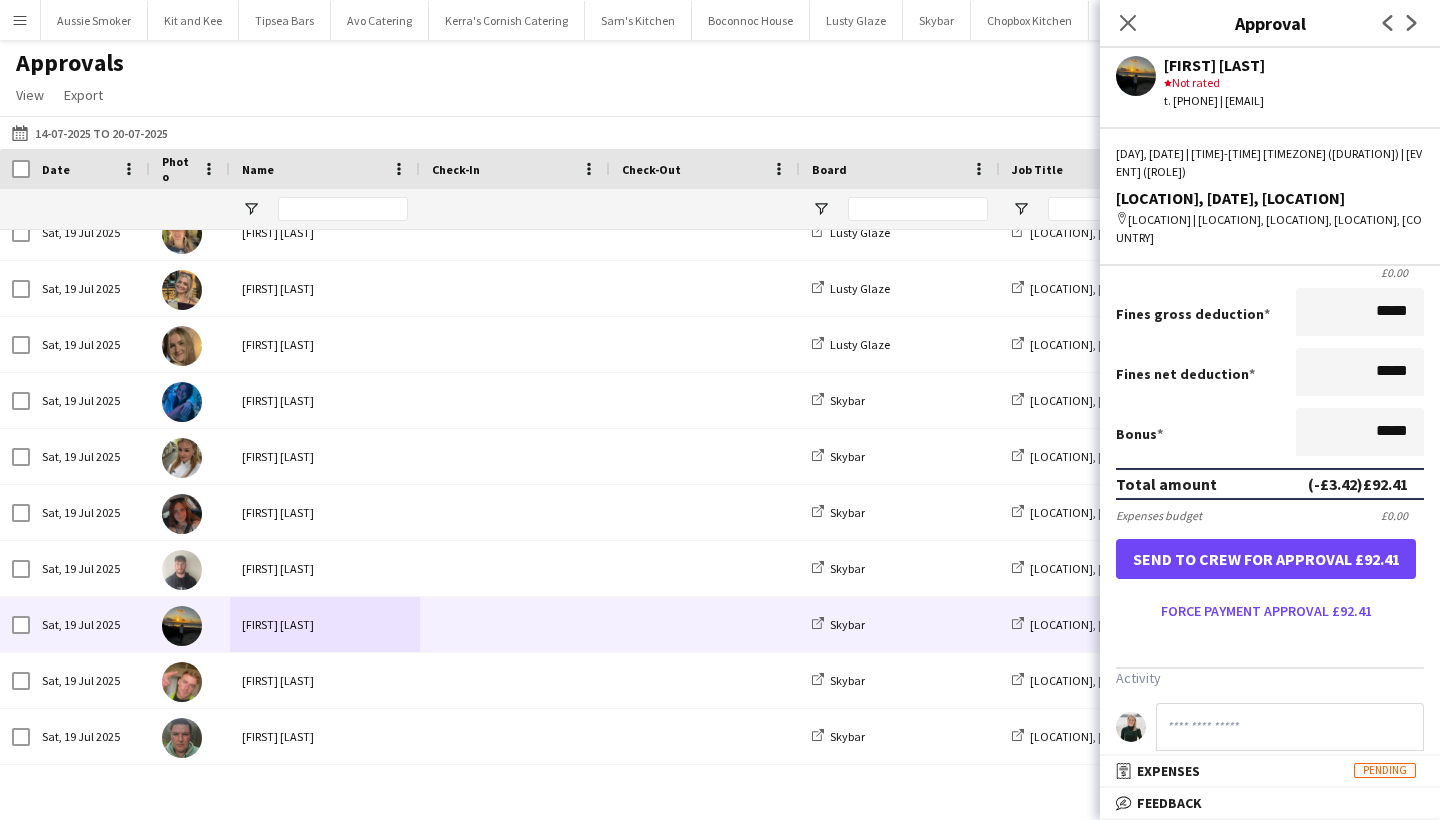 scroll, scrollTop: 377, scrollLeft: 0, axis: vertical 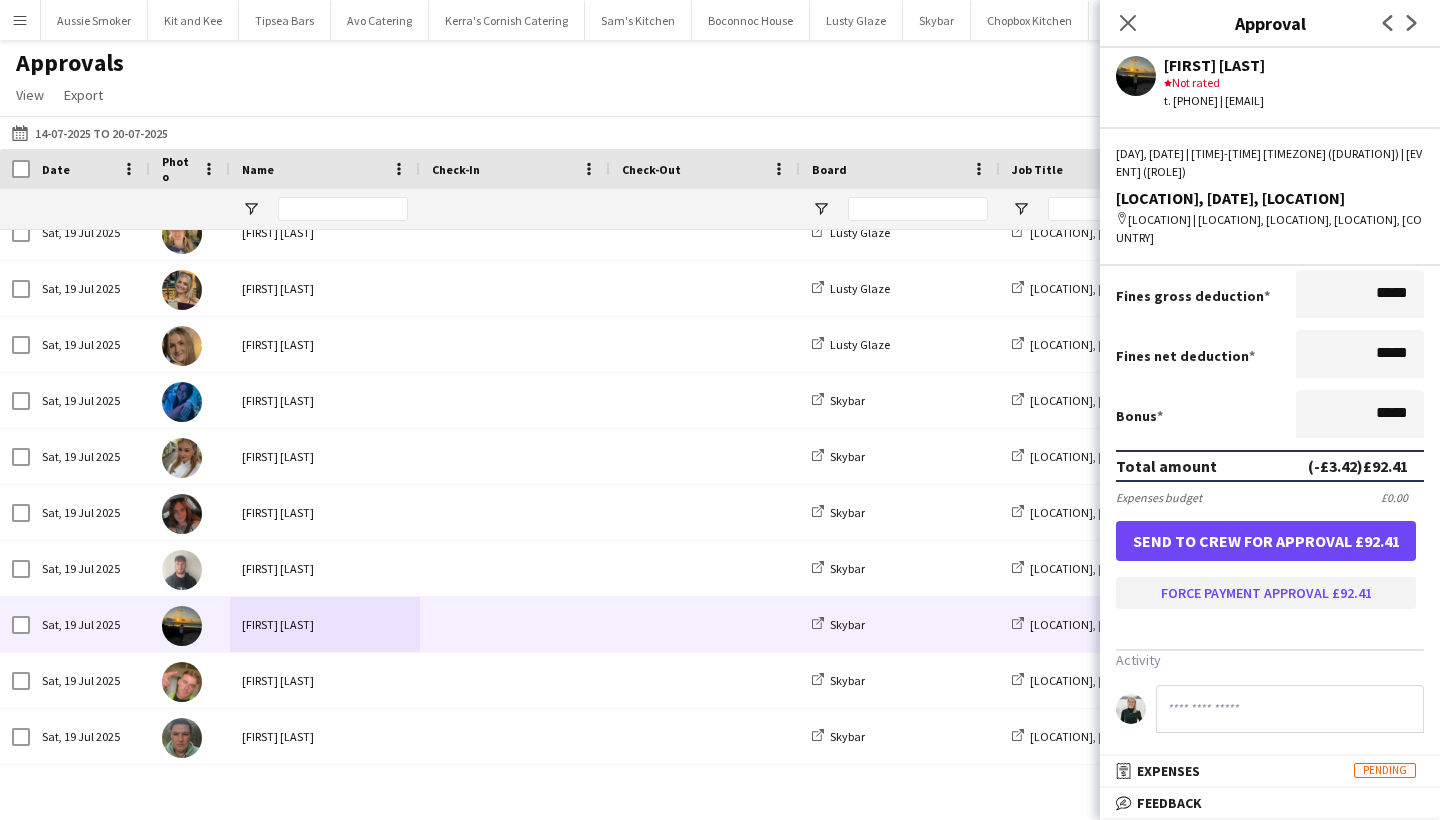 click on "Force payment approval £92.41" at bounding box center (1266, 593) 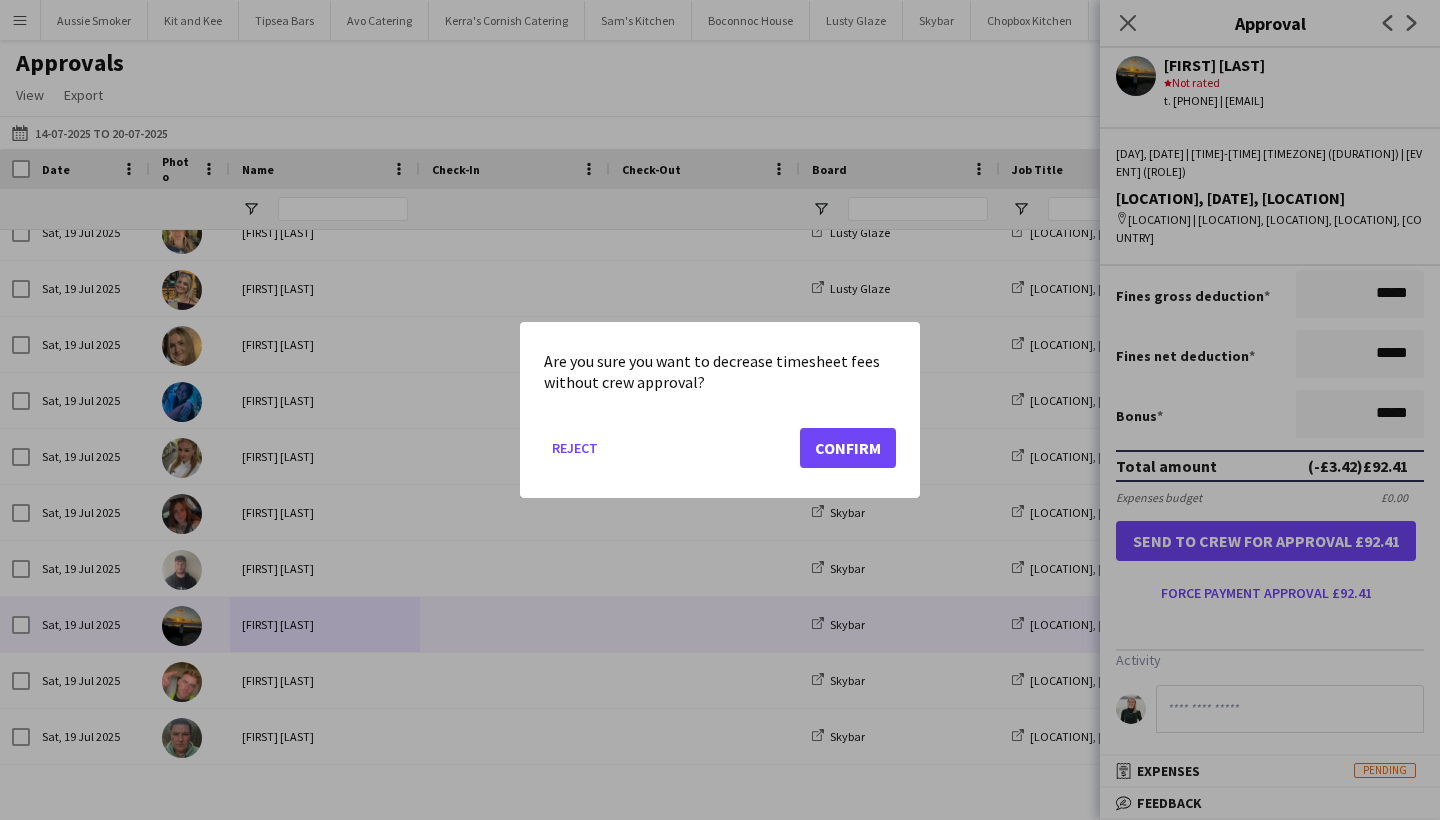 click on "Confirm" 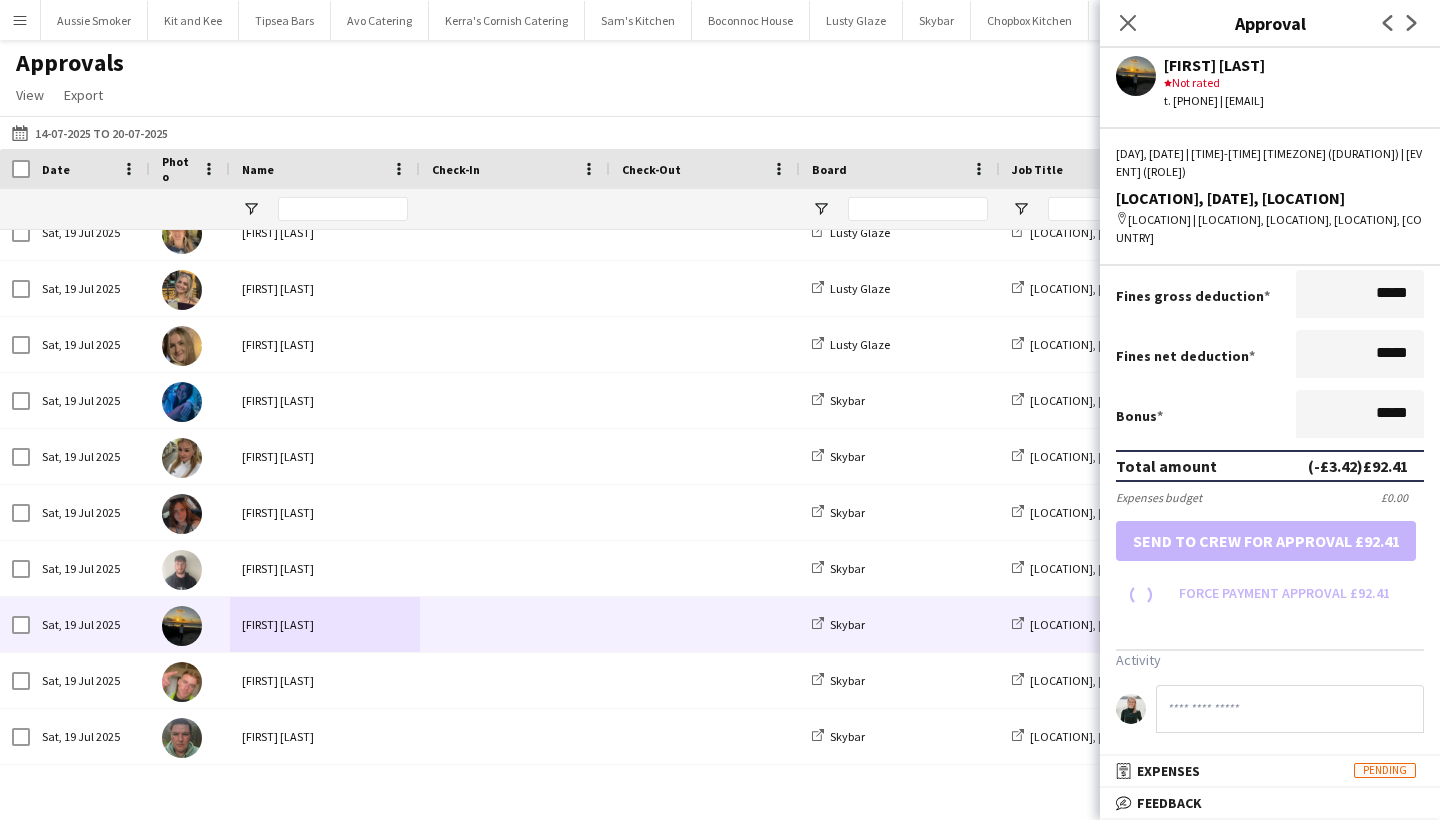 scroll, scrollTop: 332, scrollLeft: 0, axis: vertical 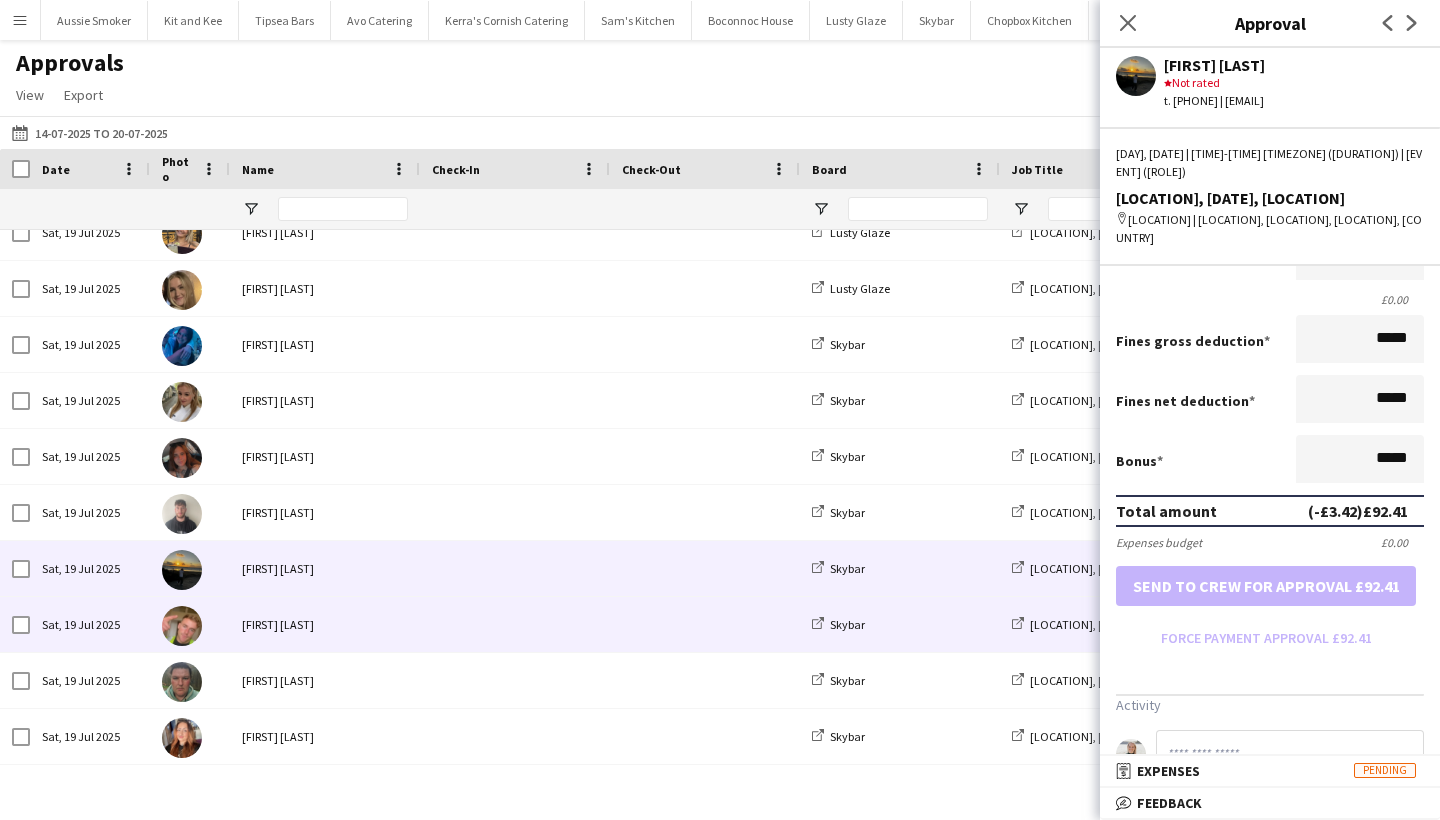 click on "LOGAN DELLA-PORTA" at bounding box center [325, 624] 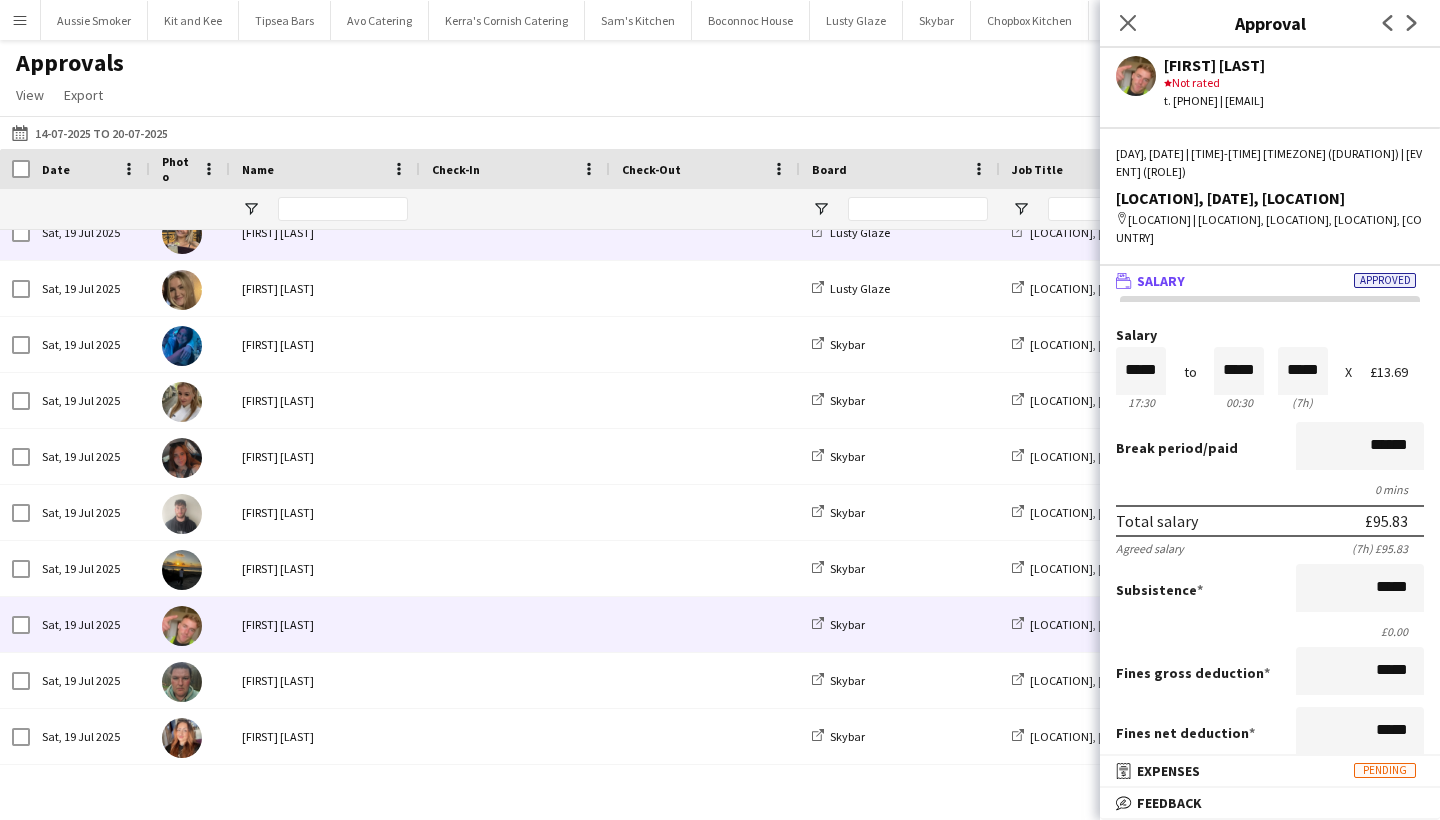 scroll, scrollTop: 2522, scrollLeft: 0, axis: vertical 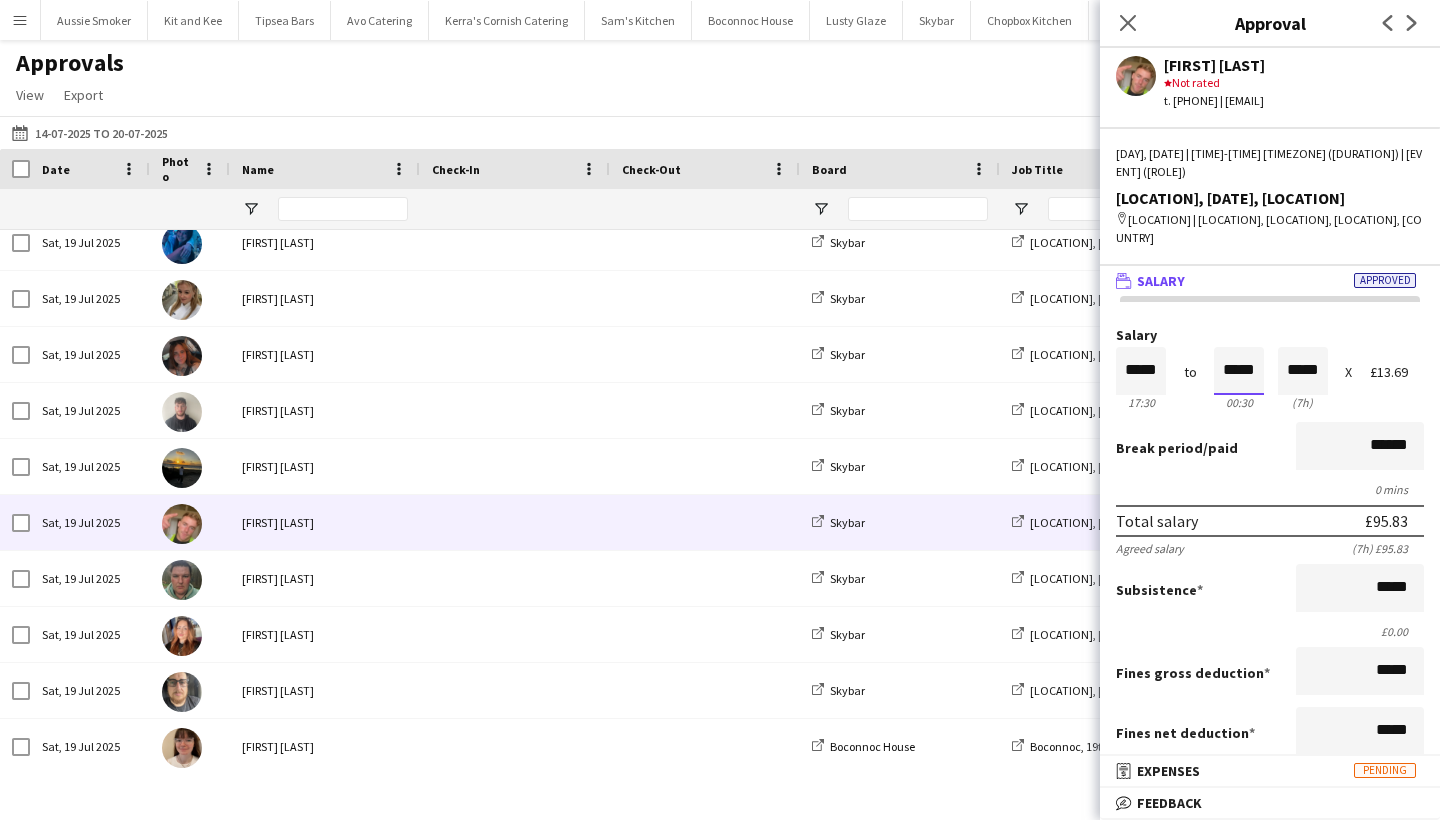 click on "*****" at bounding box center [1239, 371] 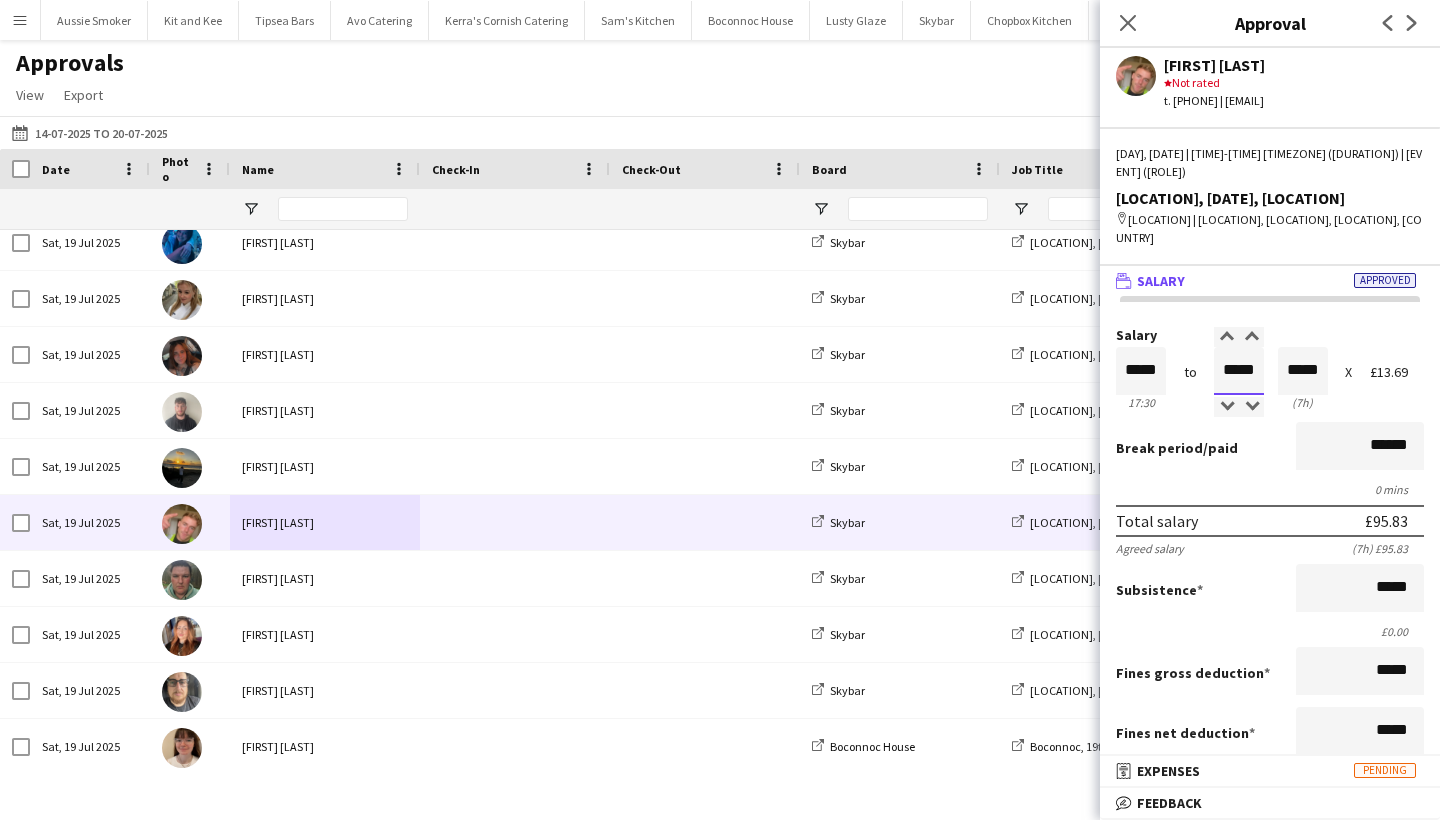 type on "*****" 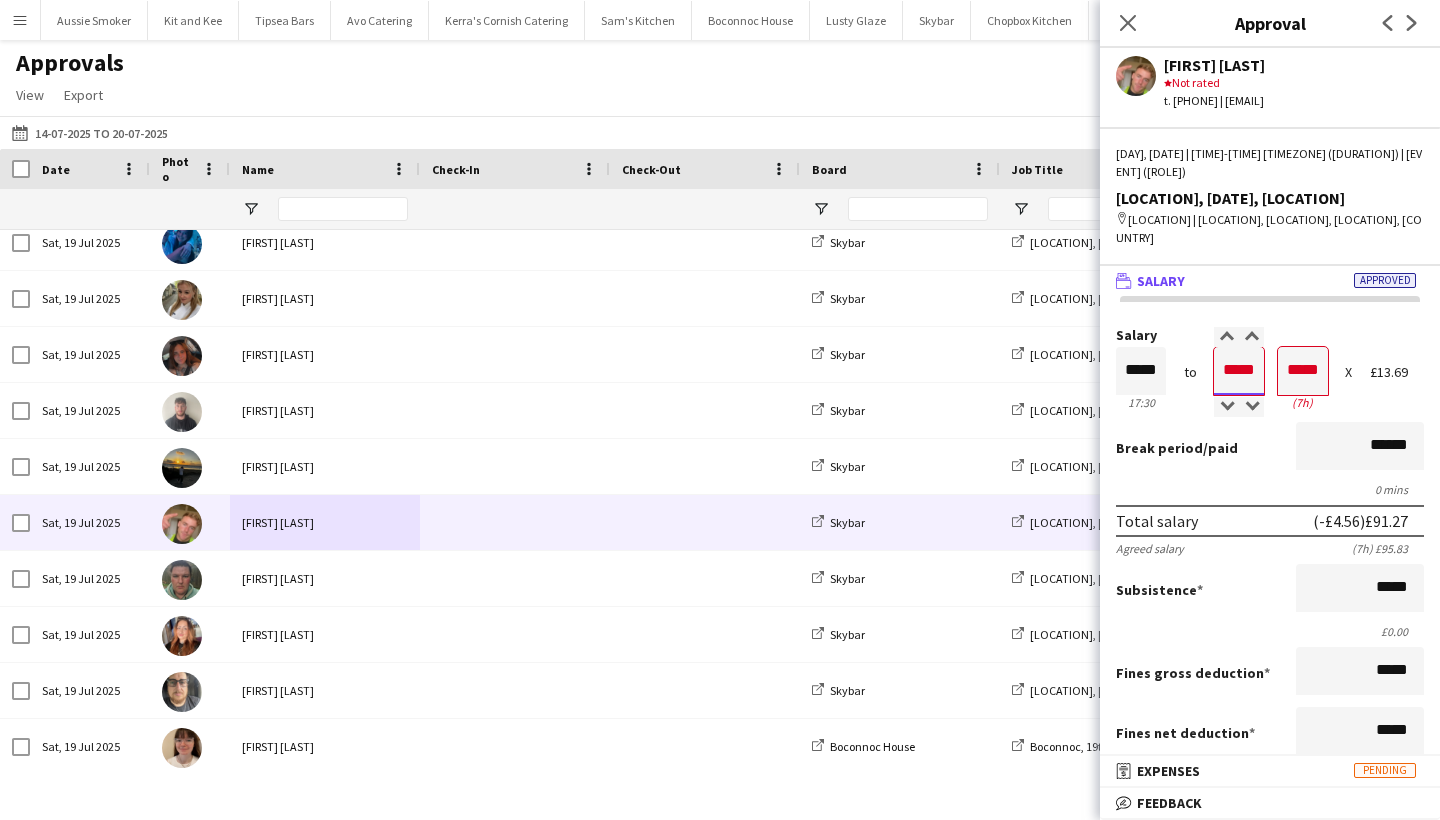 type on "*****" 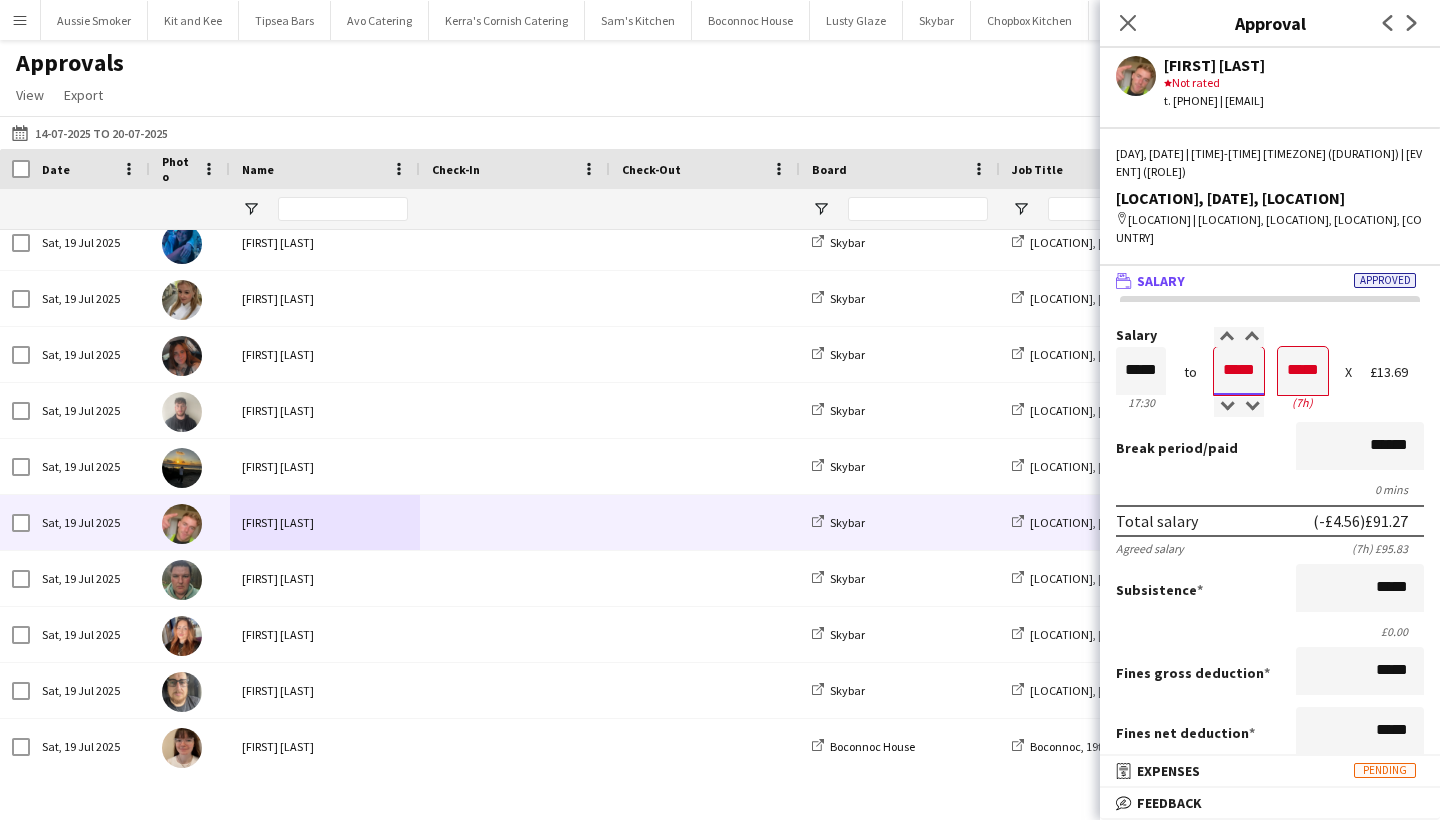 type on "*****" 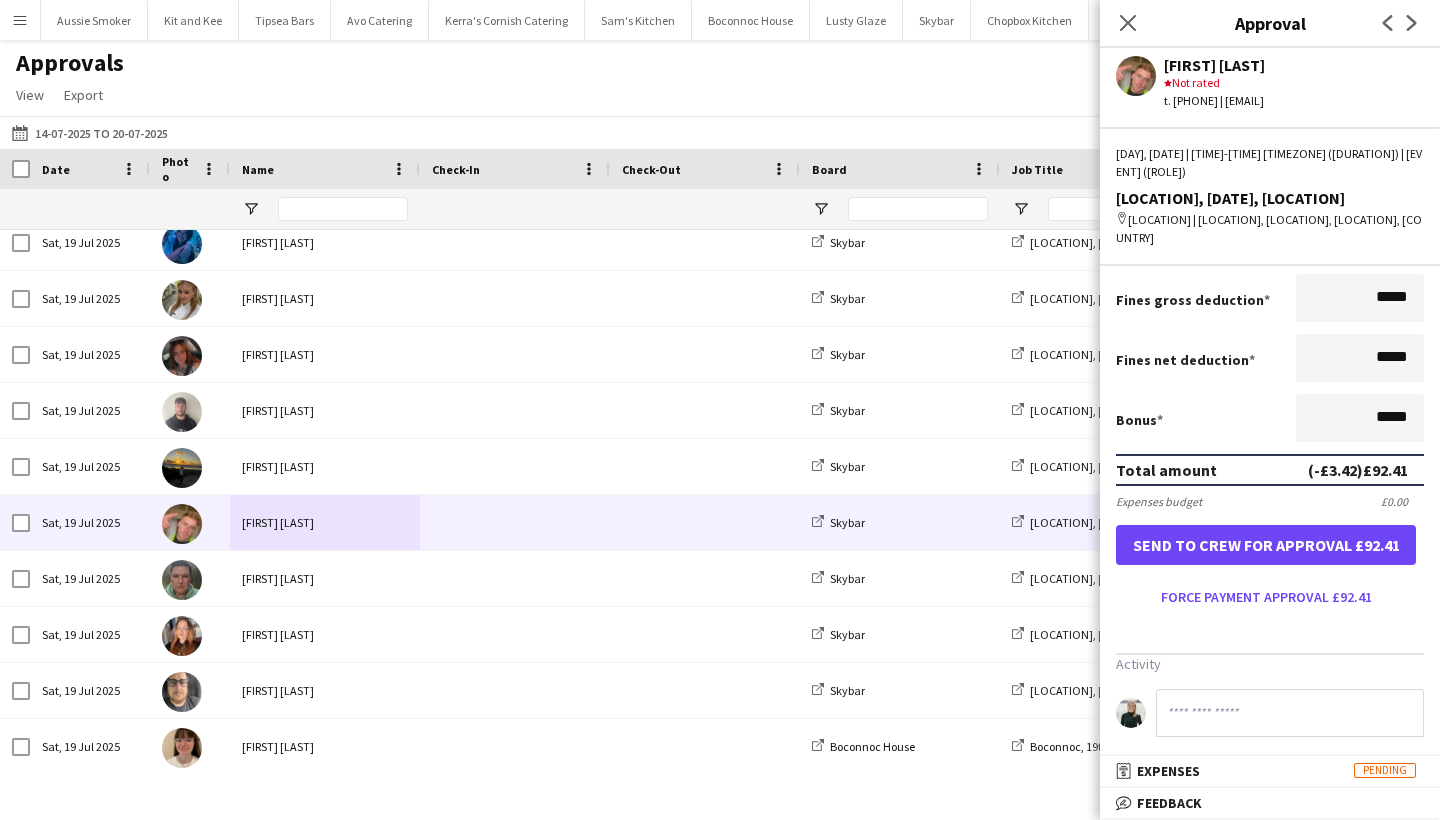 scroll, scrollTop: 377, scrollLeft: 0, axis: vertical 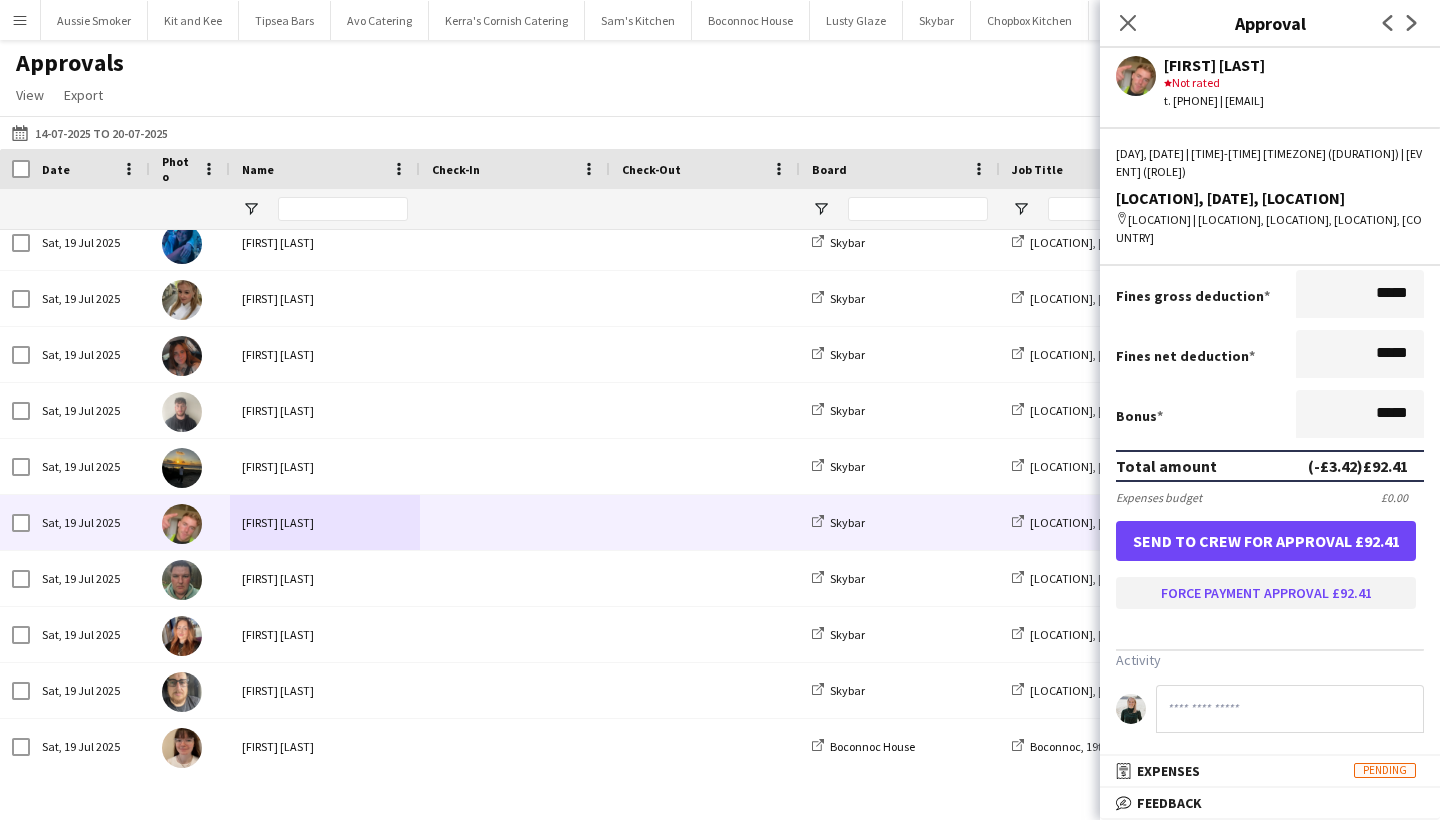 click on "Force payment approval £92.41" at bounding box center [1266, 593] 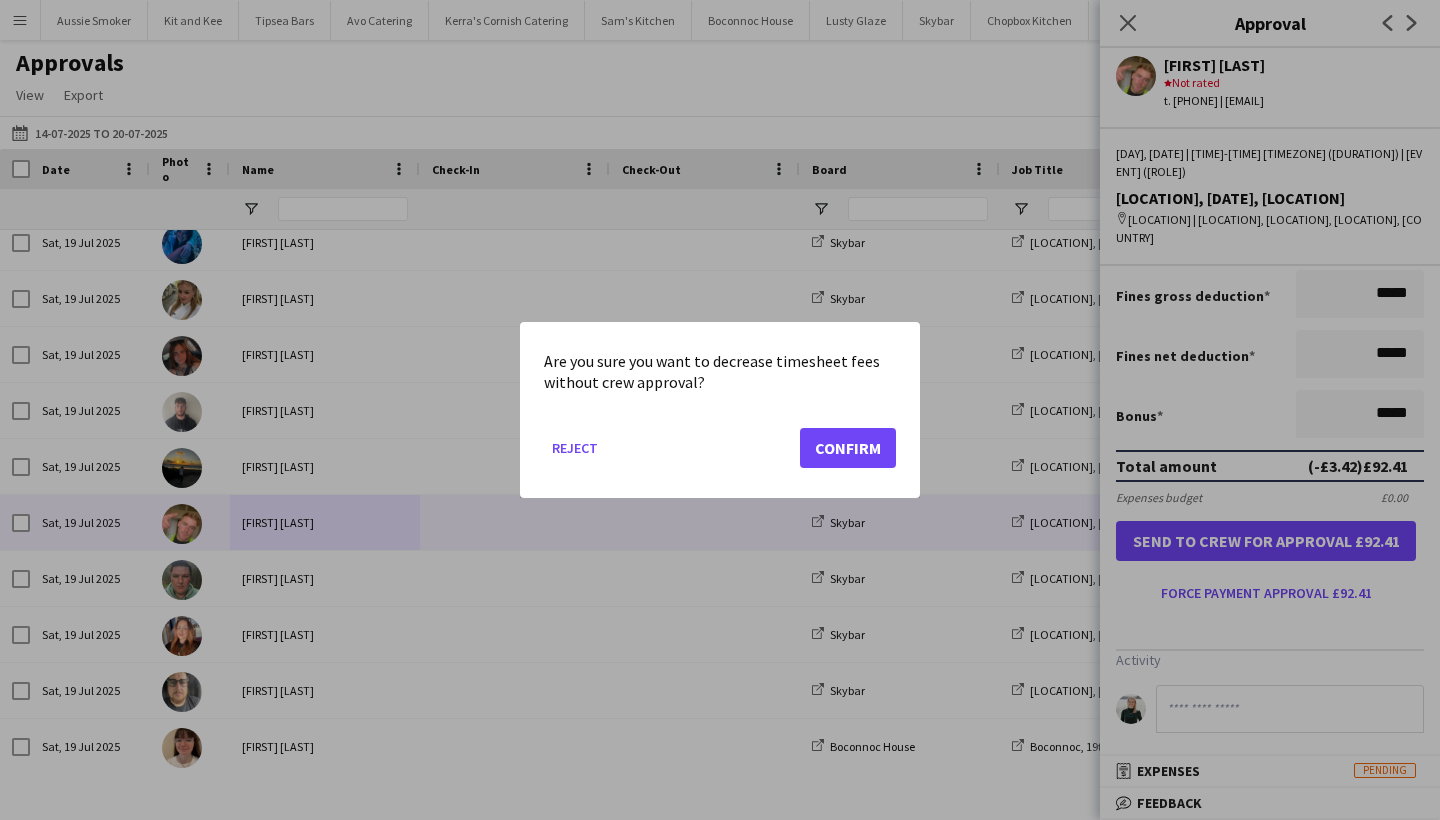 click on "Confirm" 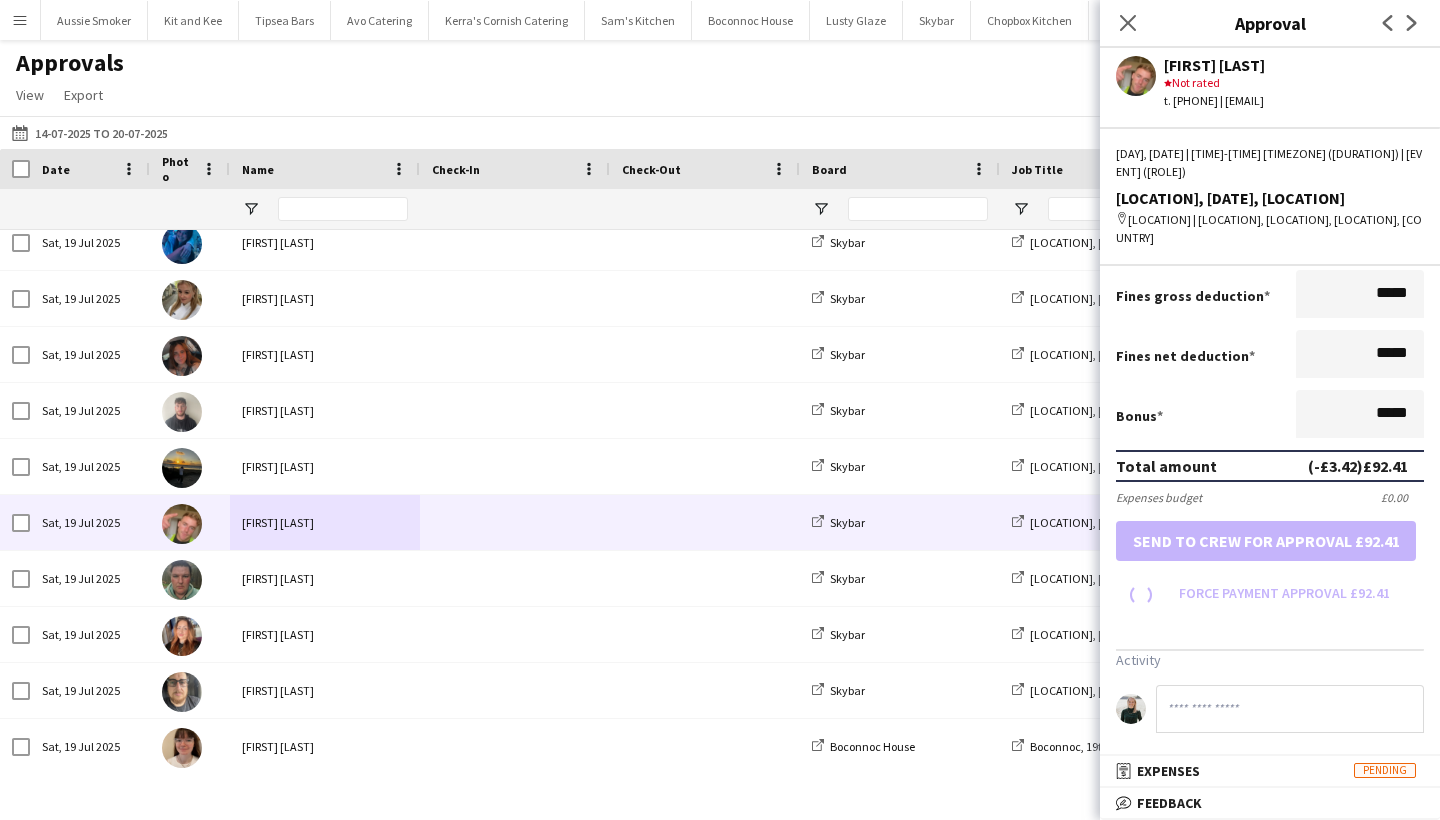 scroll, scrollTop: 332, scrollLeft: 0, axis: vertical 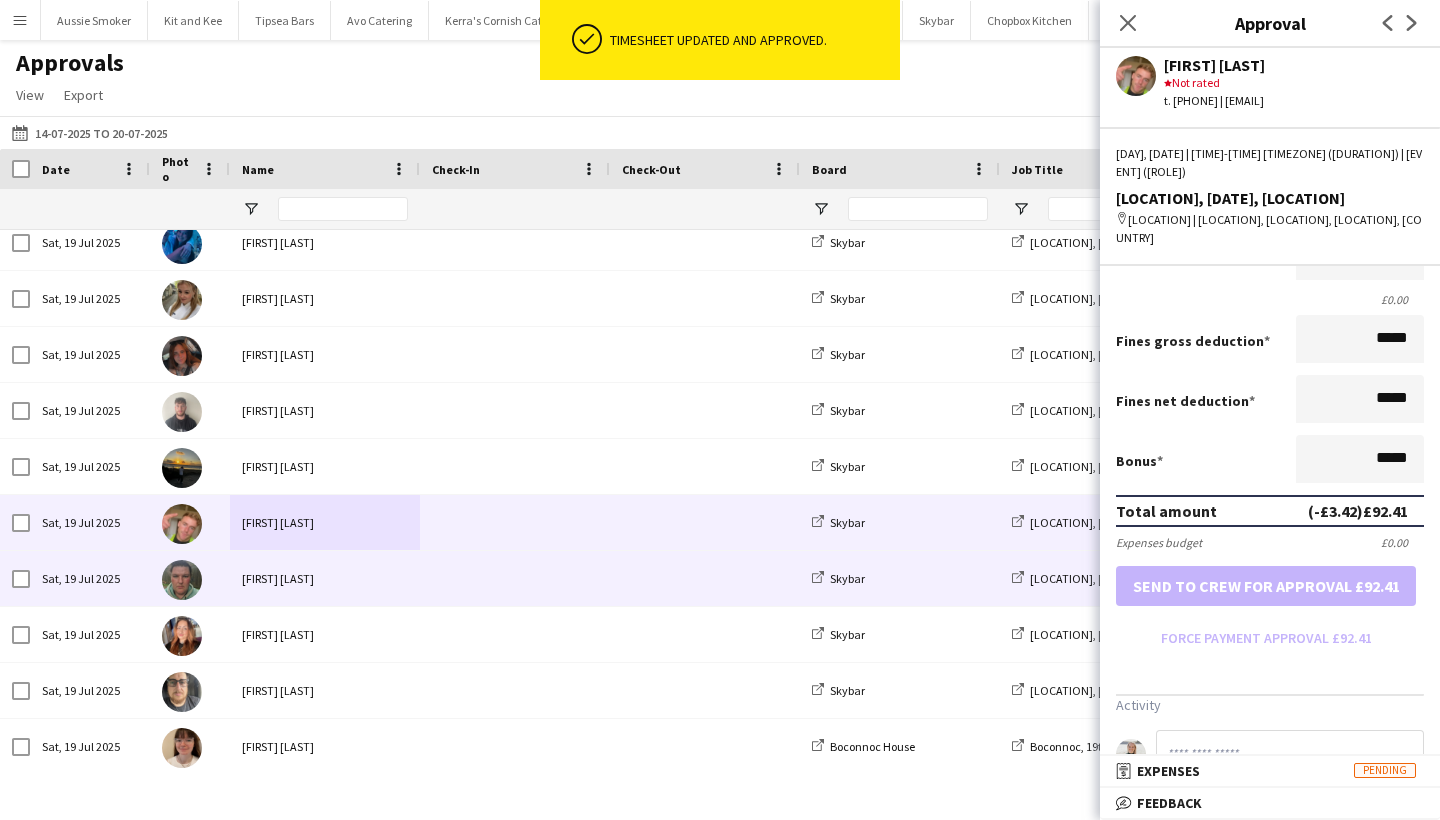 click on "Rebecca Robson" at bounding box center [325, 578] 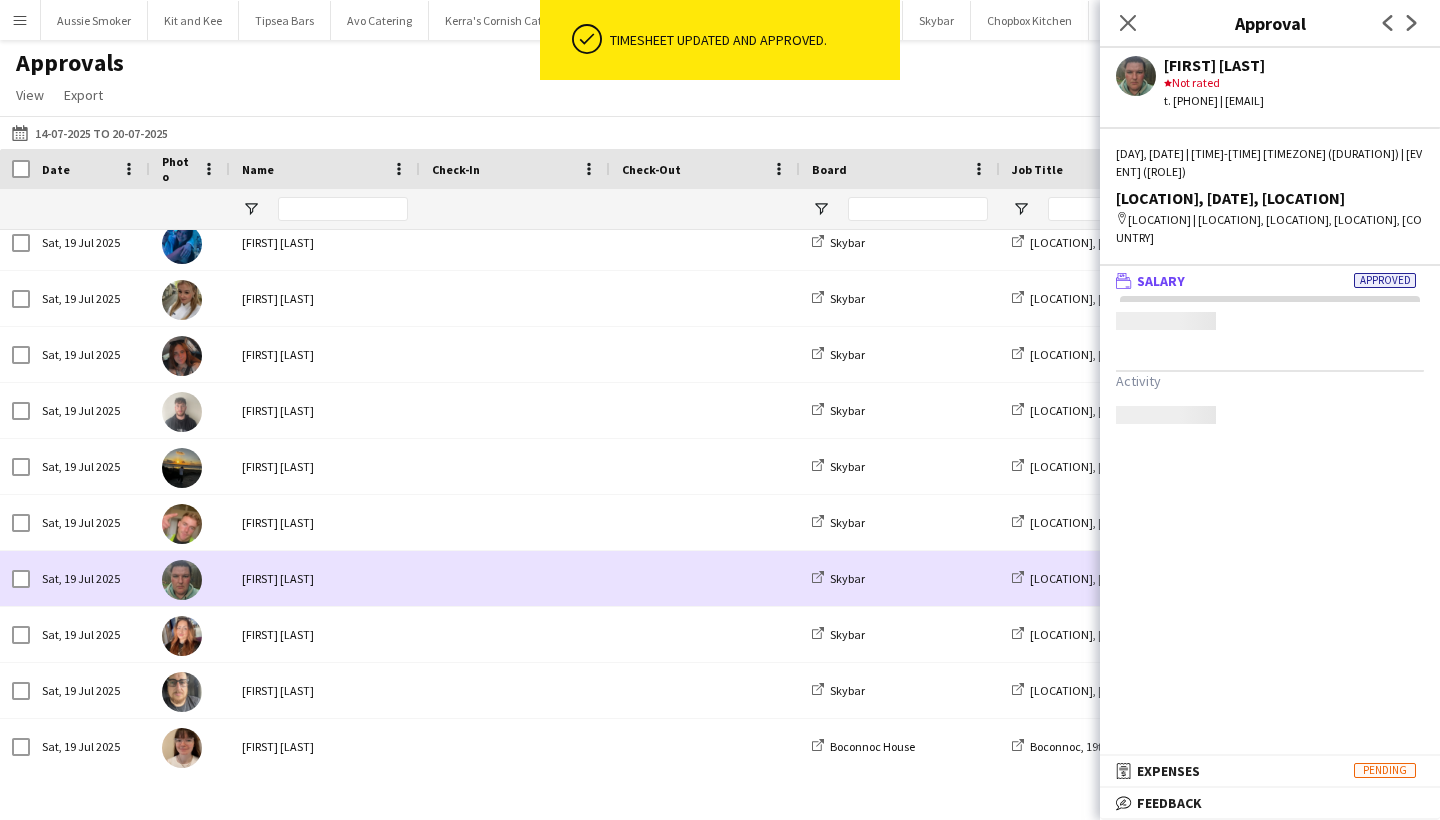 scroll, scrollTop: 0, scrollLeft: 0, axis: both 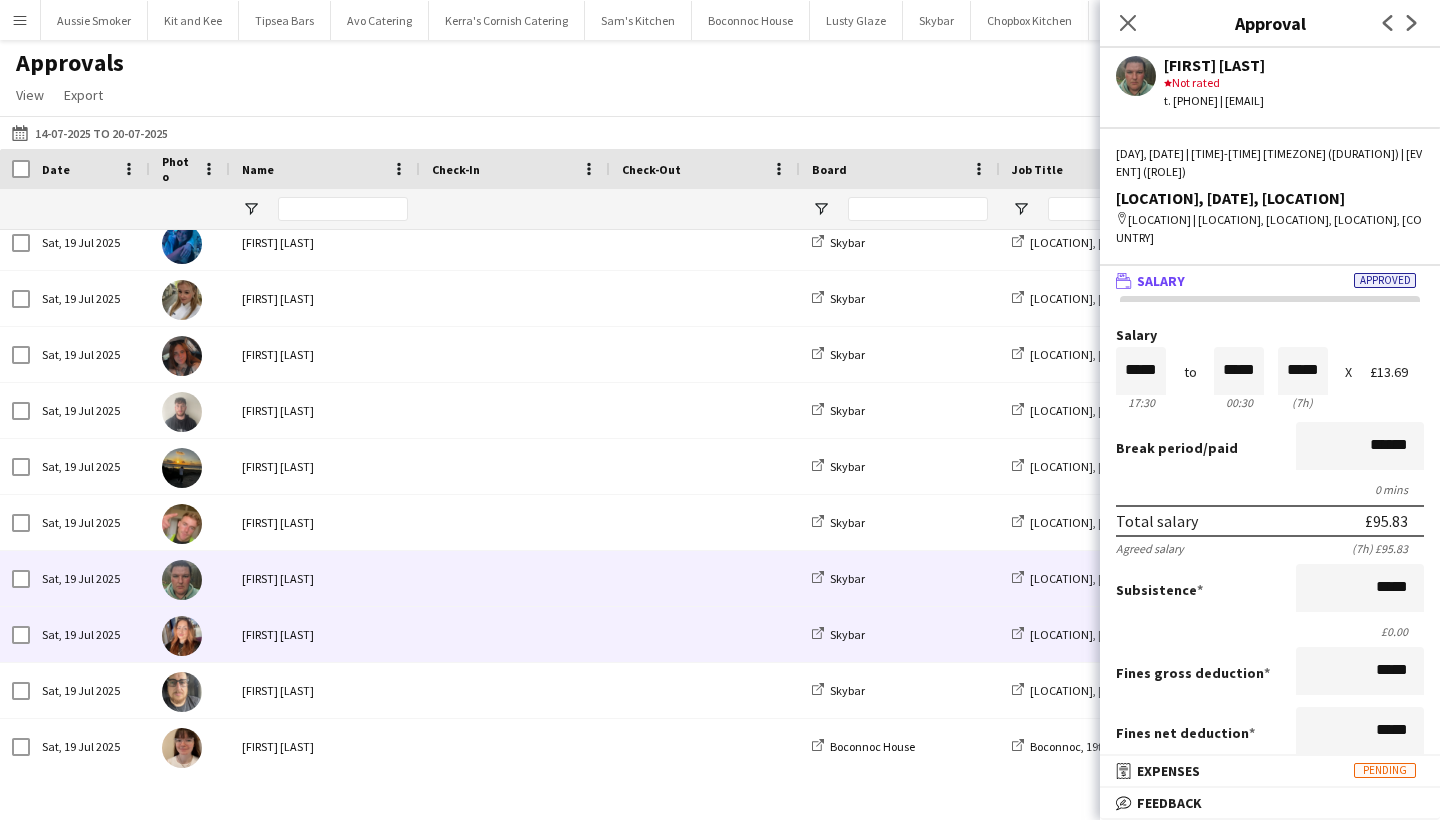 click on "Anna Worms" at bounding box center [325, 634] 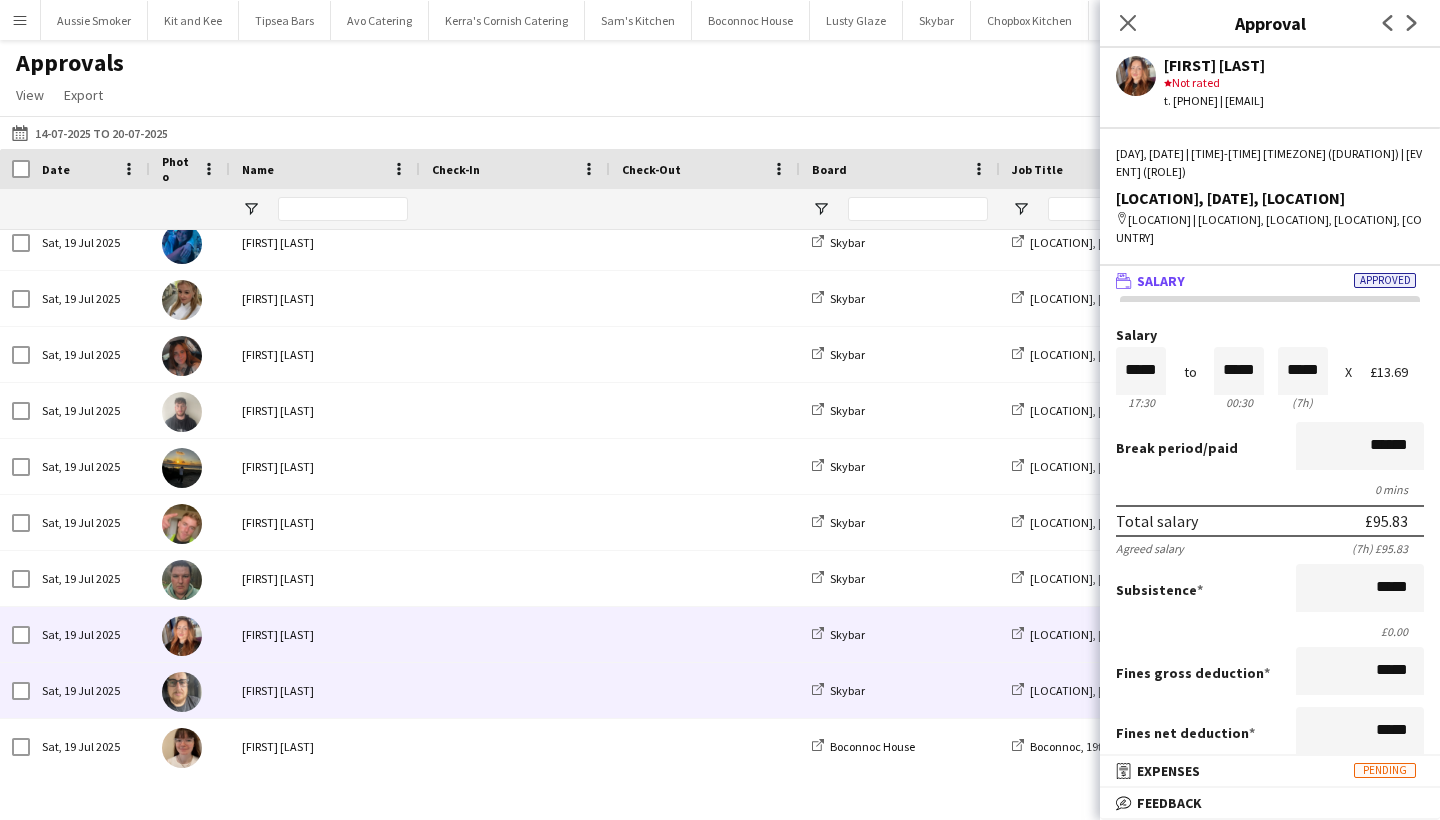 click at bounding box center [515, 690] 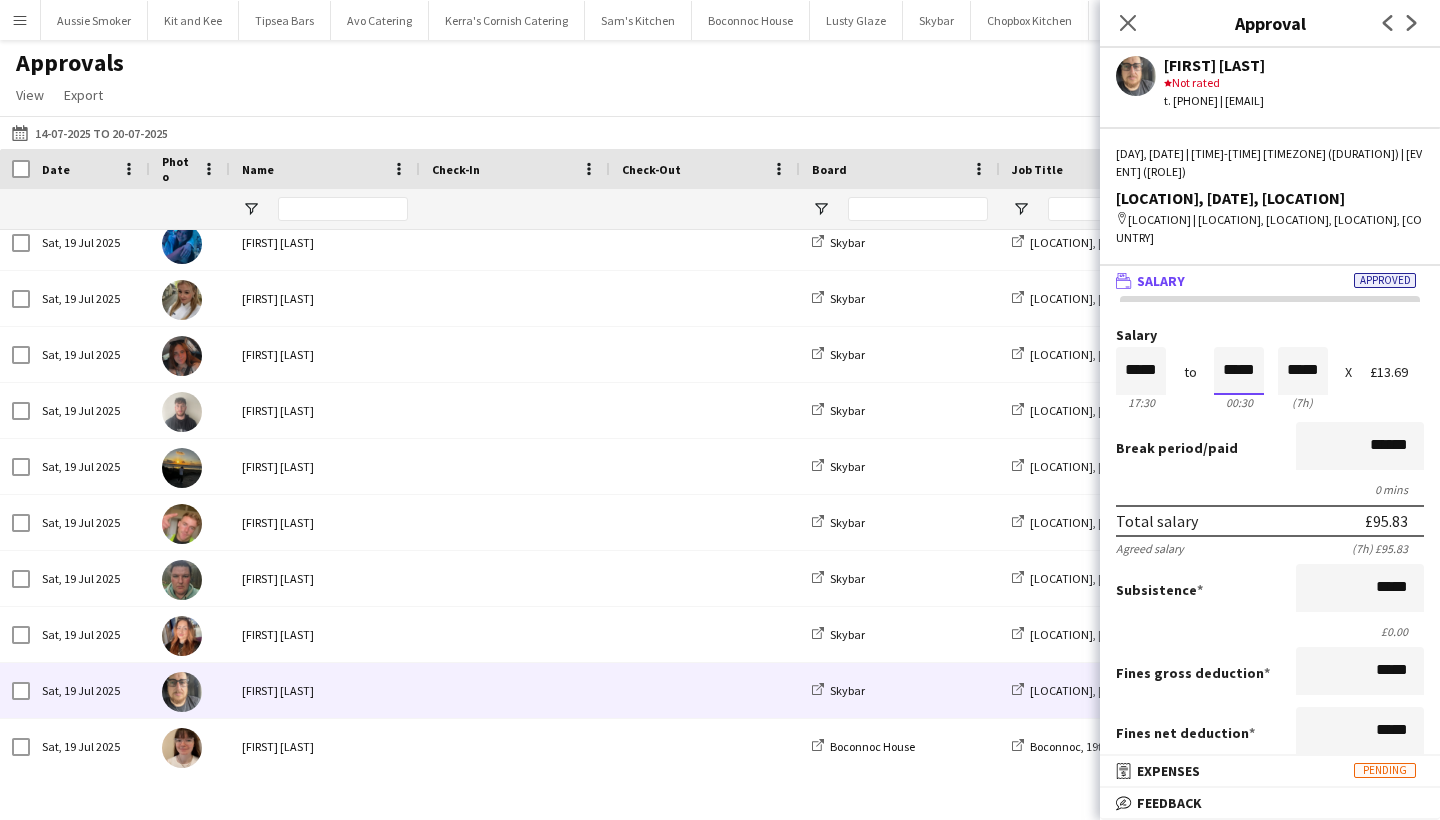 click on "*****" at bounding box center (1239, 371) 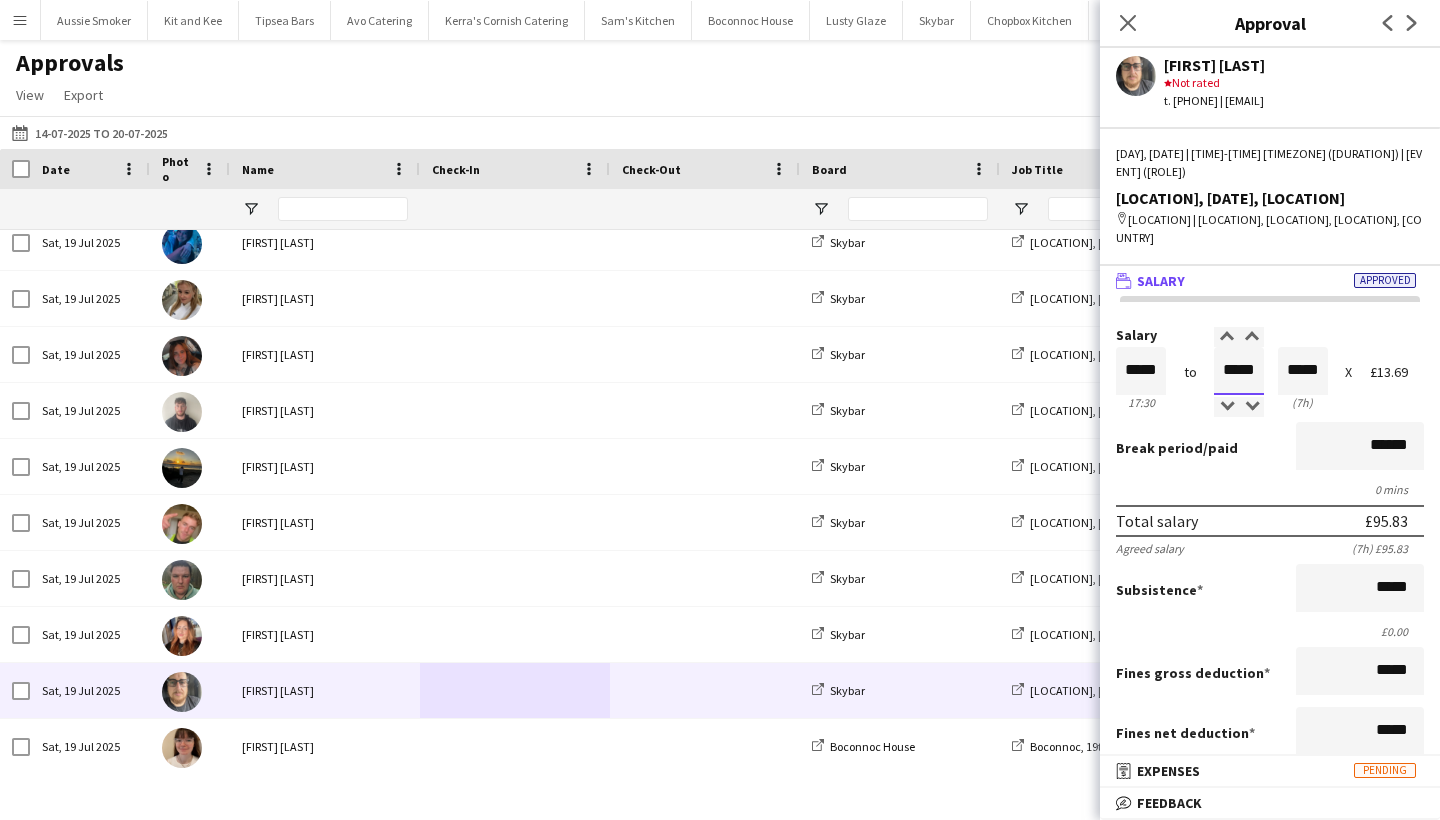 type on "*****" 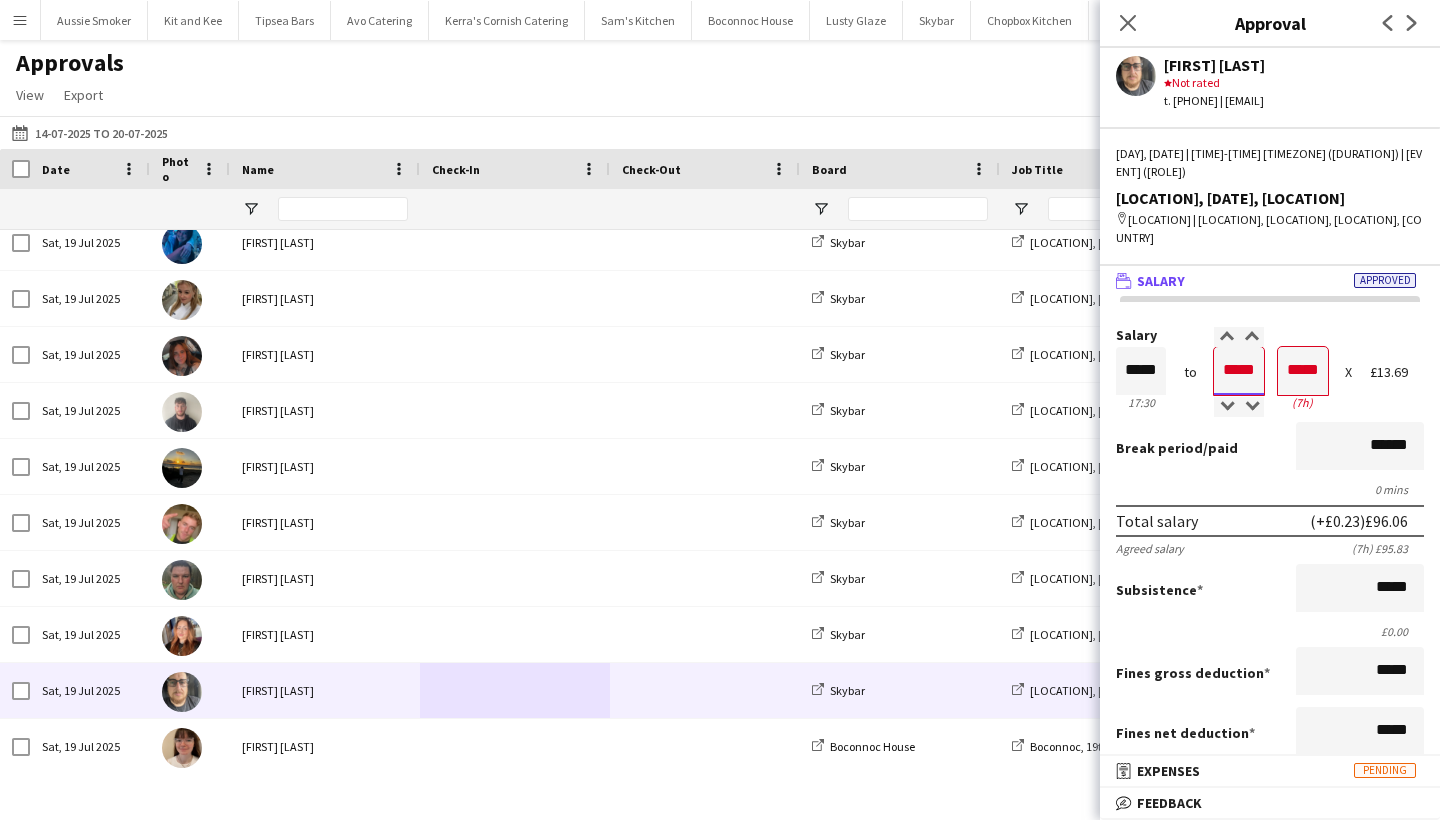 type on "*****" 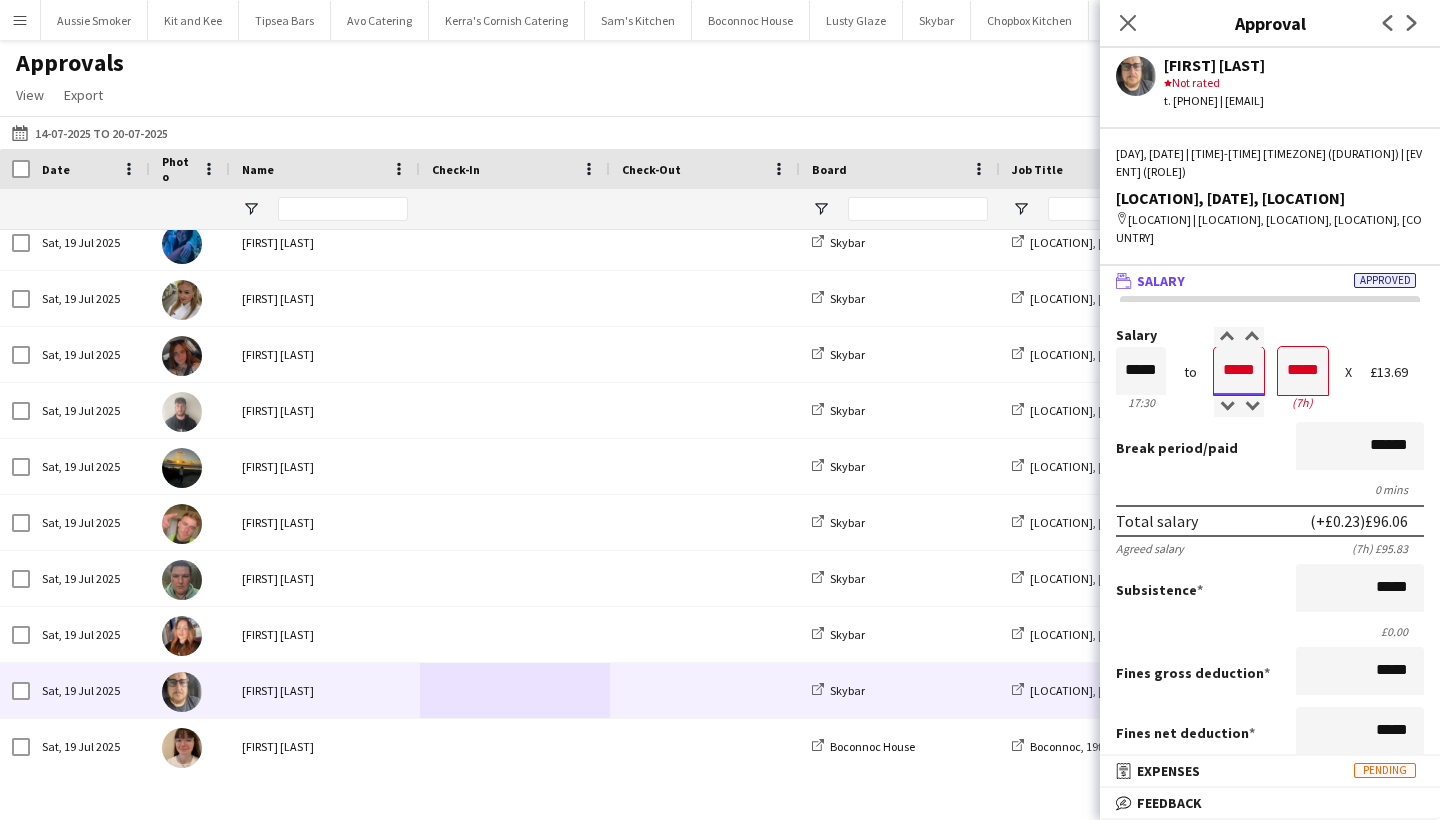 type on "*****" 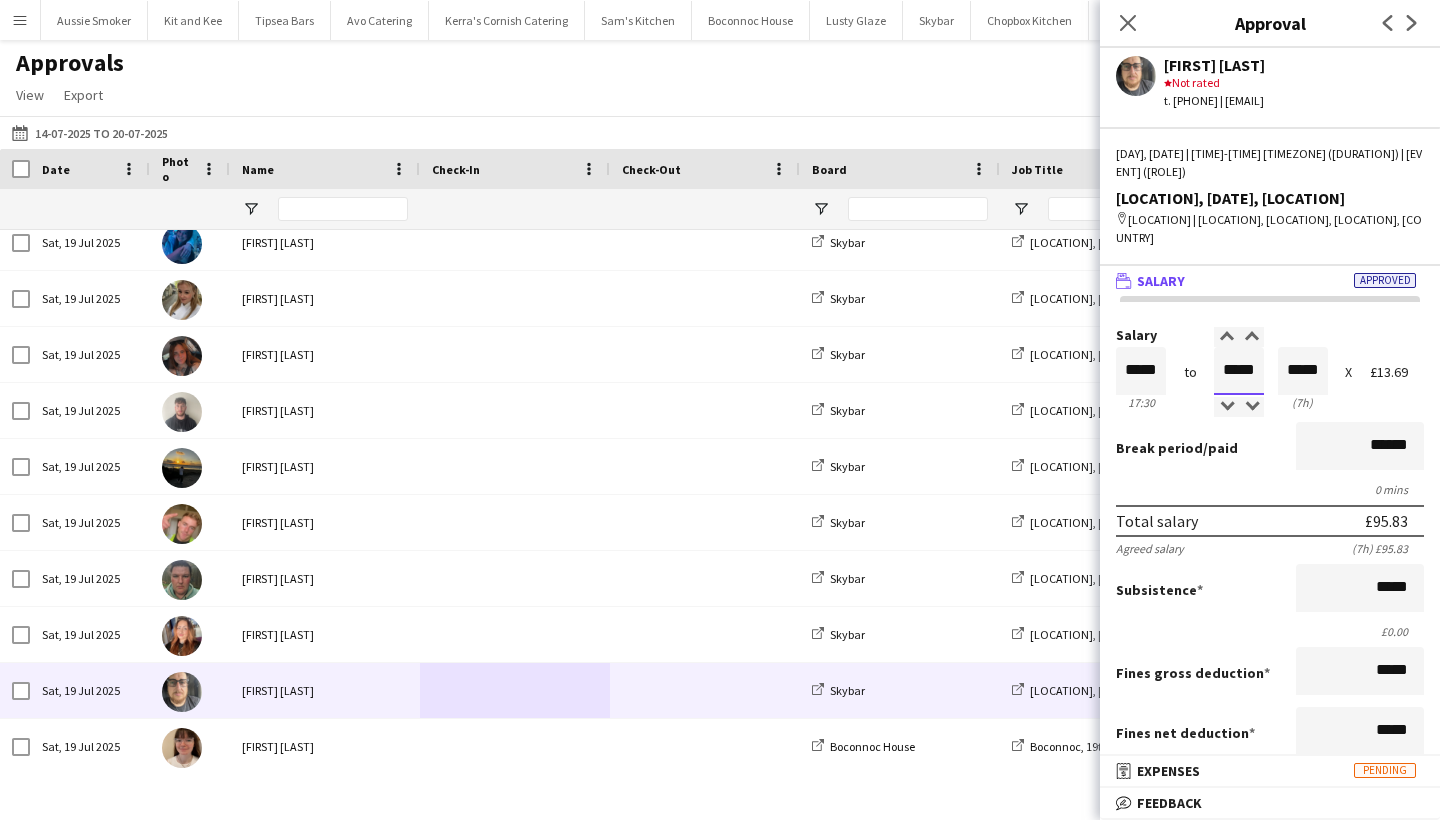 type on "*****" 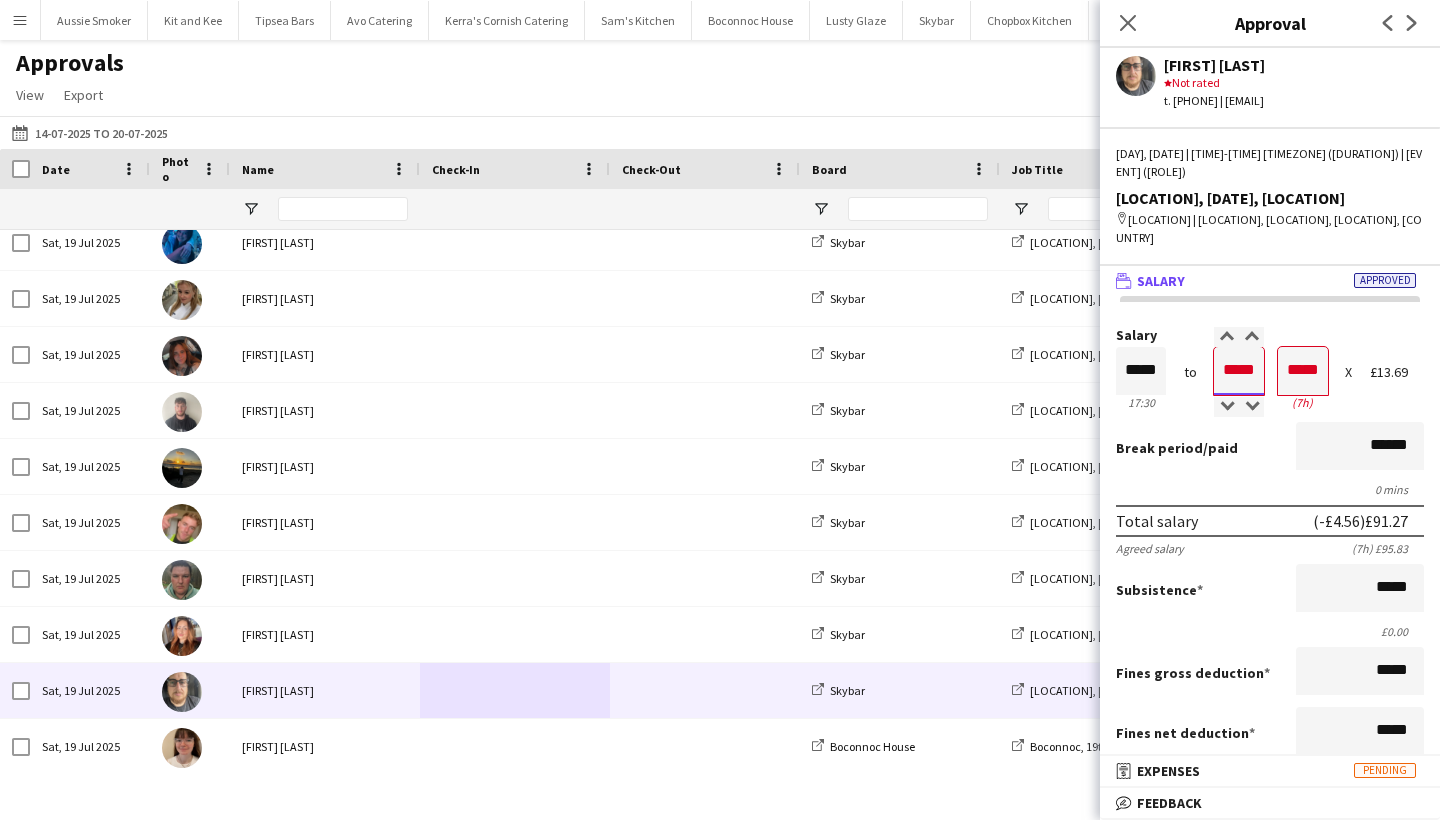 type on "*****" 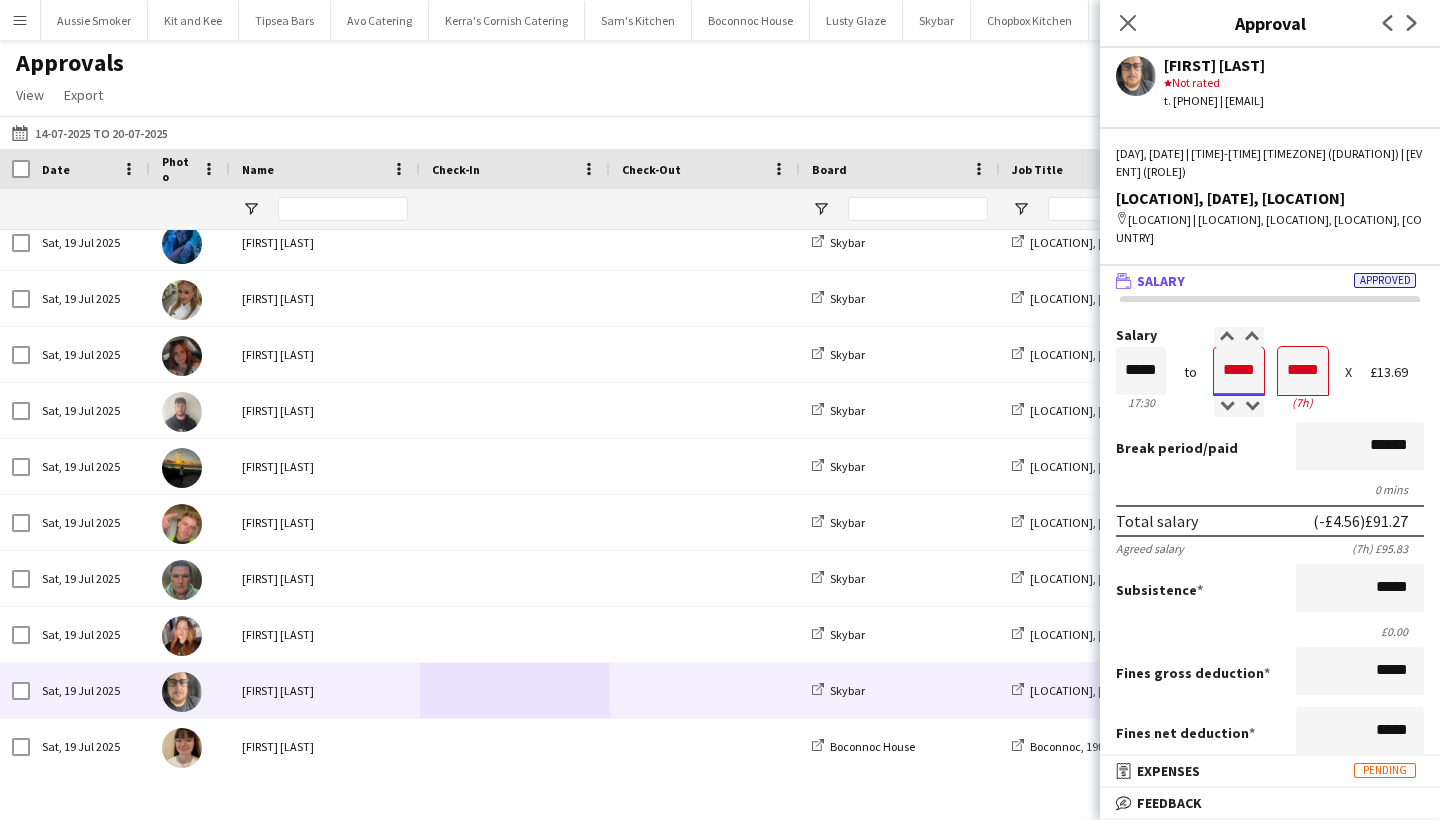 type on "*****" 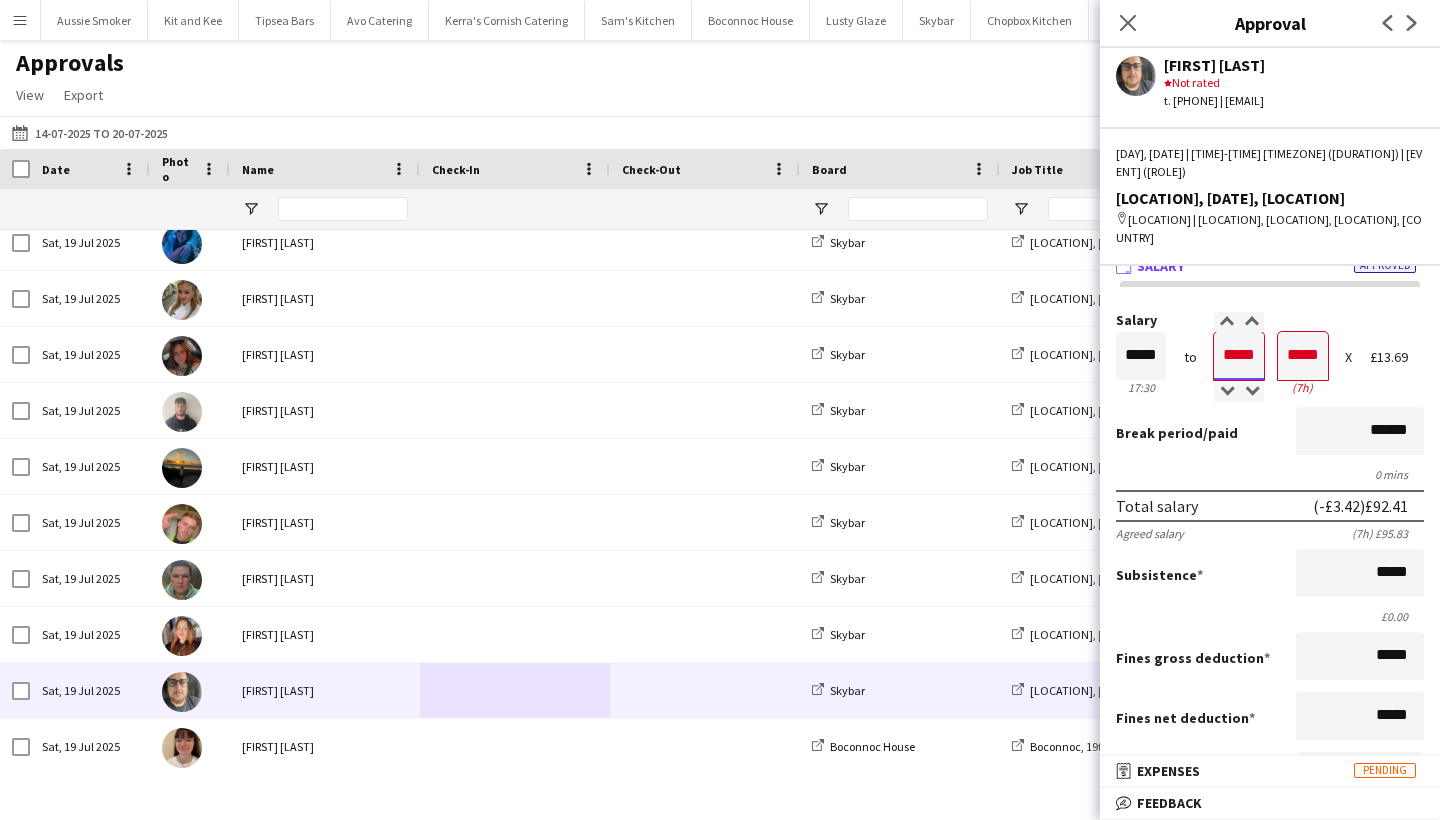 scroll, scrollTop: 377, scrollLeft: 0, axis: vertical 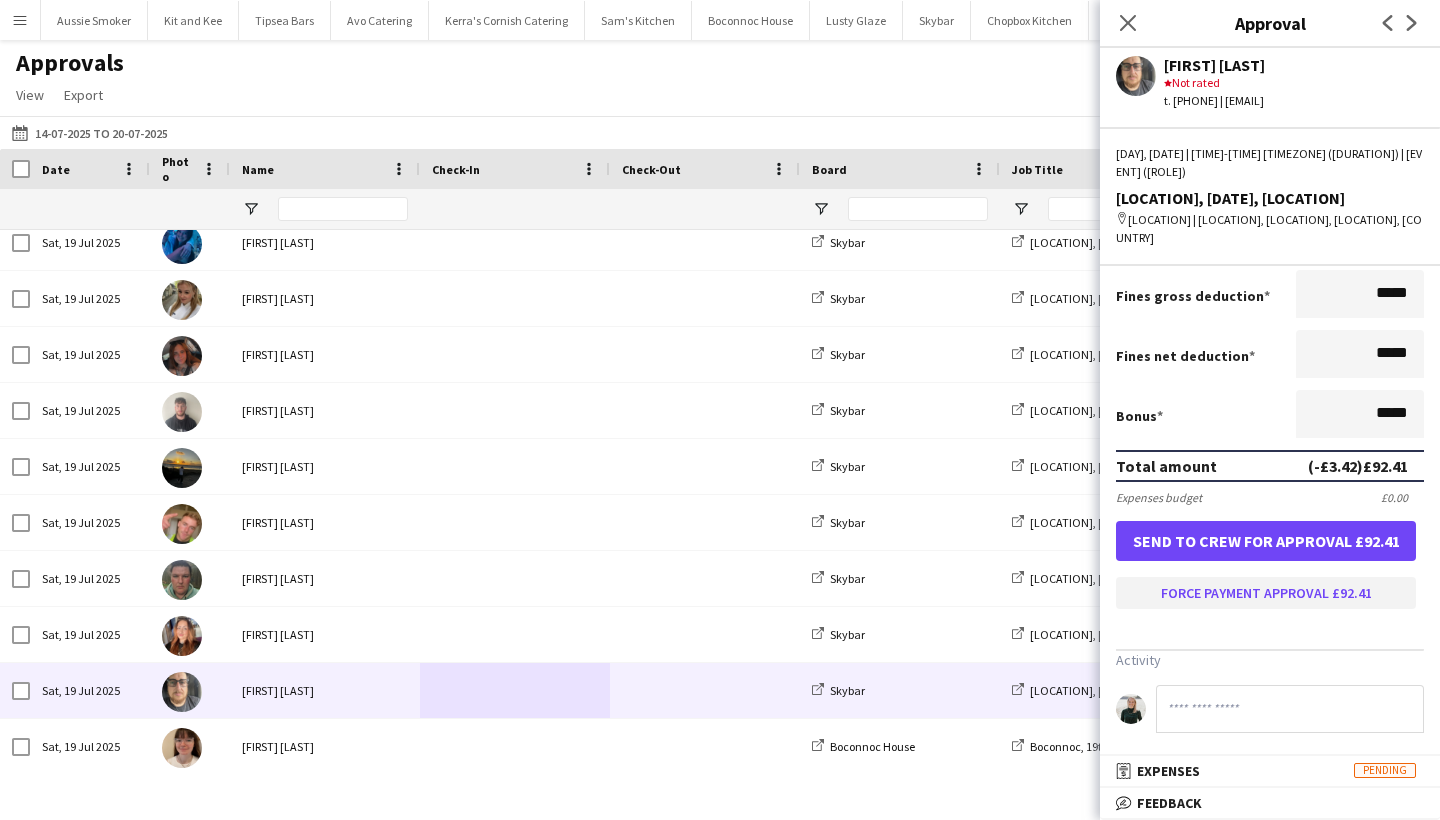 click on "Force payment approval £92.41" at bounding box center [1266, 593] 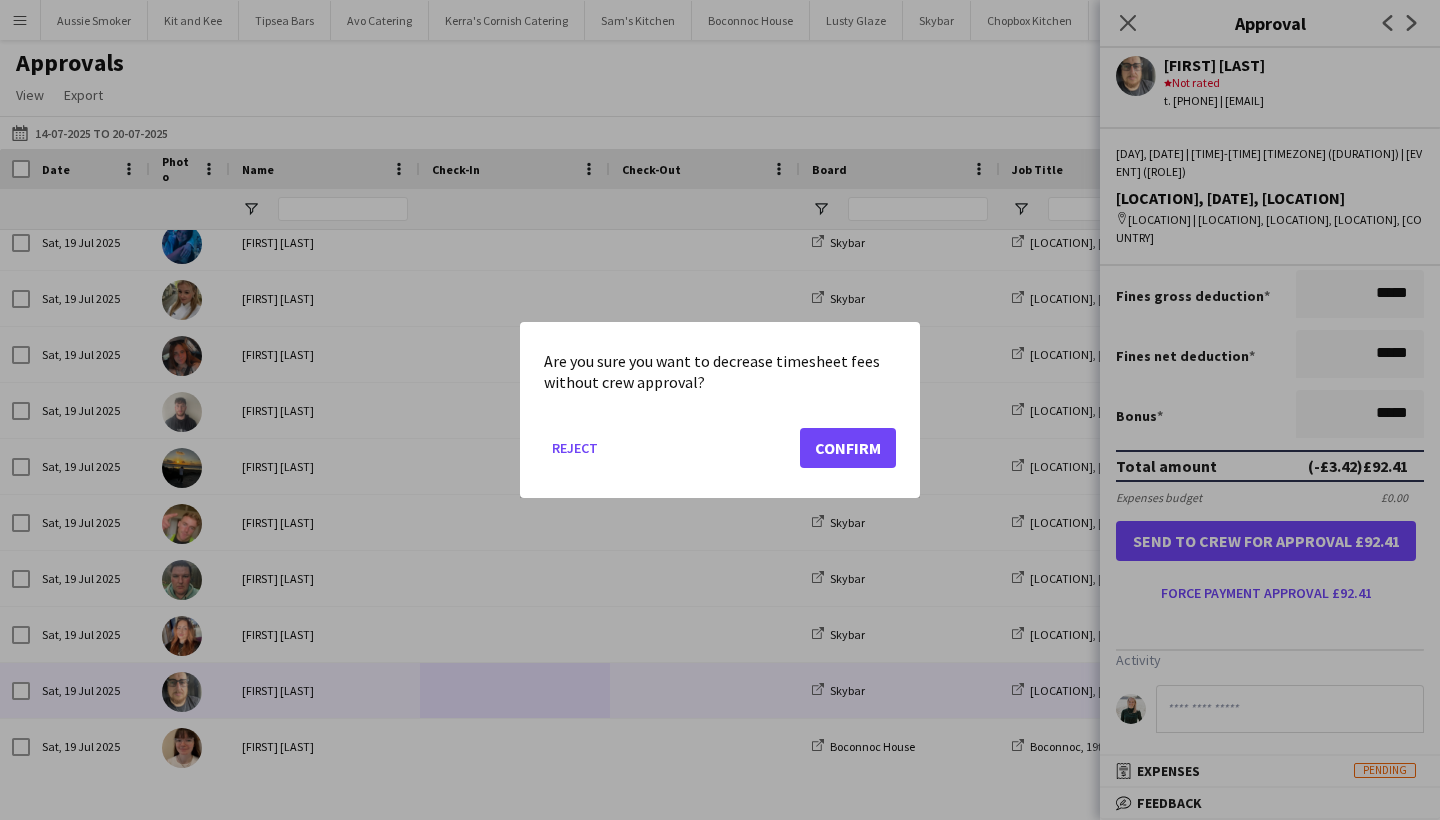 click on "Confirm" 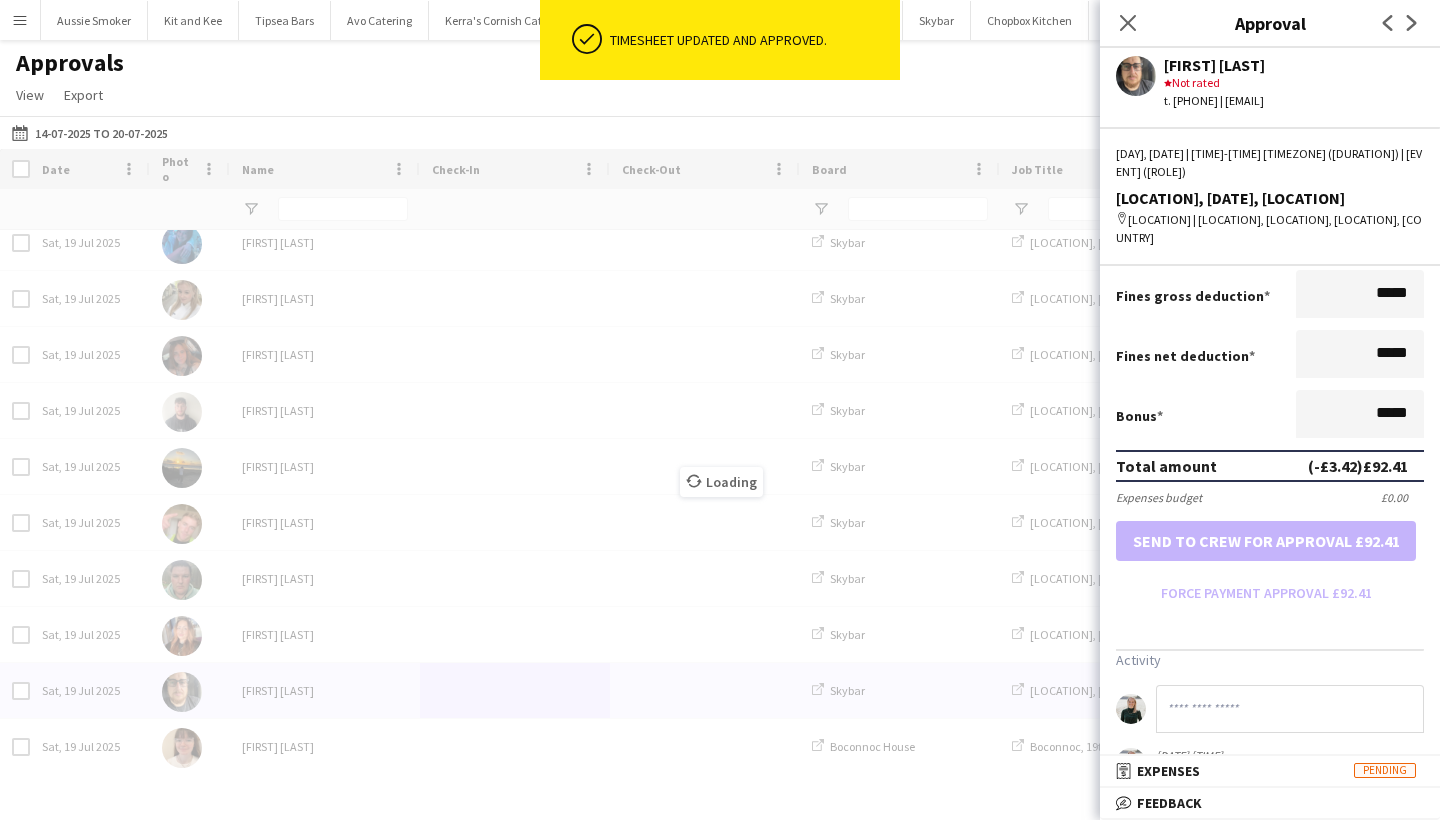 scroll, scrollTop: 332, scrollLeft: 0, axis: vertical 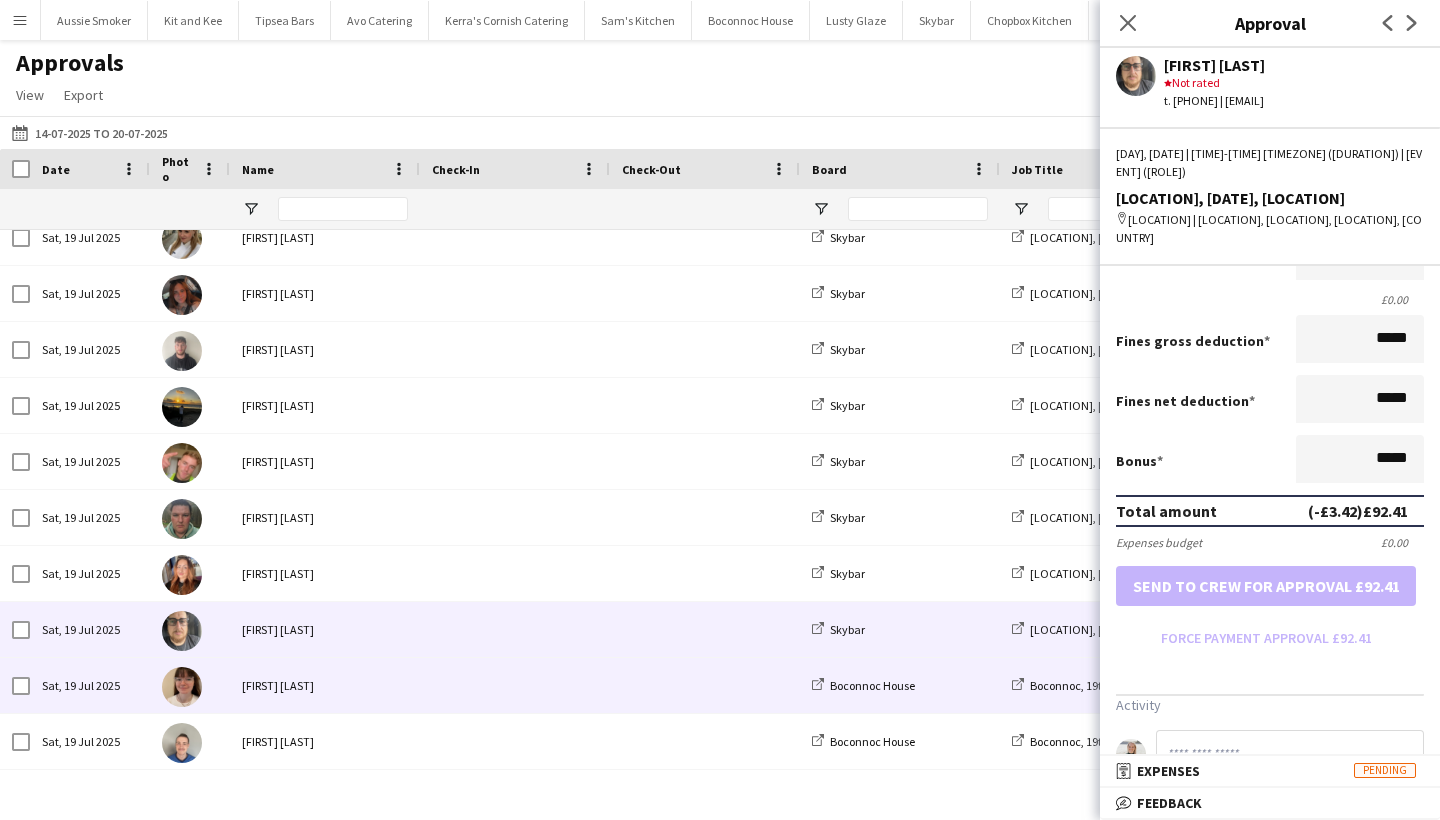 click on "Milly Thompson" at bounding box center [325, 685] 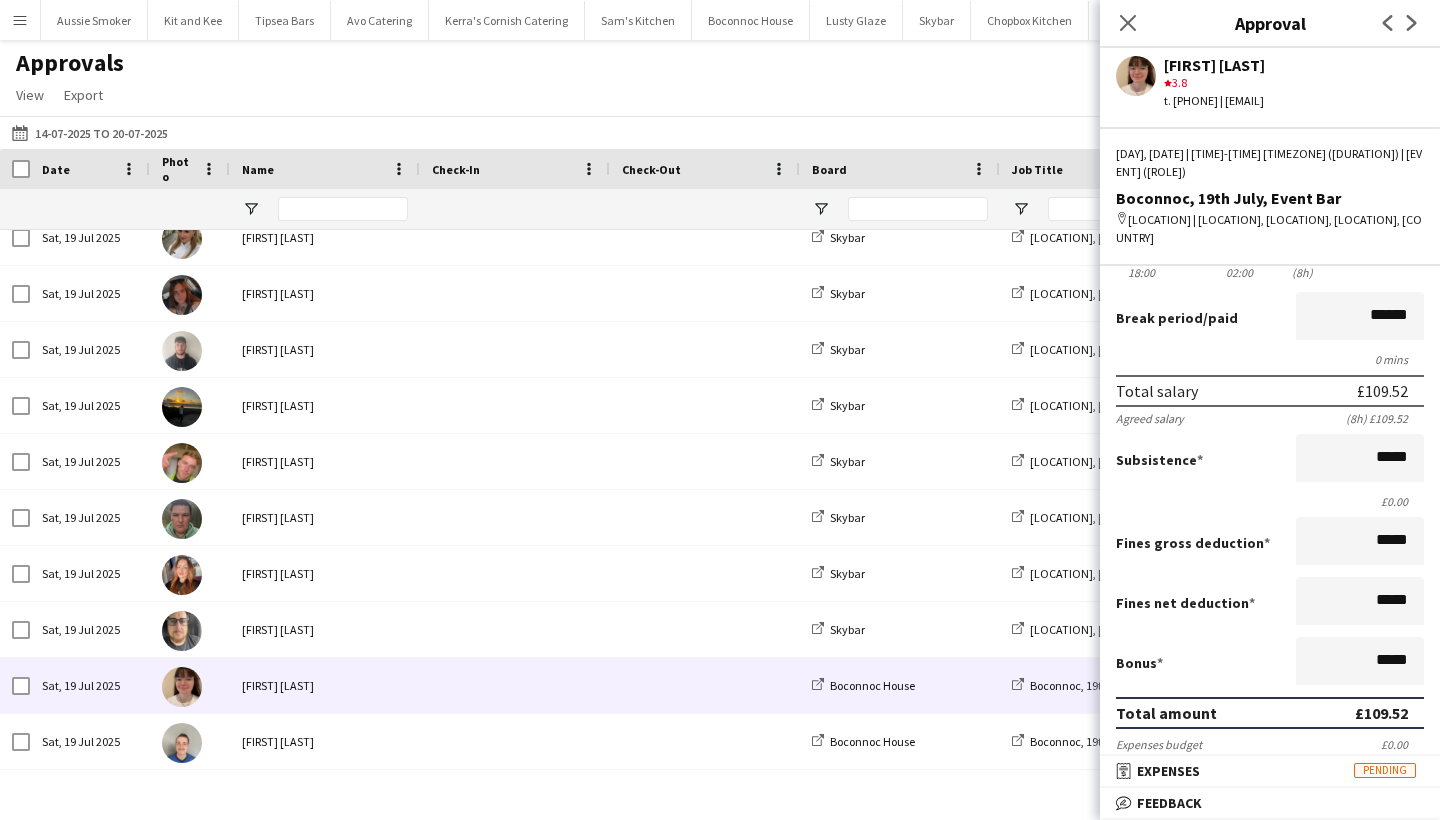 scroll, scrollTop: 134, scrollLeft: 0, axis: vertical 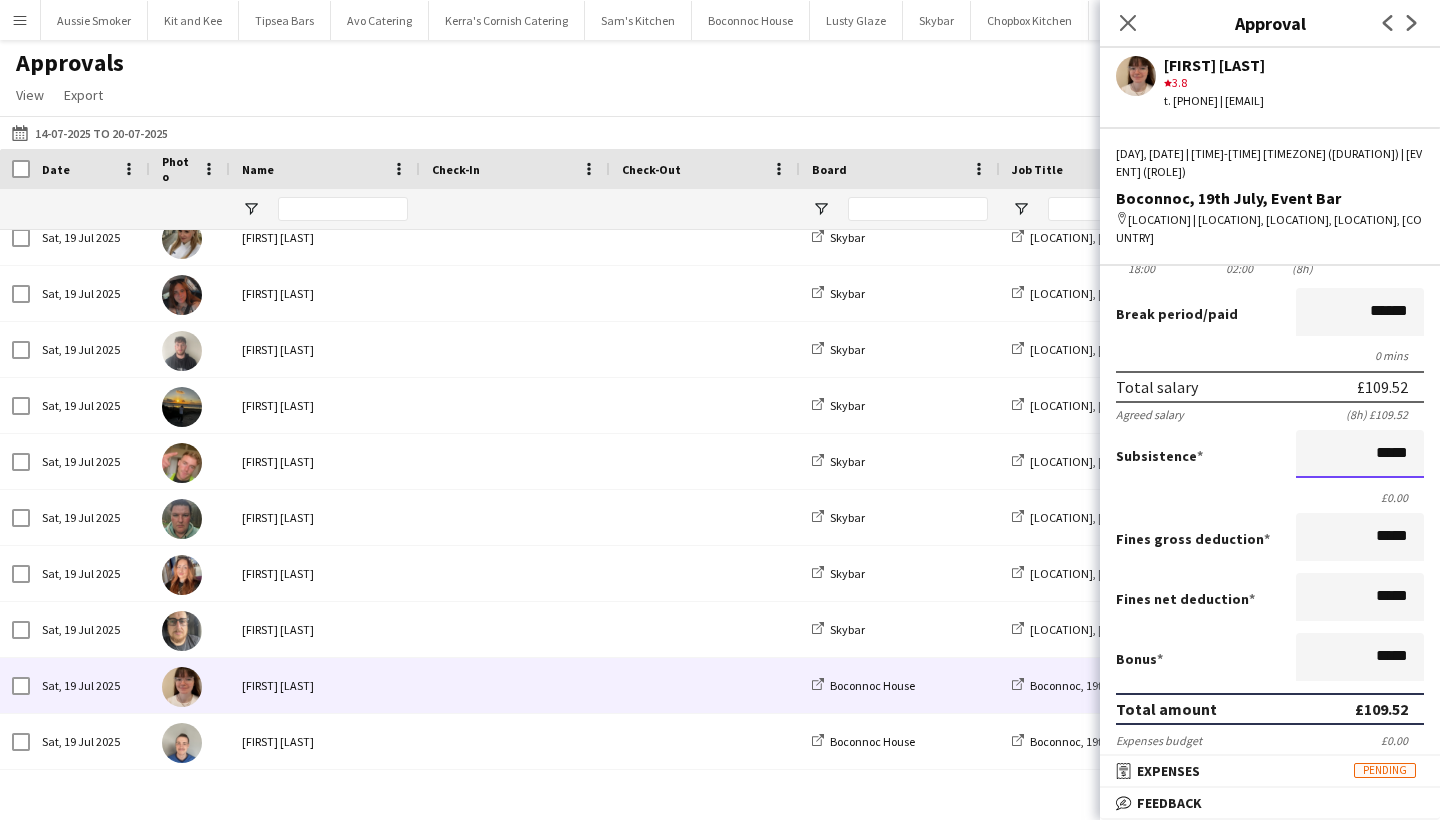 click on "*****" at bounding box center [1360, 454] 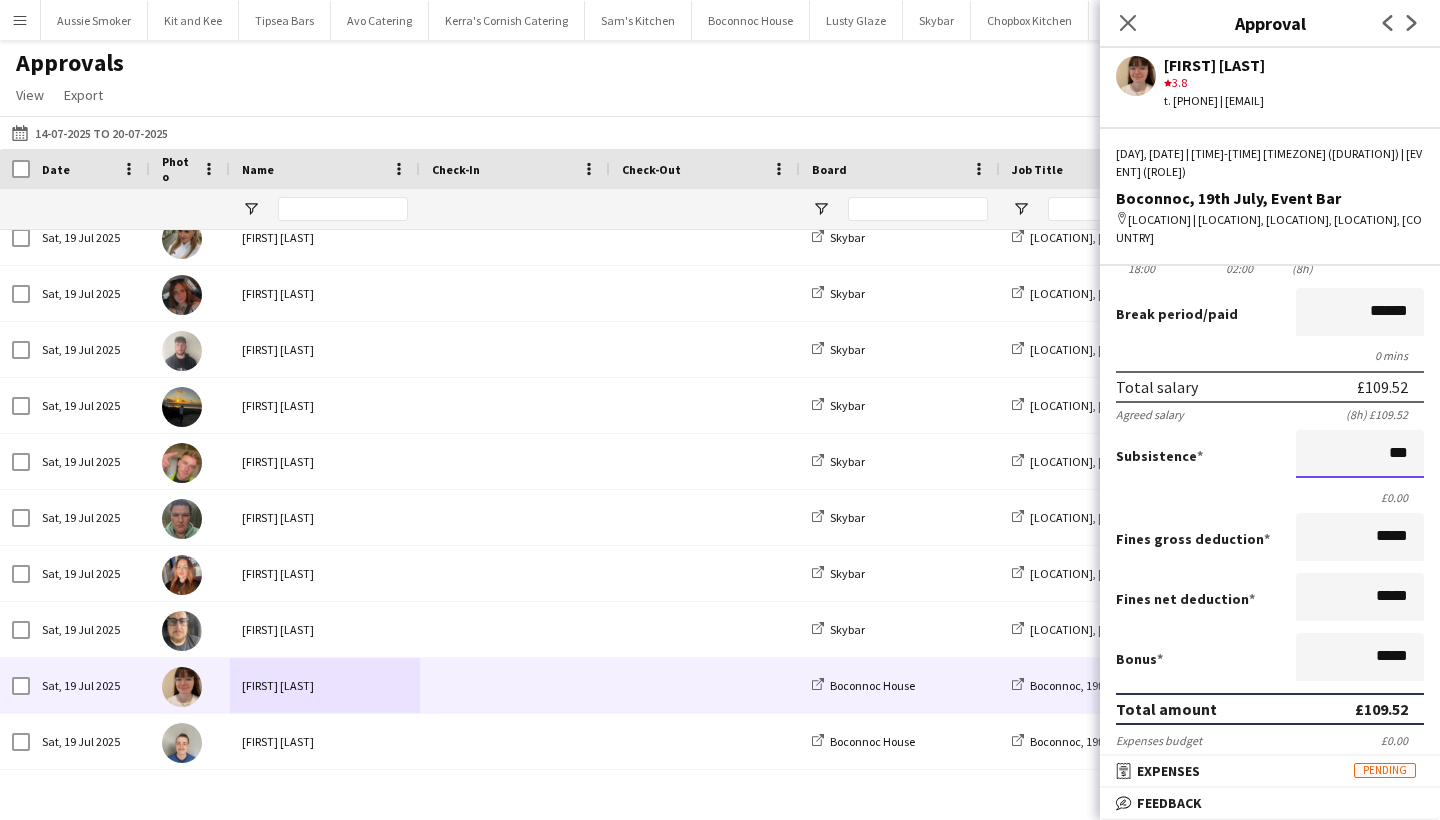 type on "**" 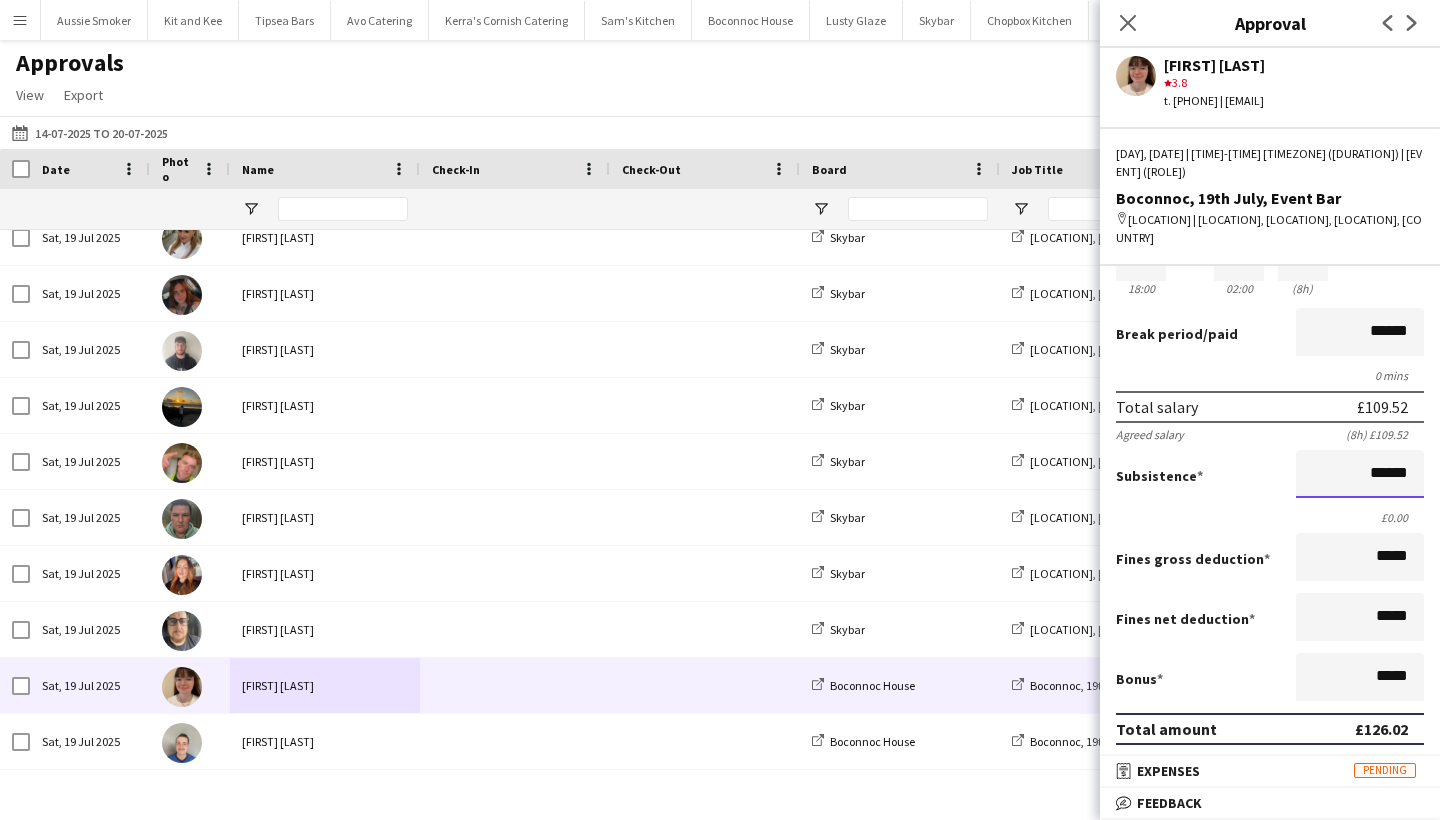 scroll, scrollTop: 377, scrollLeft: 0, axis: vertical 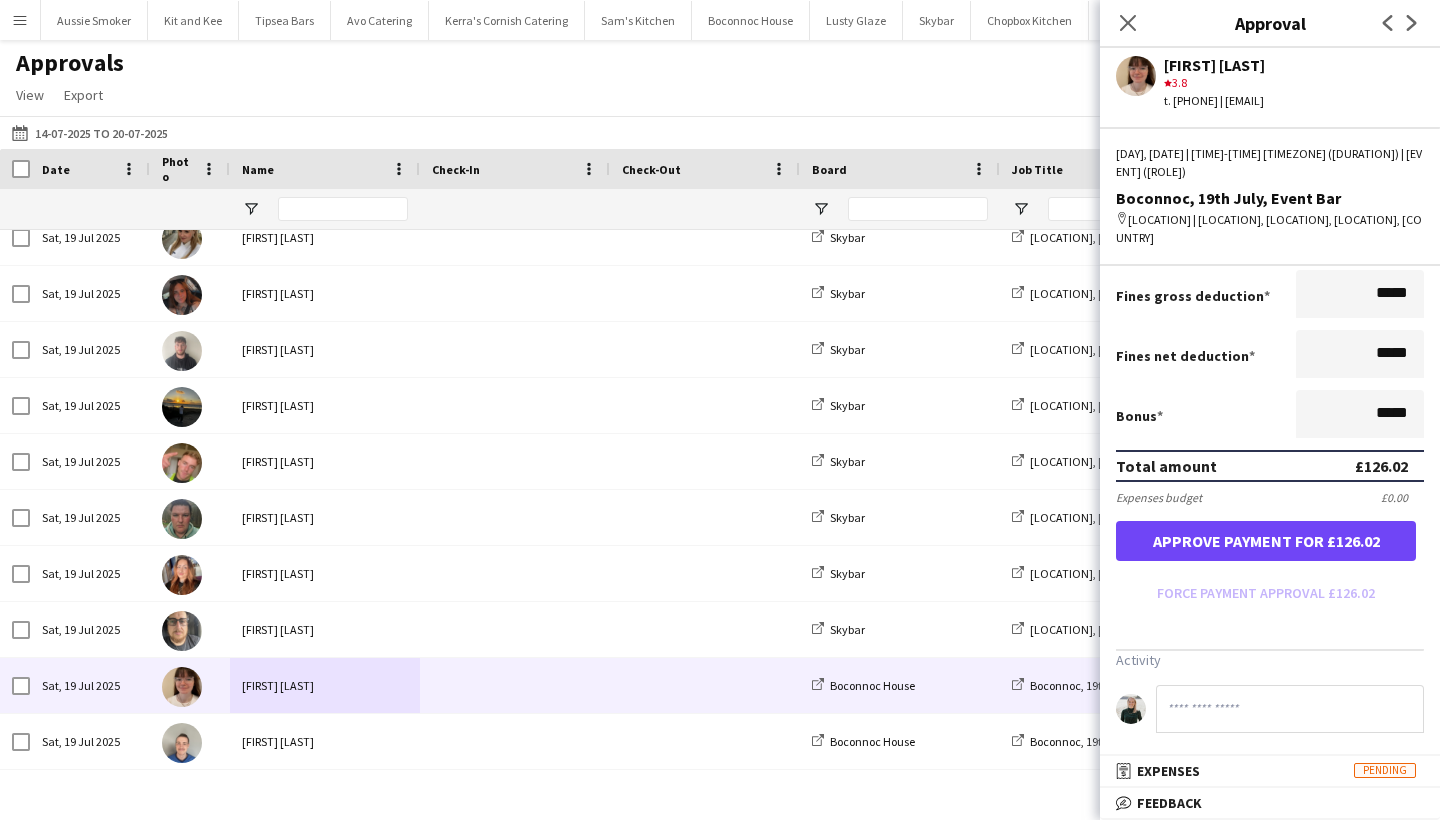 type on "******" 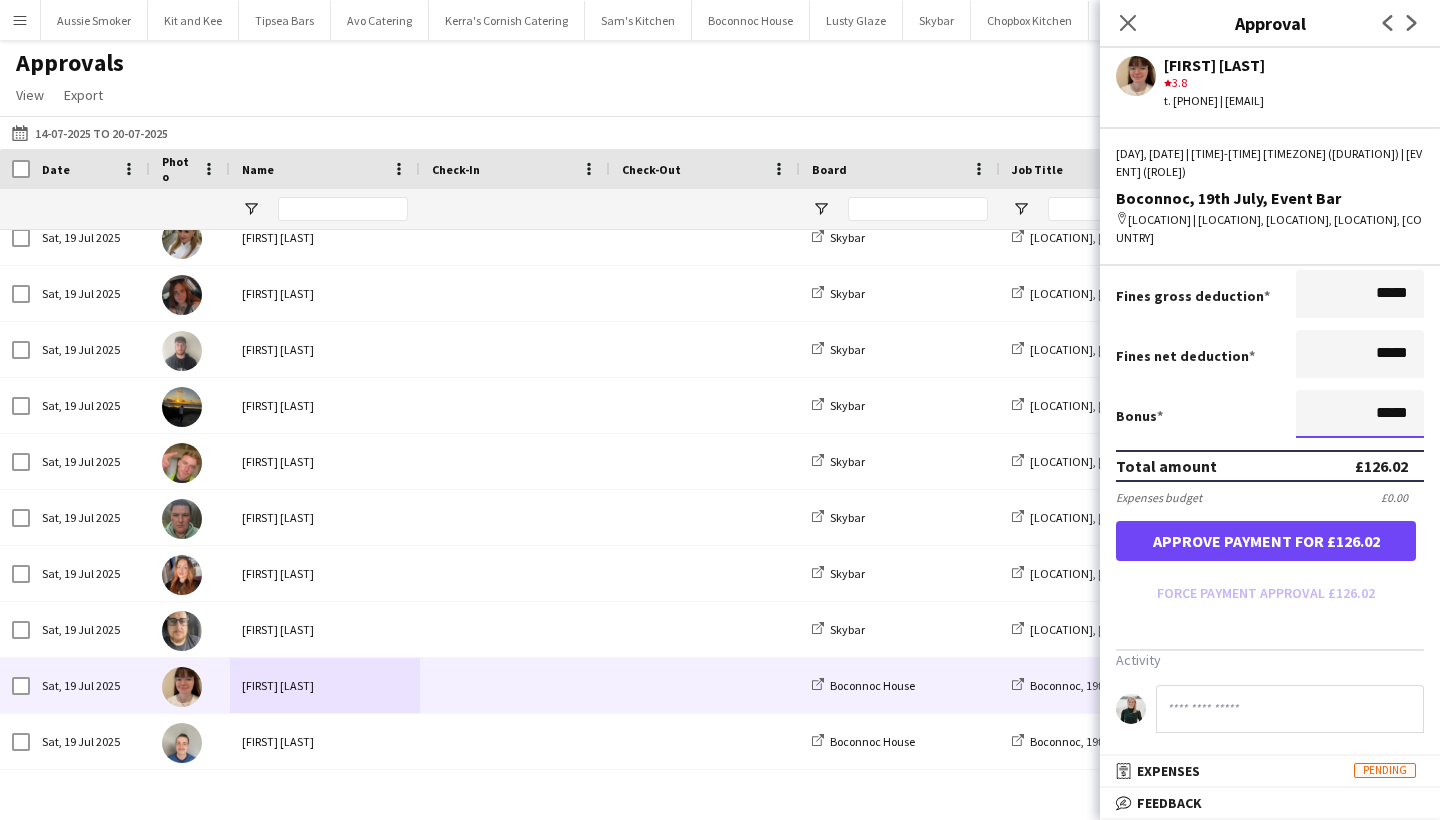 drag, startPoint x: 1395, startPoint y: 398, endPoint x: 1363, endPoint y: 406, distance: 32.984844 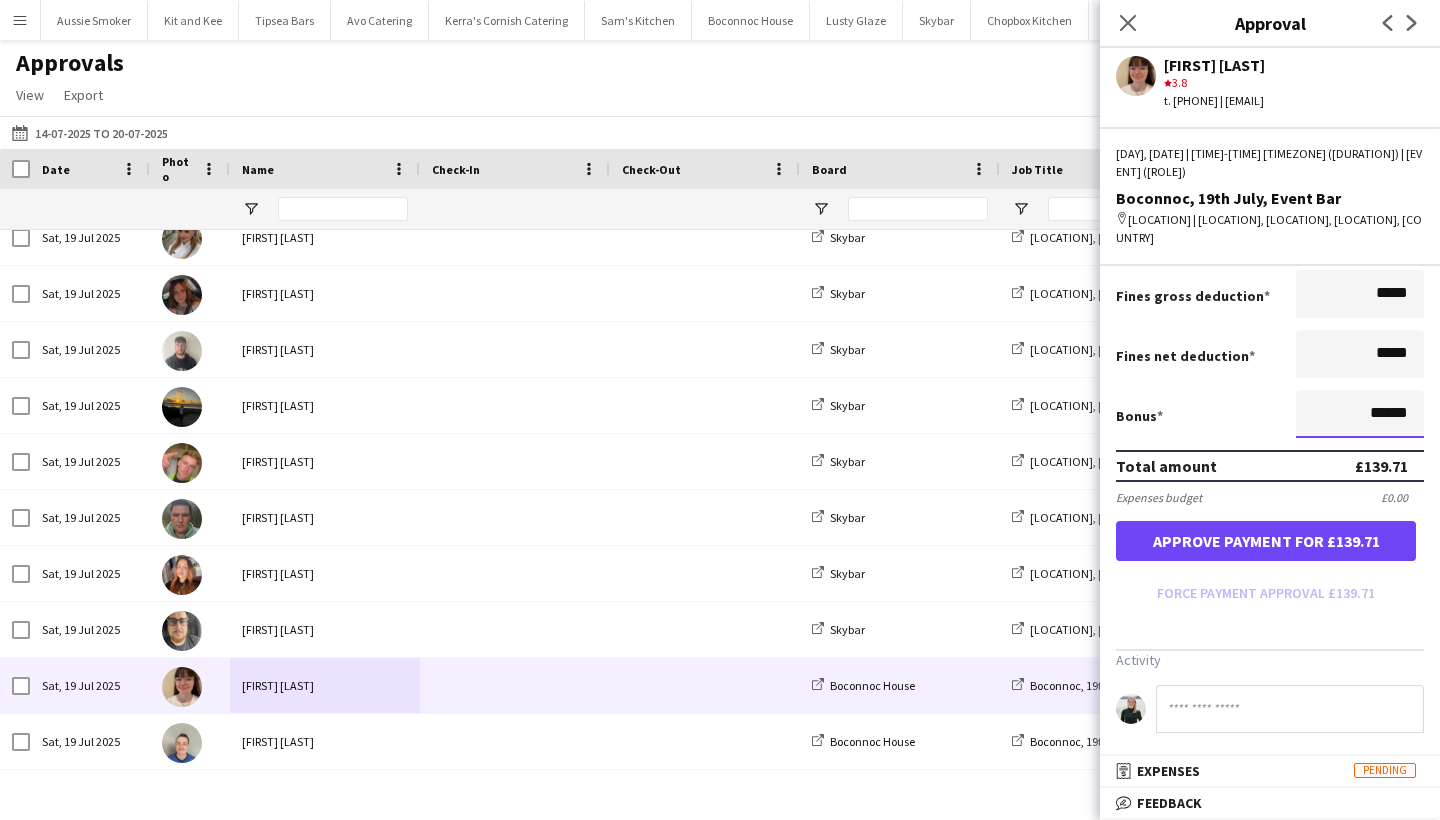 type on "******" 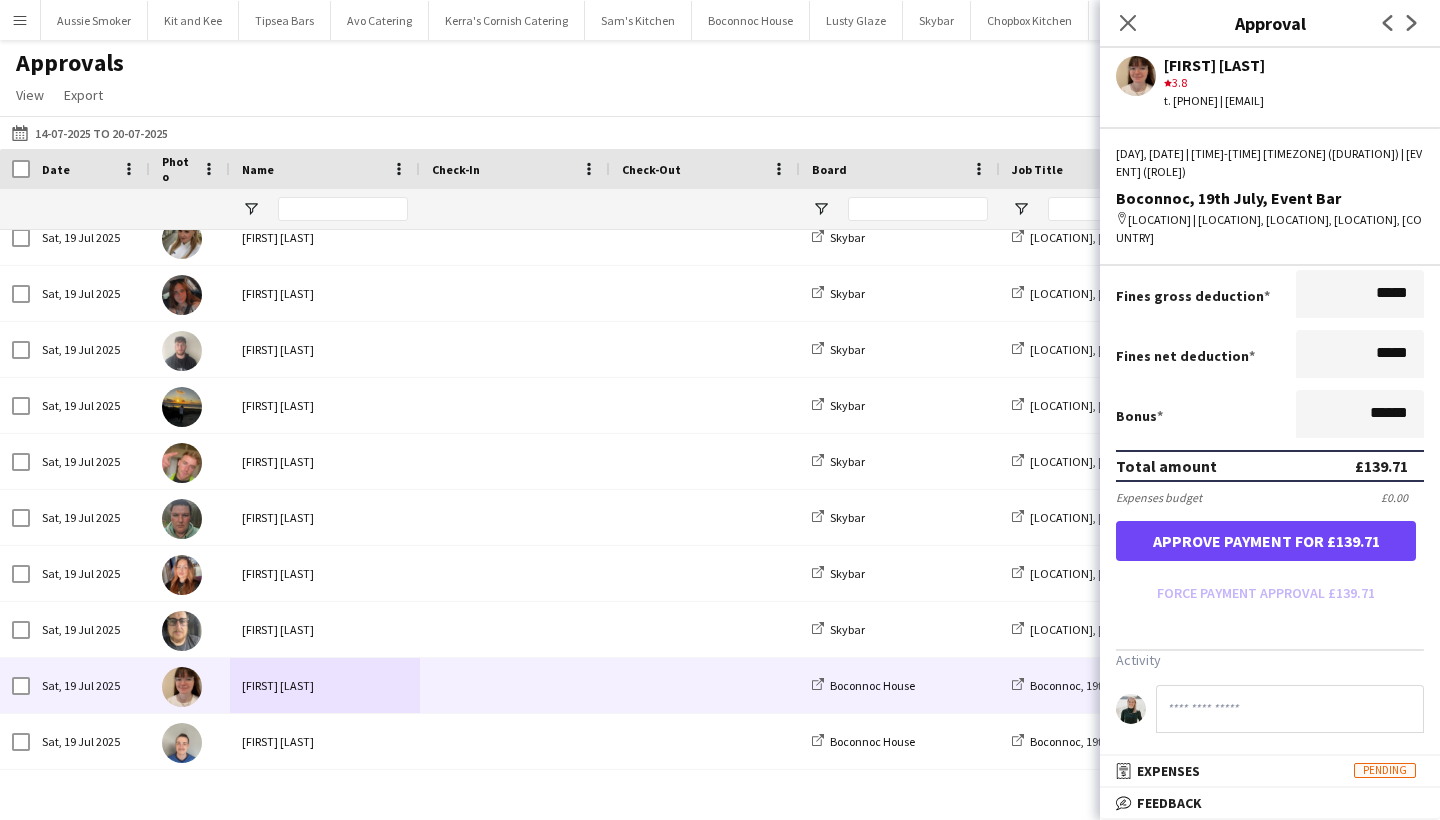 click 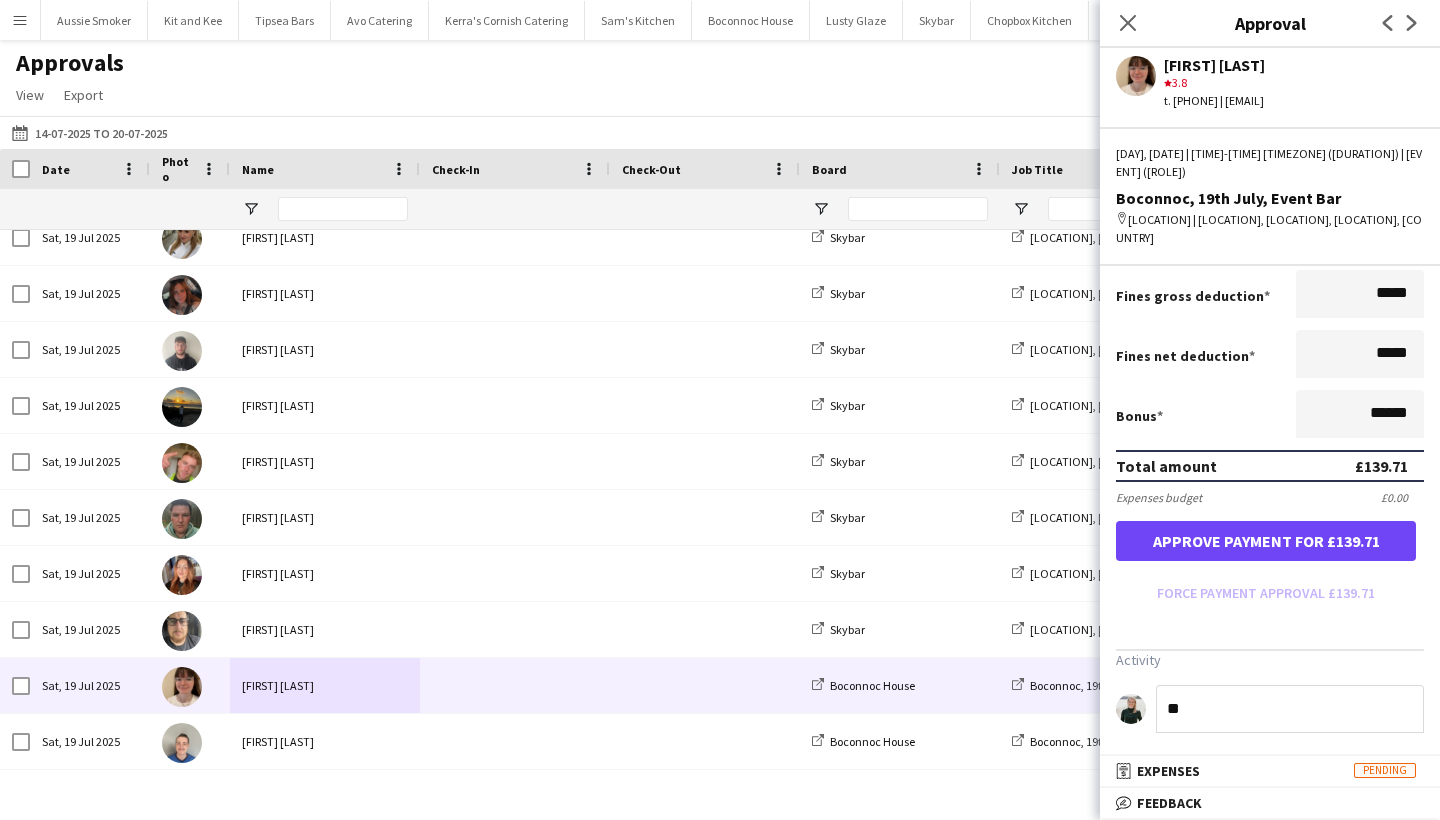 type on "*" 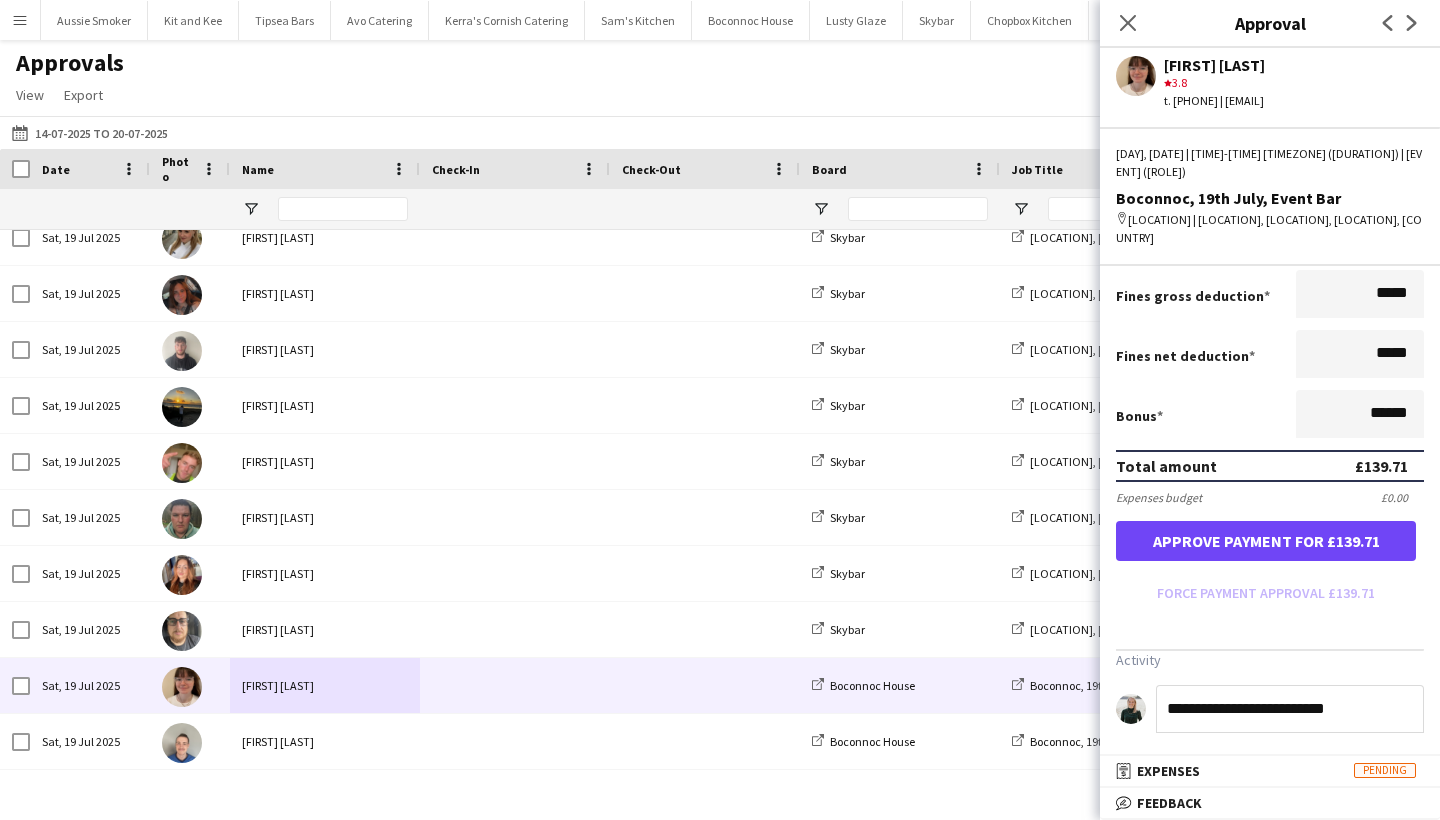 type on "**********" 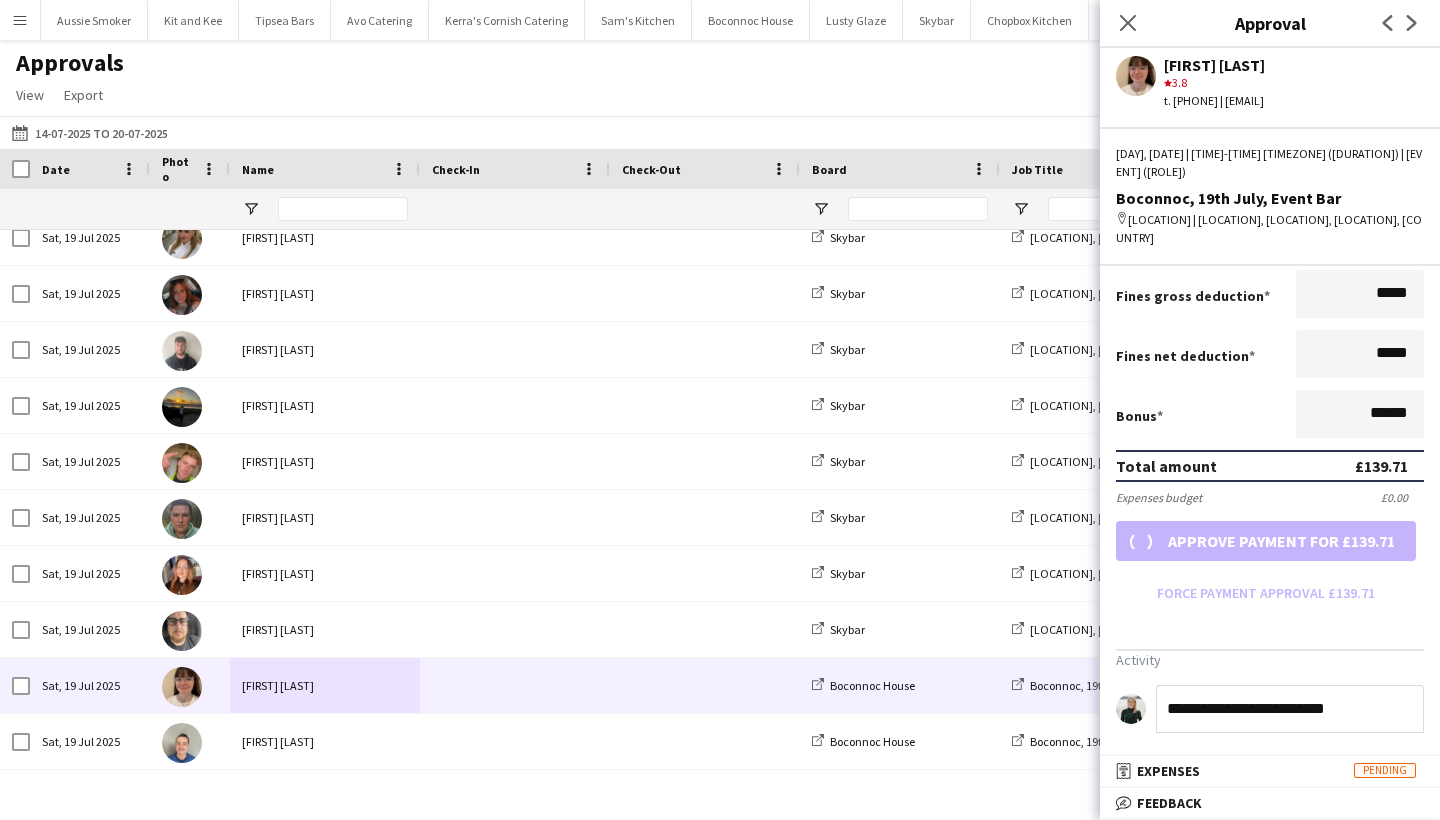 scroll, scrollTop: 332, scrollLeft: 0, axis: vertical 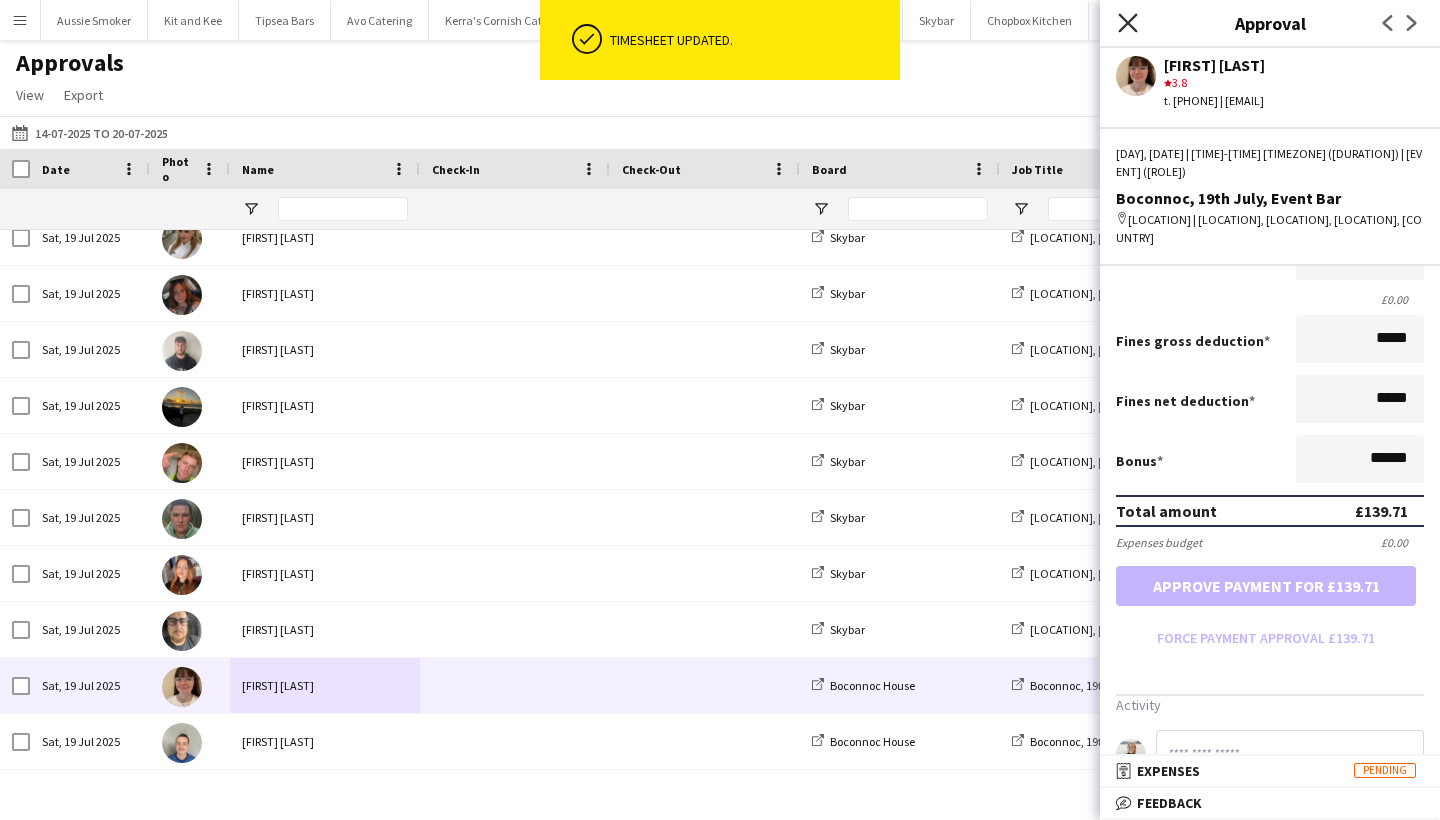 click on "Close pop-in" 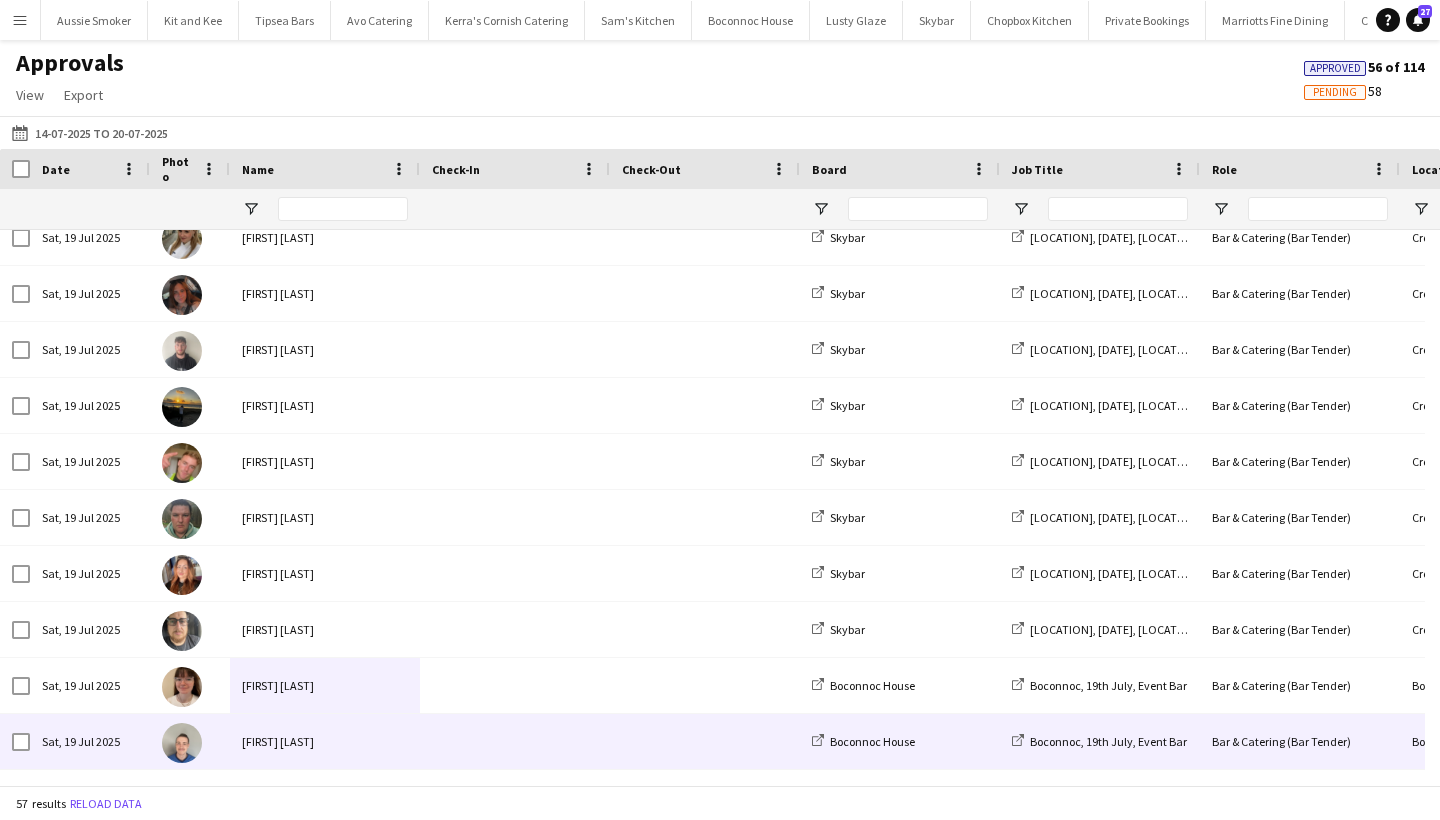 click on "Daniel Paris" at bounding box center [325, 741] 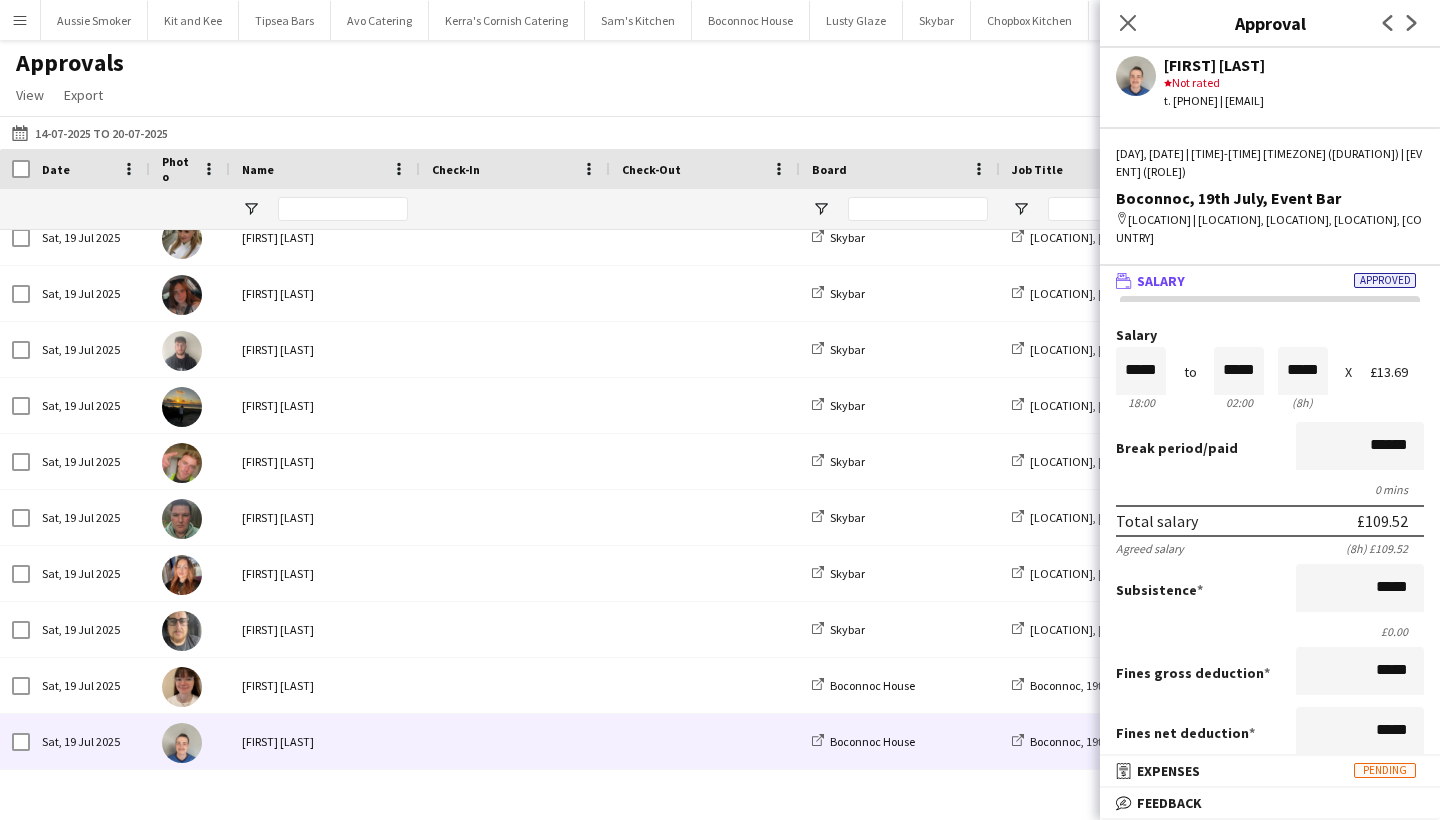 scroll, scrollTop: 377, scrollLeft: 0, axis: vertical 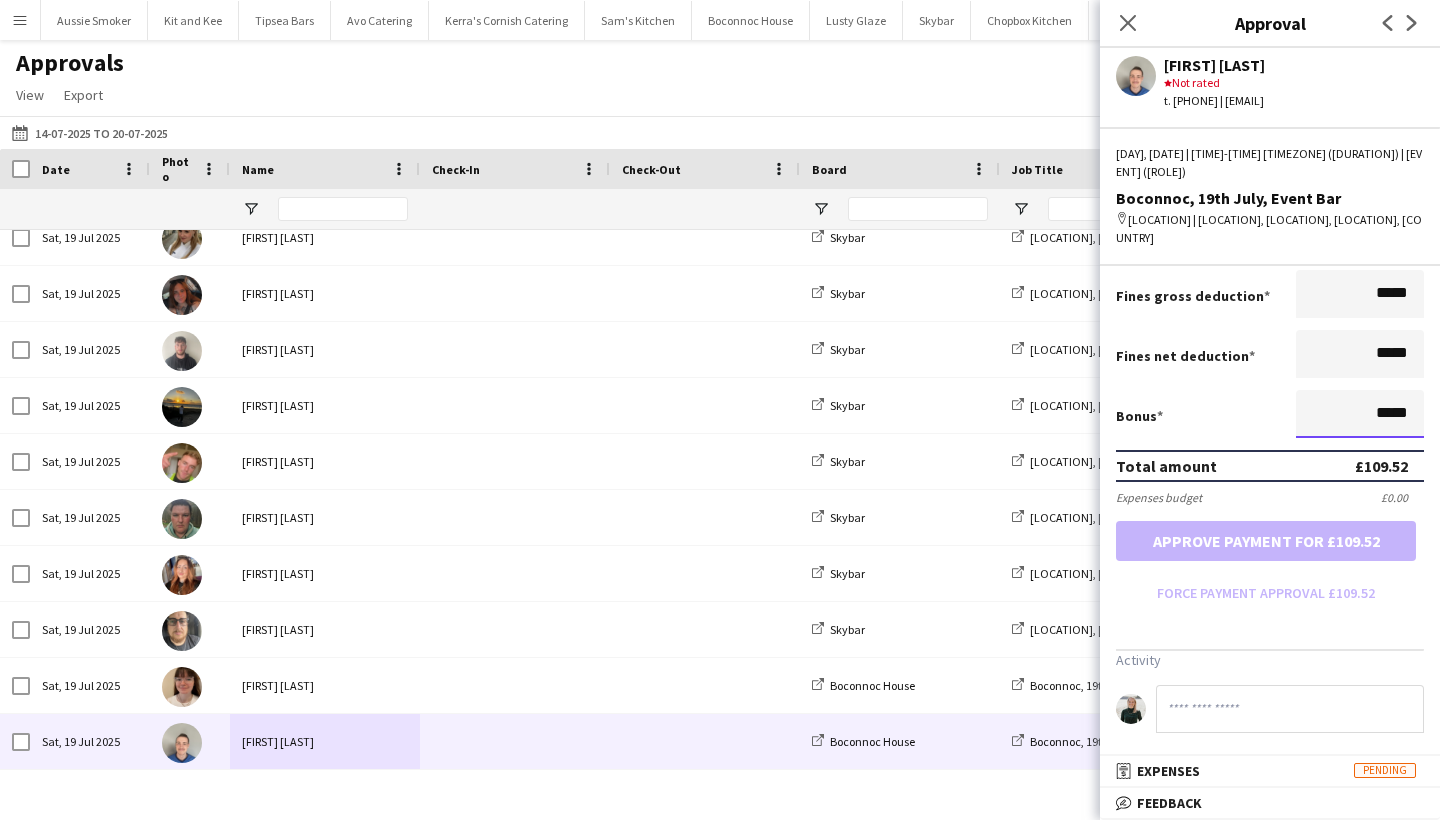 drag, startPoint x: 1363, startPoint y: 396, endPoint x: 1439, endPoint y: 398, distance: 76.02631 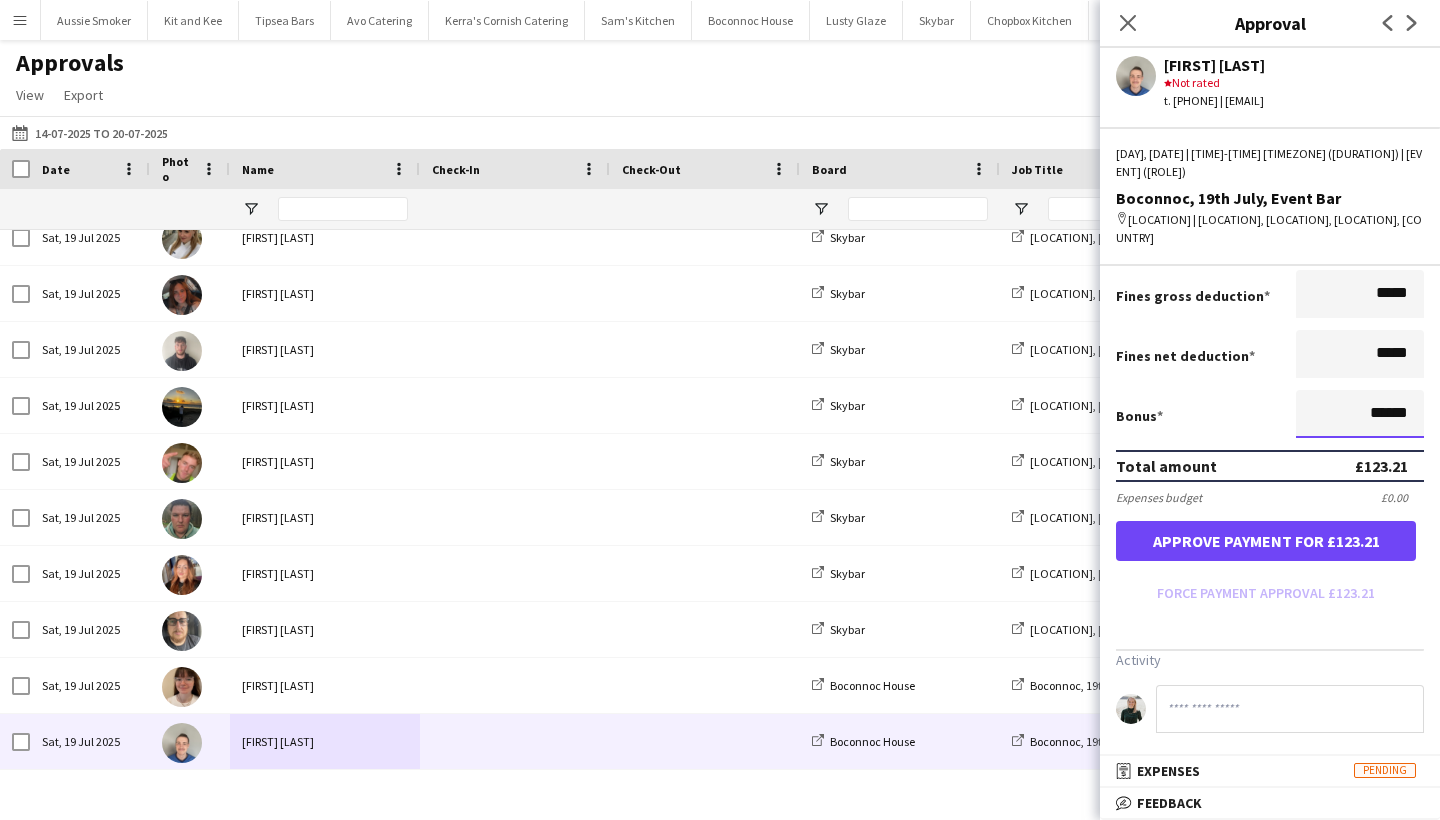 type on "******" 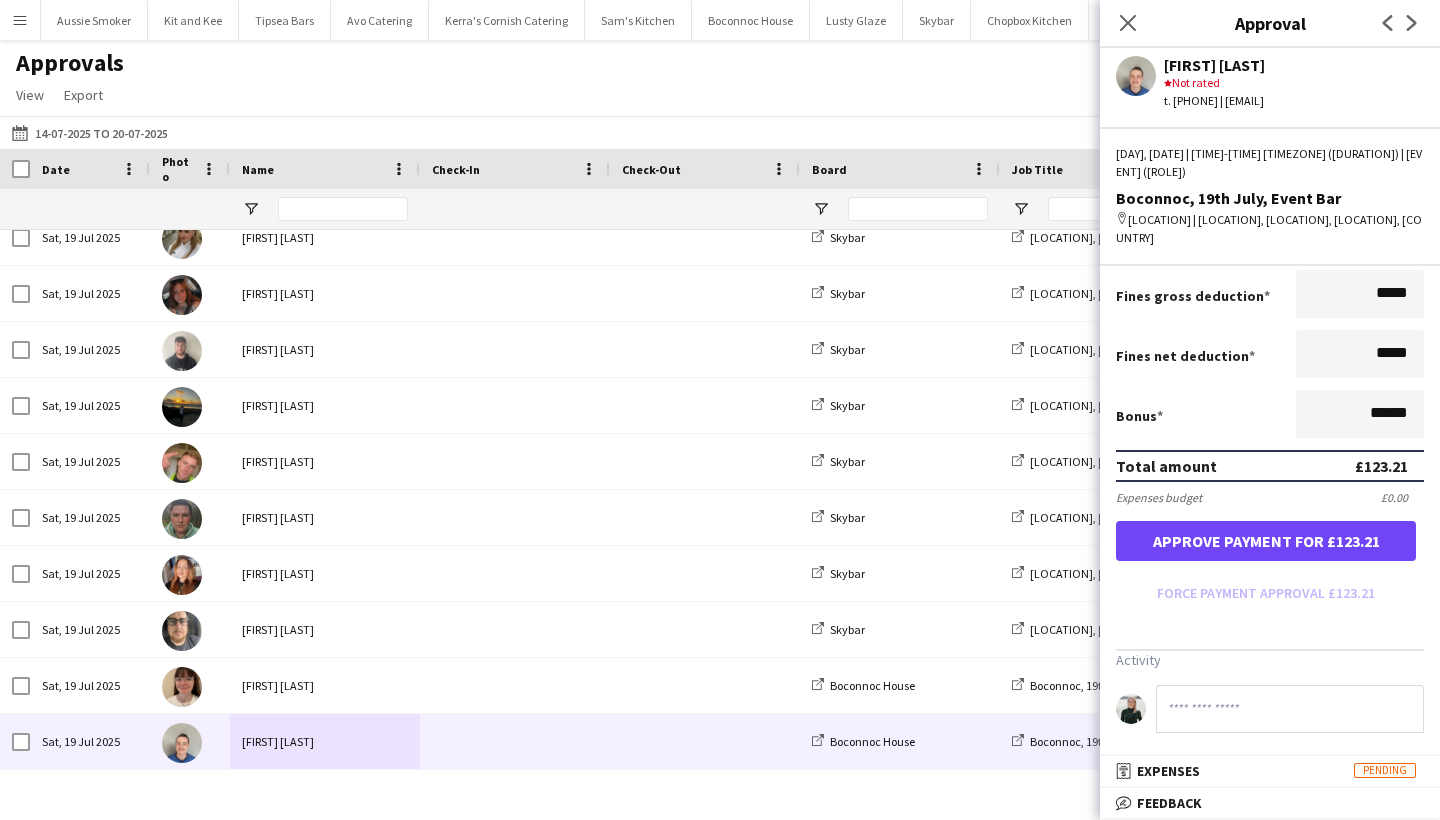 click on "Approve payment for £123.21" at bounding box center (1266, 541) 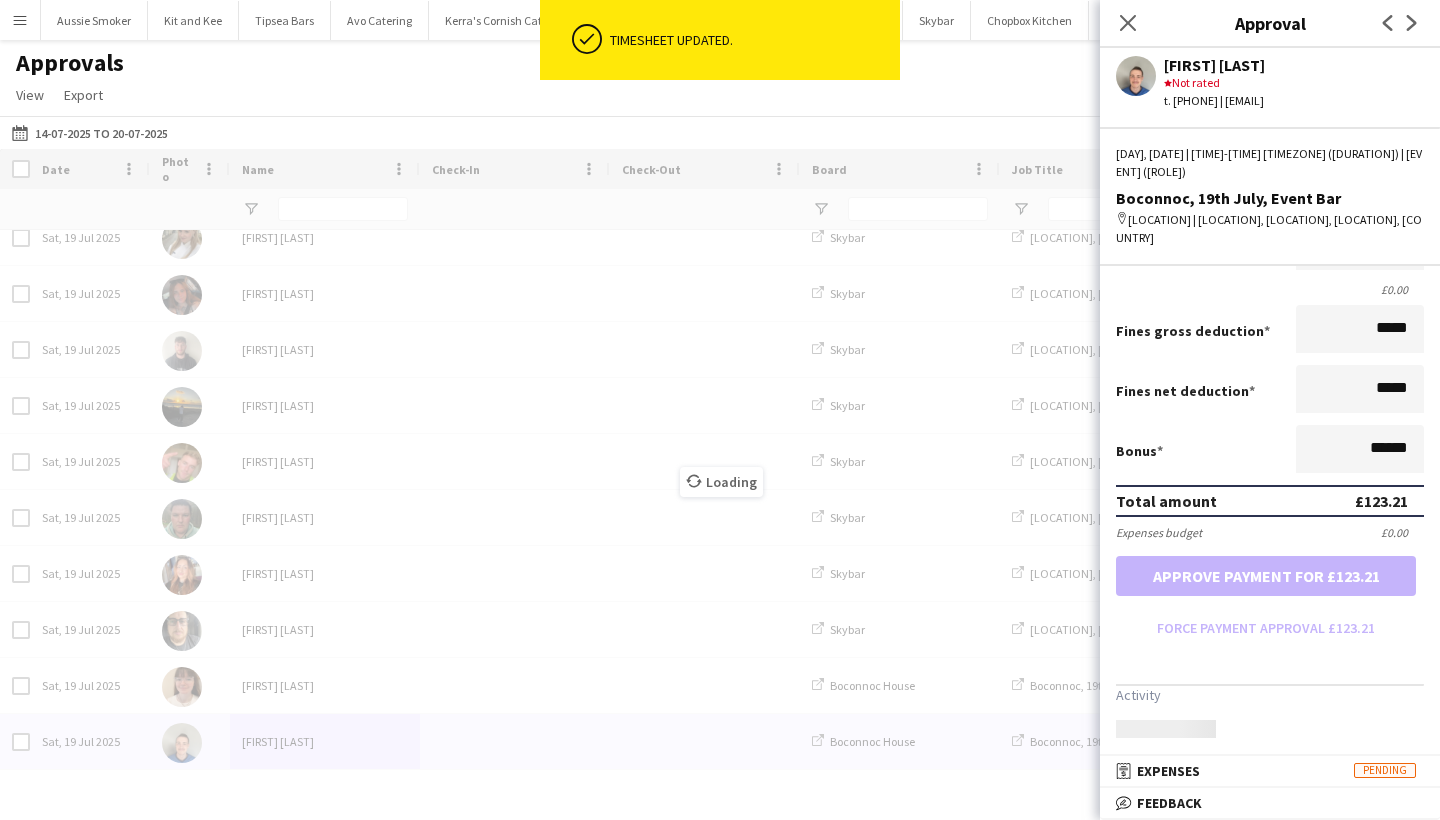 scroll, scrollTop: 332, scrollLeft: 0, axis: vertical 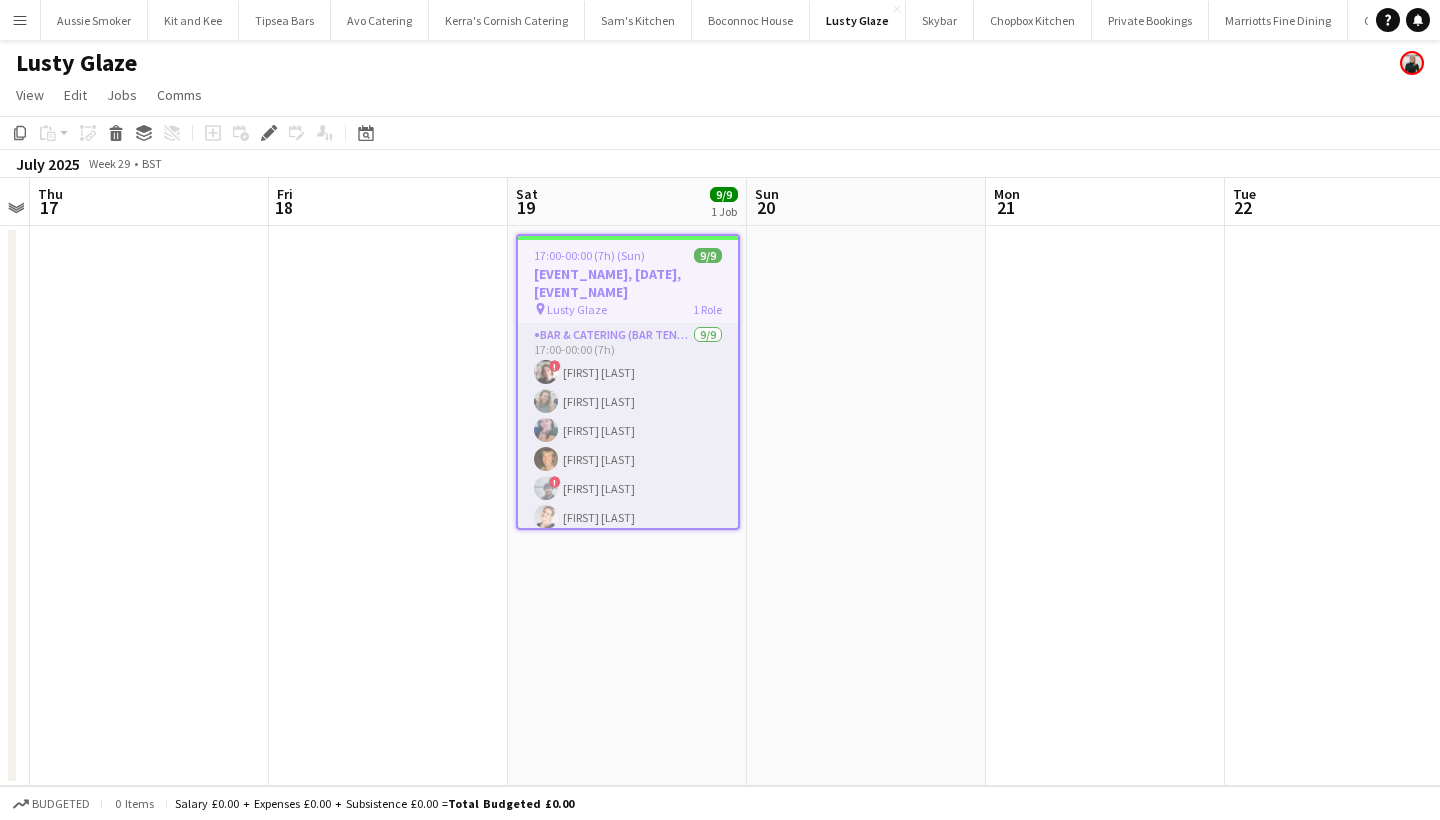 click on "[JOB_TITLE] ([JOB_TITLE]) [DATE] [TIME] ([DURATION])
! [FIRST] [LAST] [FIRST] [LAST] ! [FIRST] [LAST] [FIRST] [LAST] [FIRST] [LAST] [FIRST] [LAST]" at bounding box center (628, 474) 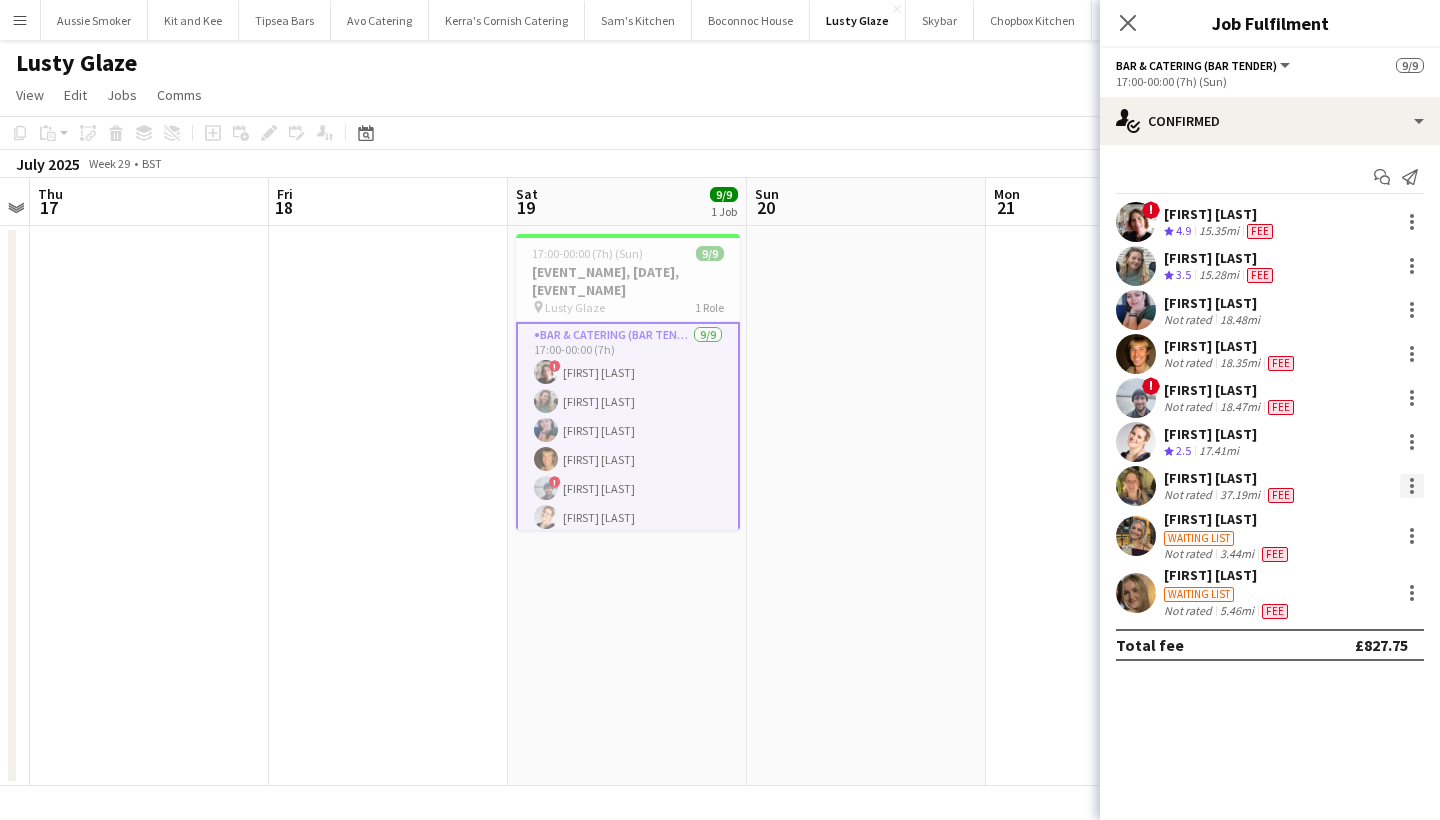 click at bounding box center (1412, 486) 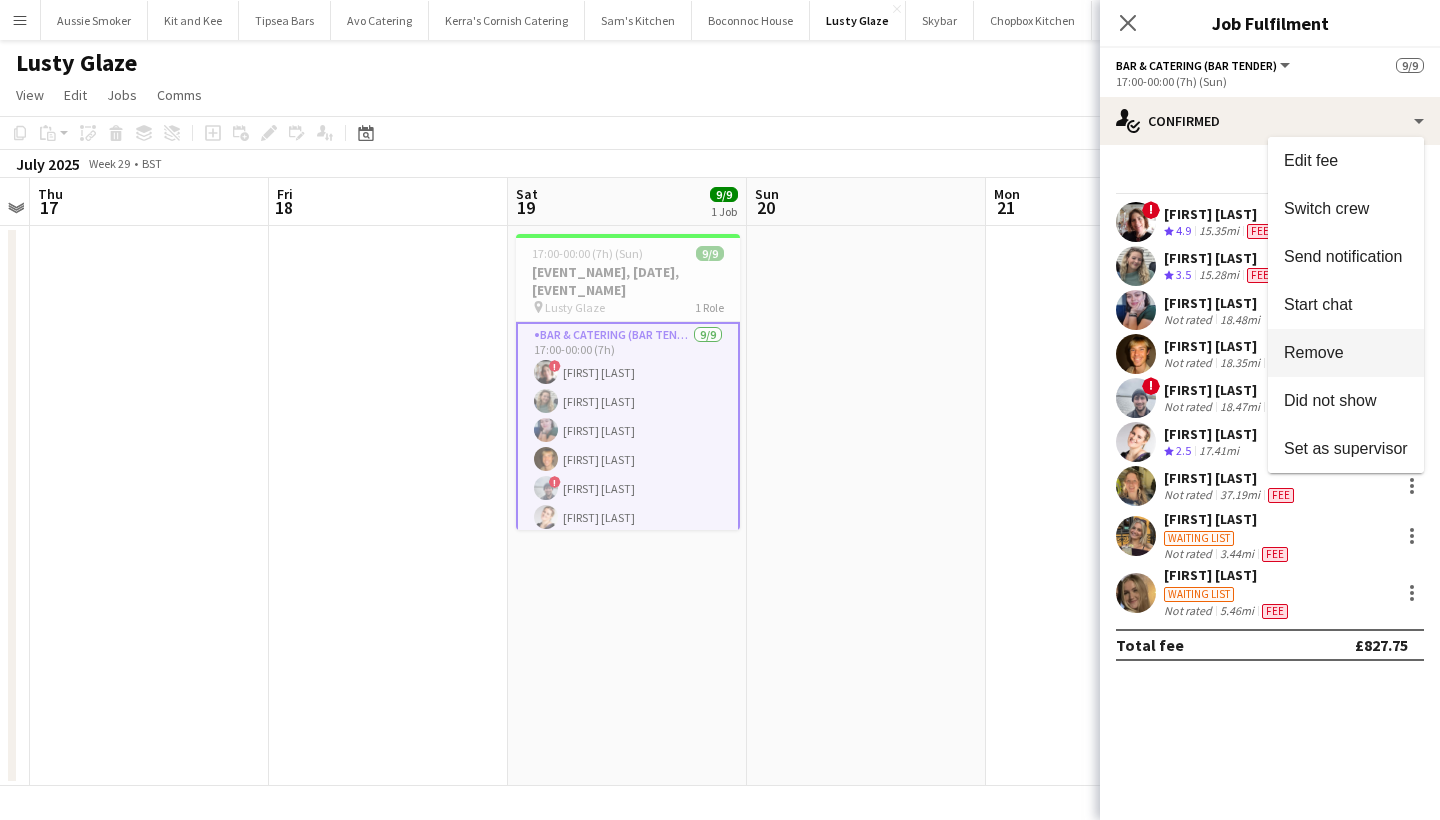 click on "Remove" at bounding box center [1314, 352] 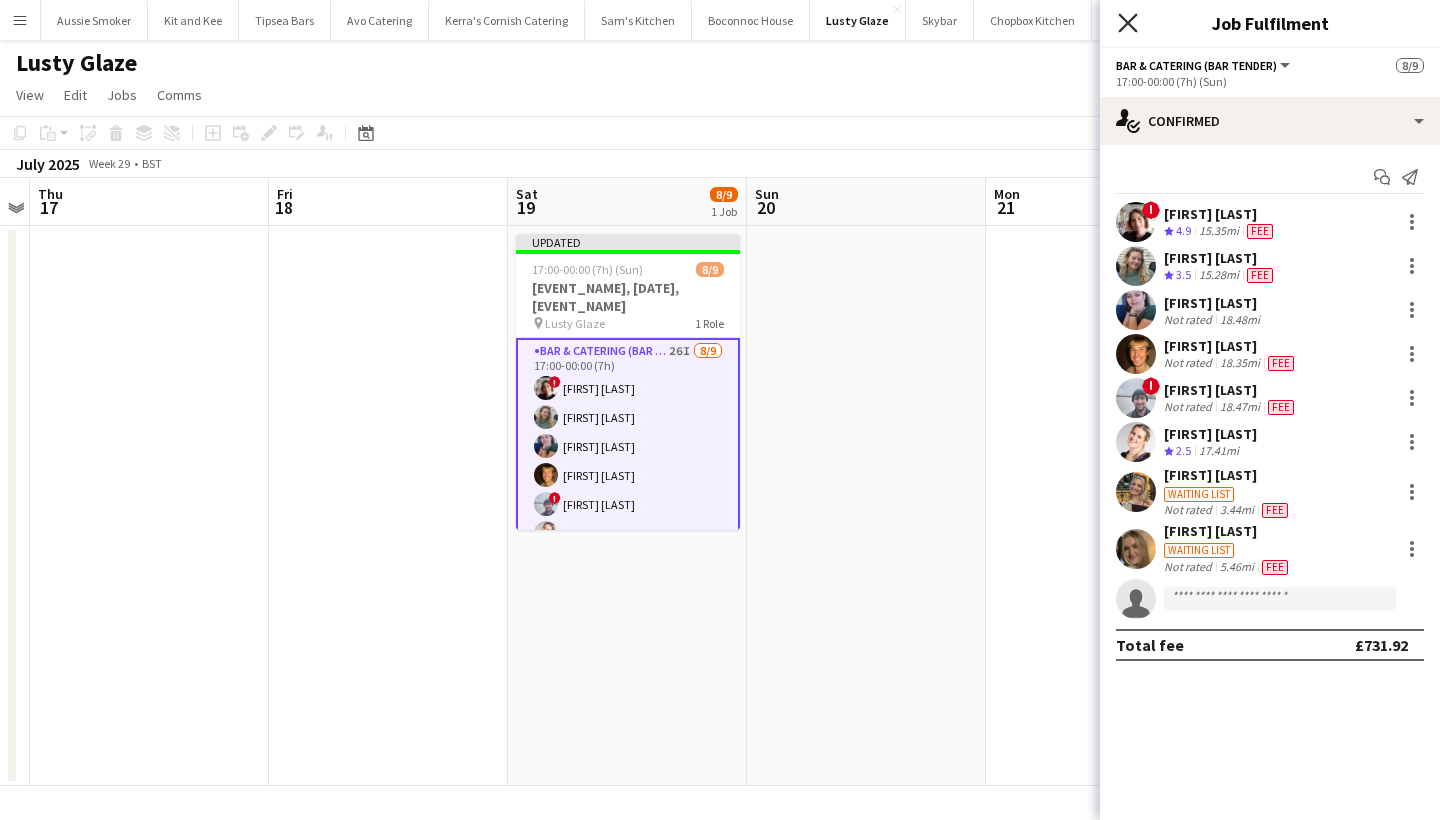 click 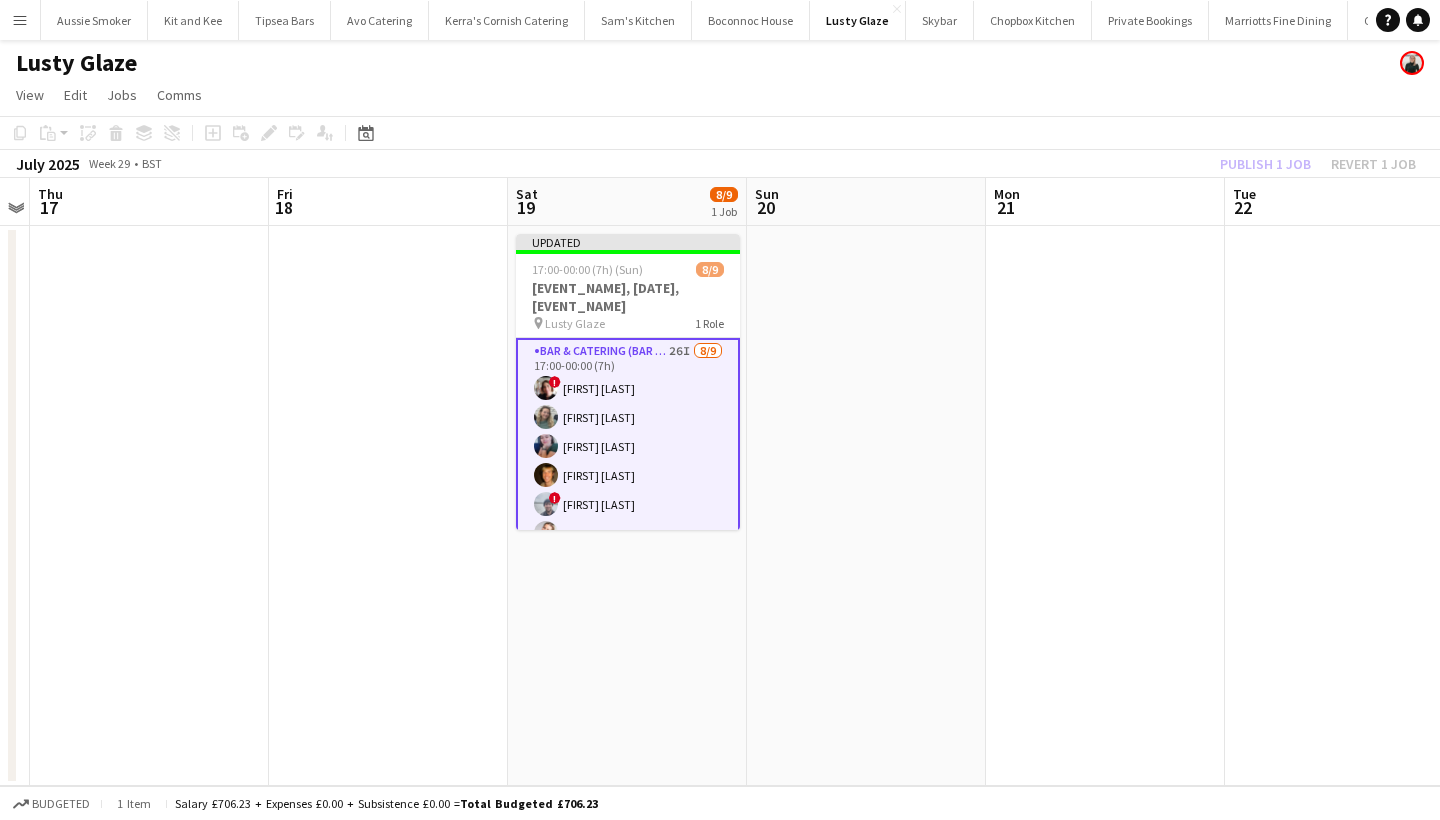 click on "Publish 1 job   Revert 1 job" 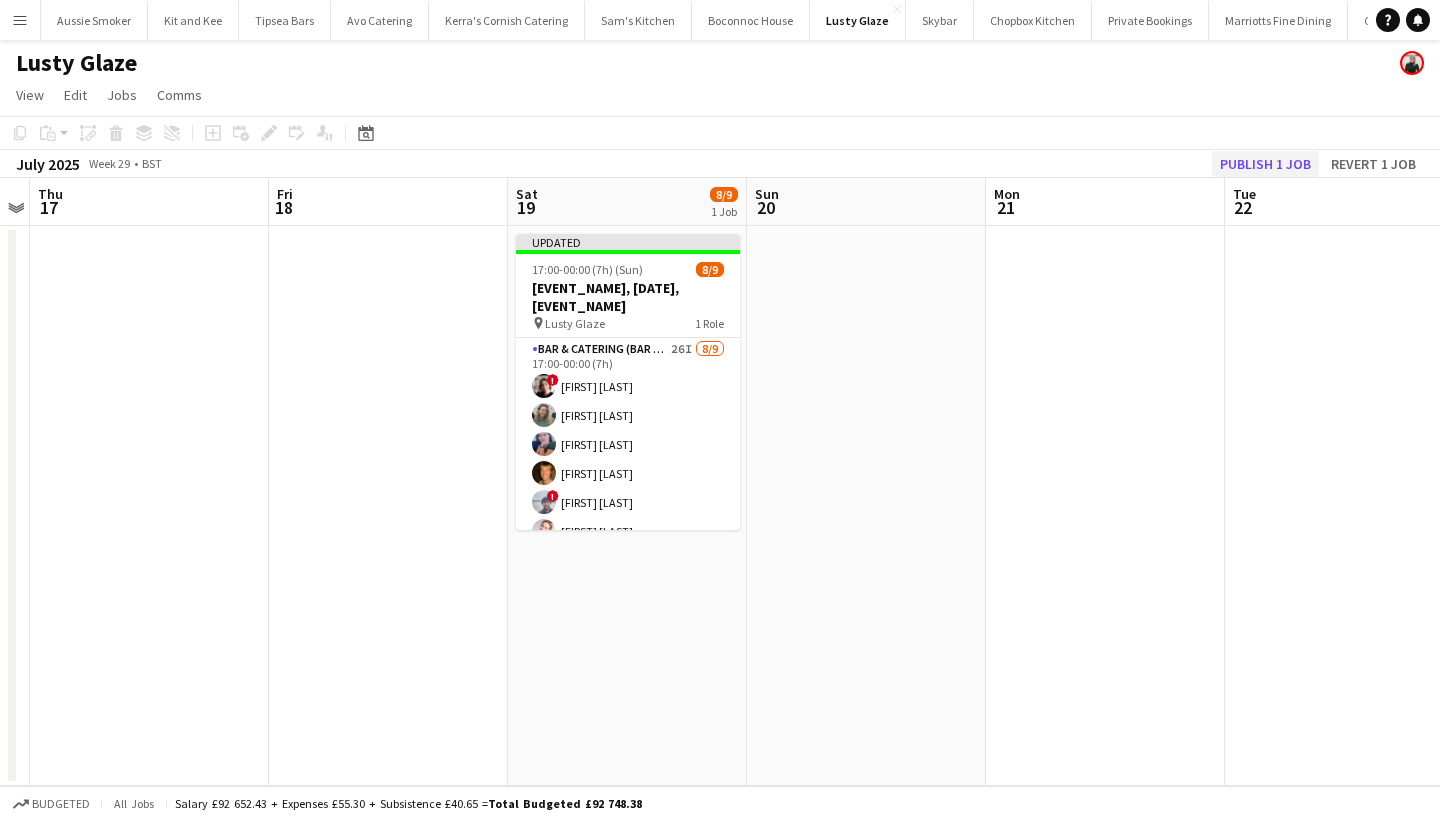 click on "Publish 1 job" 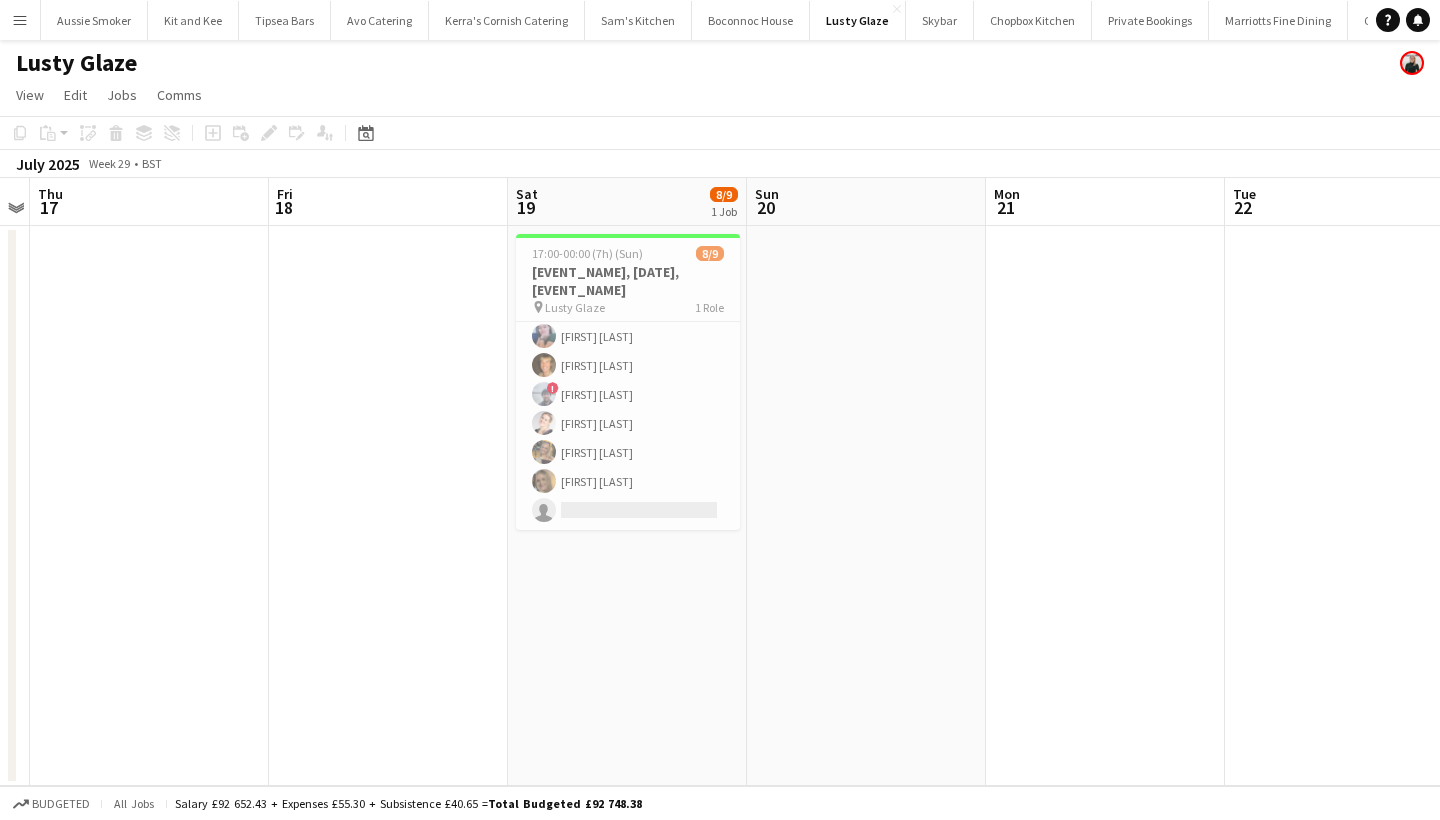scroll, scrollTop: 0, scrollLeft: 0, axis: both 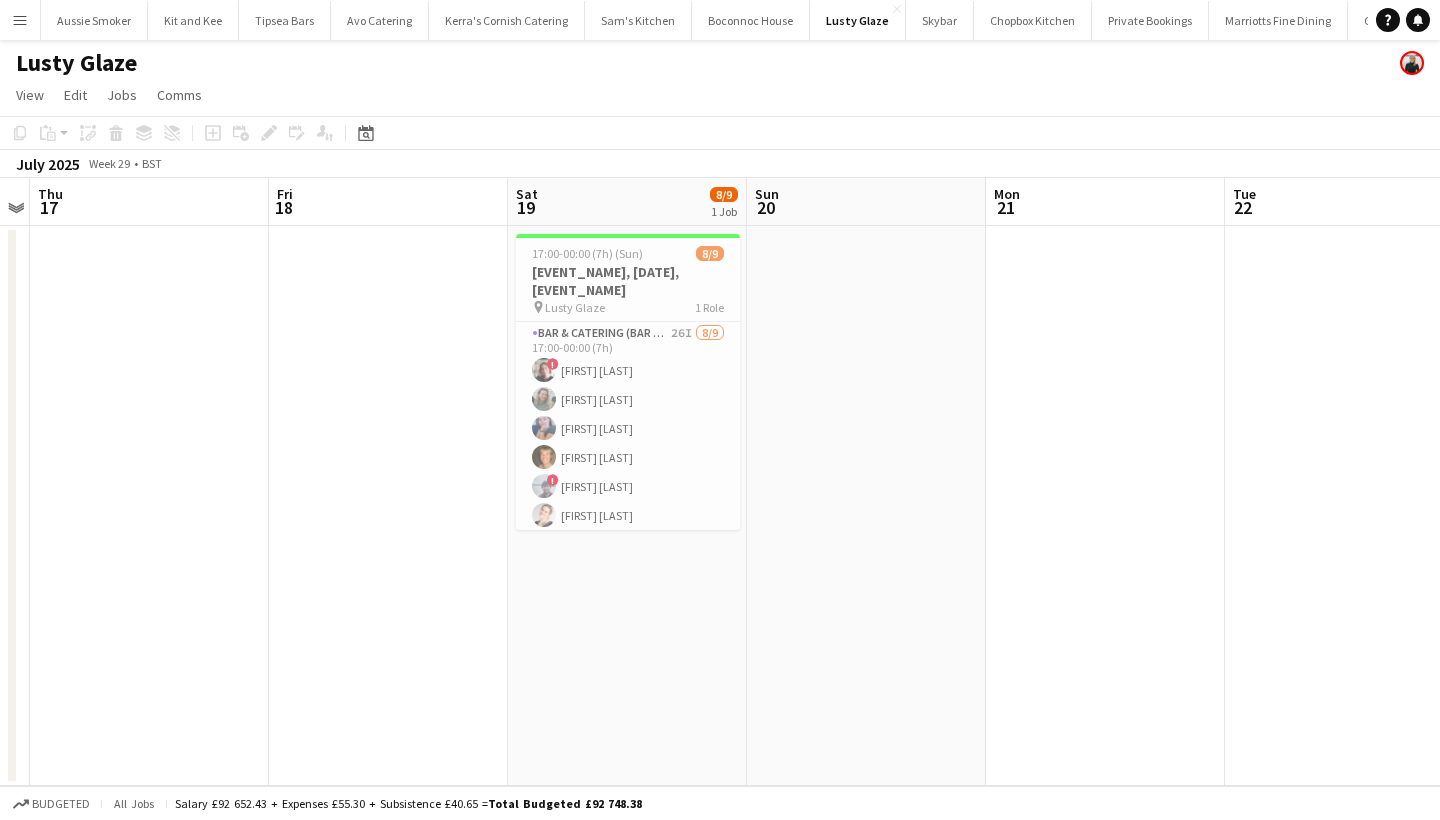 click on "Menu" at bounding box center [20, 20] 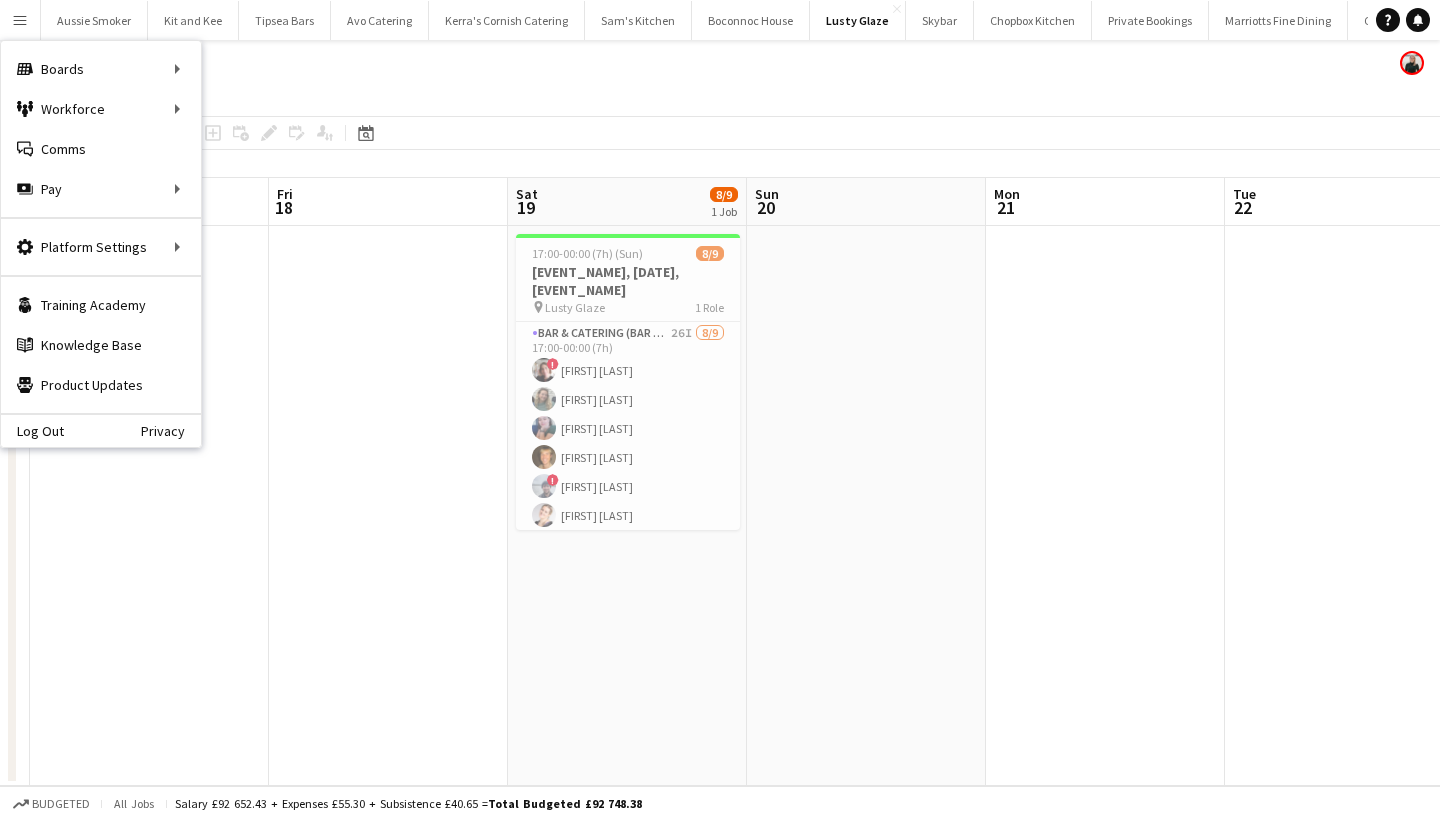 click on "Copy
Paste
Paste
Command
V Paste with crew
Command
Shift
V
Paste linked Job
Delete
Group
Ungroup
Add job
Add linked Job
Edit
Edit linked Job
Applicants
Date picker
AUG 2025 AUG 2025 Monday M Tuesday T Wednesday W Thursday T Friday F Saturday S Sunday S  AUG   1   2   3   4   5   6   7   8   9   10   11   12   13   14   15   16   17   18   19   20   21   22   23   24   25" 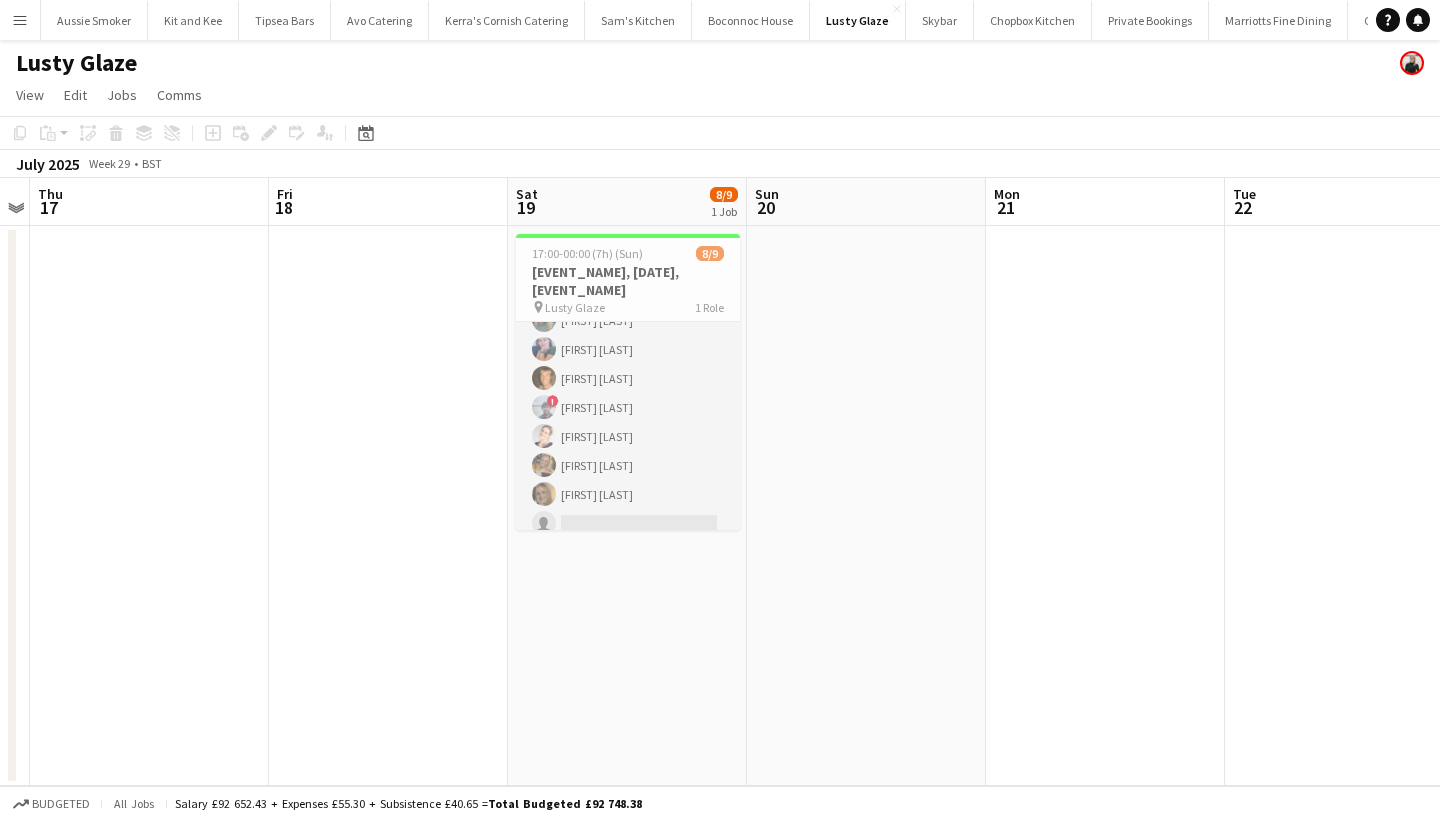 scroll, scrollTop: 92, scrollLeft: 0, axis: vertical 